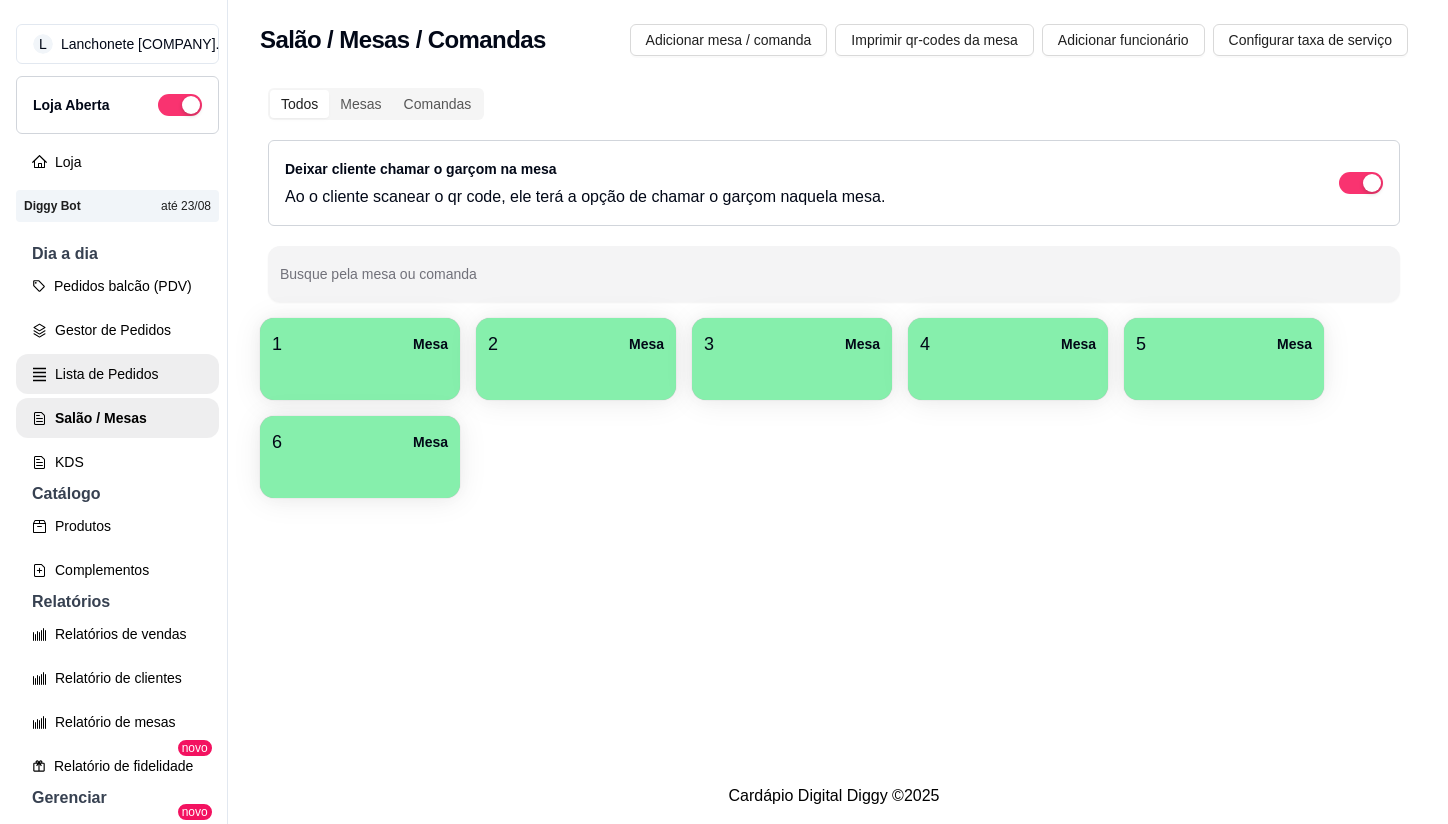 scroll, scrollTop: 0, scrollLeft: 0, axis: both 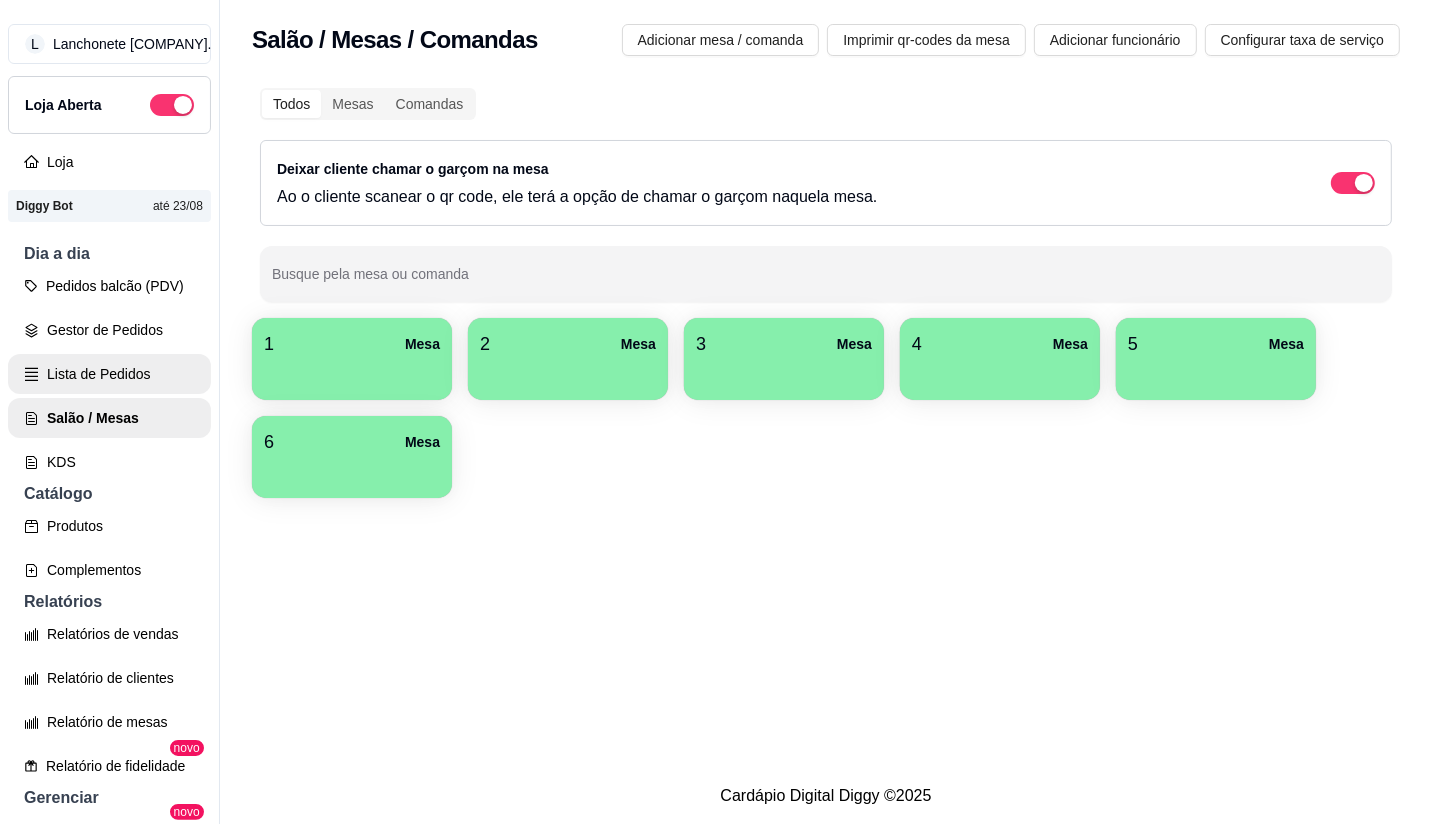 click on "Lista de Pedidos" at bounding box center (109, 374) 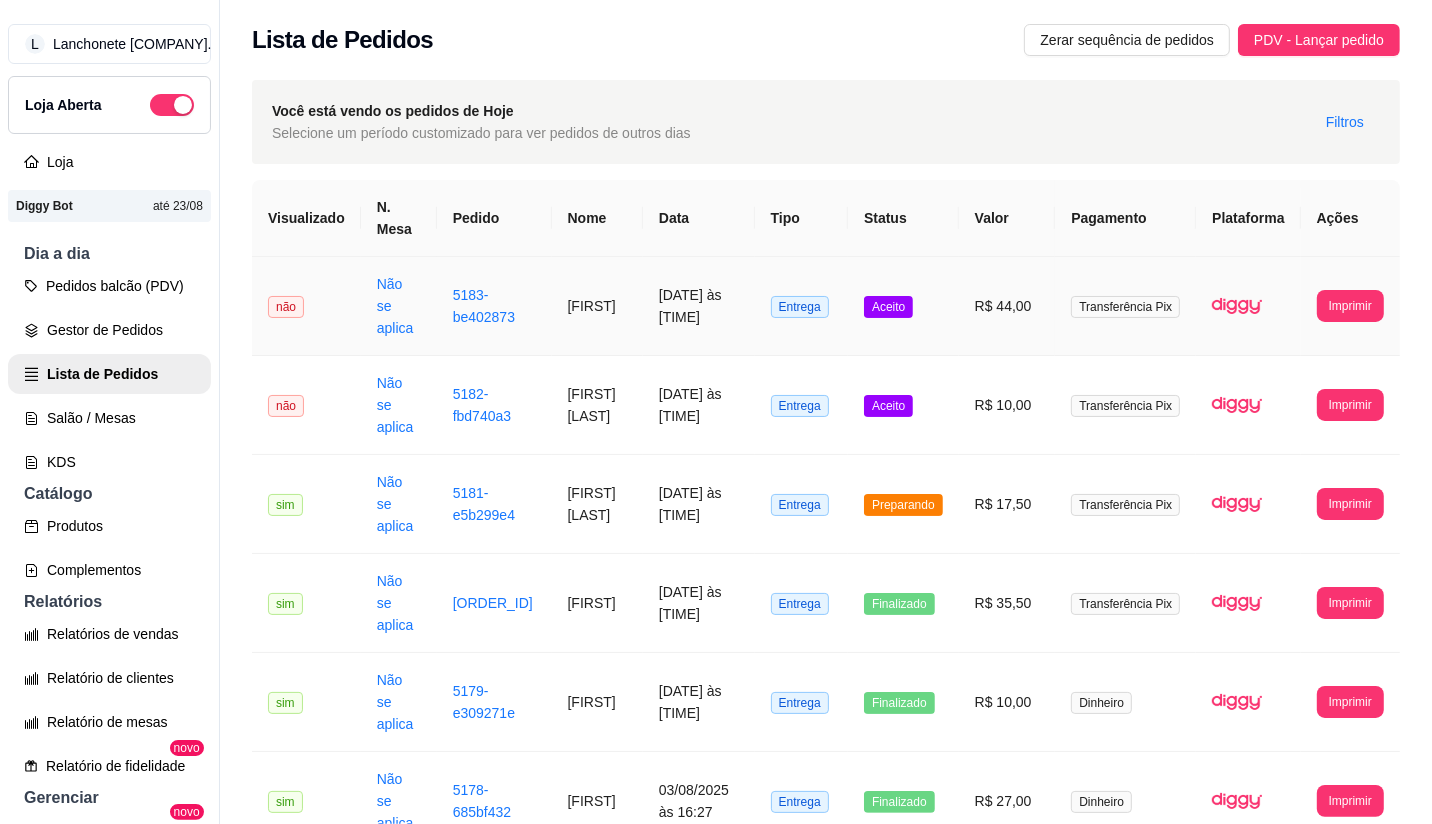 click on "R$ 44,00" at bounding box center [1007, 306] 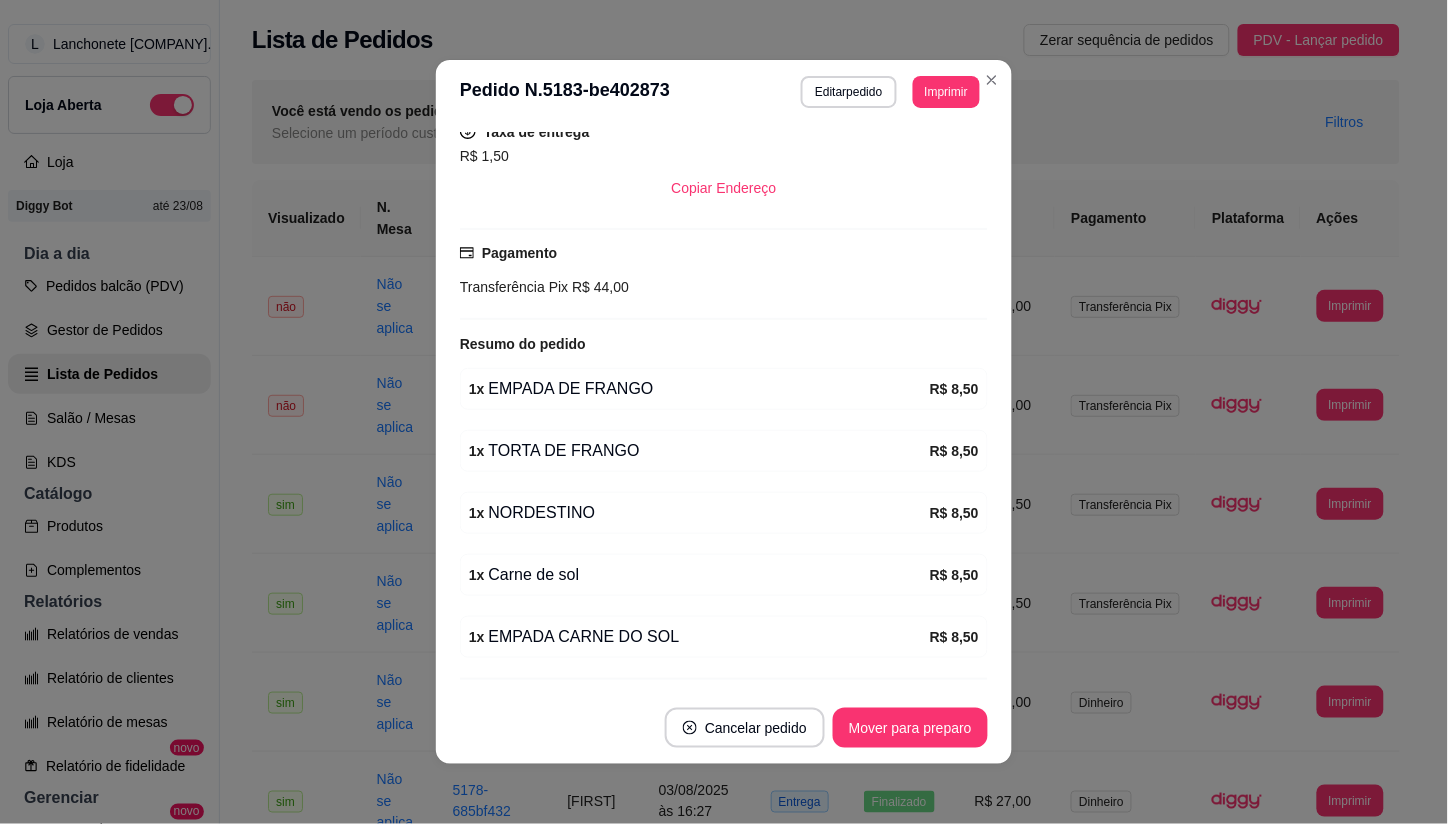 scroll, scrollTop: 476, scrollLeft: 0, axis: vertical 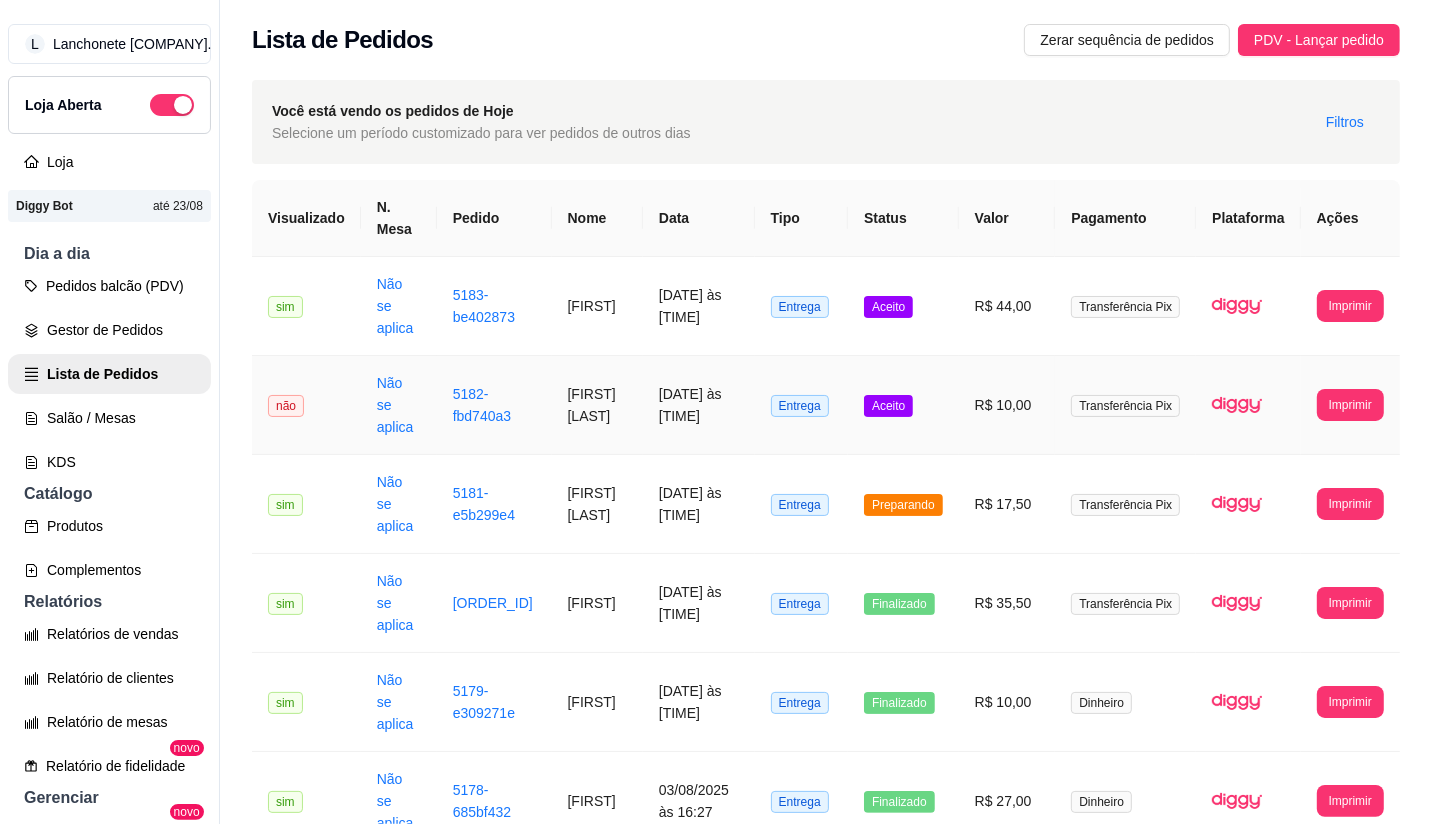 click on "Aceito" at bounding box center (903, 405) 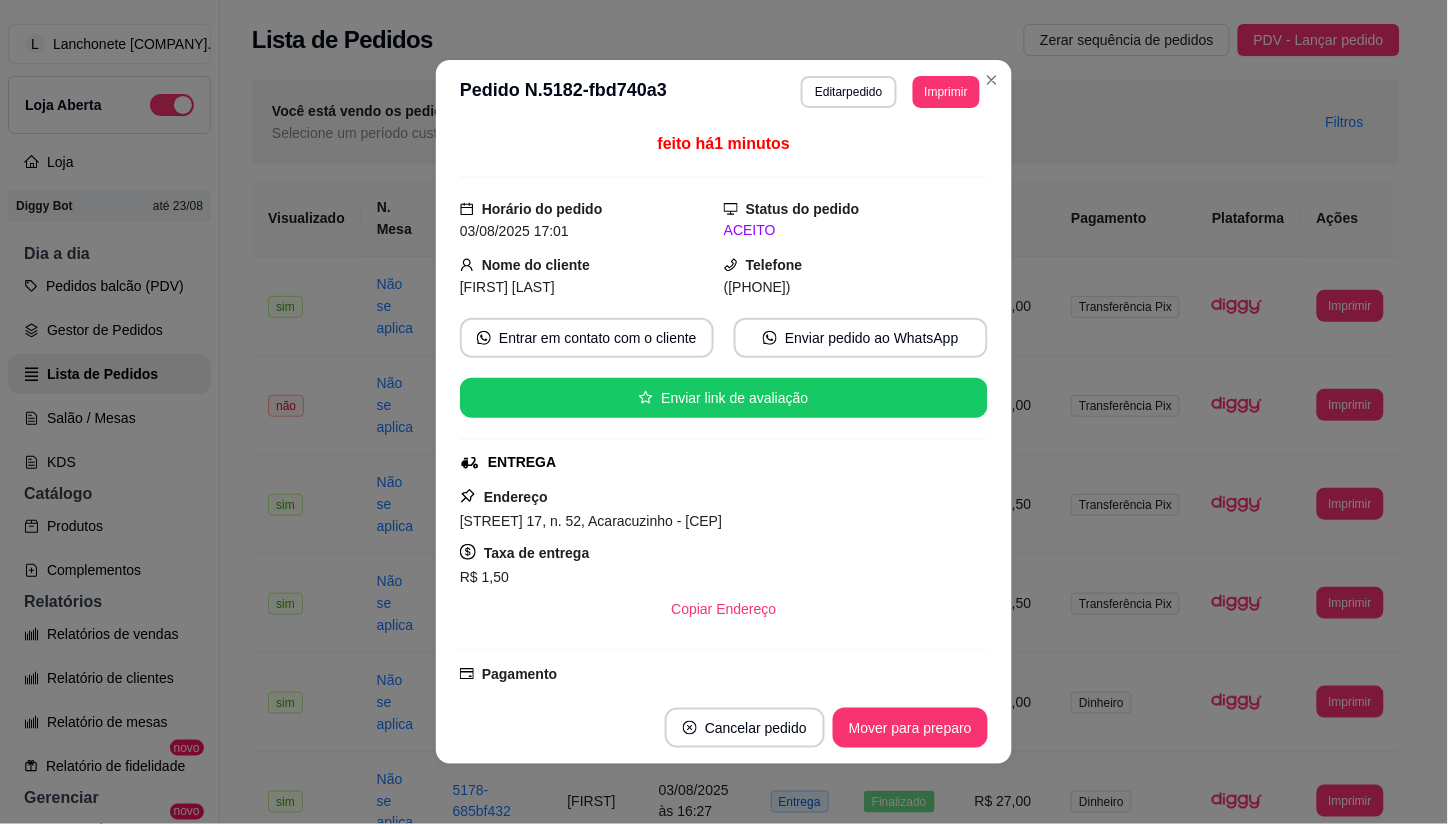 scroll, scrollTop: 111, scrollLeft: 0, axis: vertical 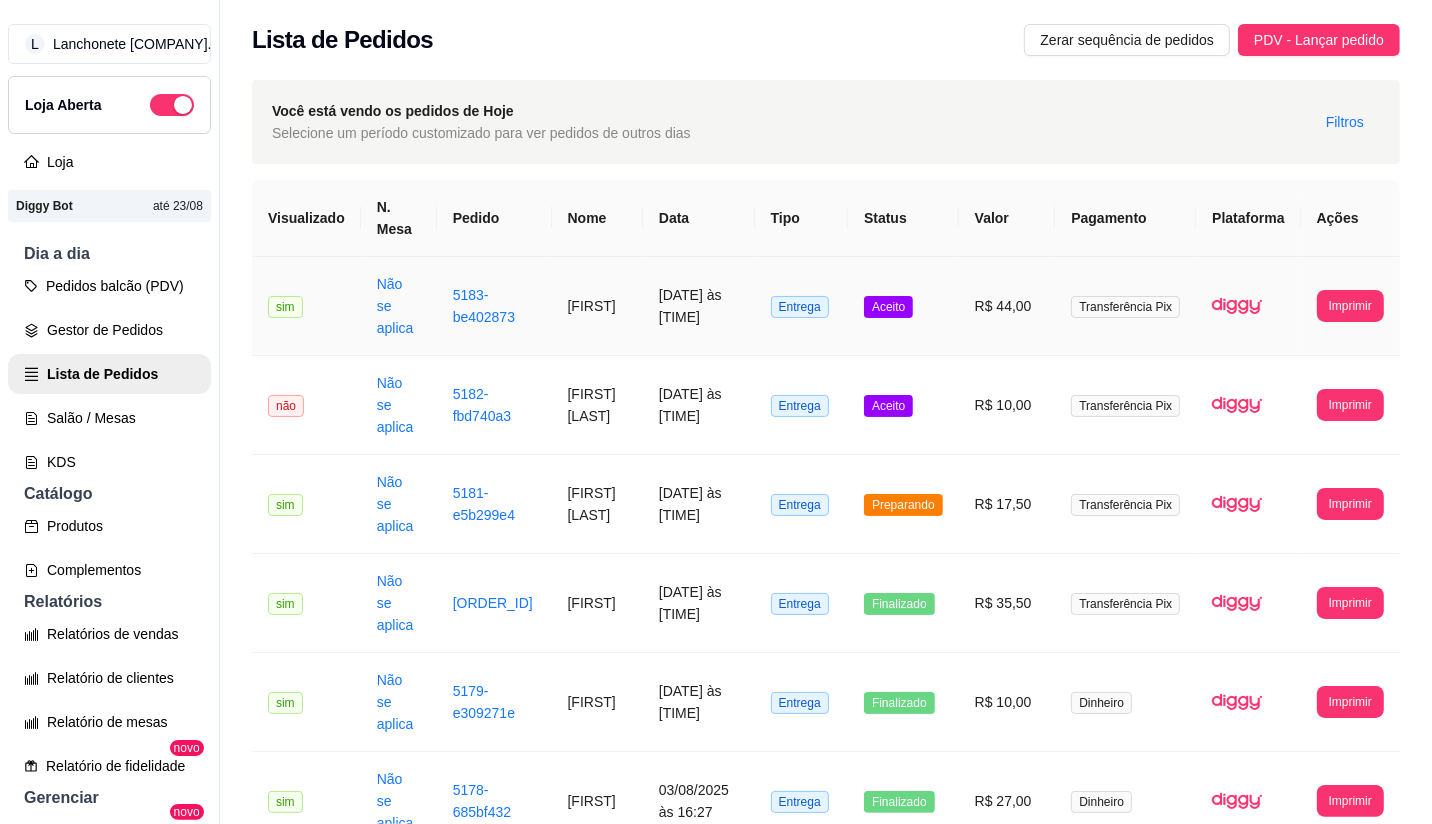 click on "Aceito" at bounding box center (903, 306) 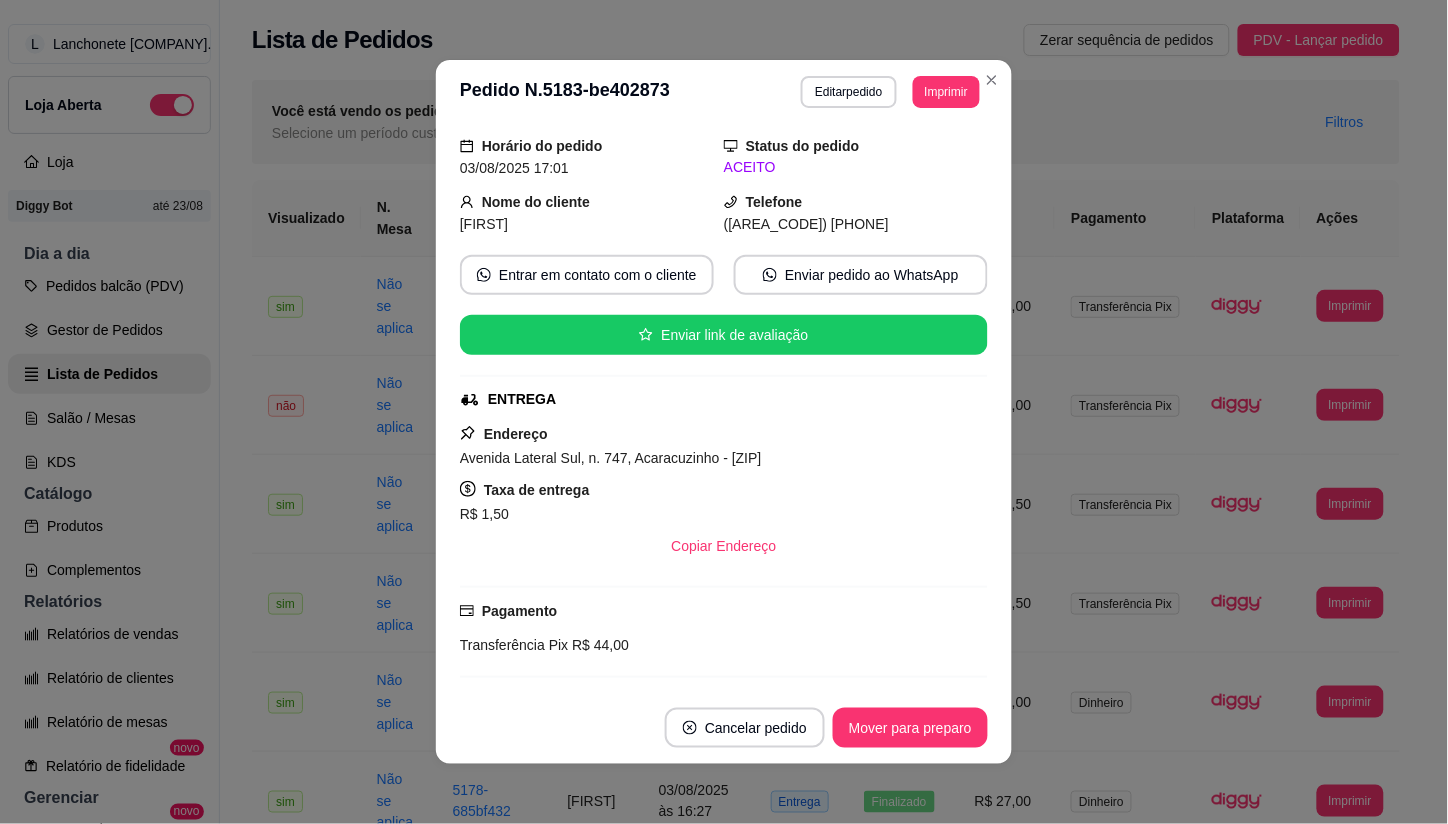 scroll, scrollTop: 0, scrollLeft: 0, axis: both 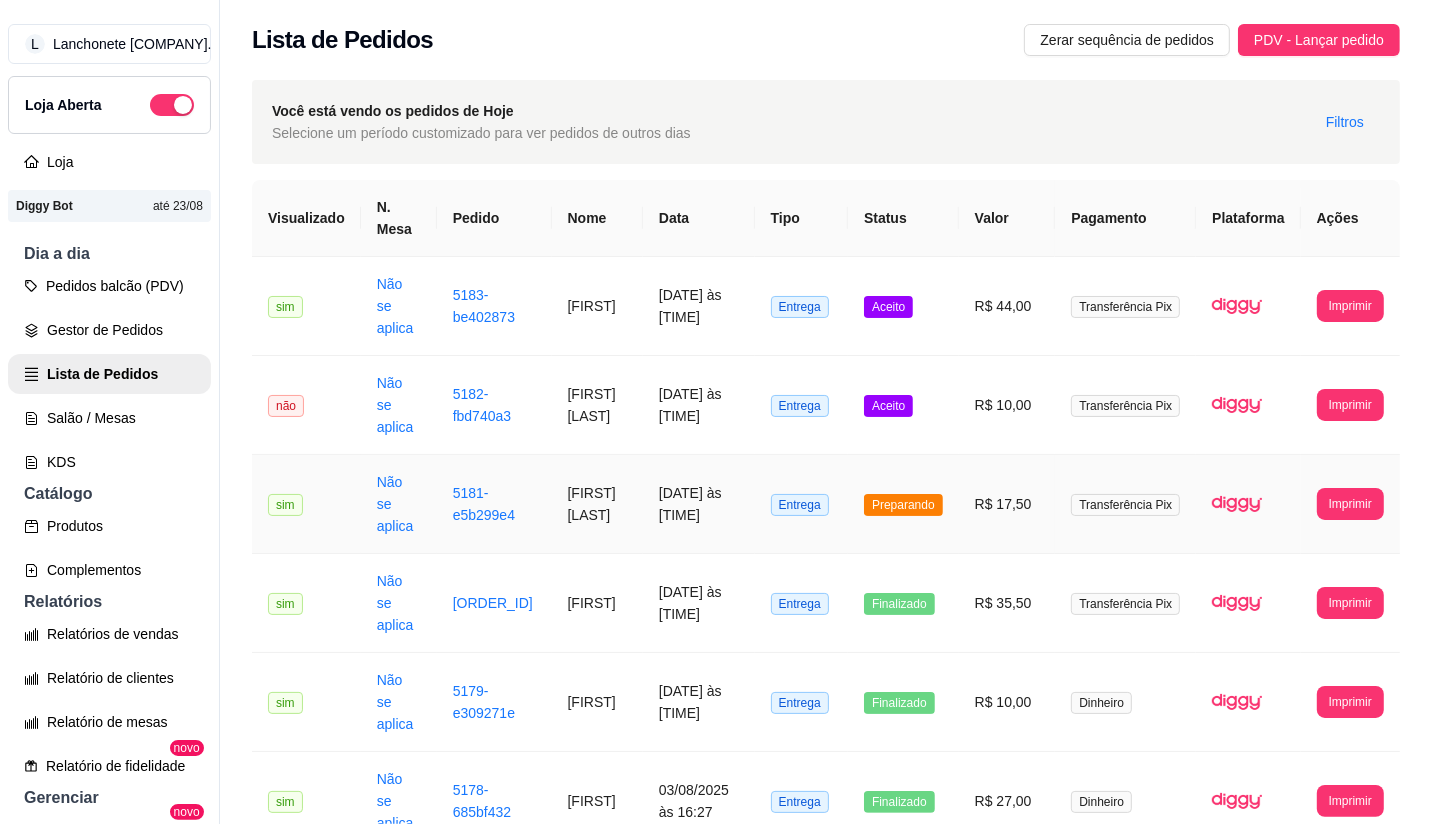 click on "Preparando" at bounding box center [903, 505] 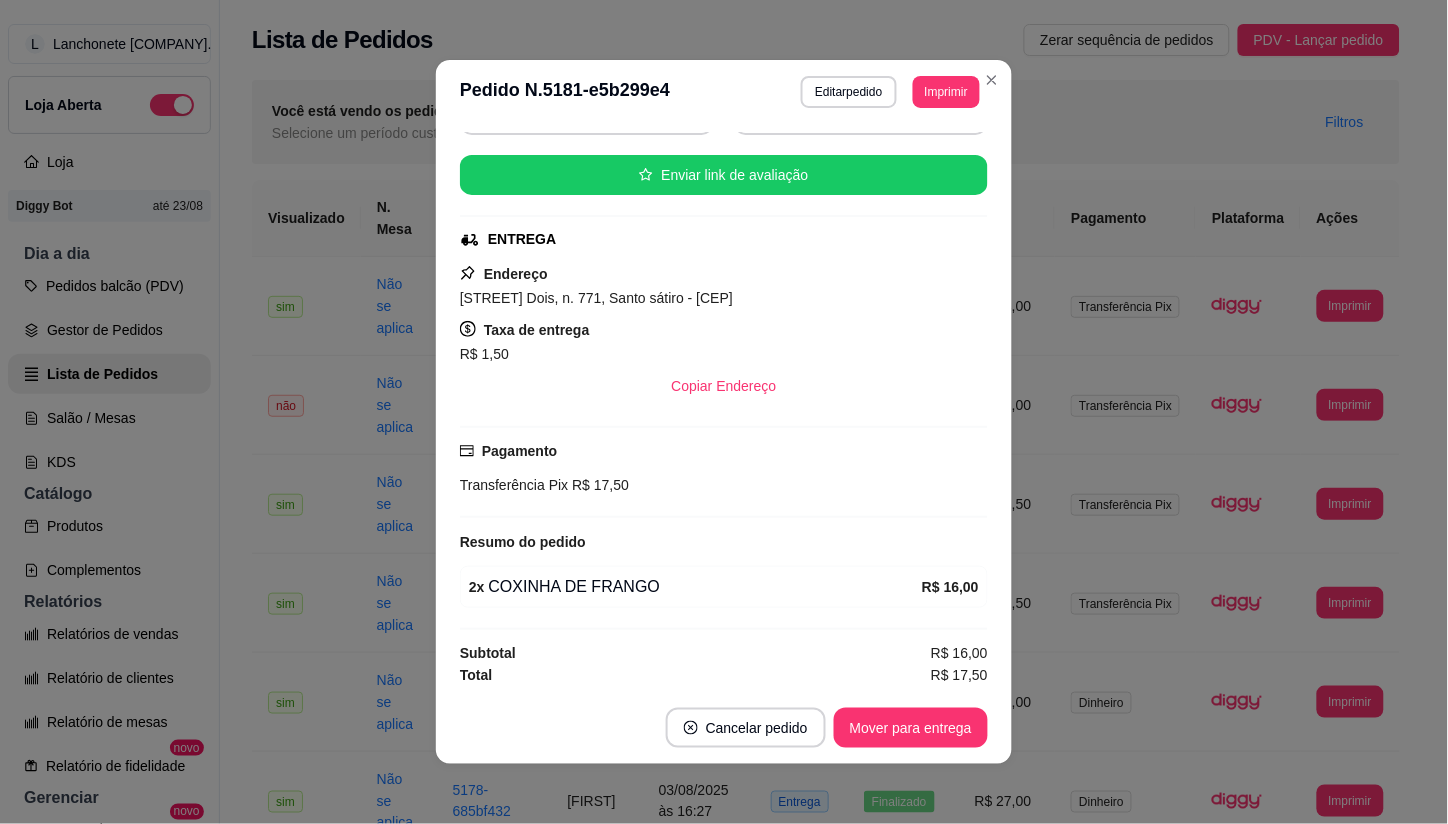 scroll, scrollTop: 227, scrollLeft: 0, axis: vertical 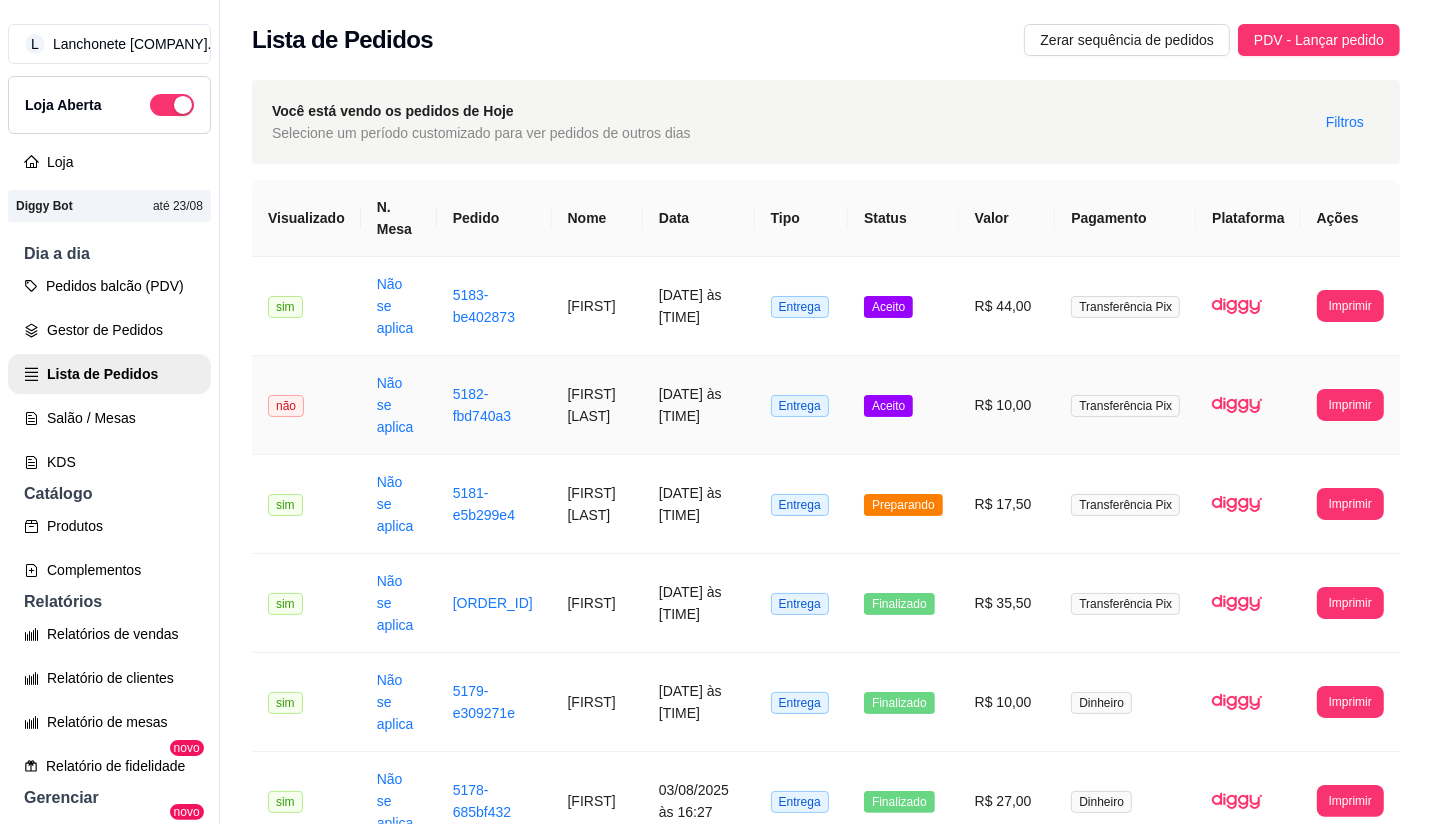 click on "Aceito" at bounding box center (888, 406) 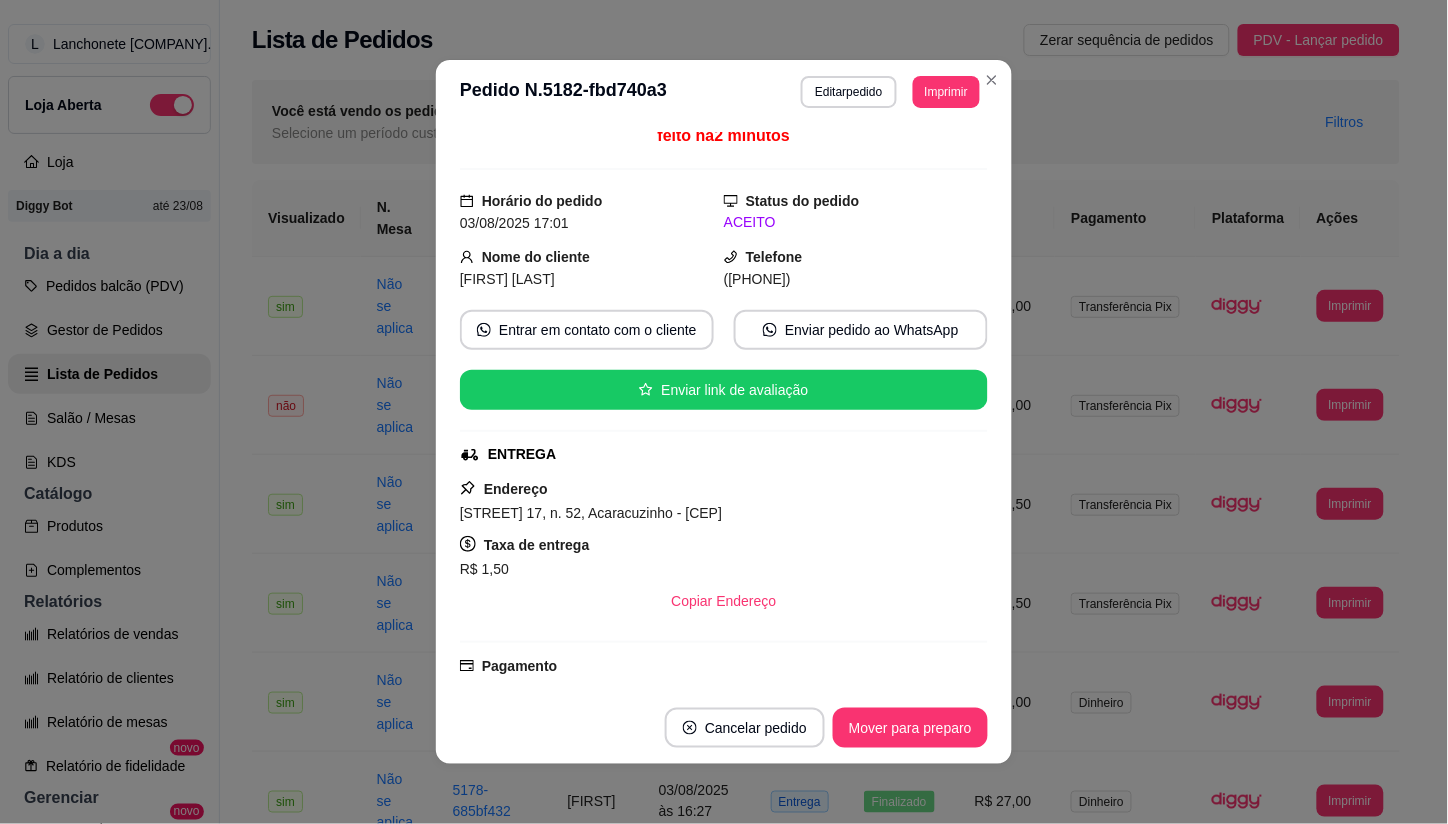 scroll, scrollTop: 0, scrollLeft: 0, axis: both 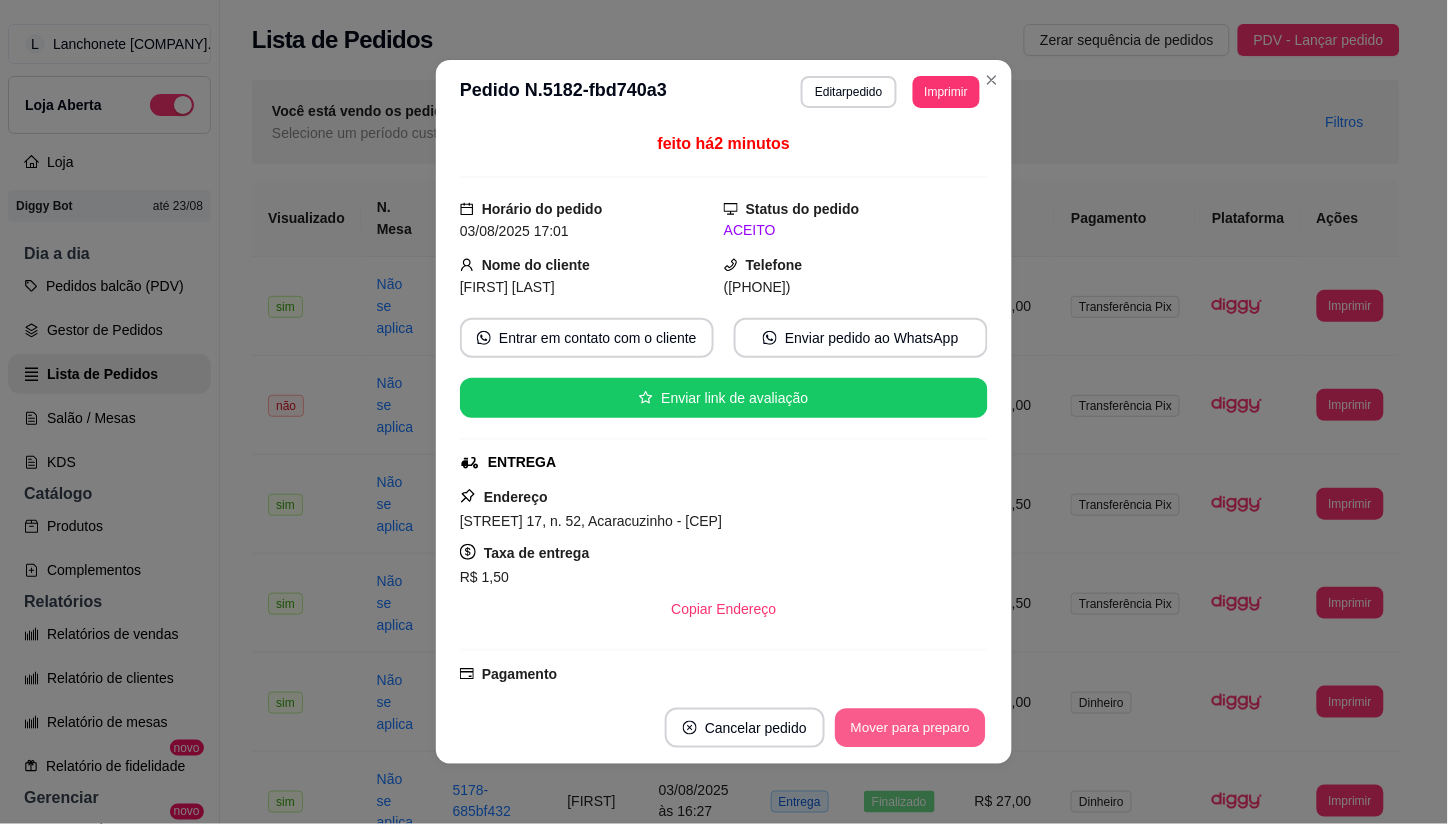 click on "Mover para preparo" at bounding box center (910, 728) 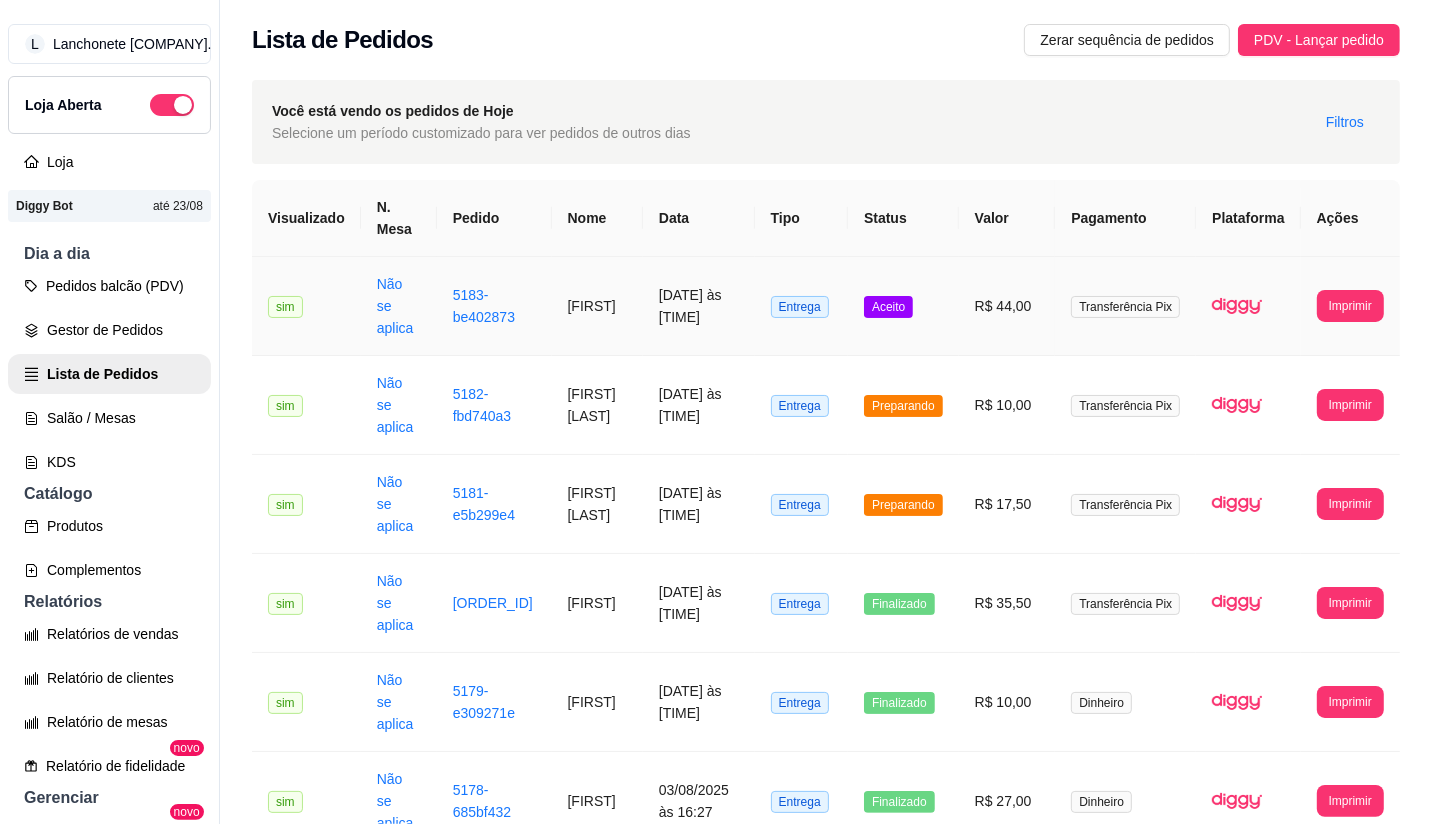 click on "R$ 44,00" at bounding box center (1007, 306) 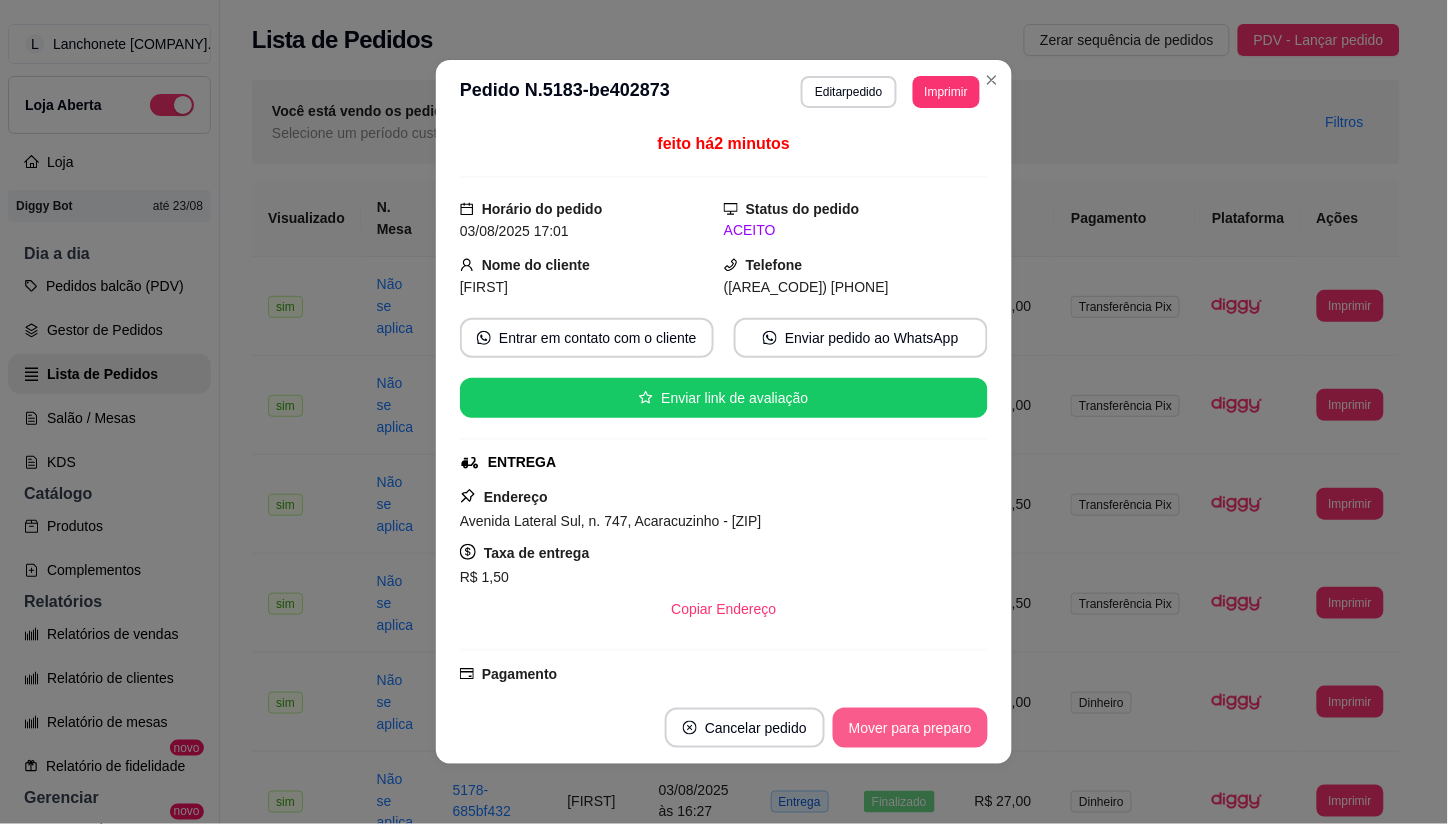 click on "Mover para preparo" at bounding box center (910, 728) 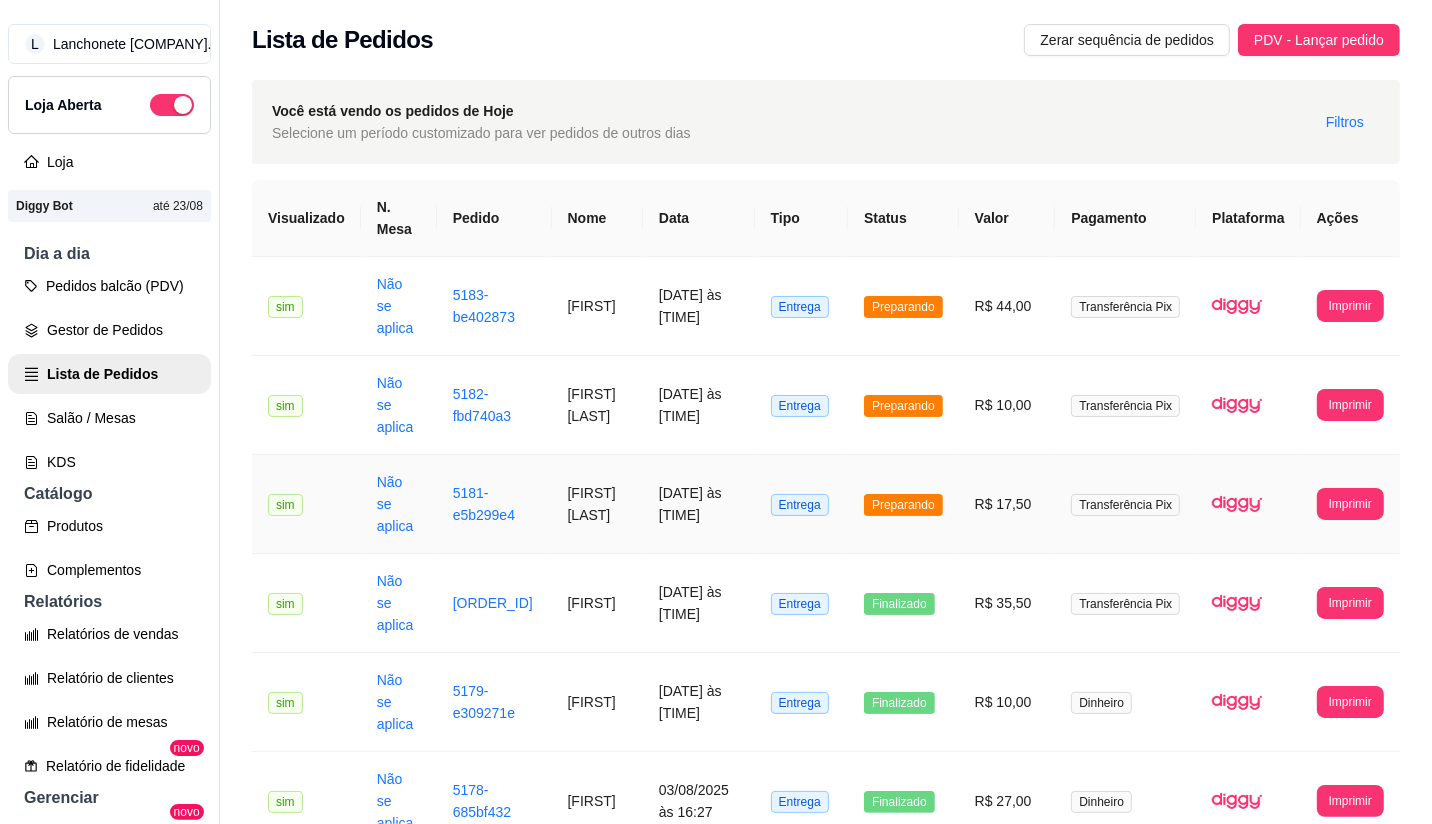 click on "Preparando" at bounding box center [903, 505] 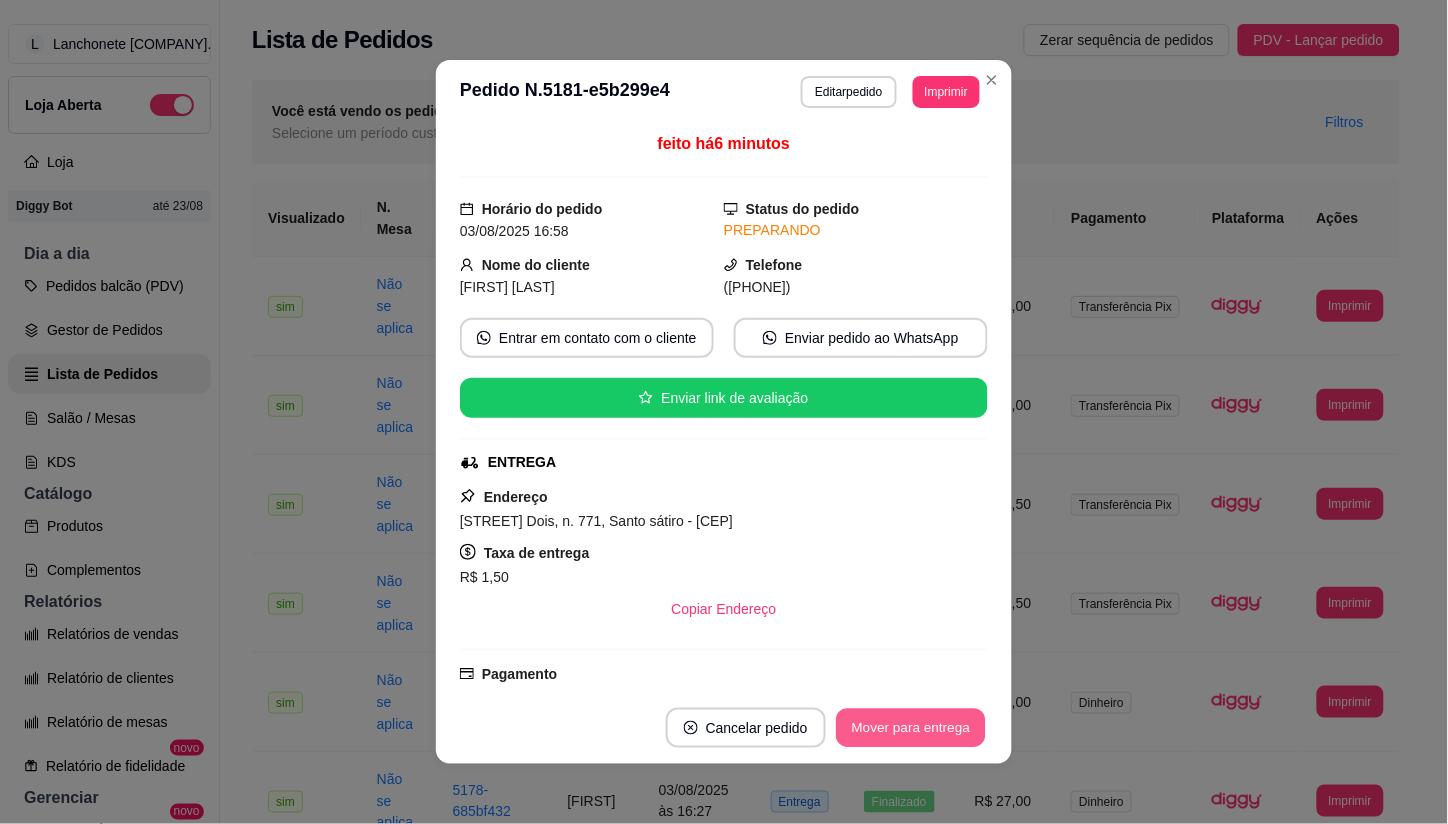 click on "Mover para entrega" at bounding box center (911, 728) 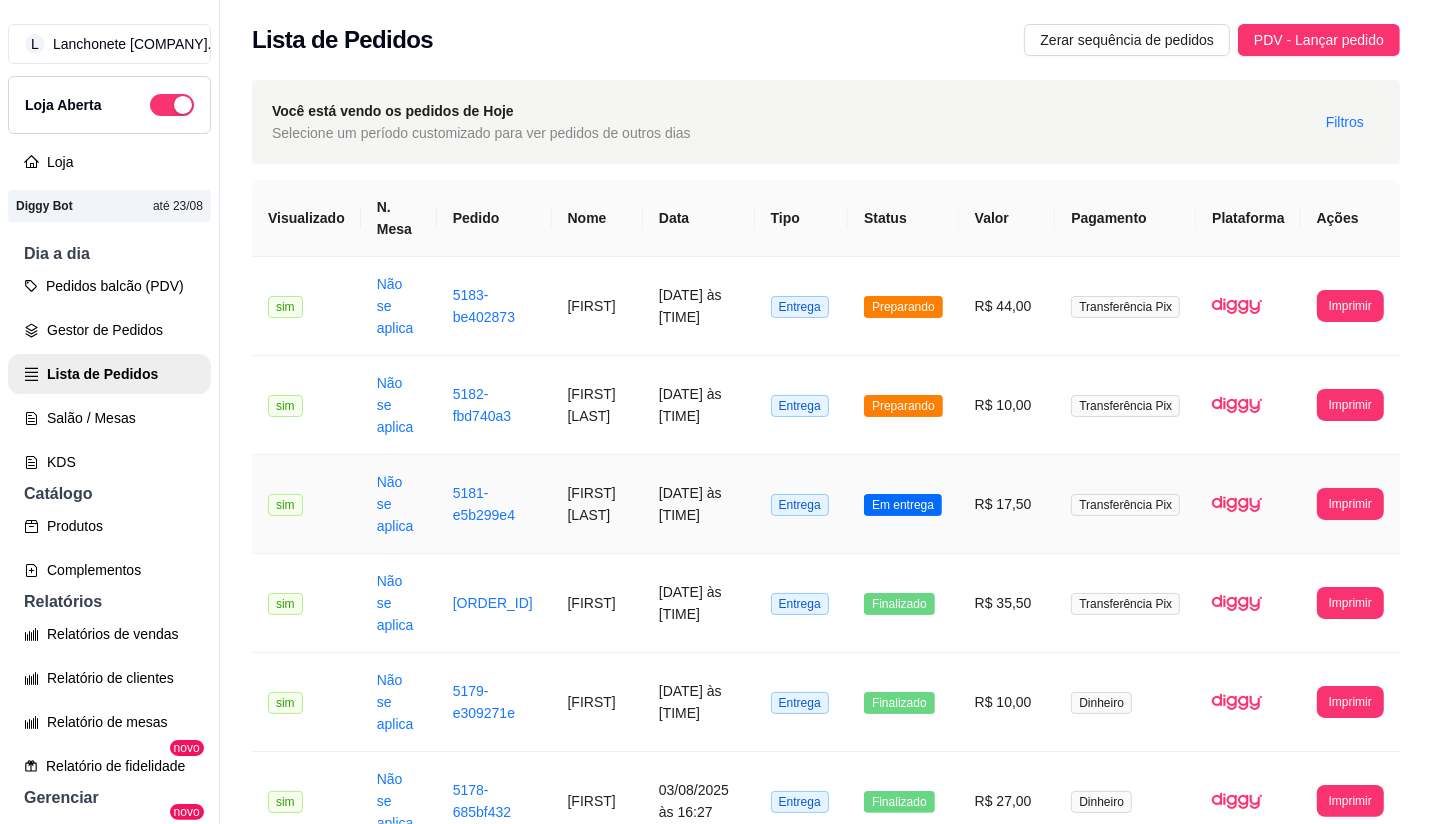 click on "Em entrega" at bounding box center (903, 505) 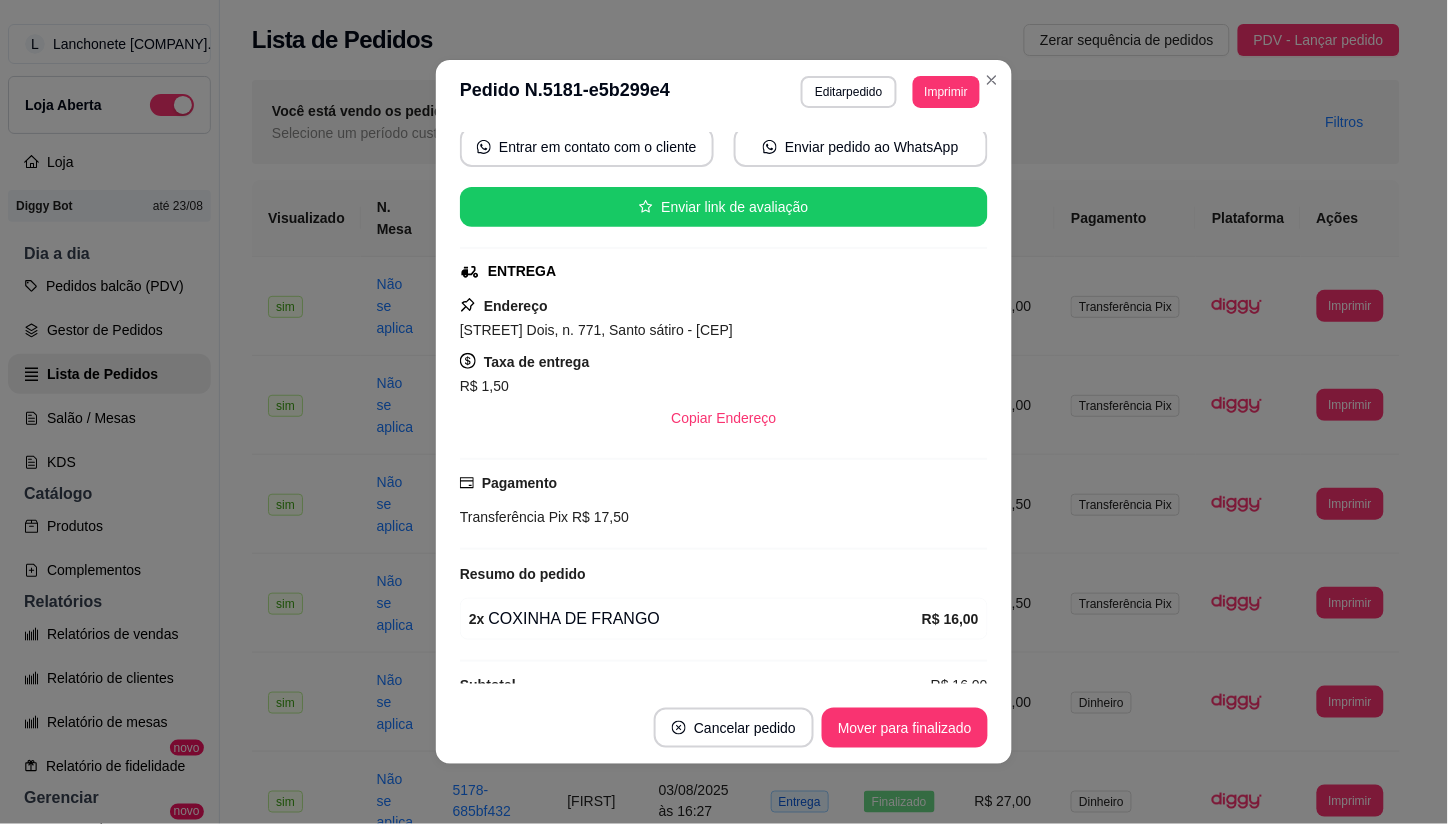 scroll, scrollTop: 227, scrollLeft: 0, axis: vertical 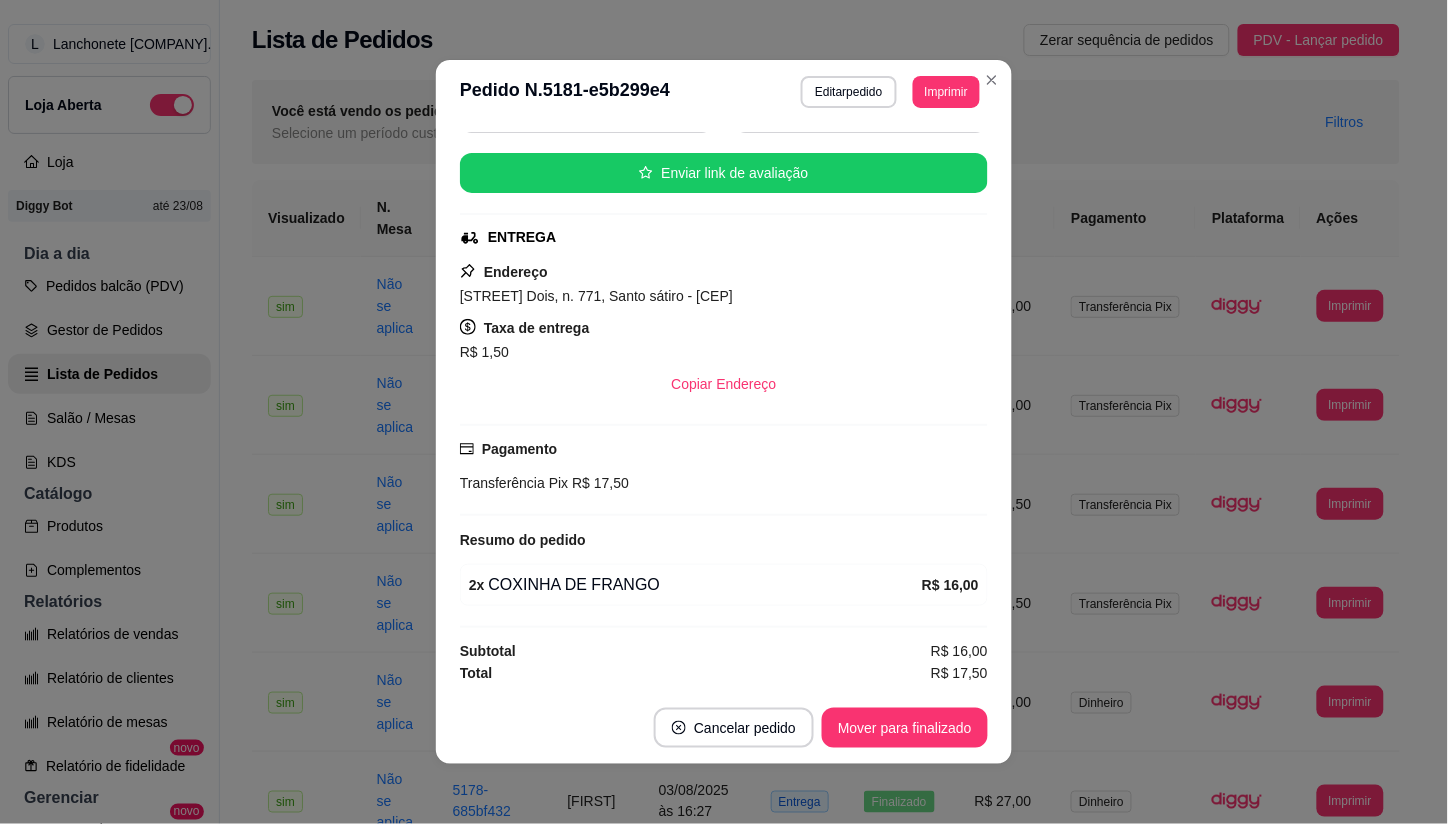 click on "**********" at bounding box center [724, 92] 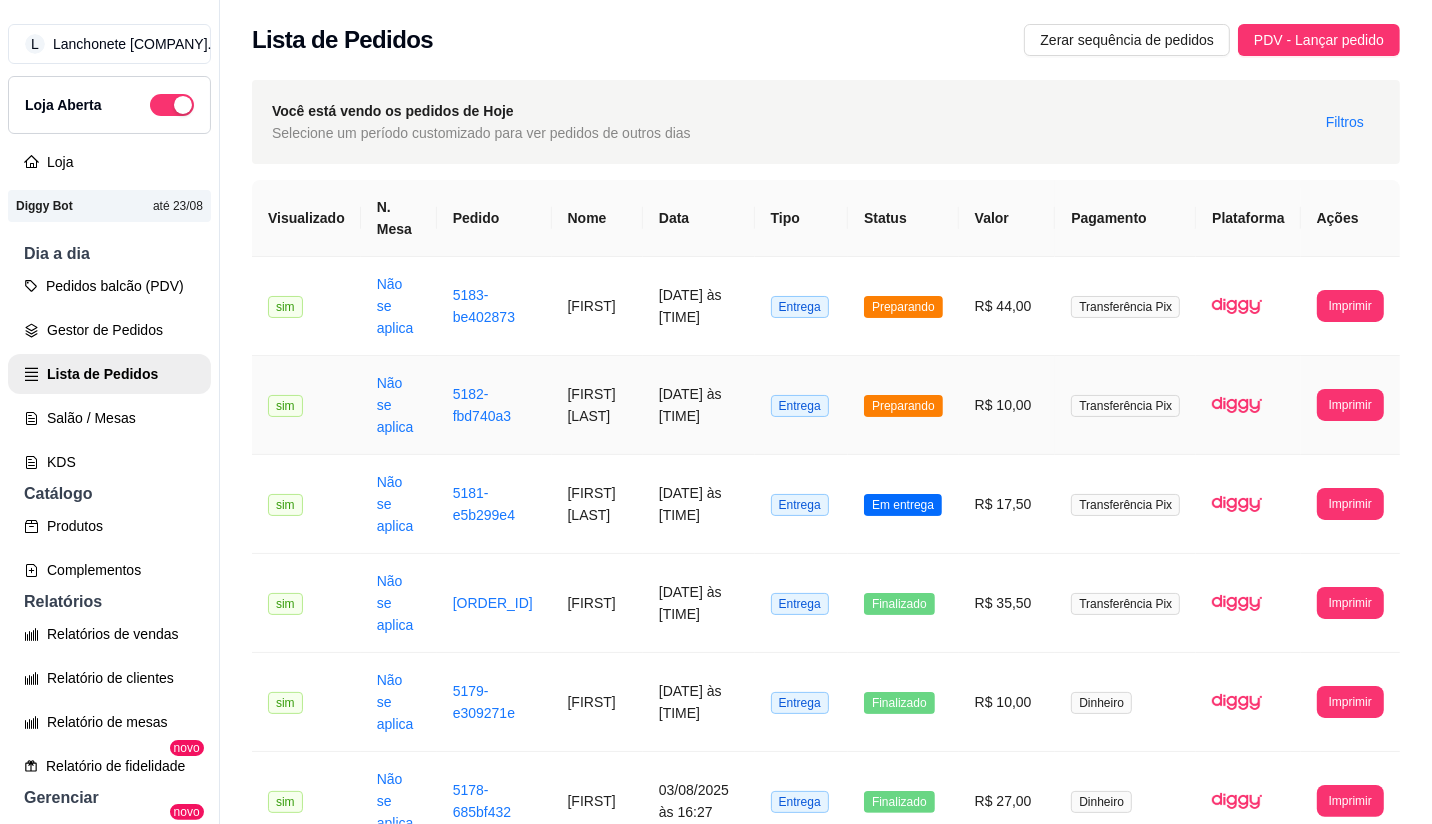click on "Preparando" at bounding box center [903, 405] 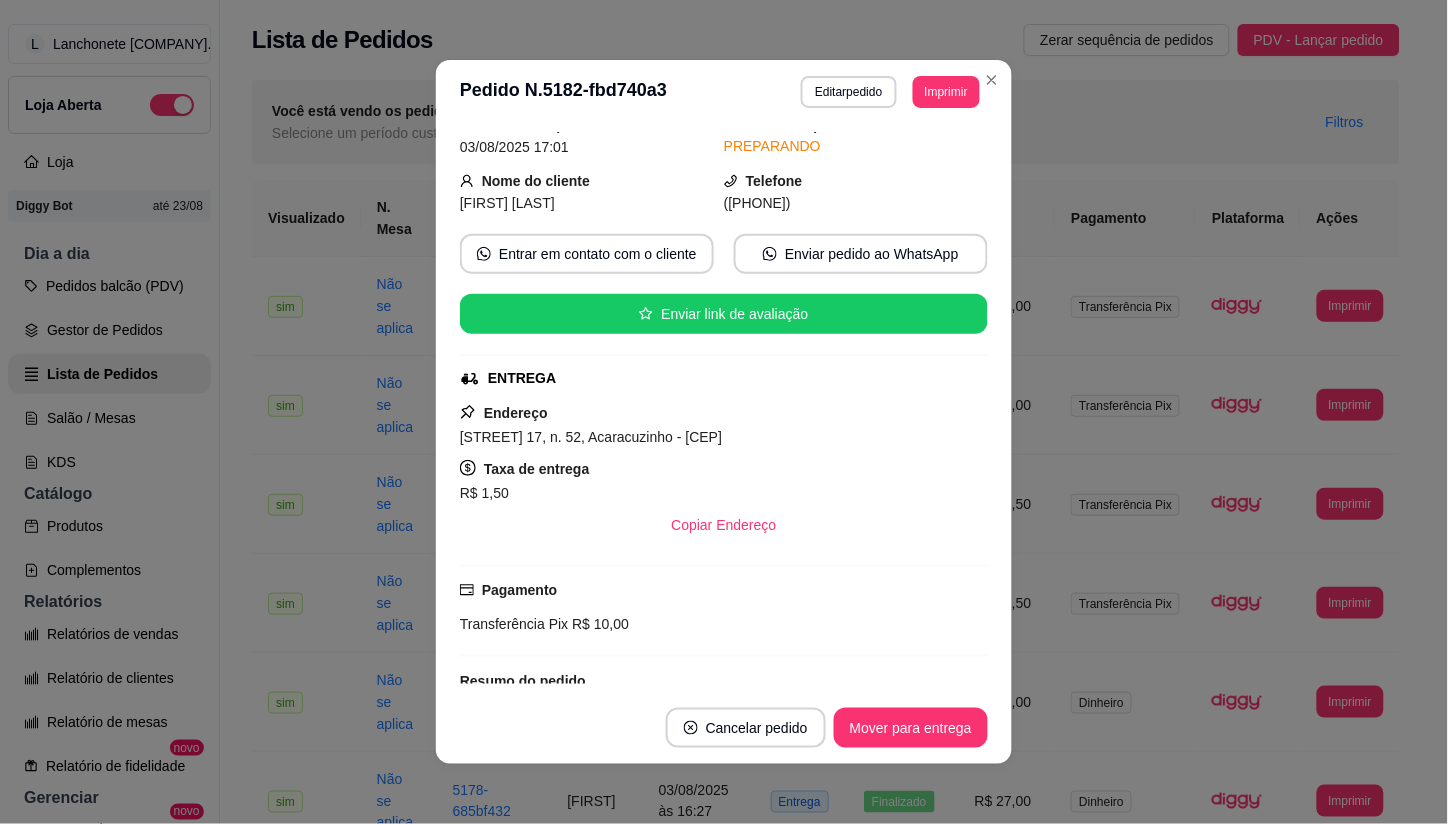 scroll, scrollTop: 111, scrollLeft: 0, axis: vertical 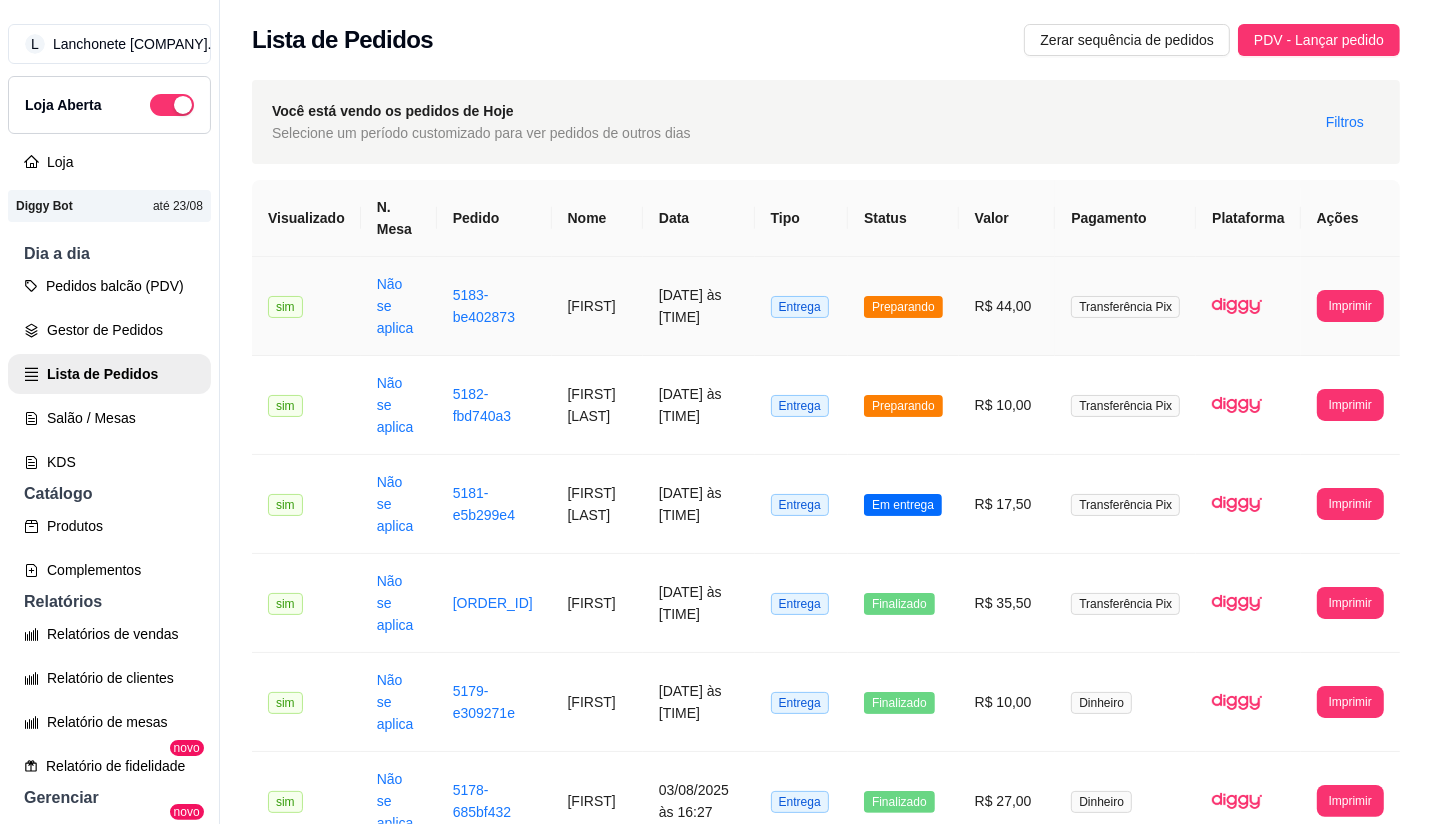 click on "Preparando" at bounding box center [903, 306] 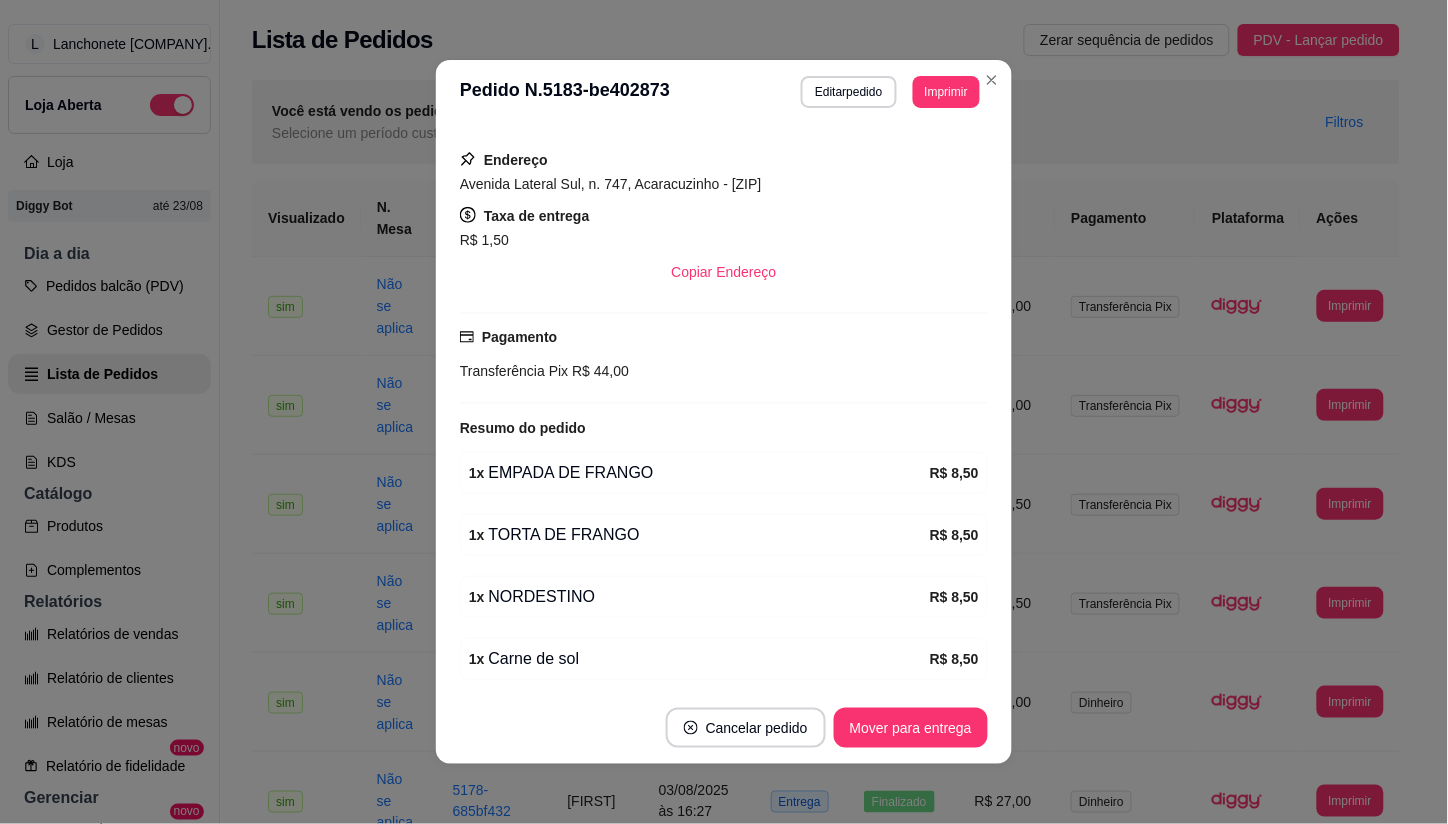 scroll, scrollTop: 476, scrollLeft: 0, axis: vertical 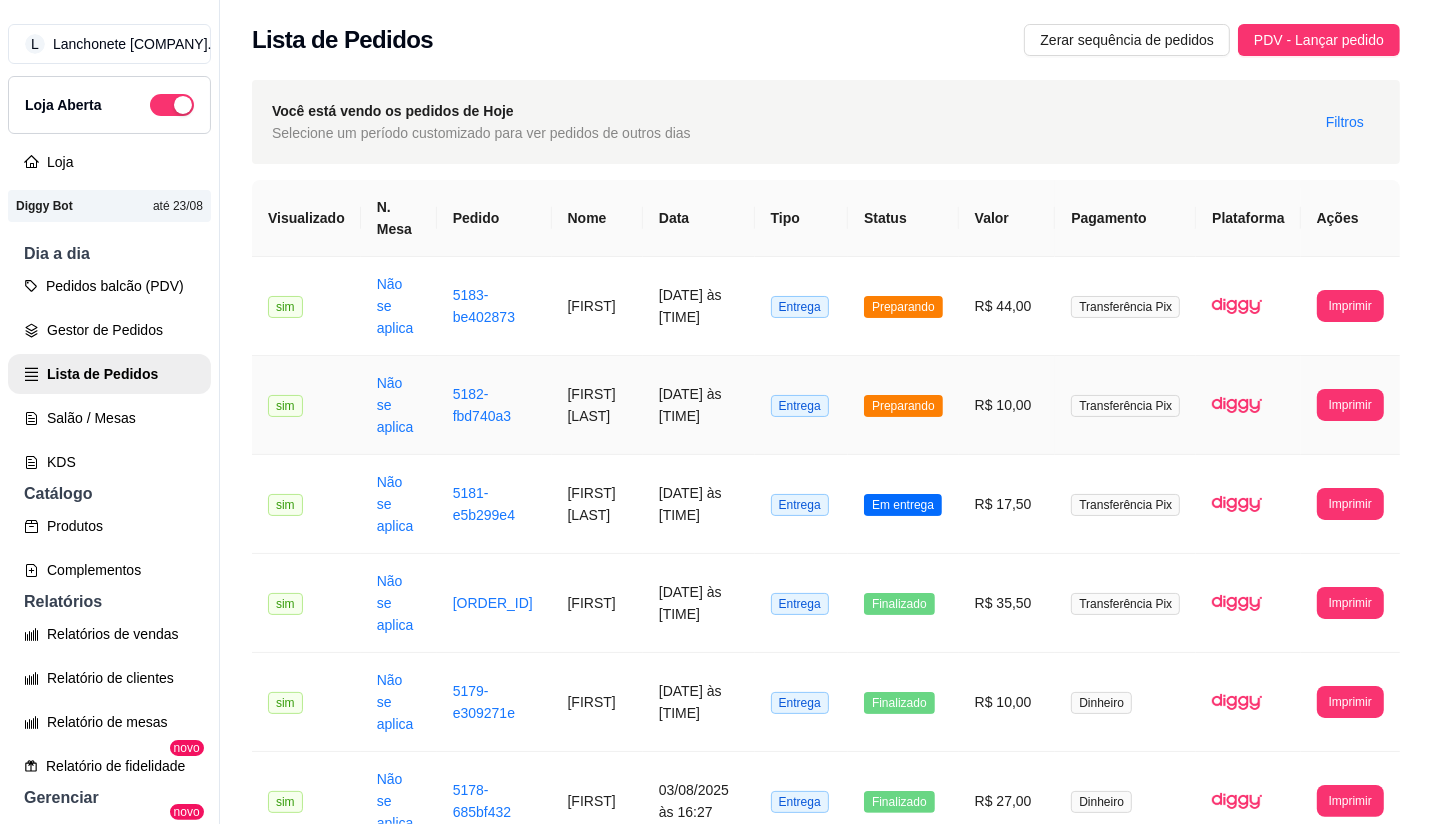 click on "R$ 10,00" at bounding box center (1007, 405) 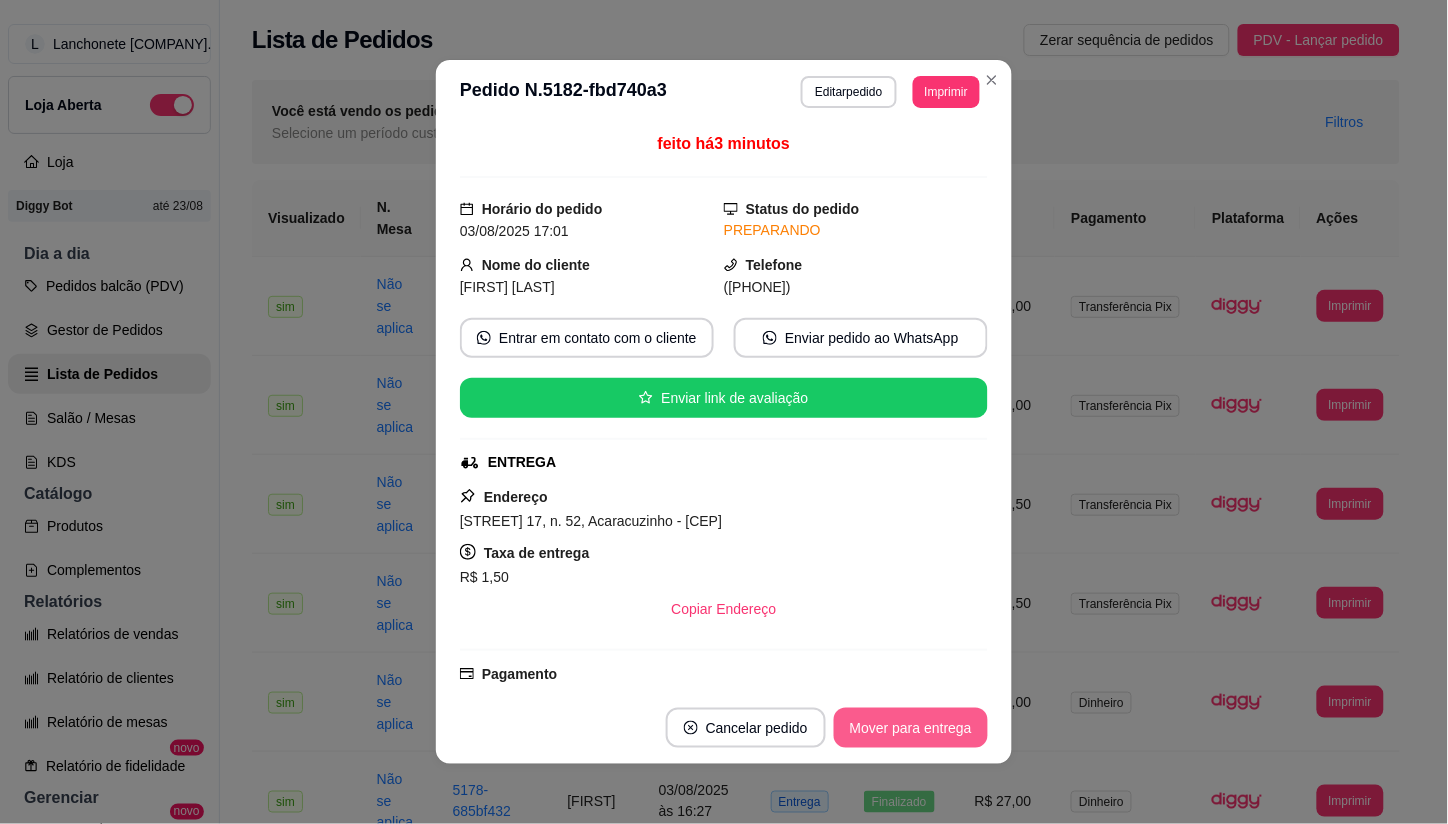 click on "Mover para entrega" at bounding box center (911, 728) 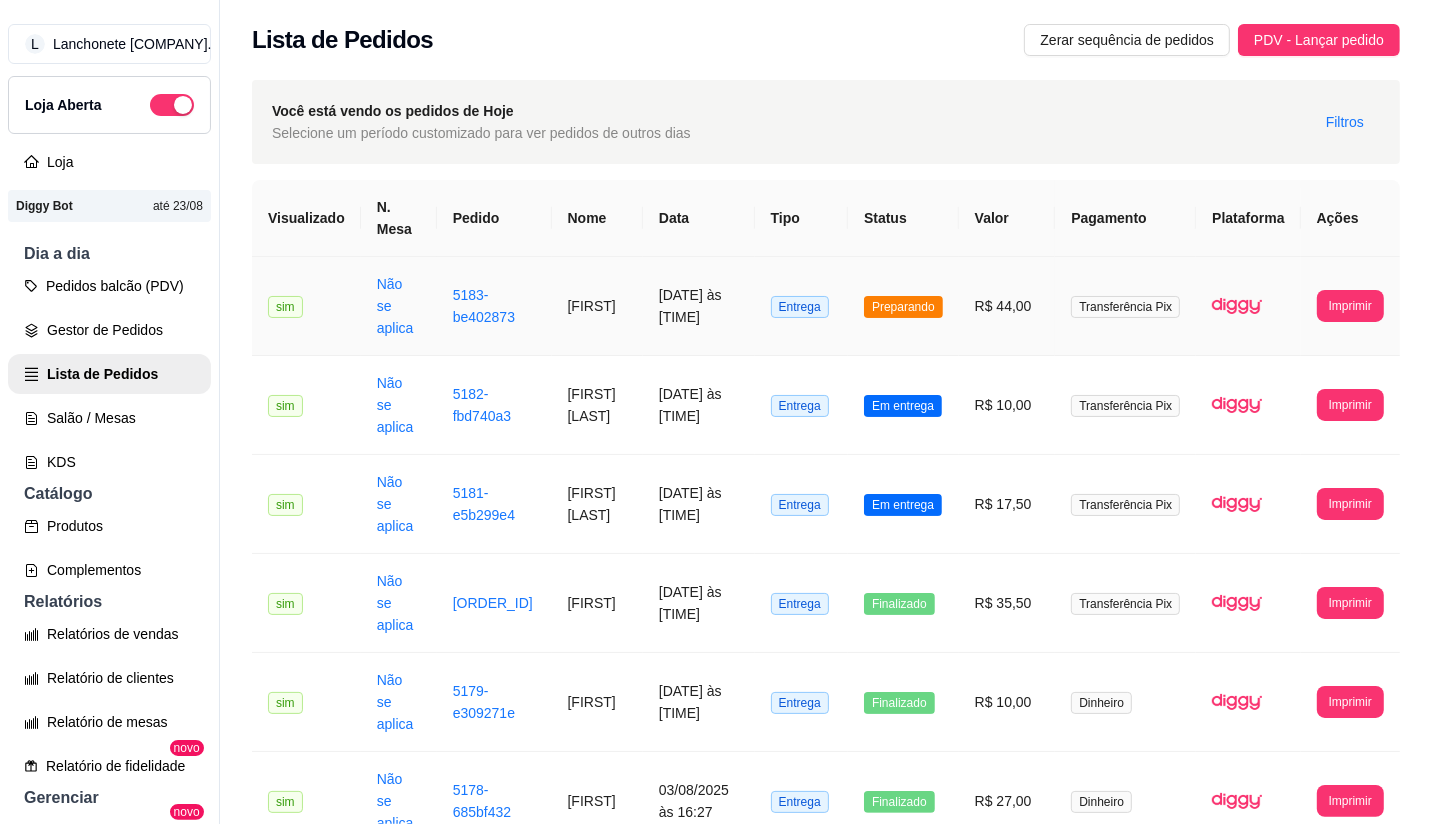 click on "Preparando" at bounding box center [903, 307] 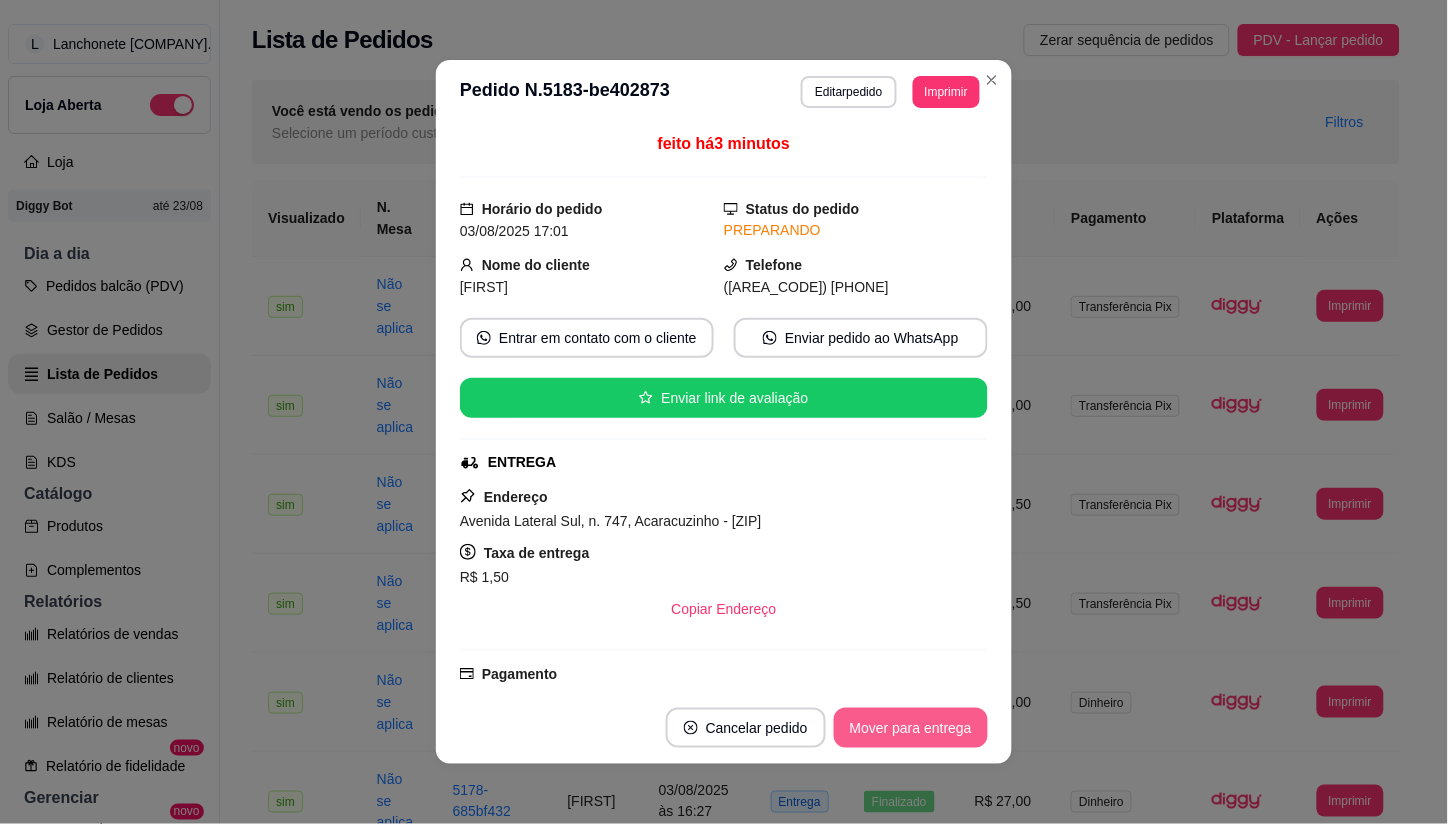 click on "Mover para entrega" at bounding box center (911, 728) 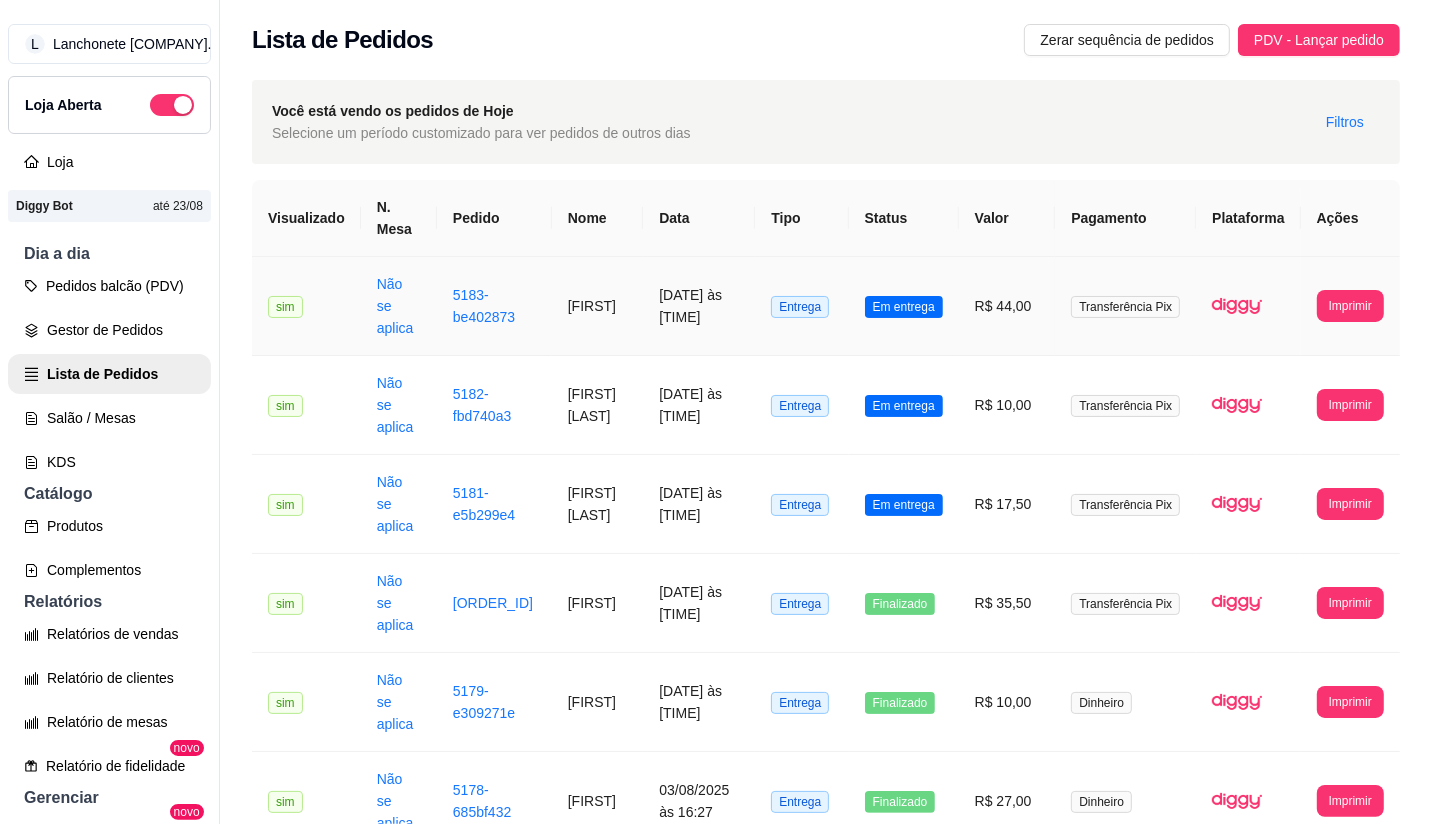 click on "Em entrega" at bounding box center [904, 306] 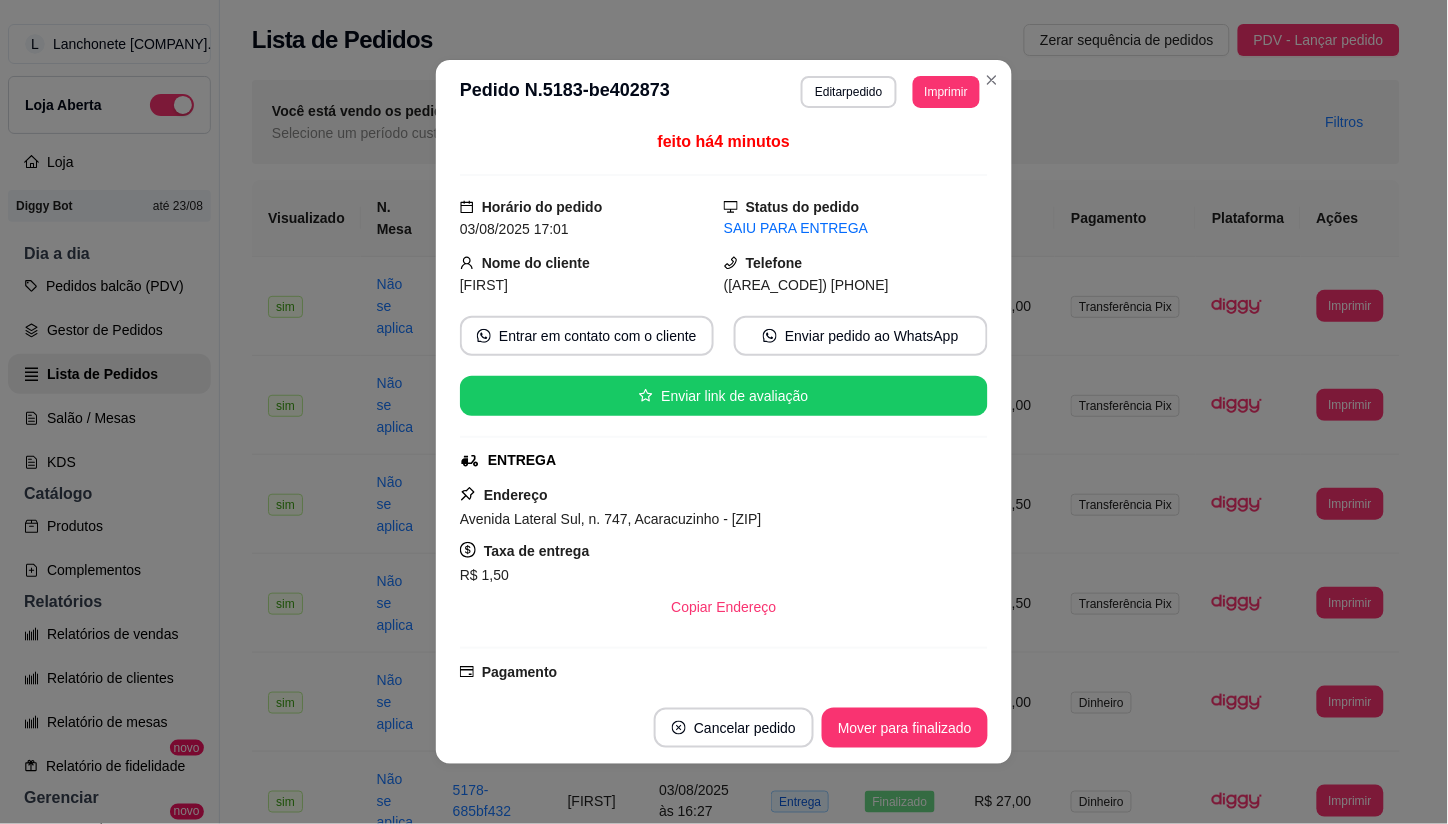 scroll, scrollTop: 0, scrollLeft: 0, axis: both 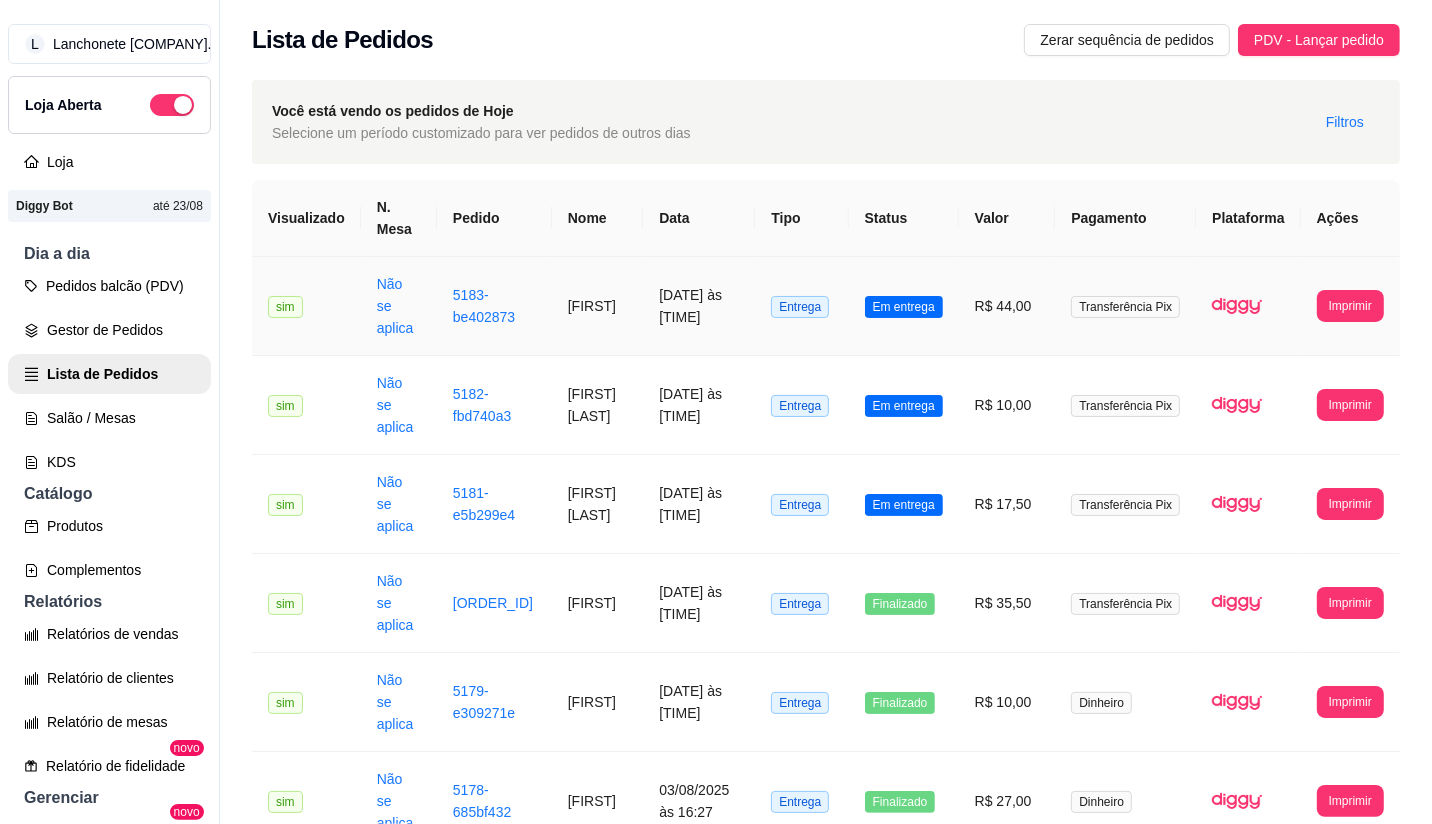 click on "Em entrega" at bounding box center (904, 306) 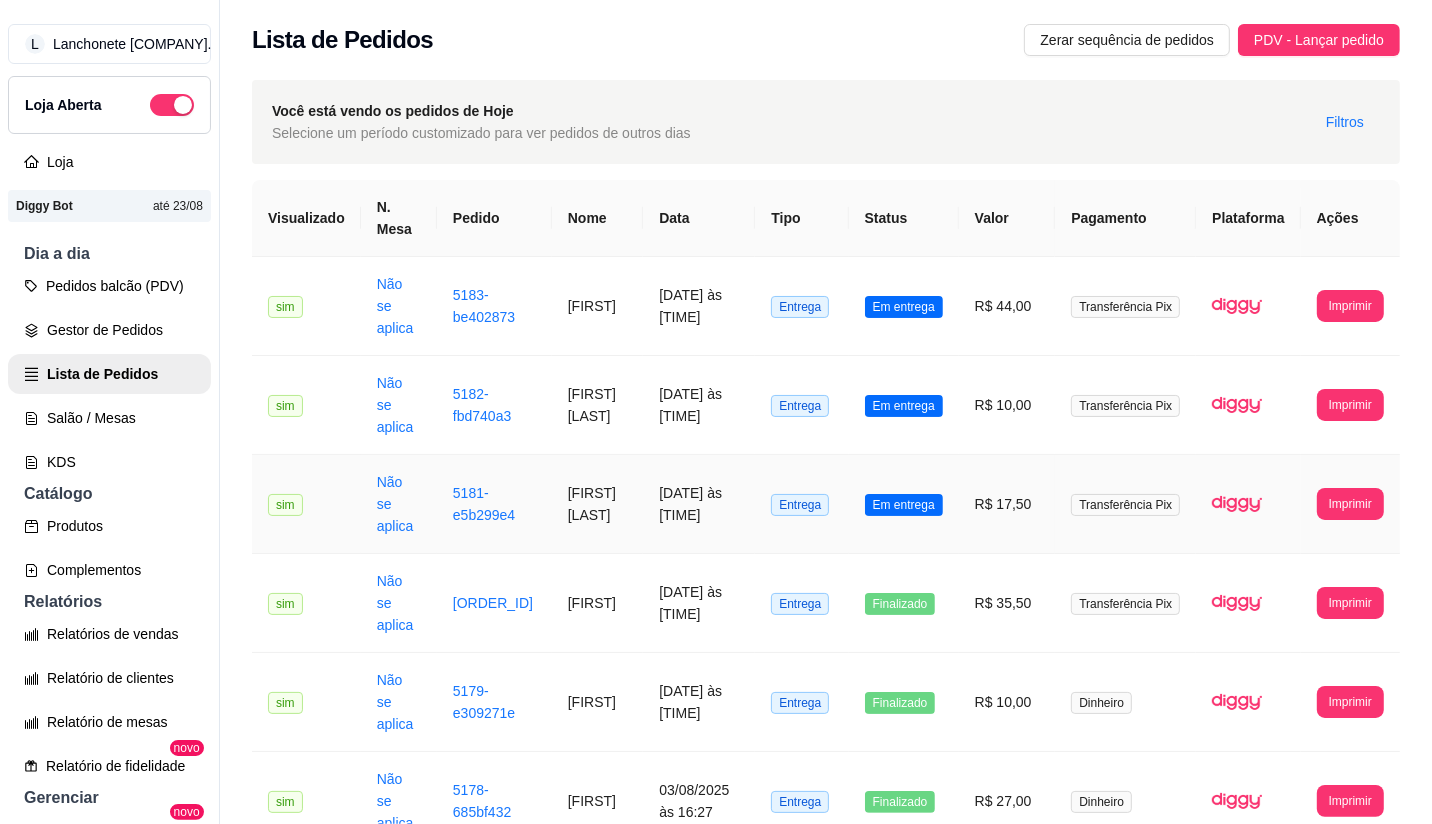 click on "Em entrega" at bounding box center (904, 505) 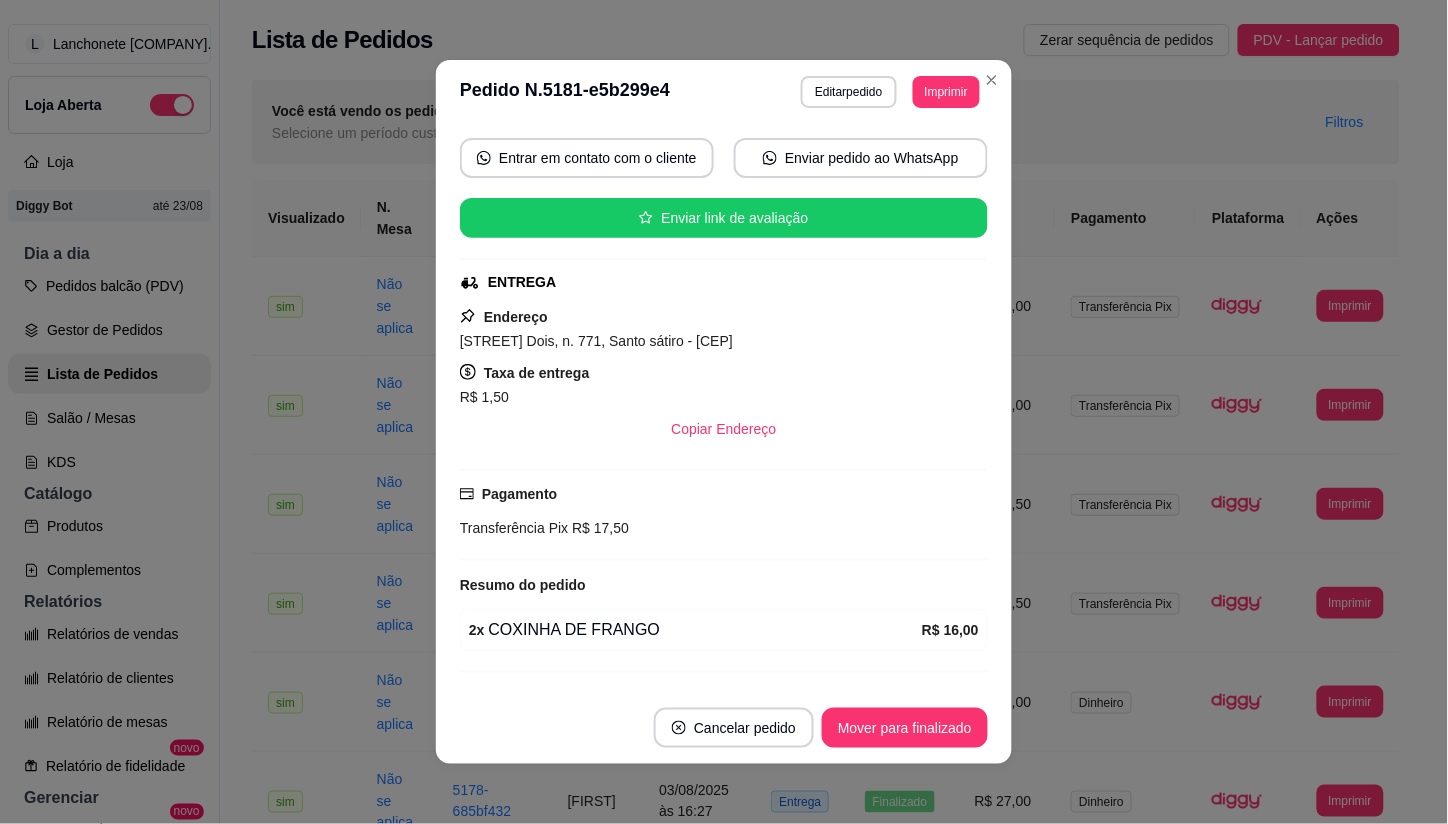 scroll, scrollTop: 227, scrollLeft: 0, axis: vertical 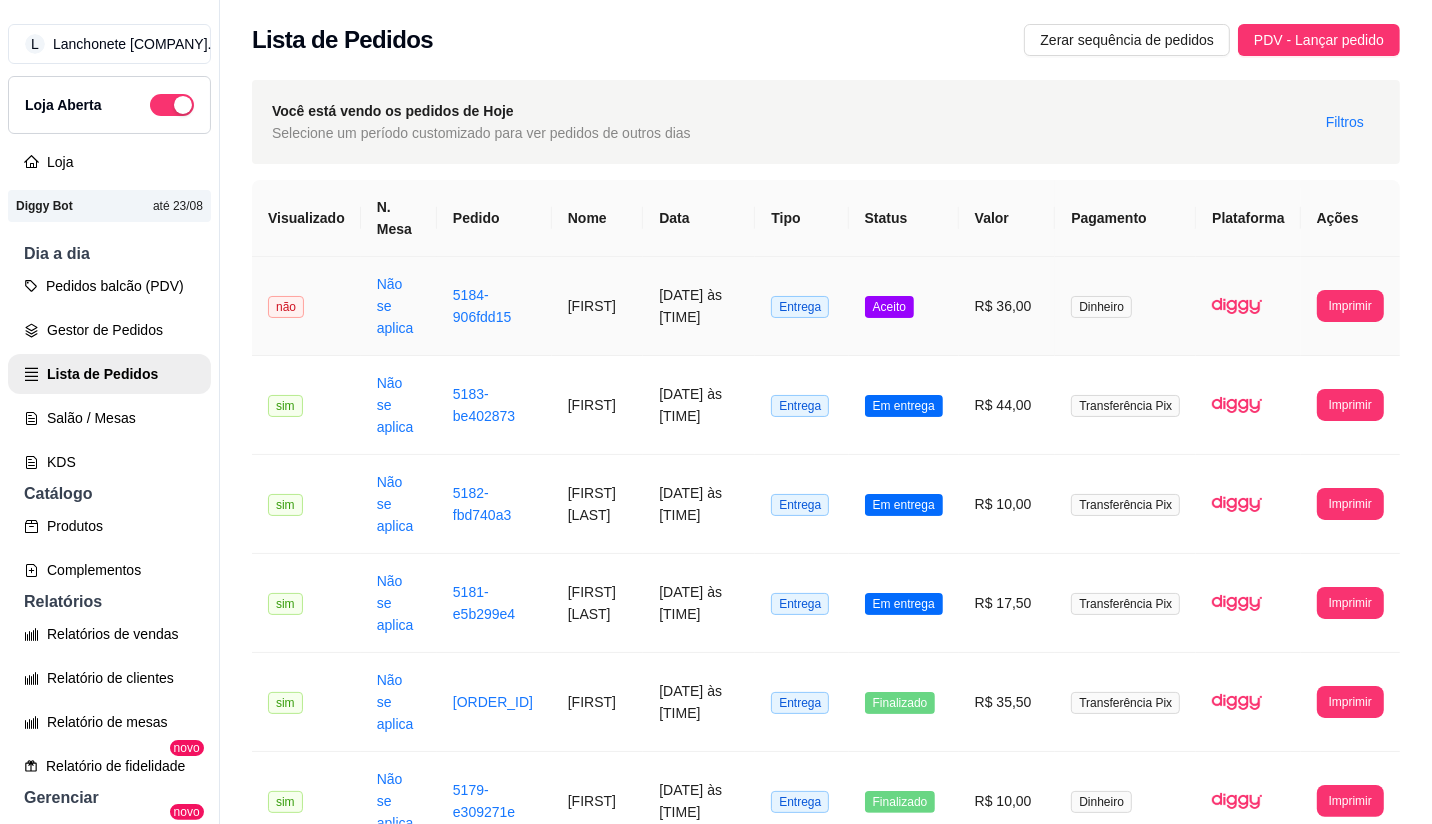 click on "Aceito" at bounding box center (904, 306) 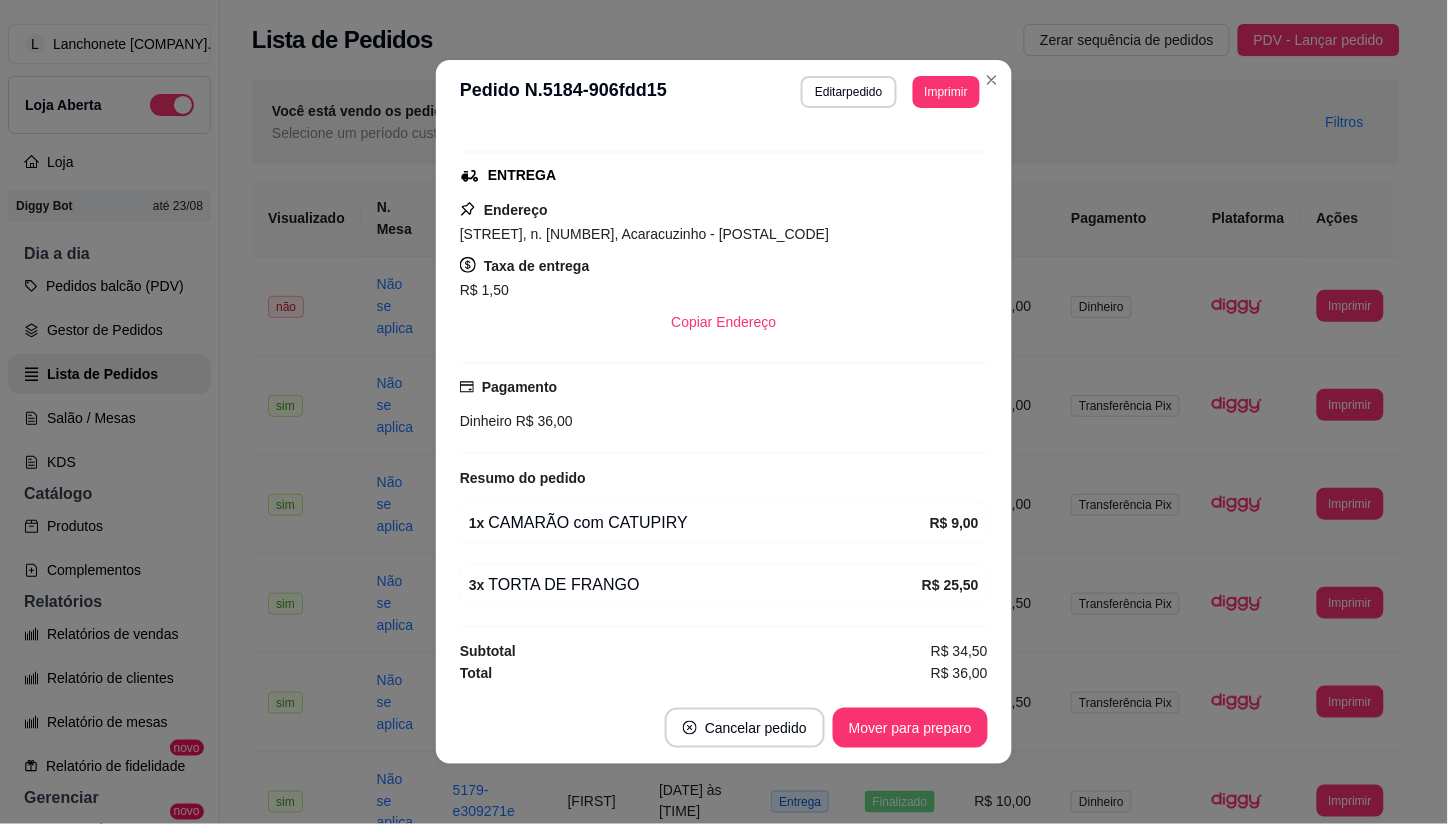 scroll, scrollTop: 290, scrollLeft: 0, axis: vertical 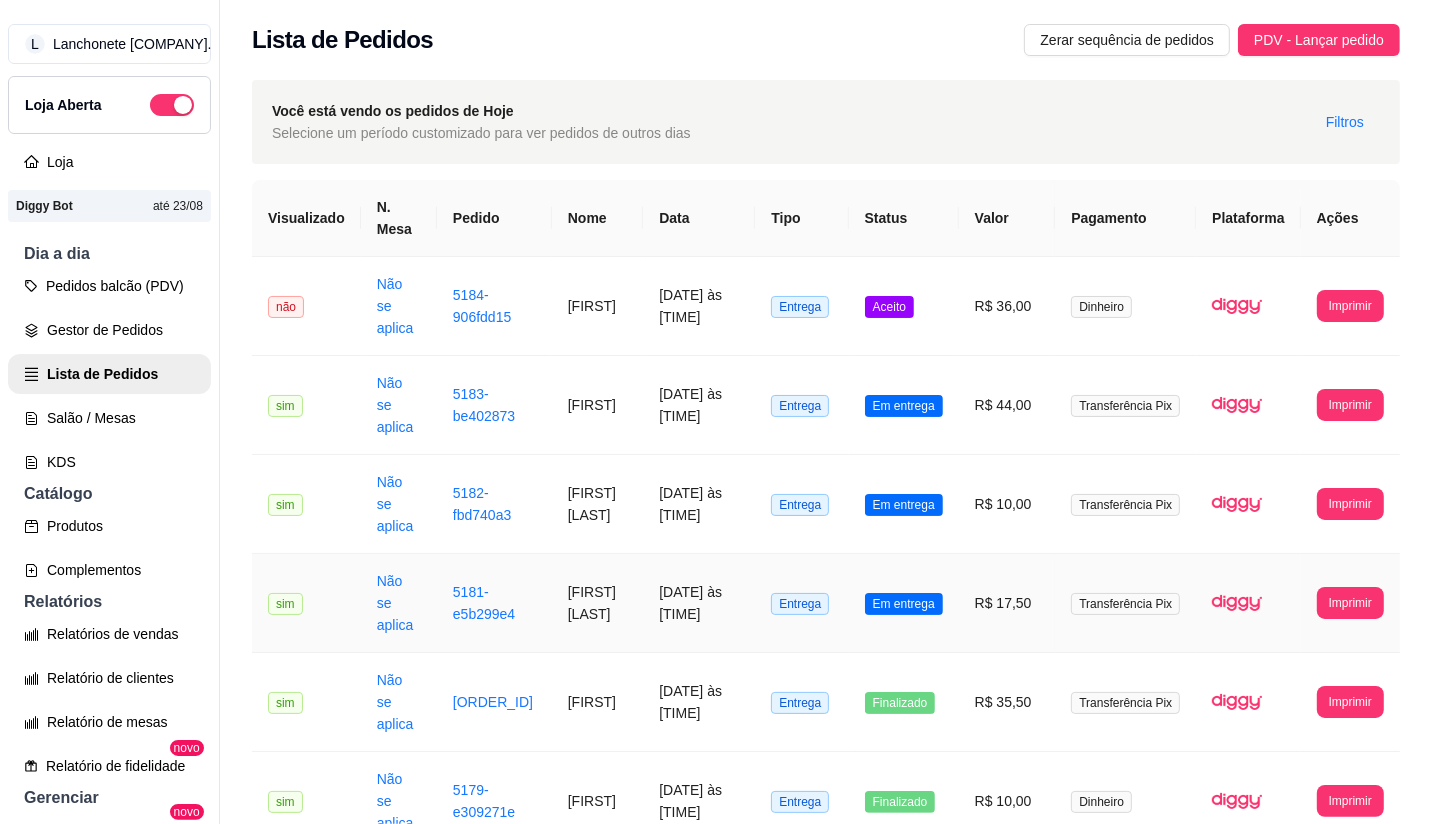 click on "Em entrega" at bounding box center (904, 603) 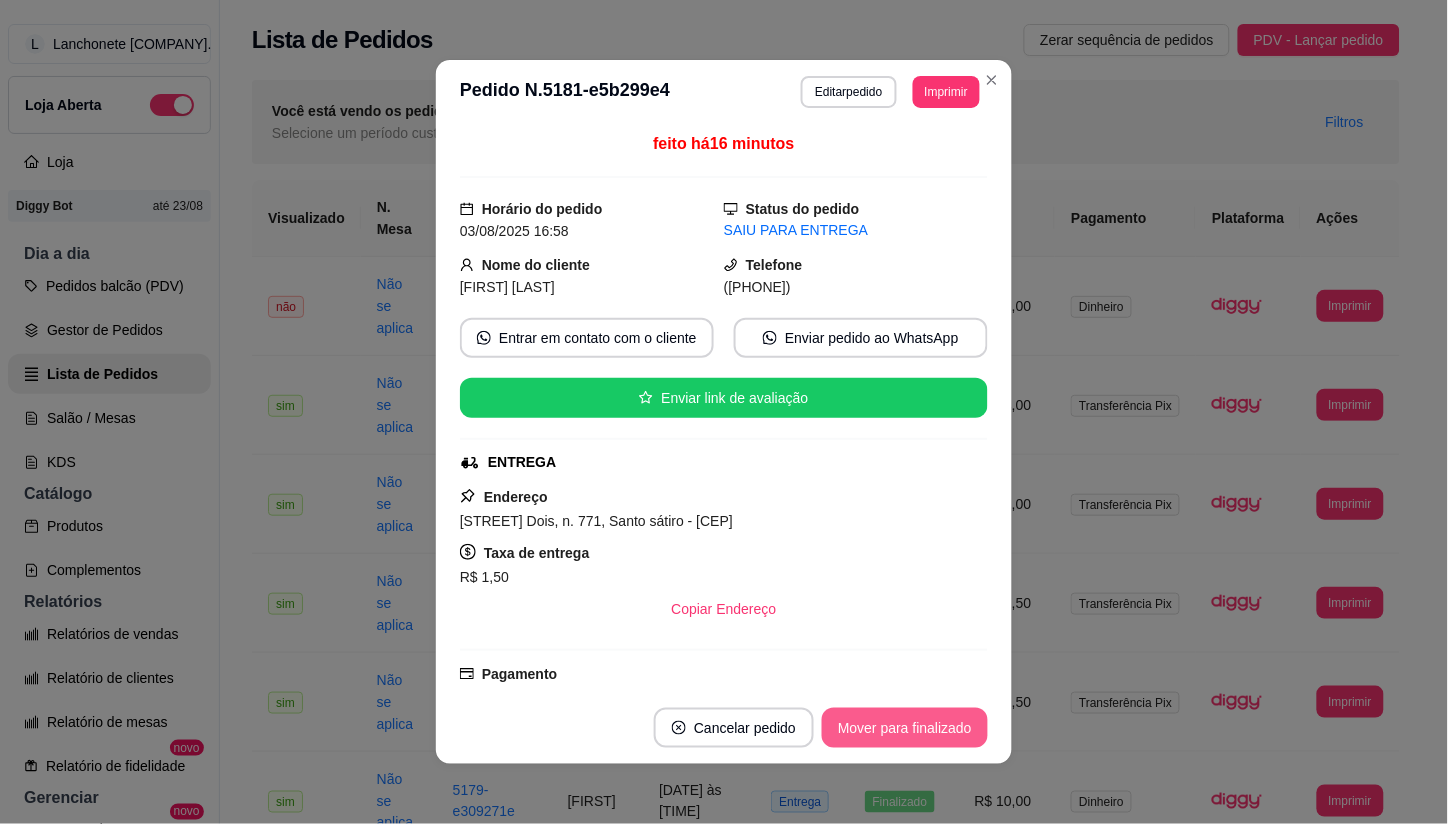 click on "Mover para finalizado" at bounding box center (905, 728) 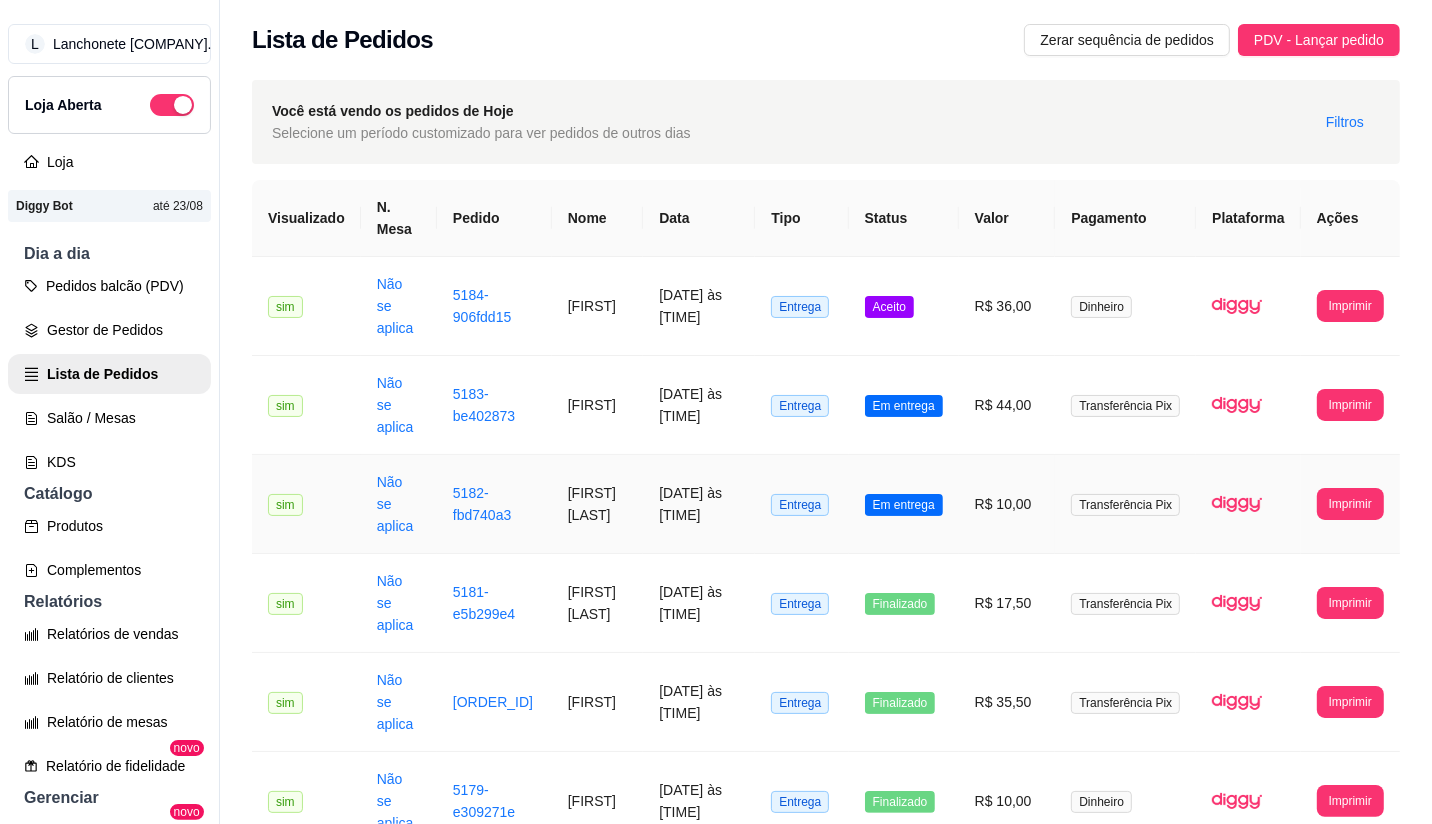 click on "R$ 10,00" at bounding box center (1007, 504) 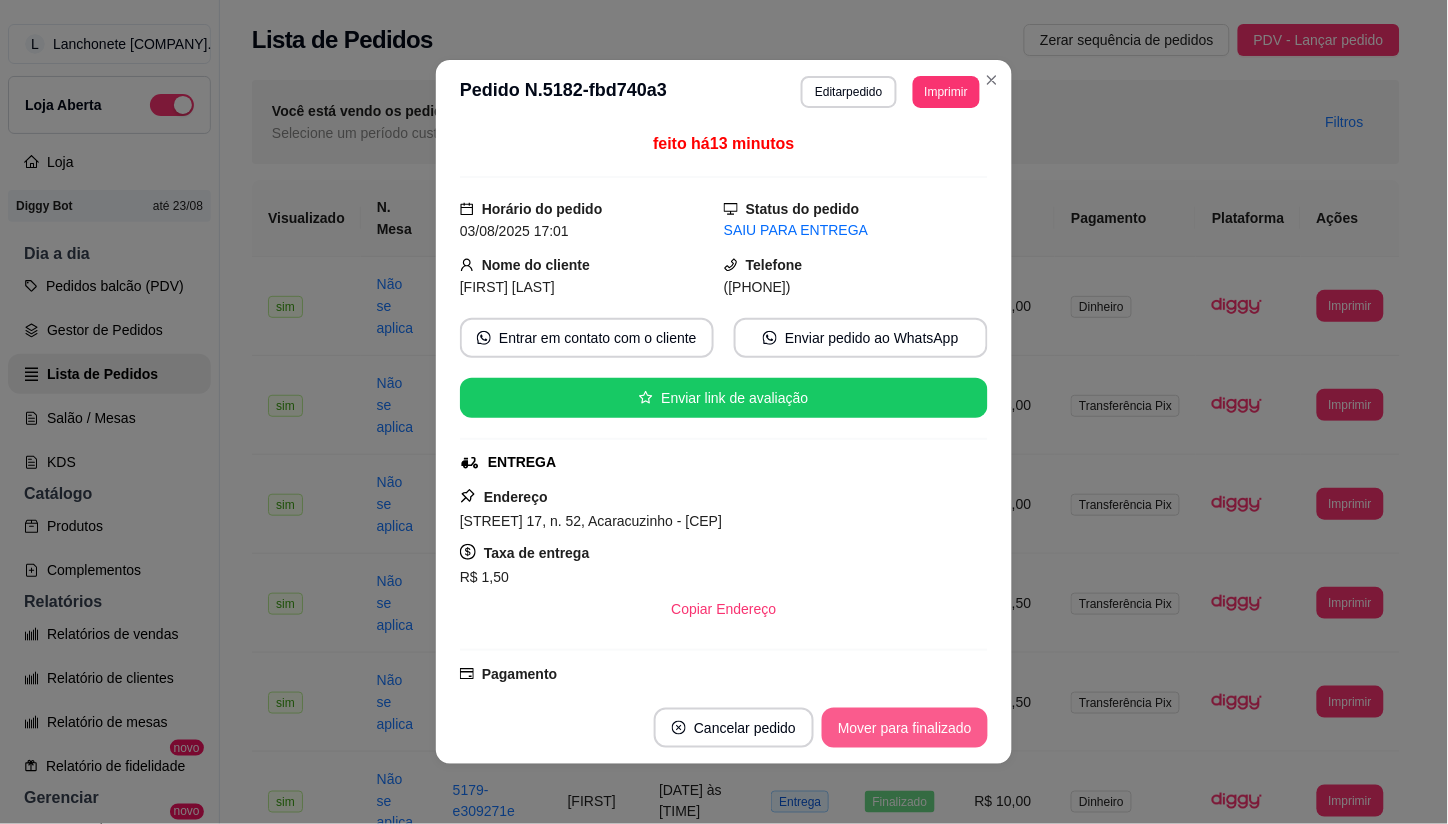 click on "Mover para finalizado" at bounding box center (905, 728) 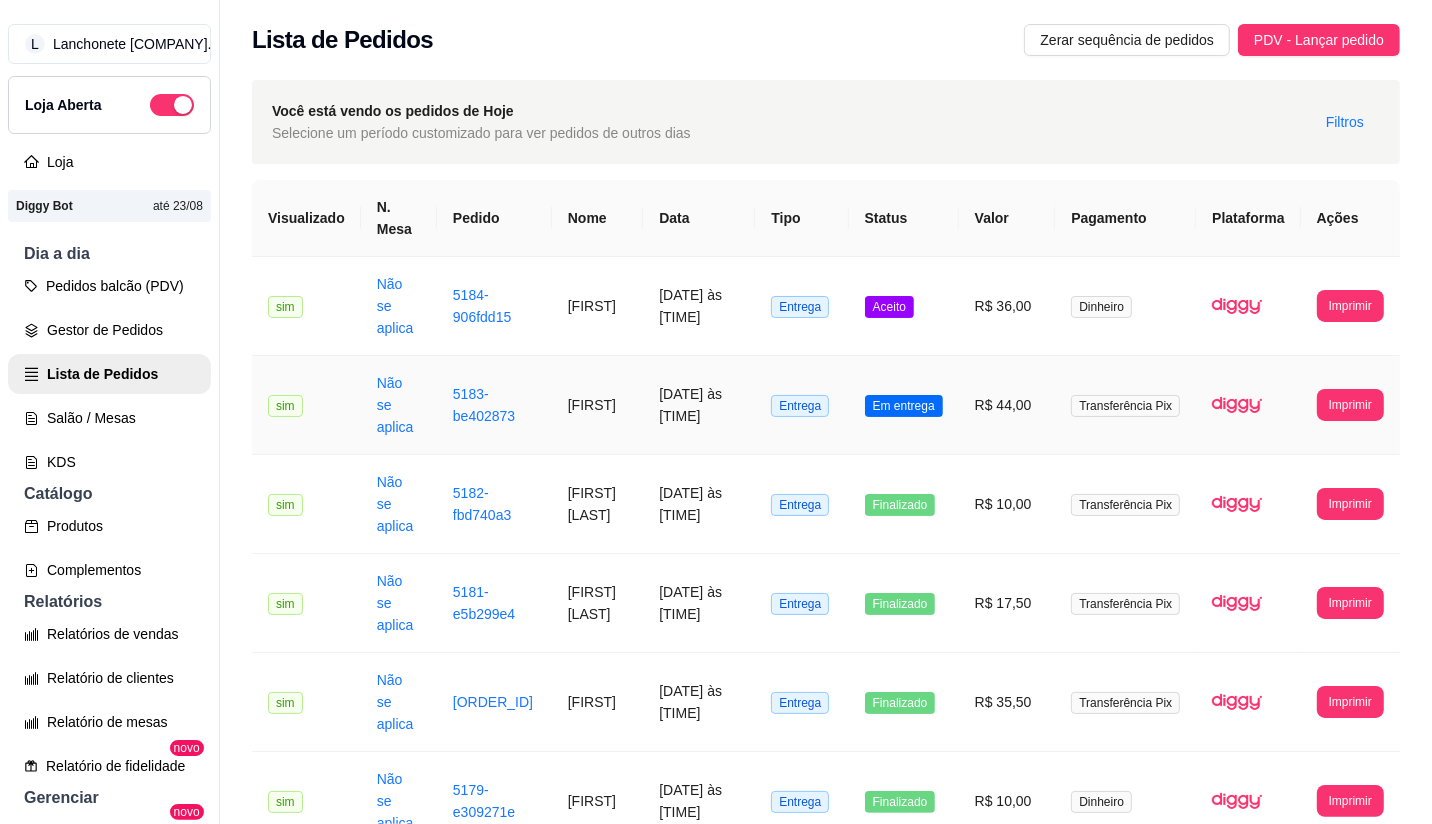 click on "Em entrega" at bounding box center [904, 405] 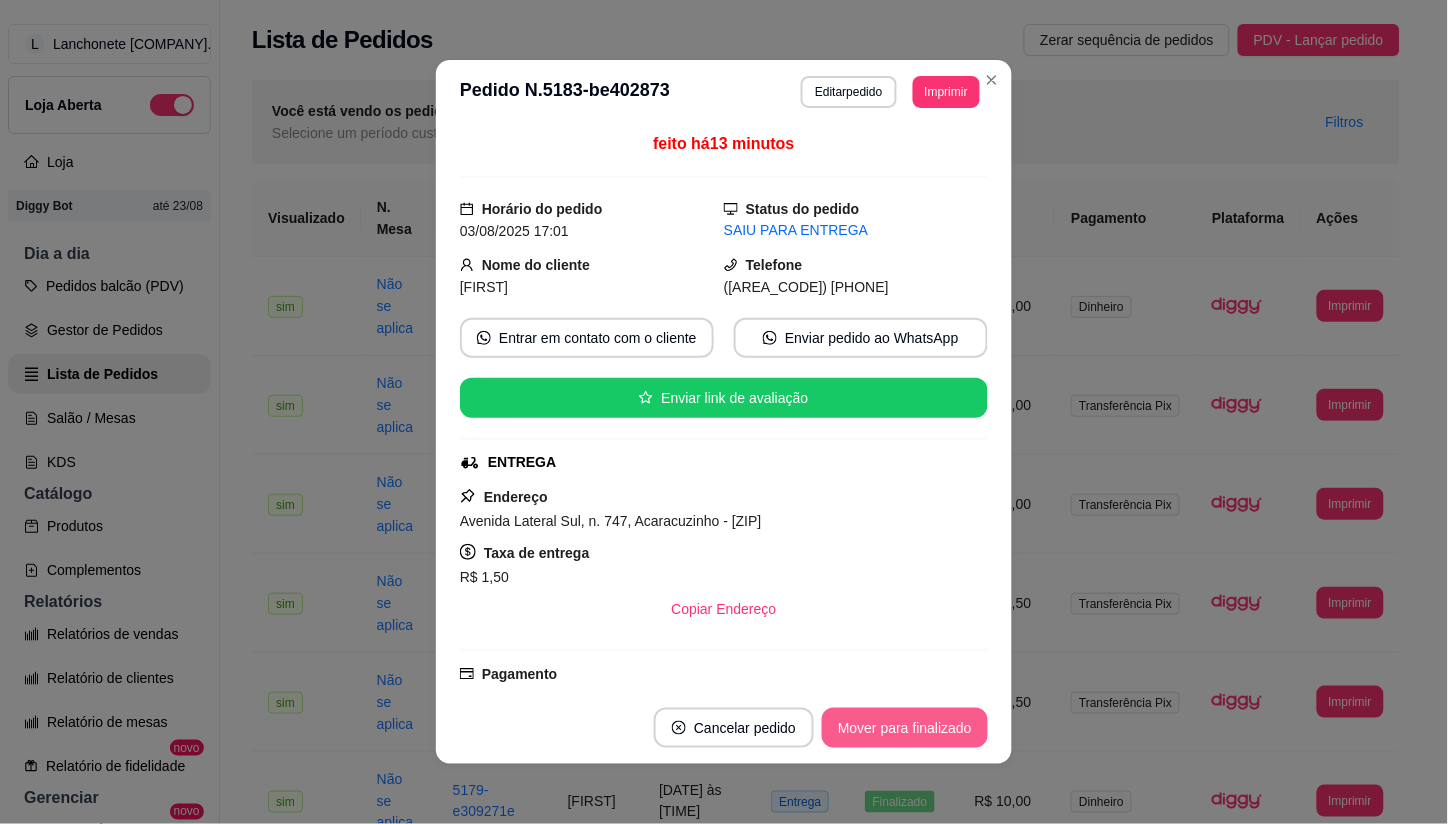 click on "Mover para finalizado" at bounding box center [905, 728] 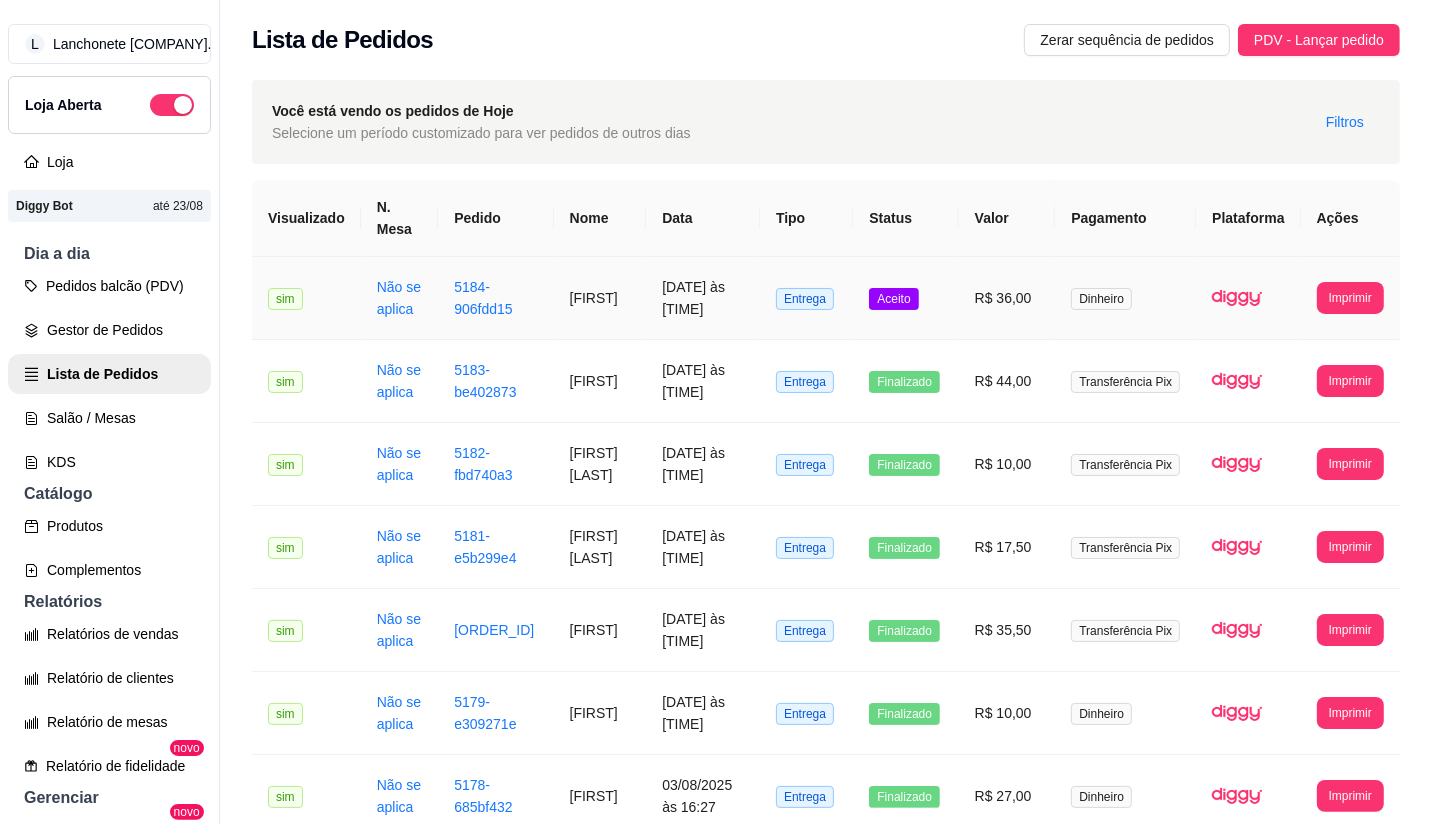 click on "Aceito" at bounding box center (905, 298) 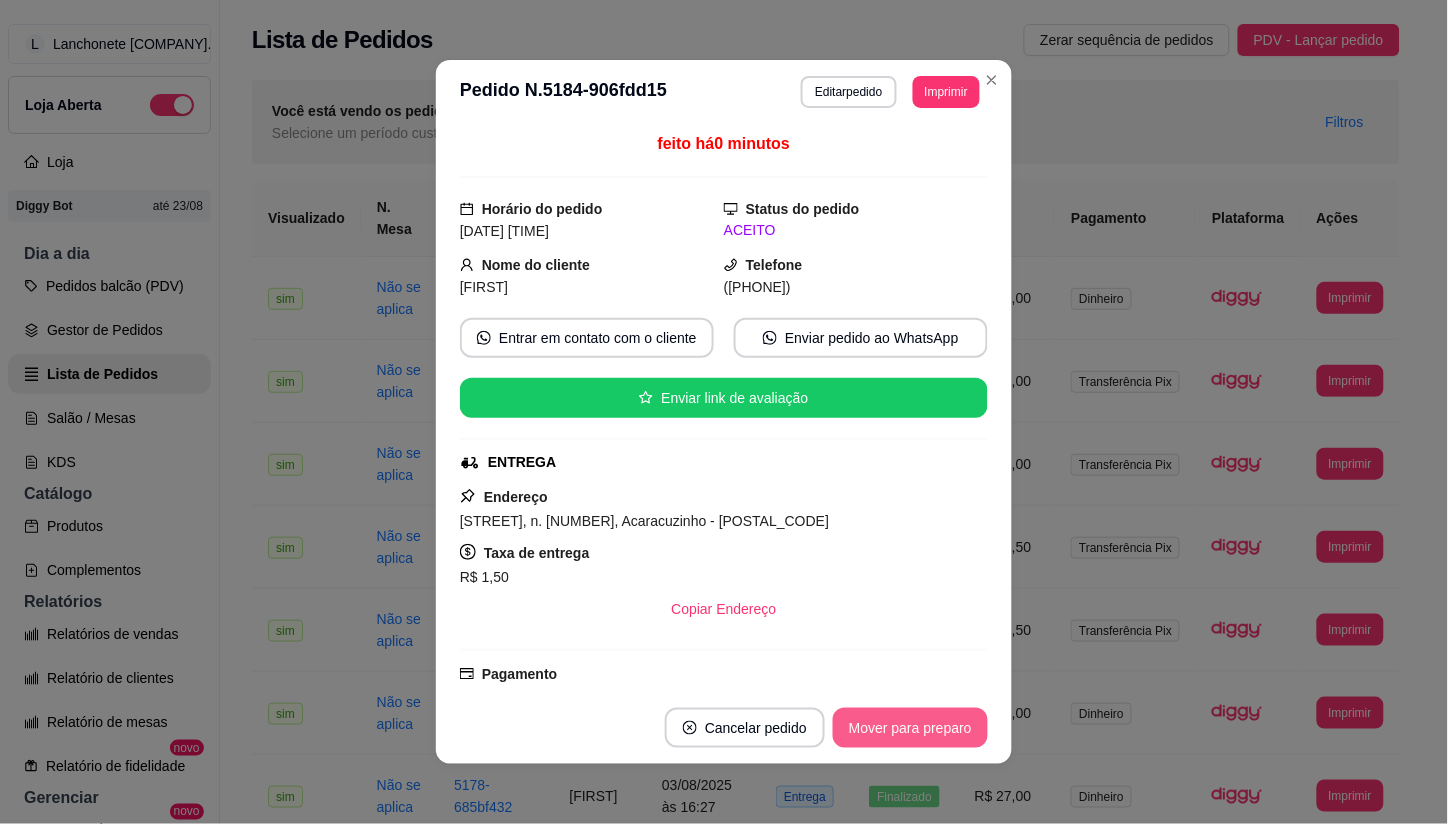 click on "Mover para preparo" at bounding box center (910, 728) 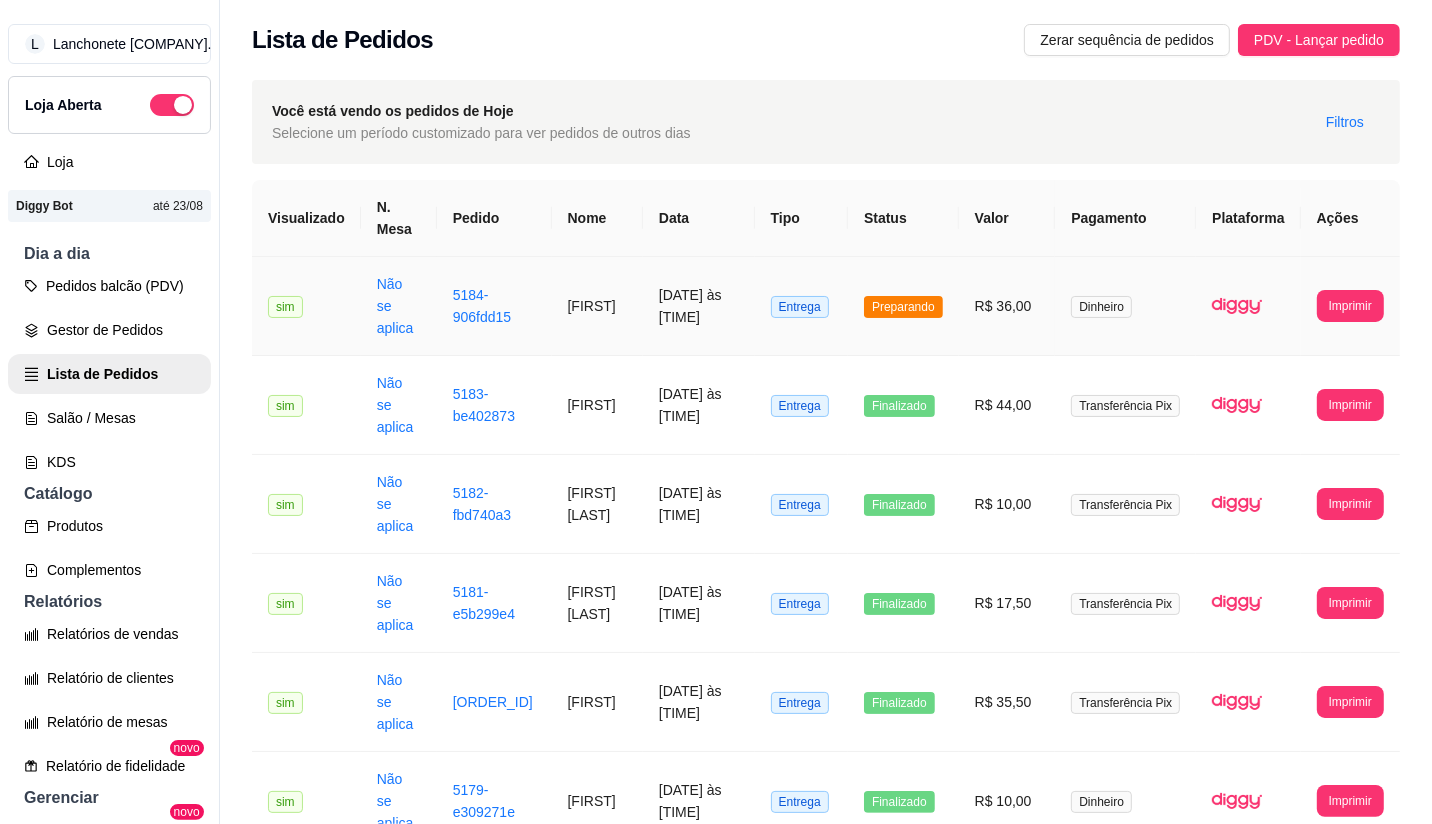 click on "R$ 36,00" at bounding box center (1007, 306) 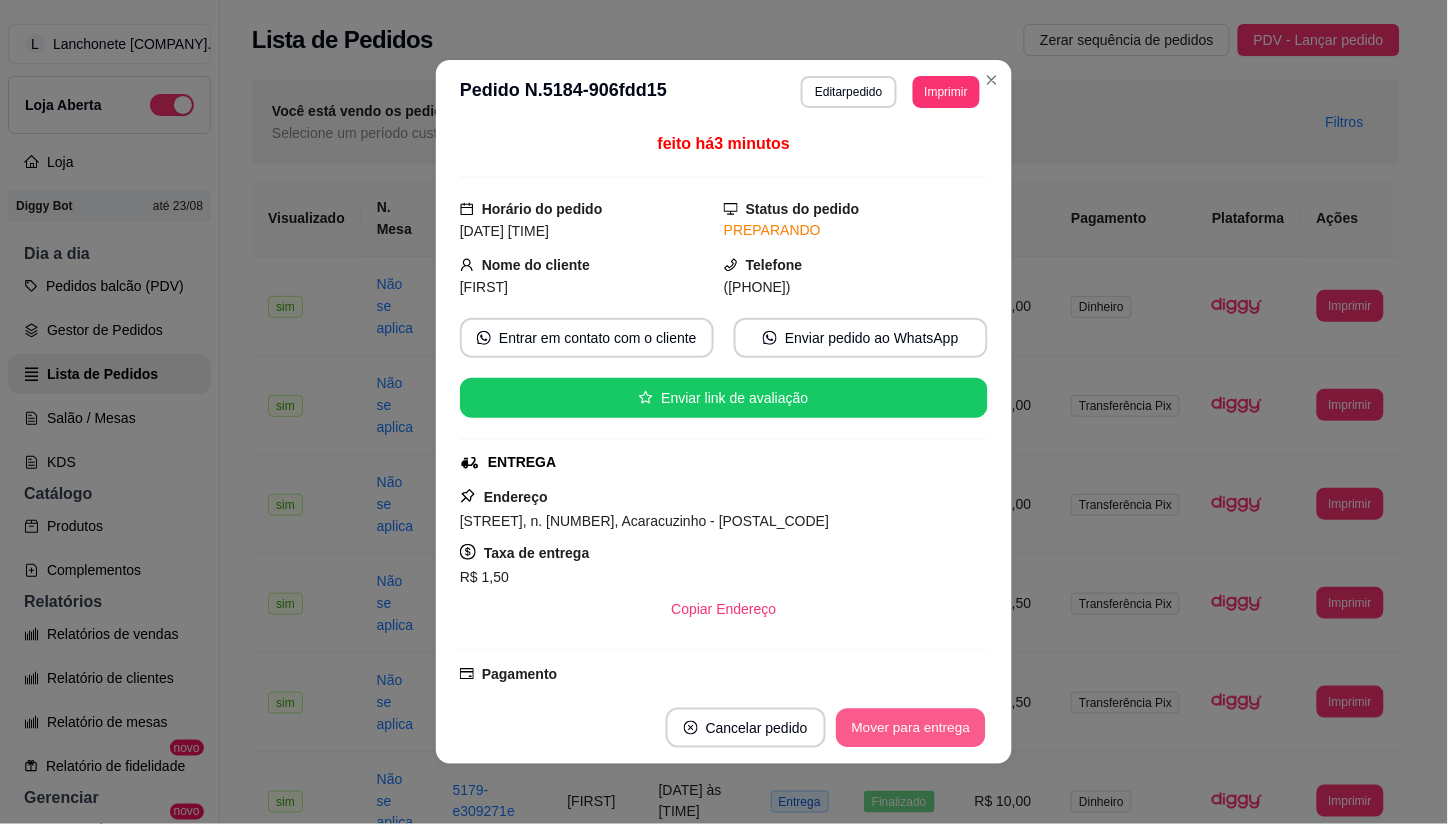click on "Mover para entrega" at bounding box center (911, 728) 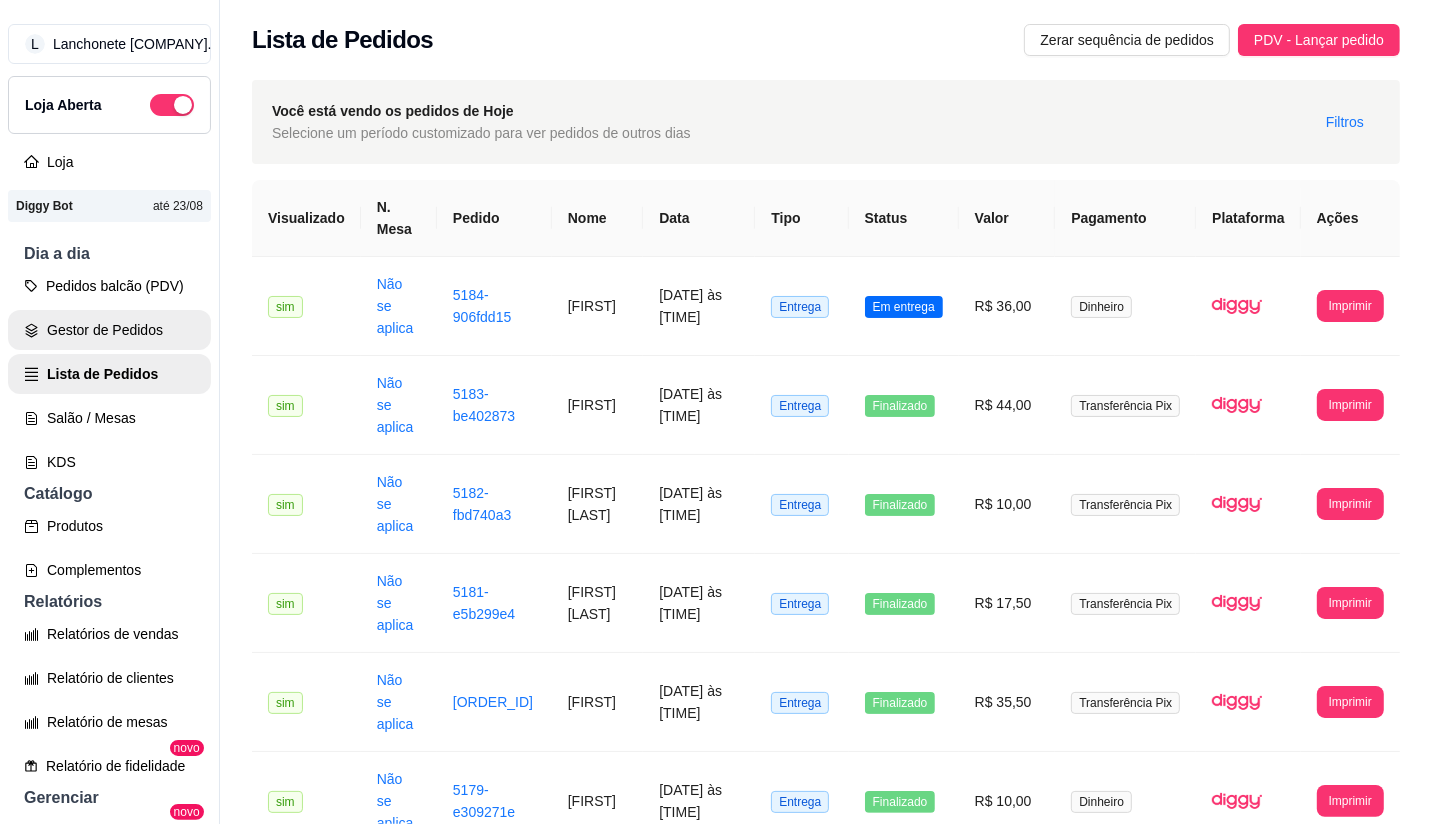 click on "Gestor de Pedidos" at bounding box center (109, 330) 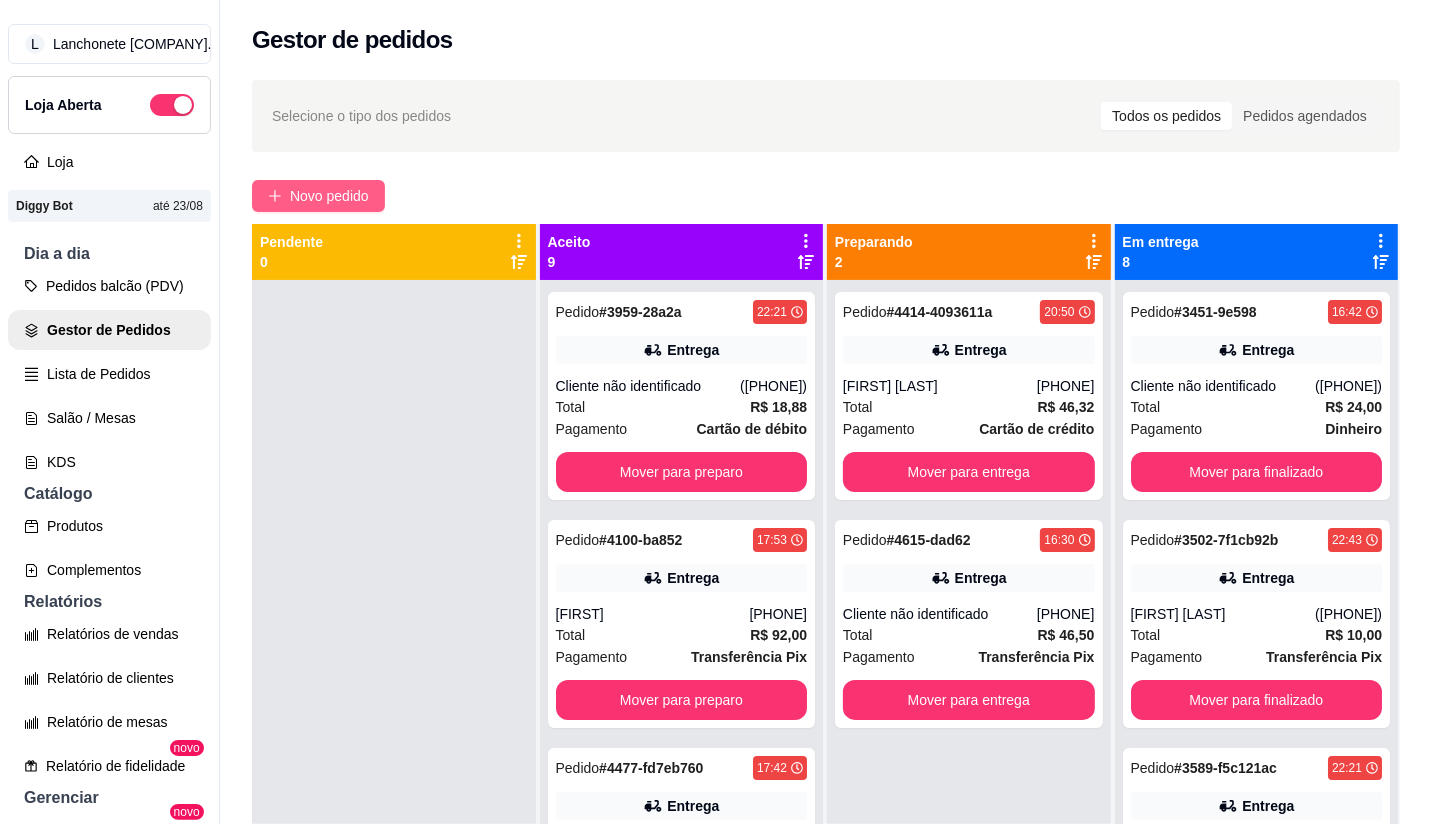 click on "Novo pedido" at bounding box center [329, 196] 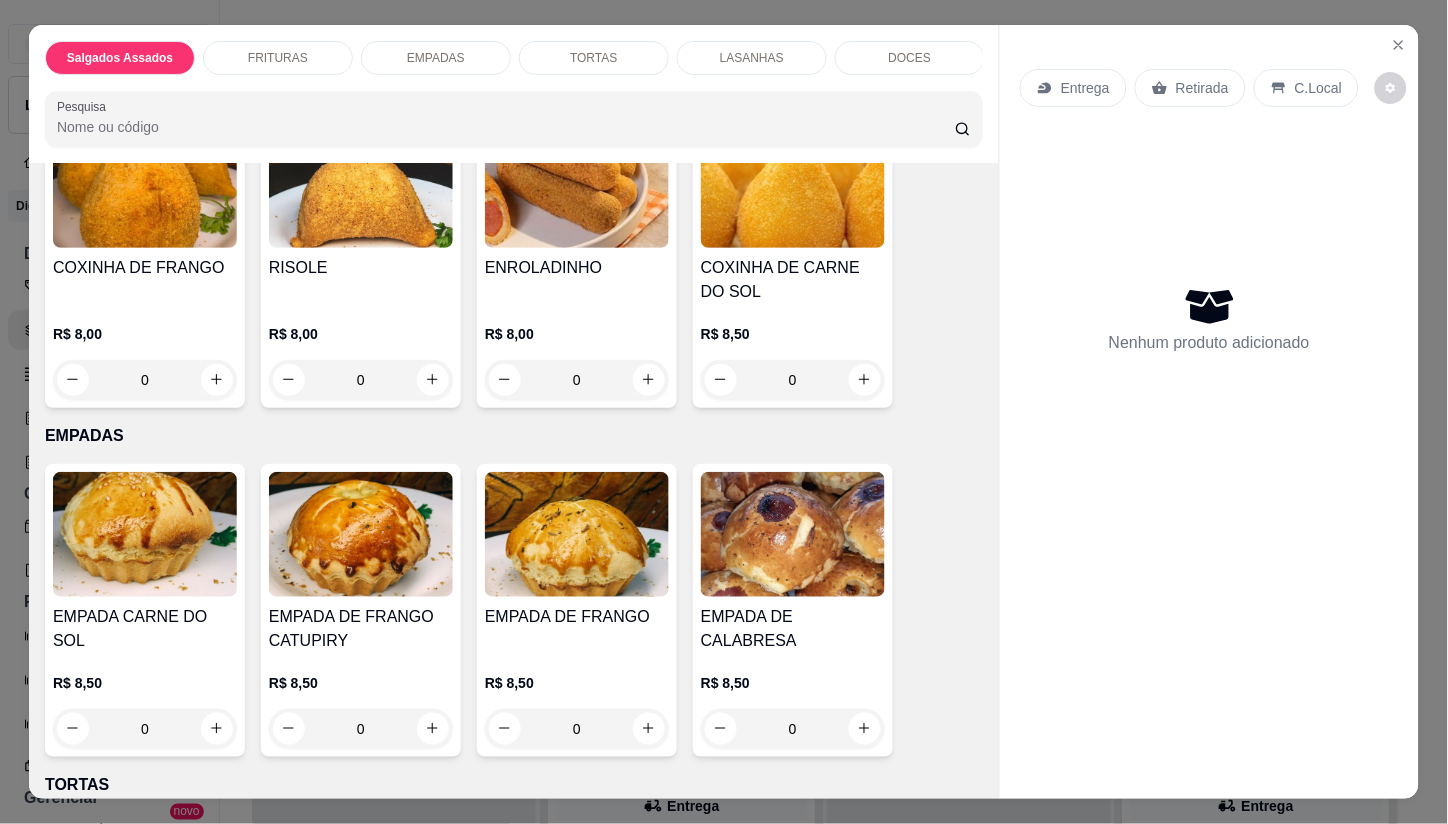 scroll, scrollTop: 1313, scrollLeft: 0, axis: vertical 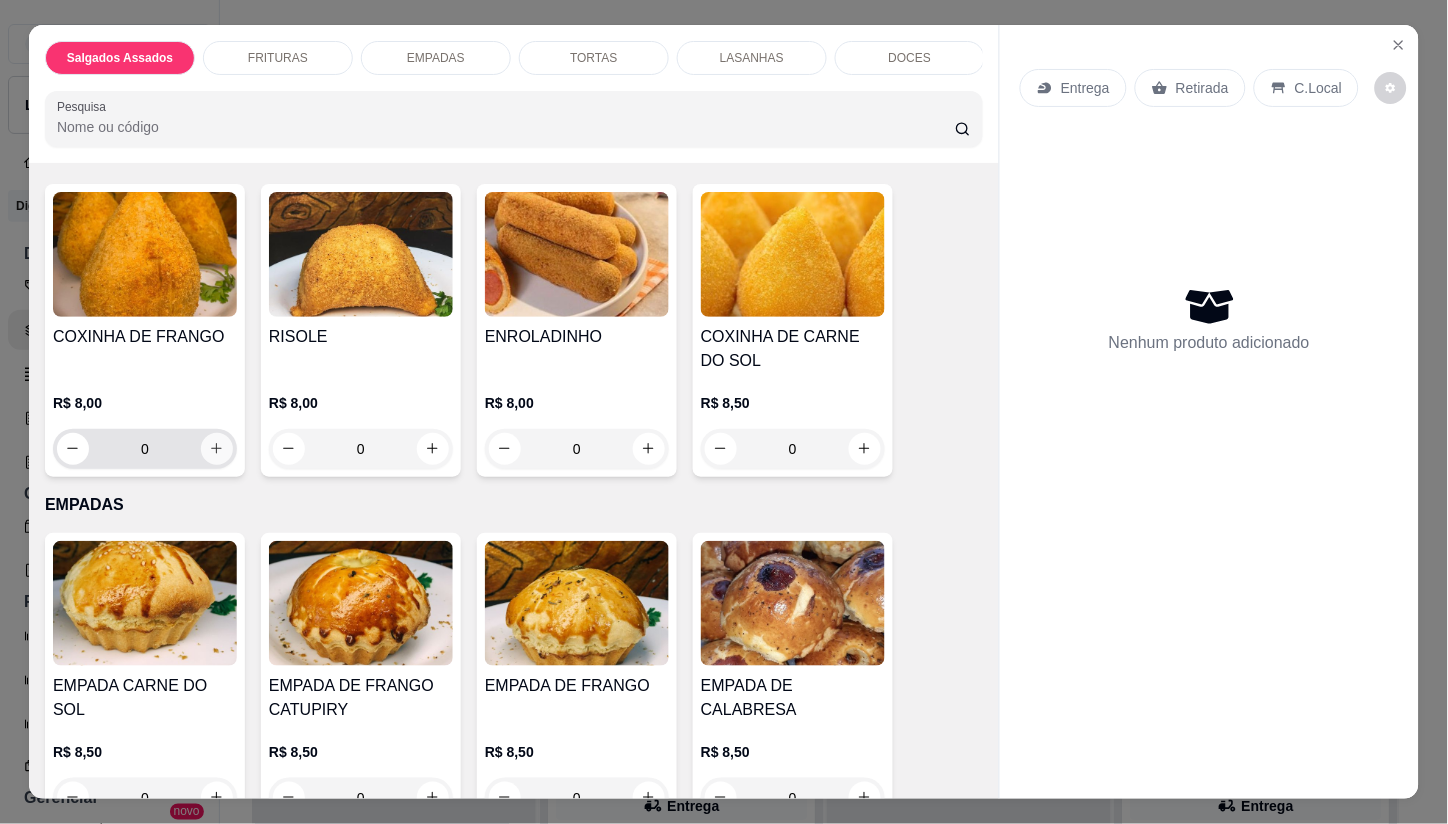 click at bounding box center [217, 449] 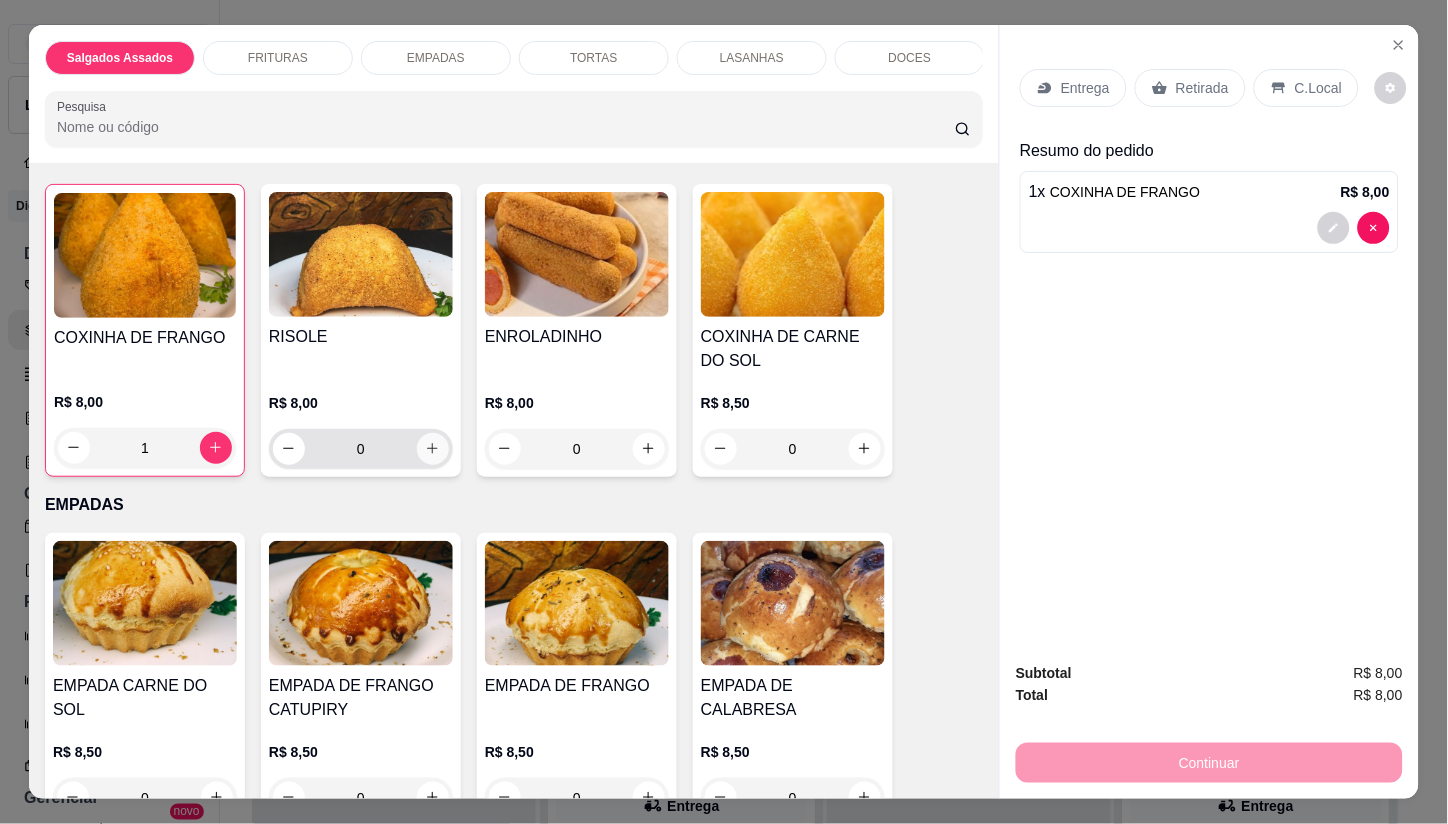click 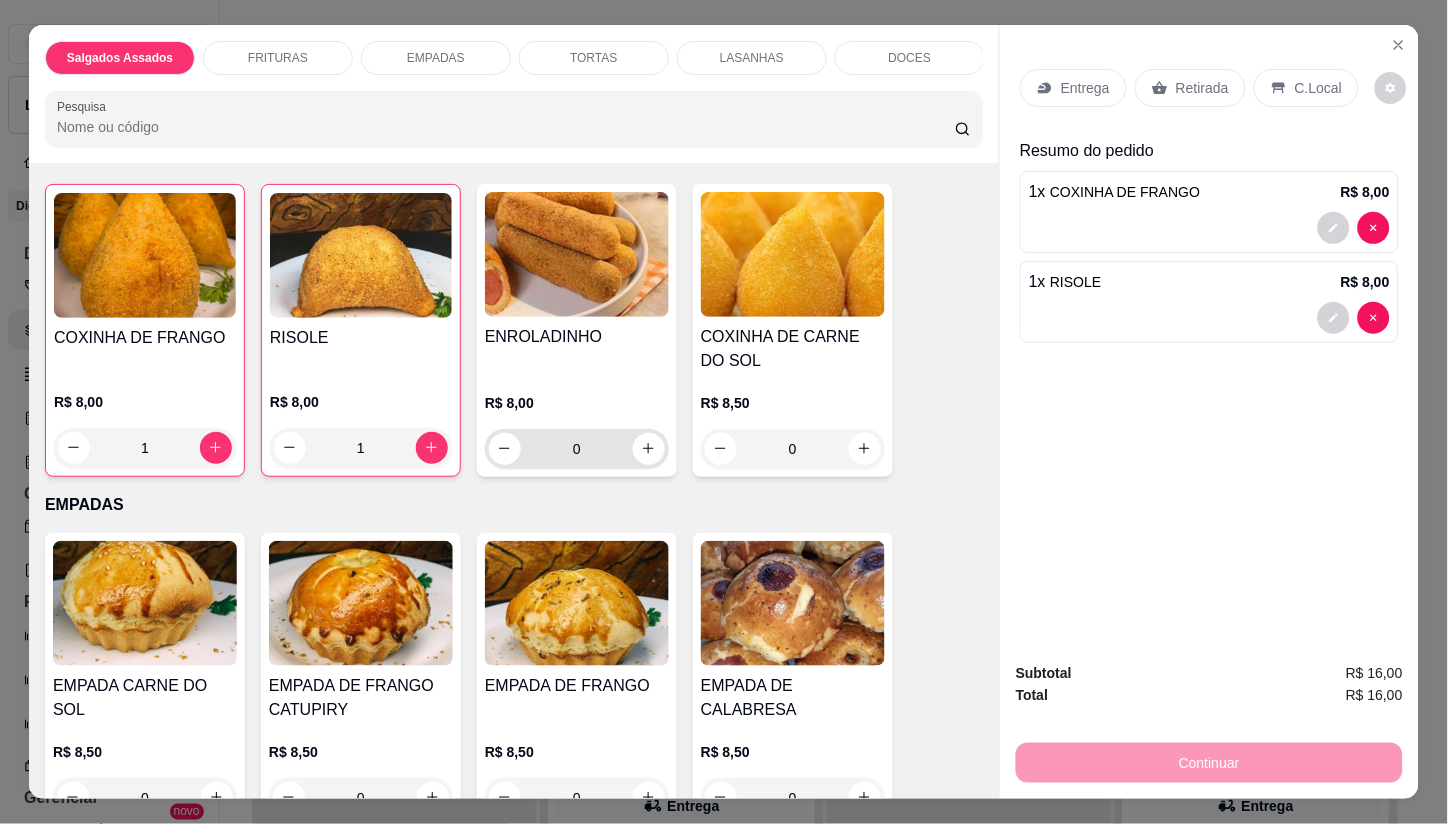 type on "1" 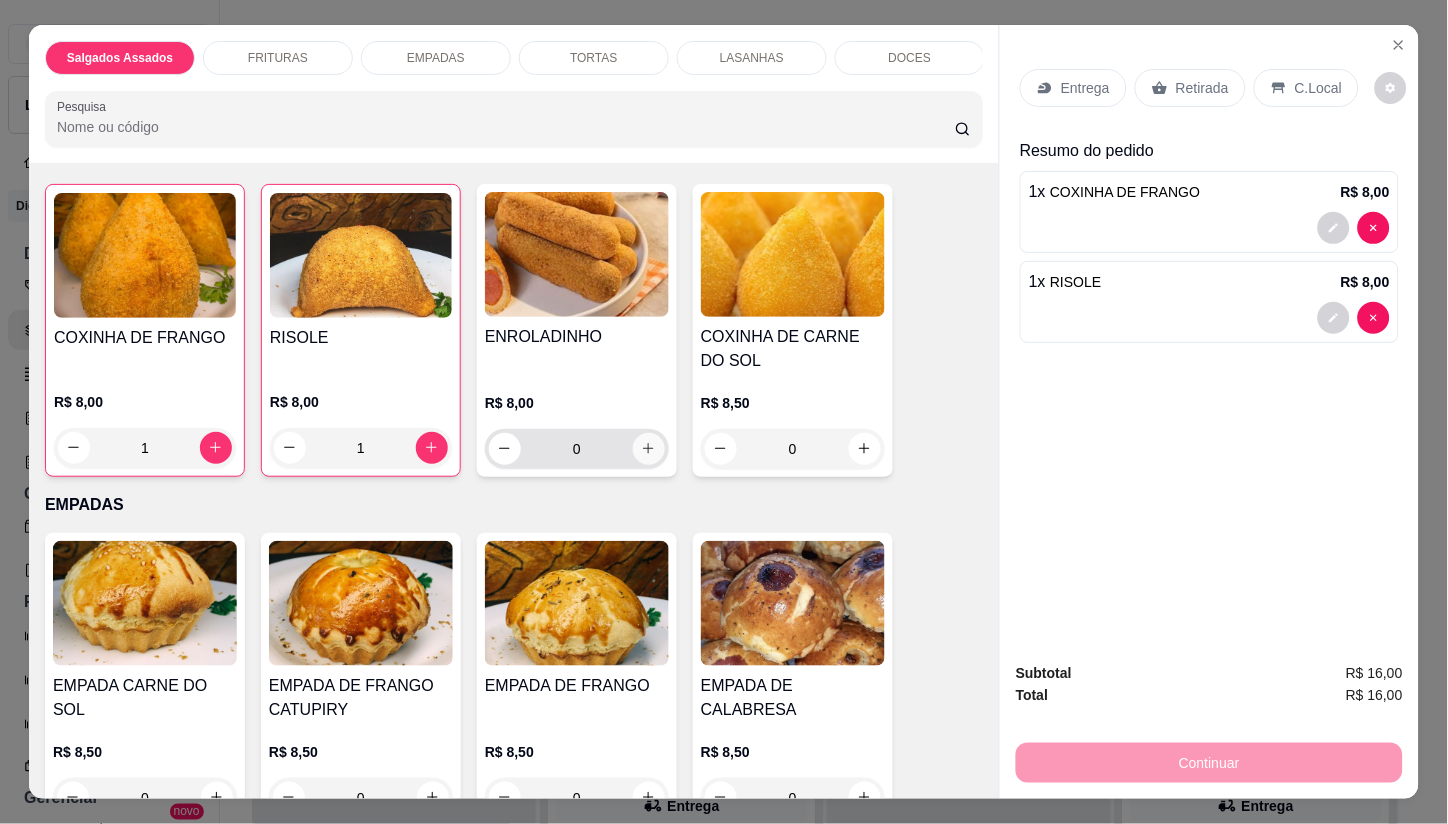 click 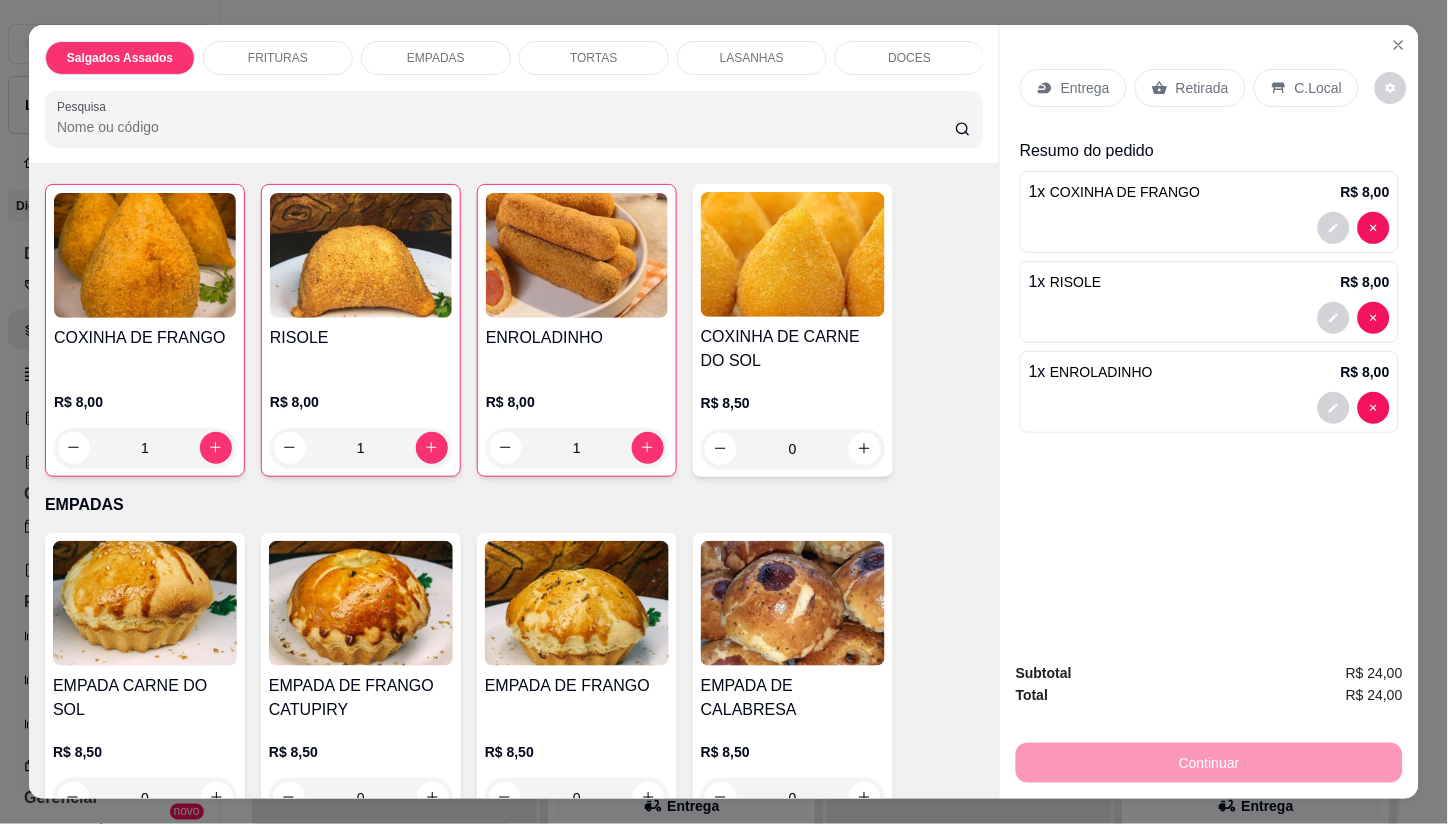 click on "Entrega Retirada C.Local" at bounding box center (1209, 88) 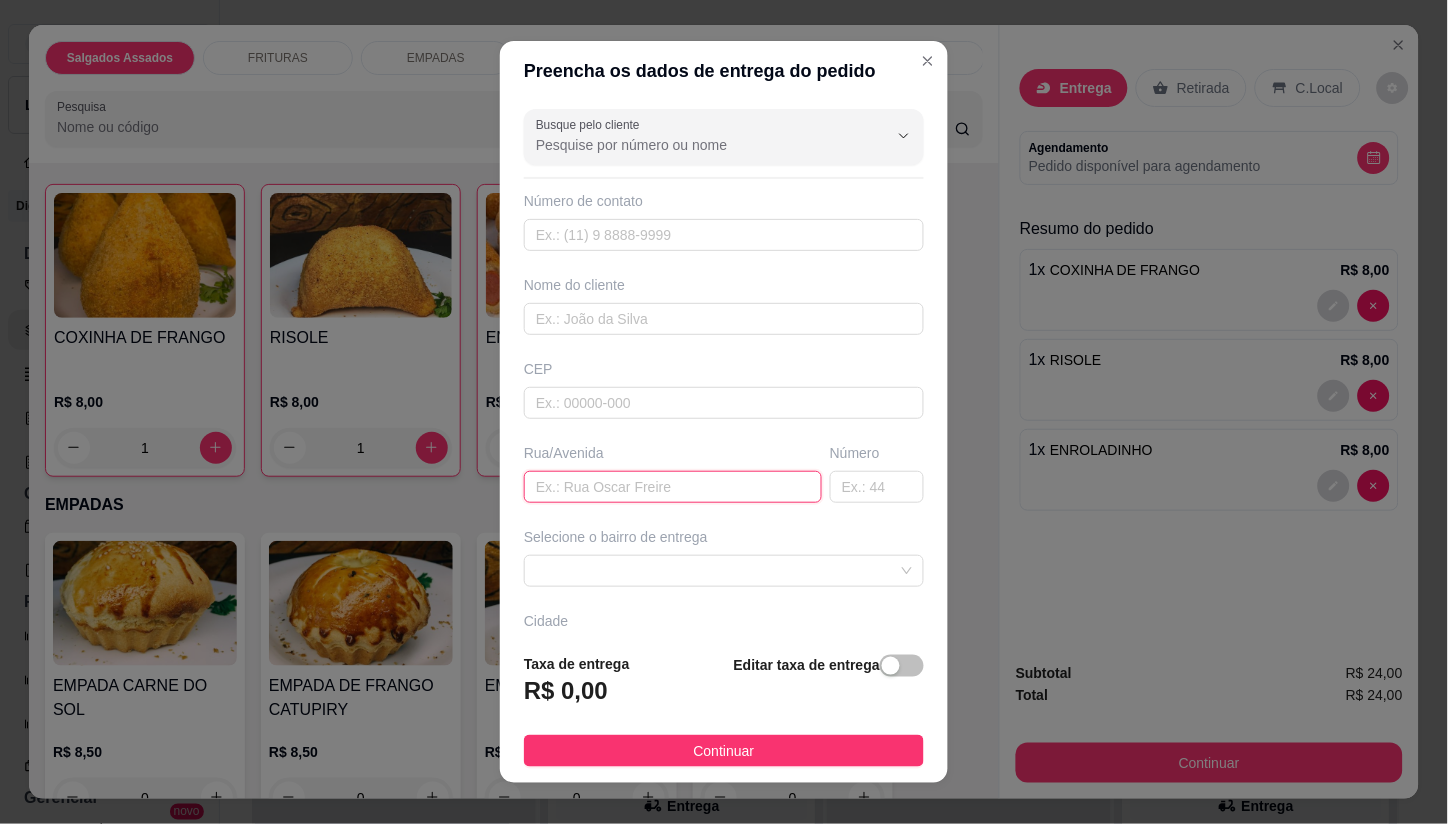 click at bounding box center (673, 487) 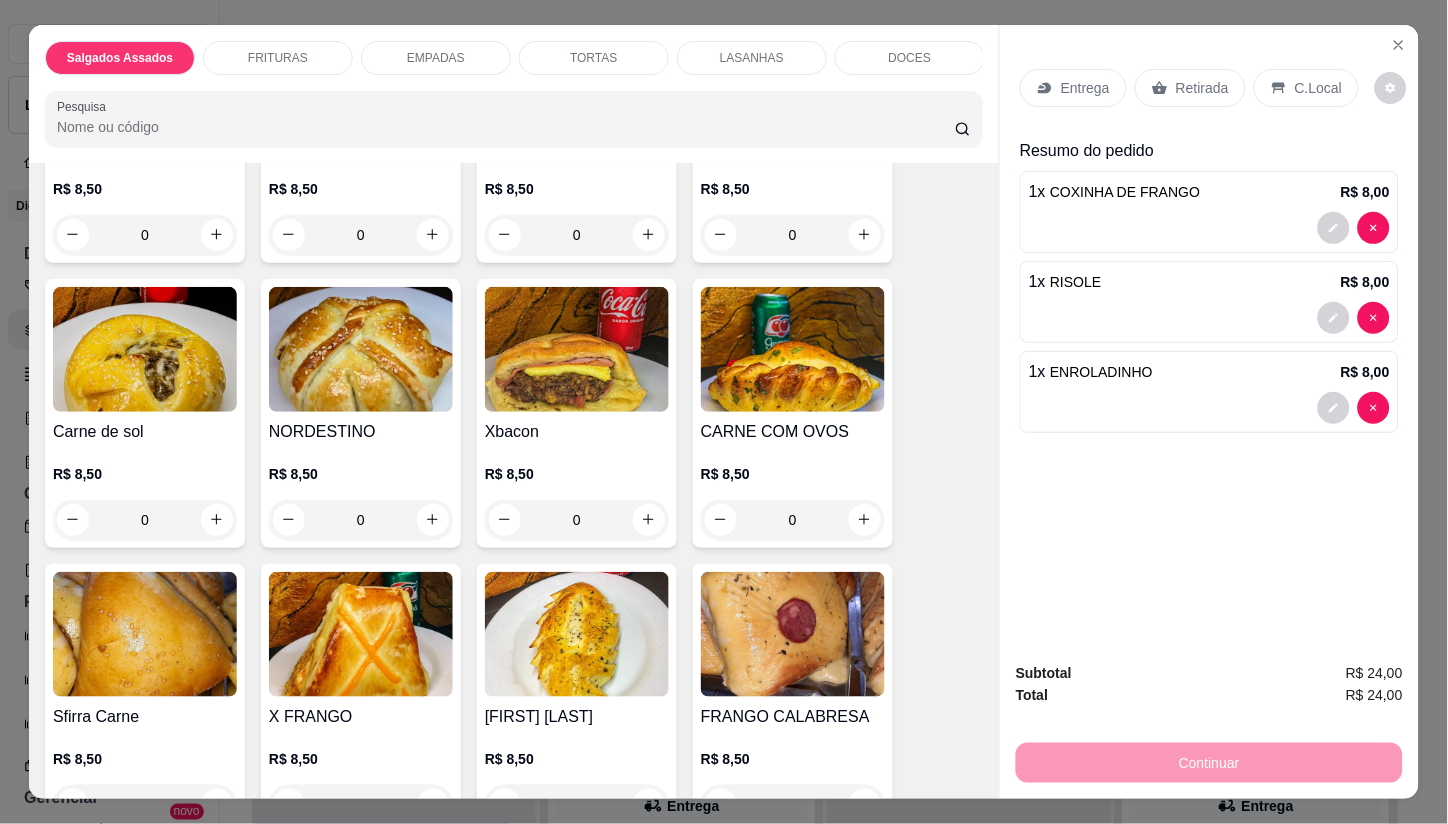 scroll, scrollTop: 0, scrollLeft: 0, axis: both 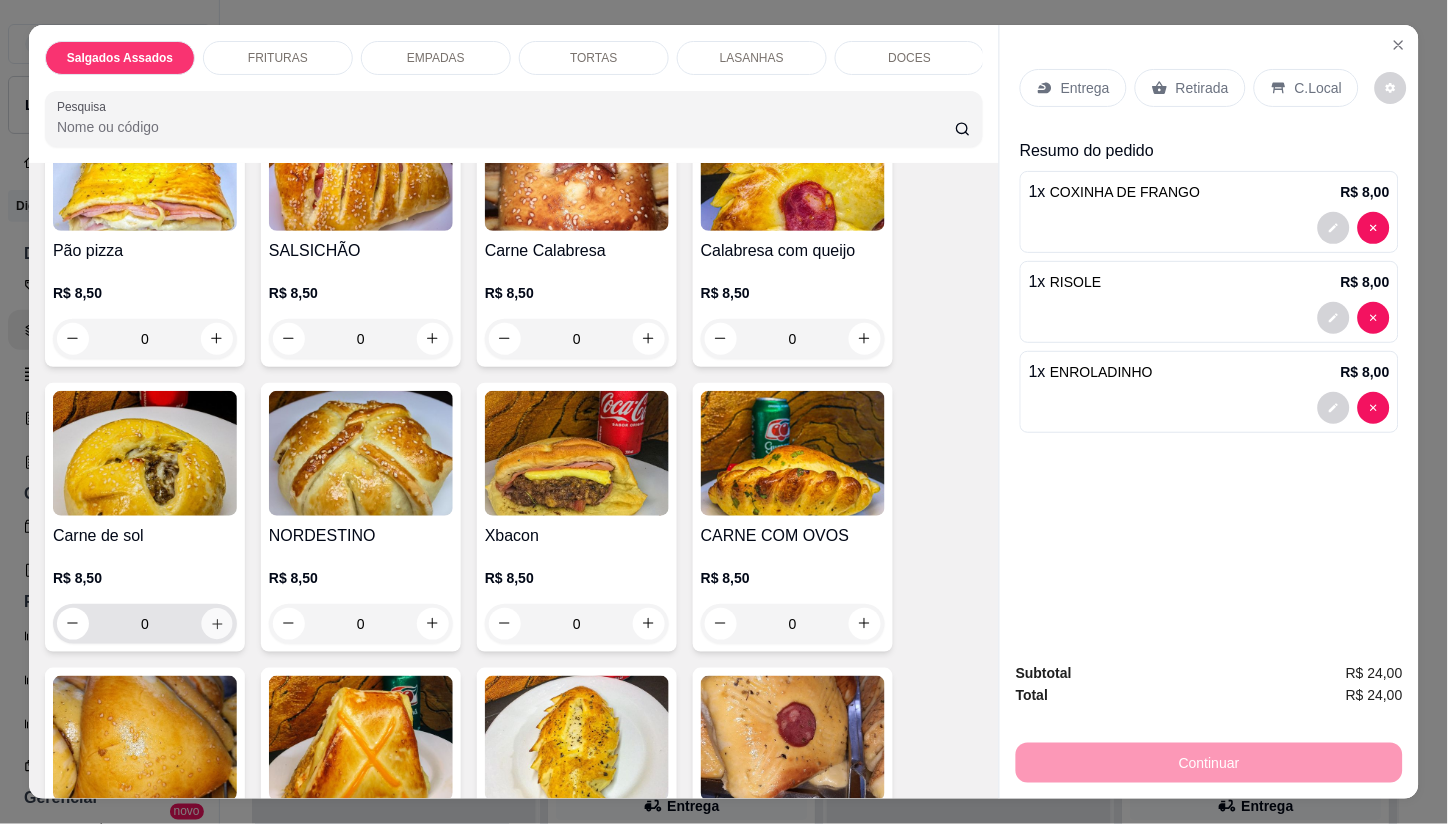 click 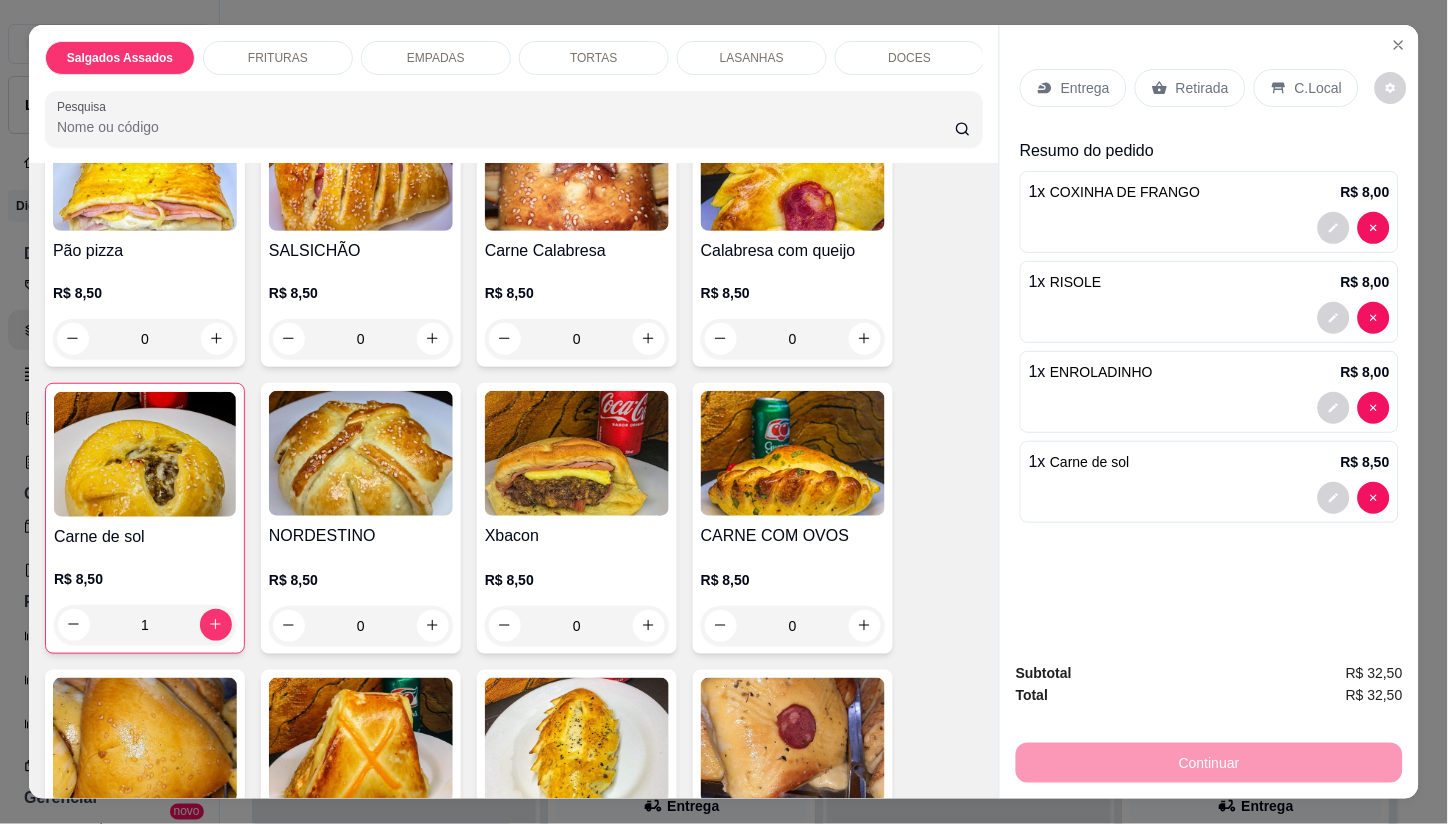 click on "Entrega" at bounding box center (1085, 88) 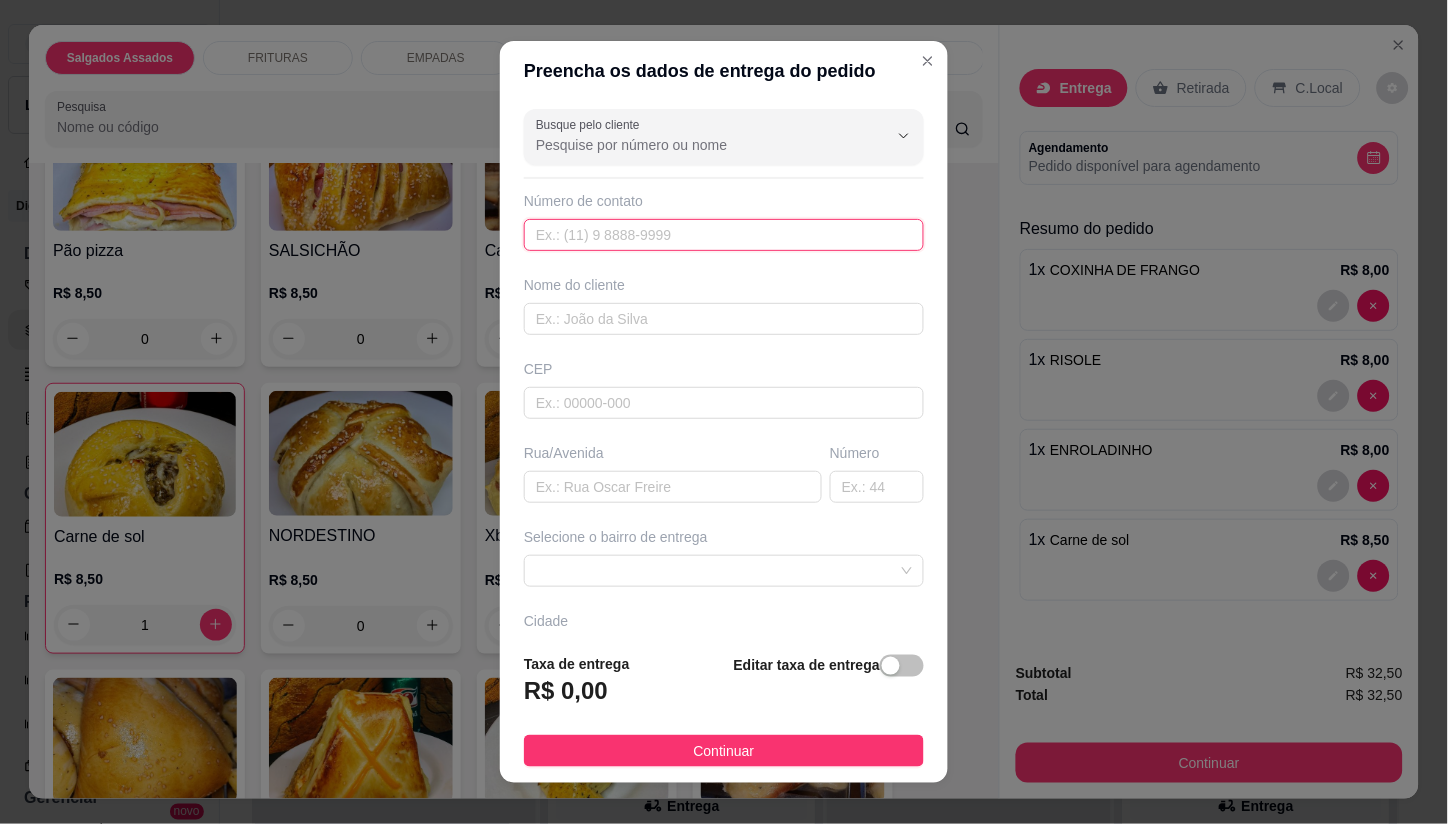 click at bounding box center [724, 235] 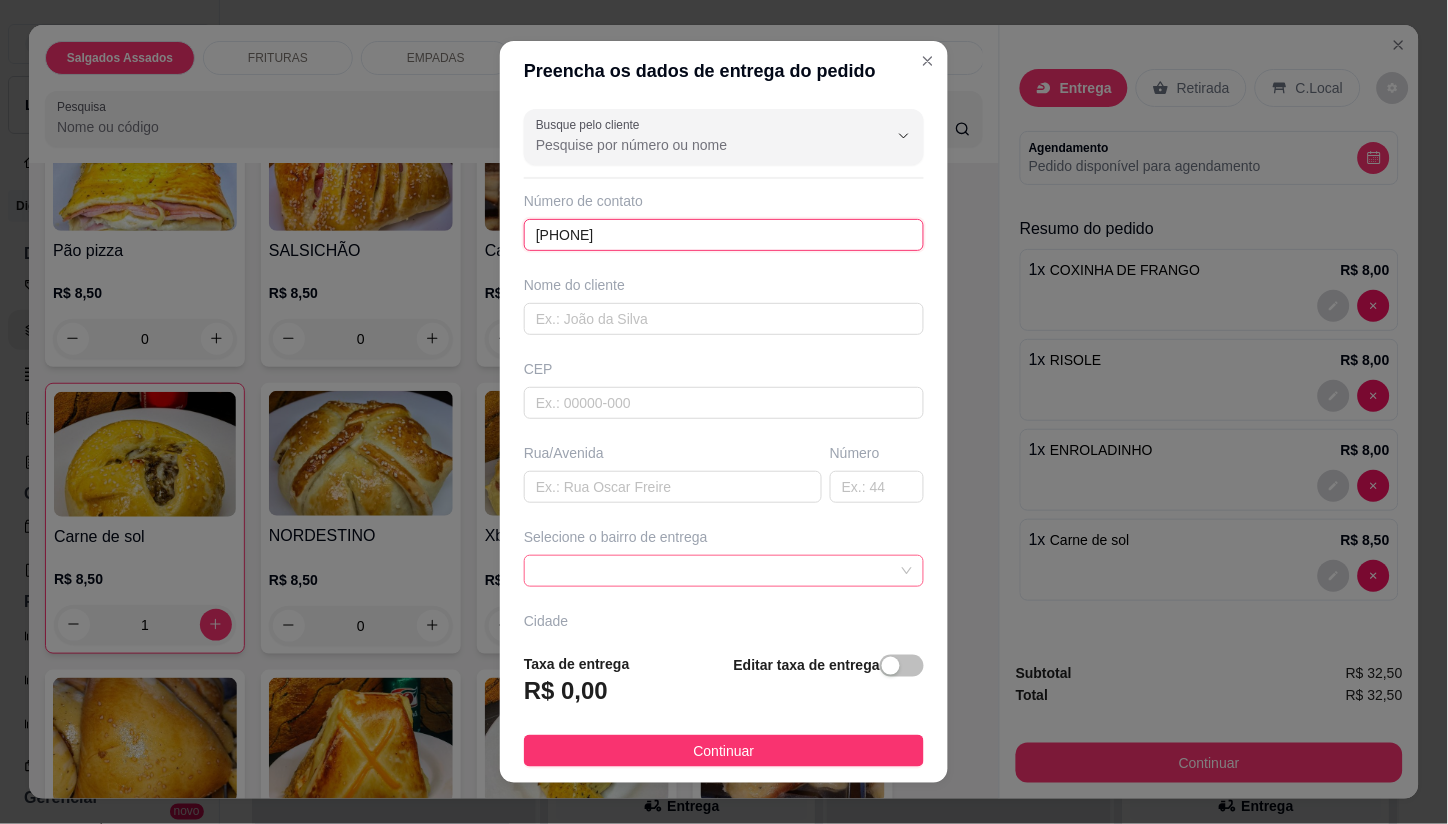 click at bounding box center (724, 571) 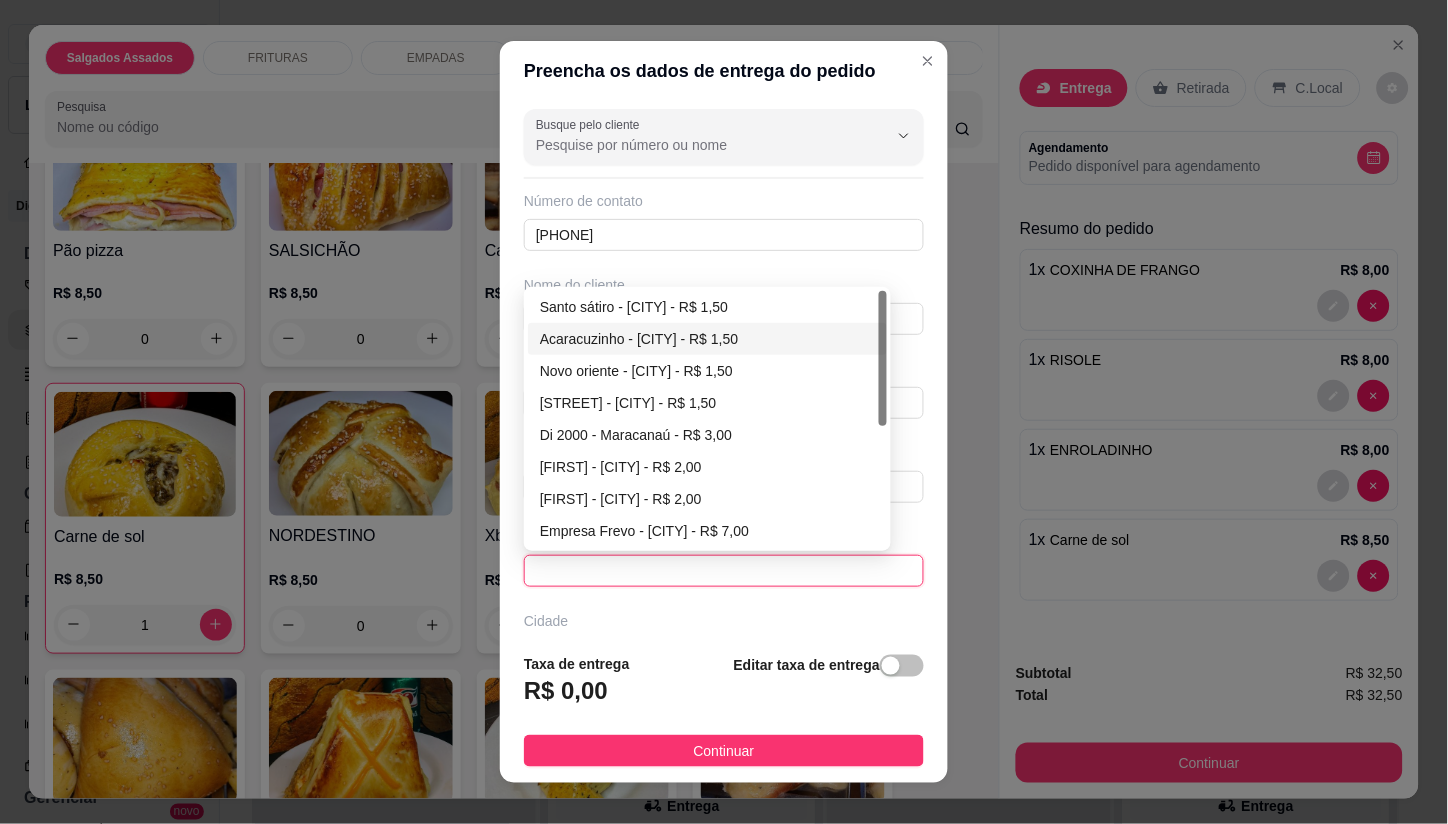 click on "Acaracuzinho  - [CITY]  -  R$ 1,50" at bounding box center (707, 339) 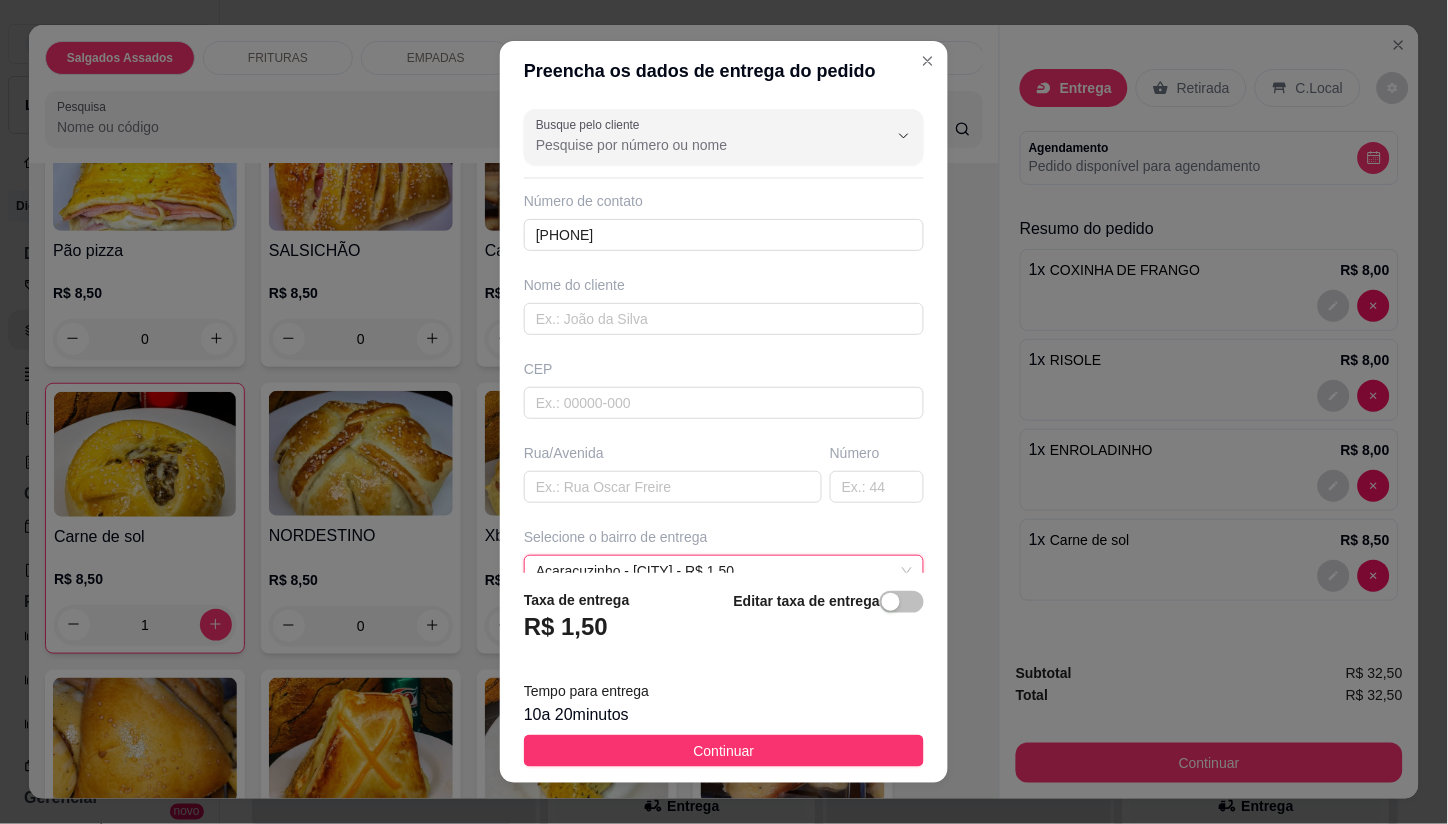 click on "Continuar" at bounding box center (724, 751) 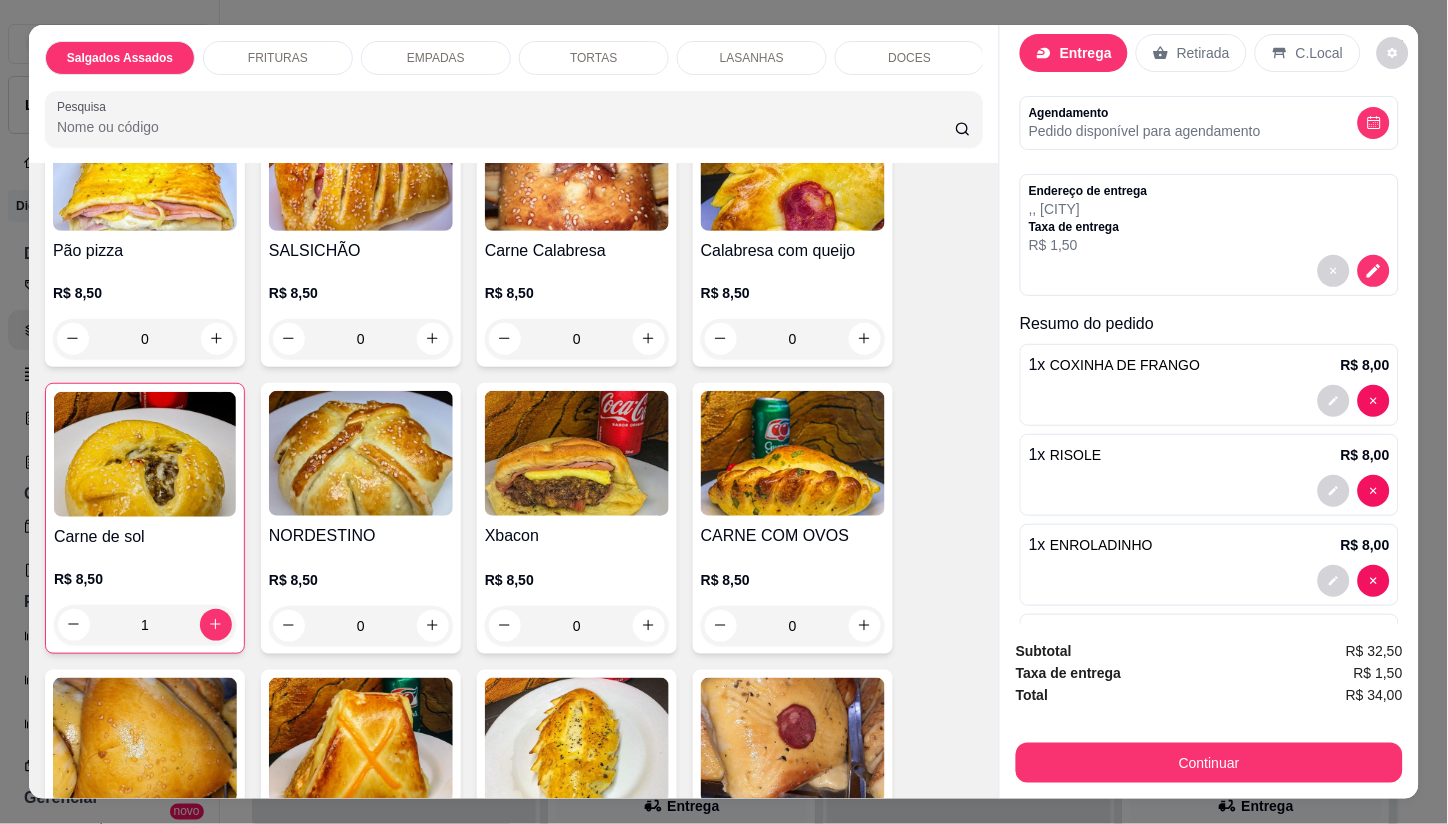 scroll, scrollTop: 0, scrollLeft: 0, axis: both 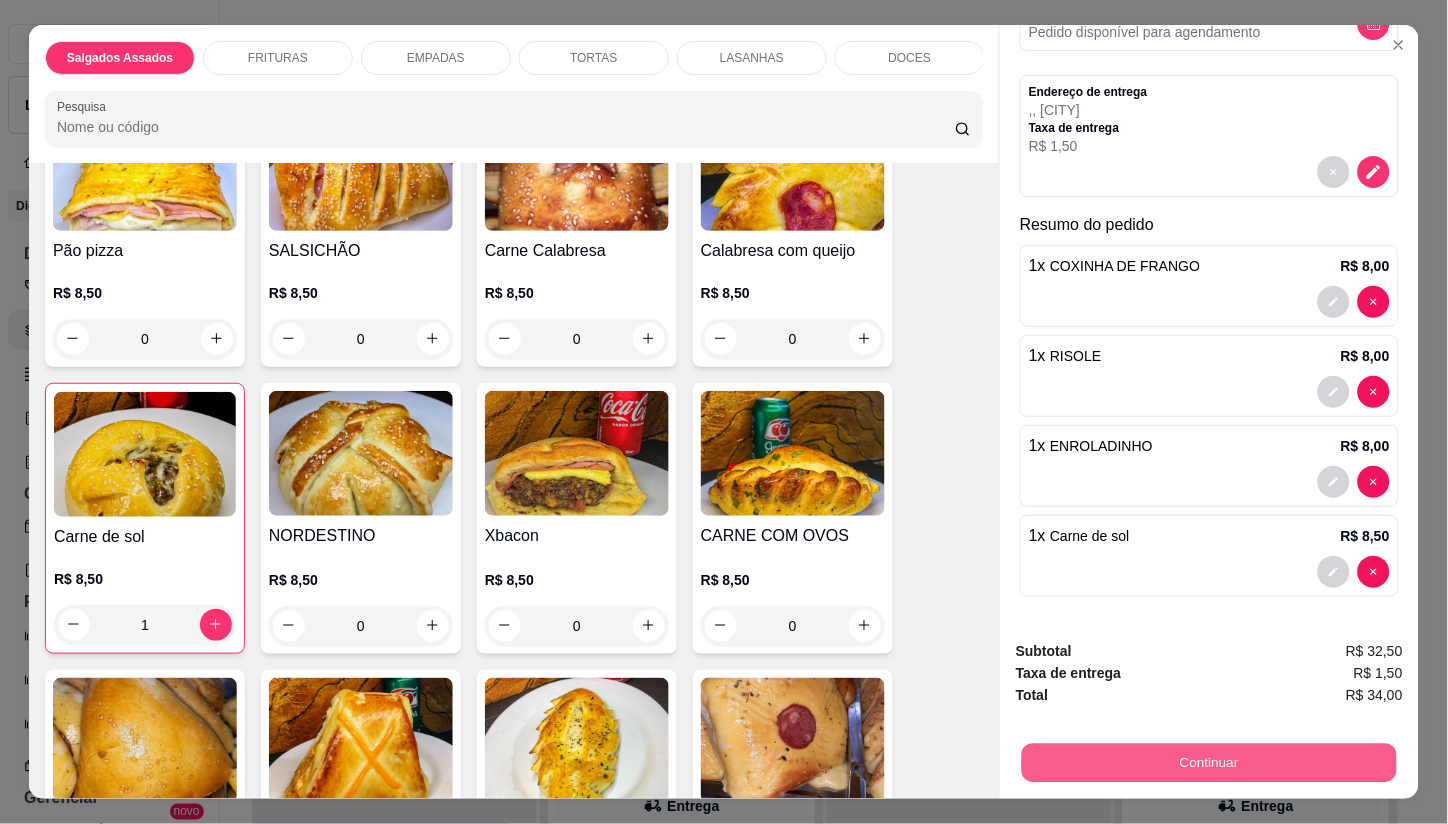 click on "Continuar" at bounding box center (1209, 763) 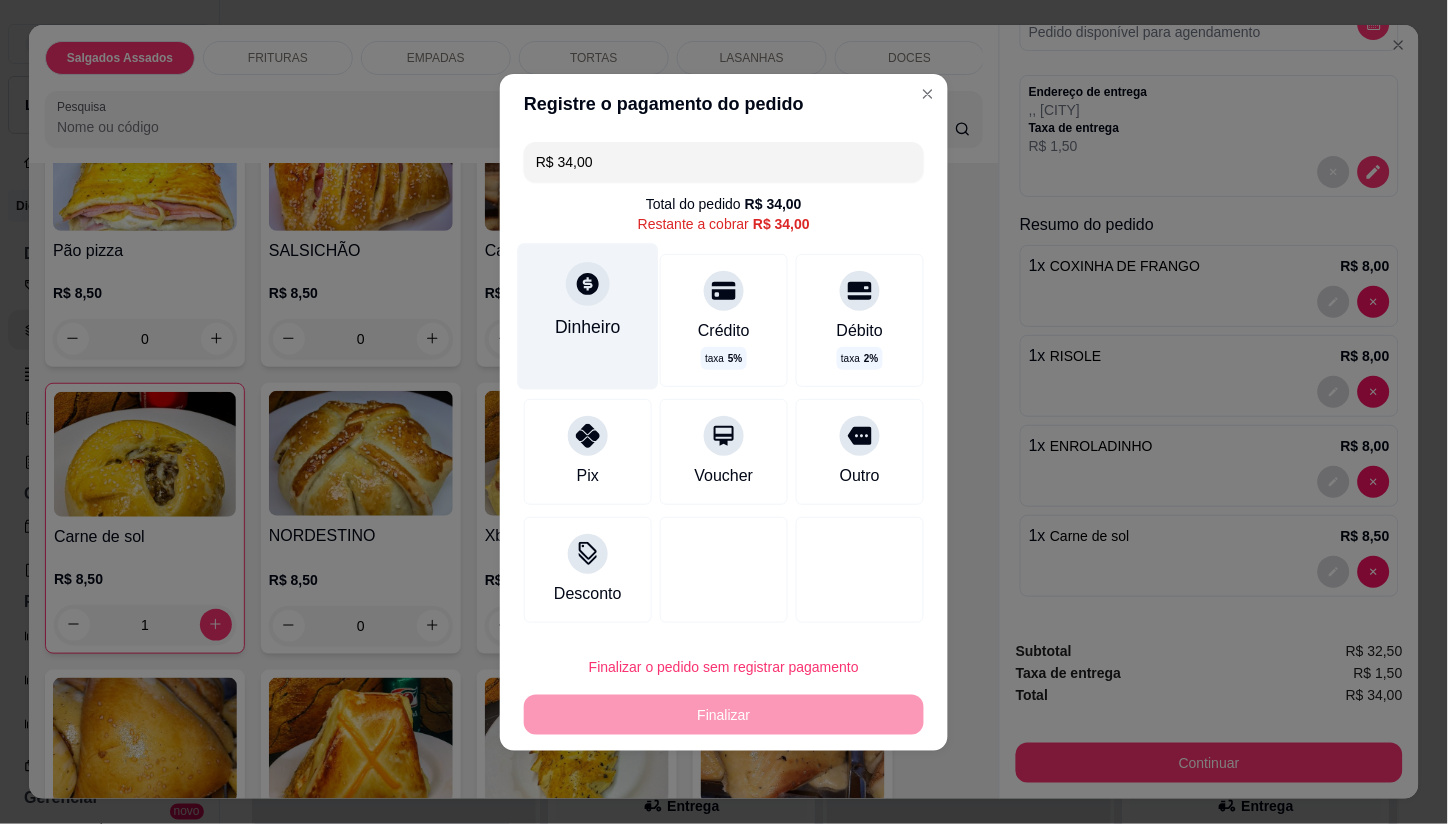 click at bounding box center [588, 284] 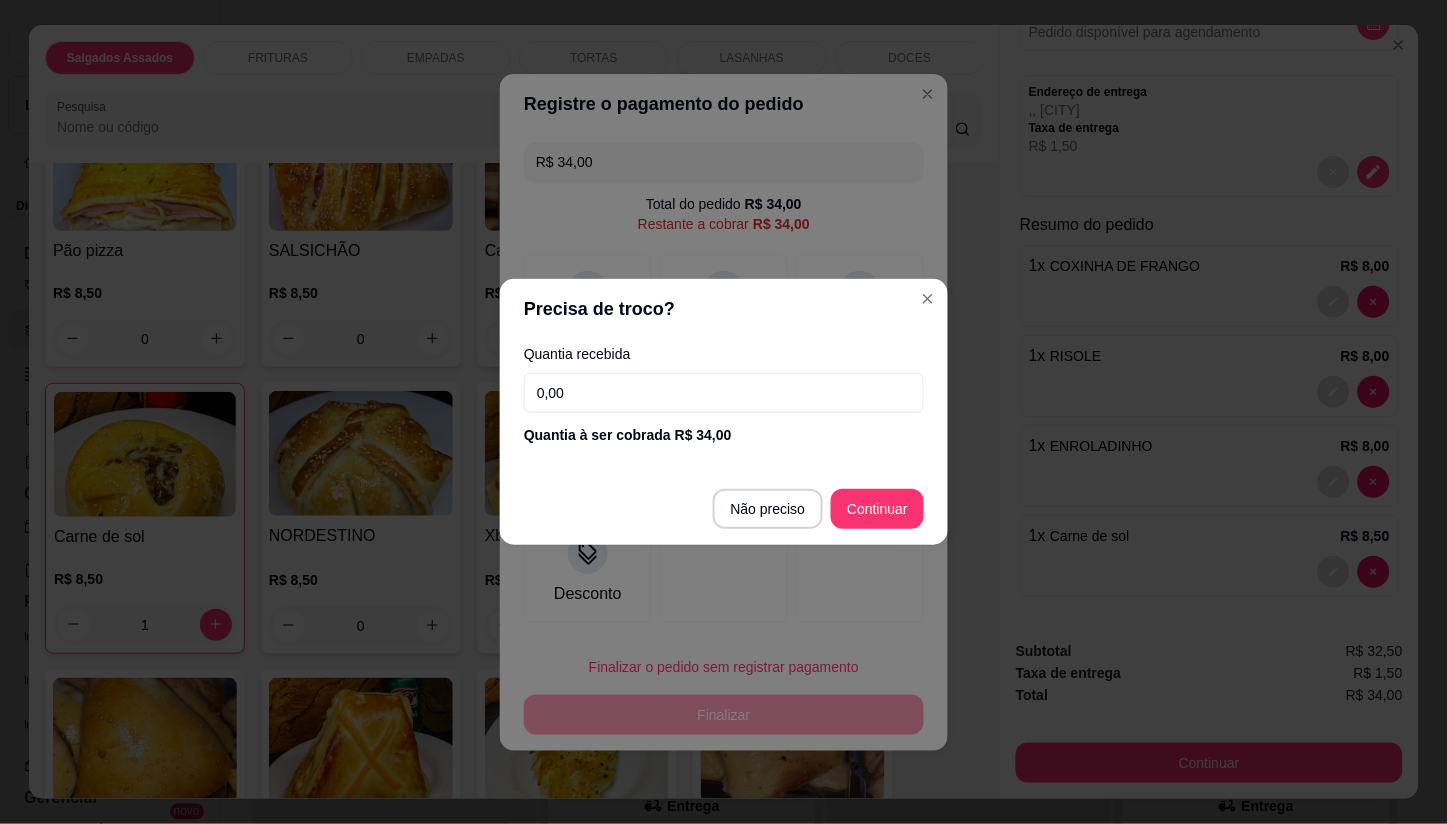 click on "0,00" at bounding box center (724, 393) 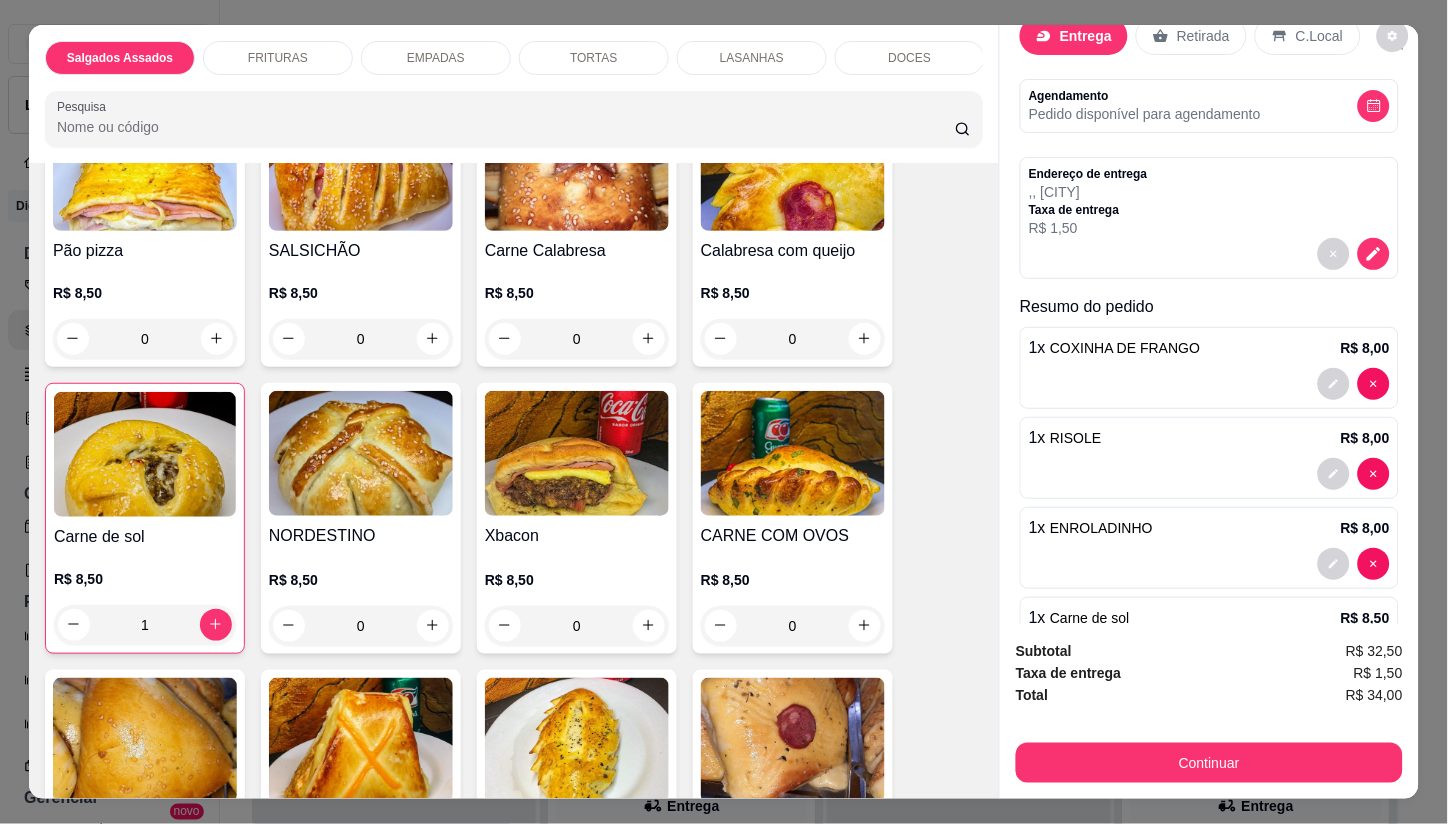 scroll, scrollTop: 134, scrollLeft: 0, axis: vertical 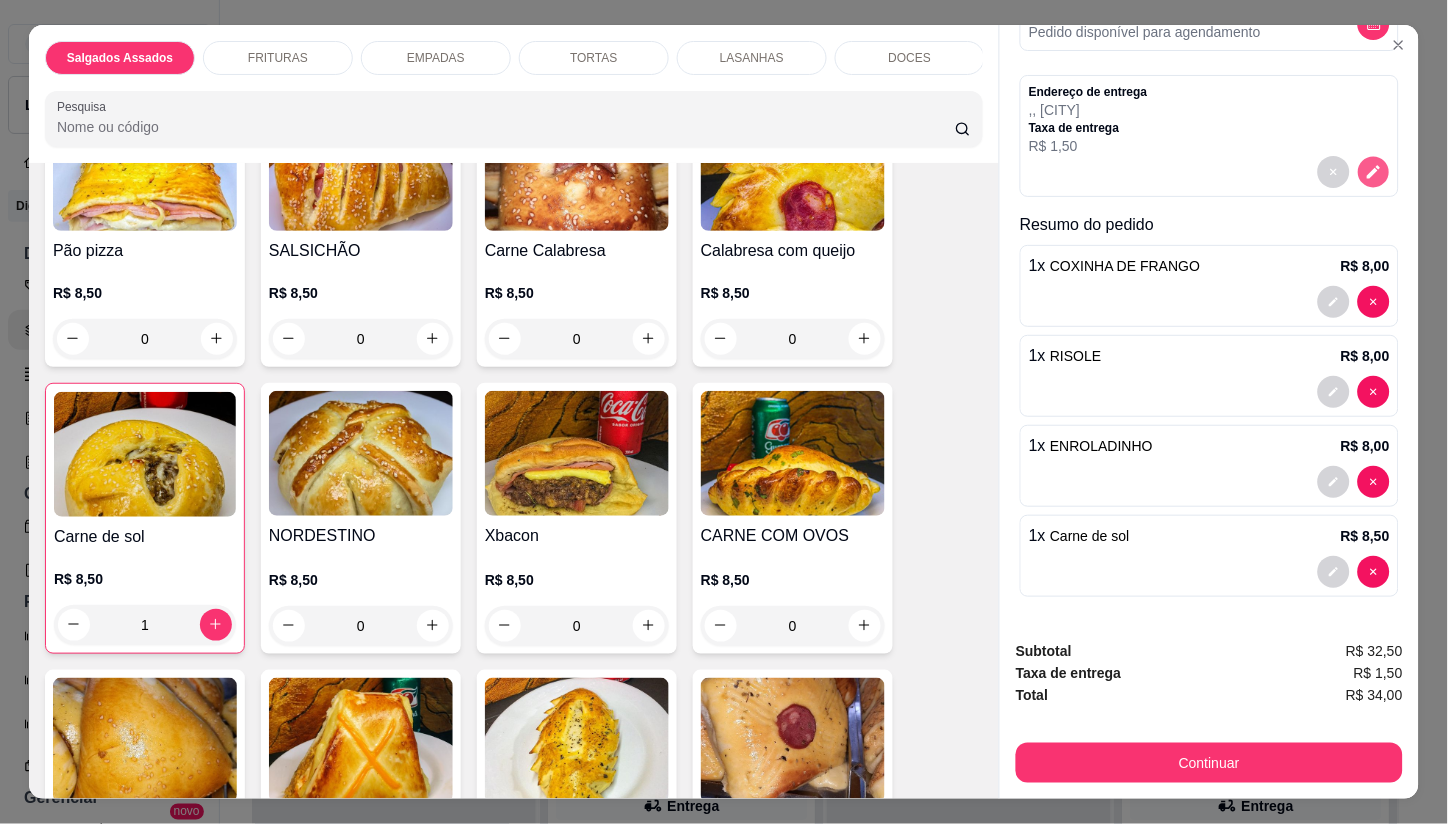 click 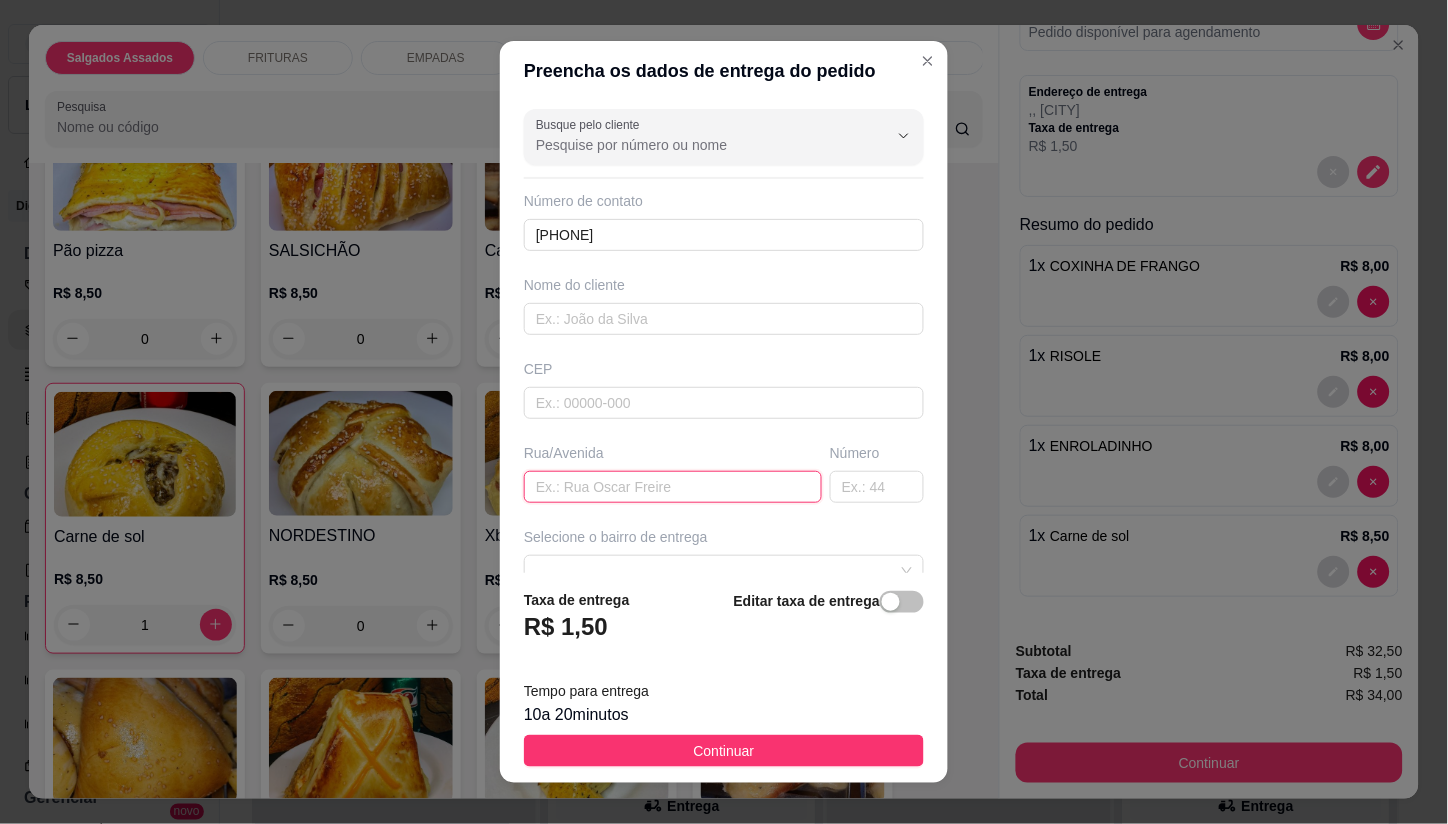 click at bounding box center [673, 487] 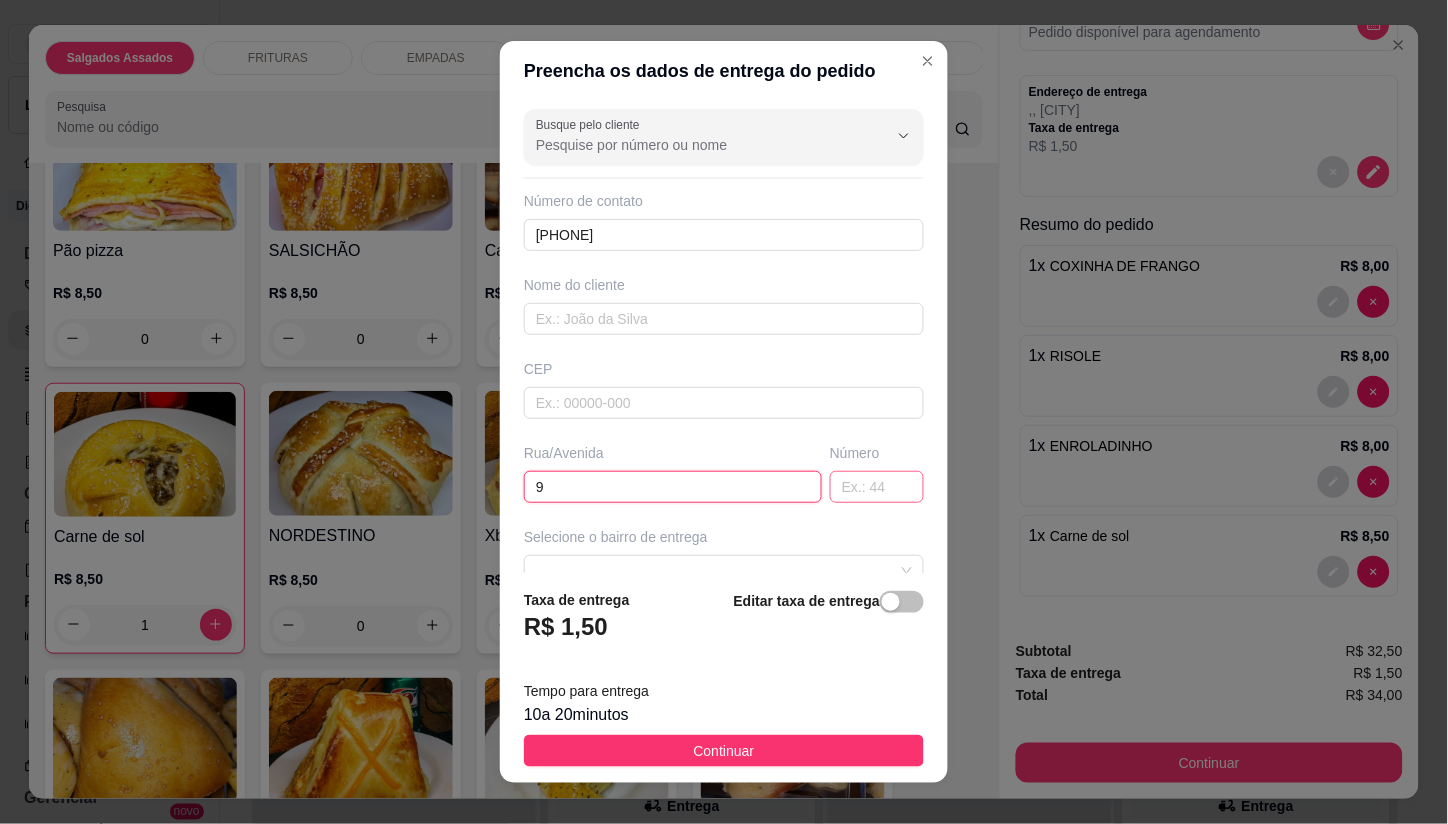 type on "9" 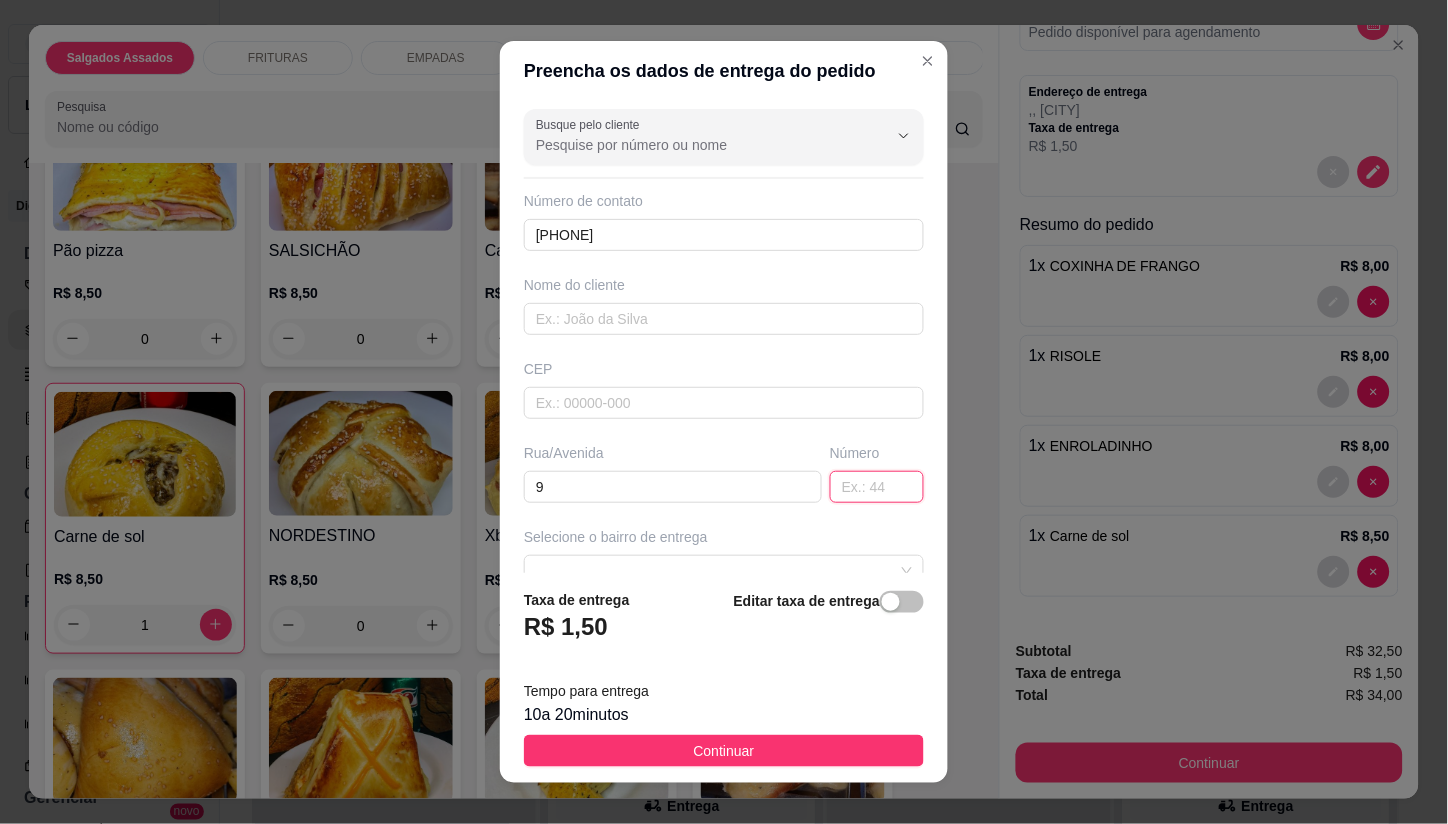 click at bounding box center [877, 487] 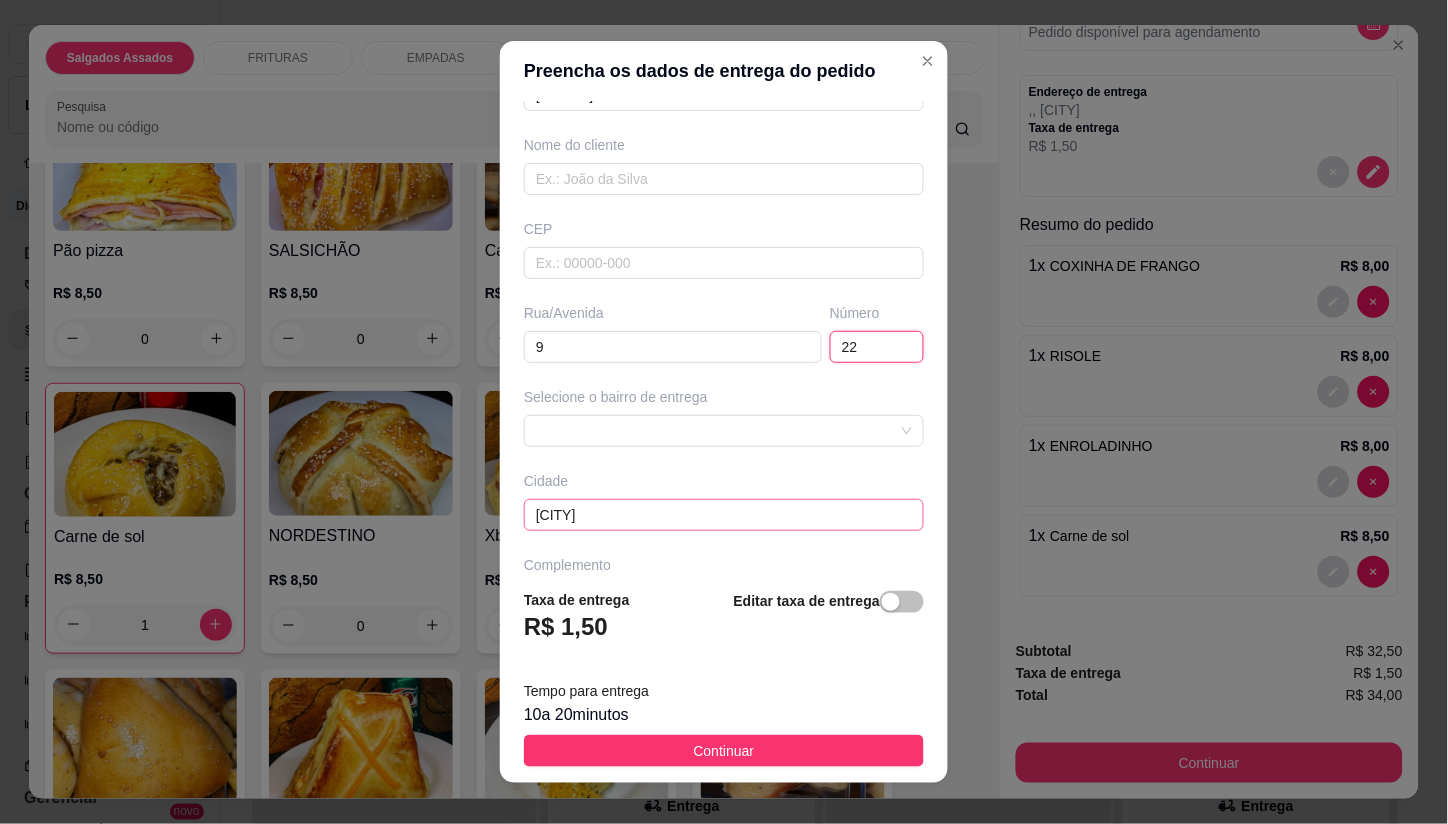 scroll, scrollTop: 203, scrollLeft: 0, axis: vertical 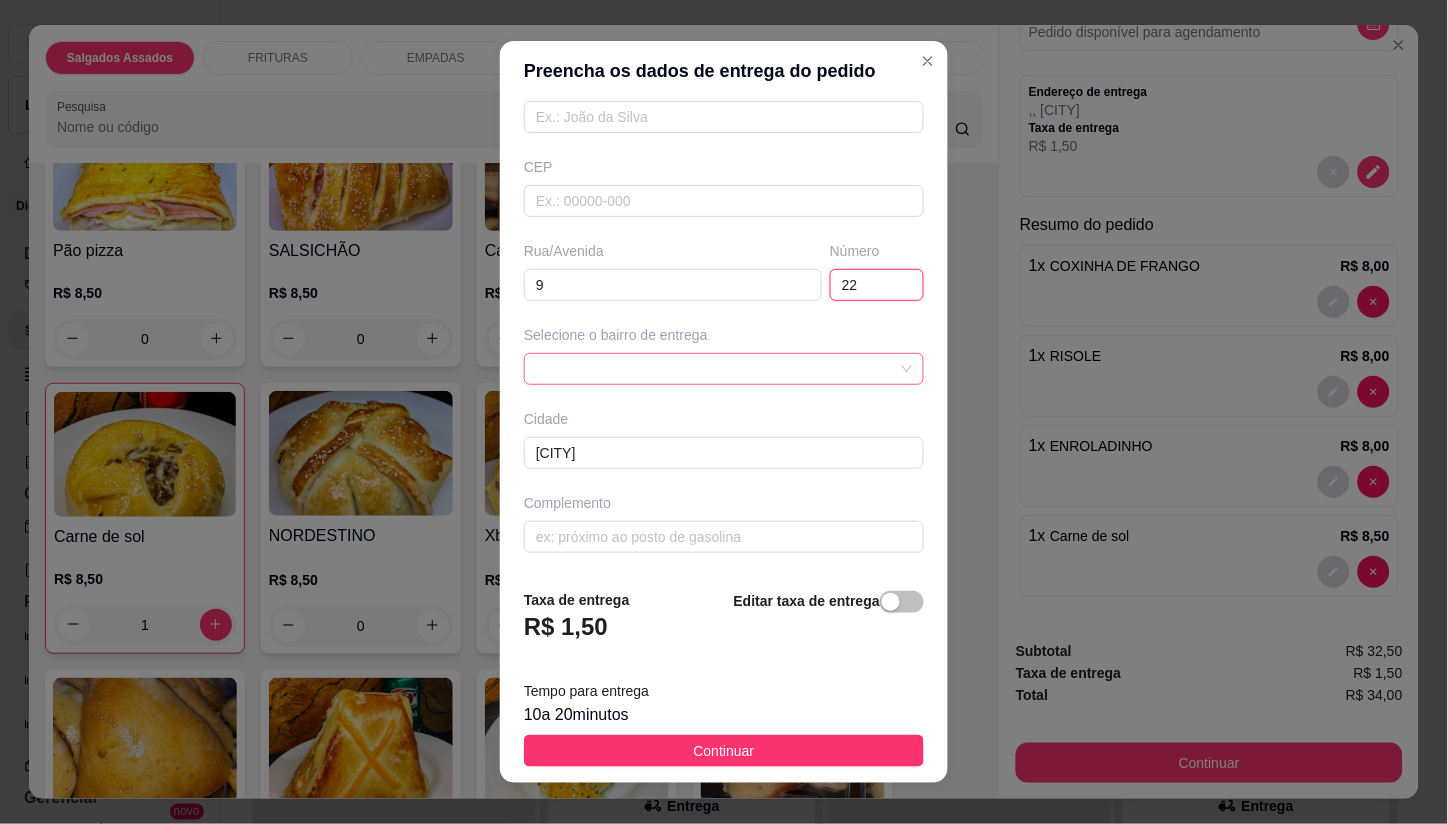 click at bounding box center (724, 369) 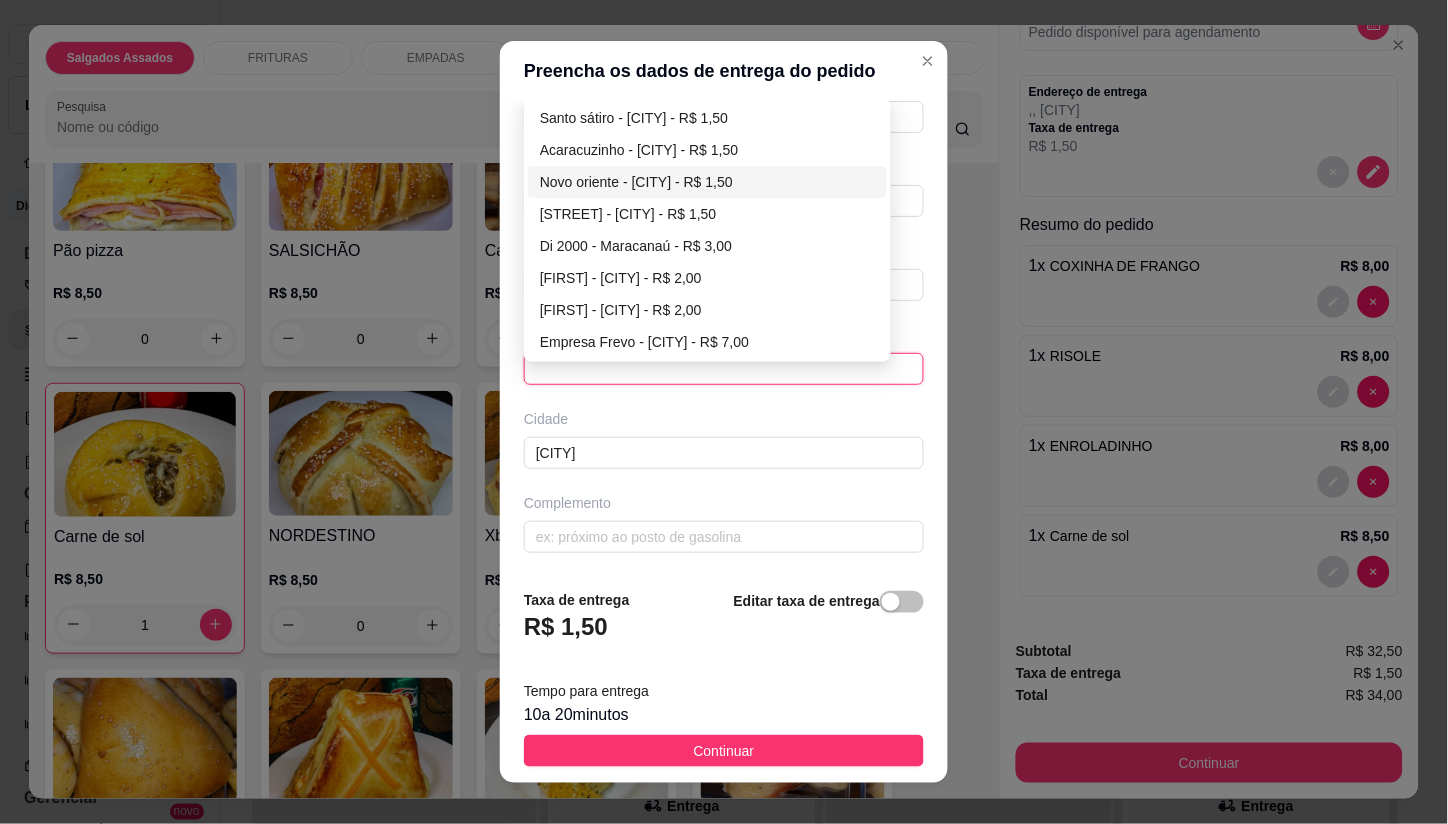 click on "Novo oriente  - [CITY]  -  R$ 1,50" at bounding box center (707, 182) 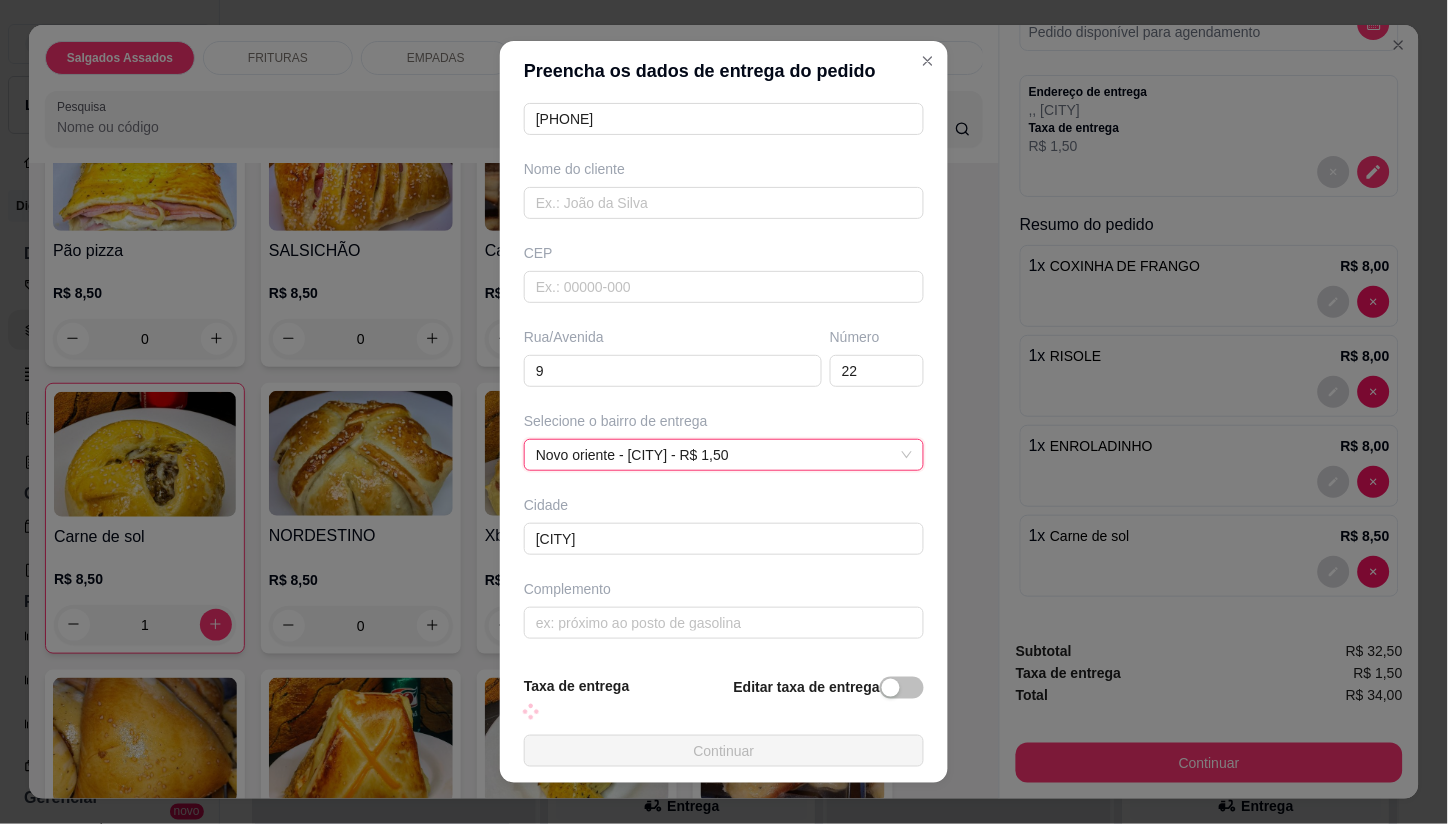scroll, scrollTop: 203, scrollLeft: 0, axis: vertical 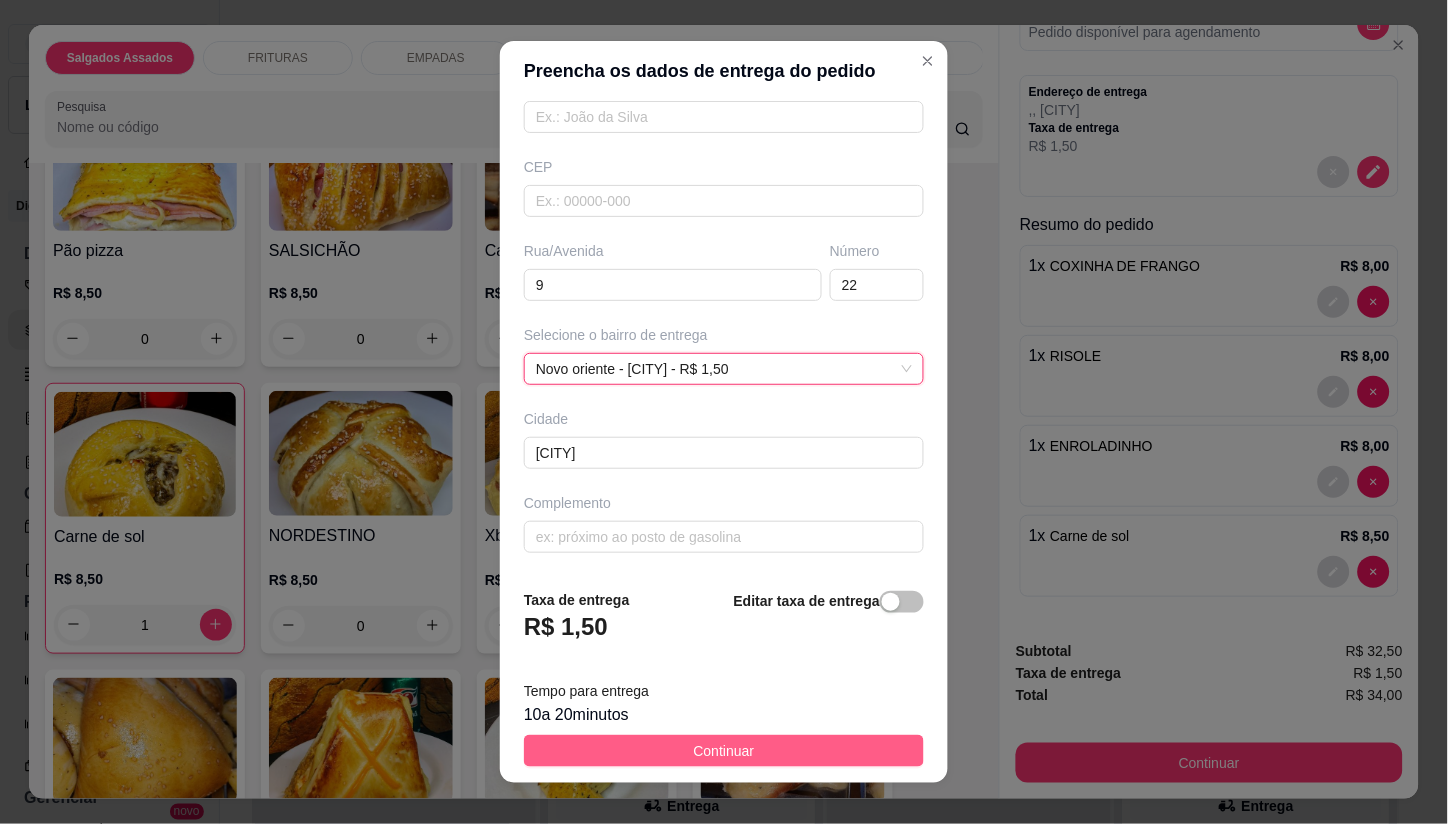 click on "Continuar" at bounding box center (724, 751) 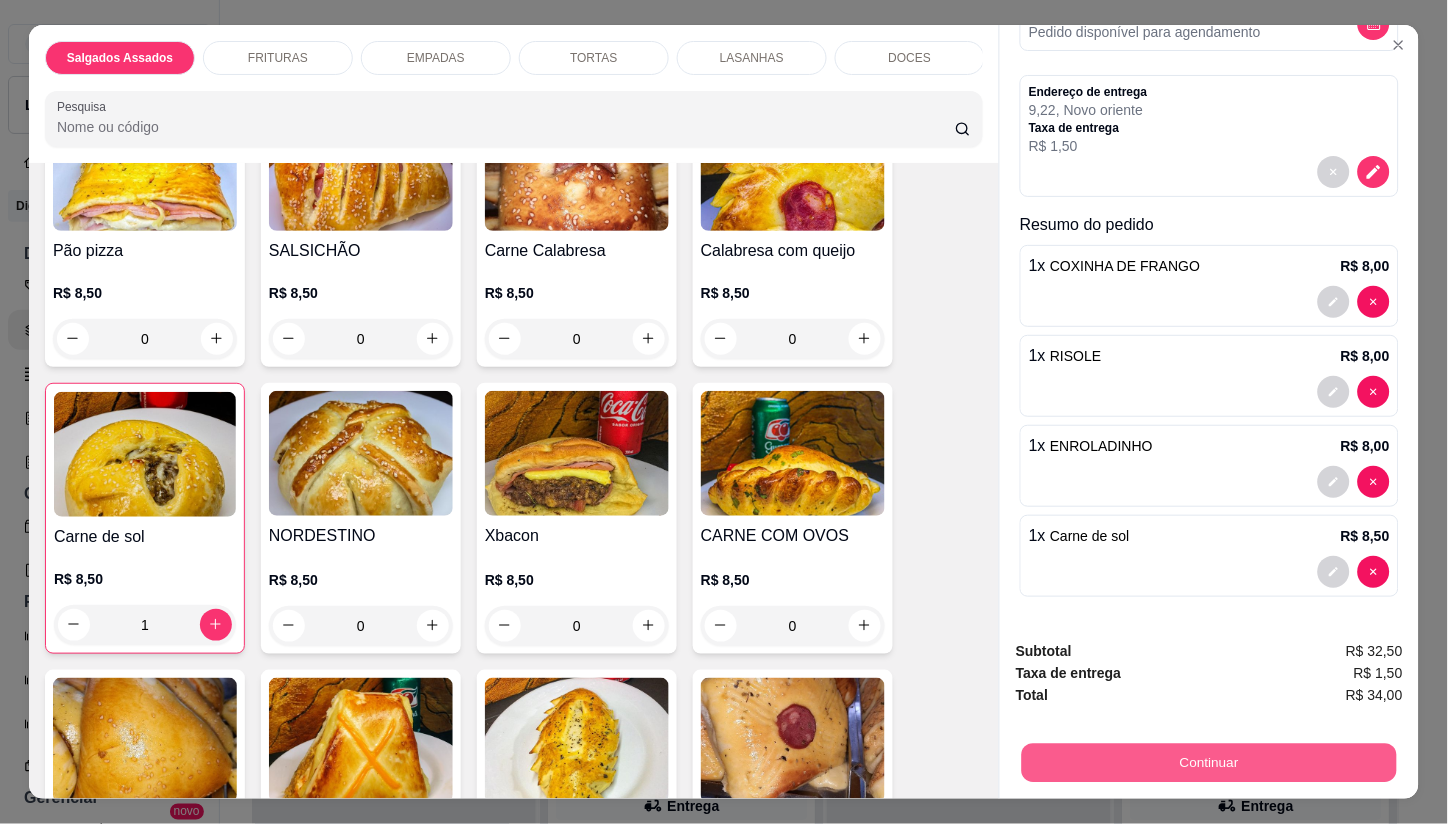 click on "Continuar" at bounding box center [1209, 763] 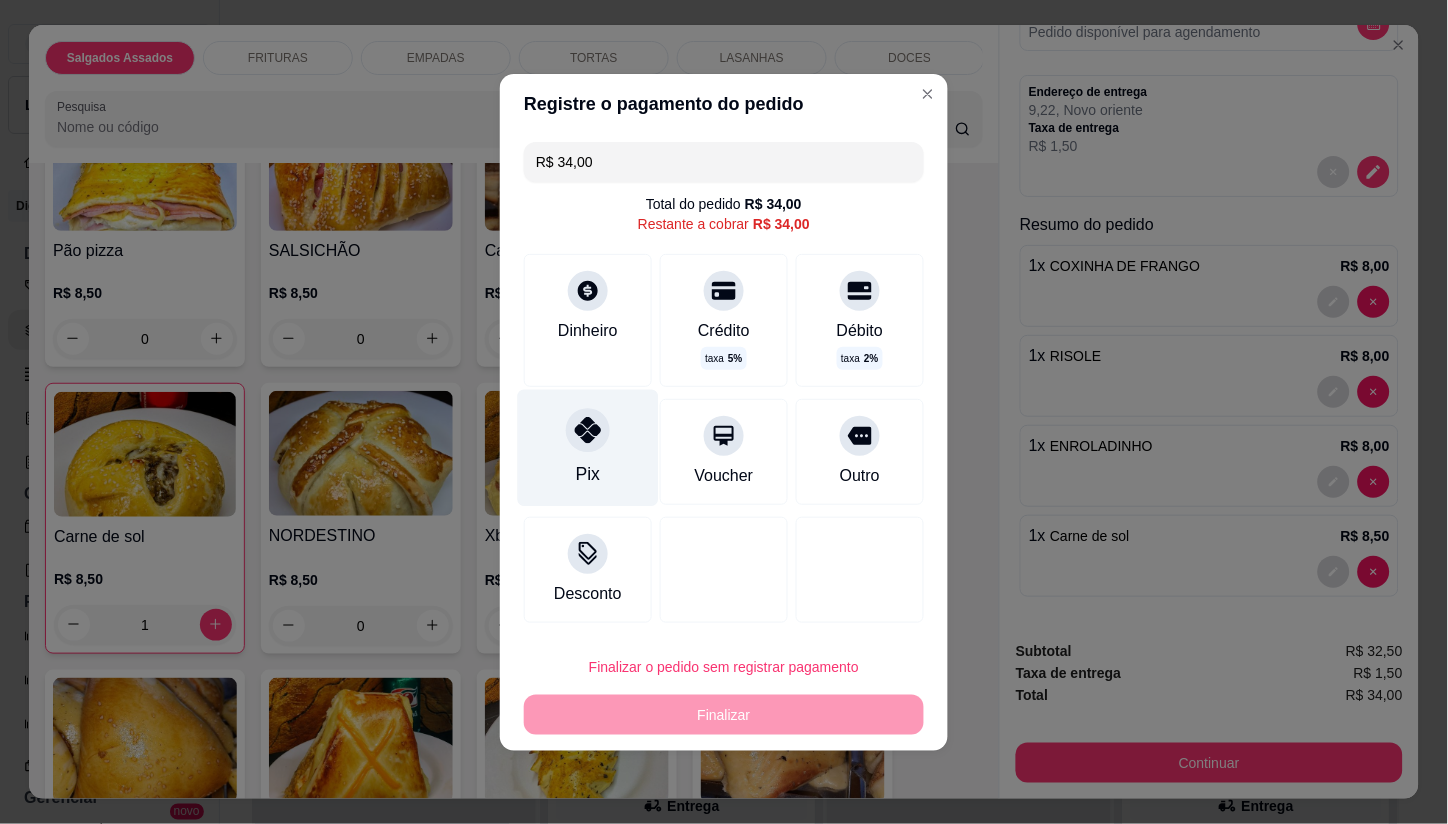 click on "Pix" at bounding box center (588, 447) 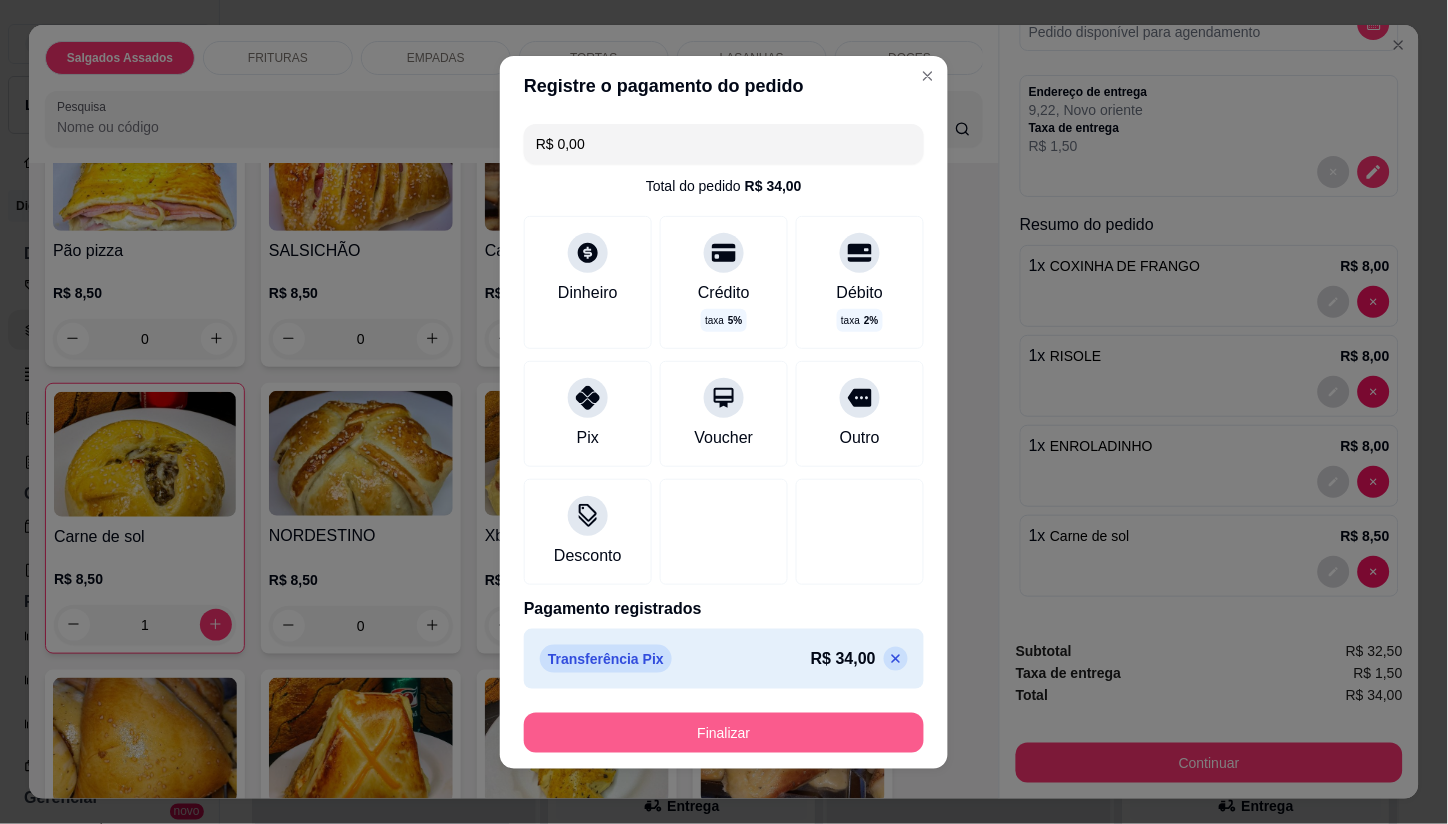 click on "Finalizar" at bounding box center [724, 733] 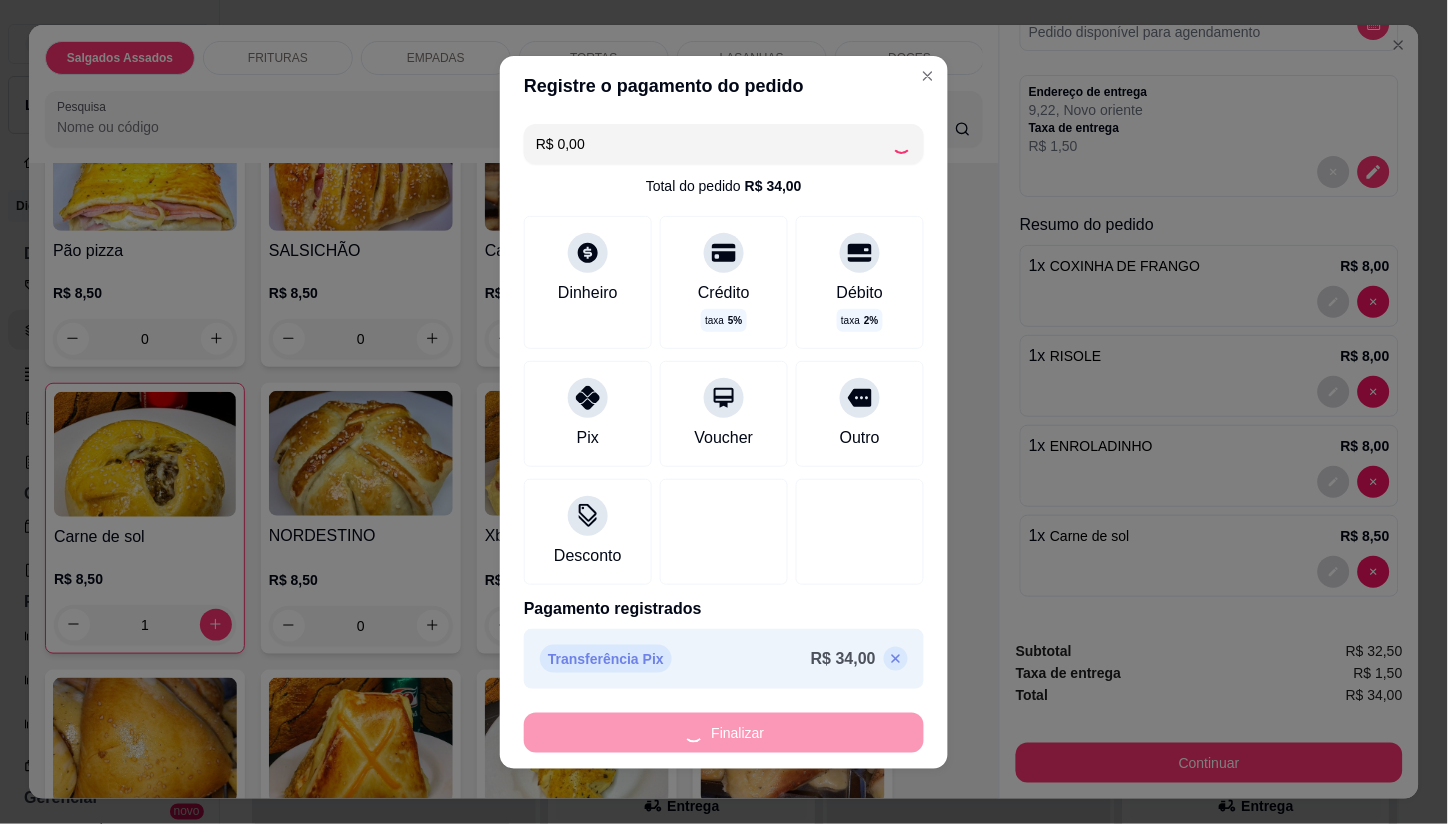 type on "0" 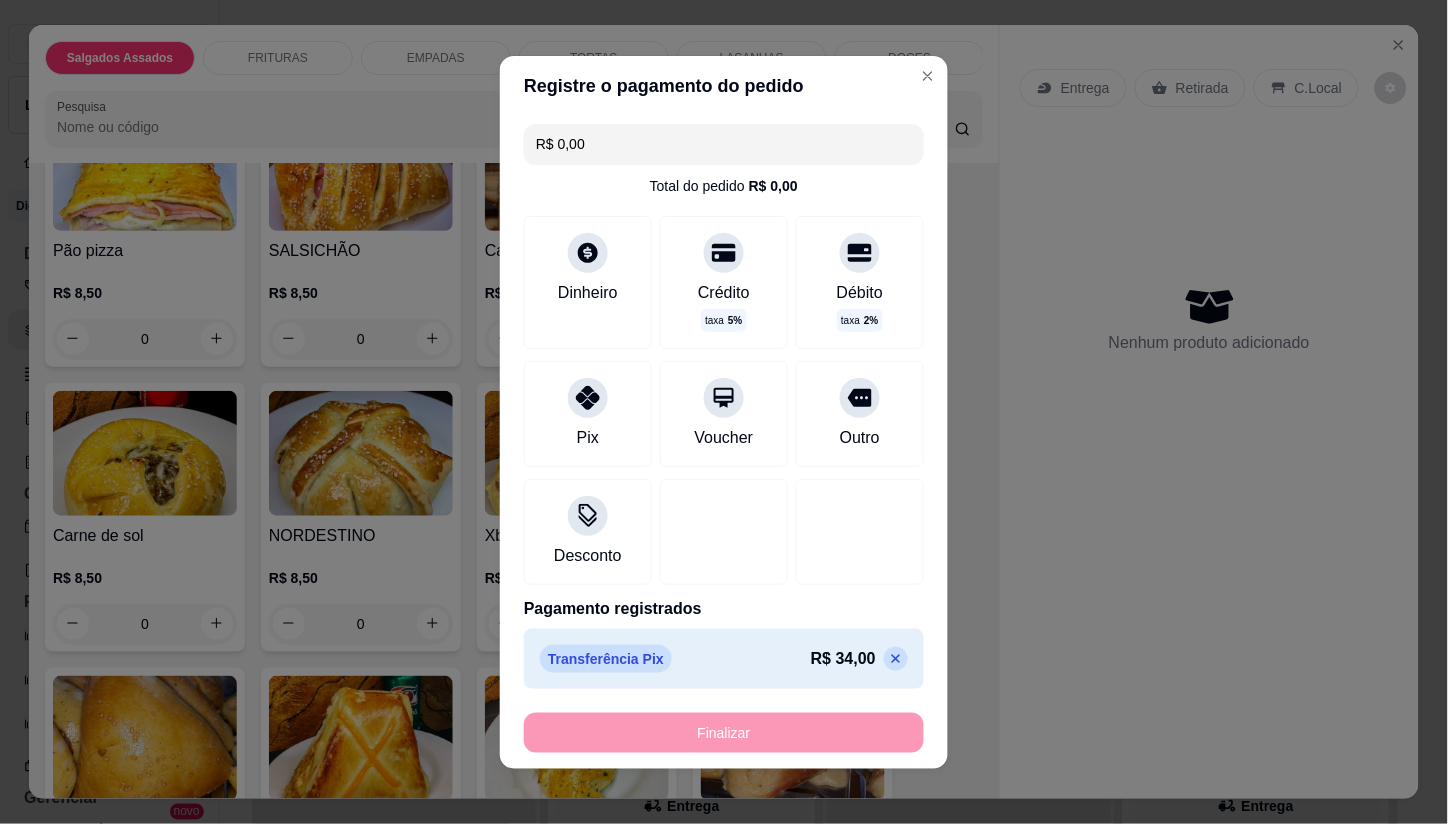type on "-R$ 34,00" 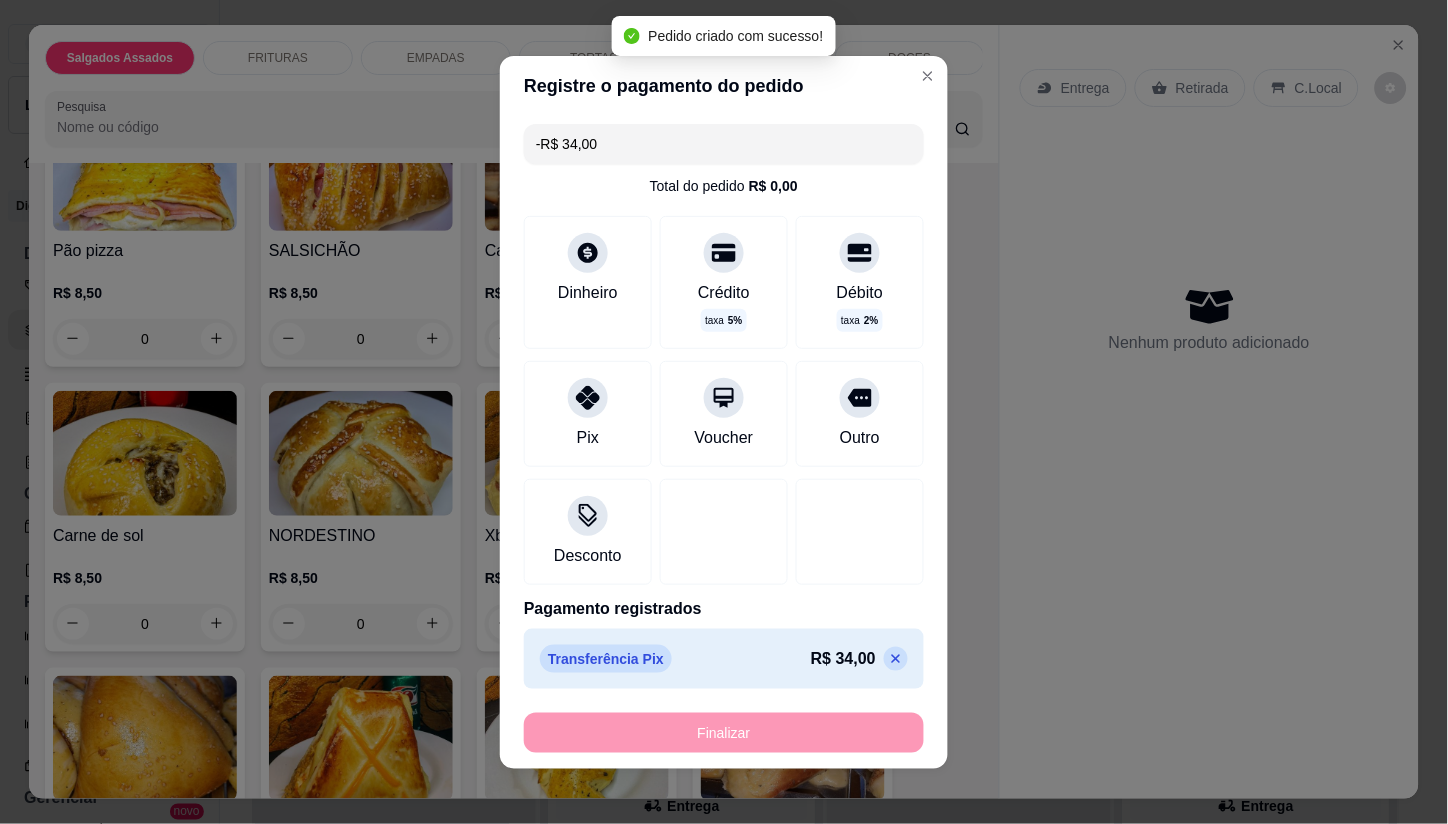 scroll, scrollTop: 0, scrollLeft: 0, axis: both 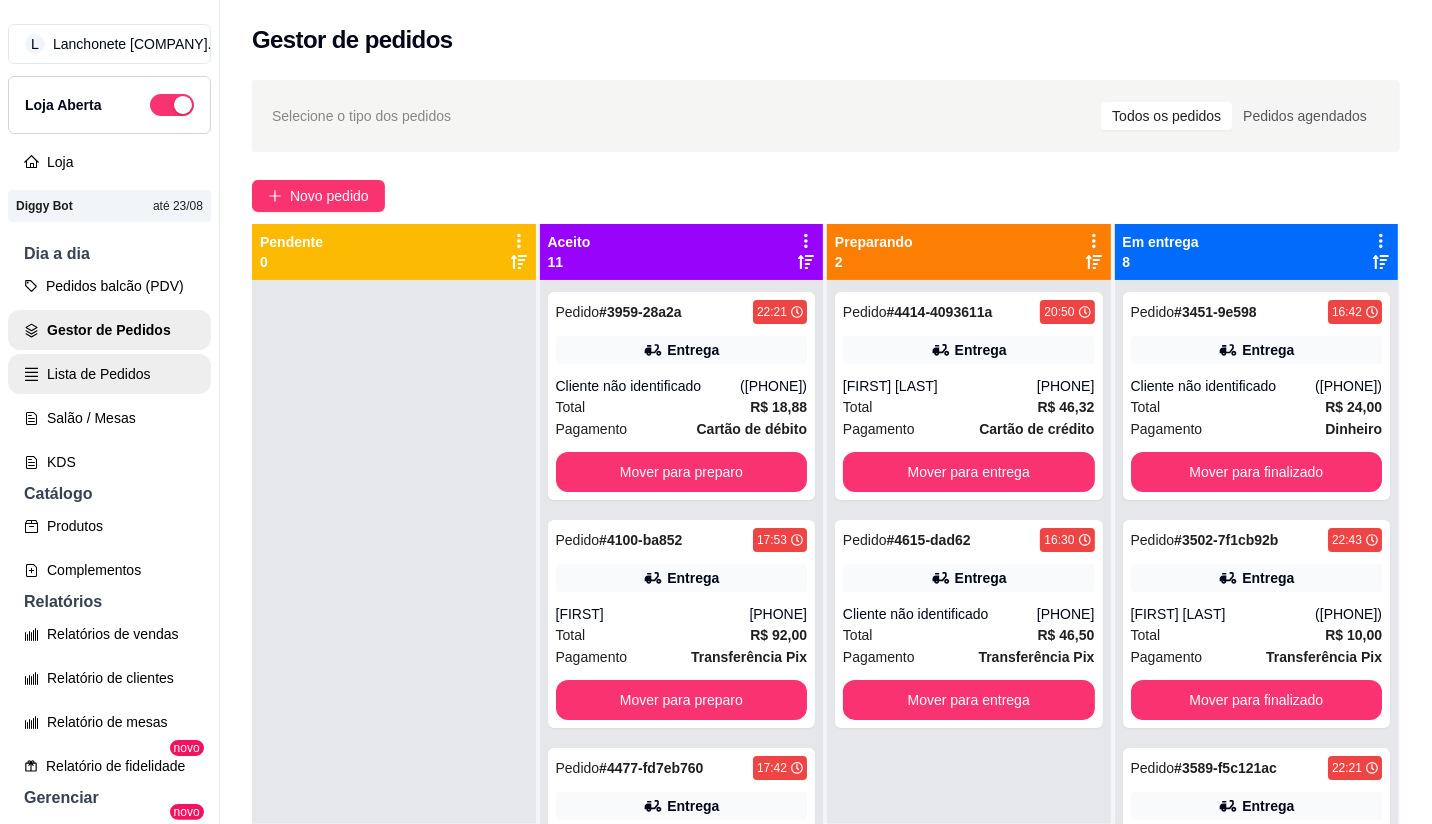 click on "Lista de Pedidos" at bounding box center [109, 374] 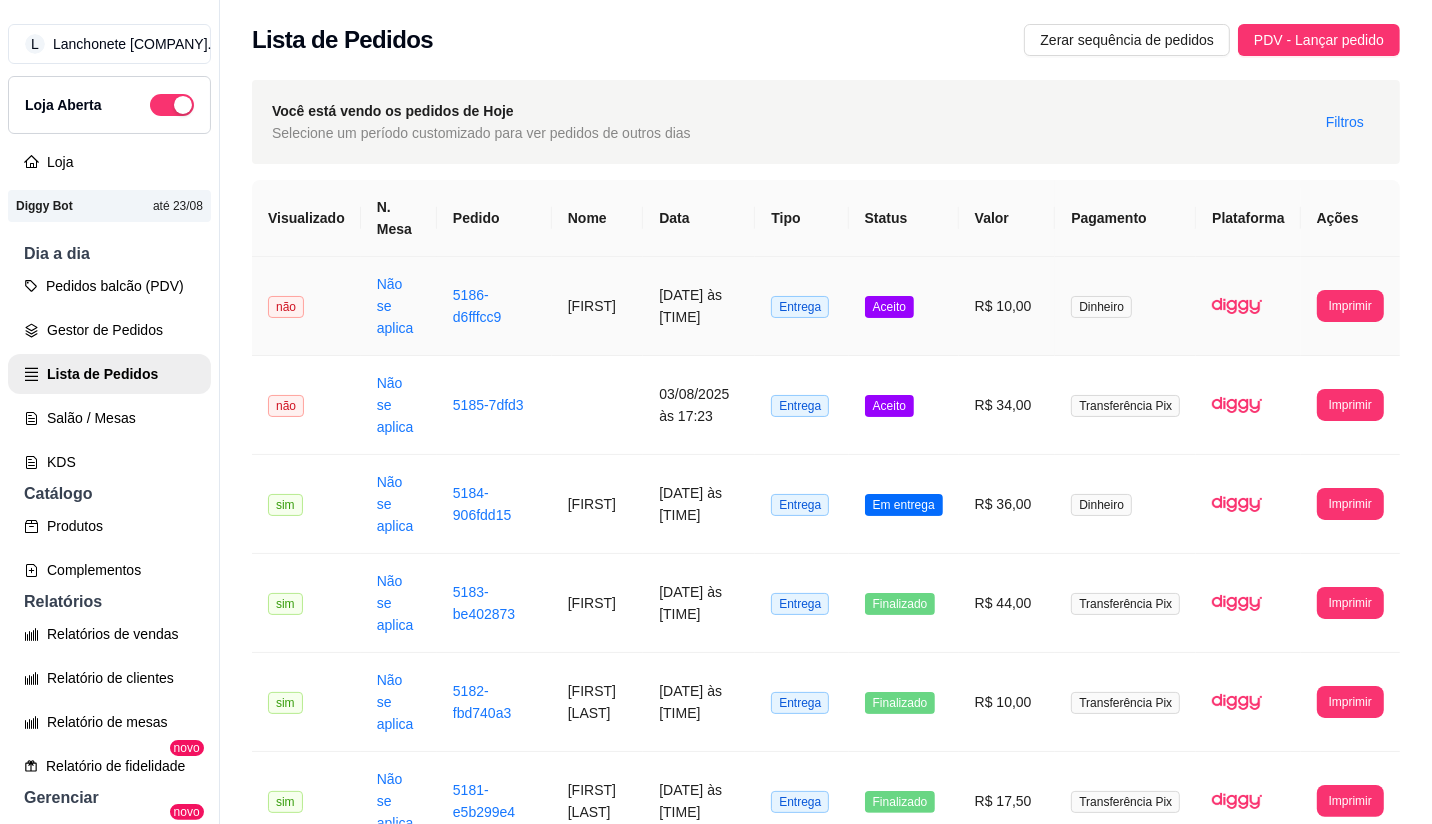 click on "Aceito" at bounding box center (904, 306) 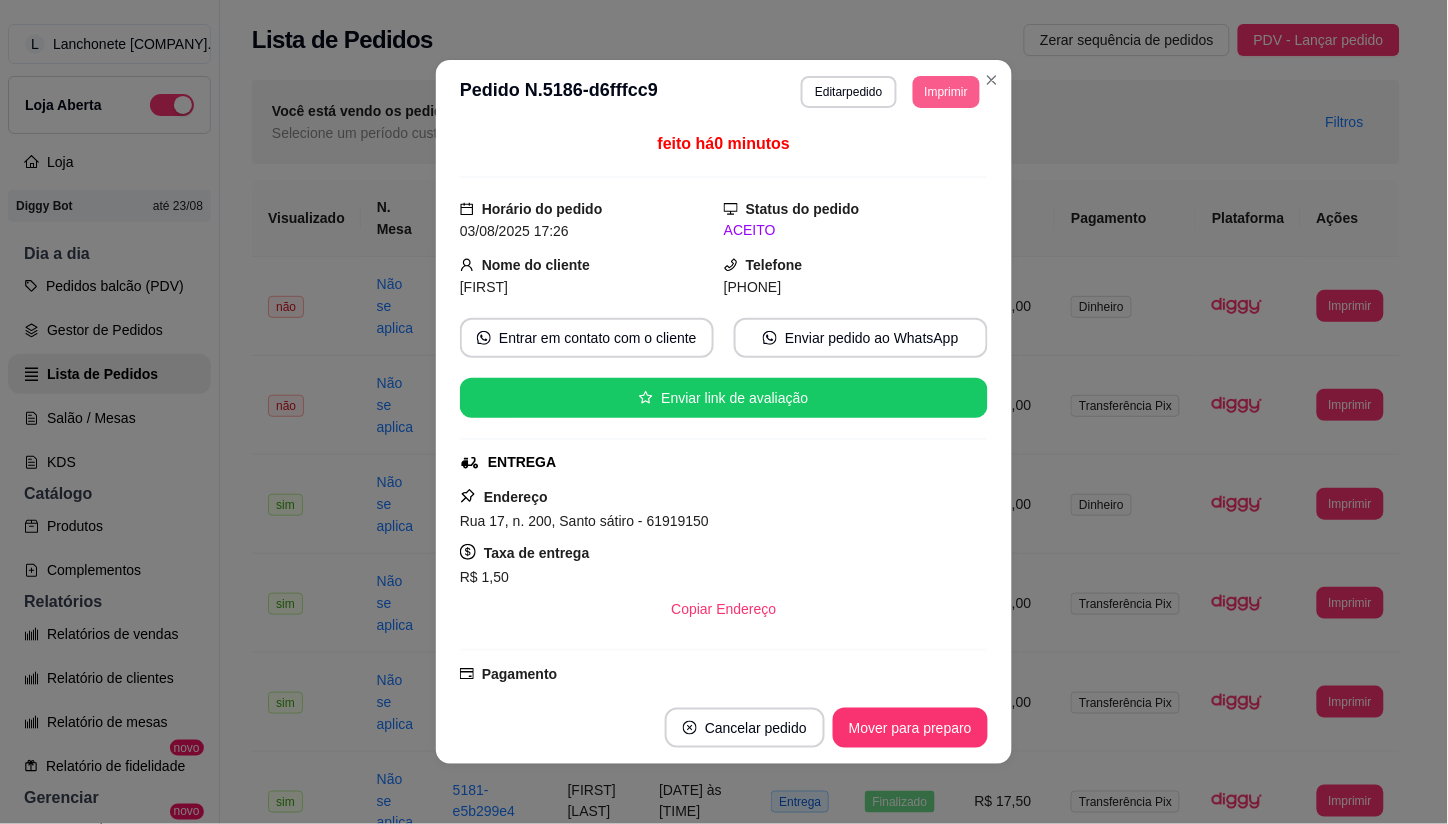 click on "Imprimir" at bounding box center (946, 92) 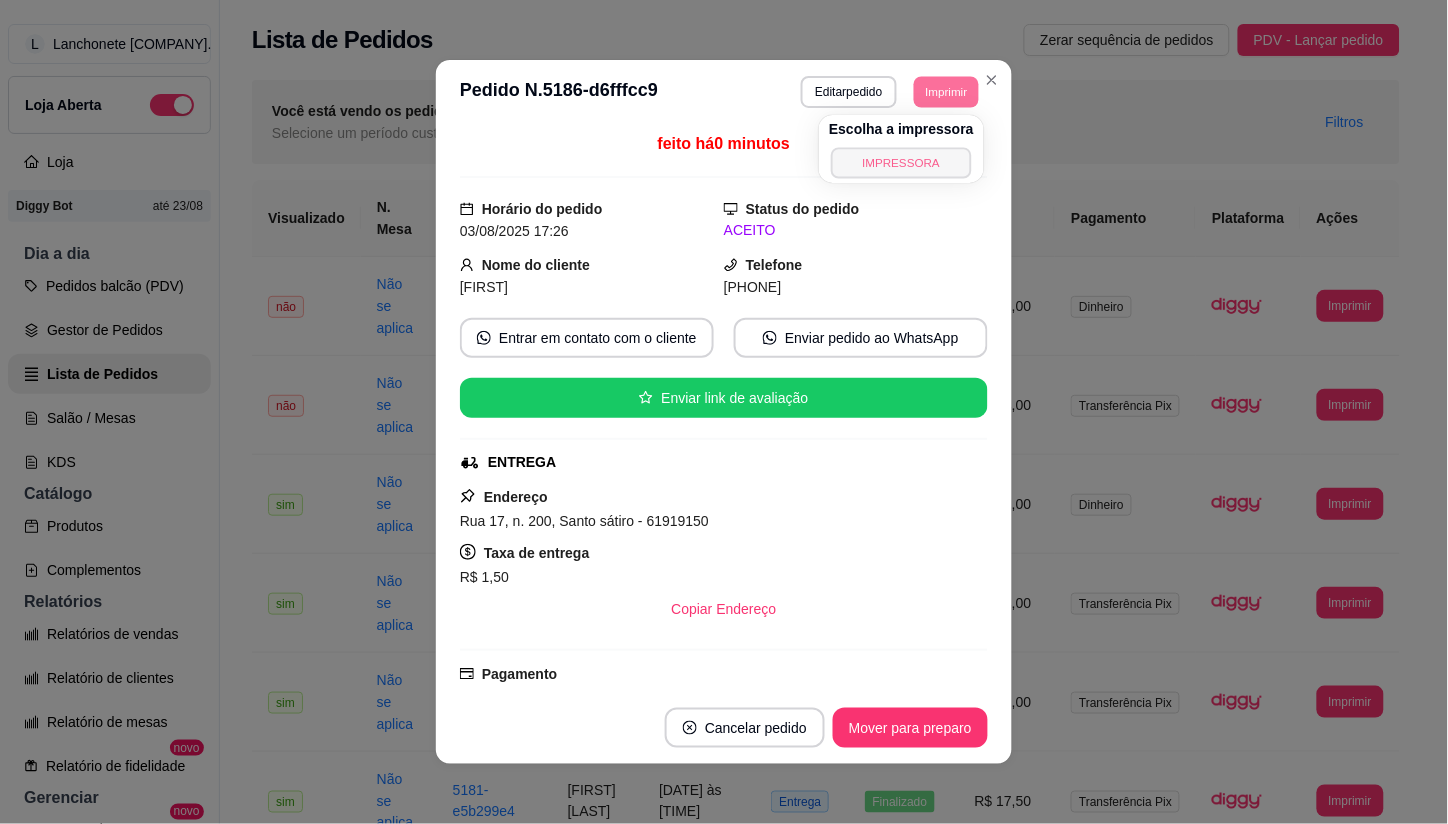 click on "IMPRESSORA" at bounding box center (901, 162) 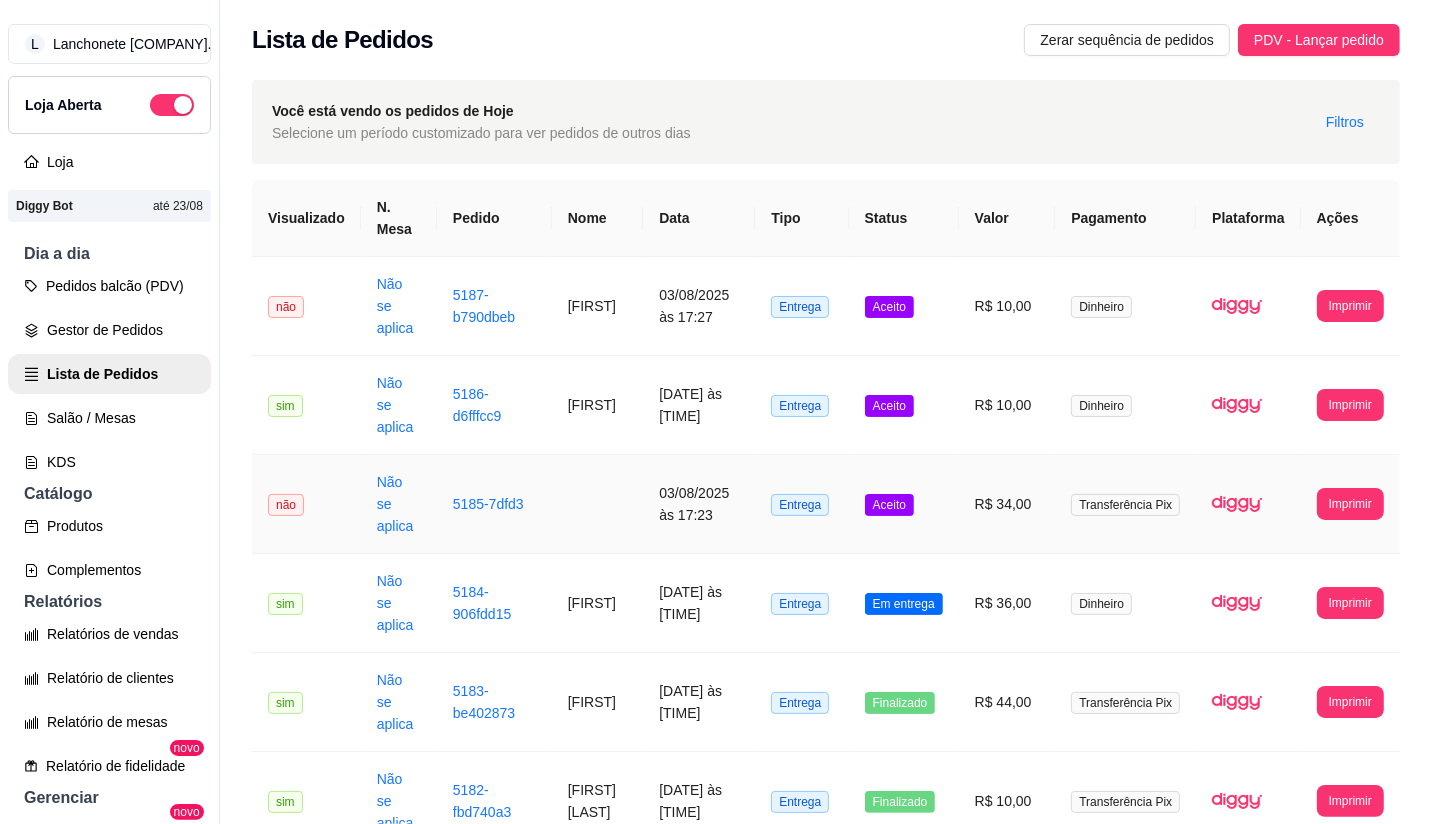 click on "Aceito" at bounding box center (904, 504) 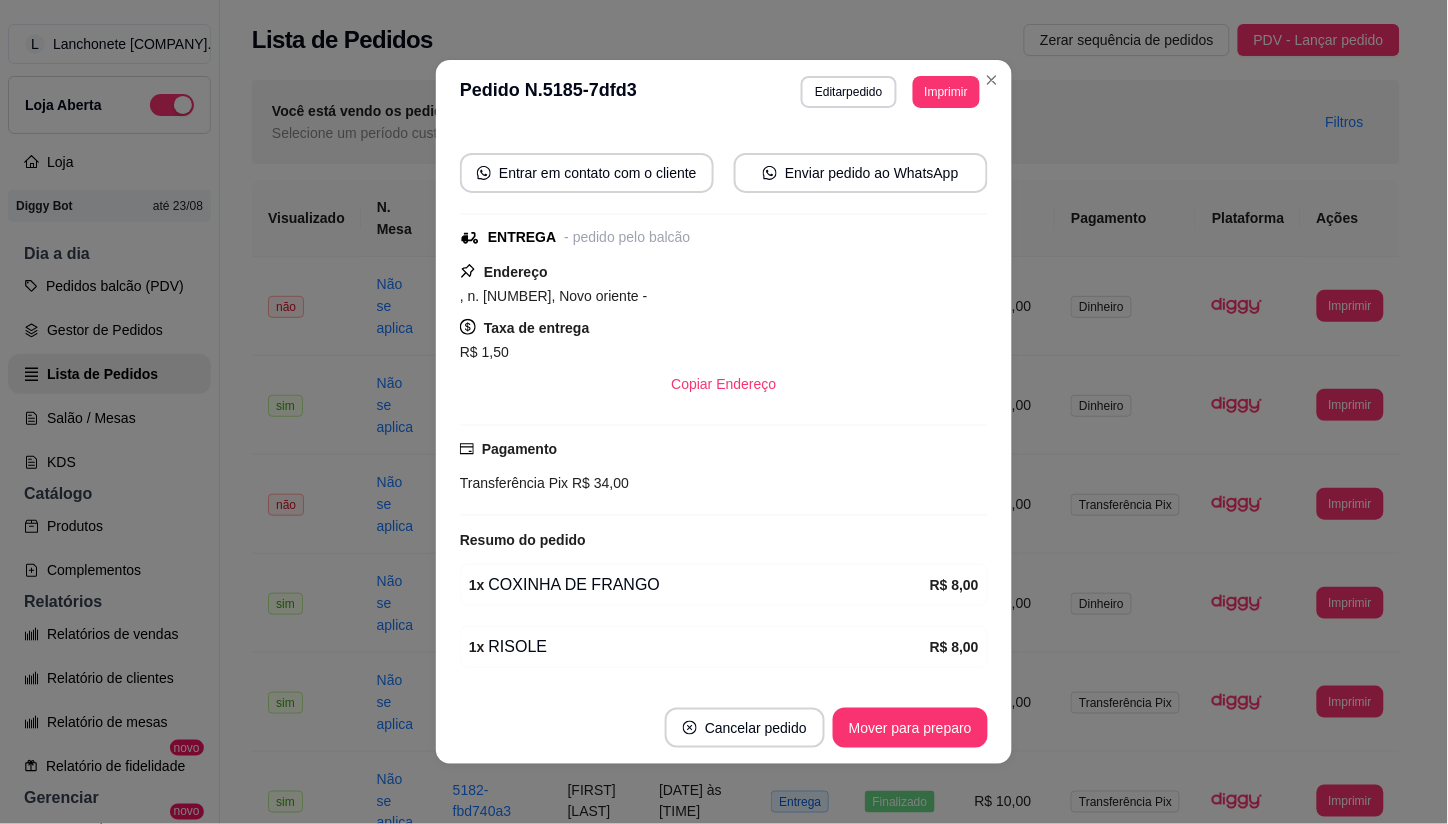 scroll, scrollTop: 222, scrollLeft: 0, axis: vertical 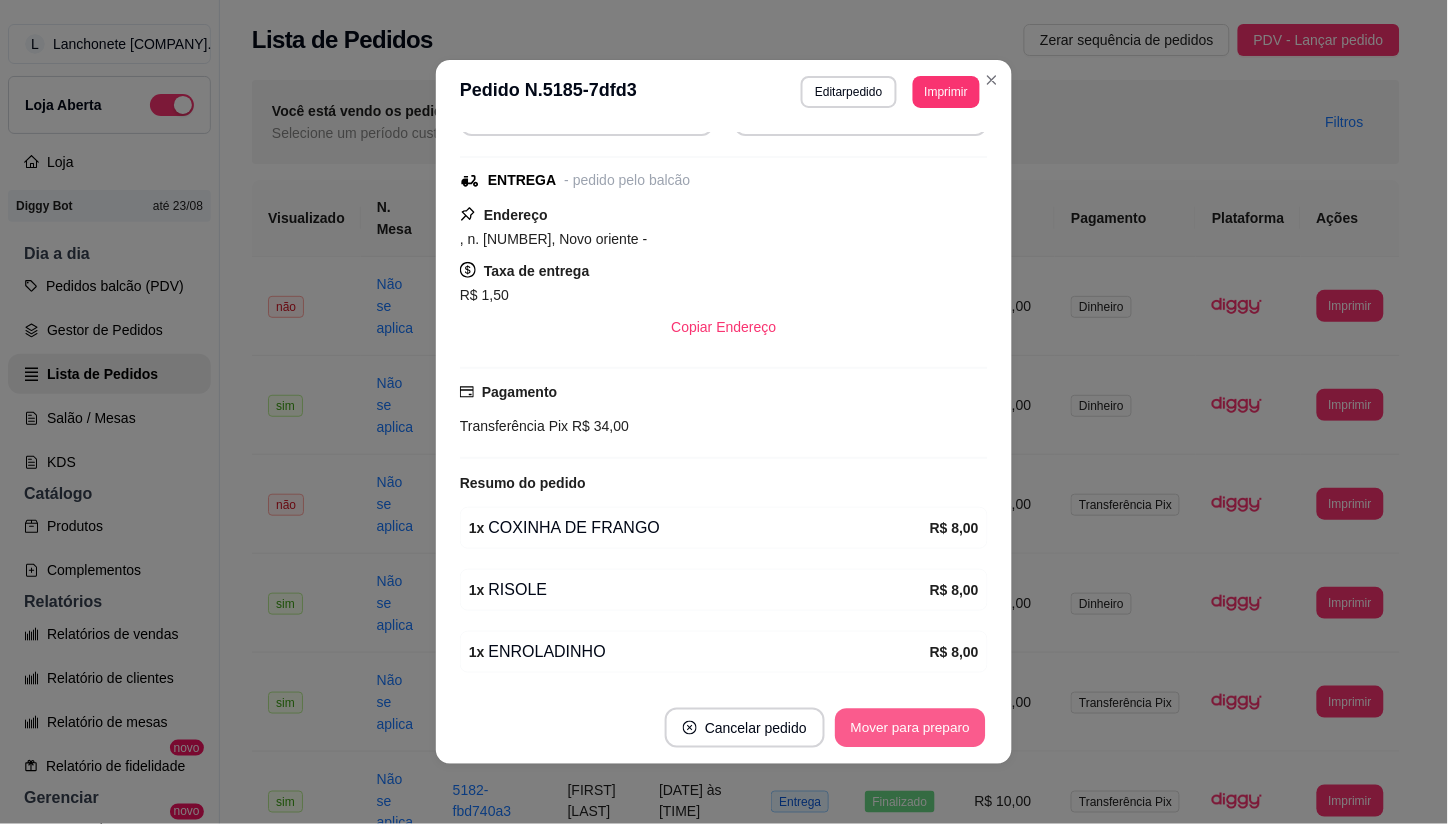 click on "Mover para preparo" at bounding box center [910, 728] 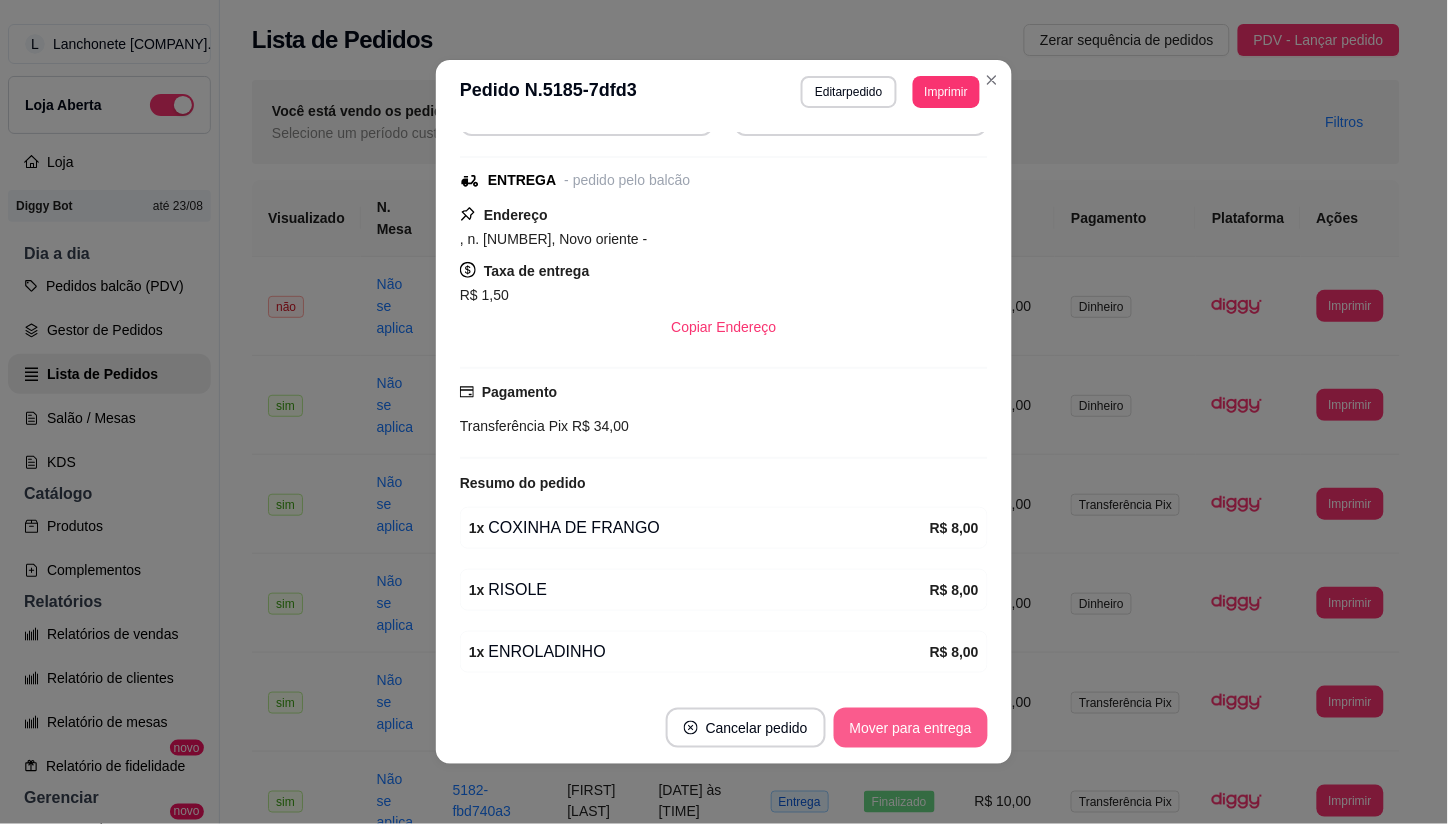 click on "Mover para entrega" at bounding box center [911, 728] 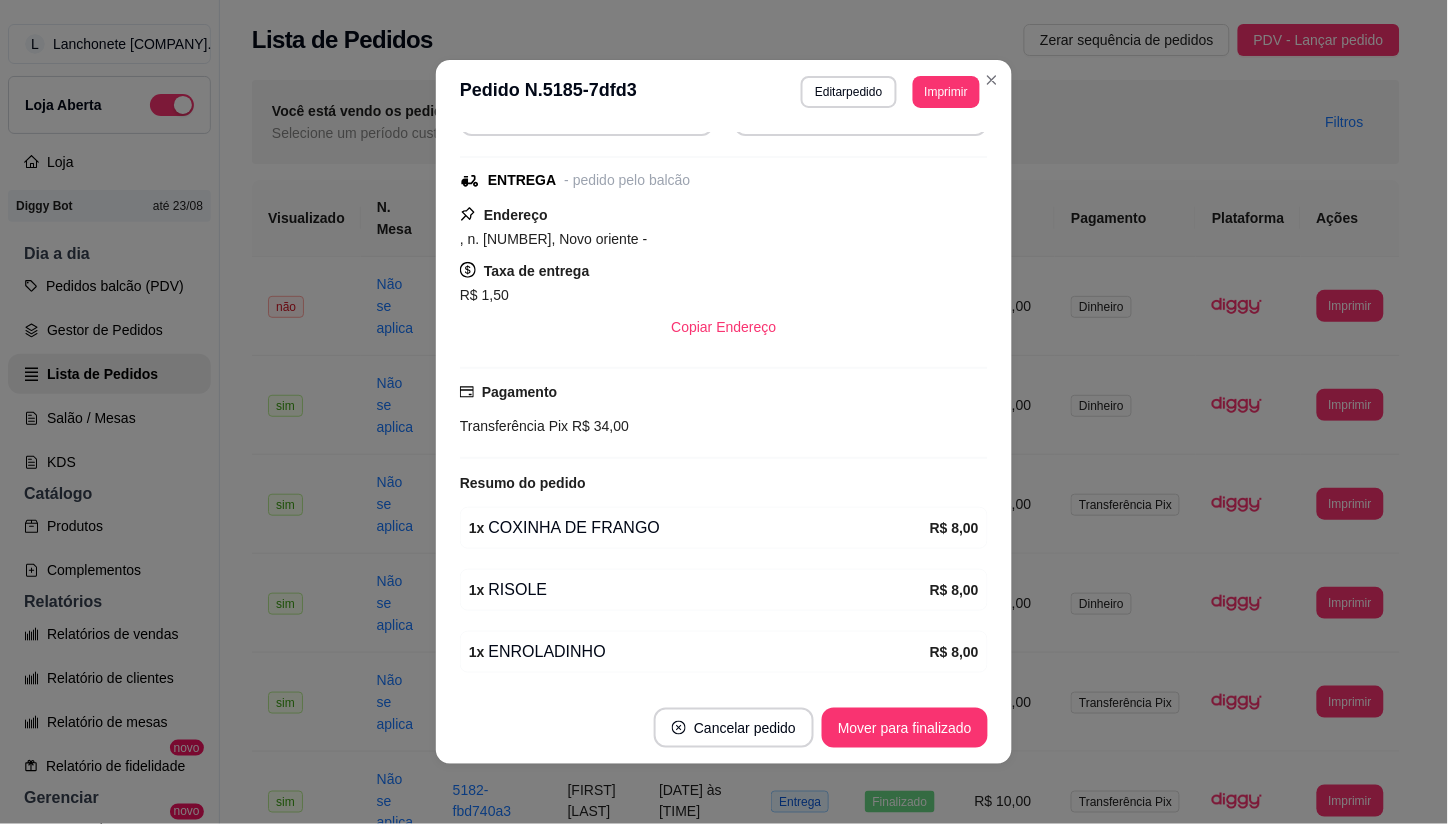 click on "Mover para finalizado" at bounding box center [905, 728] 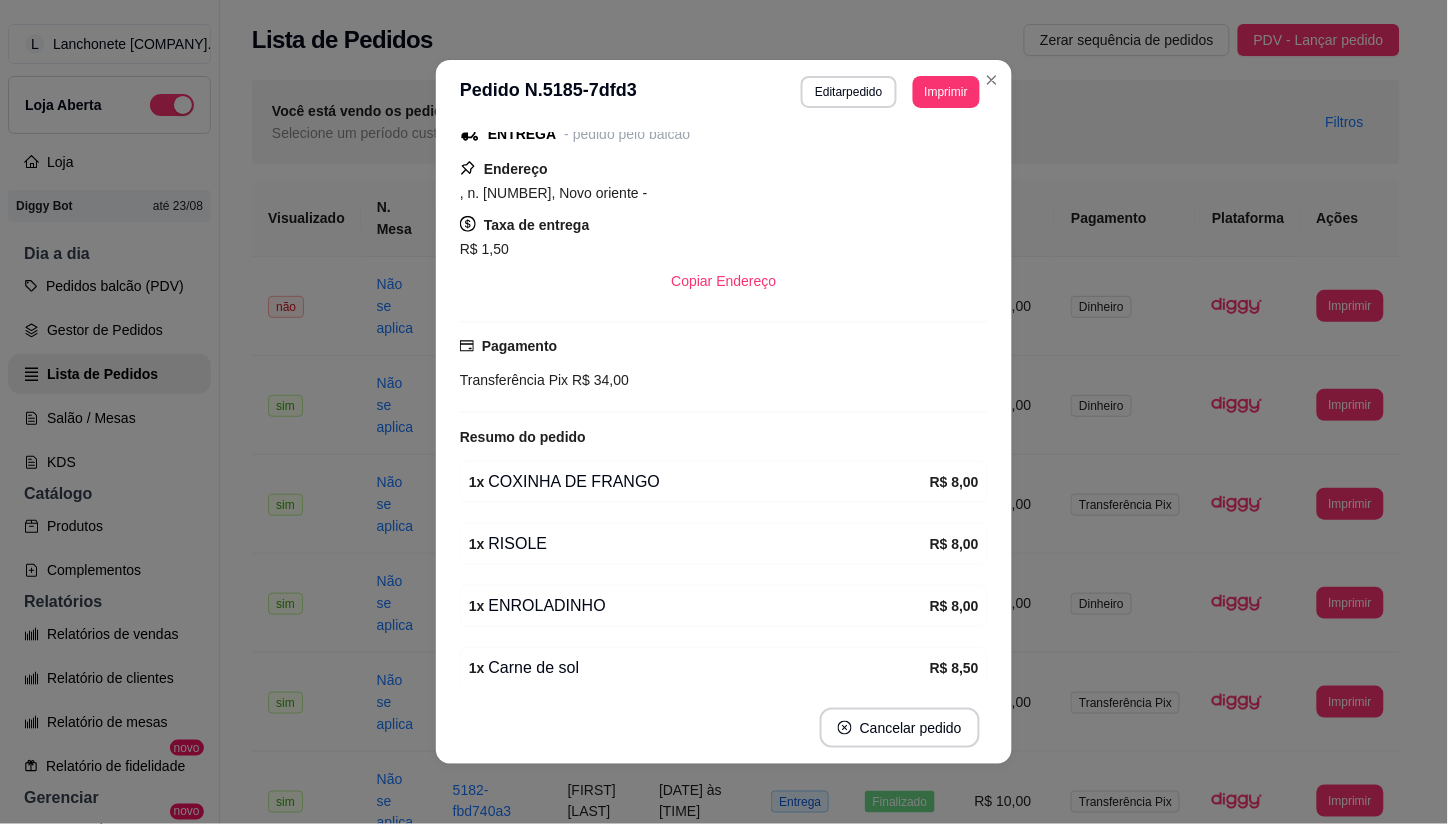 scroll, scrollTop: 175, scrollLeft: 0, axis: vertical 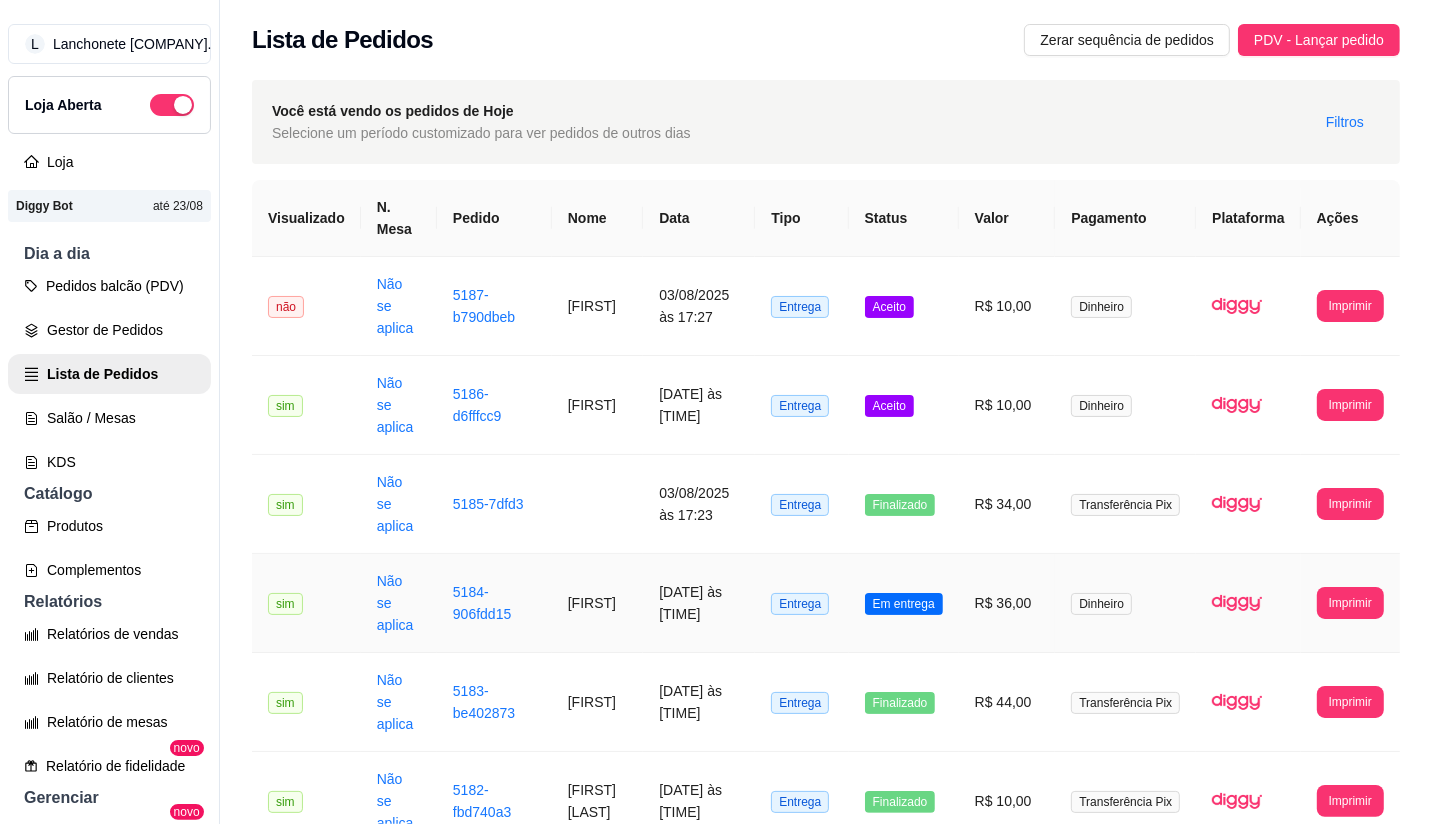 click on "Em entrega" at bounding box center (904, 604) 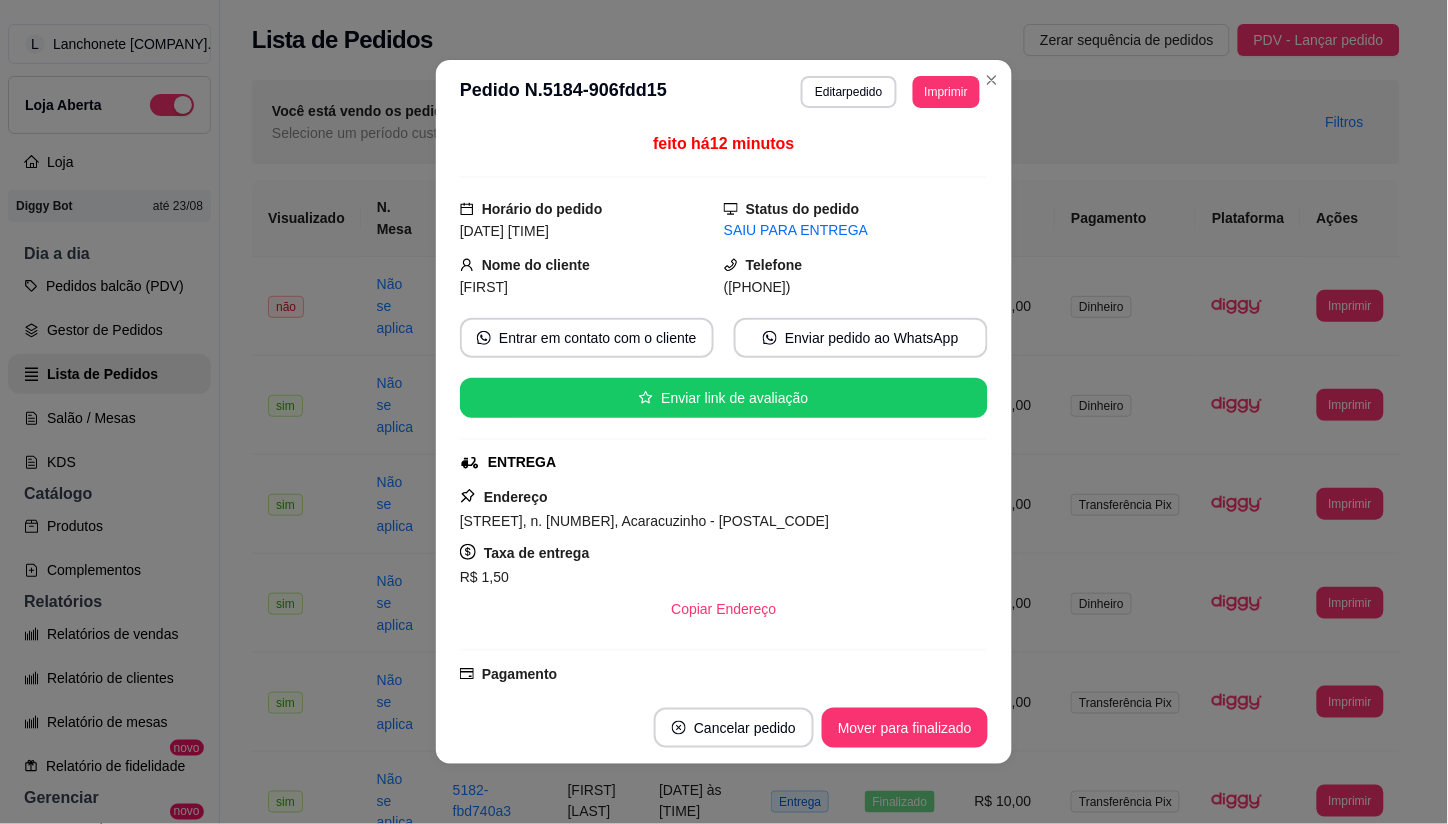 click on "Cancelar pedido Mover para finalizado" at bounding box center (724, 728) 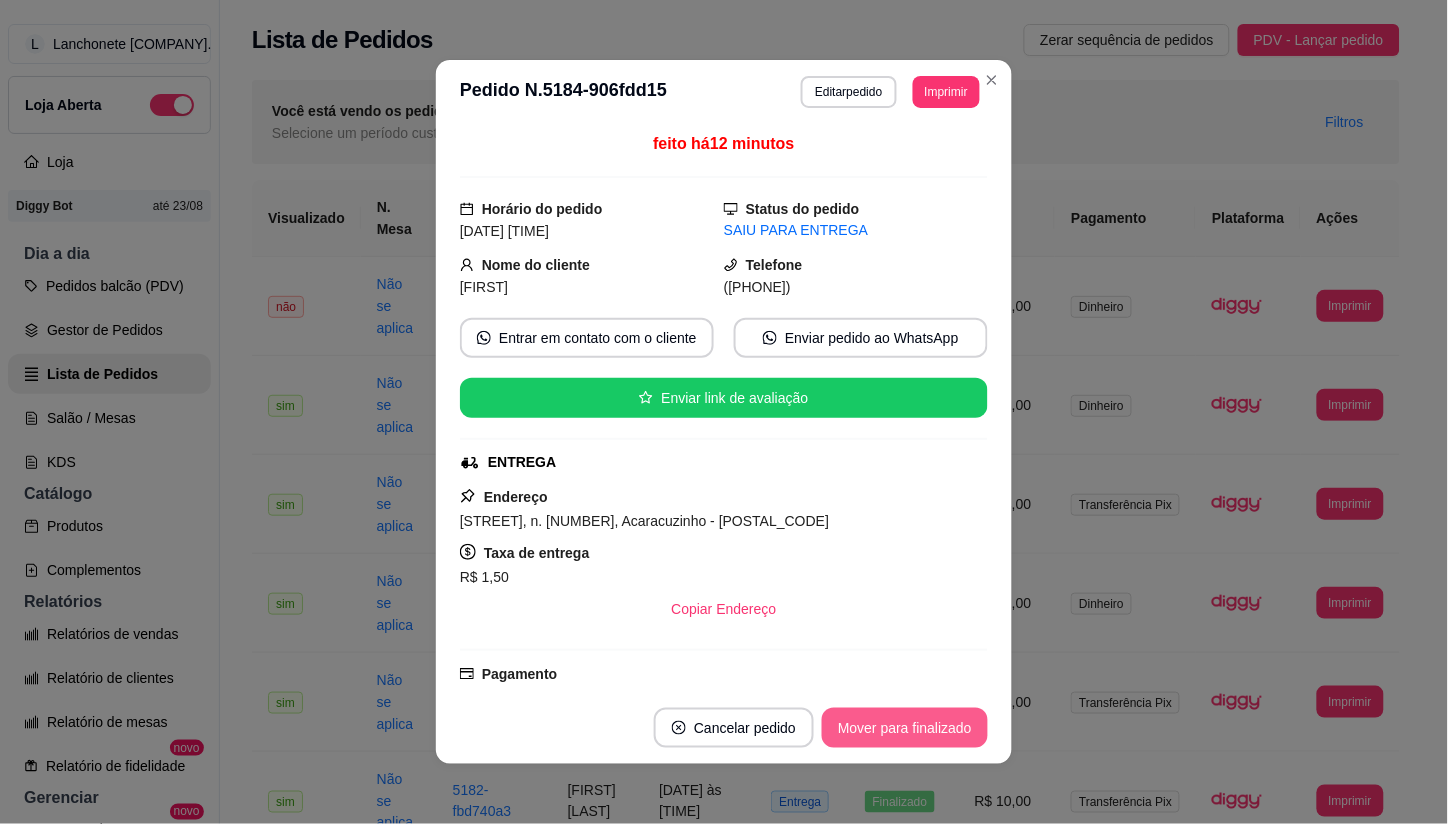 click on "Mover para finalizado" at bounding box center (905, 728) 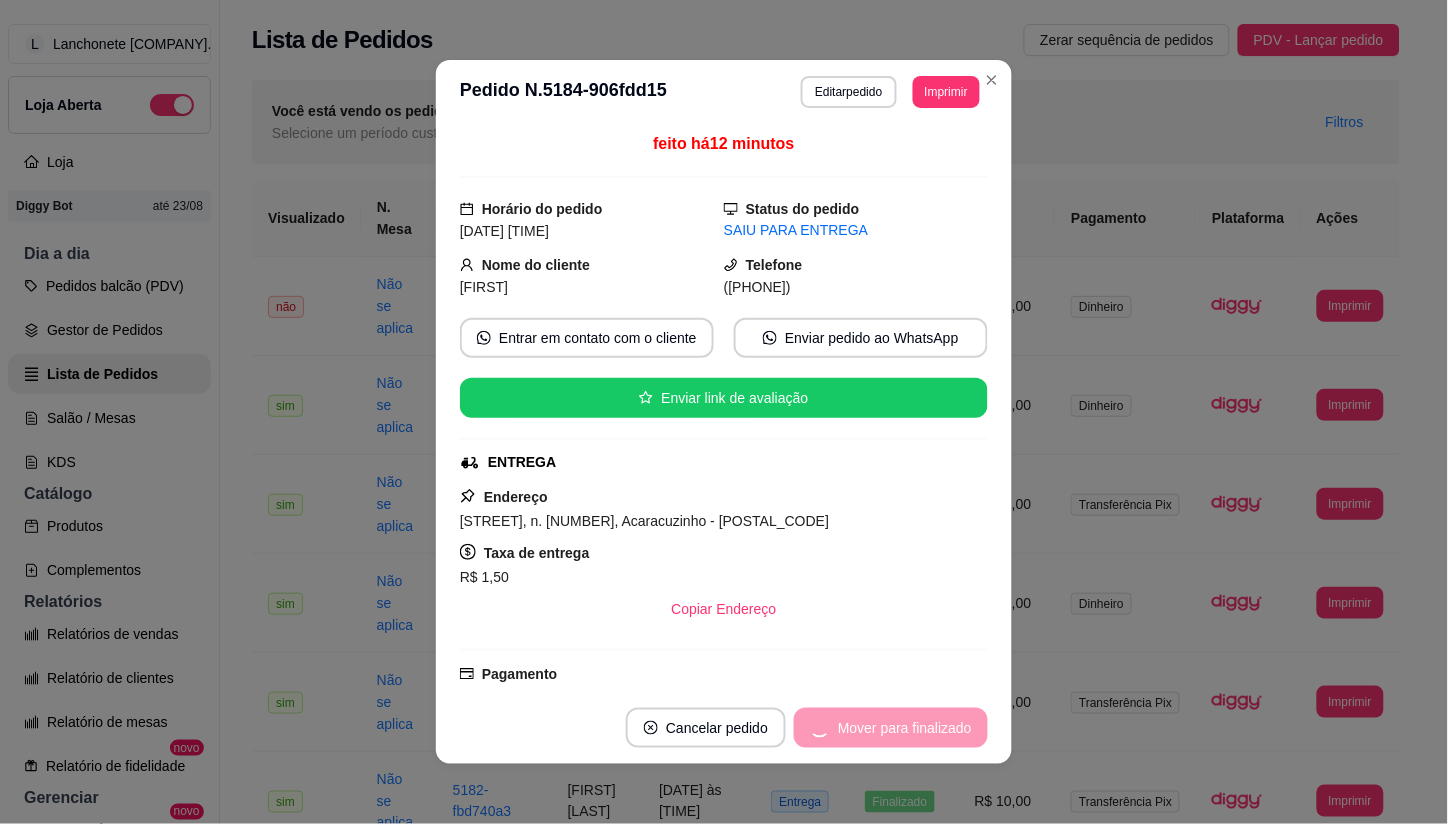 click on "Mover para finalizado" at bounding box center (891, 728) 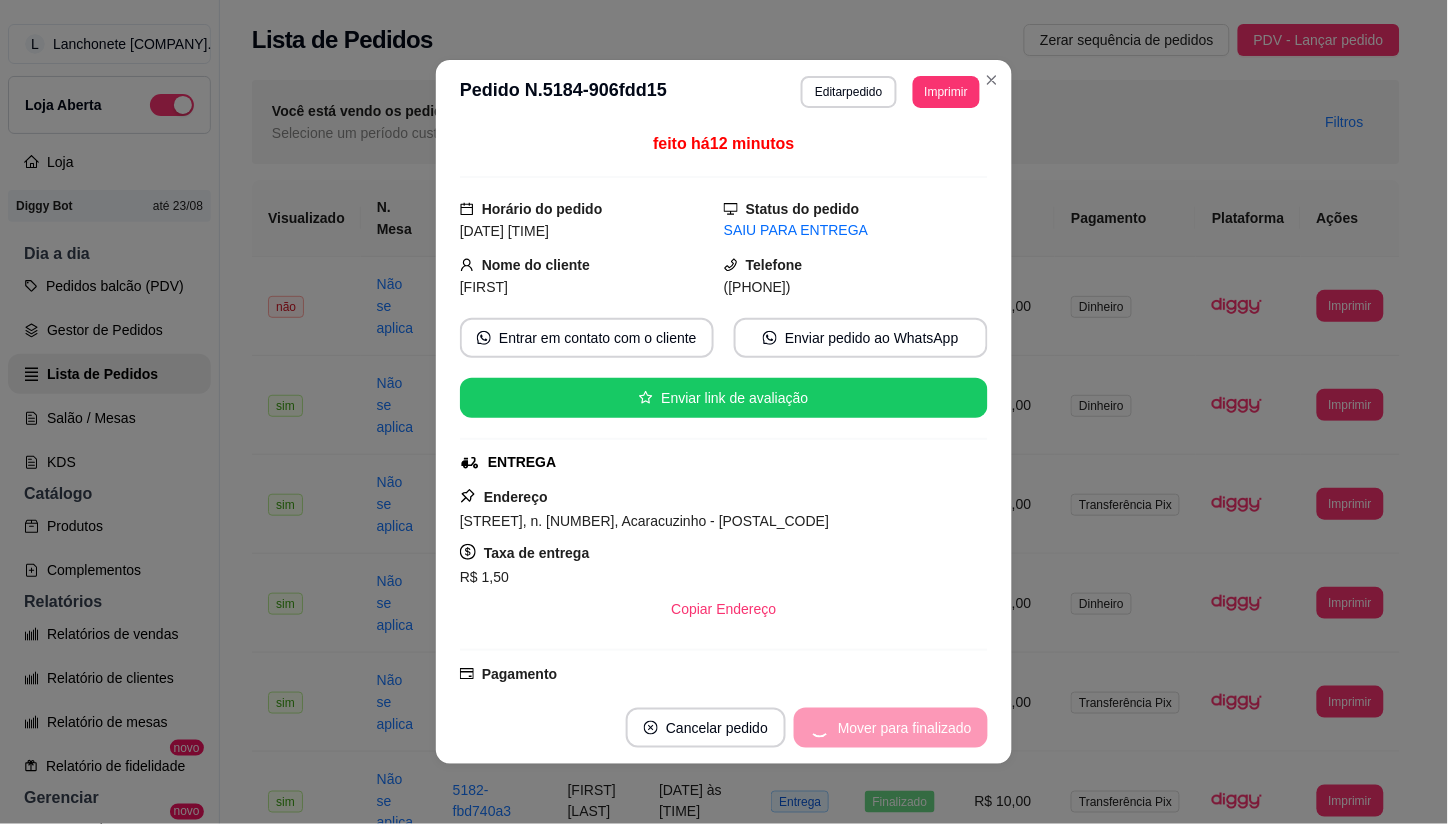 click on "Cancelar pedido" at bounding box center [706, 728] 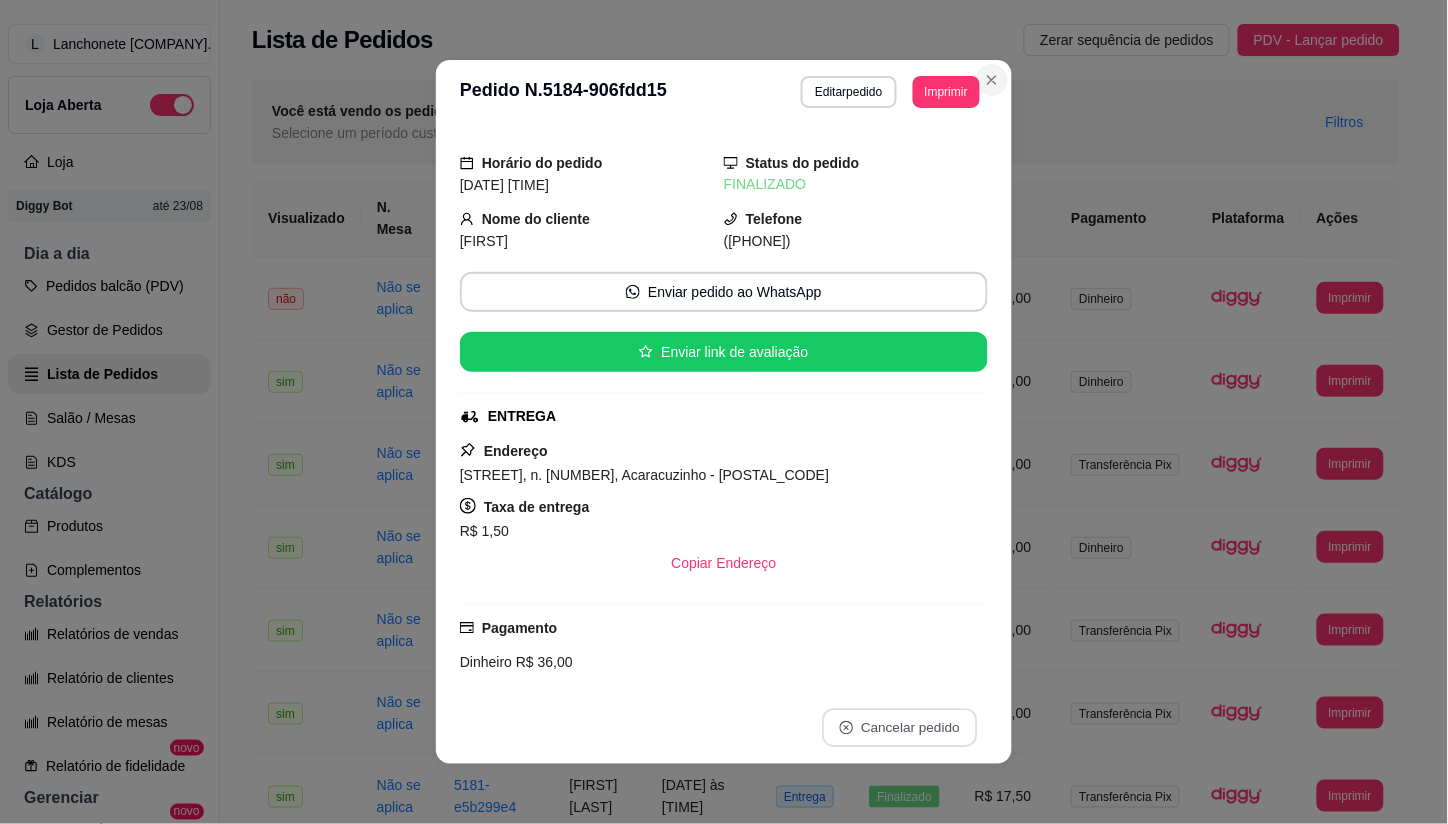 click at bounding box center [992, 80] 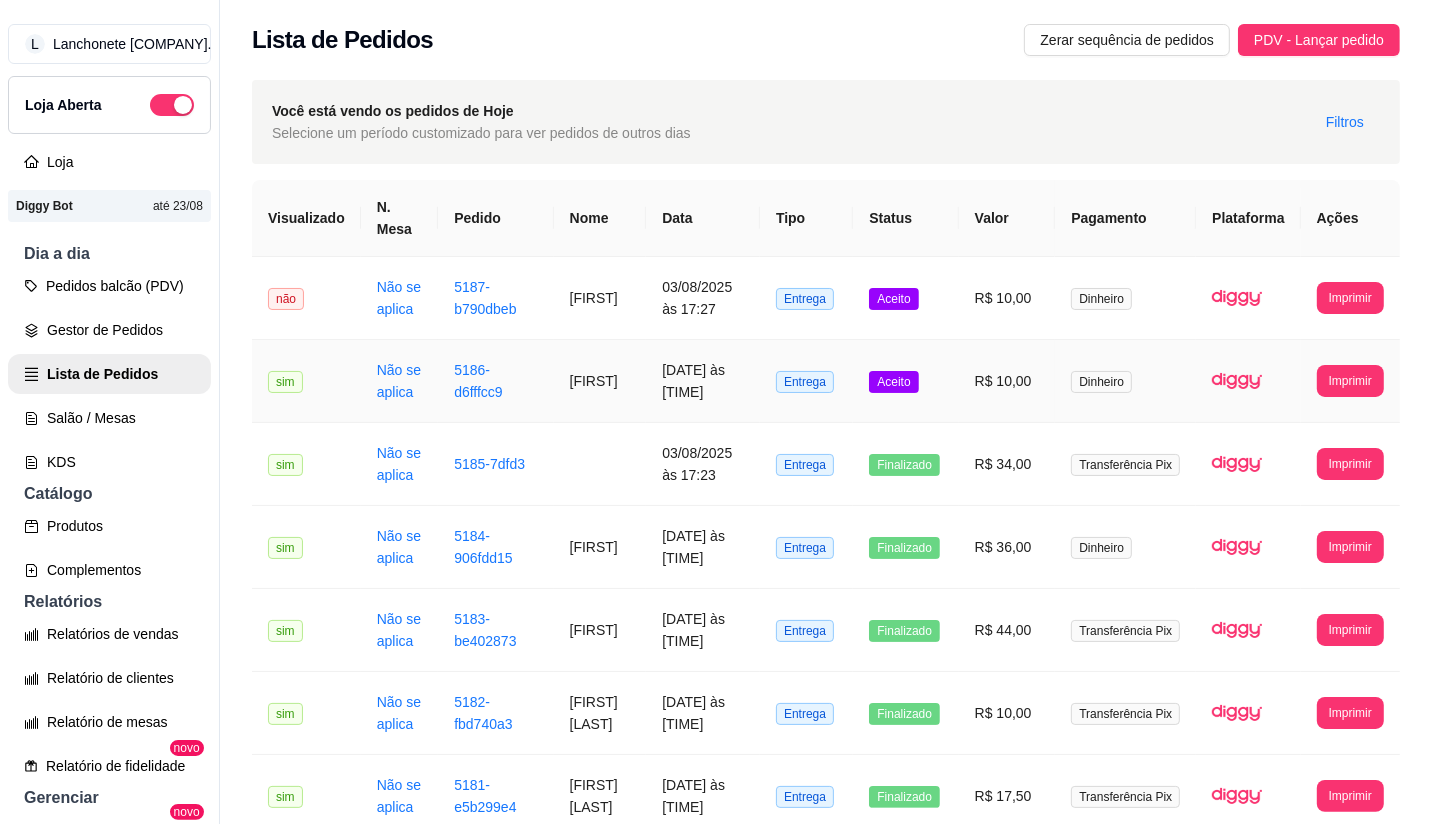 click on "Aceito" at bounding box center [905, 381] 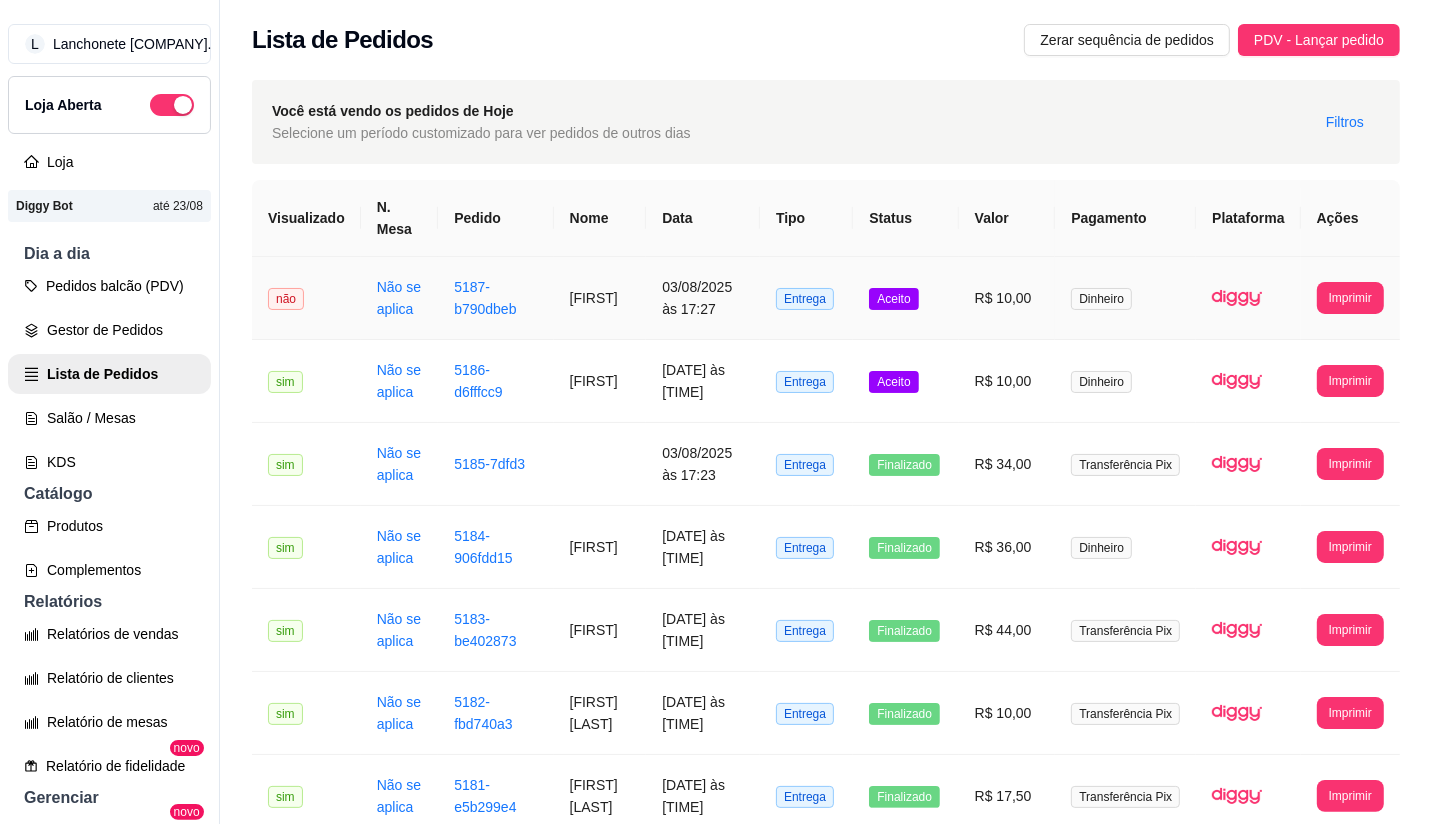 click on "Aceito" at bounding box center [893, 299] 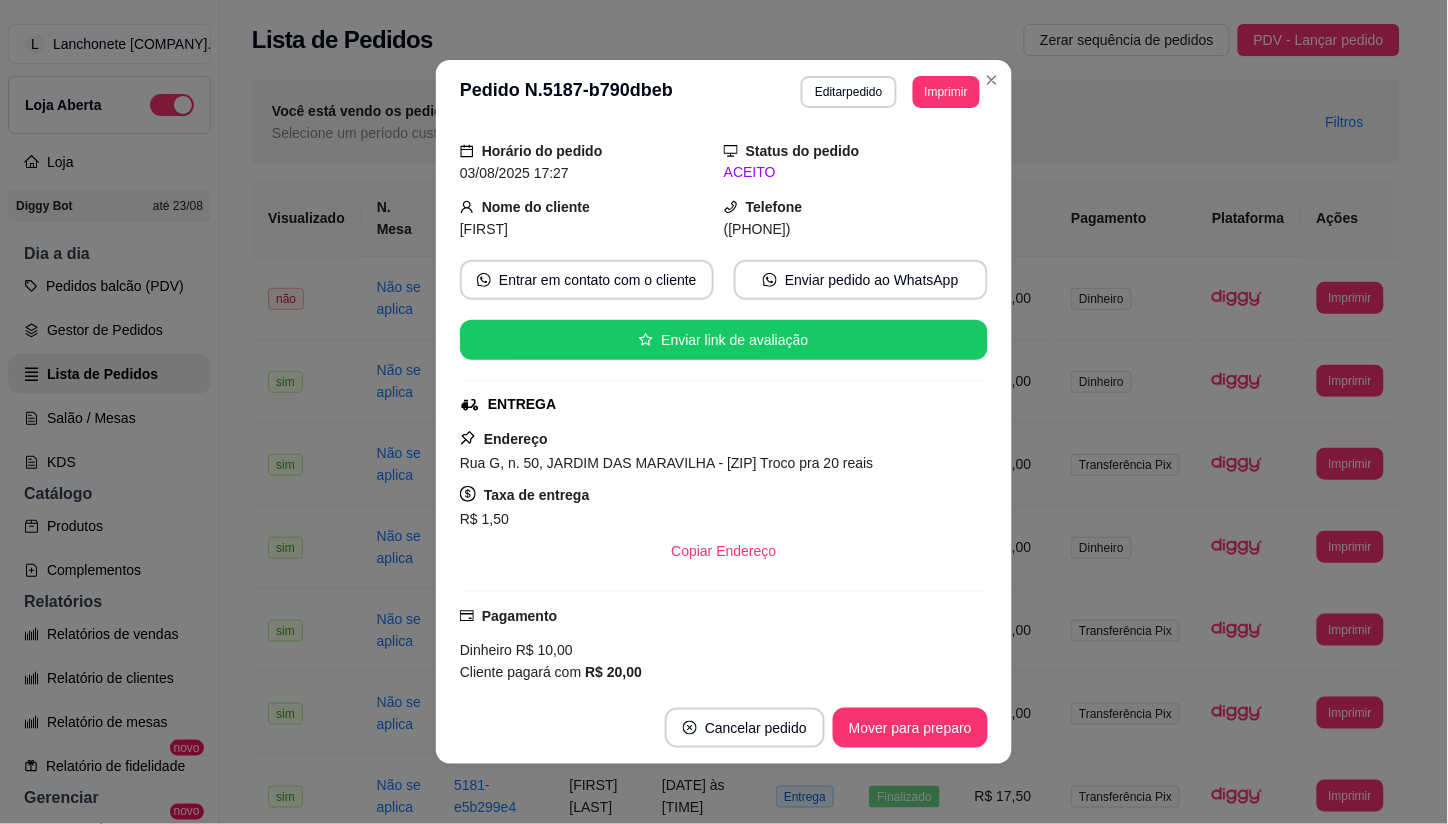 scroll, scrollTop: 111, scrollLeft: 0, axis: vertical 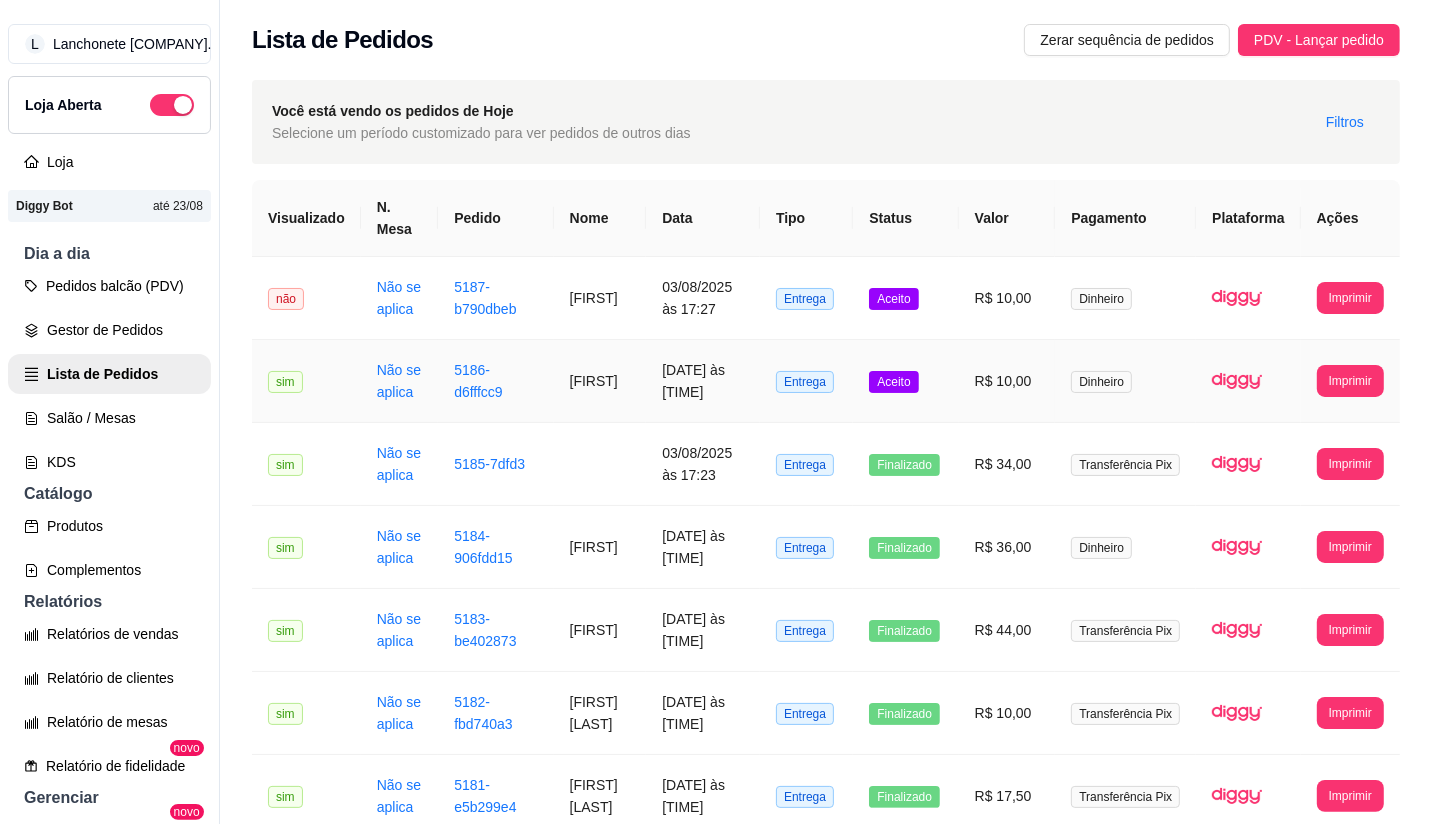 click on "Aceito" at bounding box center [905, 381] 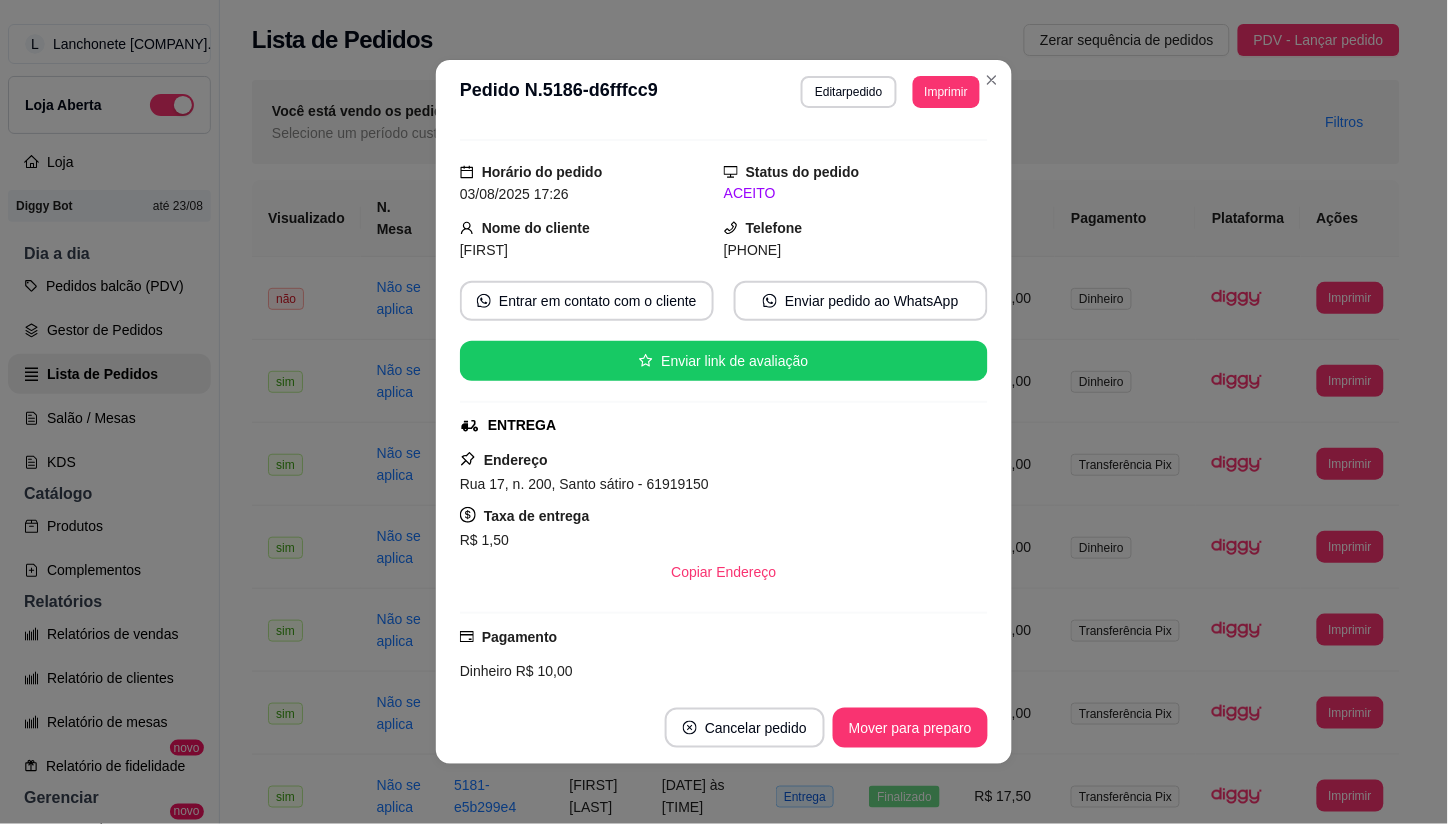 scroll, scrollTop: 0, scrollLeft: 0, axis: both 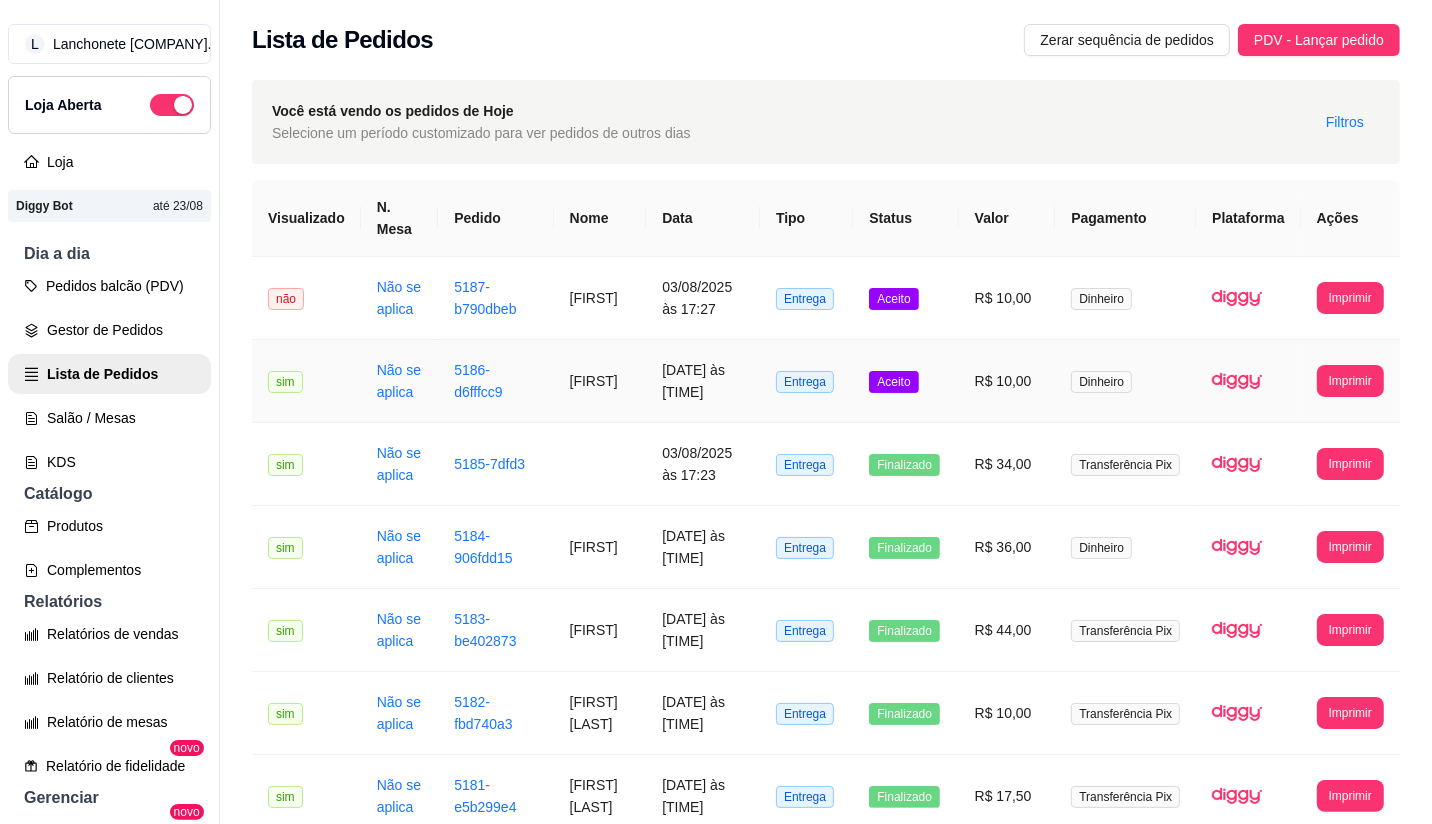 click on "Aceito" at bounding box center (893, 382) 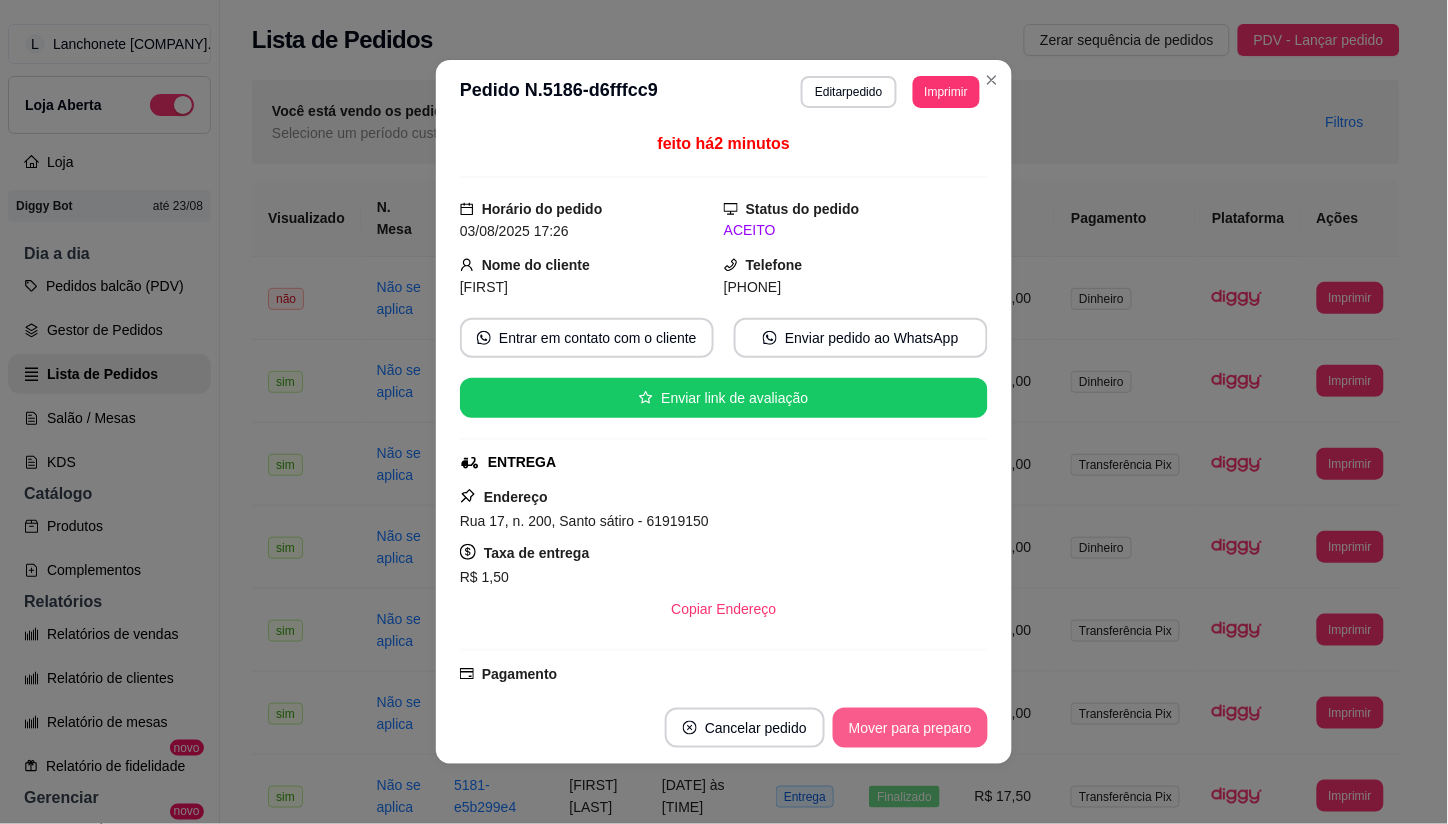 click on "Mover para preparo" at bounding box center (910, 728) 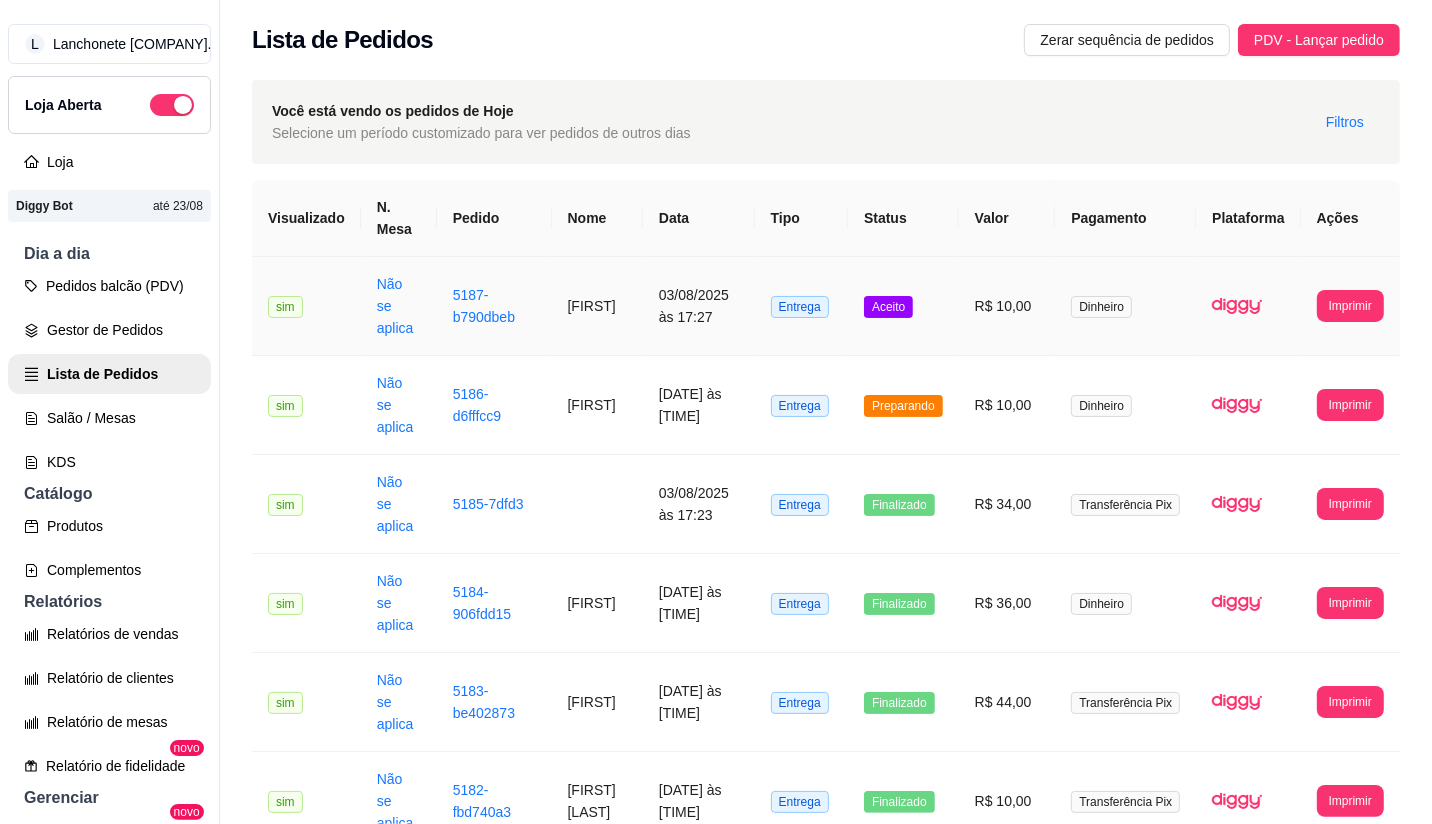 click on "Aceito" at bounding box center (903, 306) 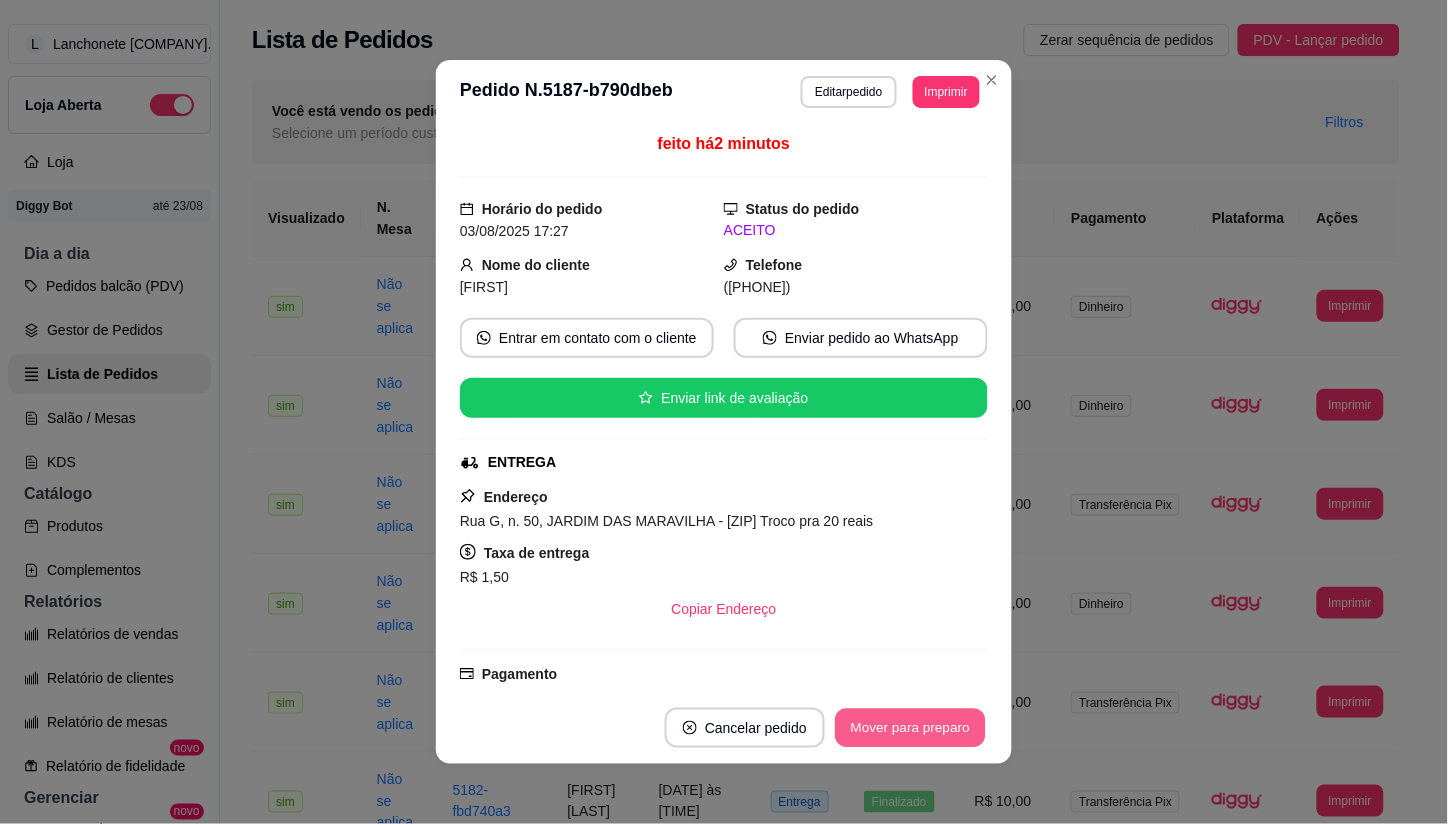 click on "Mover para preparo" at bounding box center [910, 728] 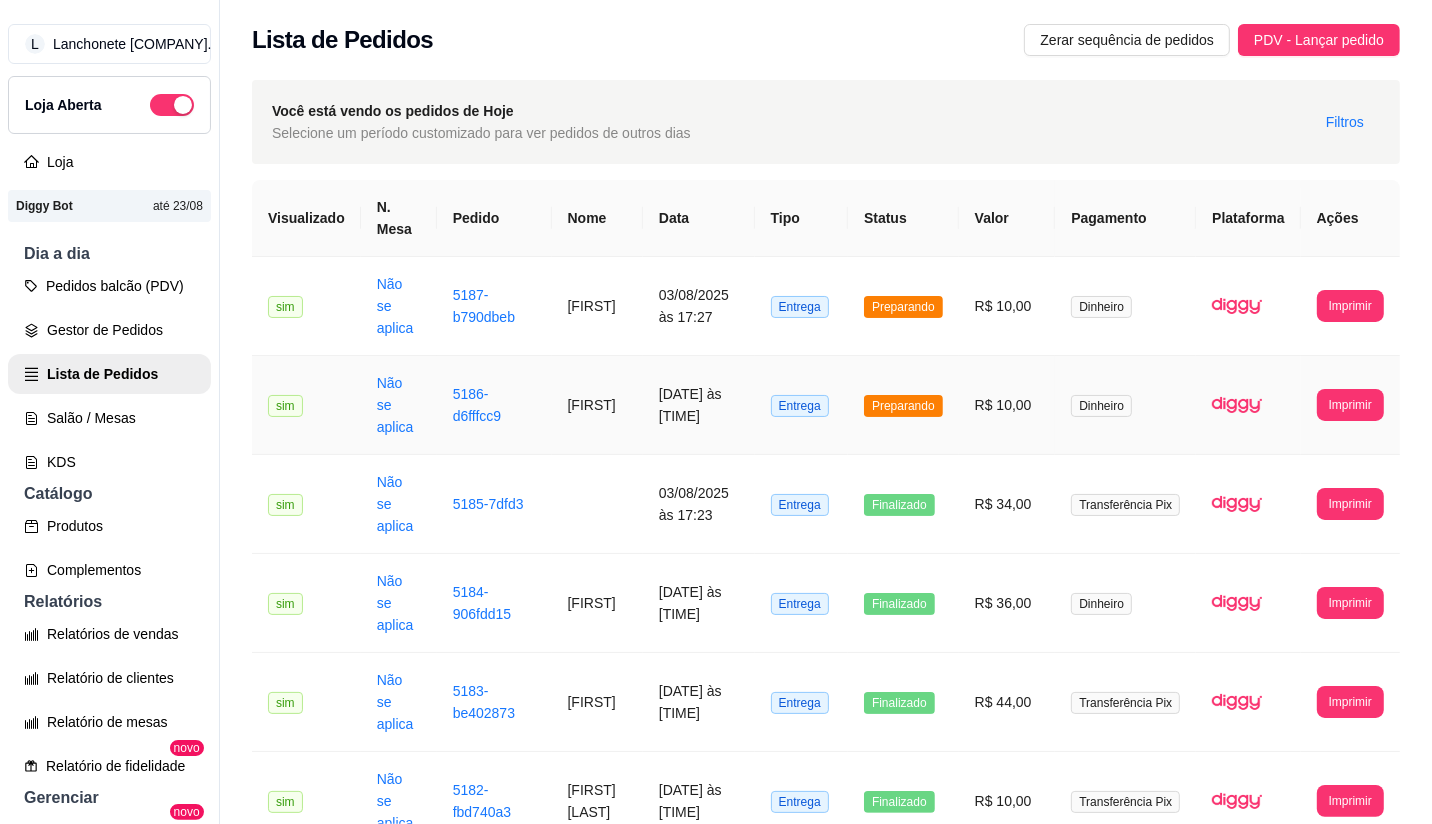 click on "Preparando" at bounding box center [903, 405] 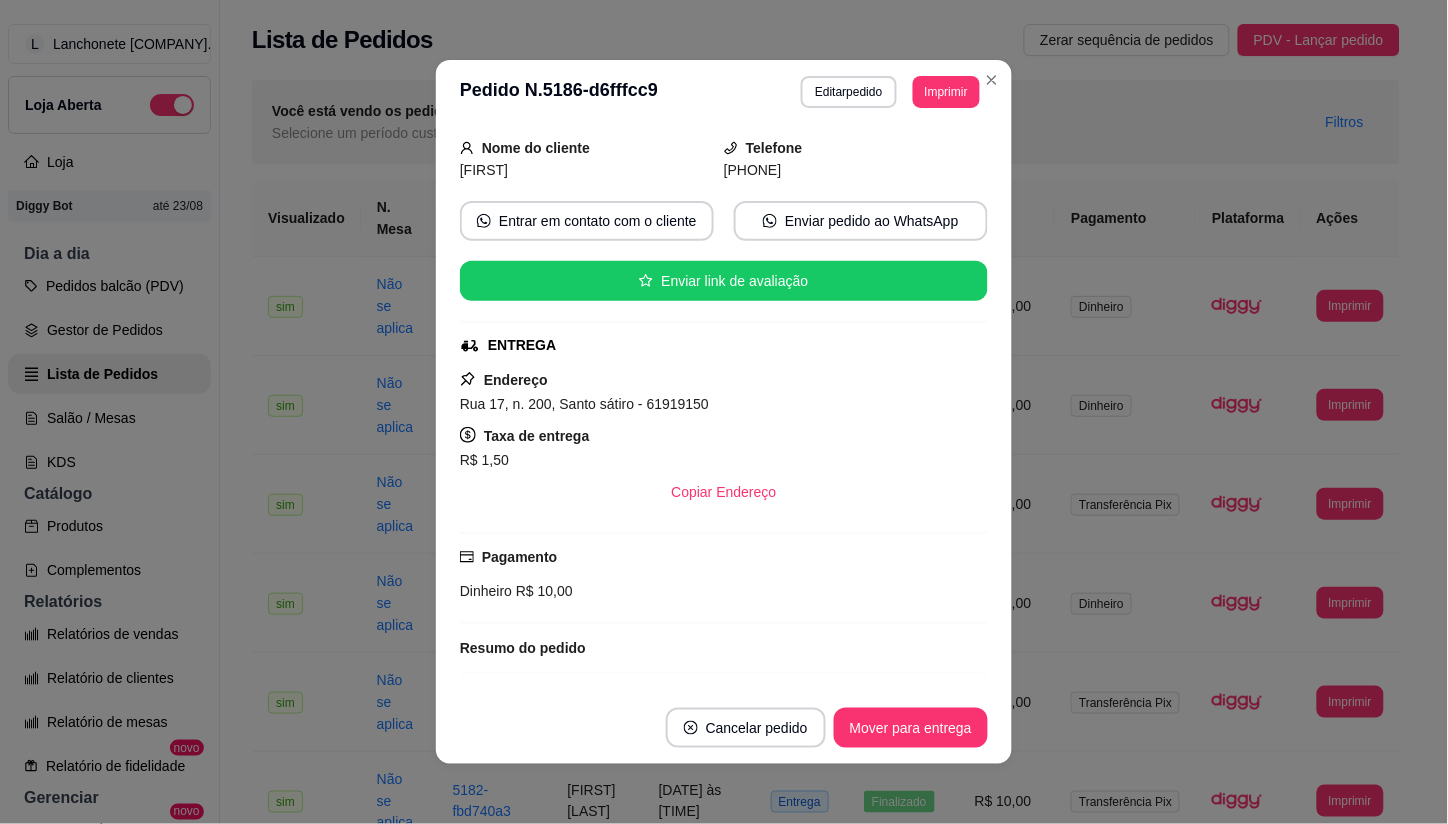 scroll, scrollTop: 227, scrollLeft: 0, axis: vertical 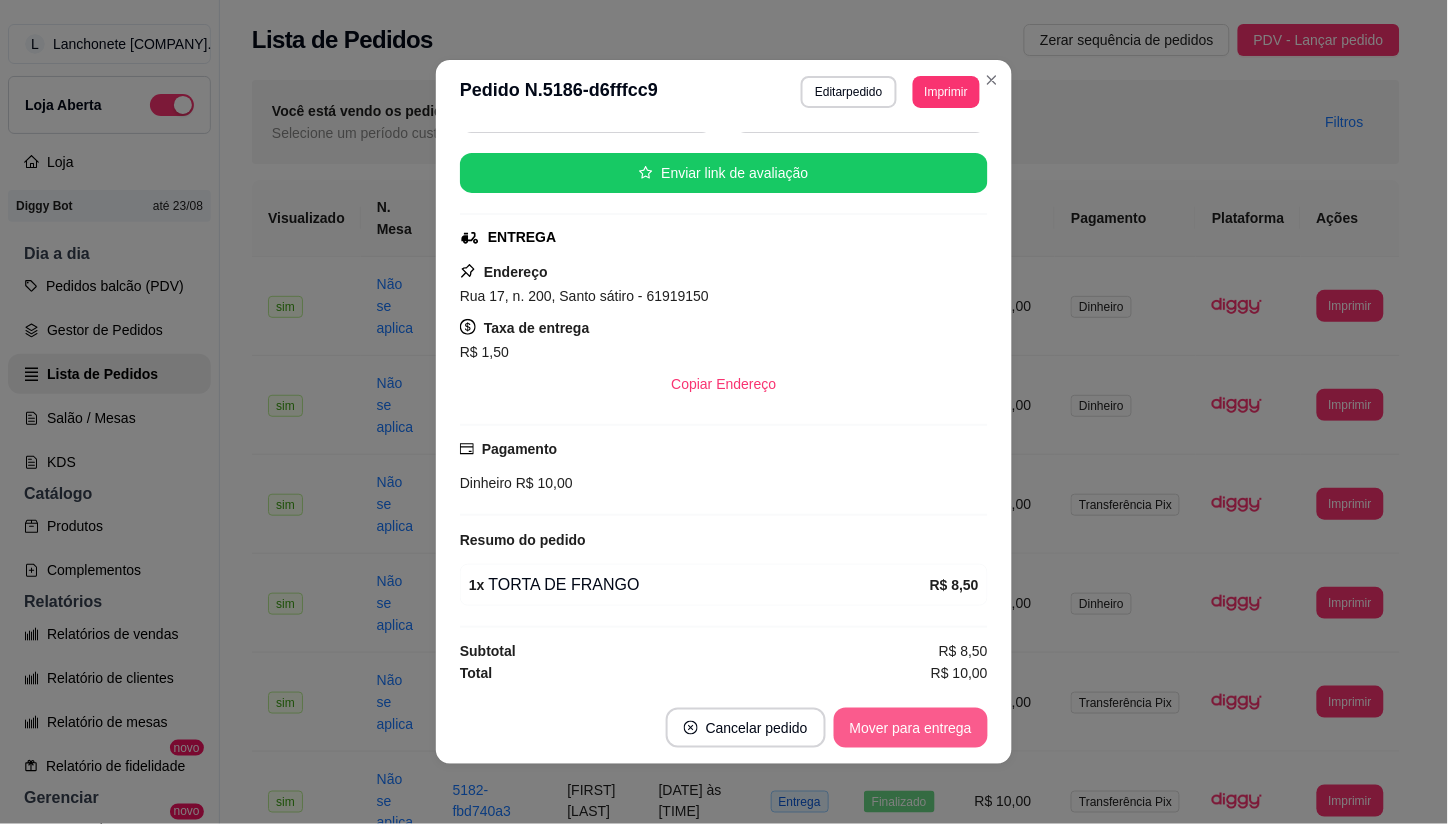 click on "Mover para entrega" at bounding box center (911, 728) 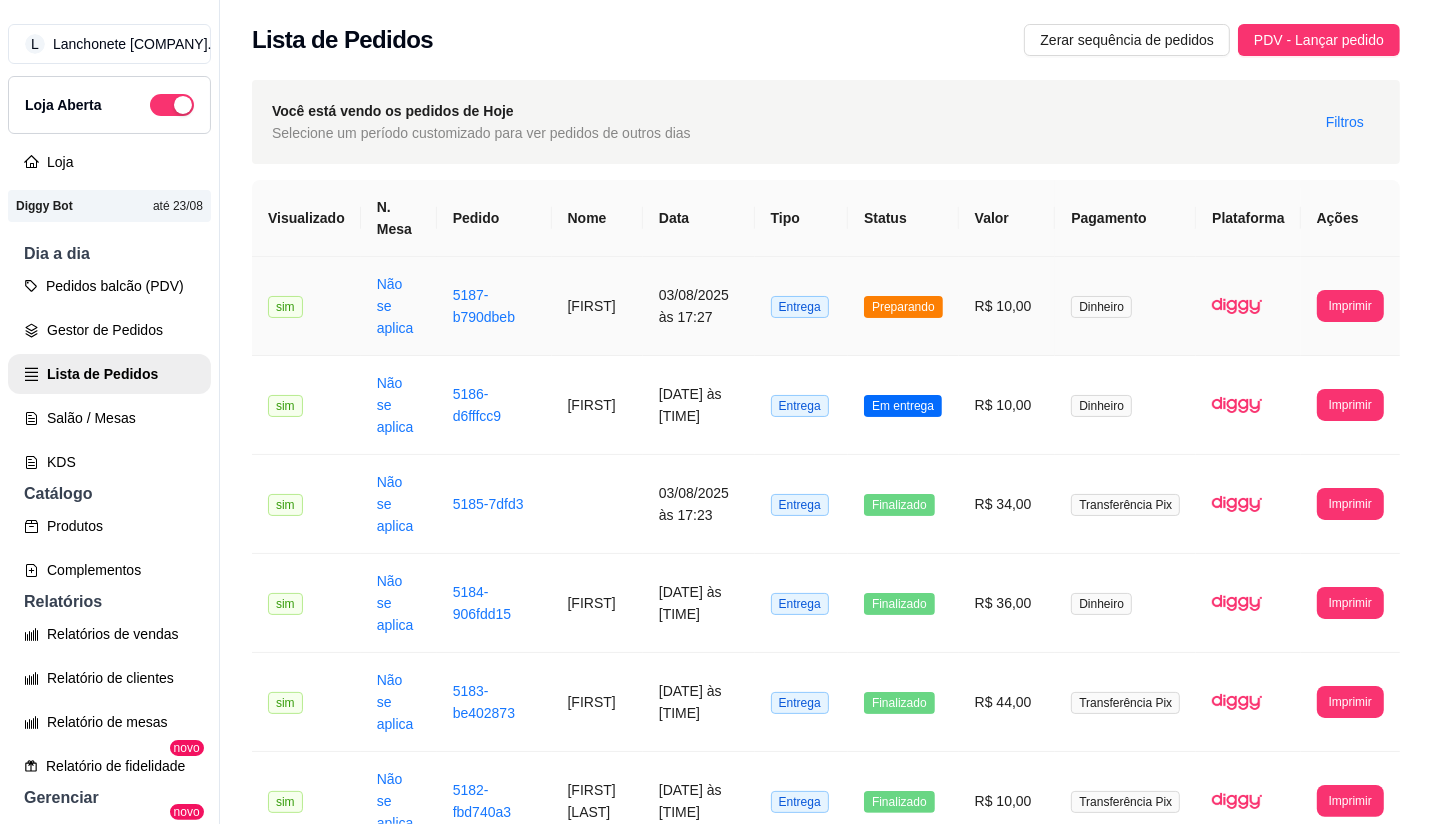 click on "Preparando" at bounding box center [903, 306] 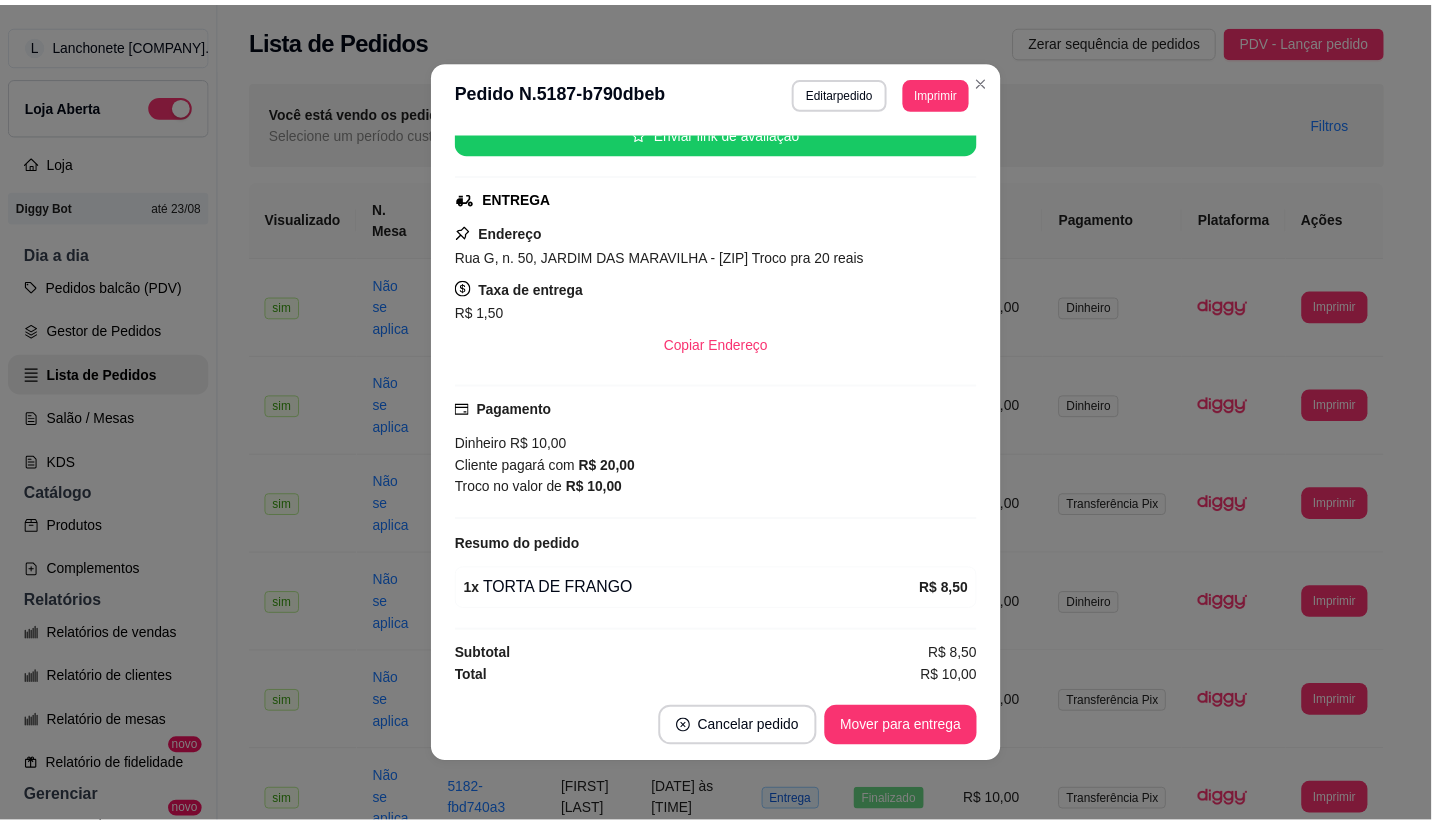 scroll, scrollTop: 271, scrollLeft: 0, axis: vertical 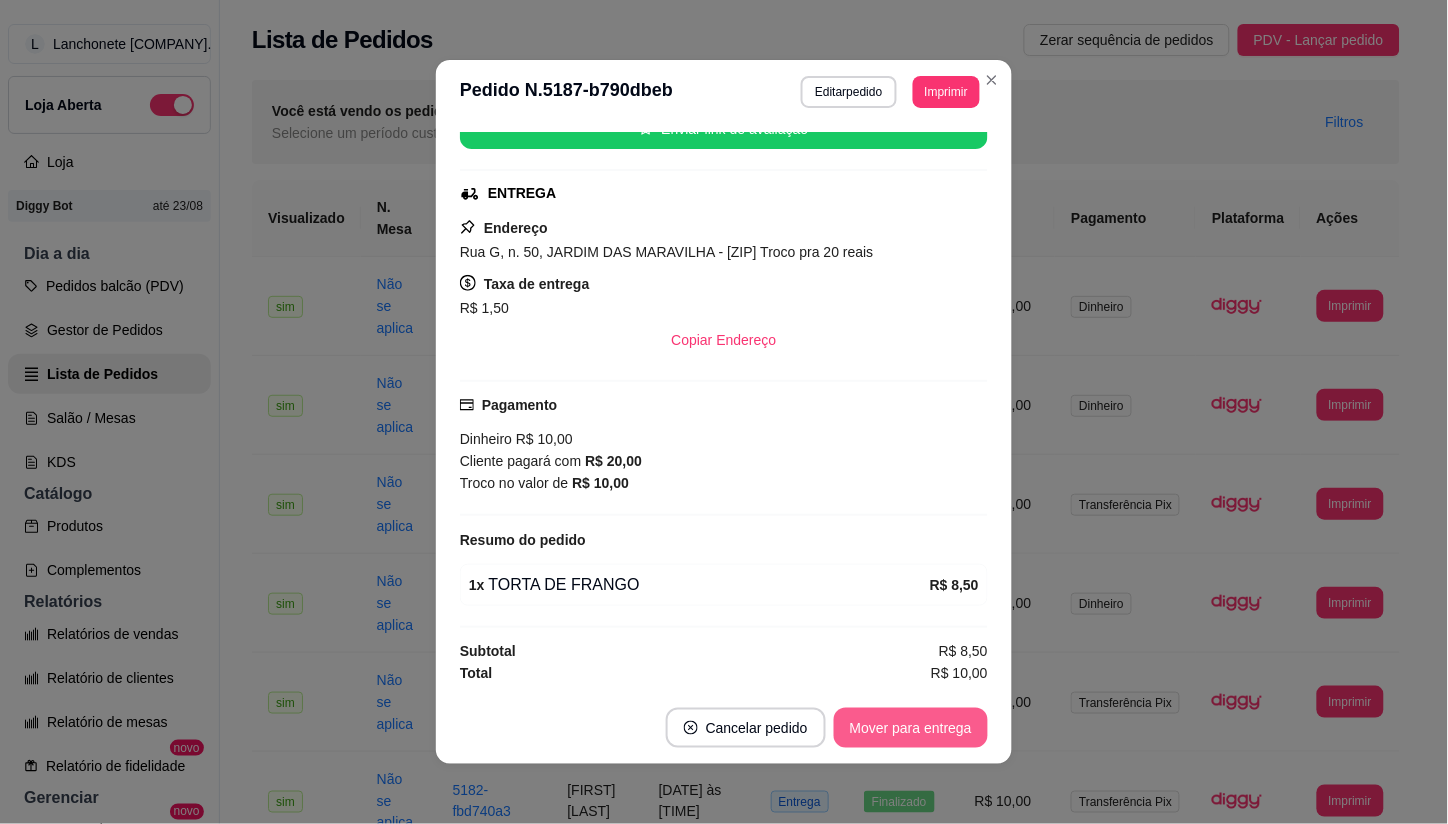 click on "Mover para entrega" at bounding box center [911, 728] 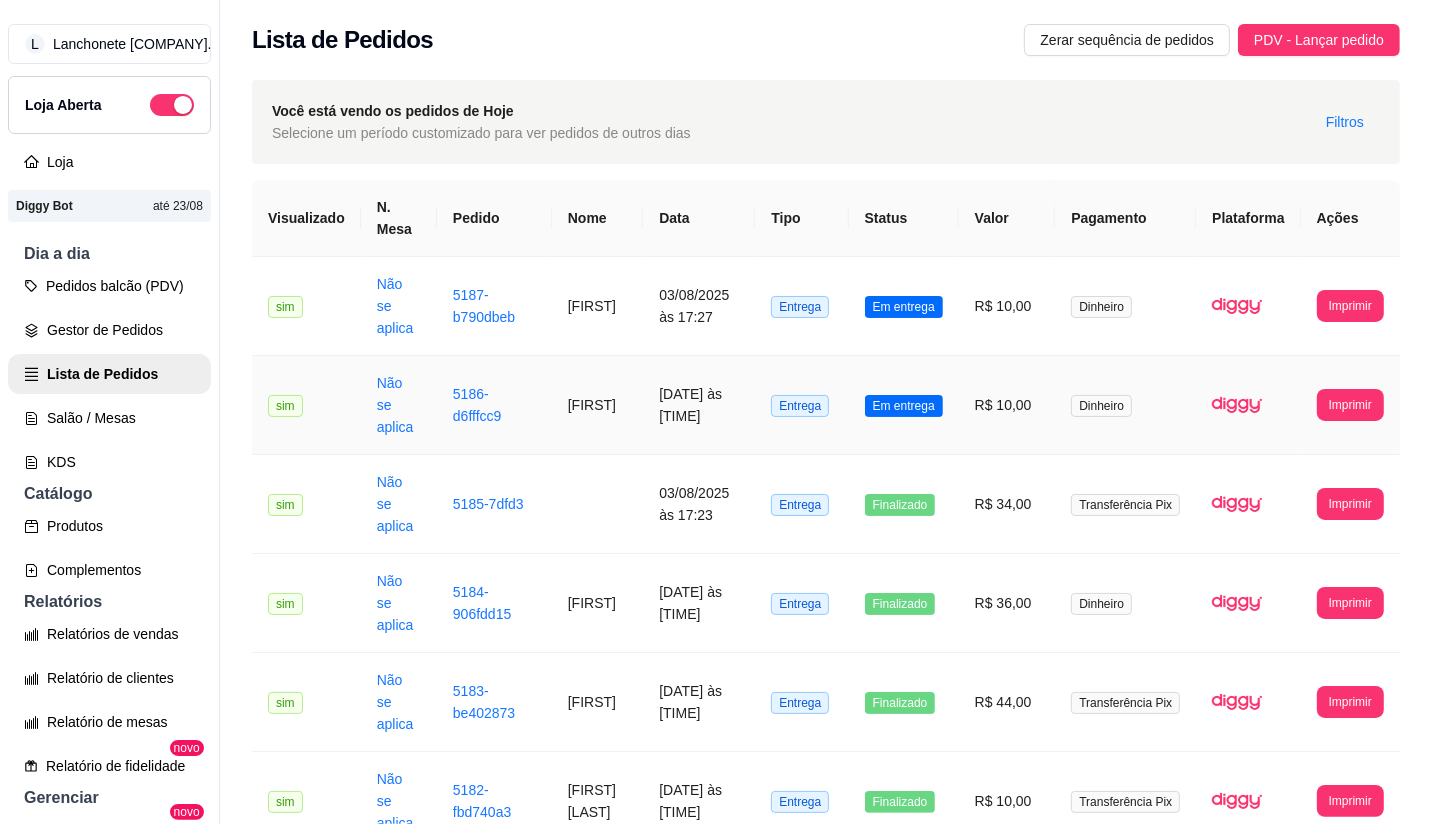 click on "Em entrega" at bounding box center (904, 406) 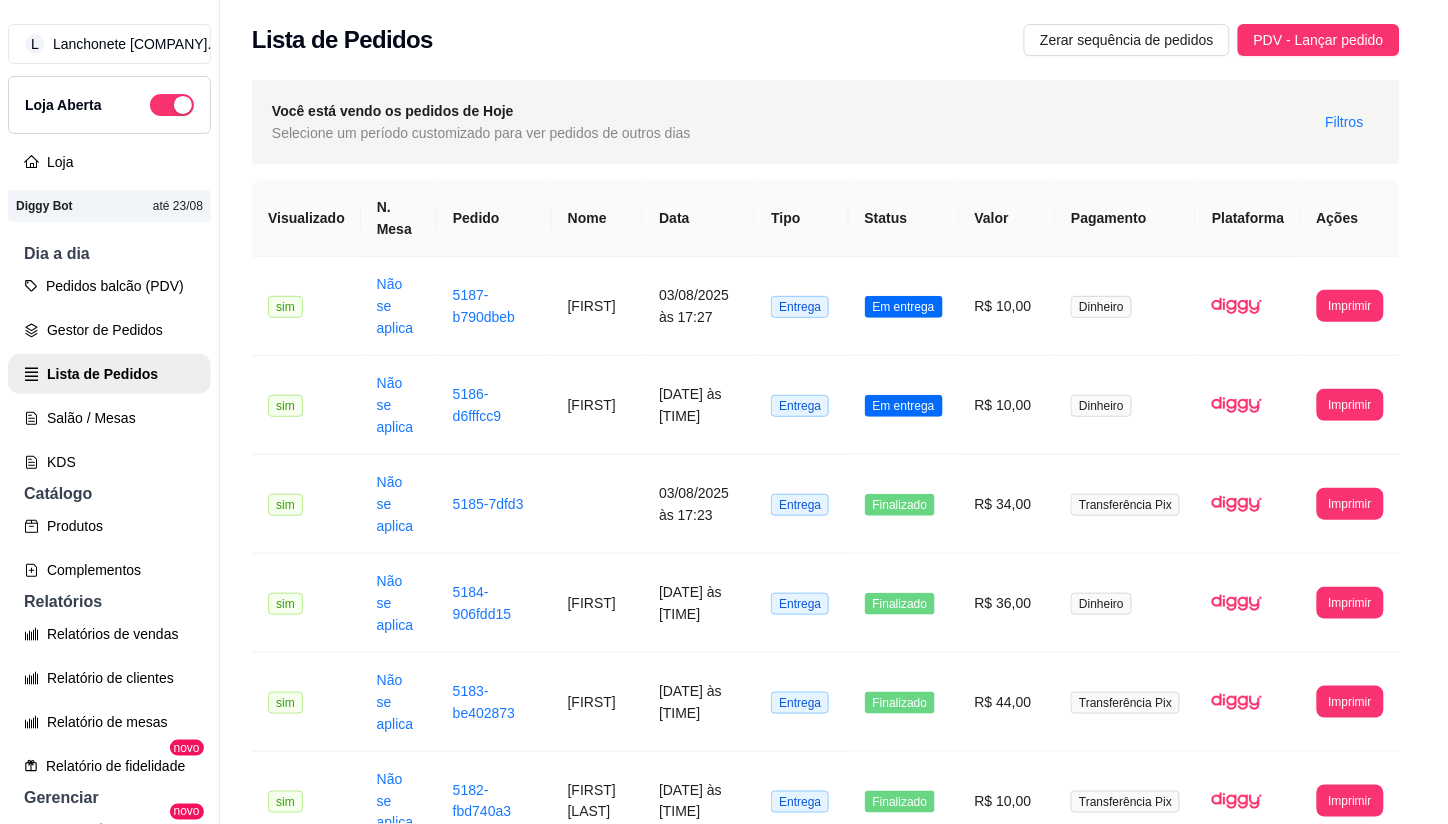 click on "Mover para finalizado" at bounding box center (905, 728) 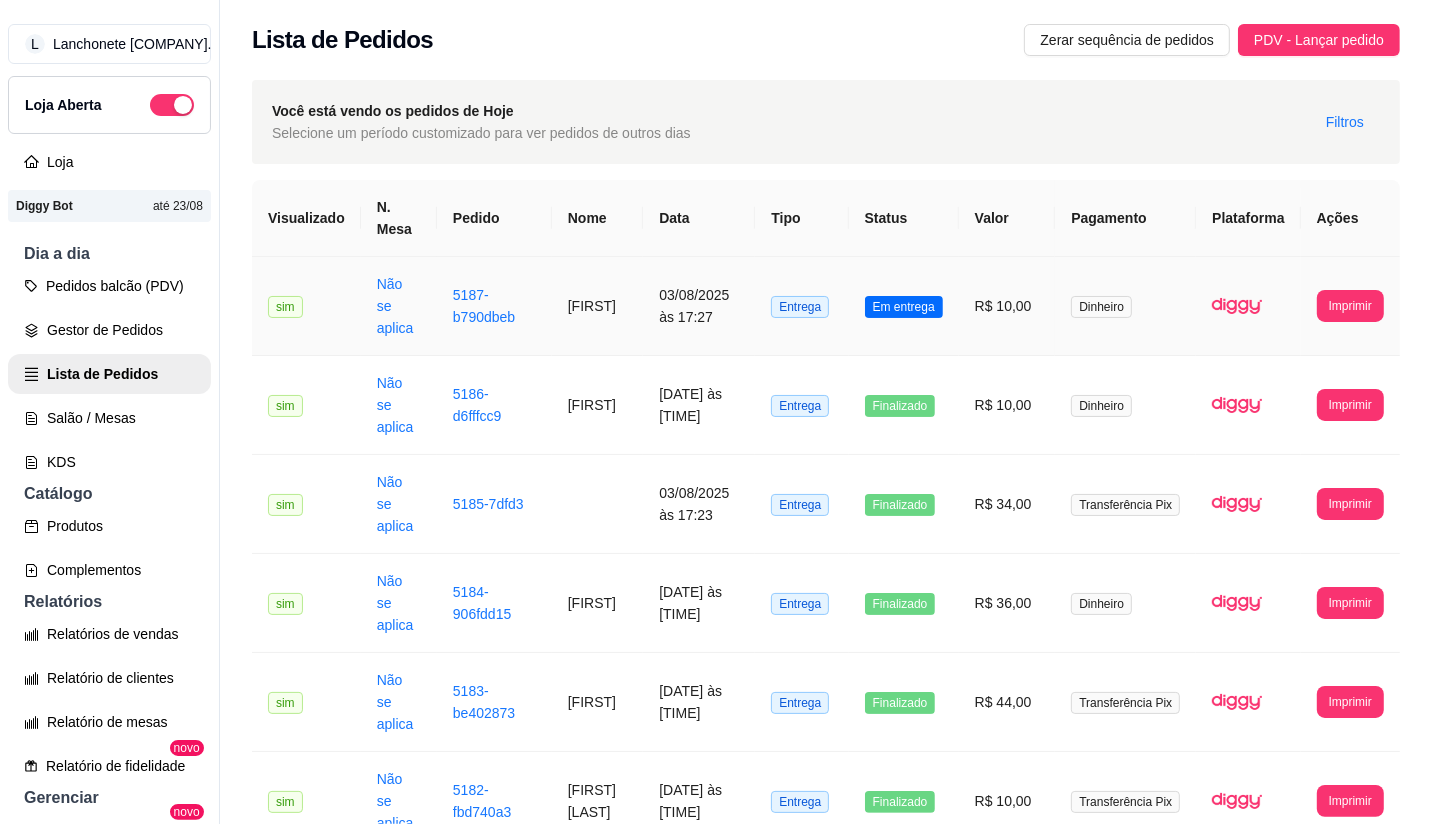click on "Em entrega" at bounding box center [904, 306] 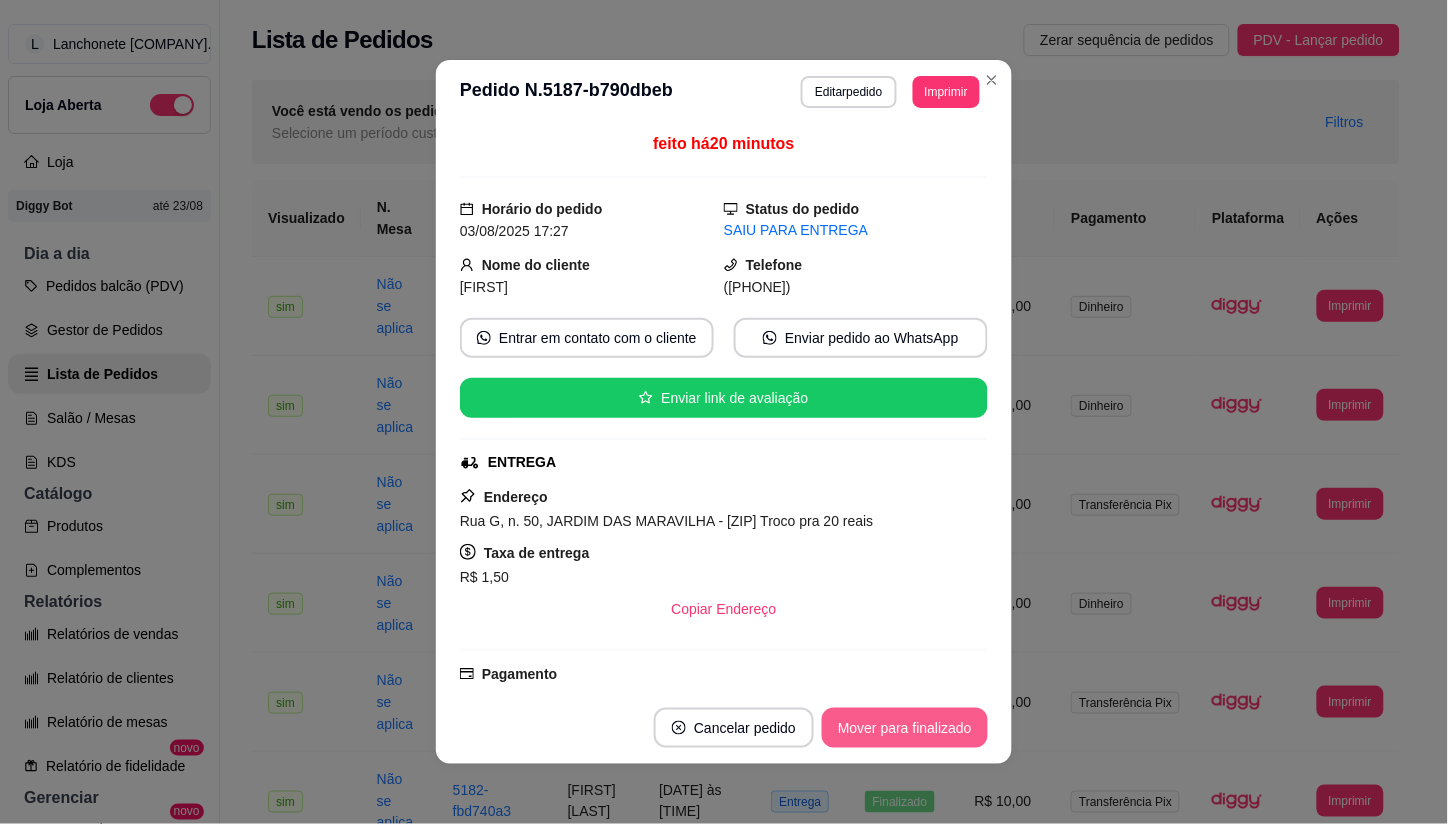click on "Cancelar pedido Mover para finalizado" at bounding box center [724, 728] 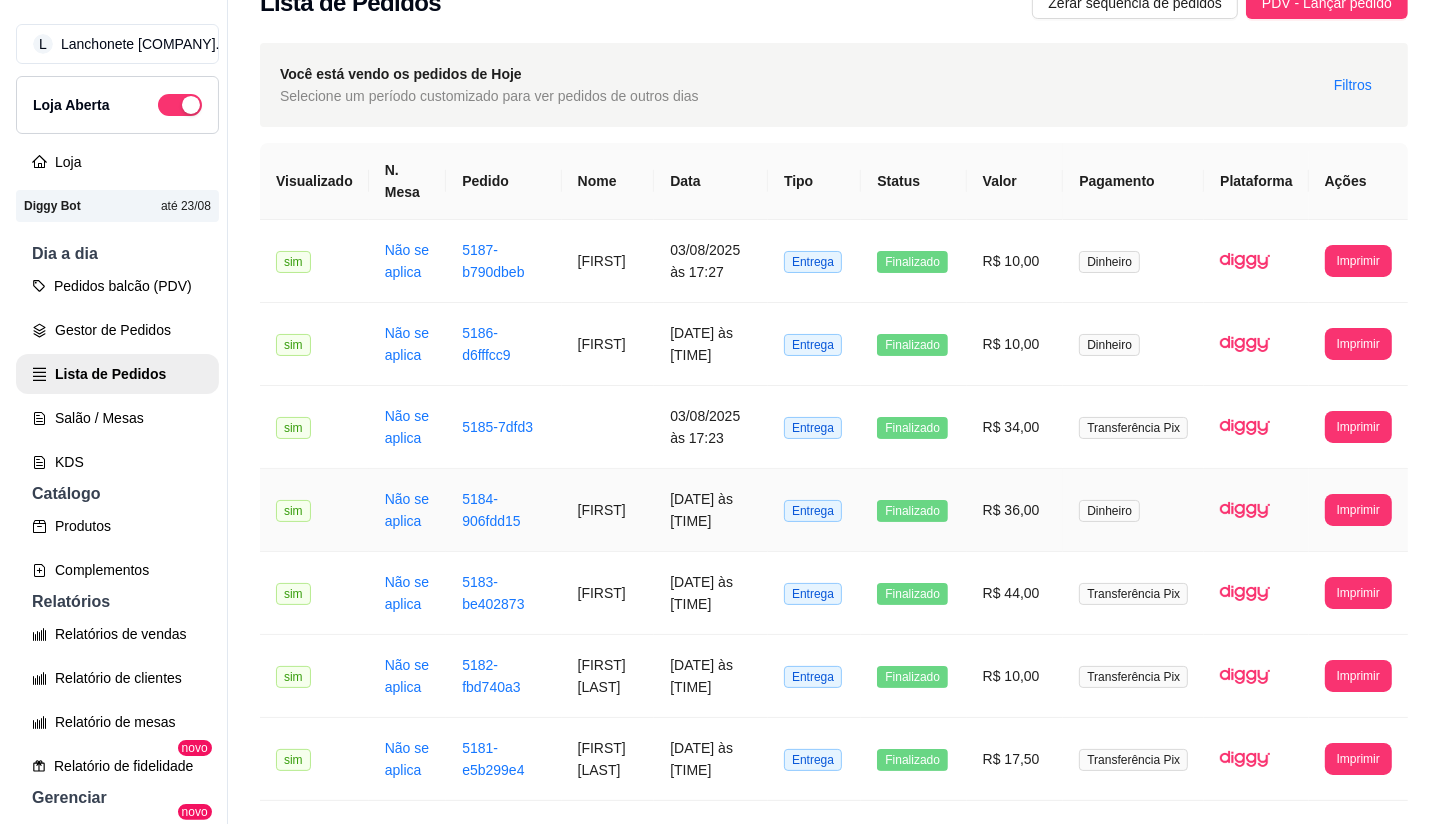 scroll, scrollTop: 0, scrollLeft: 0, axis: both 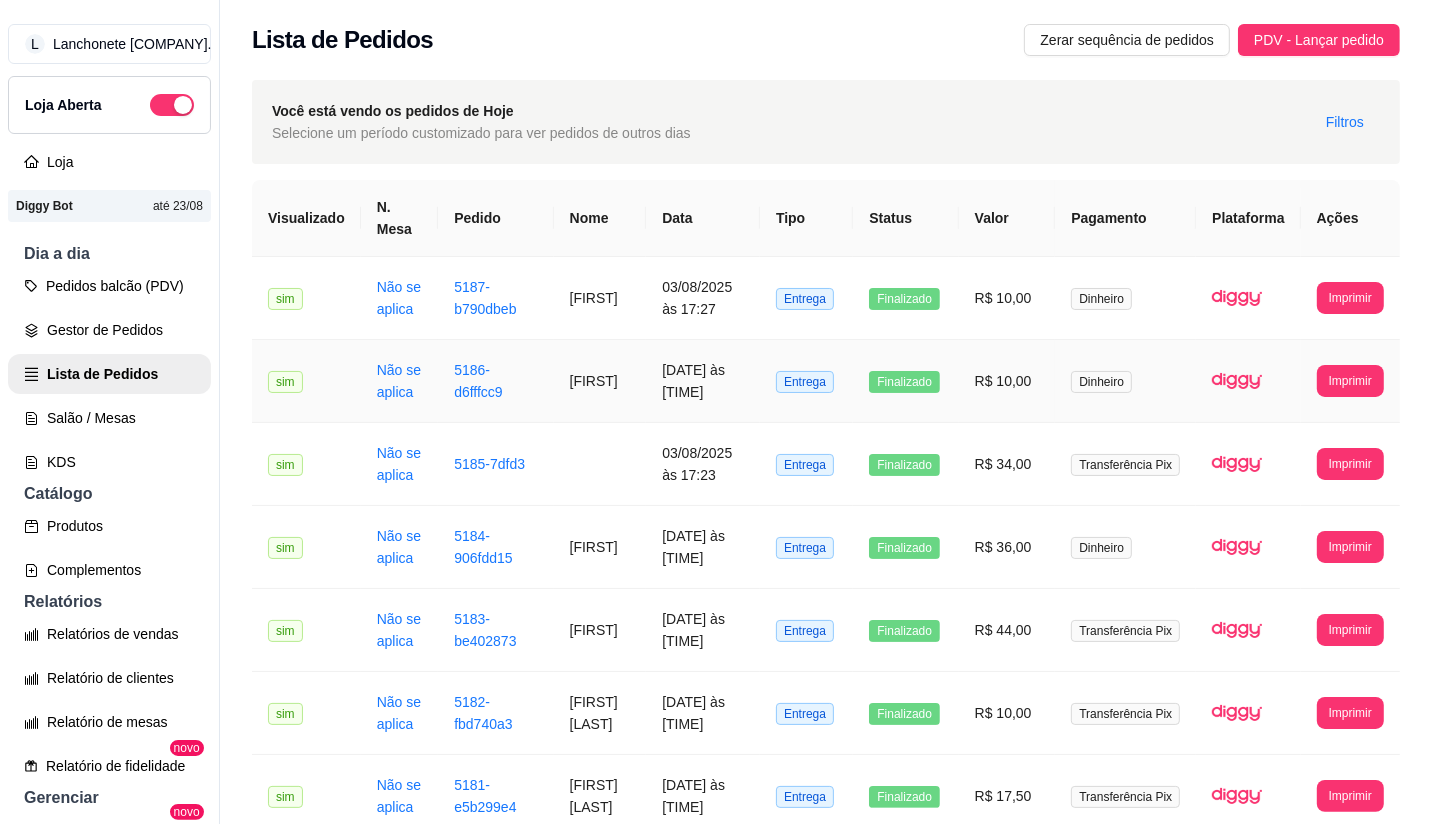 click on "R$ 10,00" at bounding box center [1007, 381] 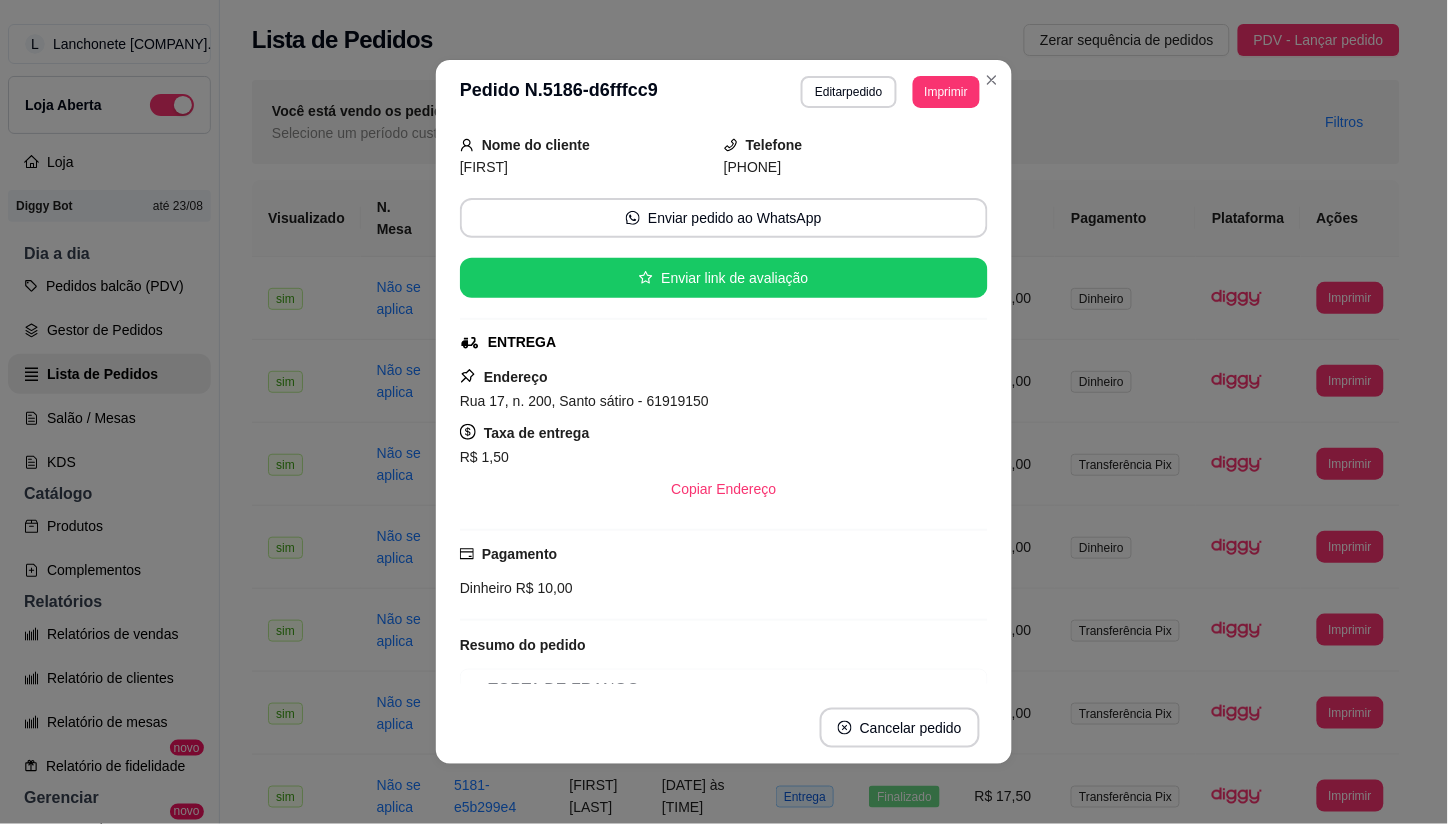 scroll, scrollTop: 181, scrollLeft: 0, axis: vertical 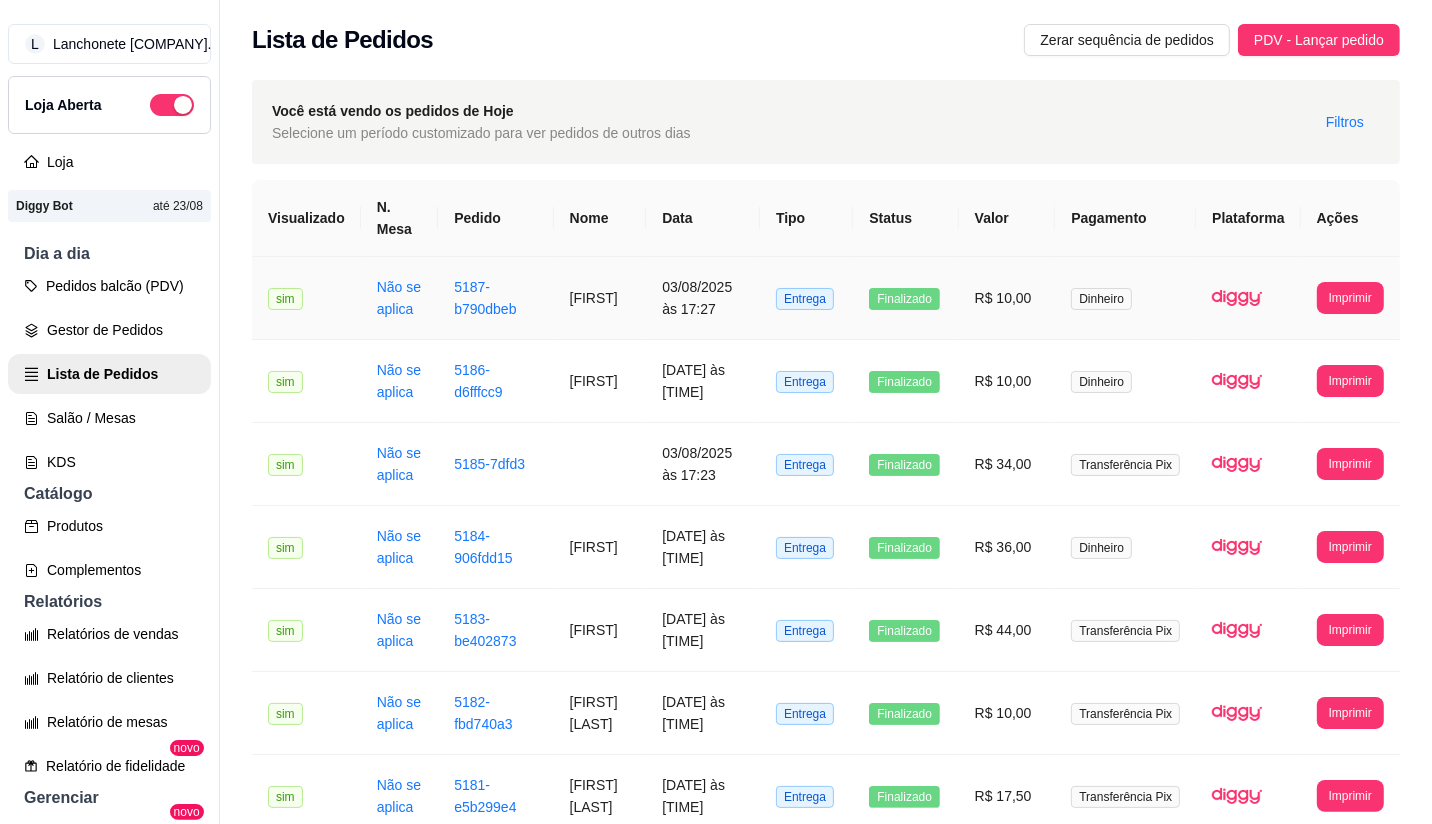 click on "R$ 10,00" at bounding box center [1007, 298] 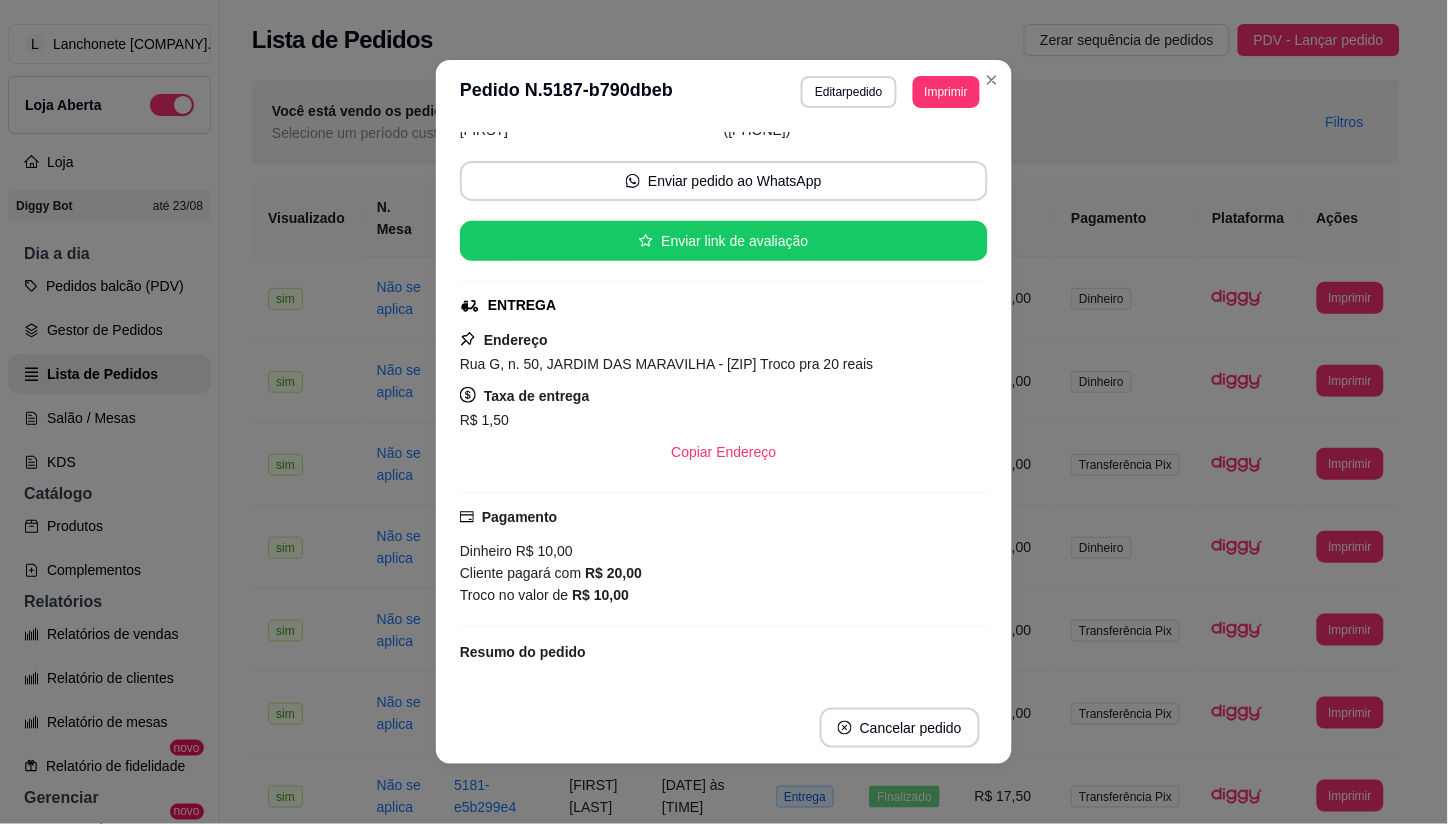 scroll, scrollTop: 225, scrollLeft: 0, axis: vertical 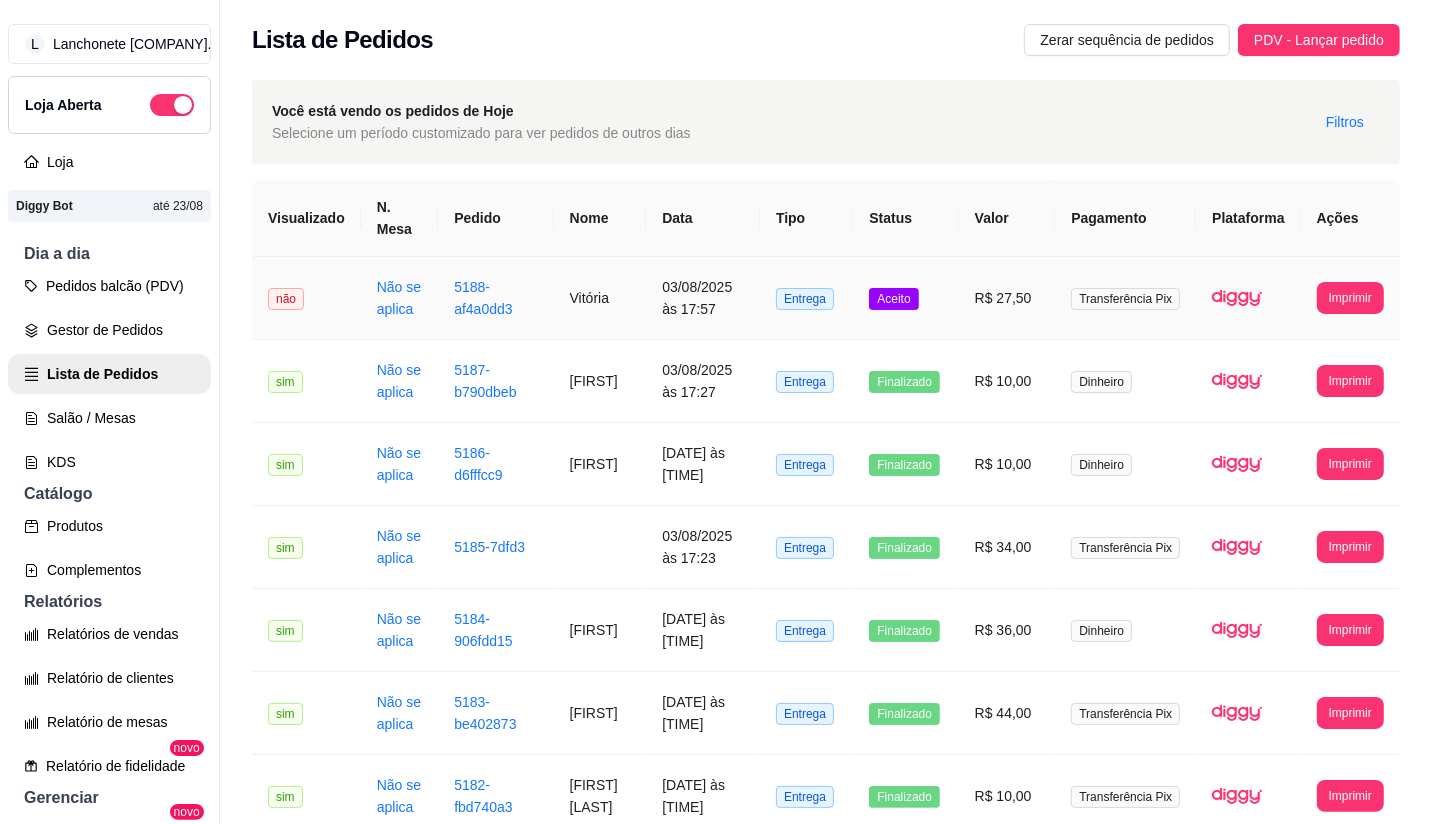 click on "Aceito" at bounding box center [893, 299] 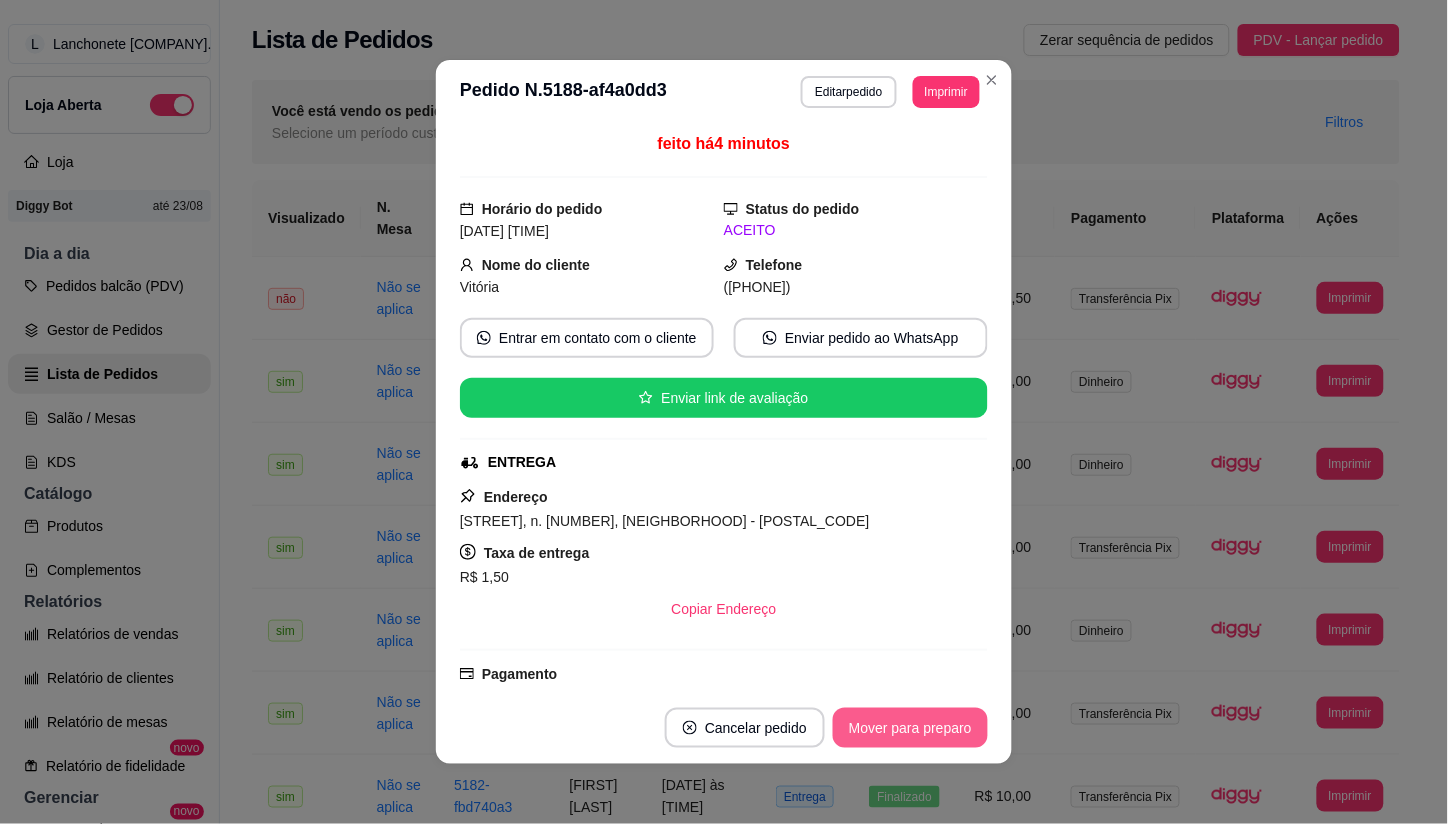 click on "Mover para preparo" at bounding box center (910, 728) 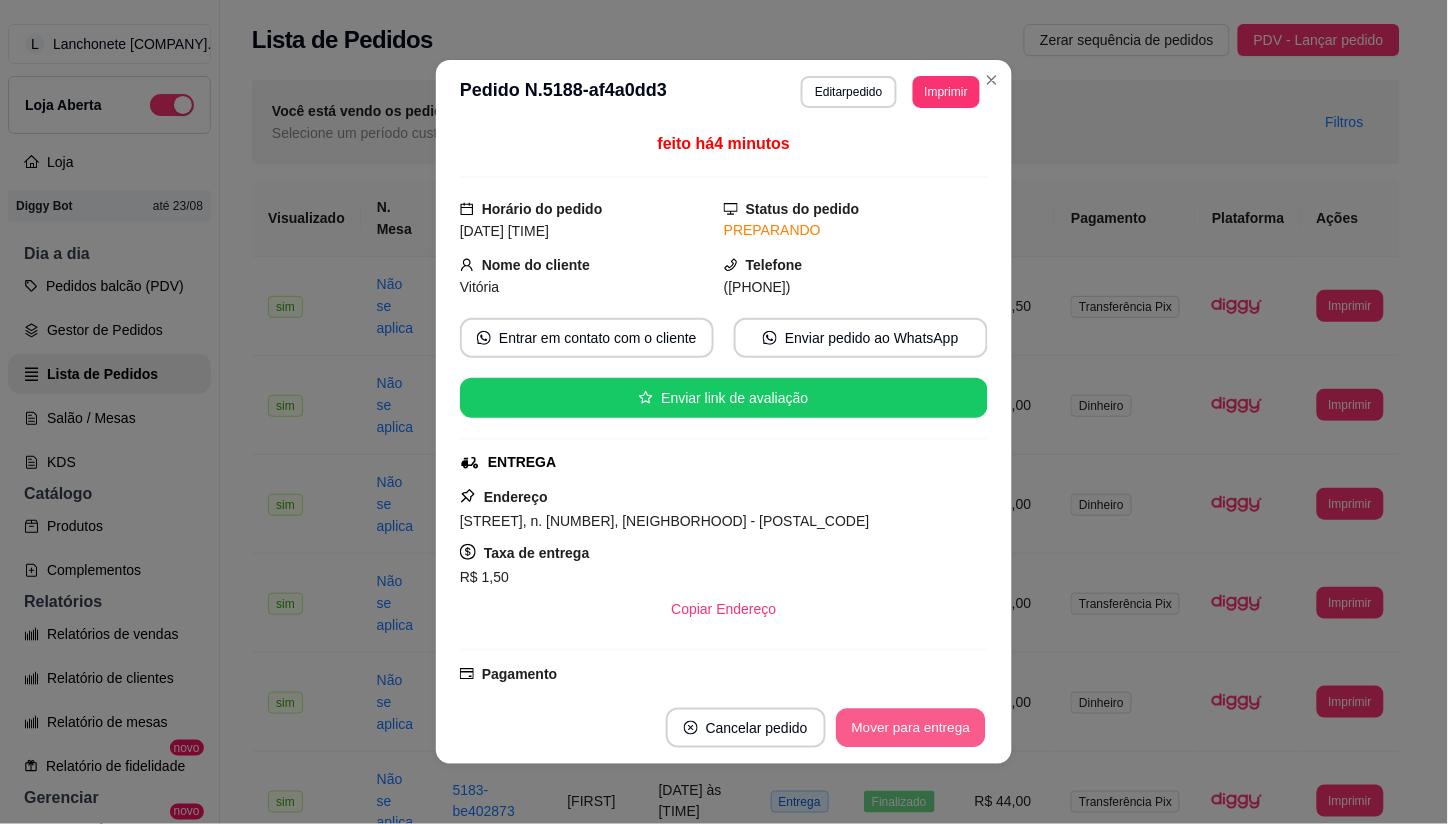 click on "Mover para entrega" at bounding box center (911, 728) 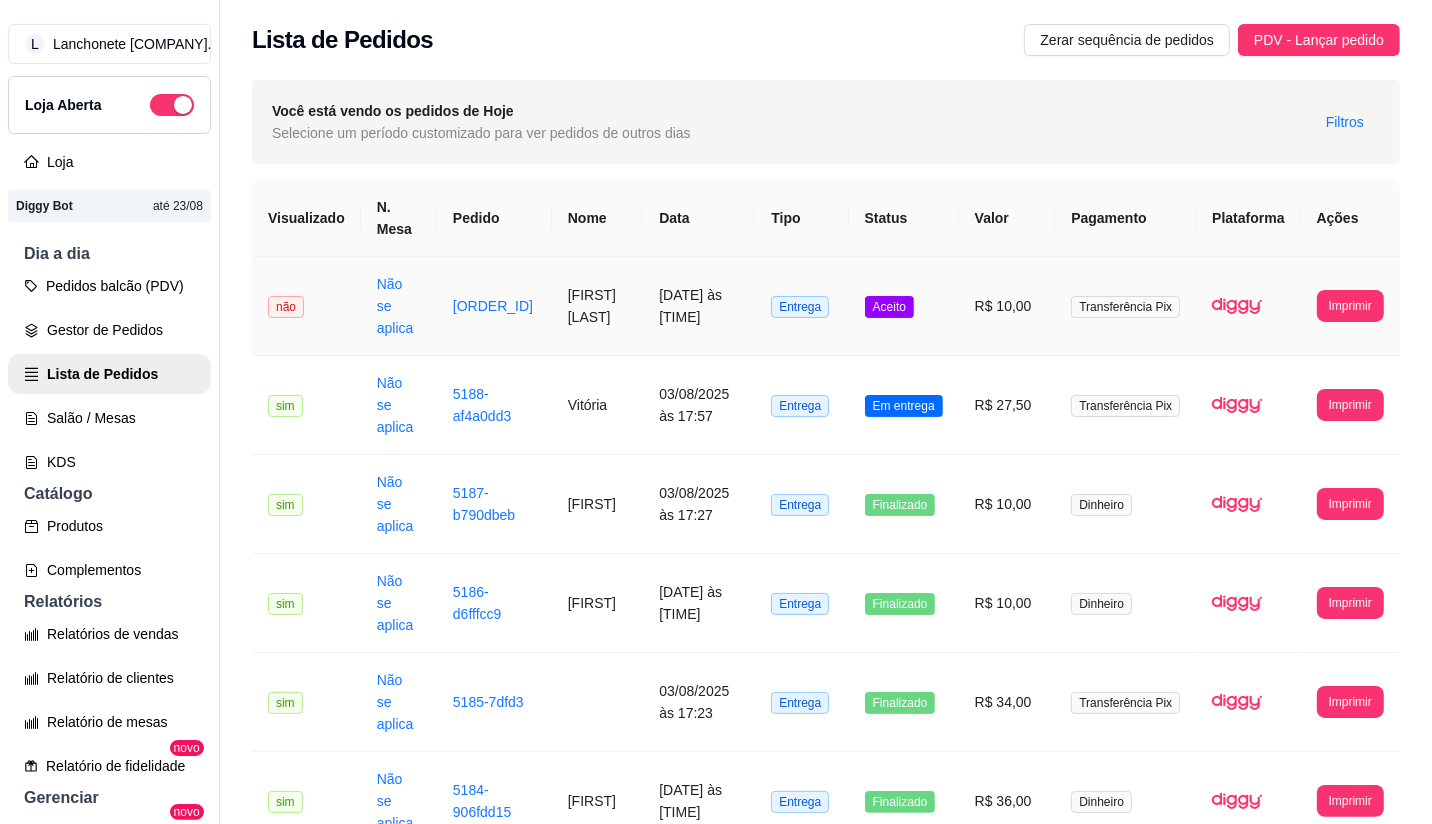 click on "Aceito" at bounding box center (904, 306) 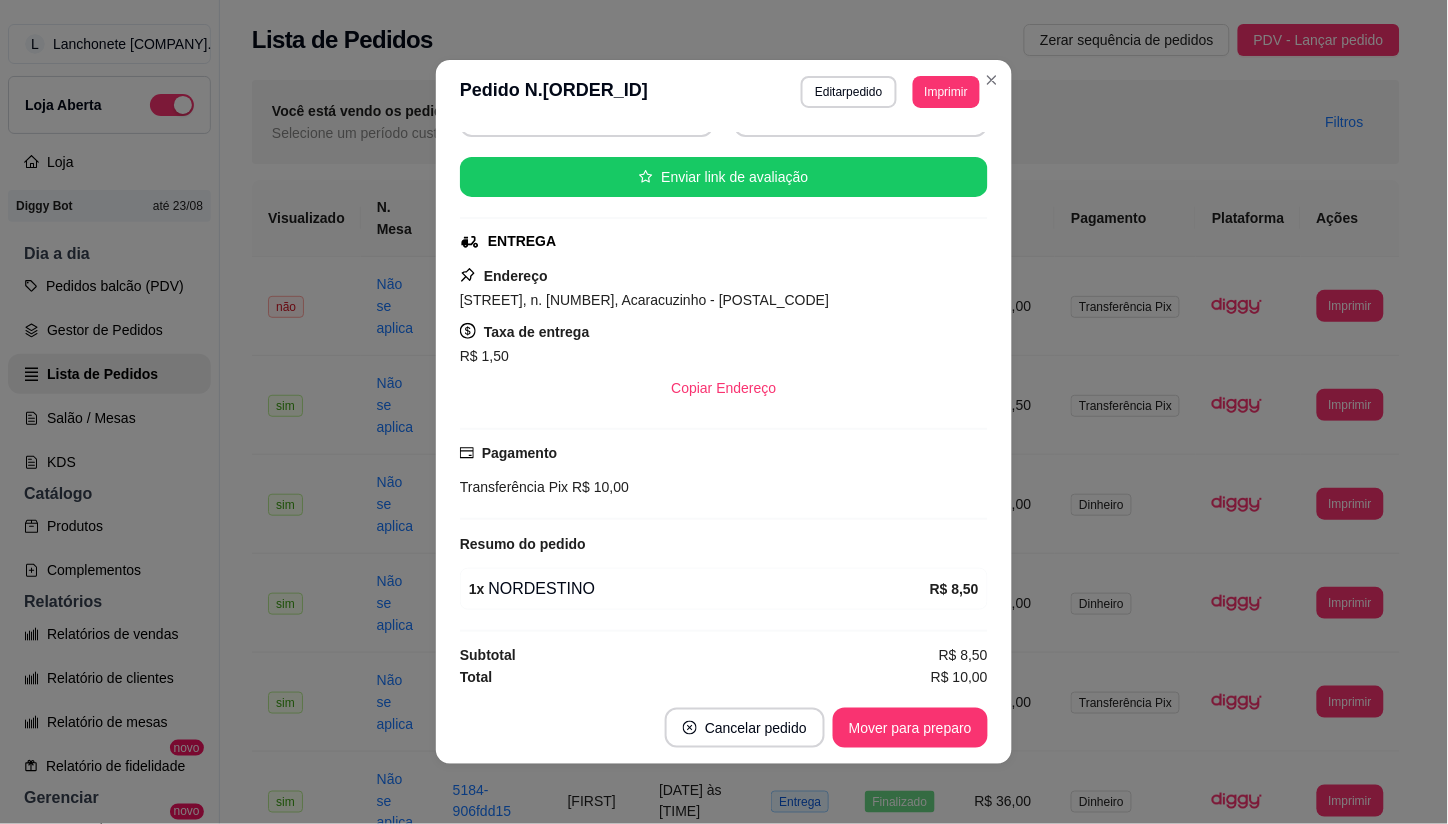 scroll, scrollTop: 222, scrollLeft: 0, axis: vertical 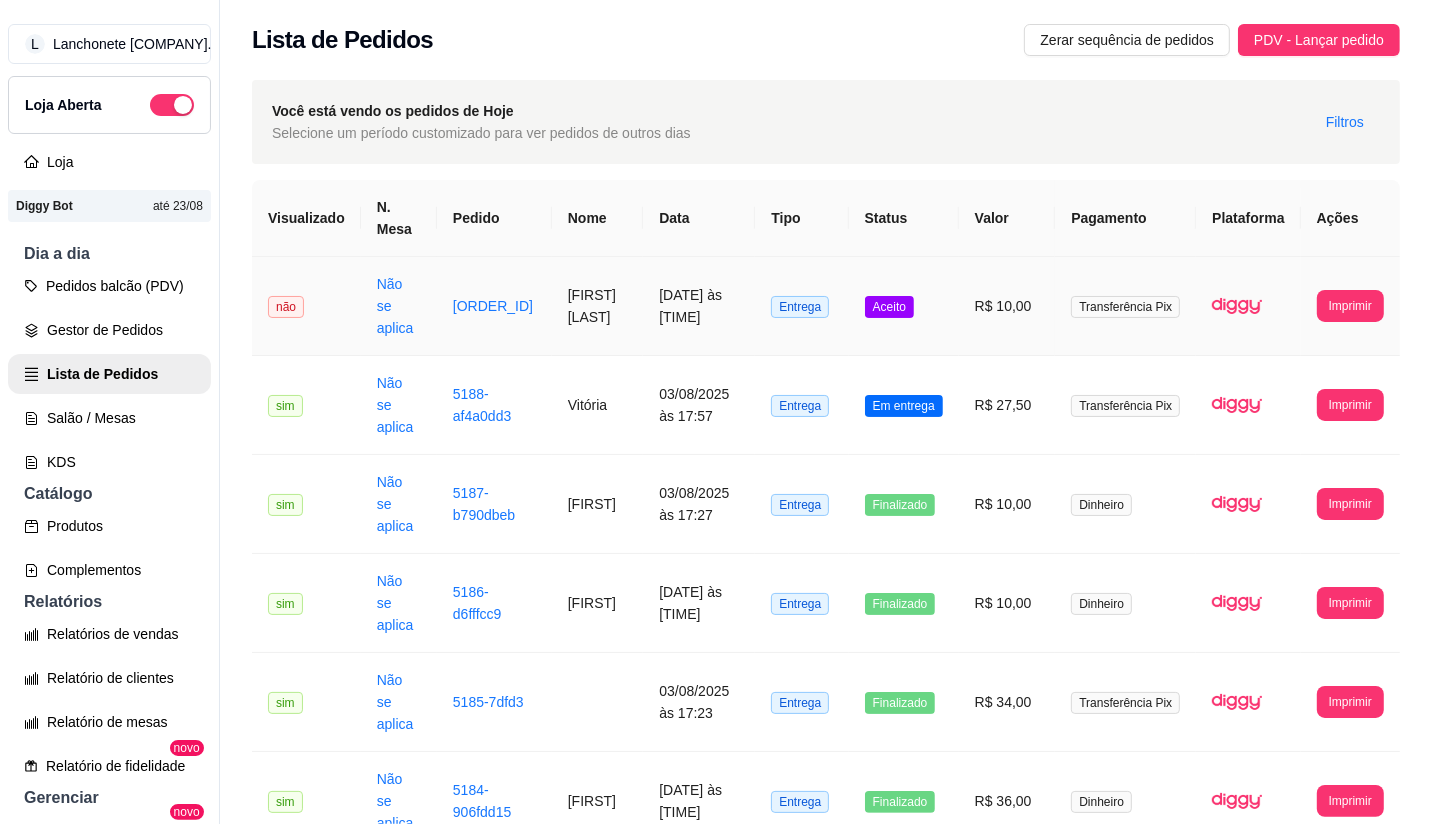 click on "Aceito" at bounding box center [904, 306] 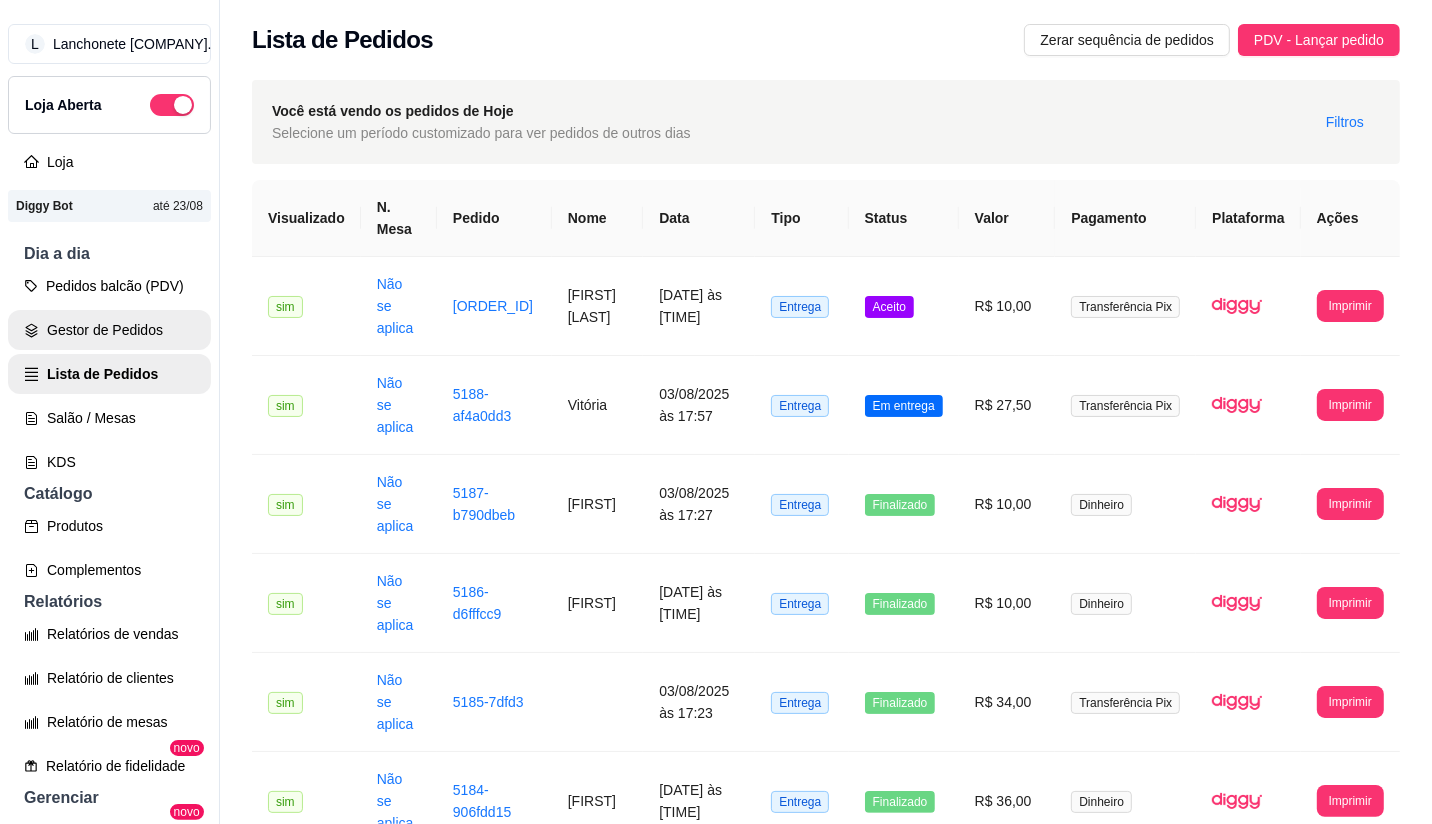 click on "Gestor de Pedidos" at bounding box center (109, 330) 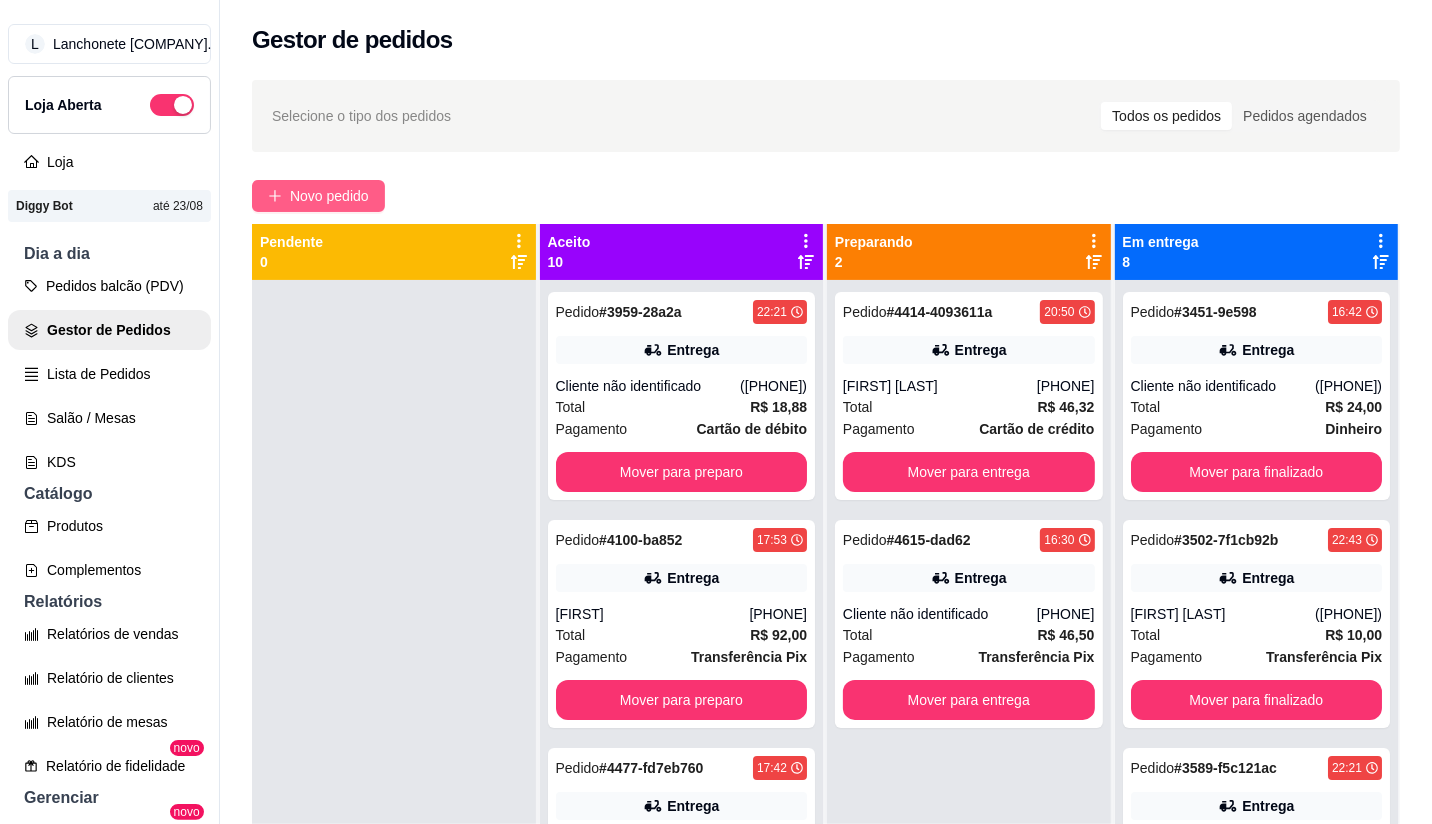 click on "Novo pedido" at bounding box center (329, 196) 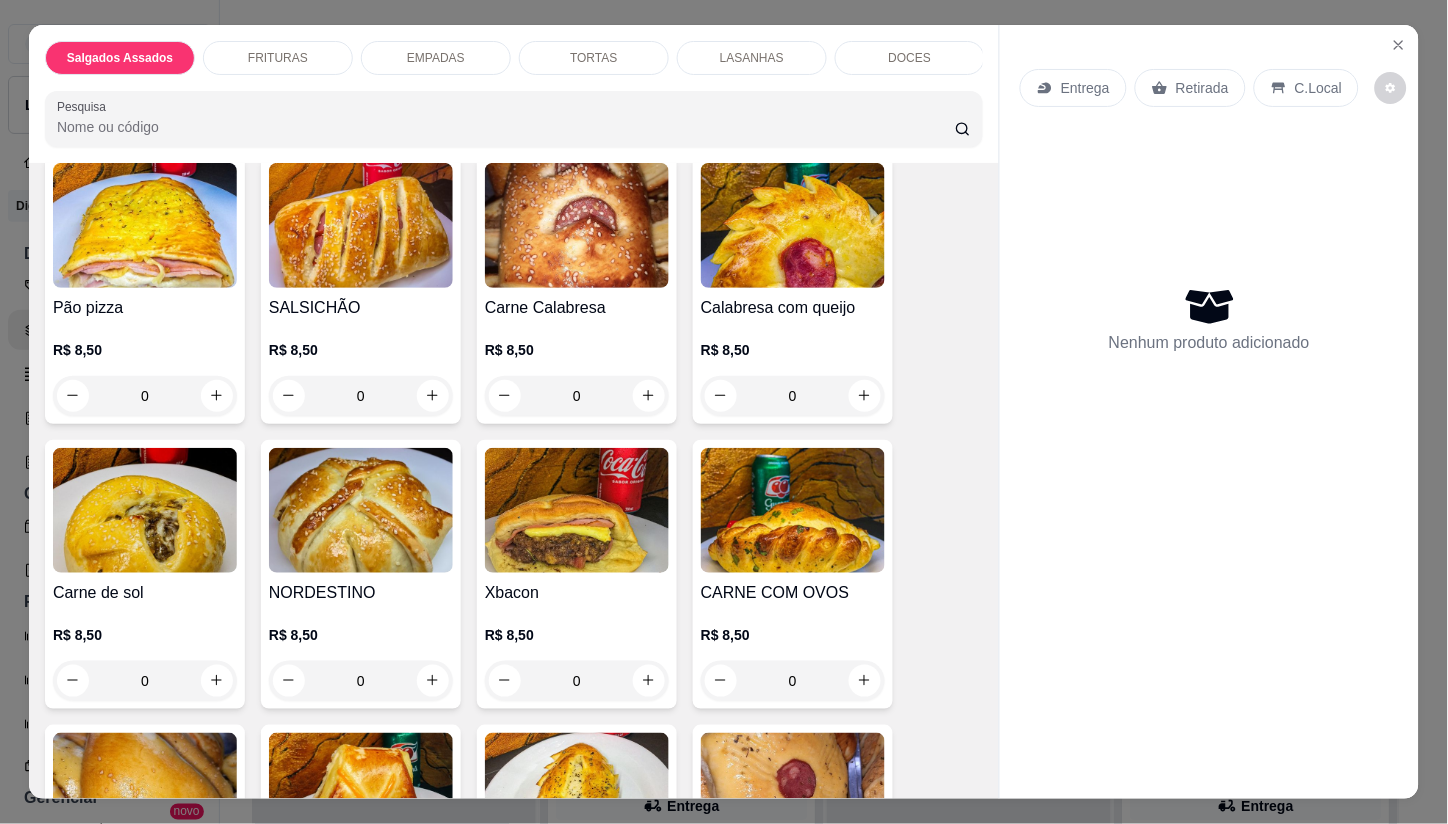 scroll, scrollTop: 333, scrollLeft: 0, axis: vertical 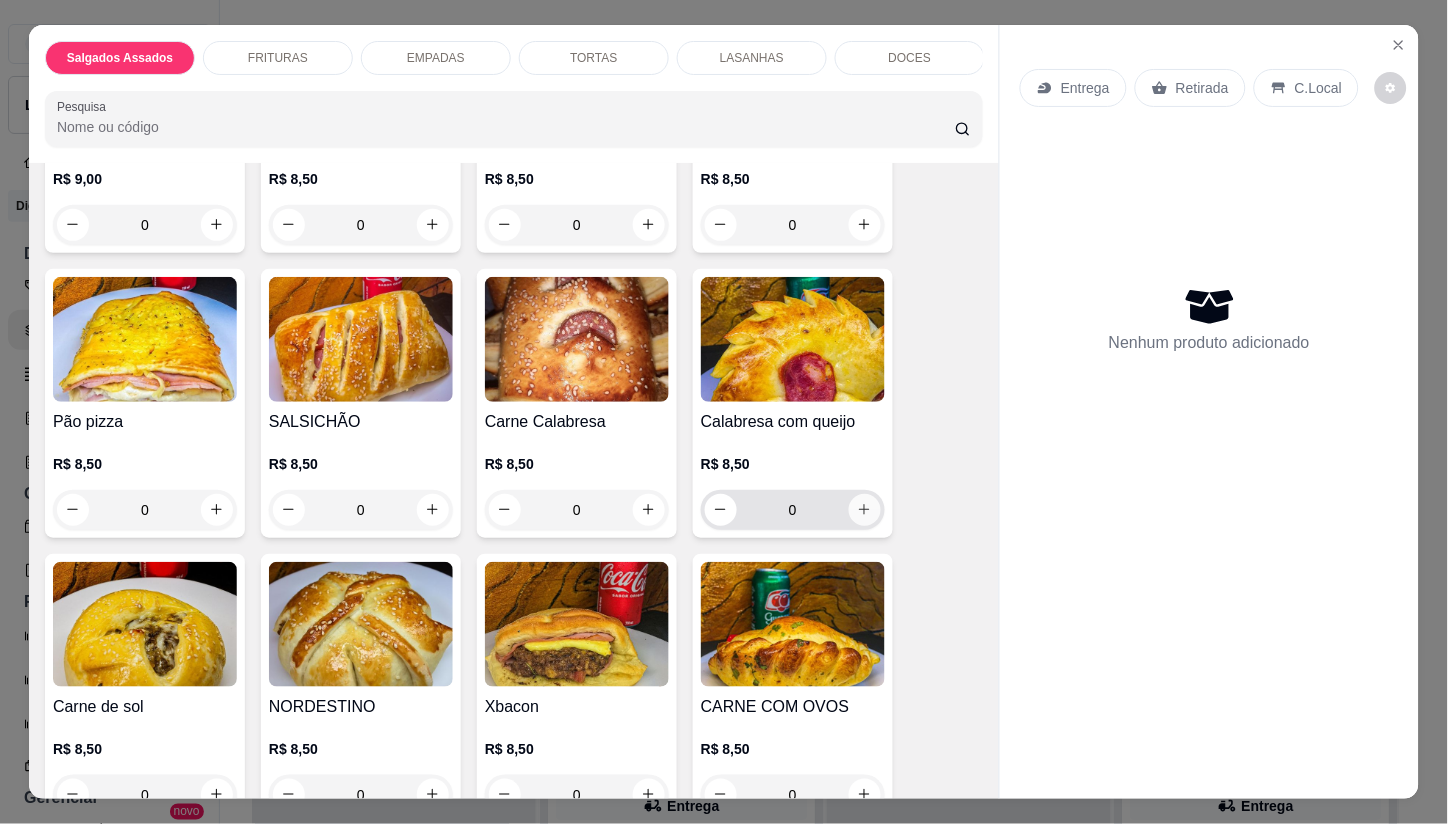 click 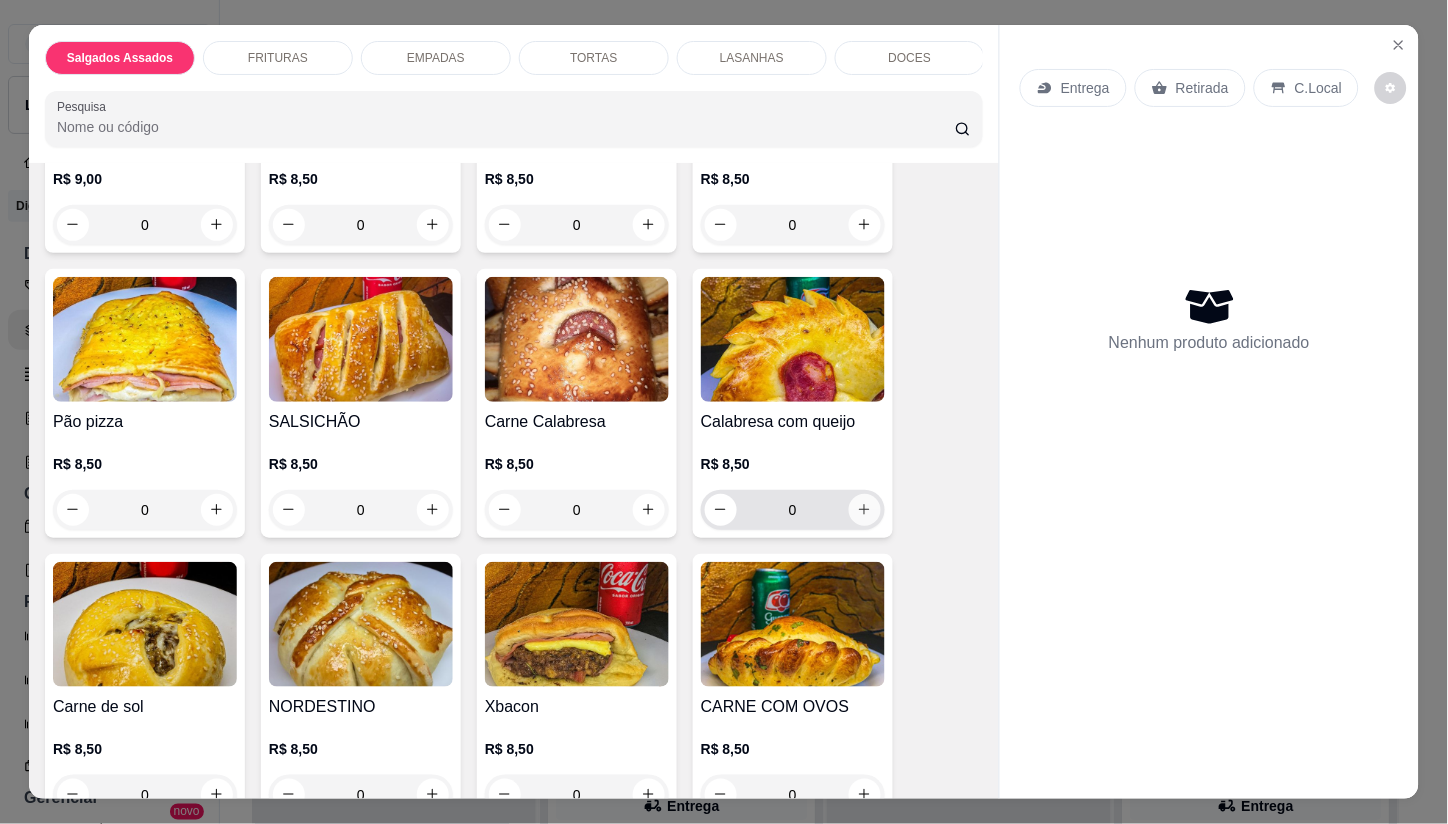 type on "1" 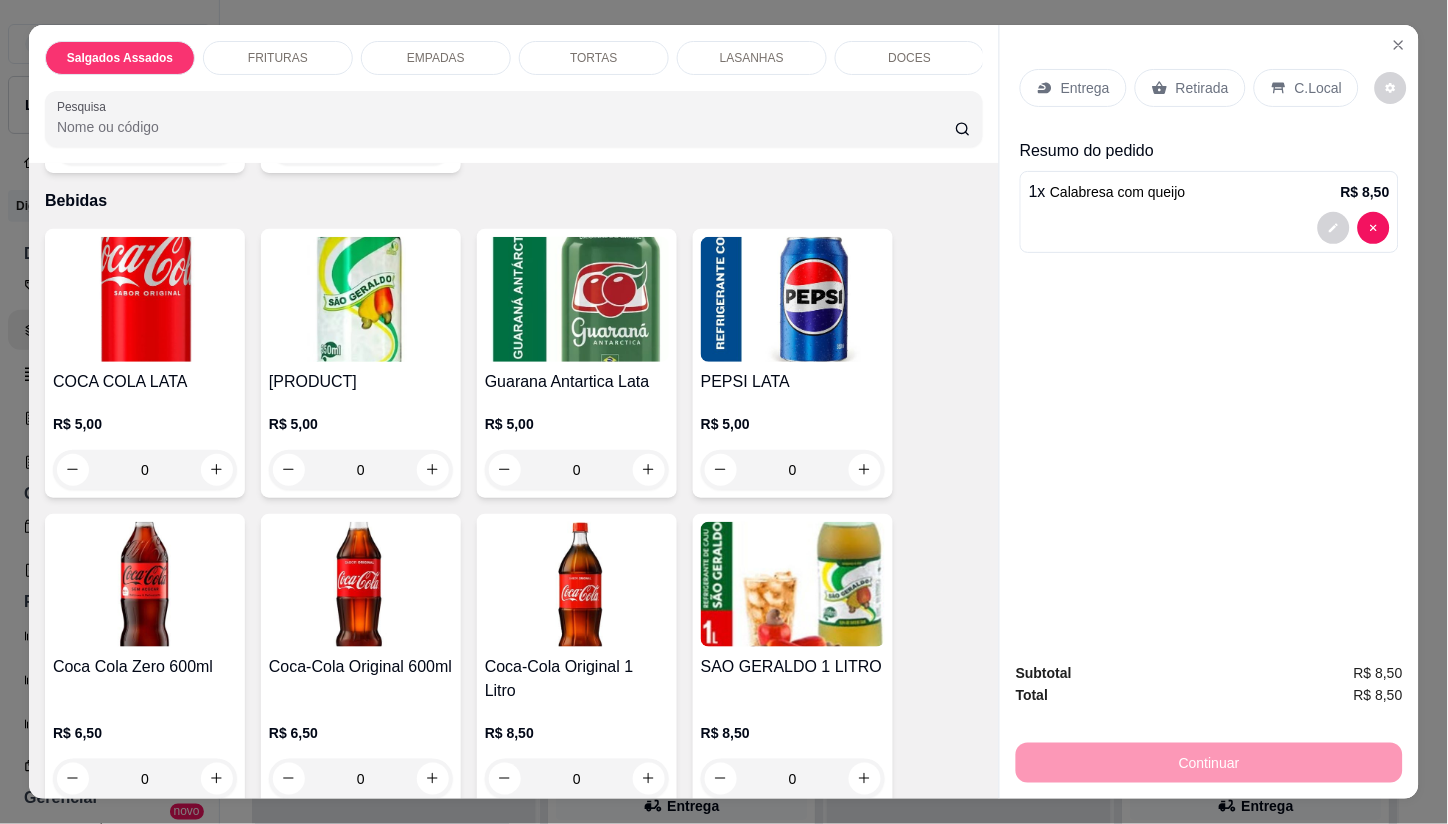 scroll, scrollTop: 3133, scrollLeft: 0, axis: vertical 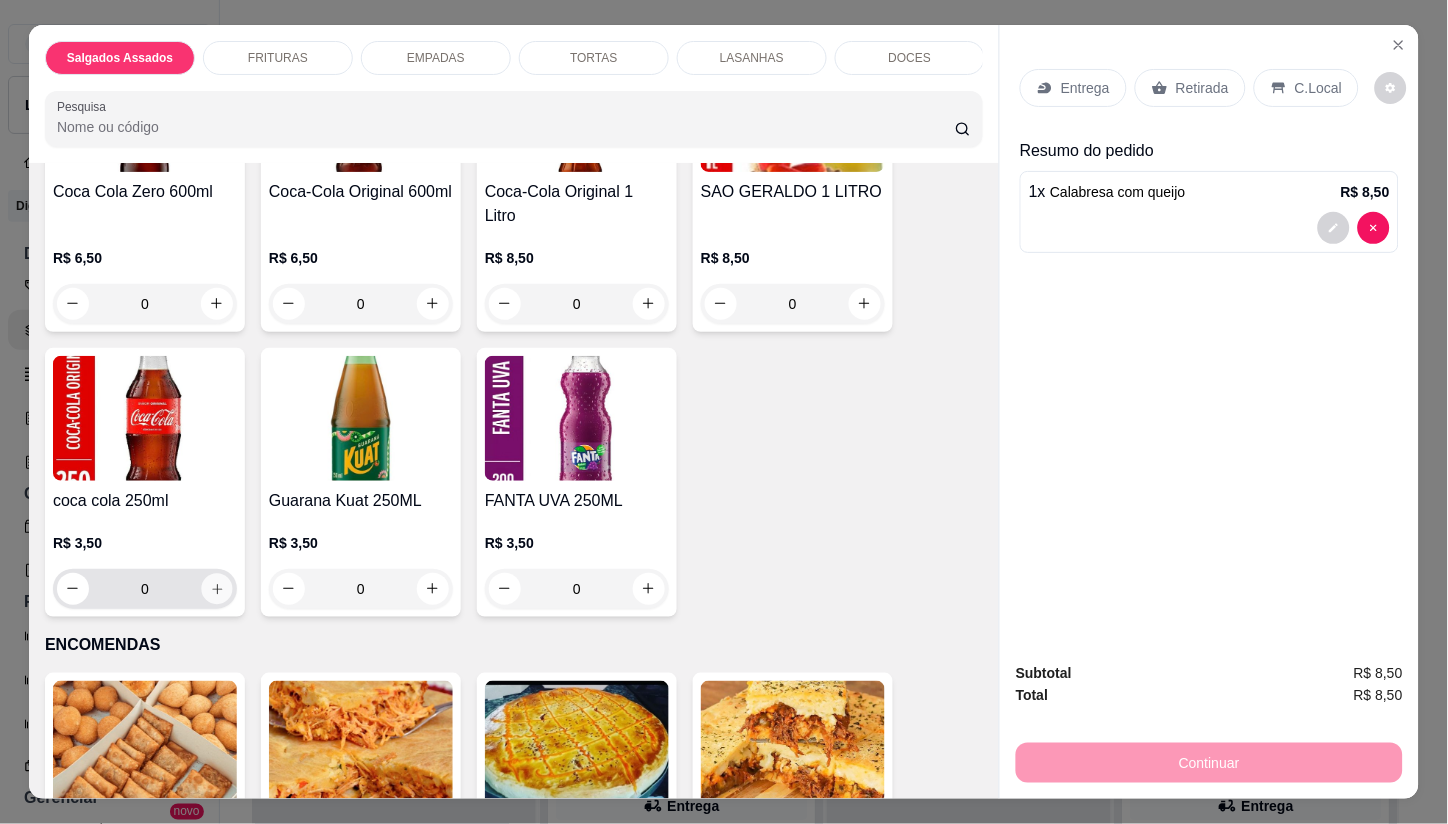 click 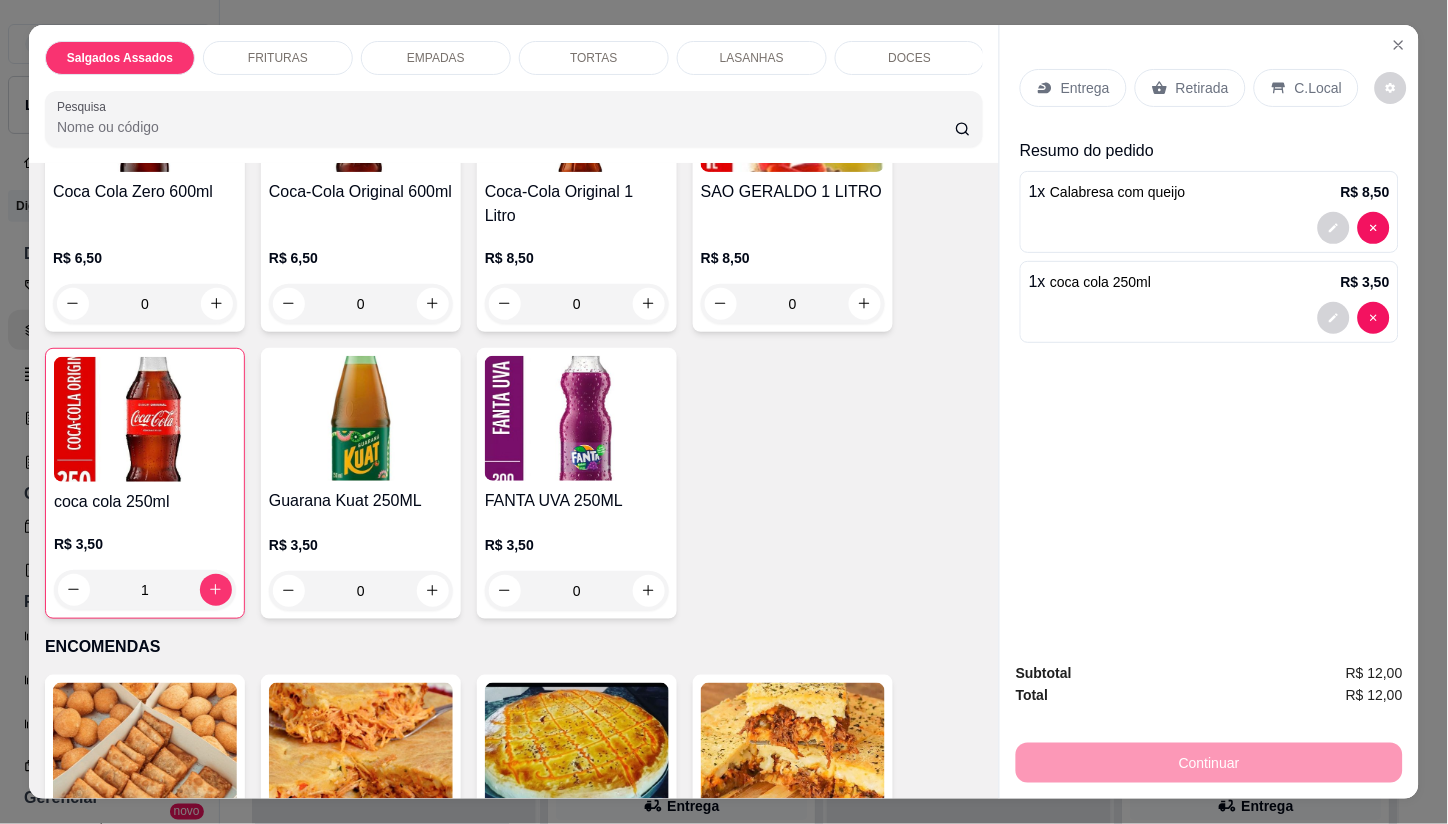 click on "Entrega" at bounding box center (1085, 88) 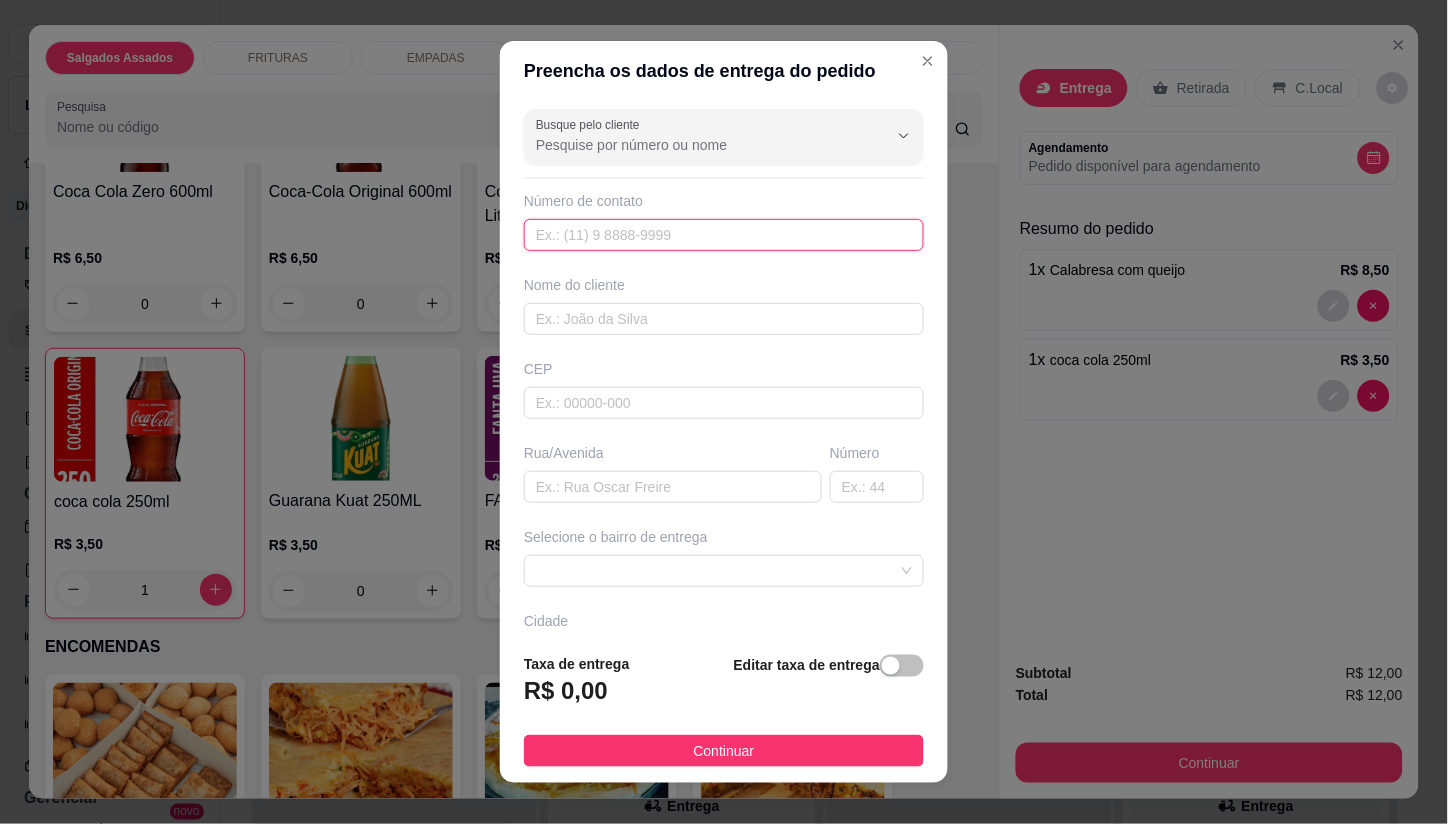click at bounding box center [724, 235] 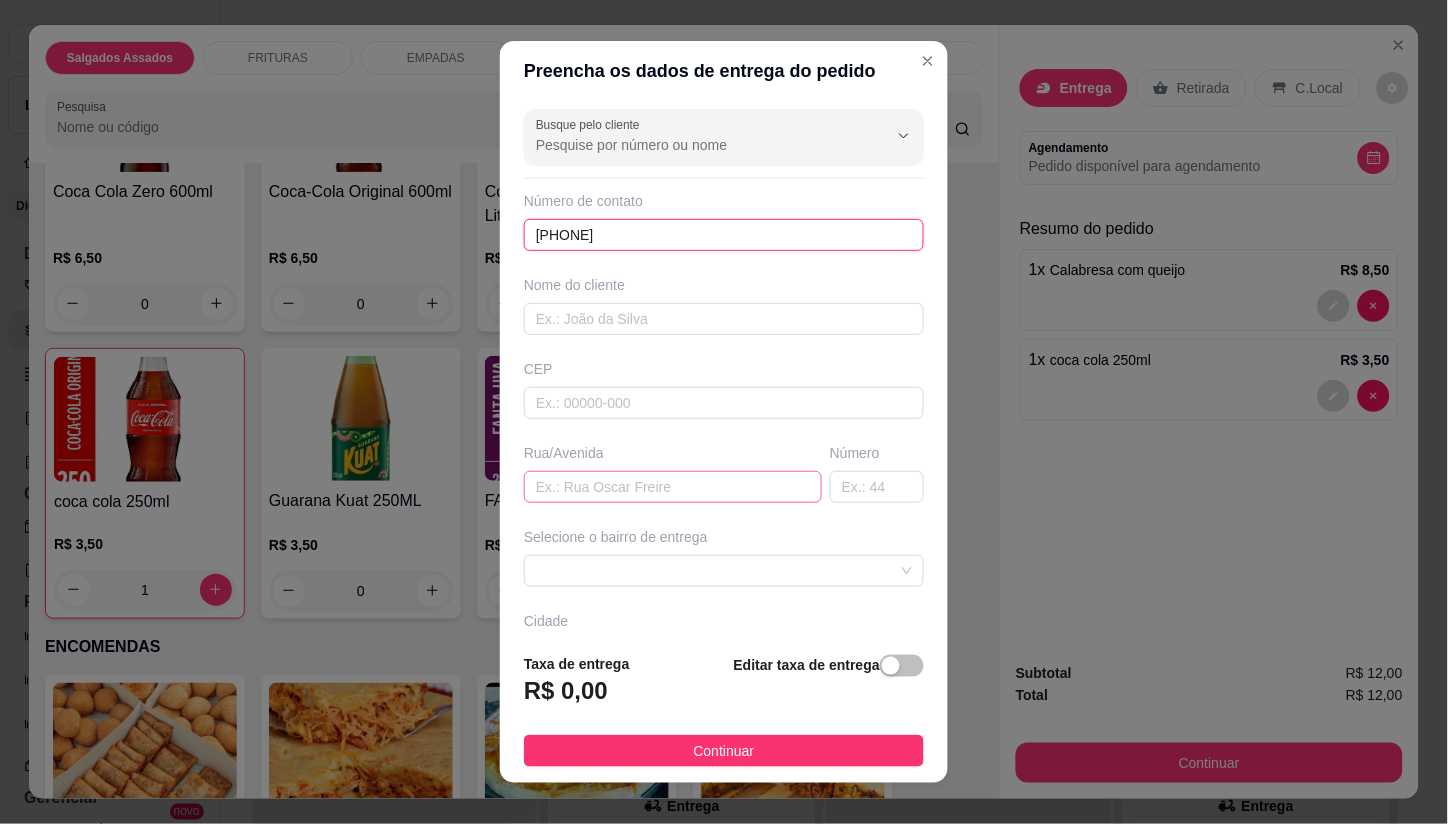 type on "[PHONE]" 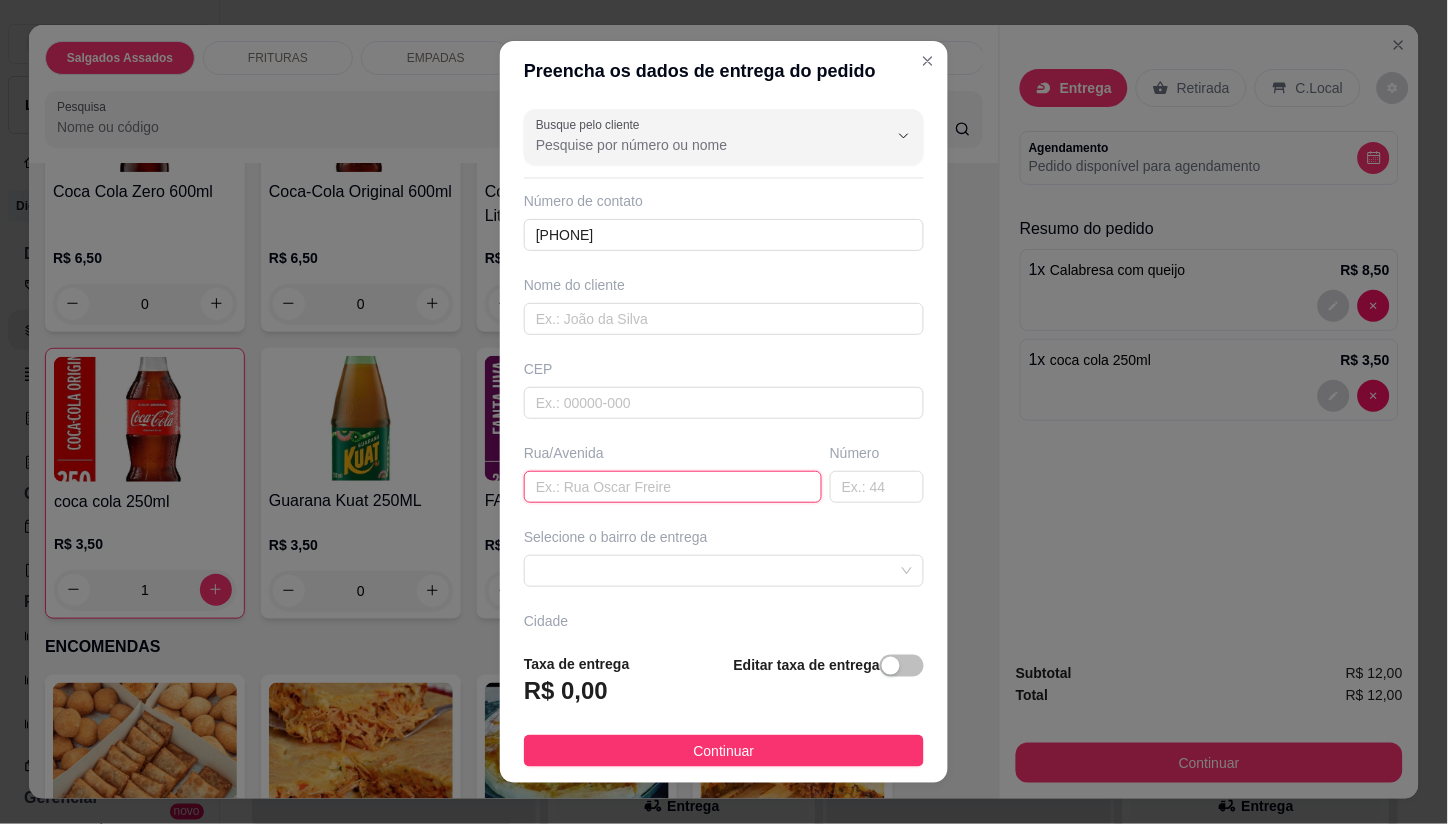 click at bounding box center [673, 487] 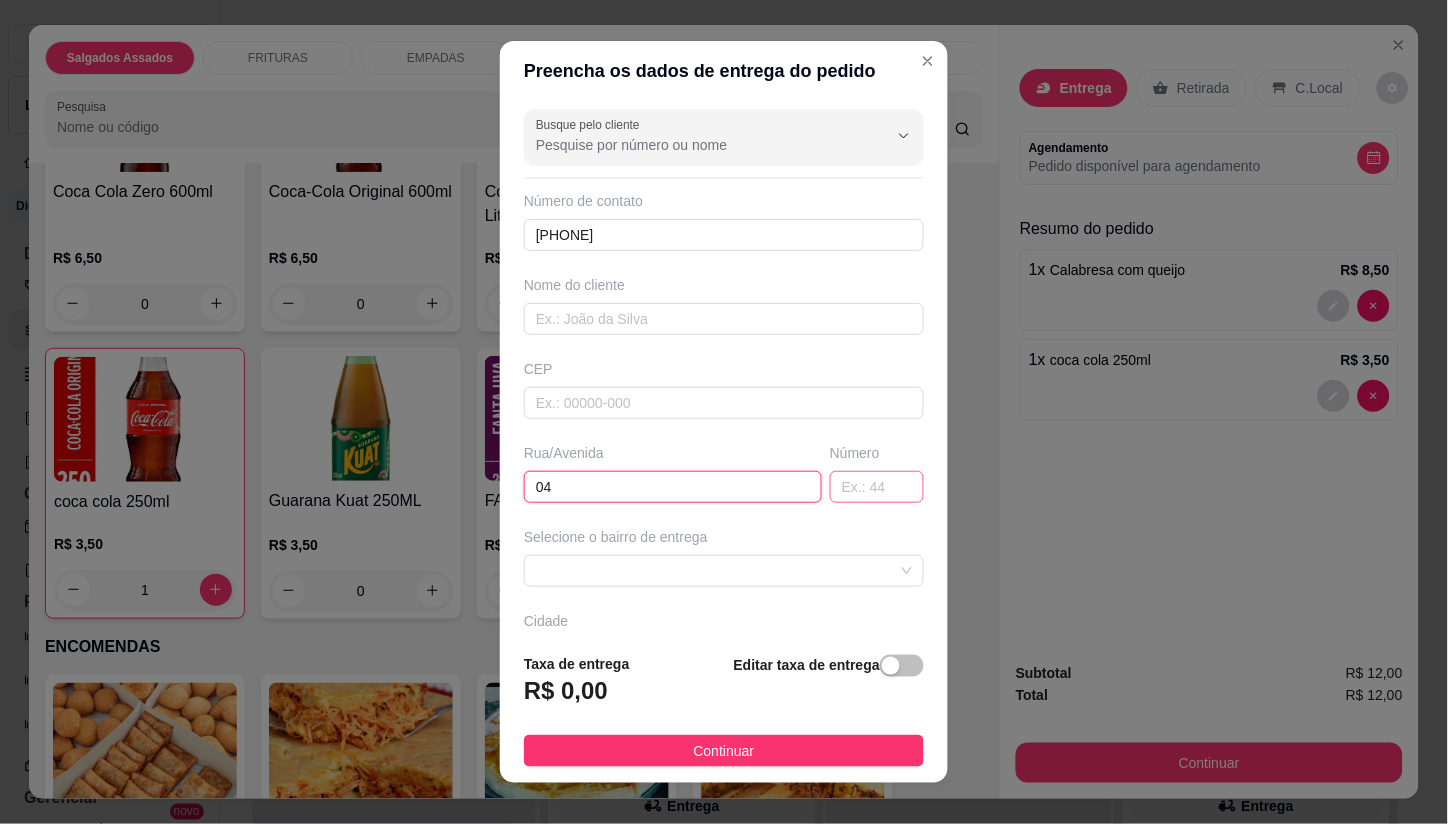 type on "04" 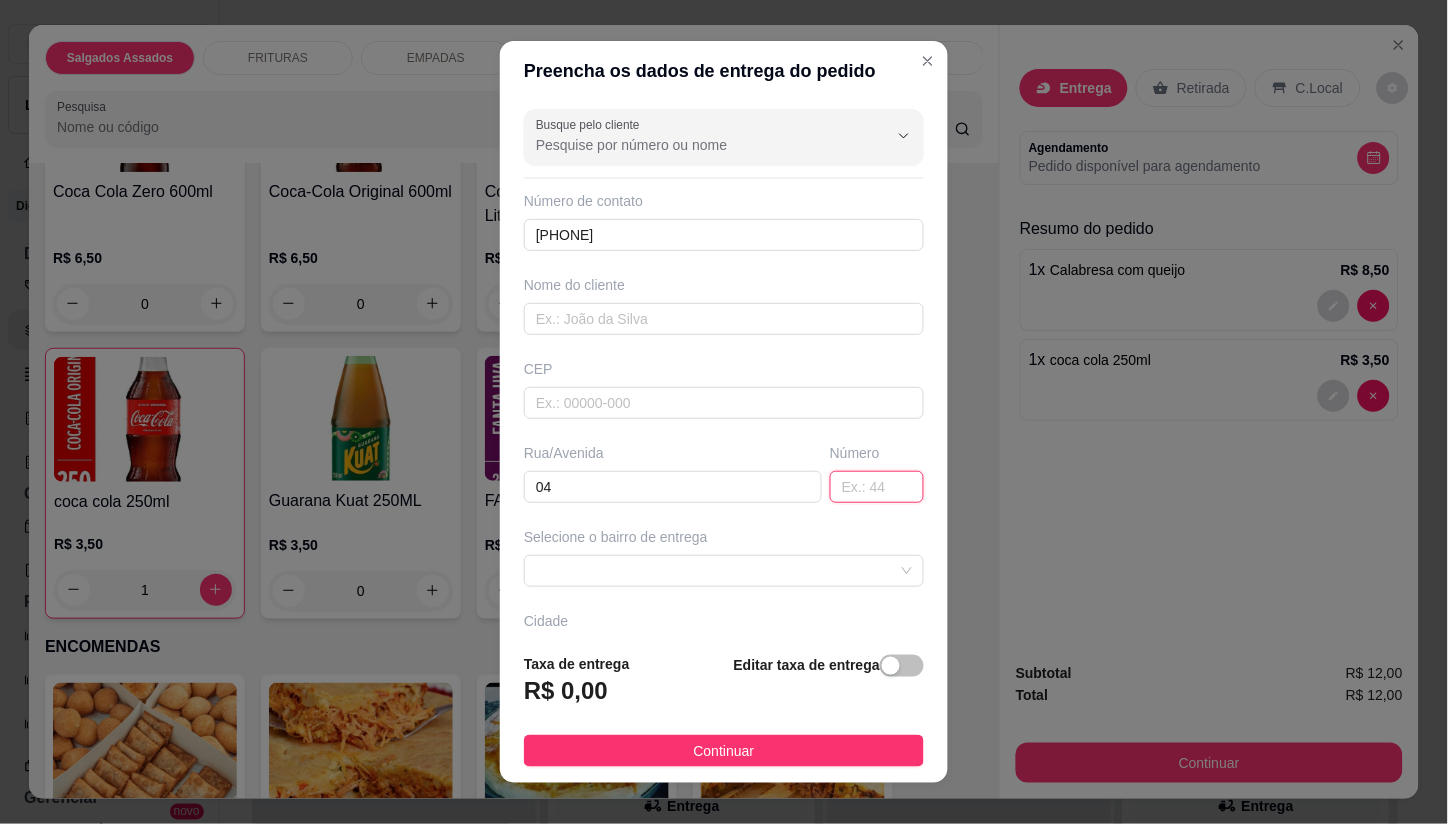 click at bounding box center (877, 487) 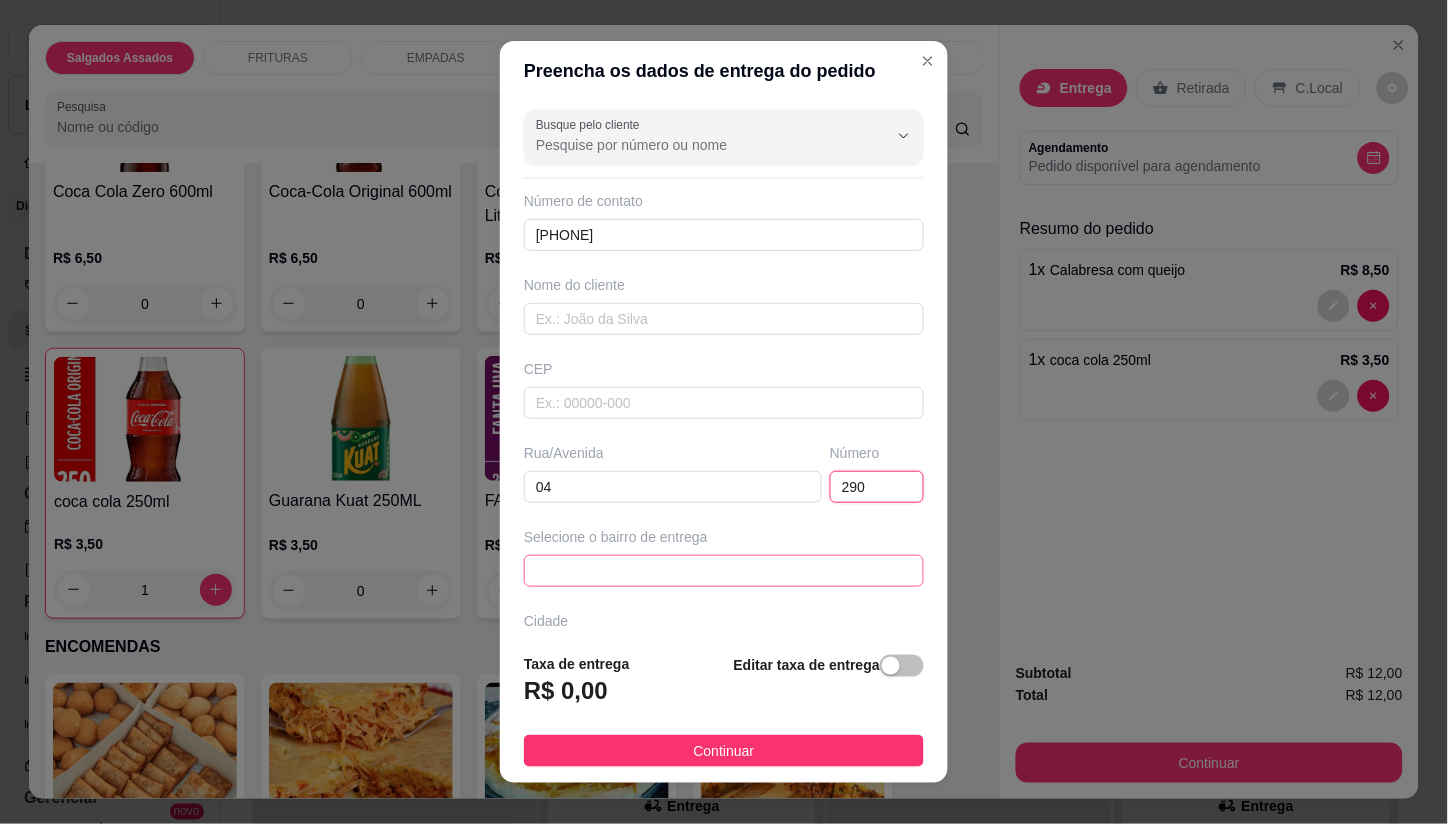 click at bounding box center (724, 571) 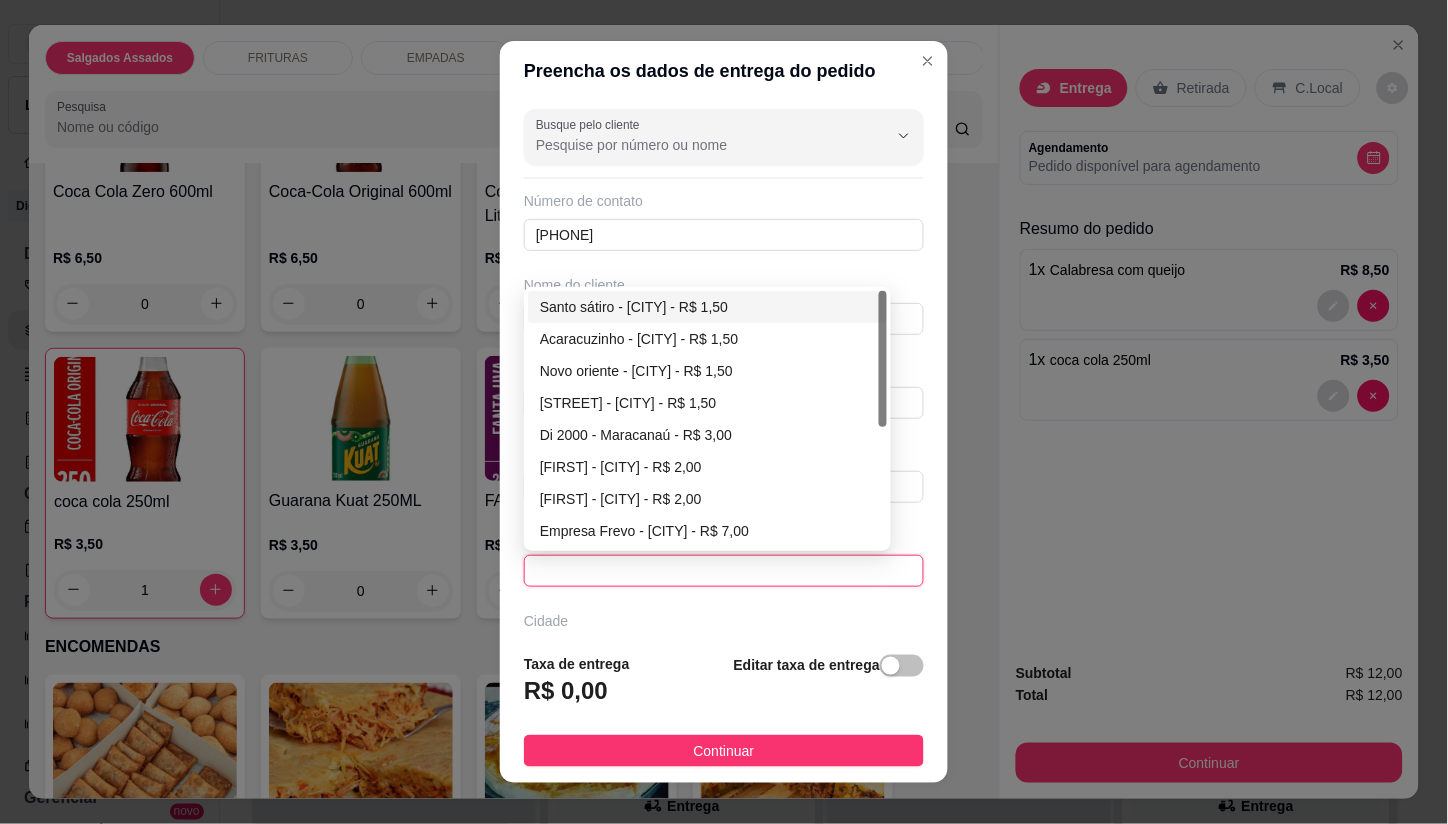 click on "Santo sátiro  - [CITY]  -  R$ 1,50" at bounding box center [707, 307] 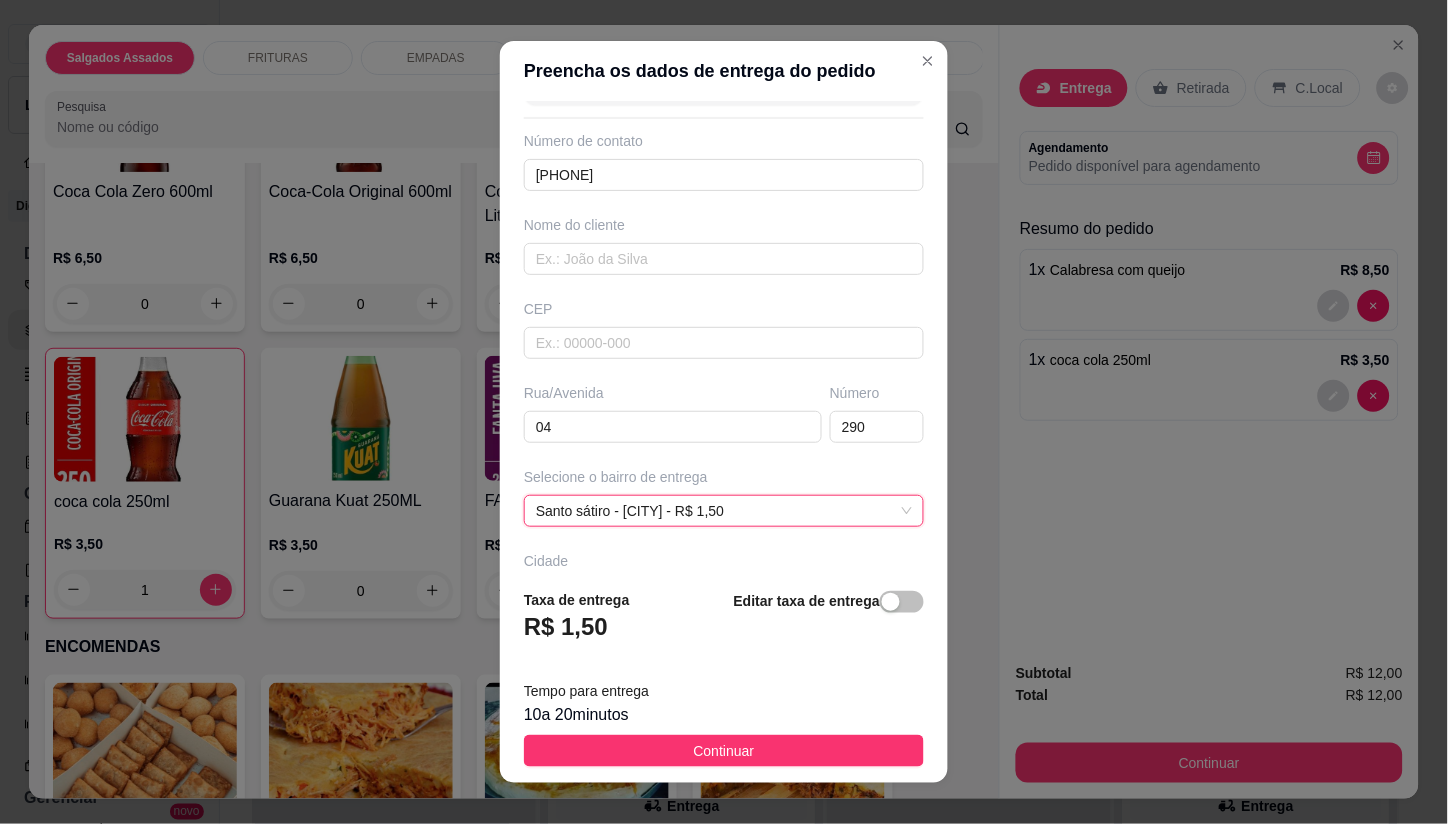 scroll, scrollTop: 111, scrollLeft: 0, axis: vertical 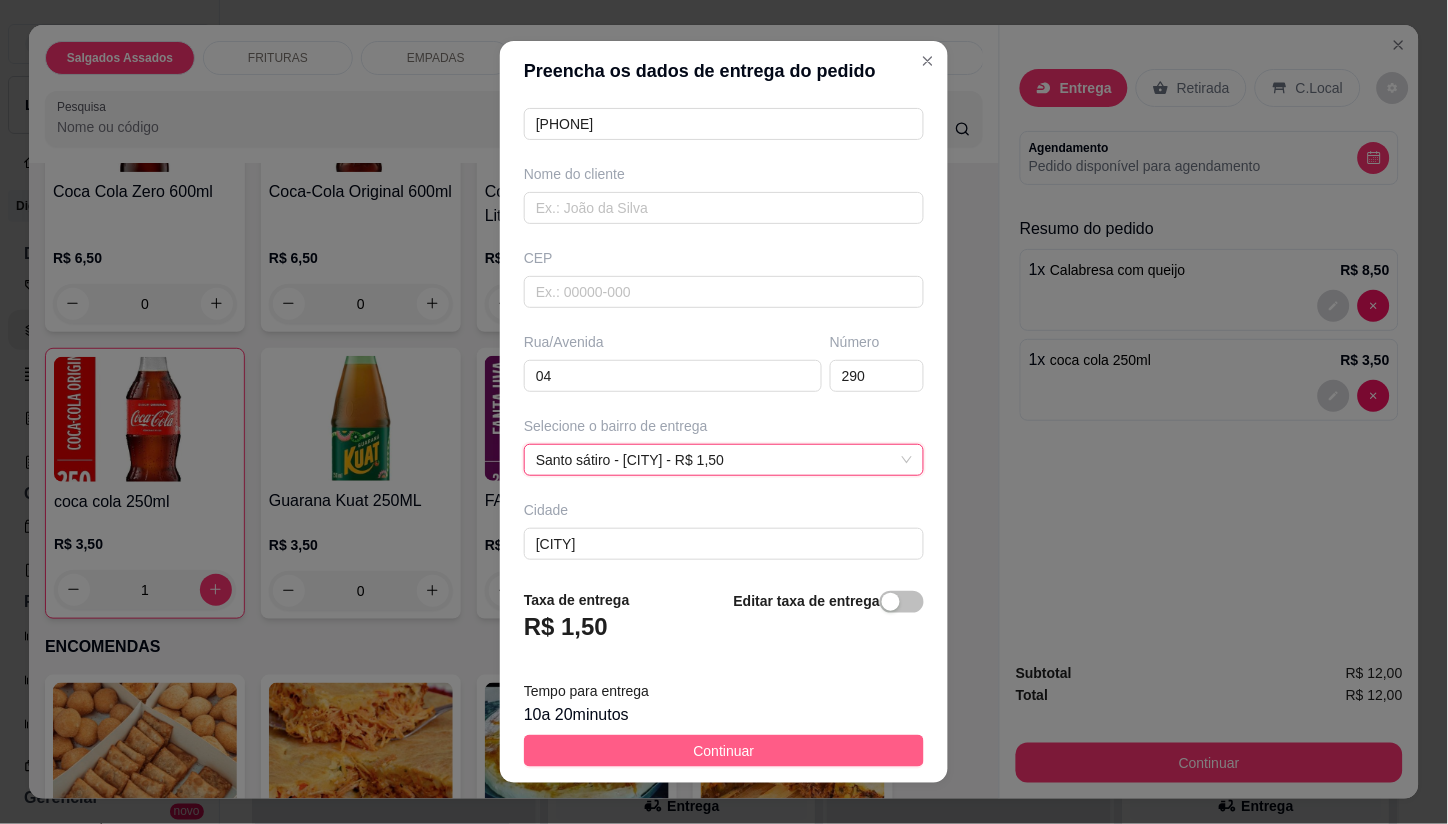 click on "Continuar" at bounding box center (724, 751) 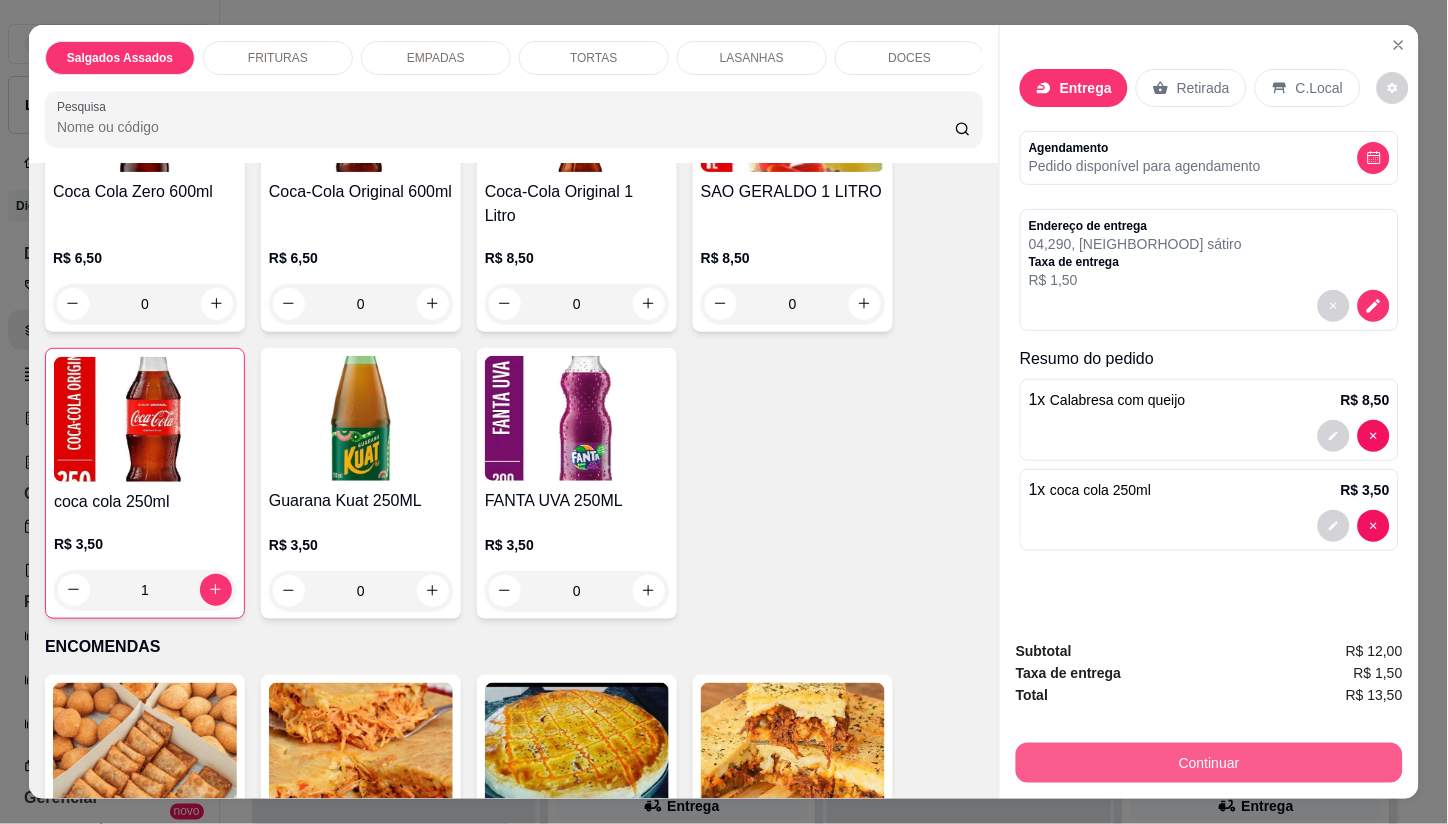 click on "Continuar" at bounding box center [1209, 763] 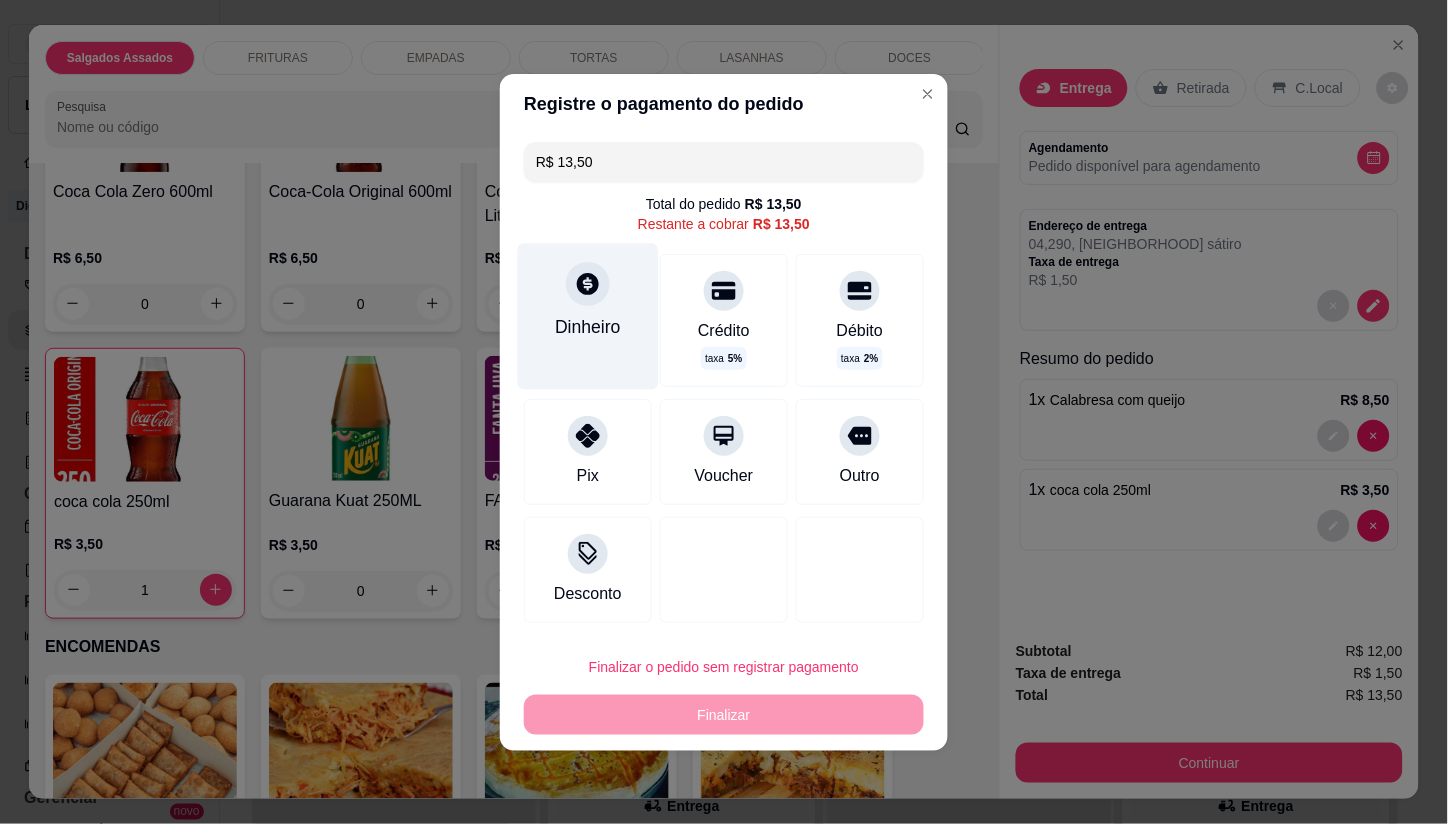 click on "Dinheiro" at bounding box center (588, 316) 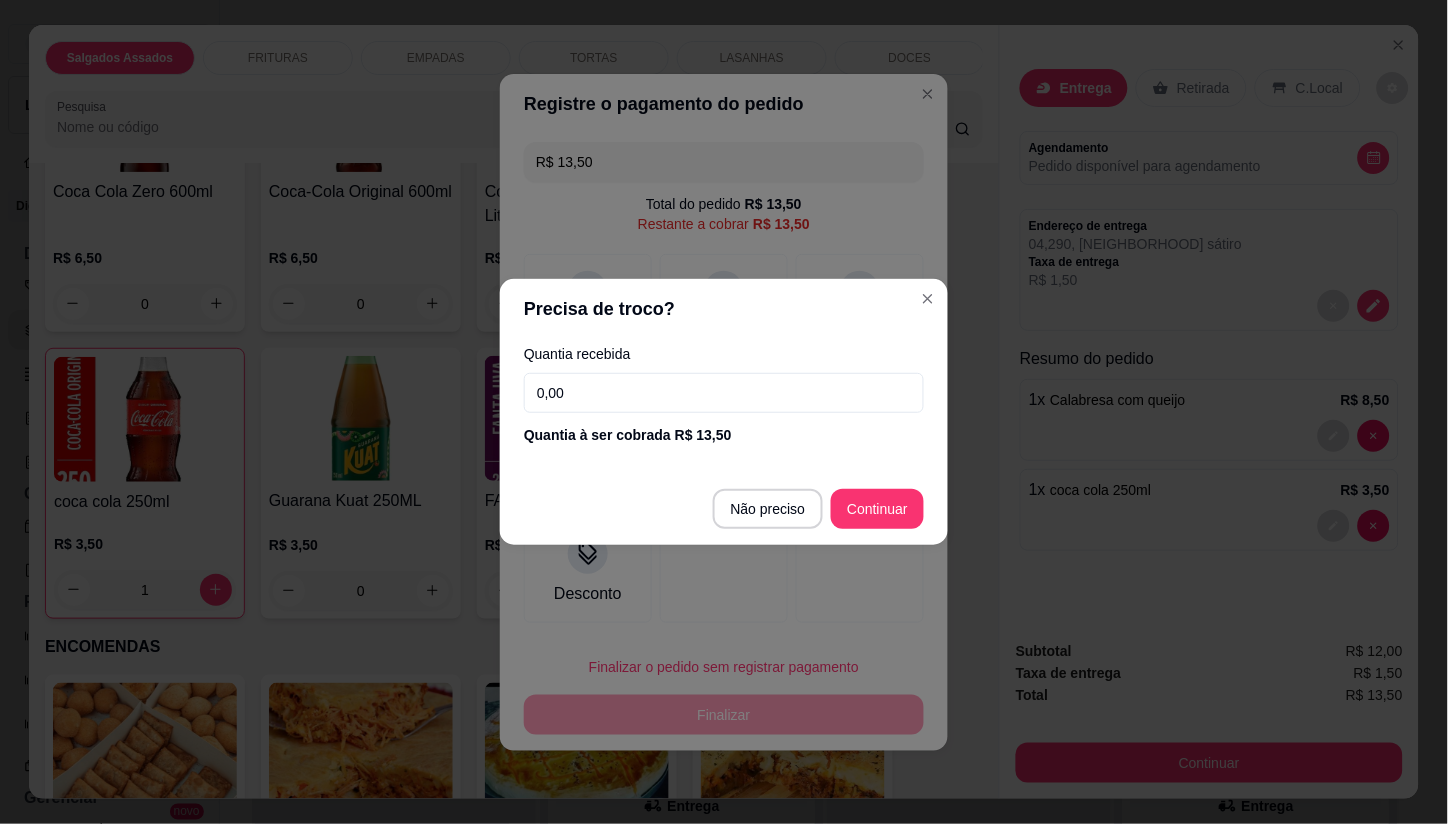 click on "0,00" at bounding box center (724, 393) 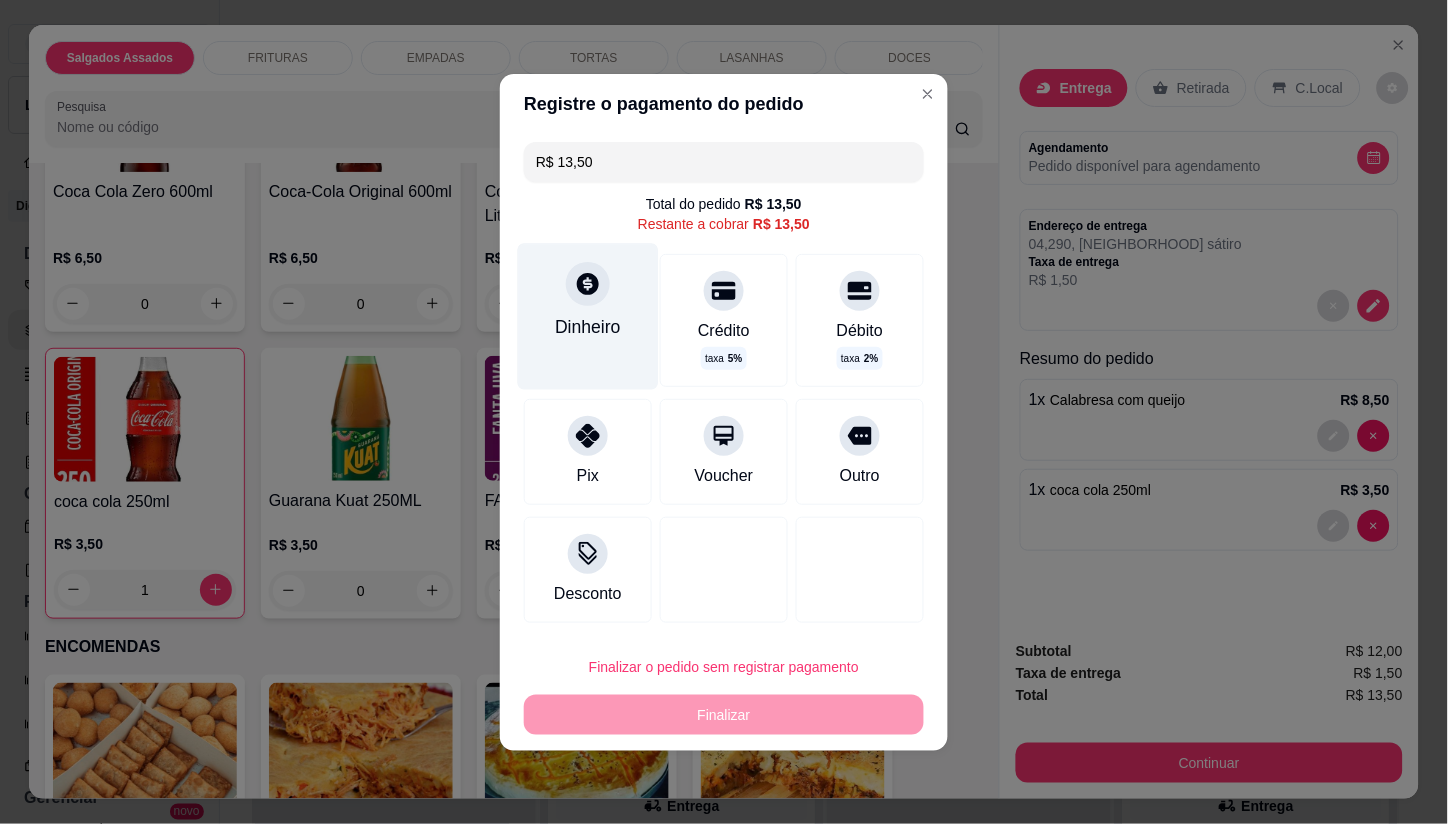 click on "Dinheiro" at bounding box center (588, 316) 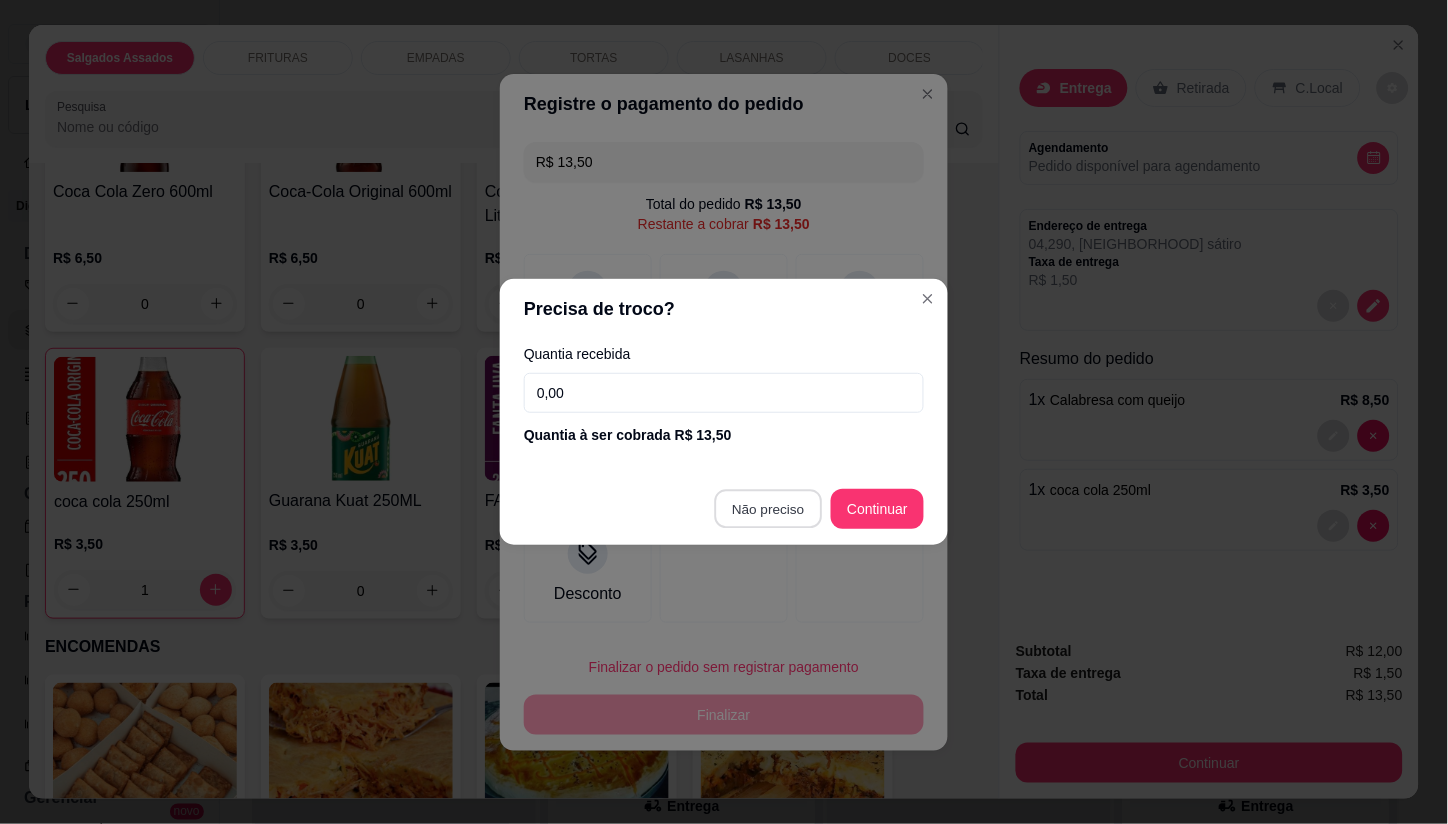 type on "R$ 0,00" 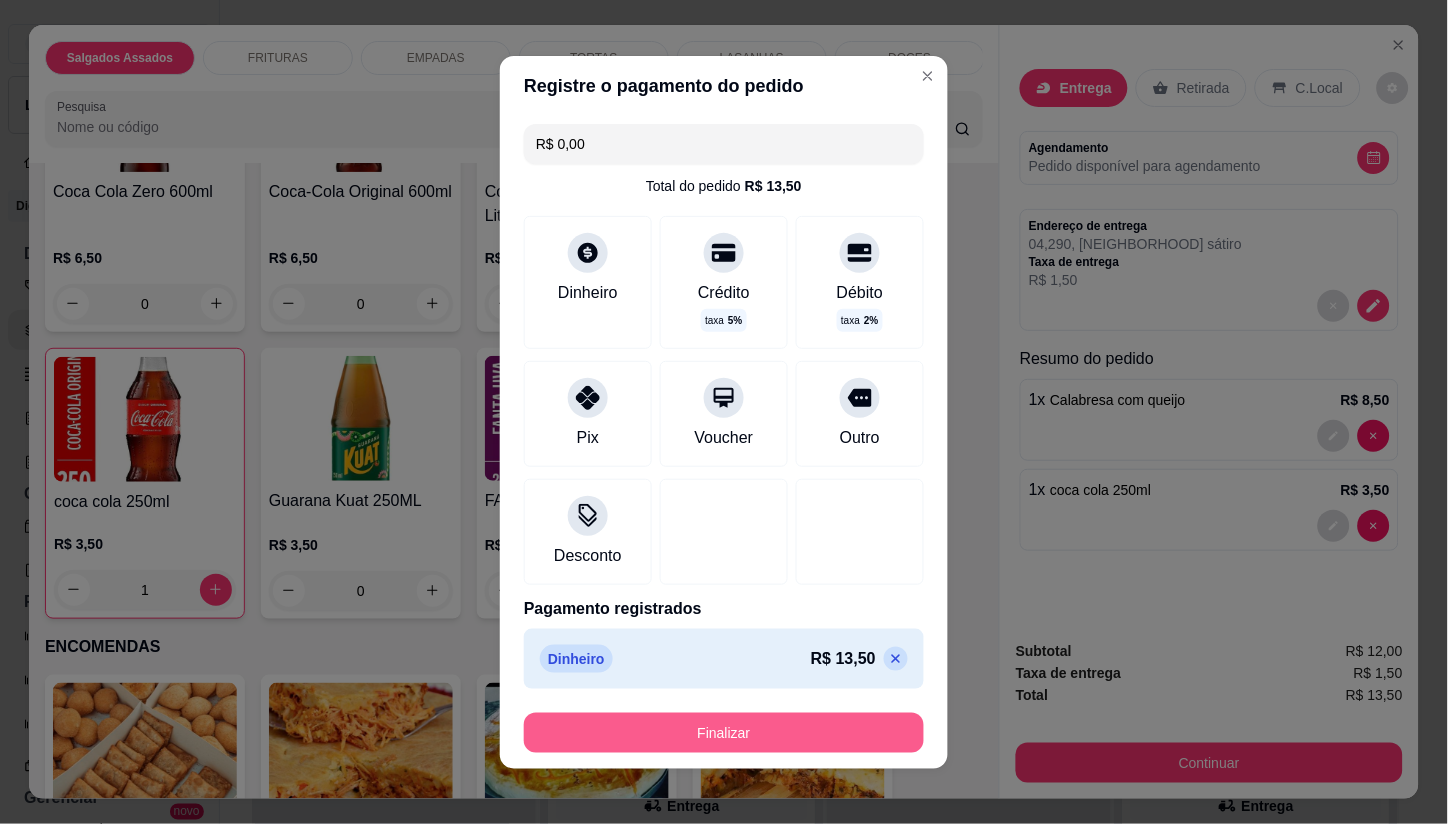 click on "Finalizar" at bounding box center [724, 733] 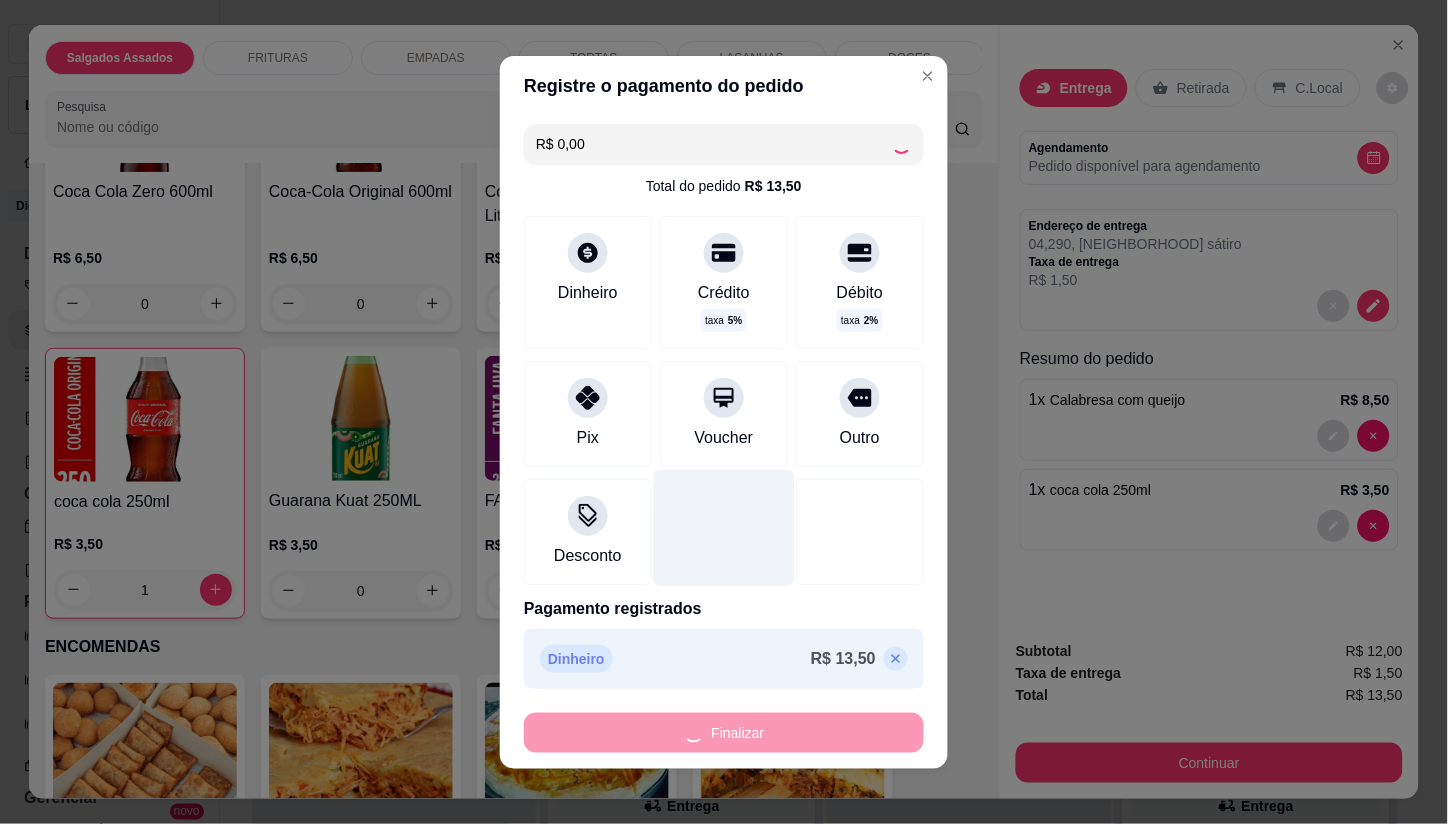 type on "0" 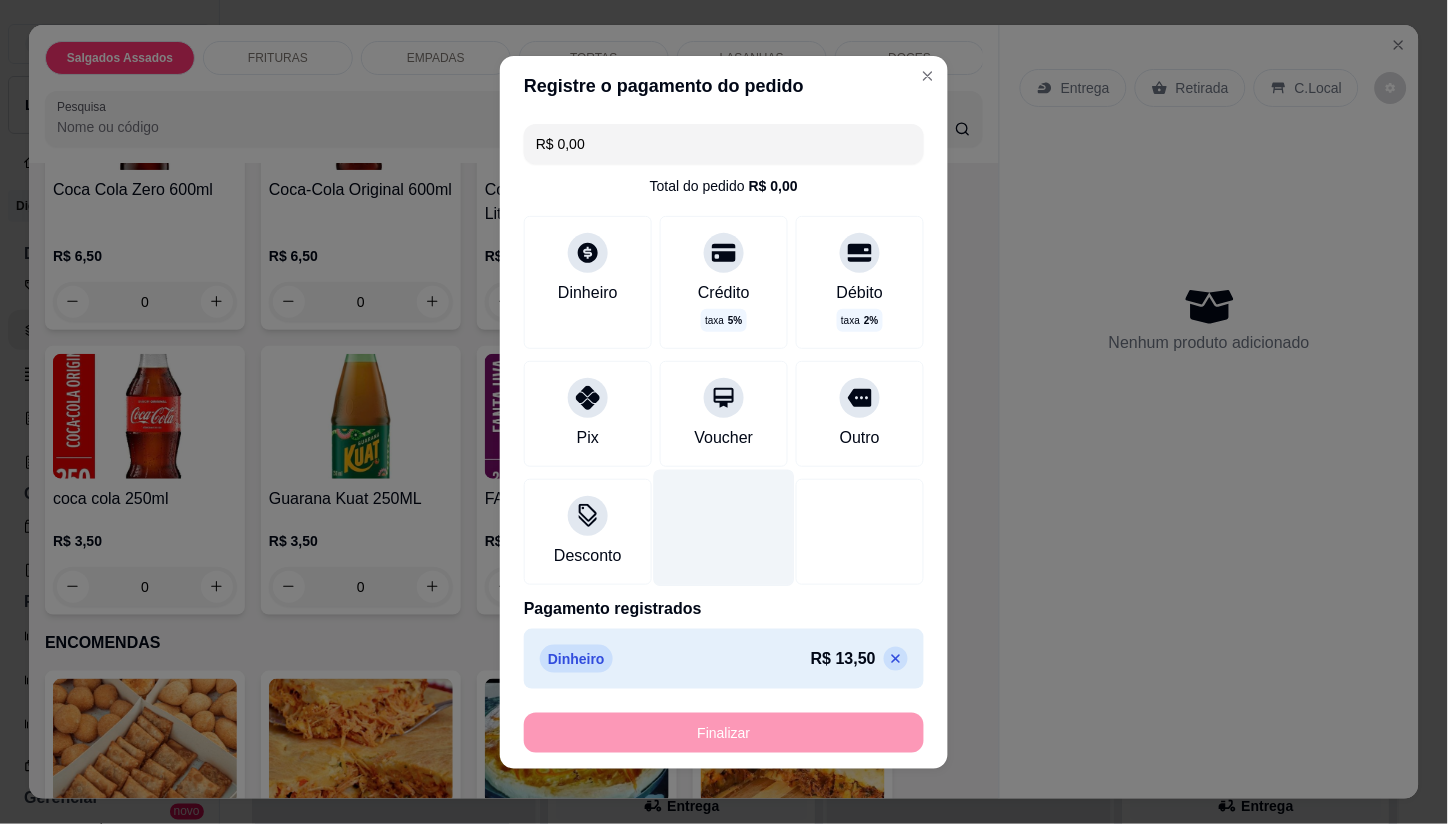 type on "-R$ 13,50" 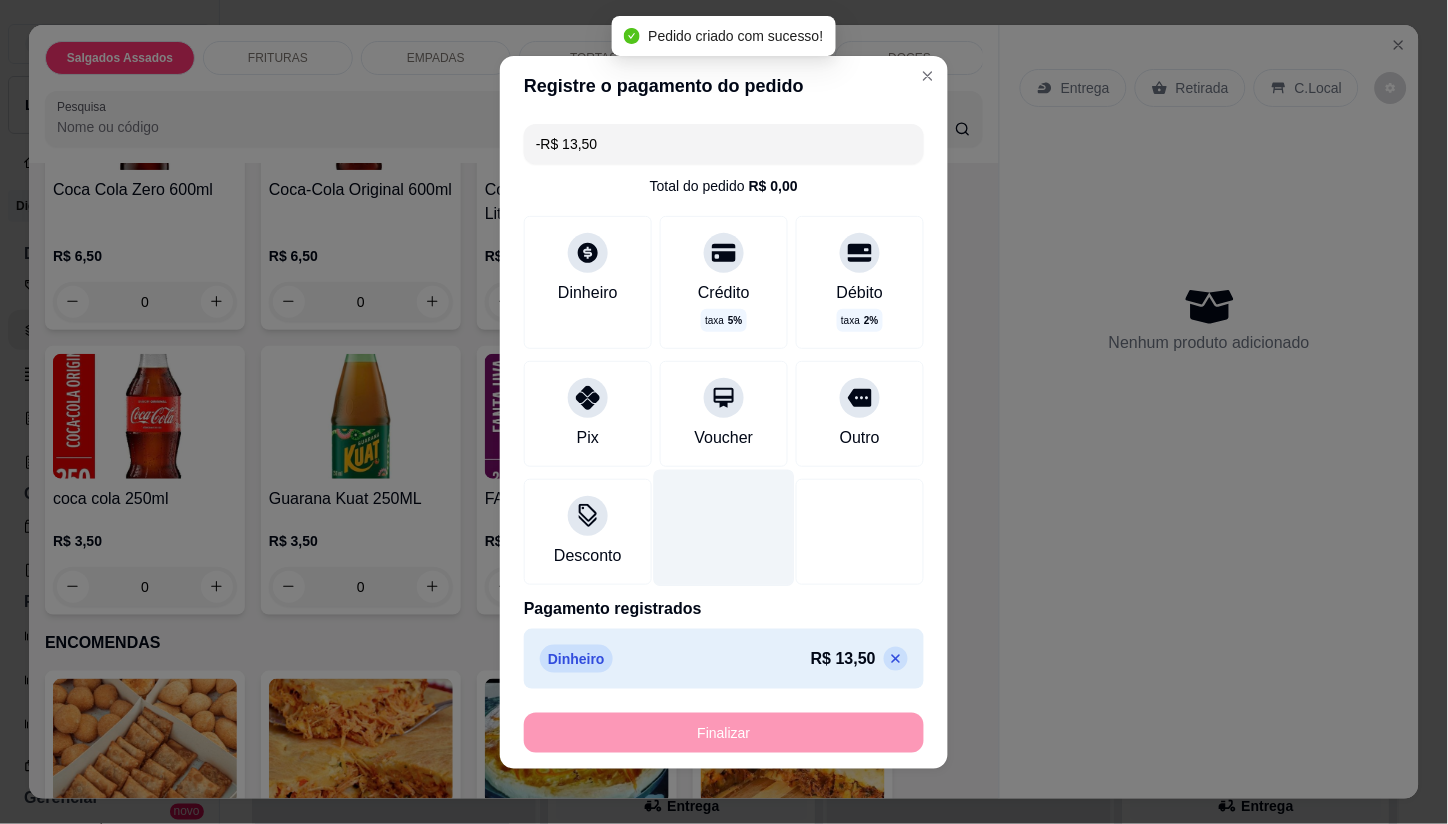 scroll, scrollTop: 3440, scrollLeft: 0, axis: vertical 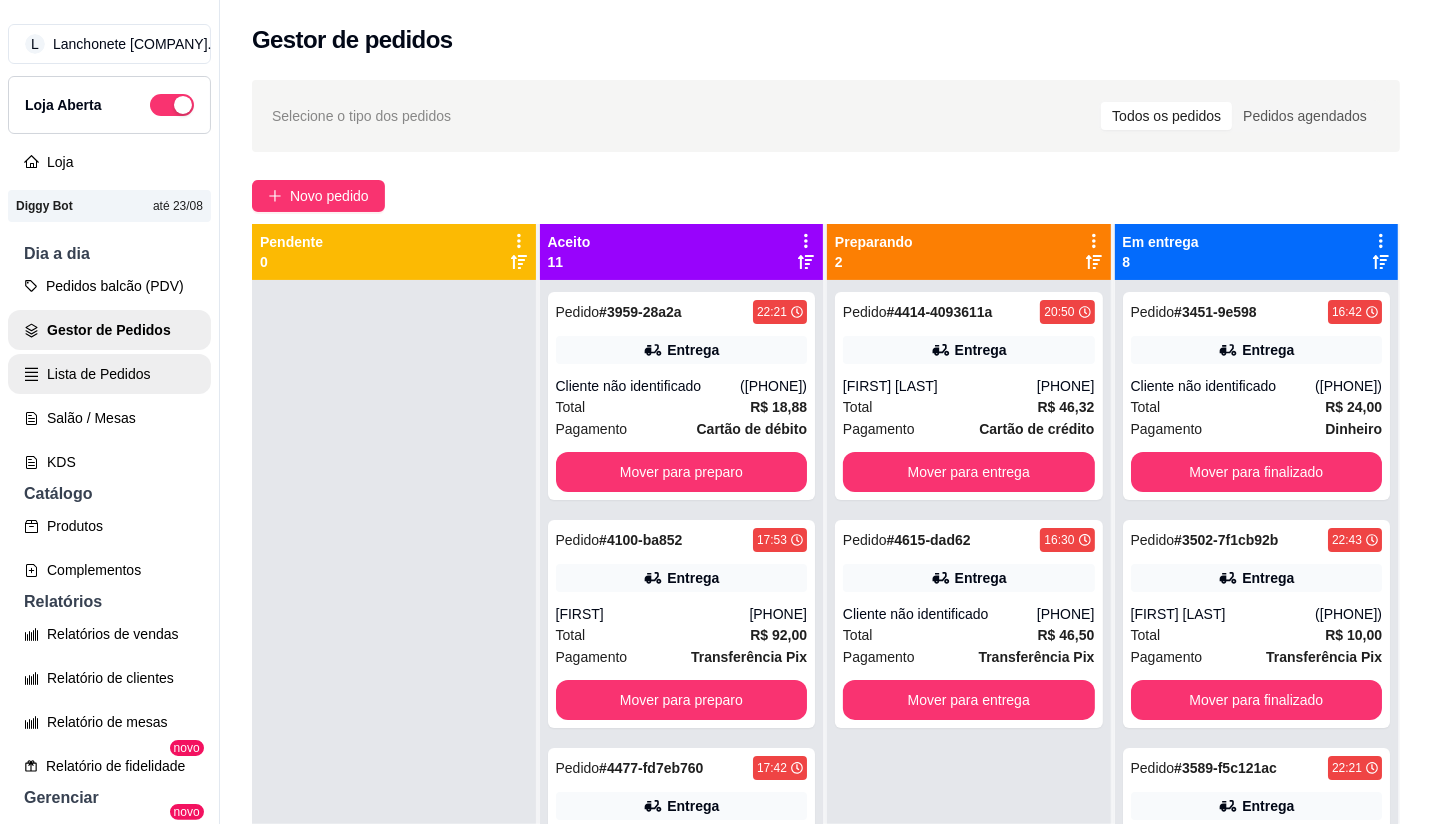 click on "Lista de Pedidos" at bounding box center (109, 374) 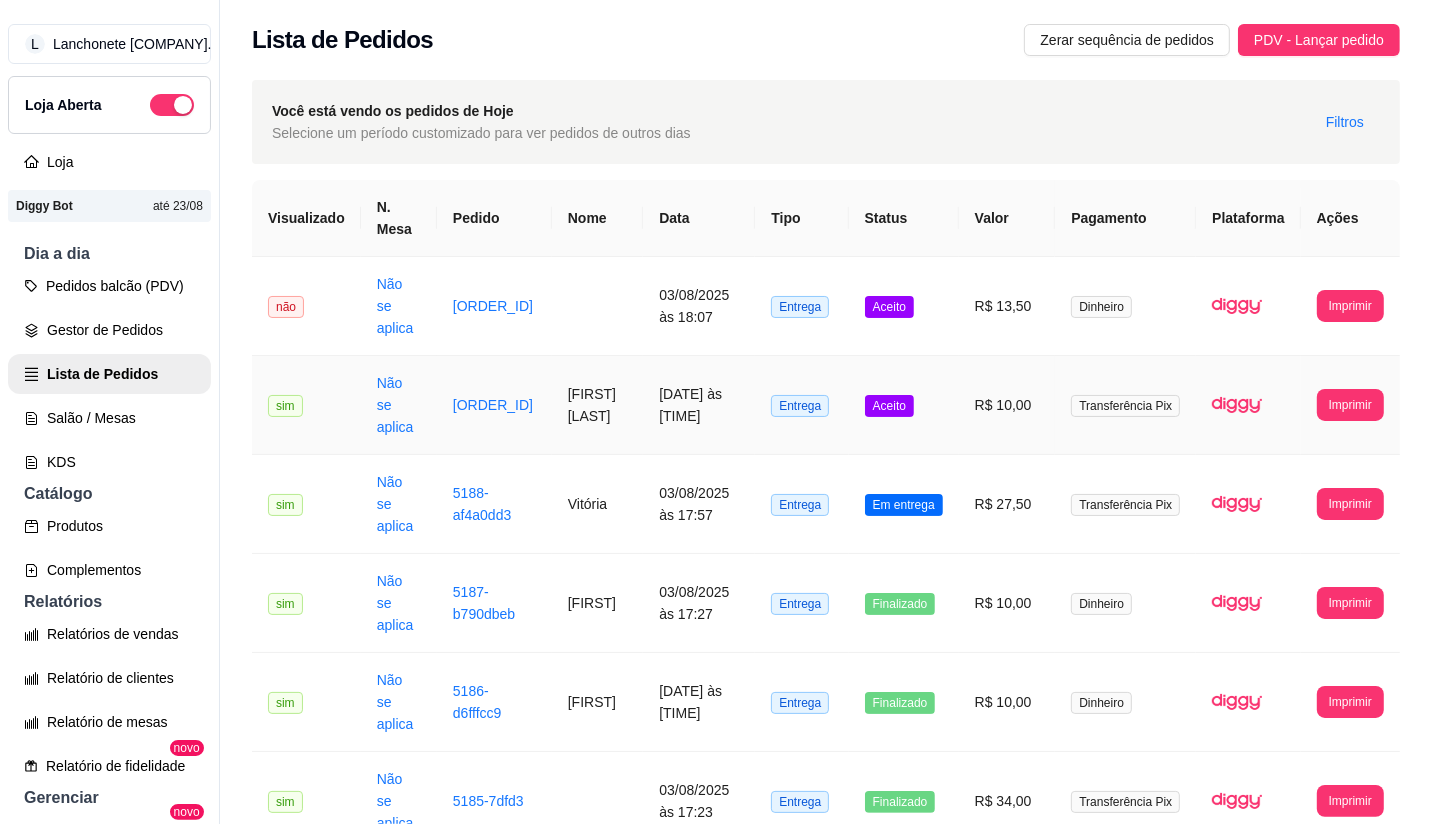 click on "Aceito" at bounding box center [889, 406] 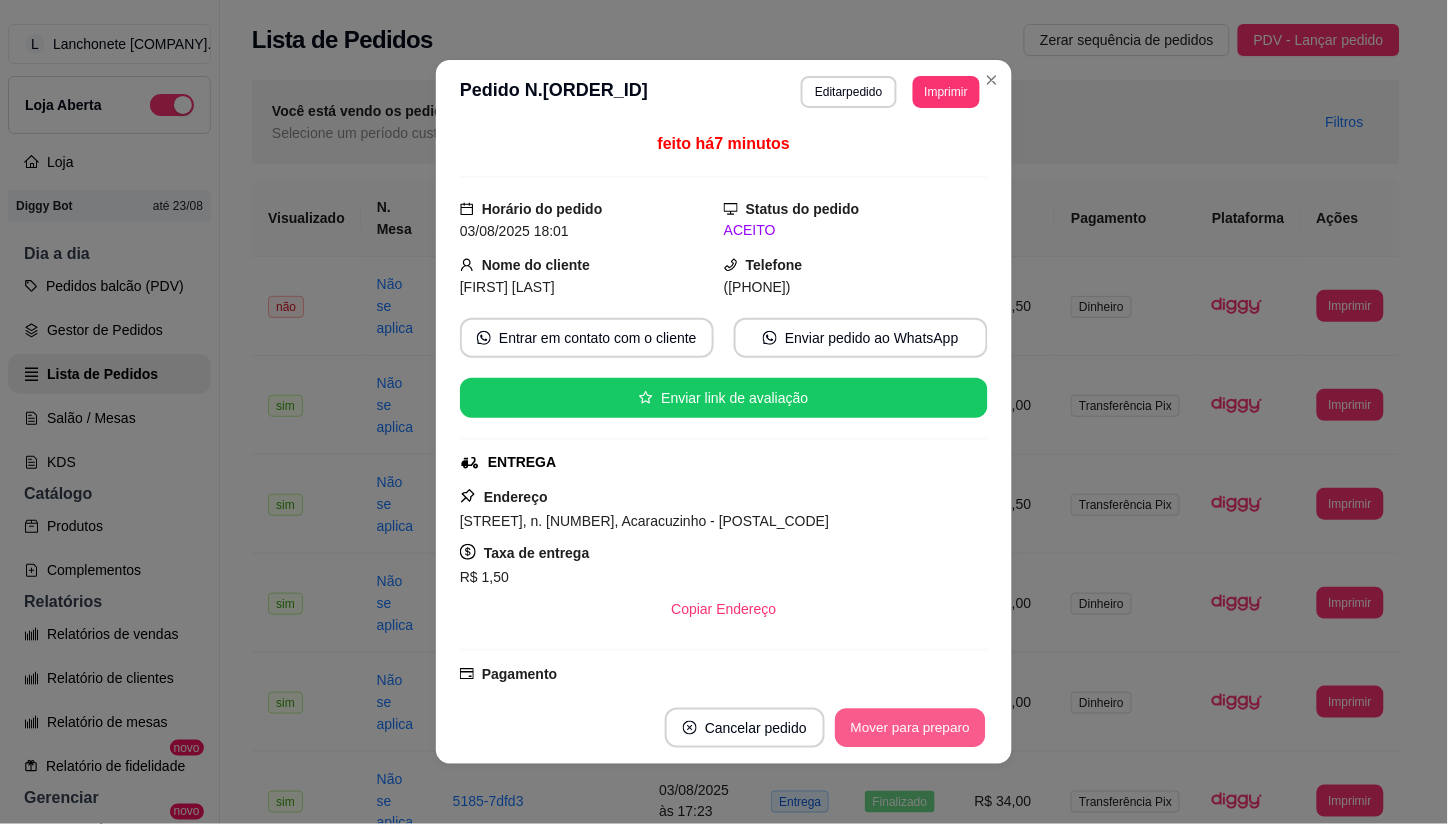 click on "Mover para preparo" at bounding box center [910, 728] 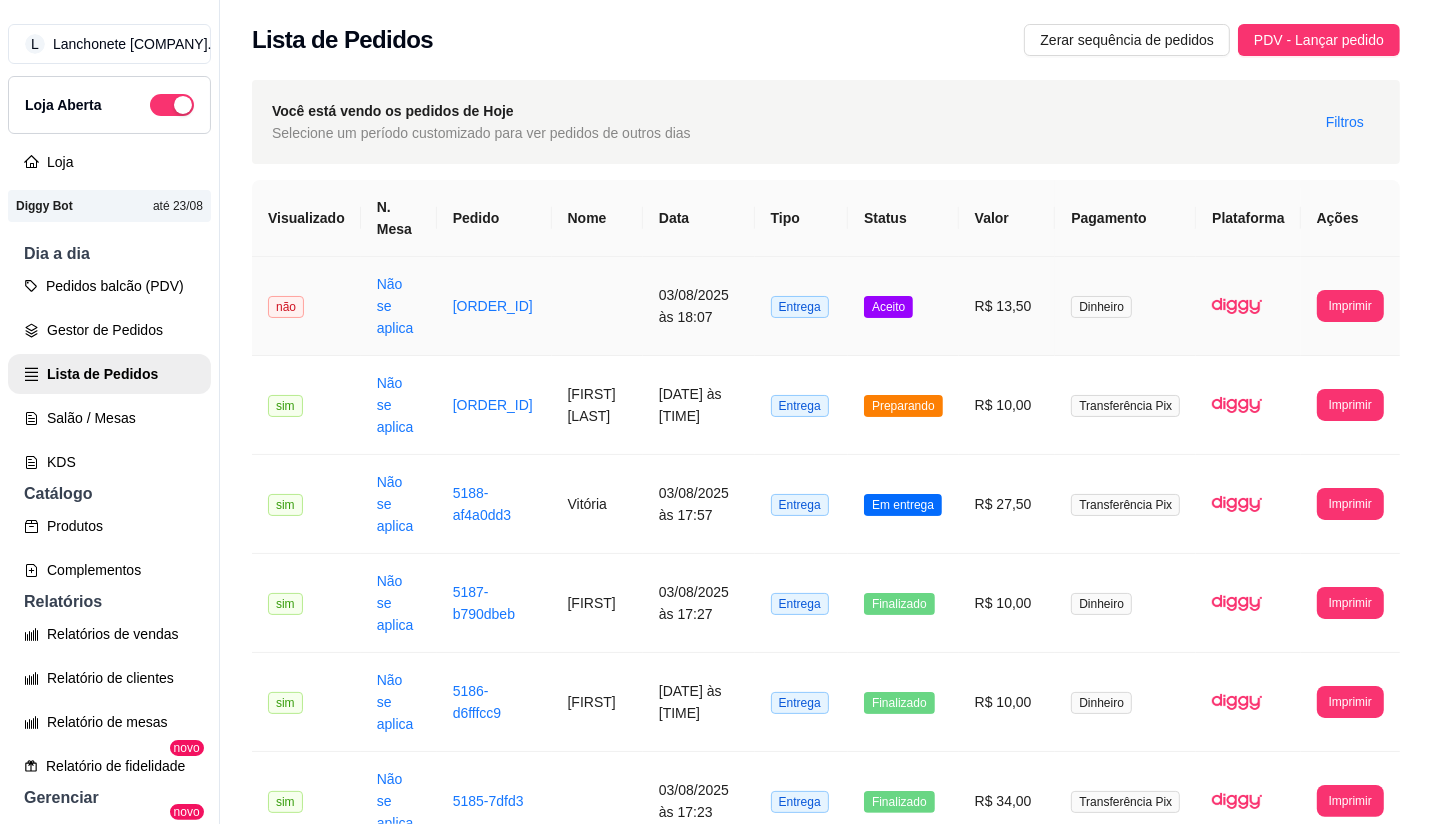 click on "Aceito" at bounding box center [903, 306] 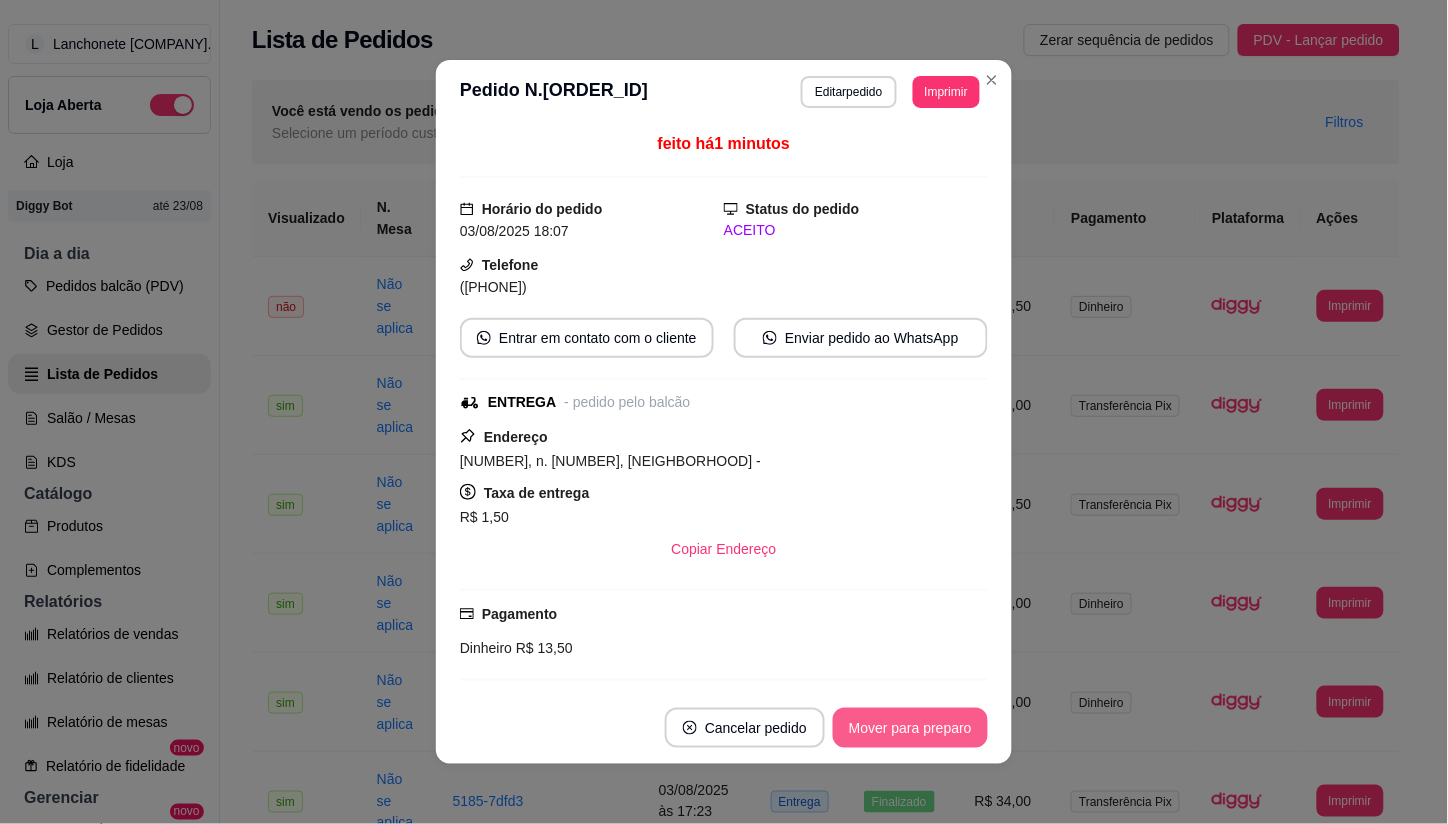 click on "Mover para preparo" at bounding box center (910, 728) 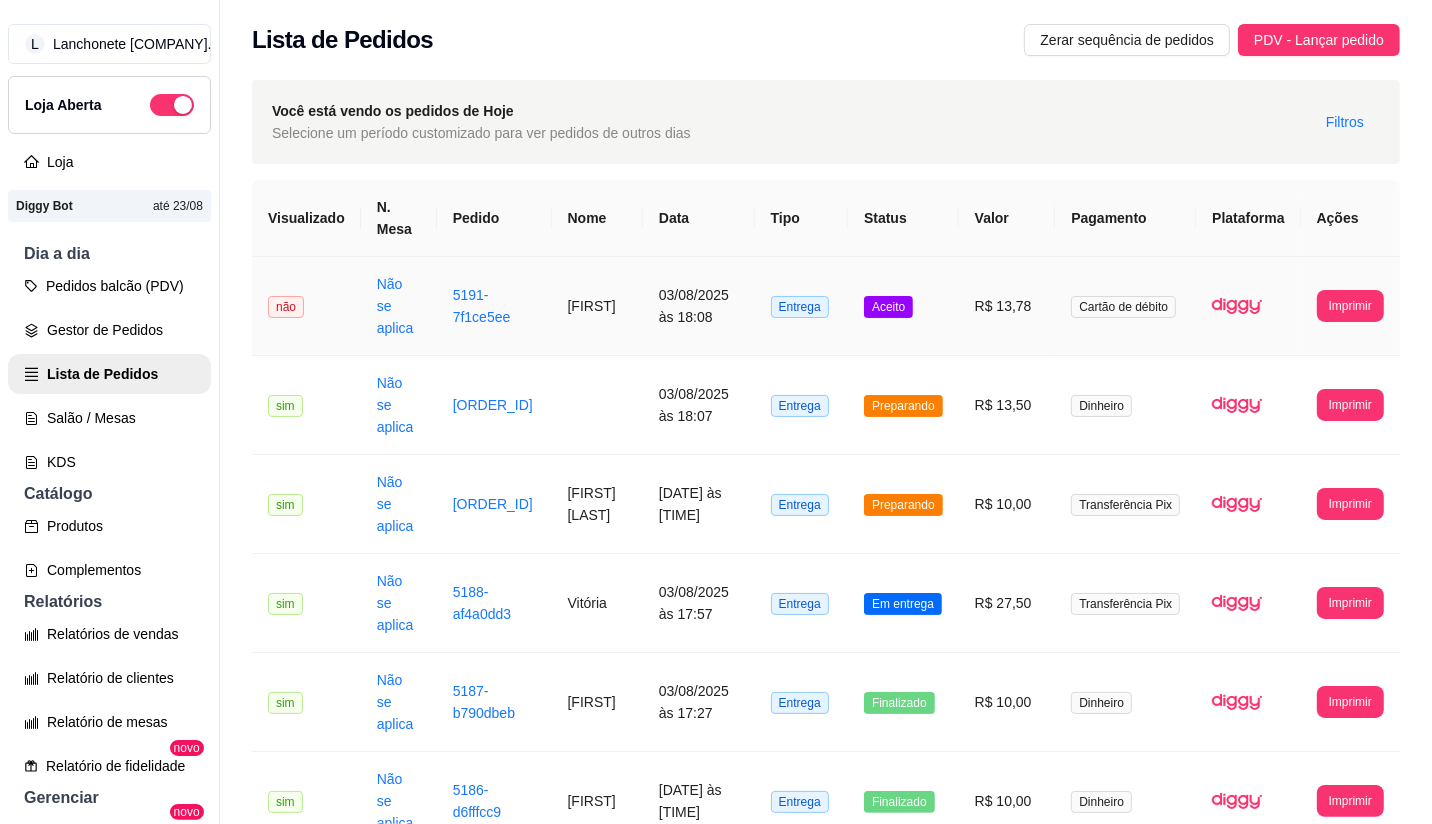 click on "Aceito" at bounding box center (888, 307) 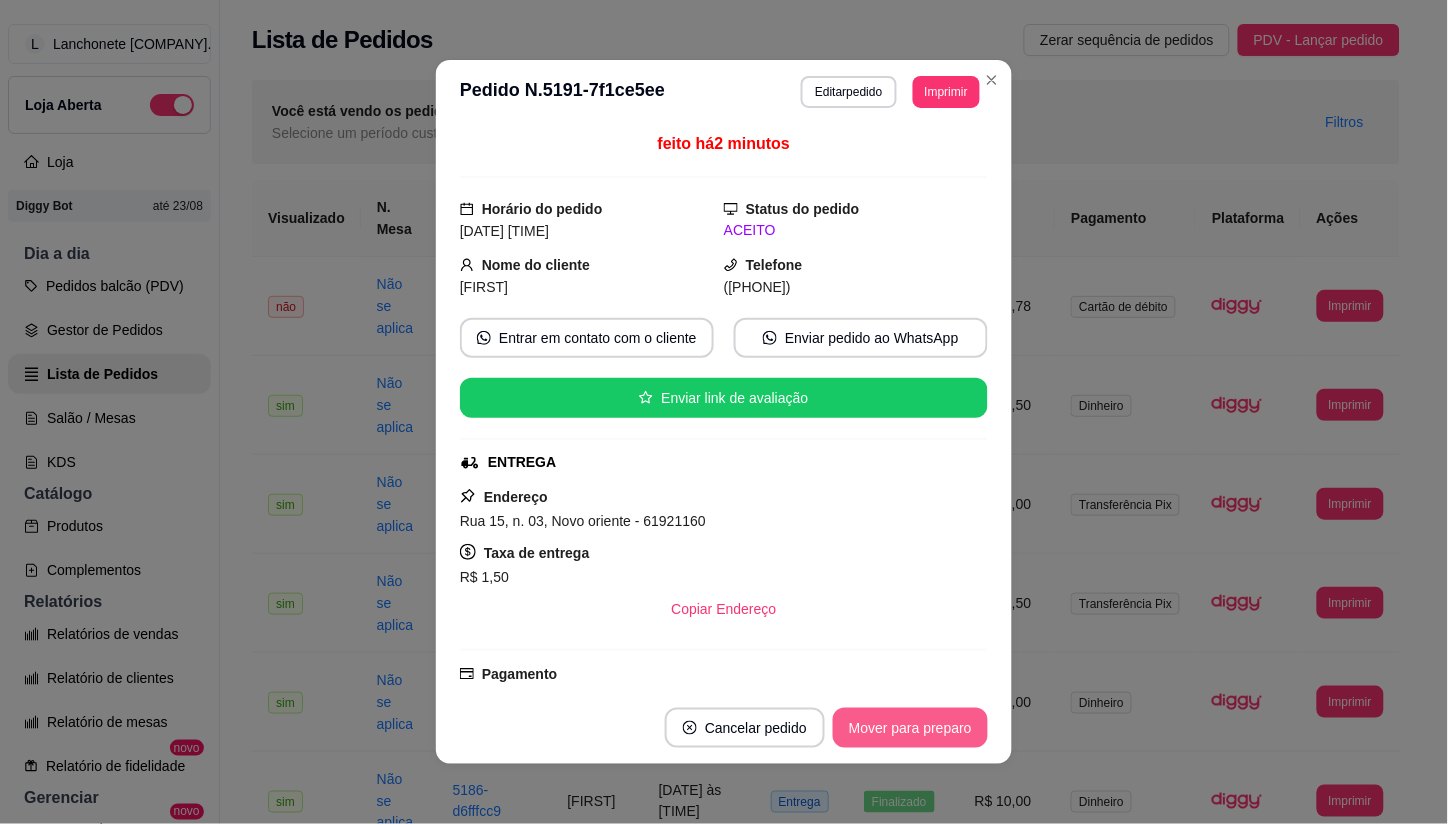 click on "Mover para preparo" at bounding box center (910, 728) 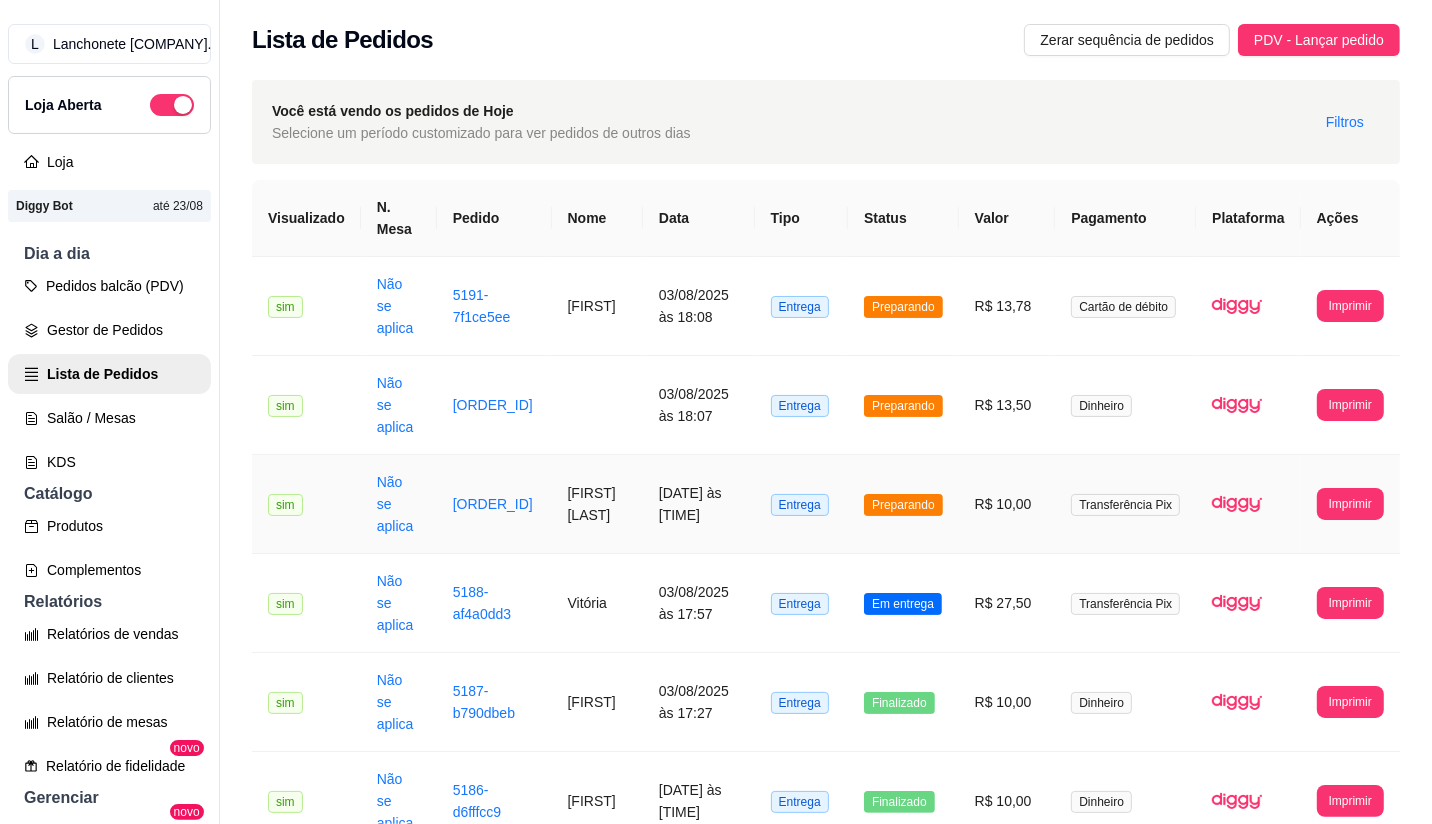 click on "Preparando" at bounding box center (903, 504) 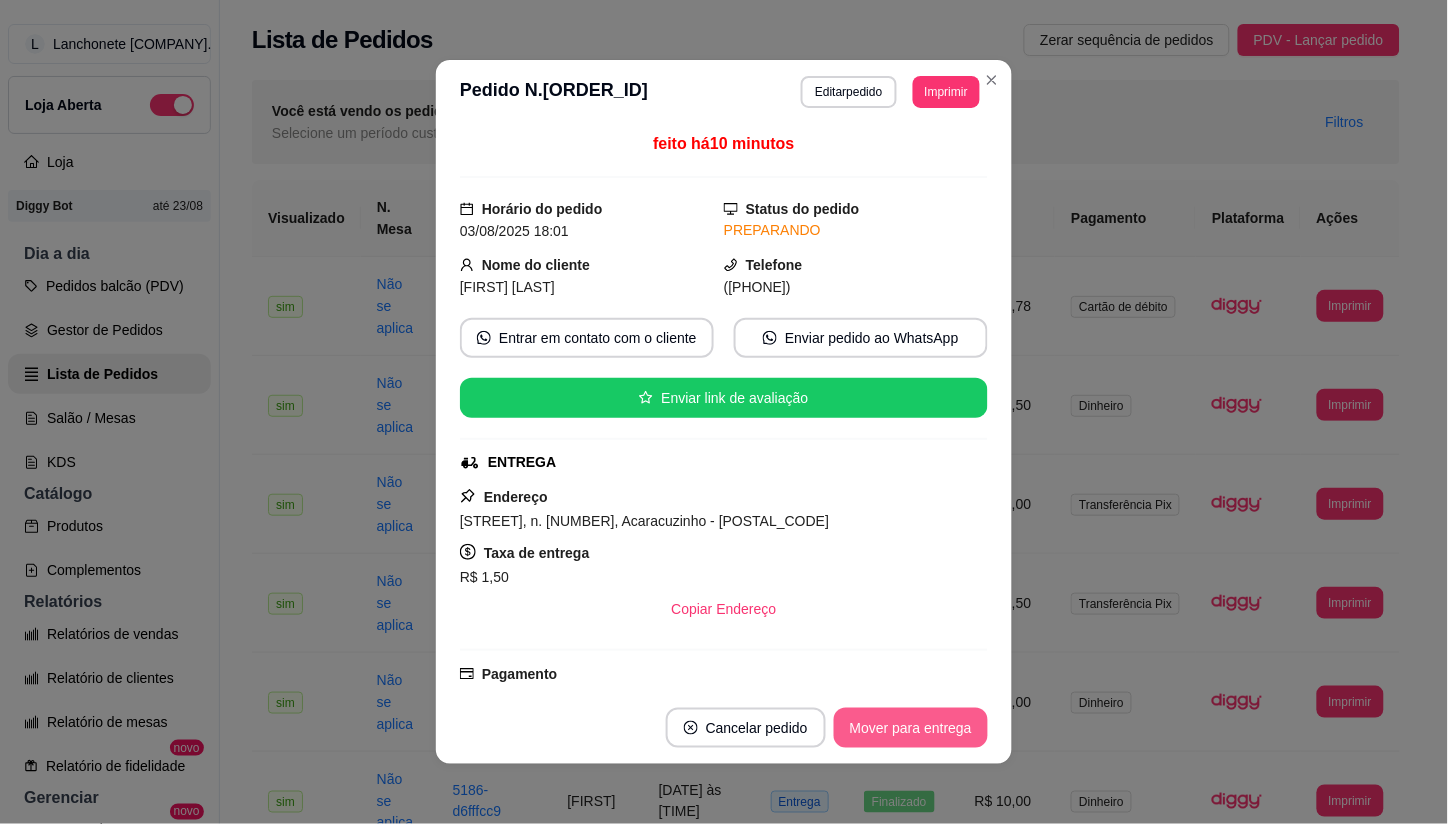 click on "Mover para entrega" at bounding box center [911, 728] 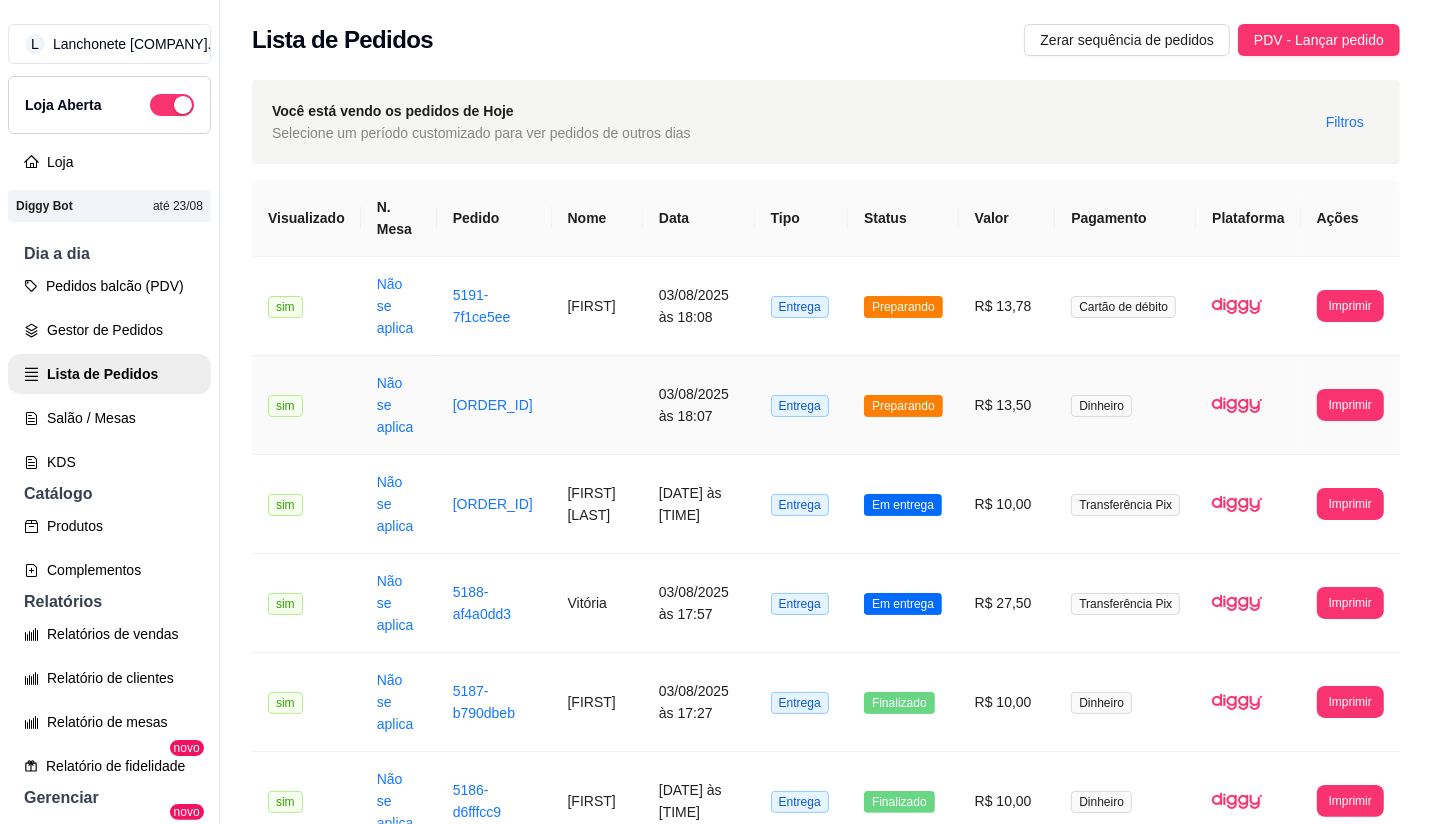 click on "Preparando" at bounding box center (903, 405) 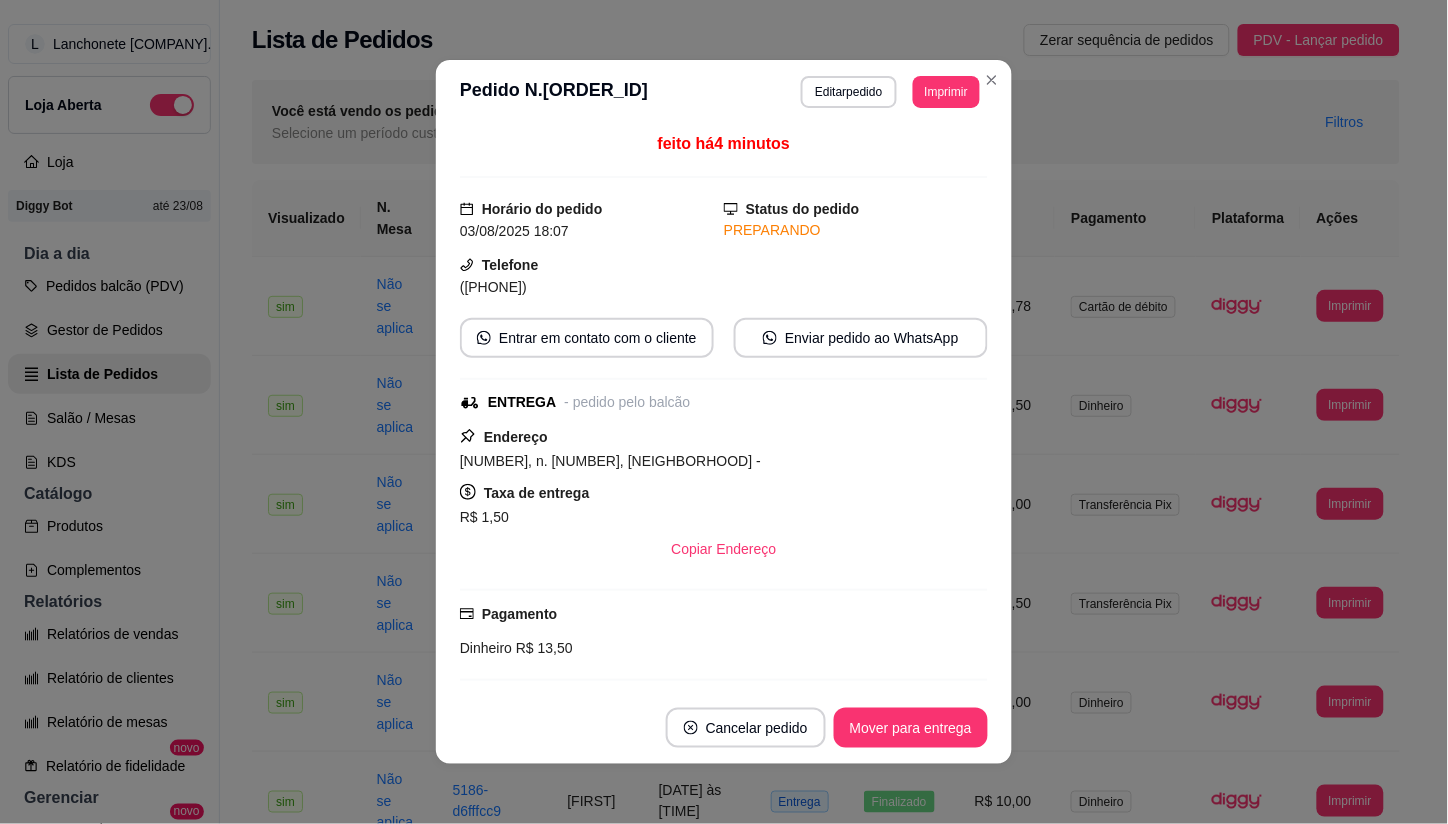 click on "Mover para entrega" at bounding box center (911, 728) 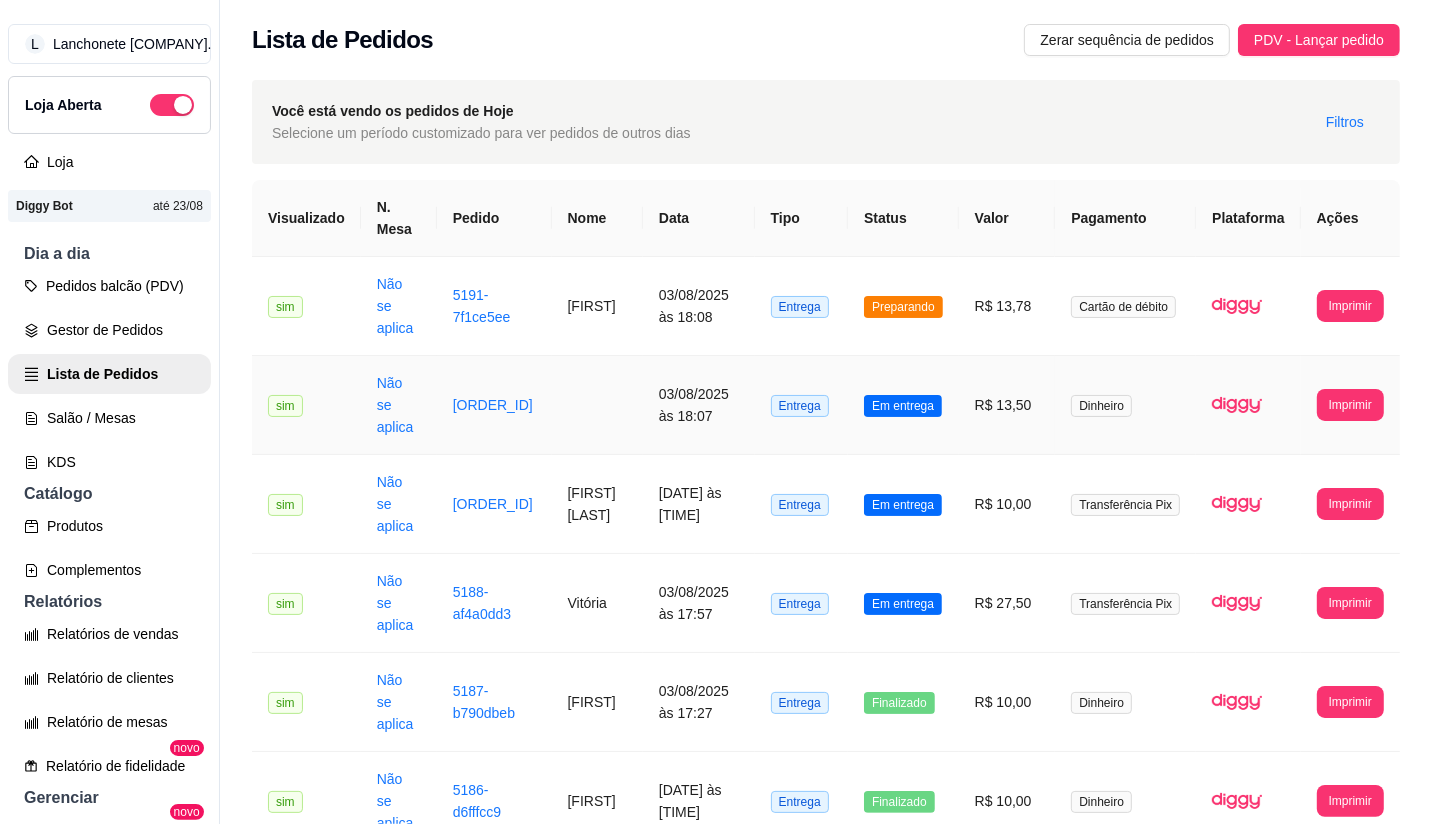 click on "Em entrega" at bounding box center (903, 405) 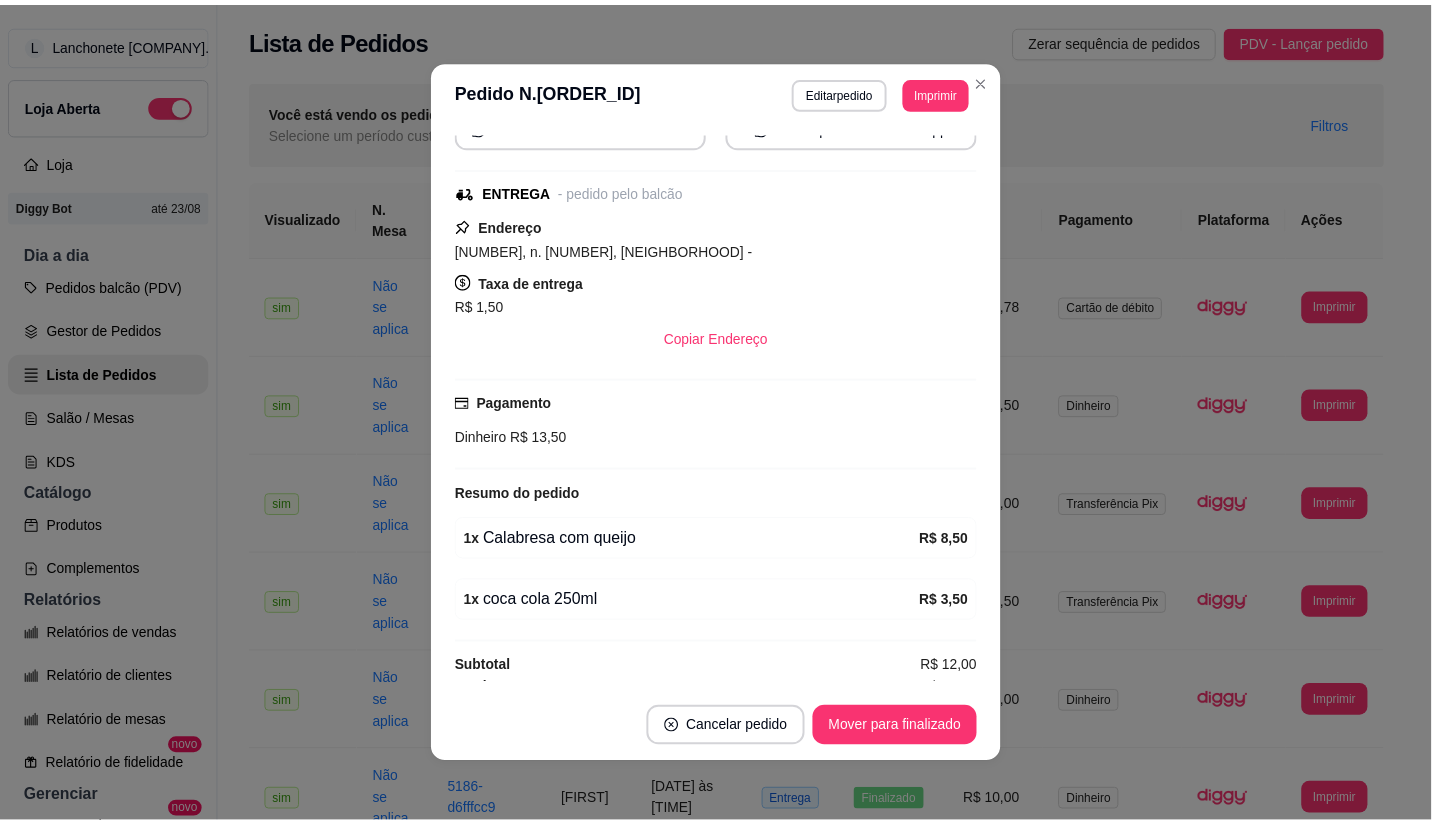scroll, scrollTop: 222, scrollLeft: 0, axis: vertical 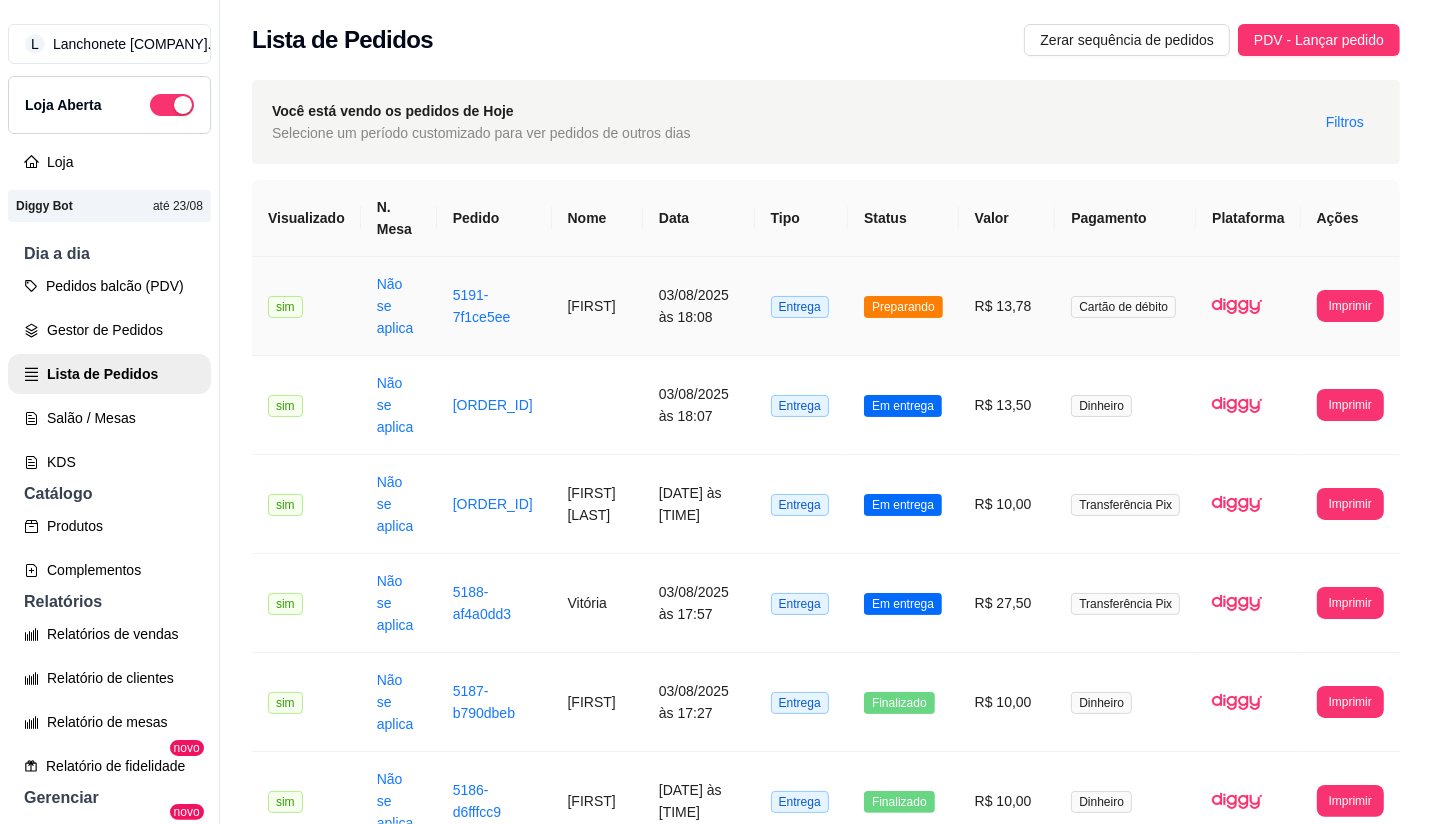 click on "Preparando" at bounding box center [903, 307] 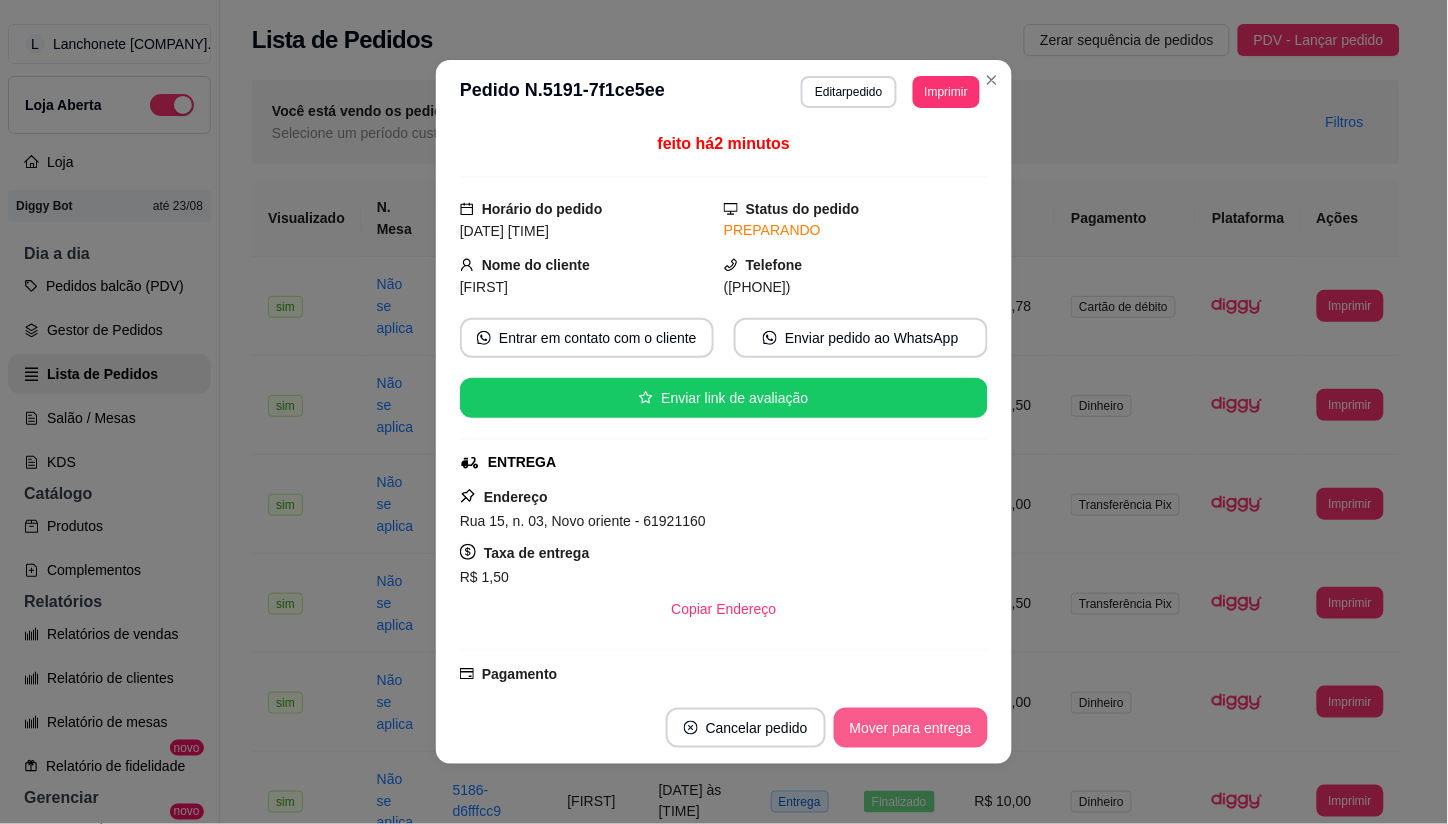 click on "Mover para entrega" at bounding box center [911, 728] 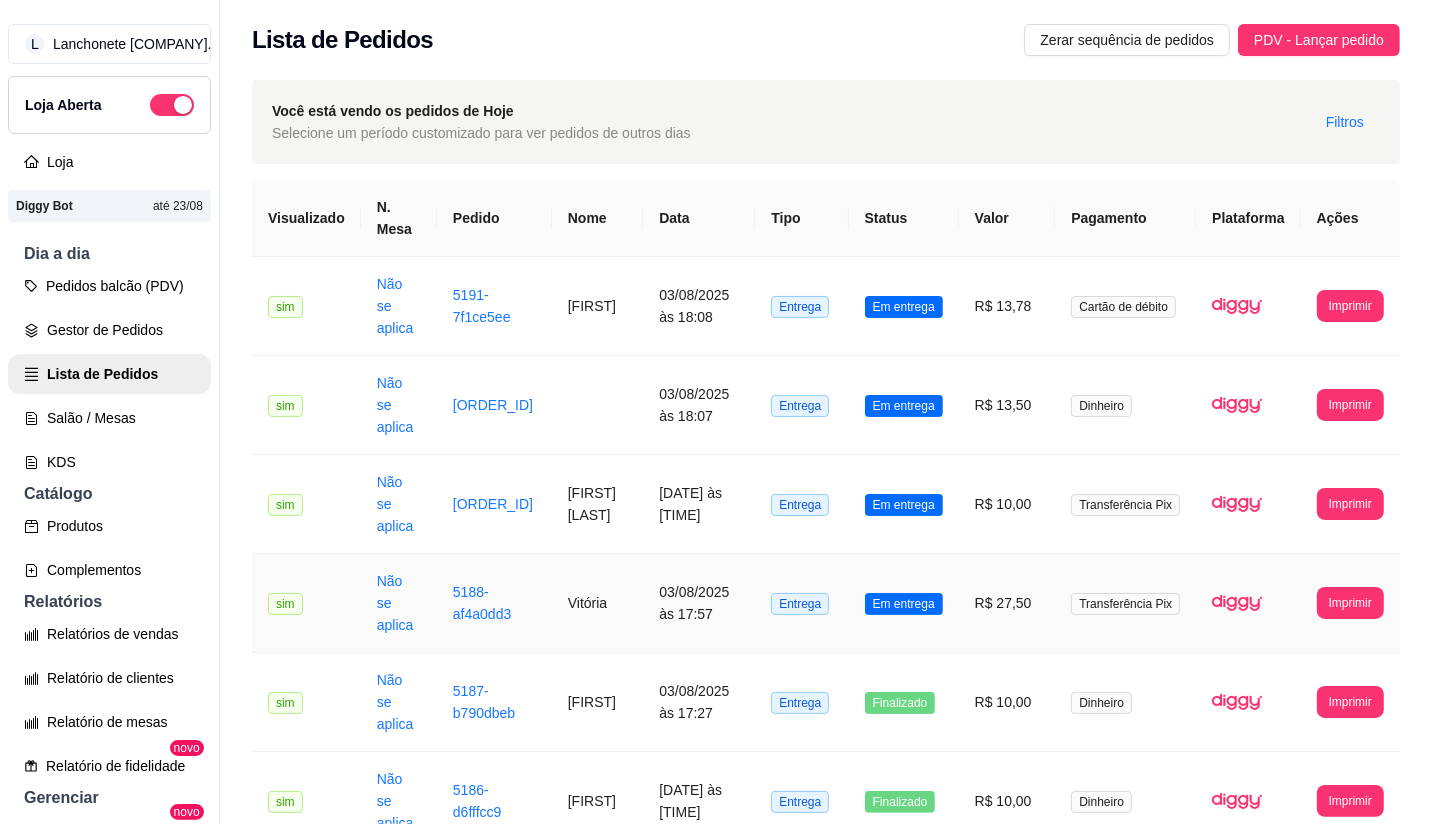 click on "Em entrega" at bounding box center (904, 604) 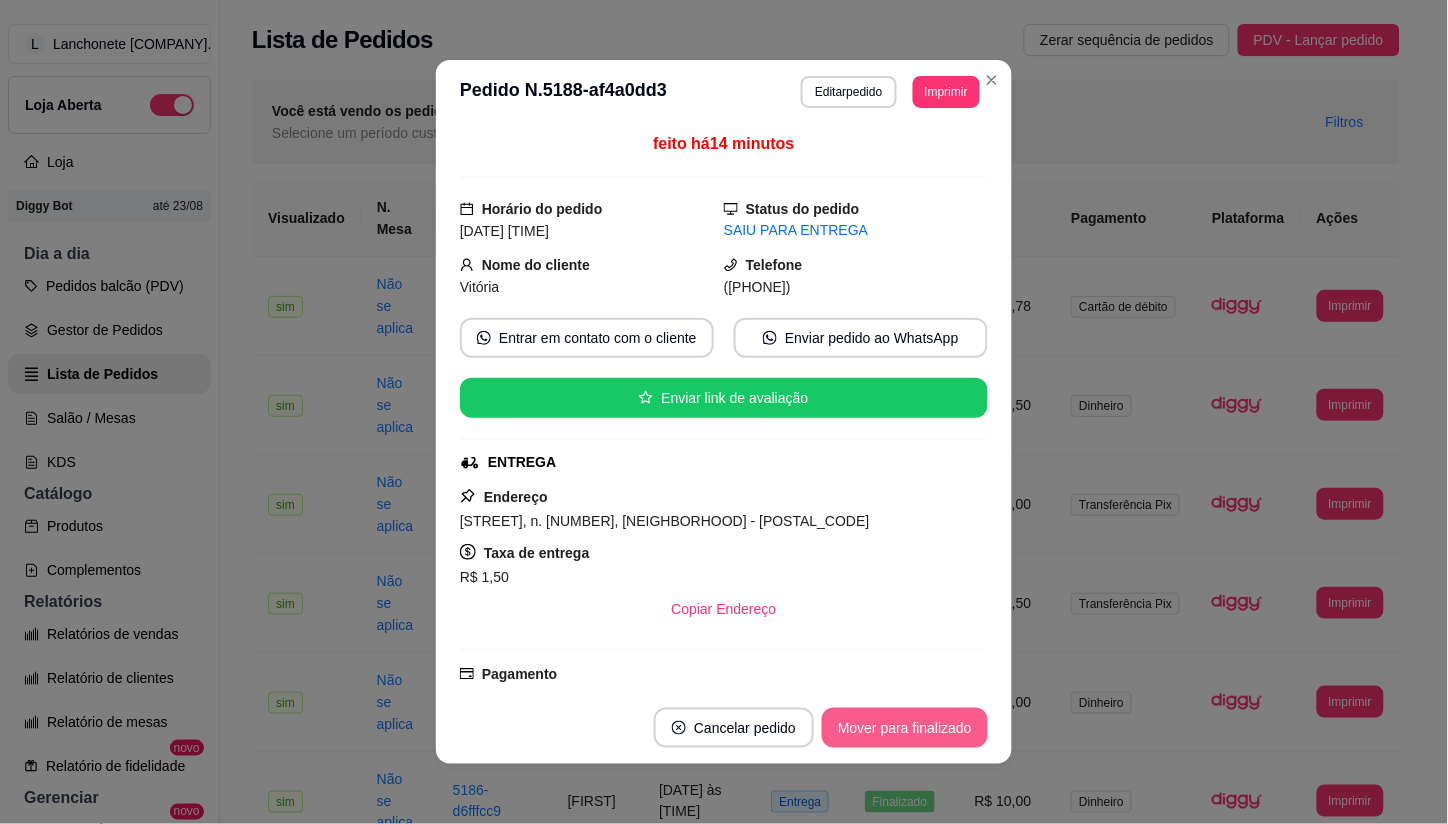 click on "Mover para finalizado" at bounding box center (905, 728) 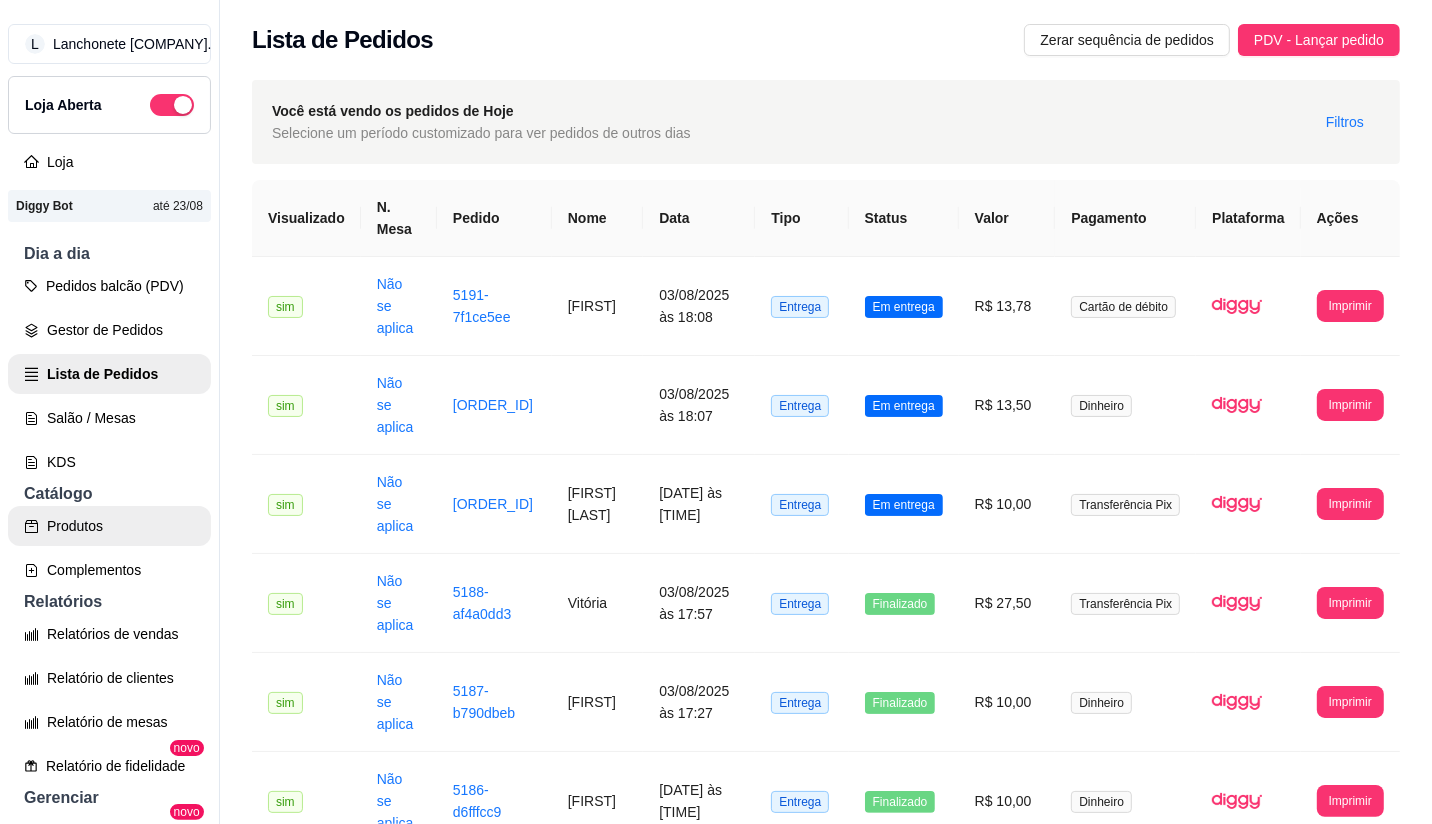 click on "Produtos" at bounding box center (109, 526) 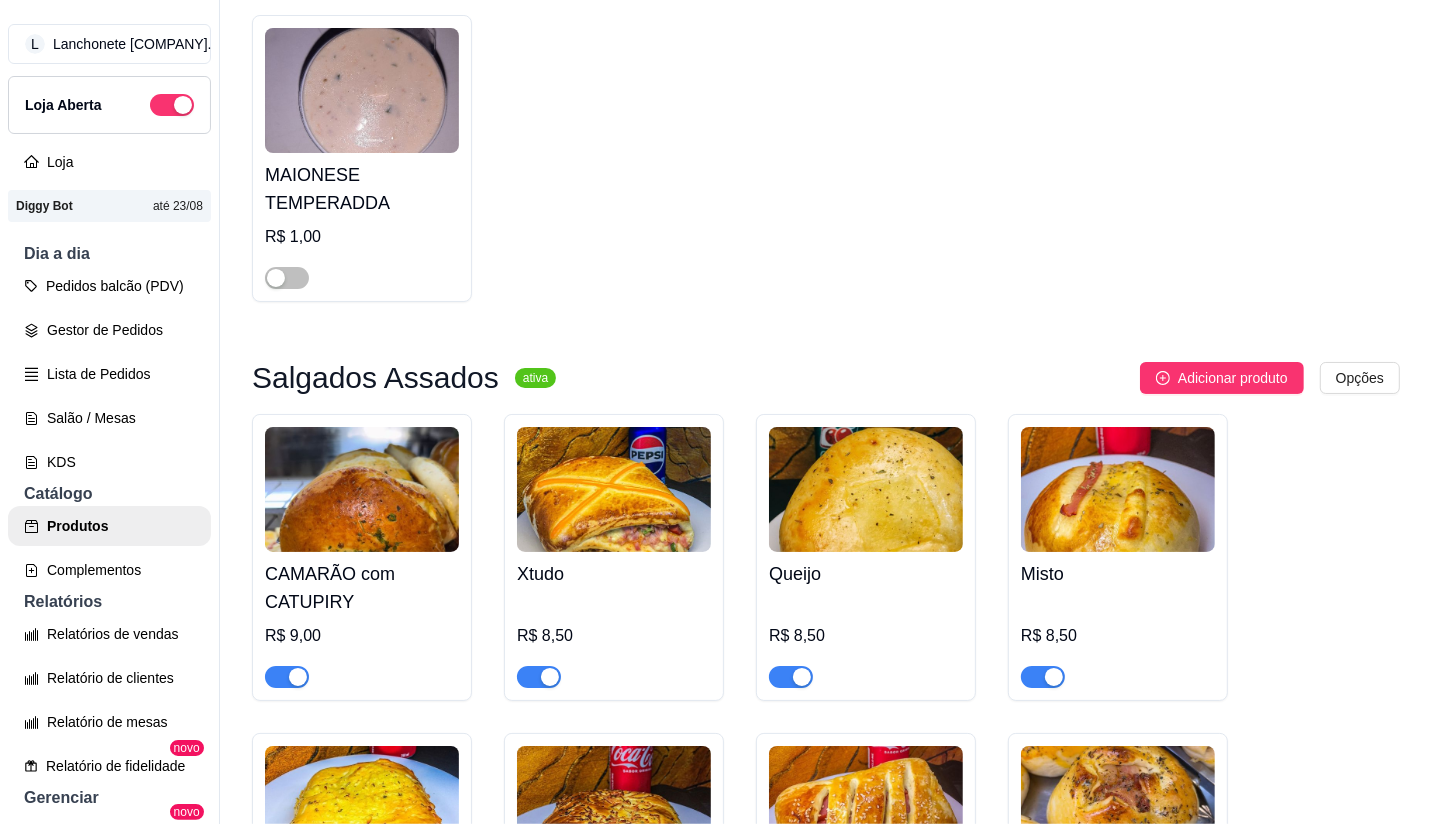 scroll, scrollTop: 333, scrollLeft: 0, axis: vertical 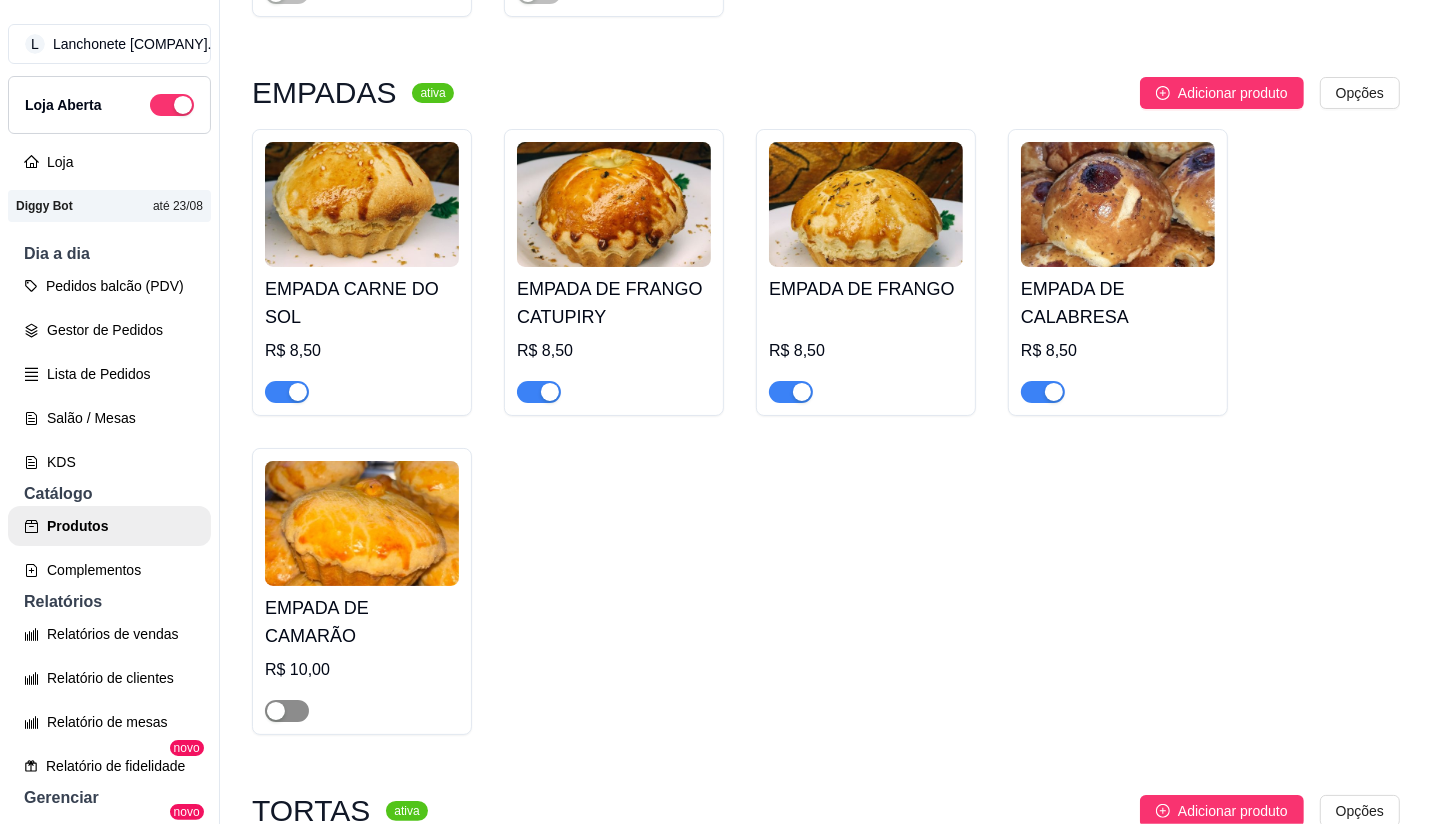 click at bounding box center (287, 711) 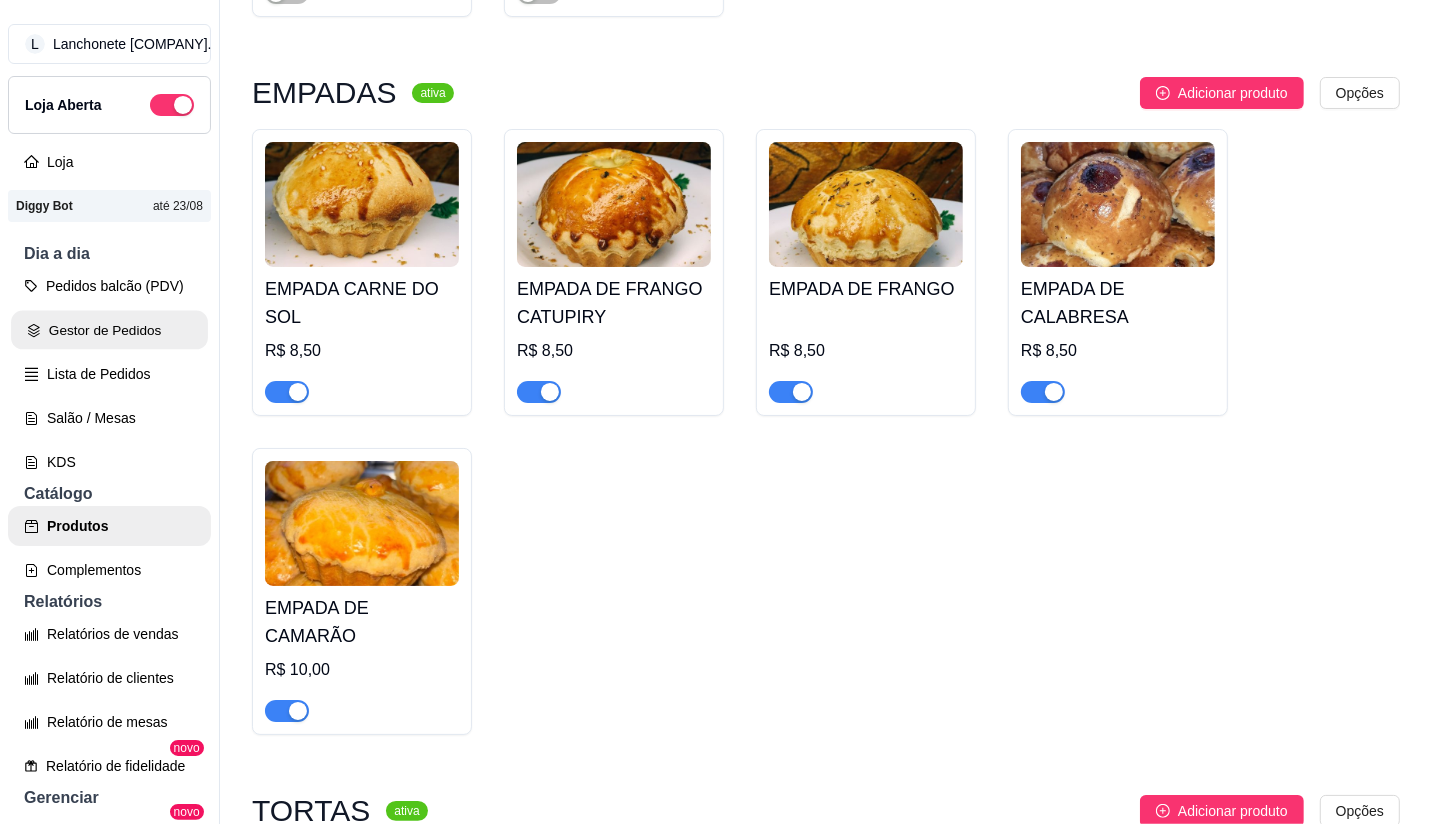 click on "Gestor de Pedidos" at bounding box center [109, 330] 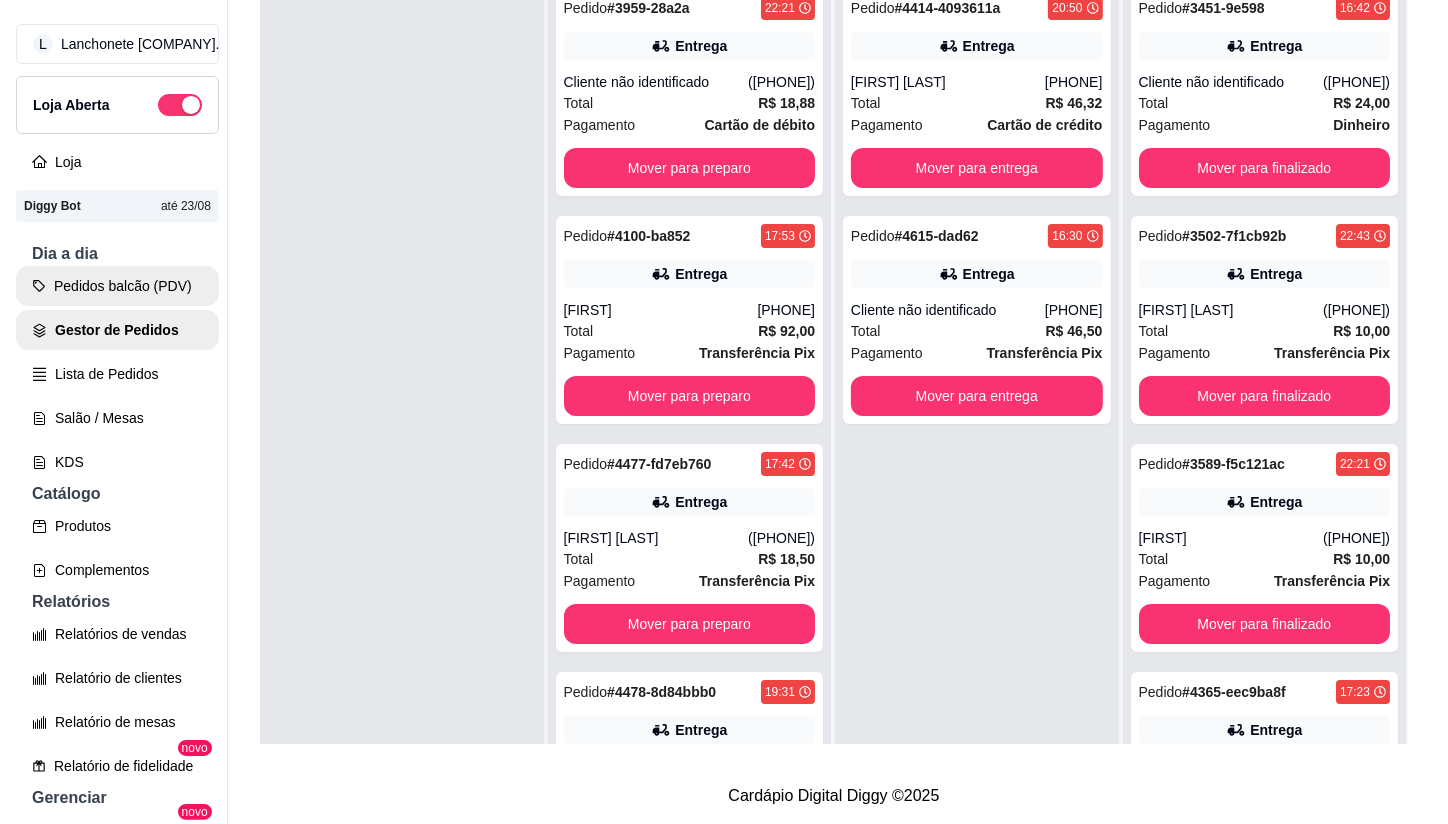 scroll, scrollTop: 0, scrollLeft: 0, axis: both 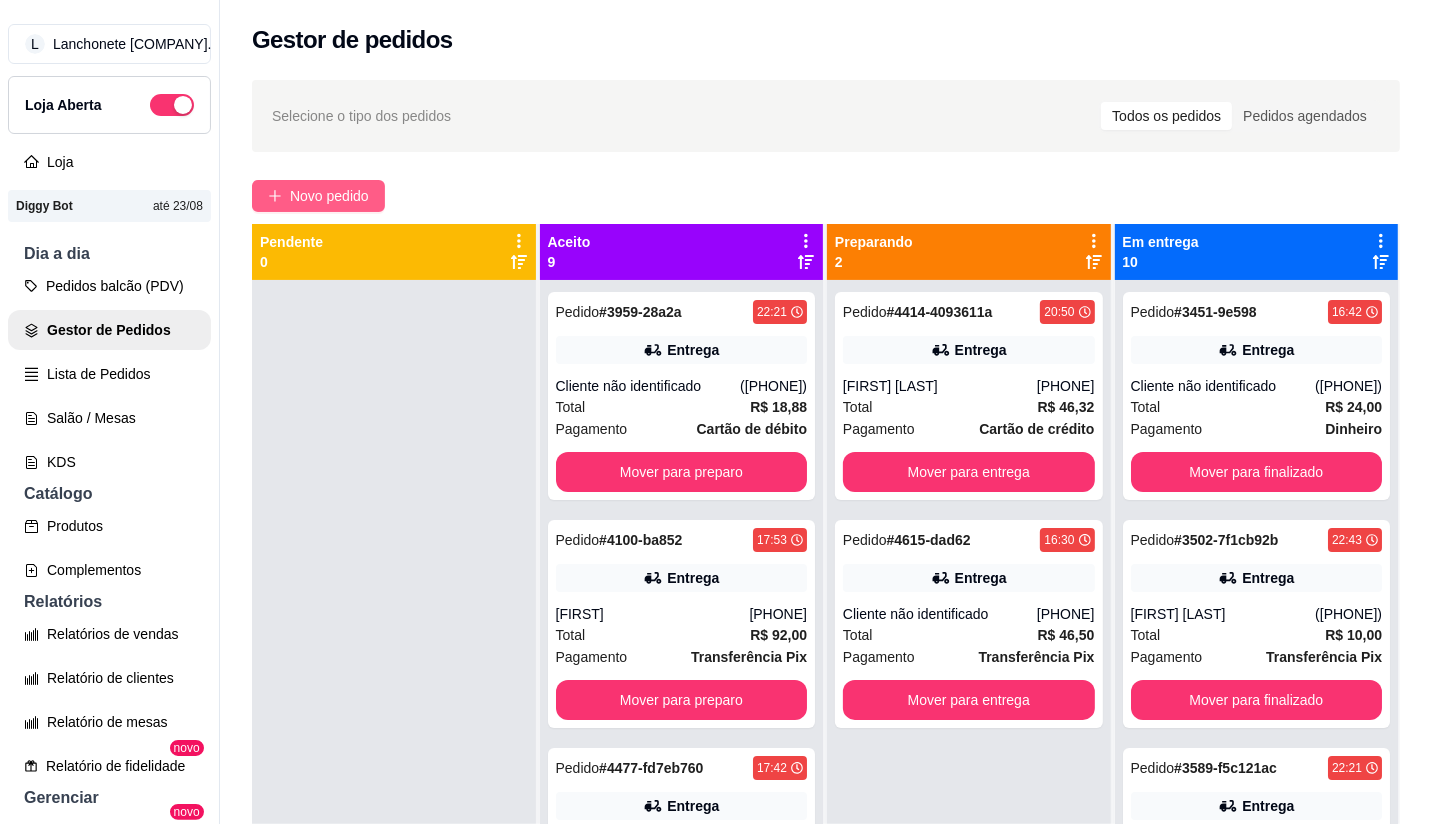 click on "Novo pedido" at bounding box center [329, 196] 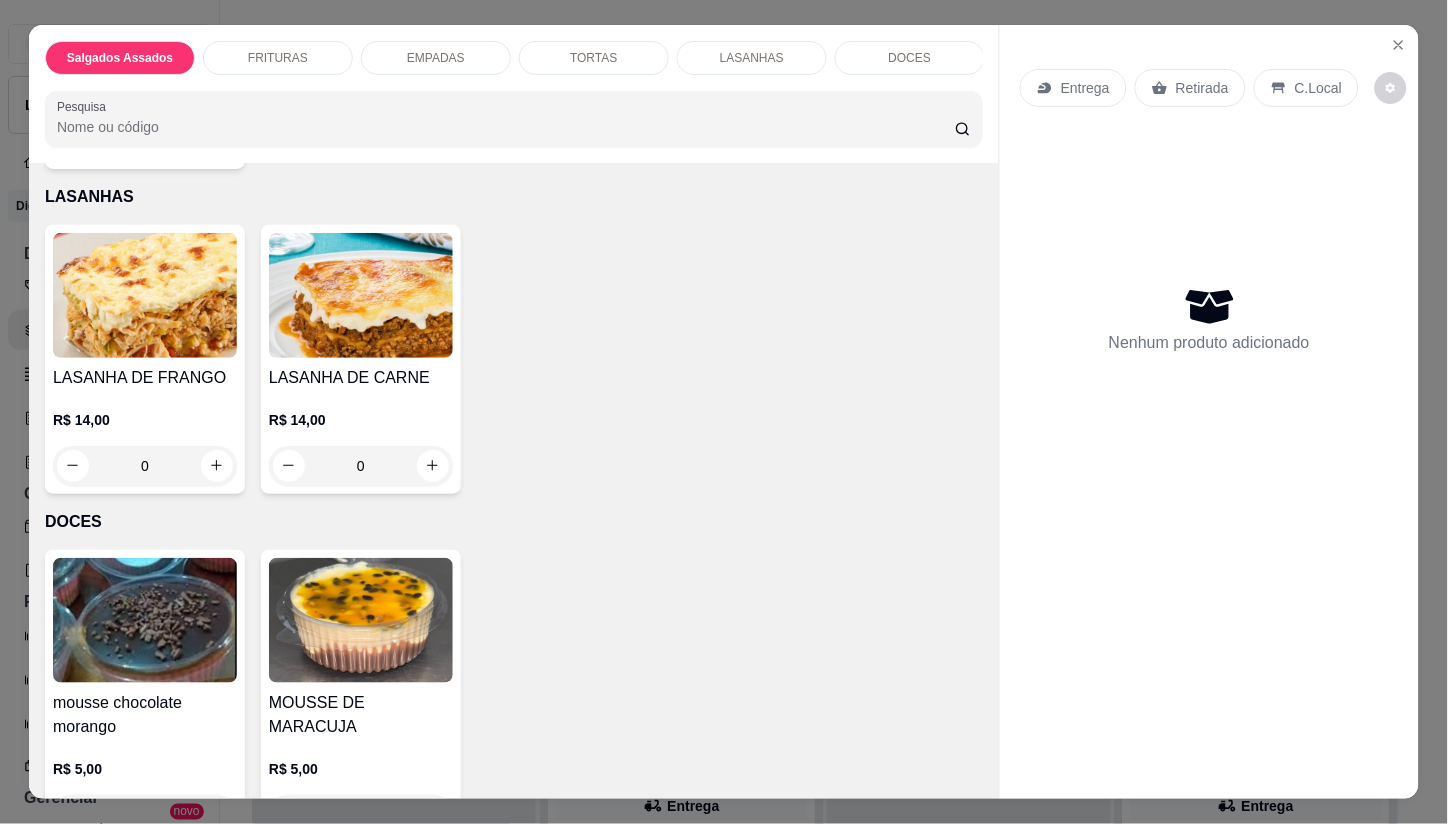 scroll, scrollTop: 2588, scrollLeft: 0, axis: vertical 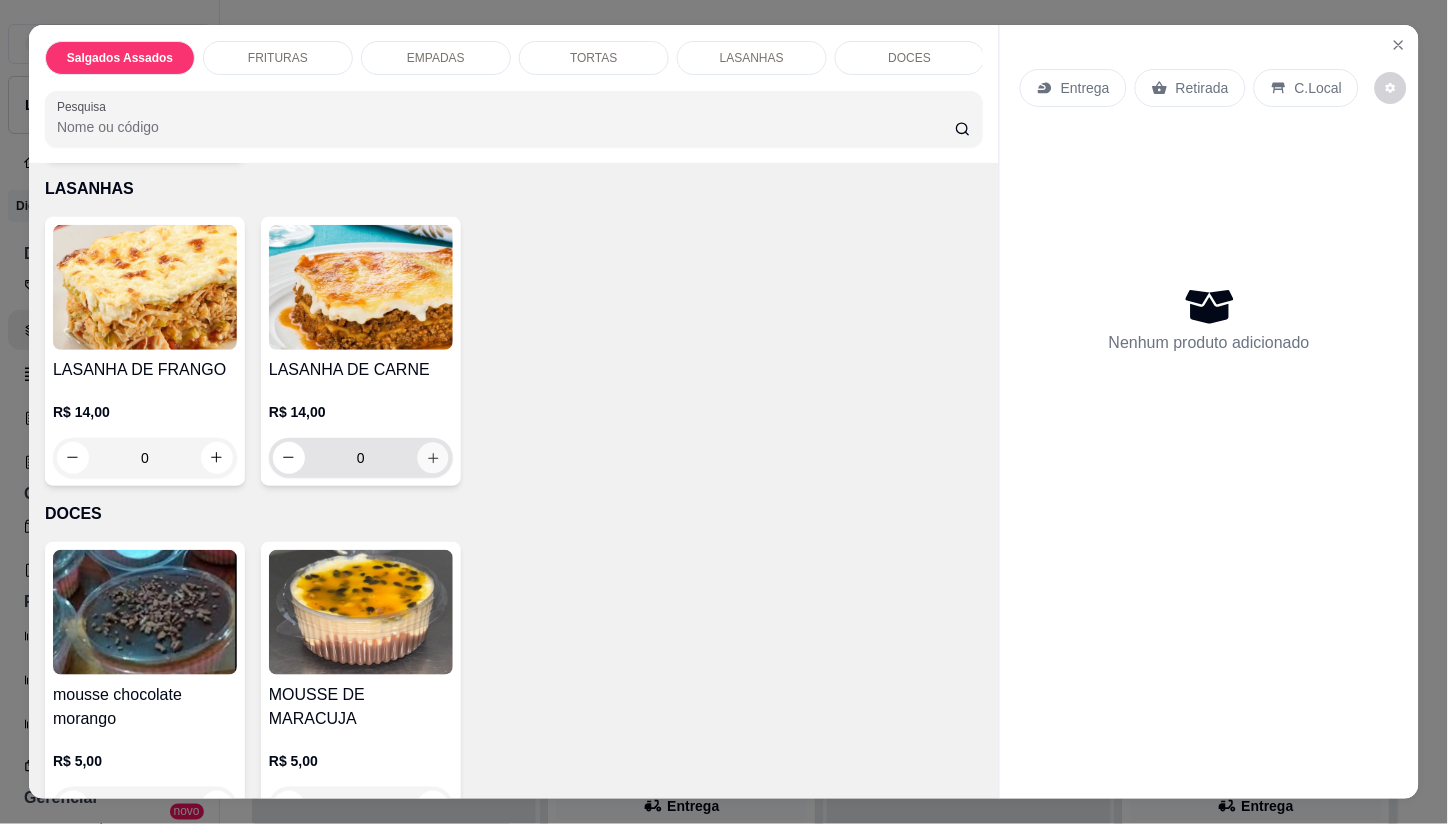 click 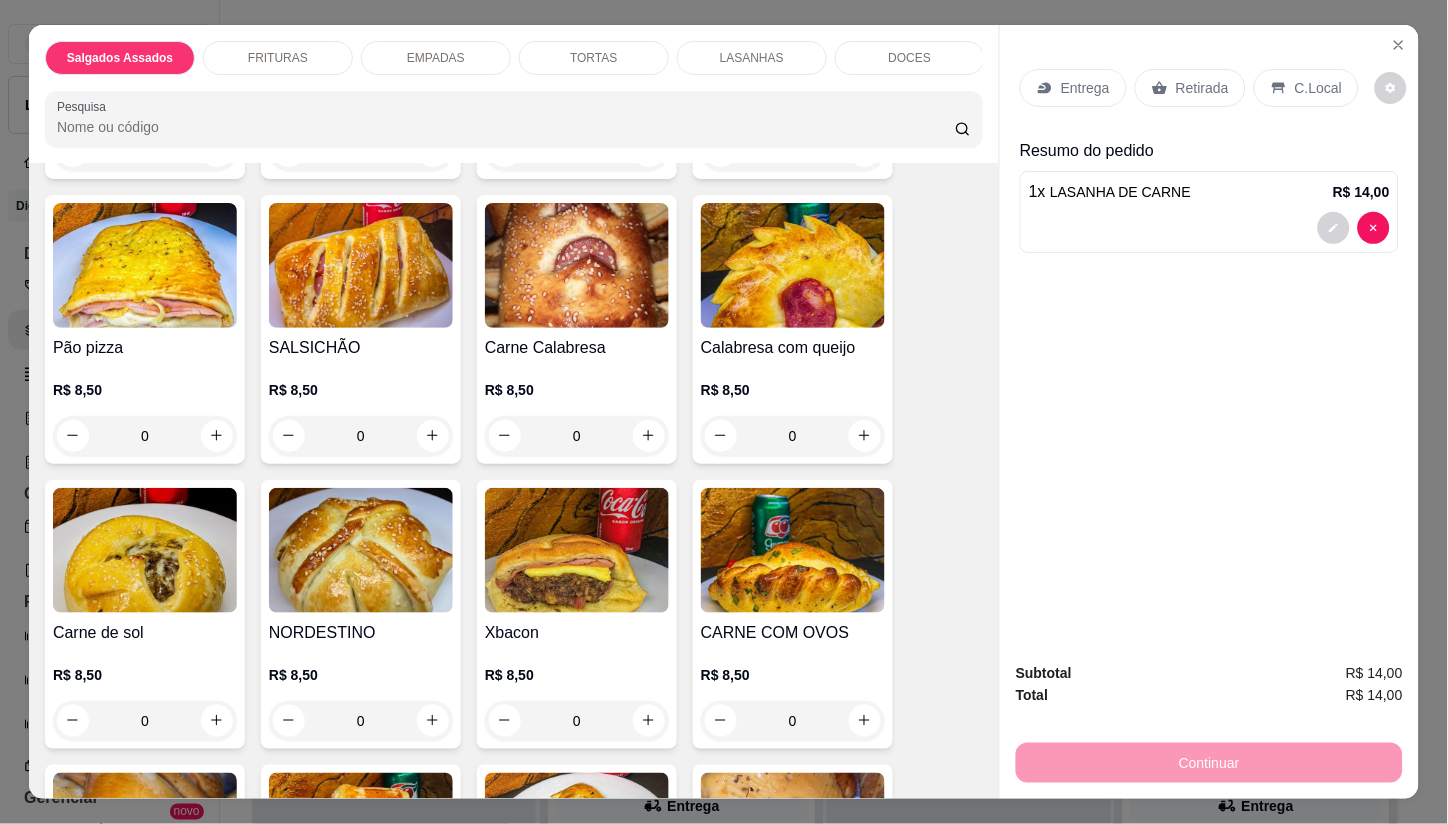 scroll, scrollTop: 0, scrollLeft: 0, axis: both 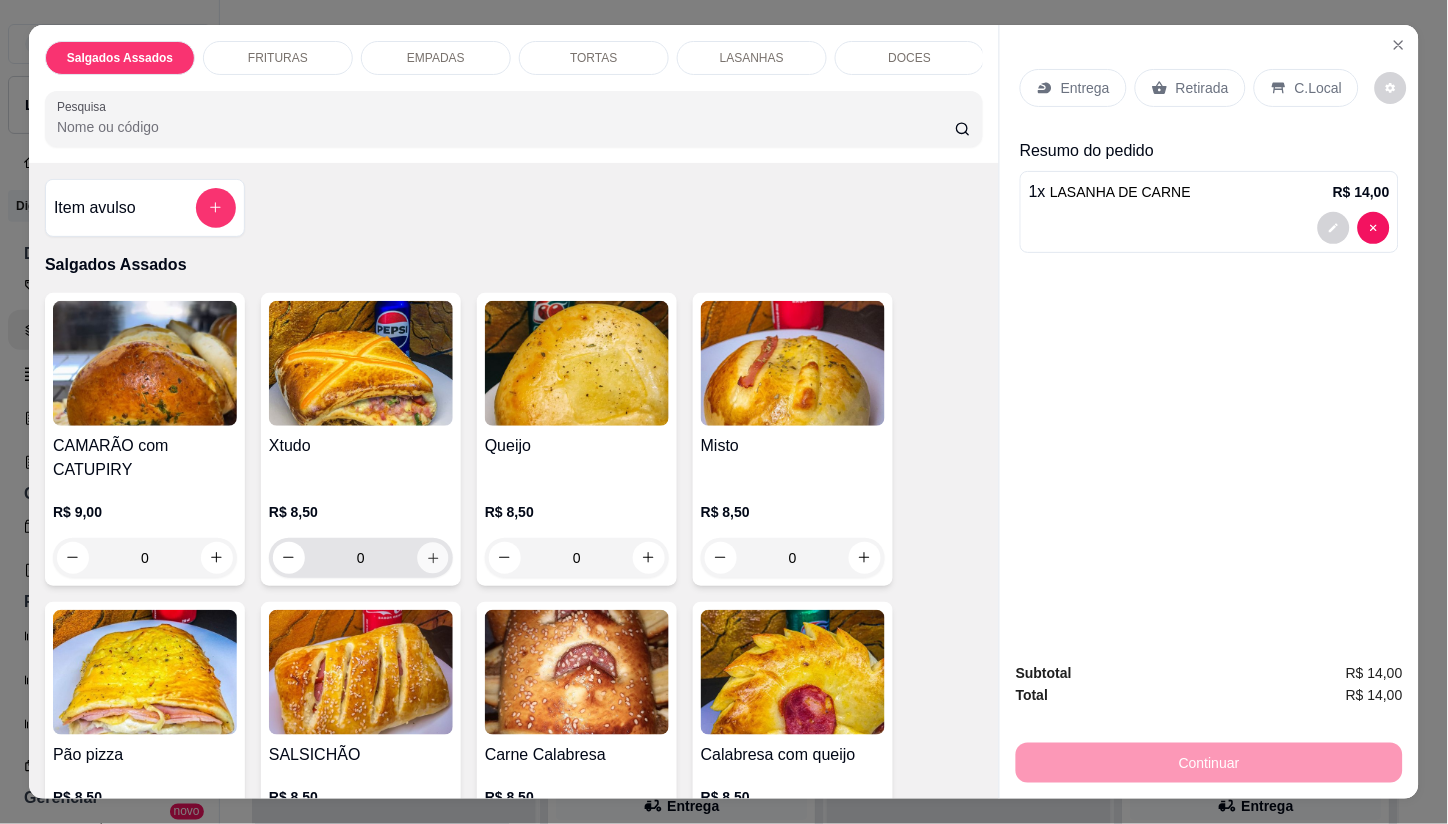 click at bounding box center (432, 557) 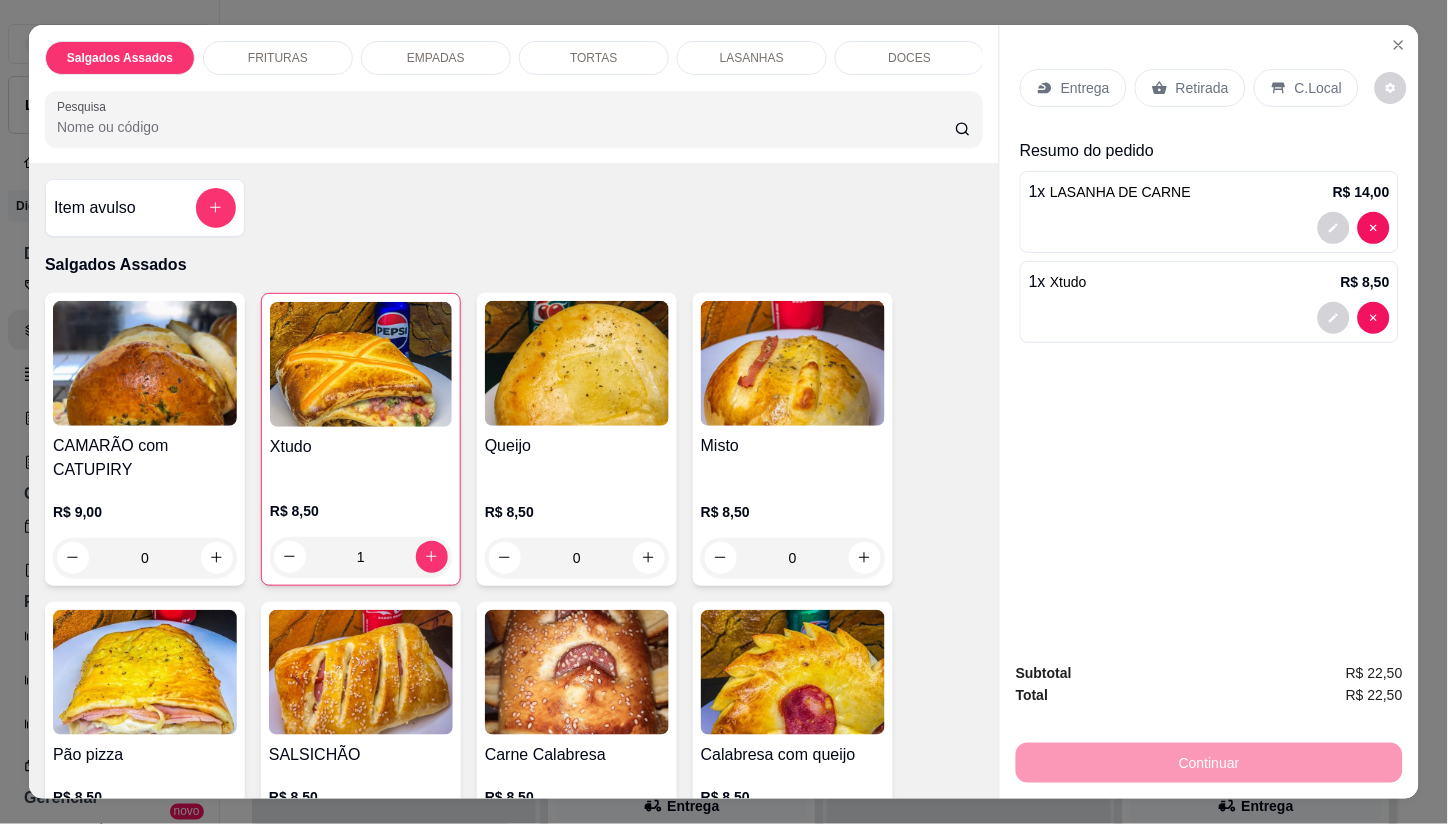 click on "Entrega" at bounding box center (1085, 88) 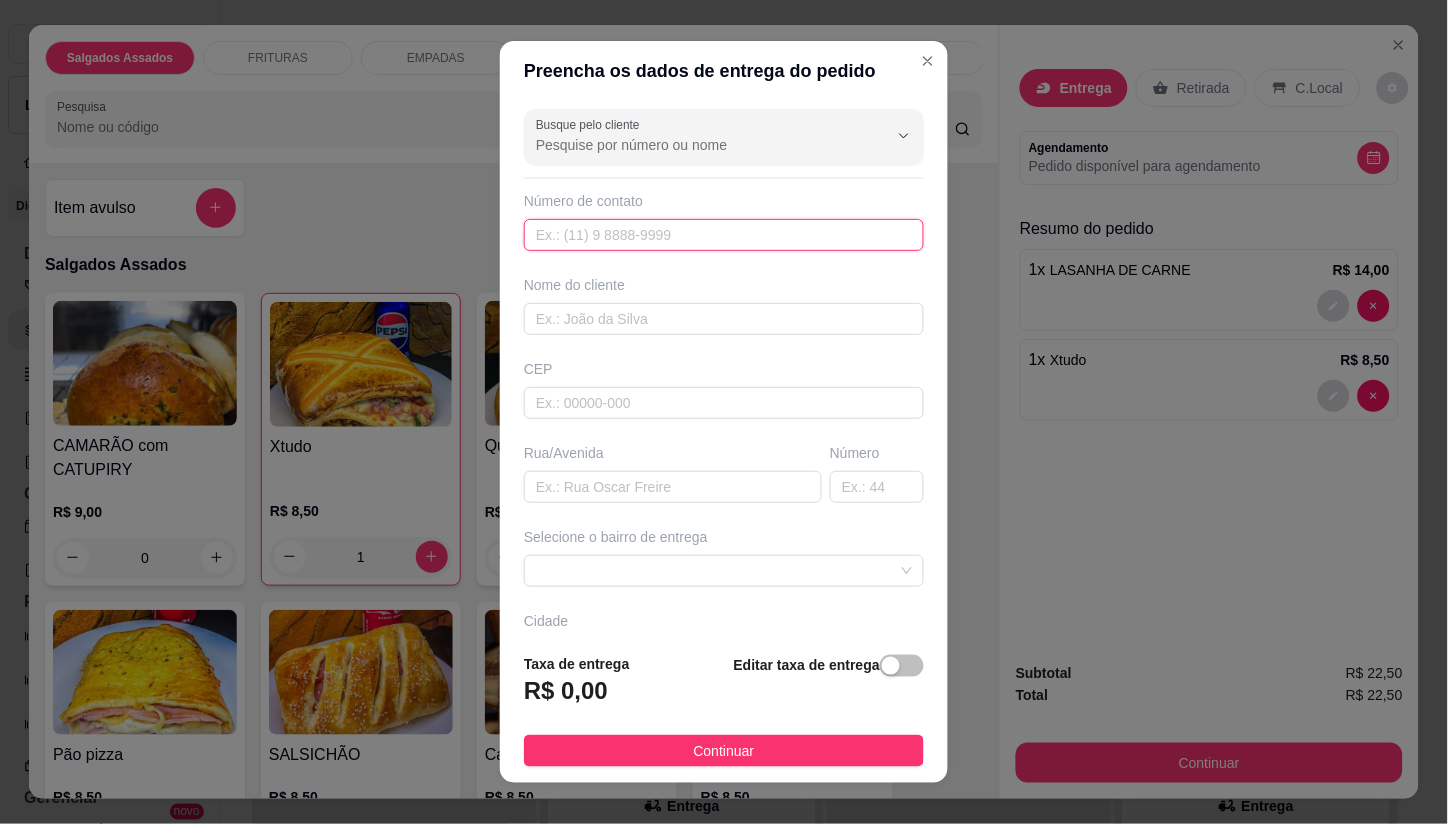 click at bounding box center (724, 235) 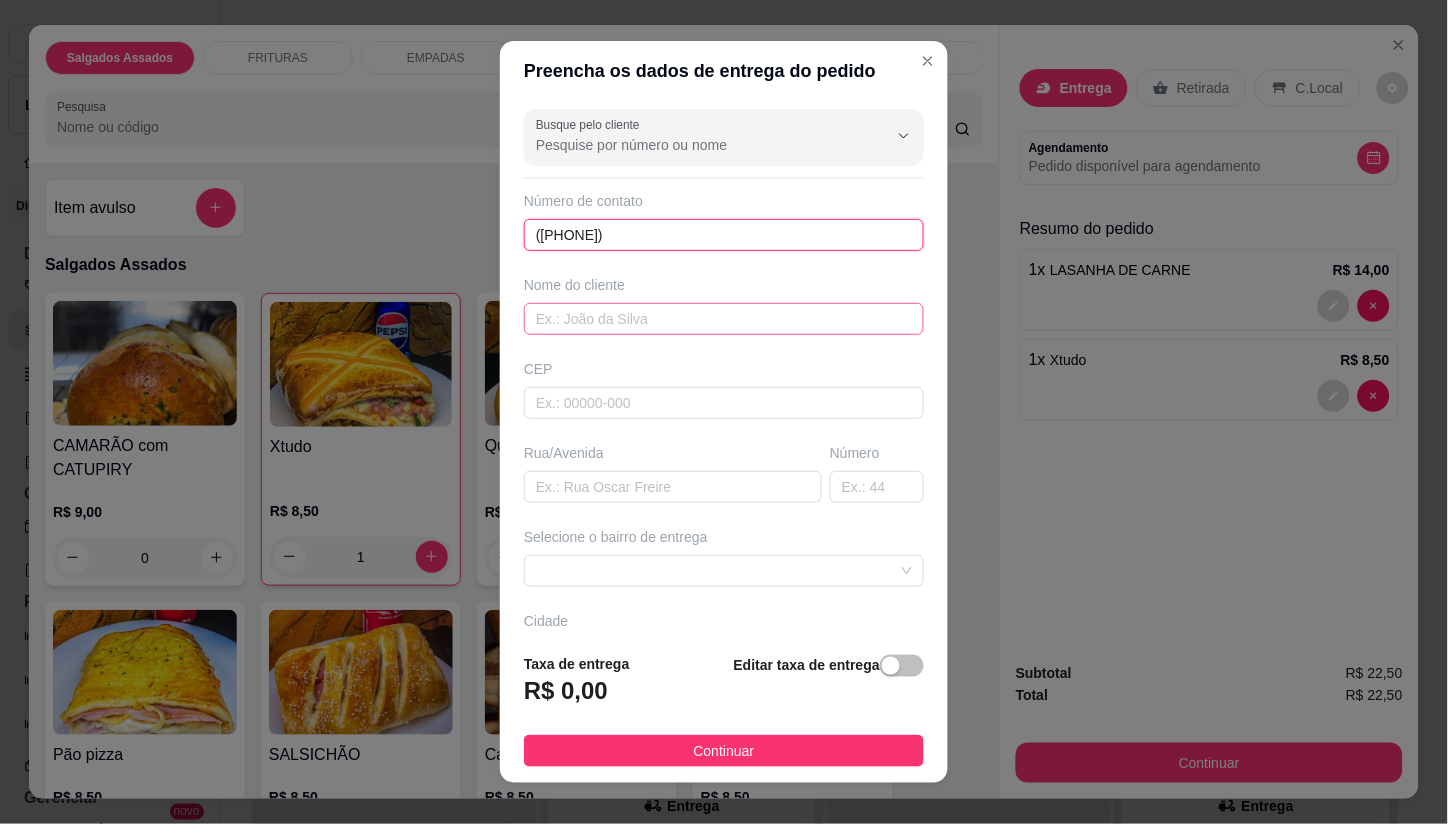 type on "([PHONE])" 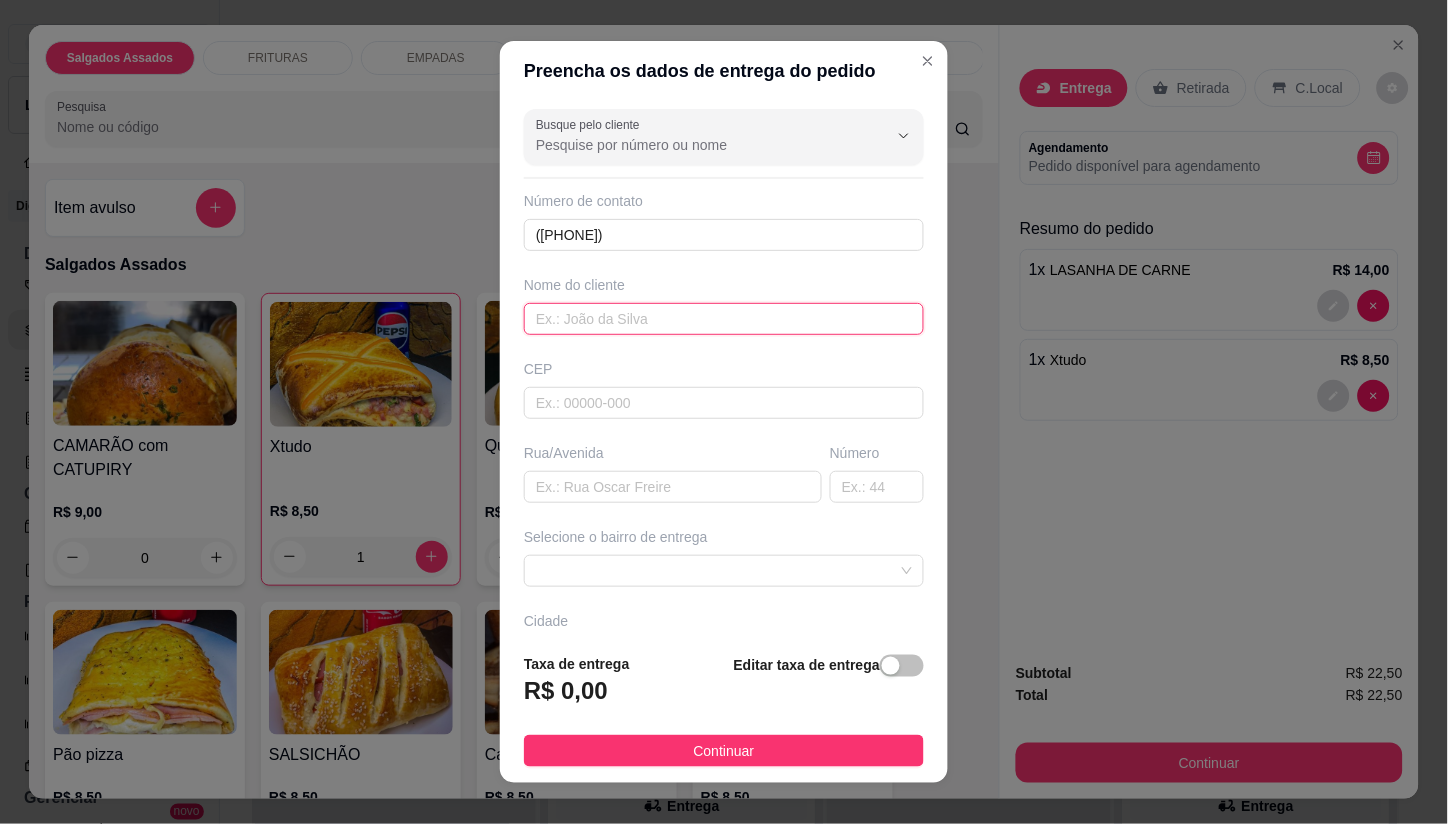 click at bounding box center [724, 319] 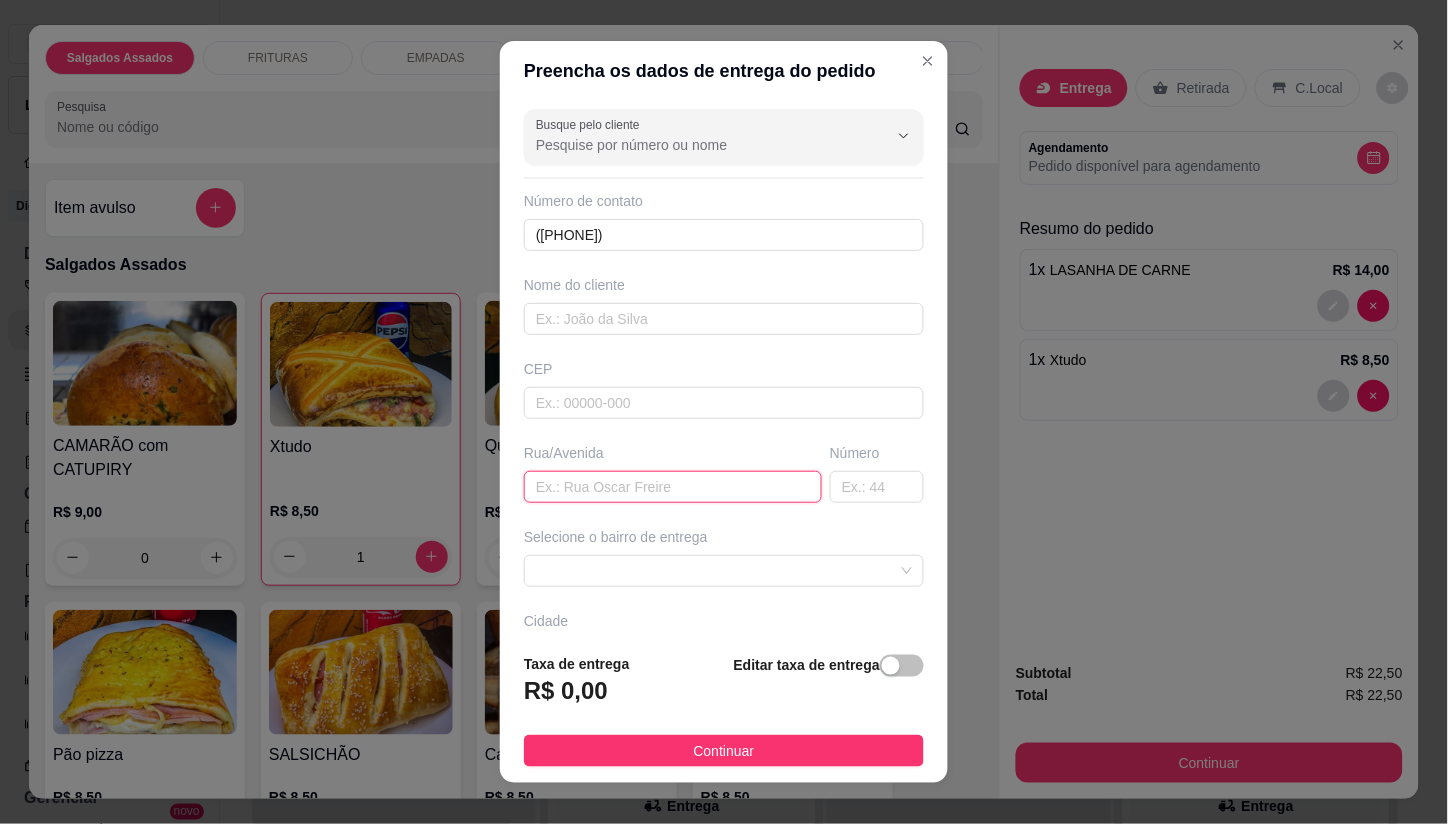 click at bounding box center (673, 487) 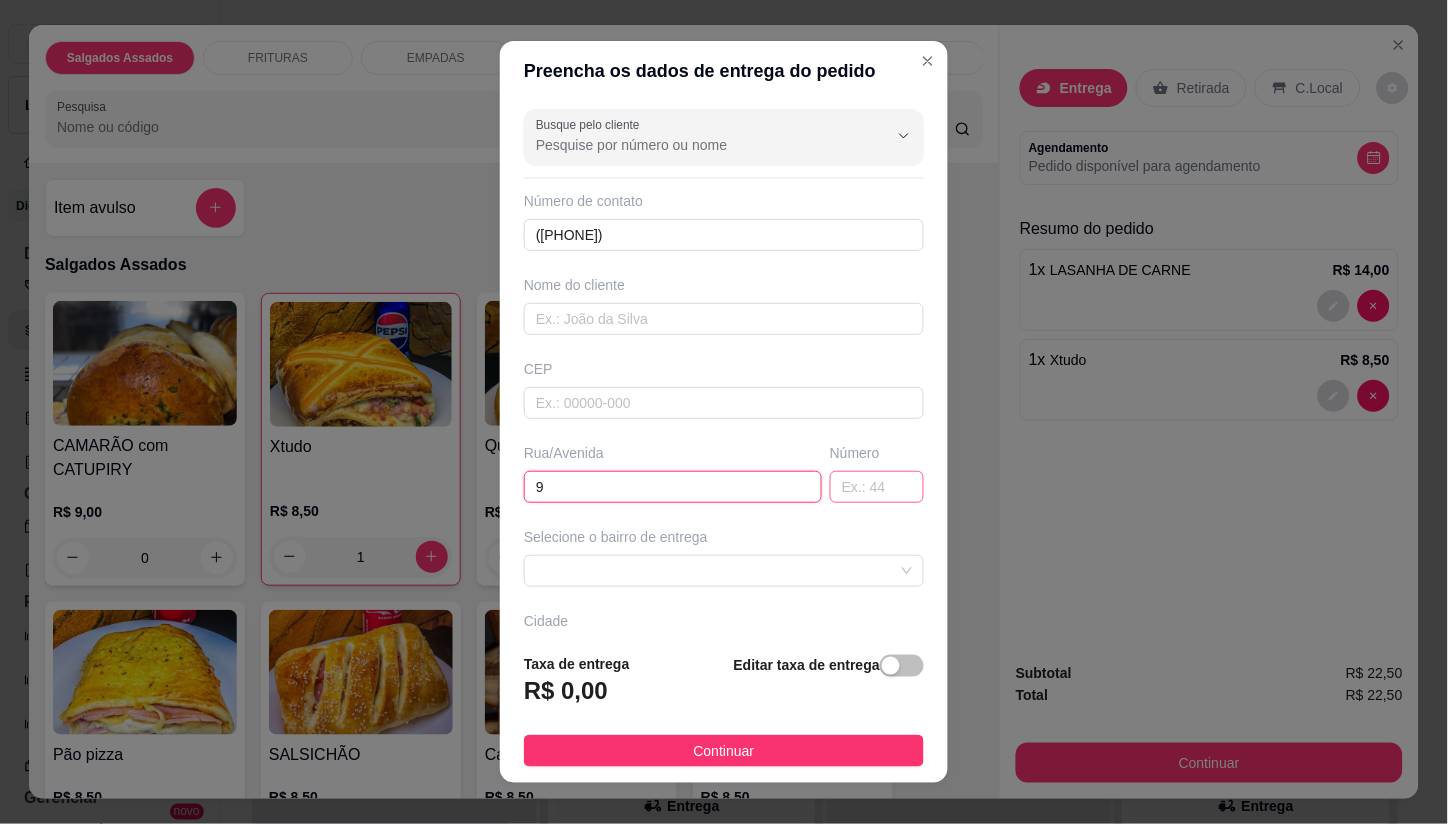 type on "9" 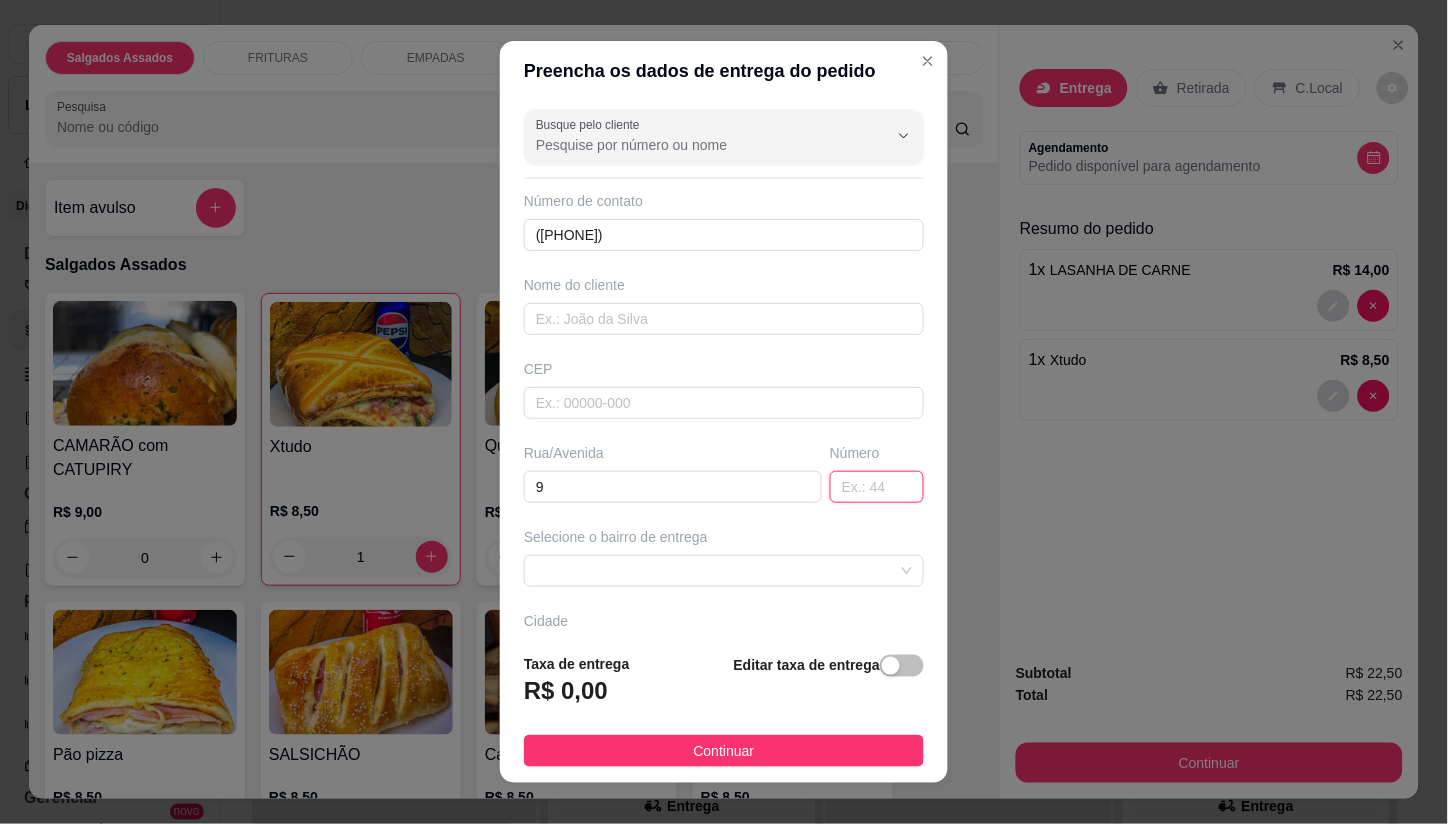 click at bounding box center (877, 487) 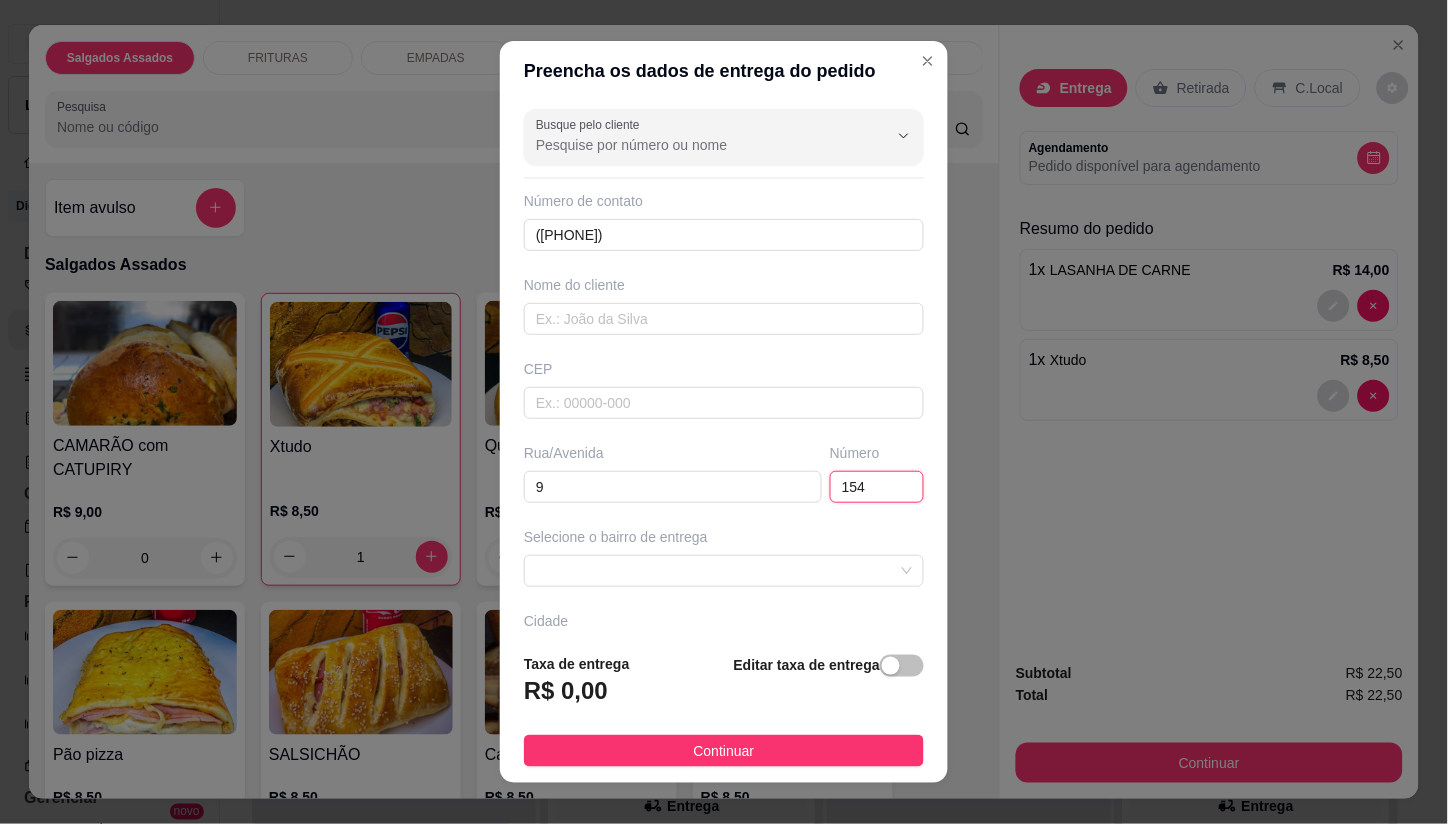 type on "154" 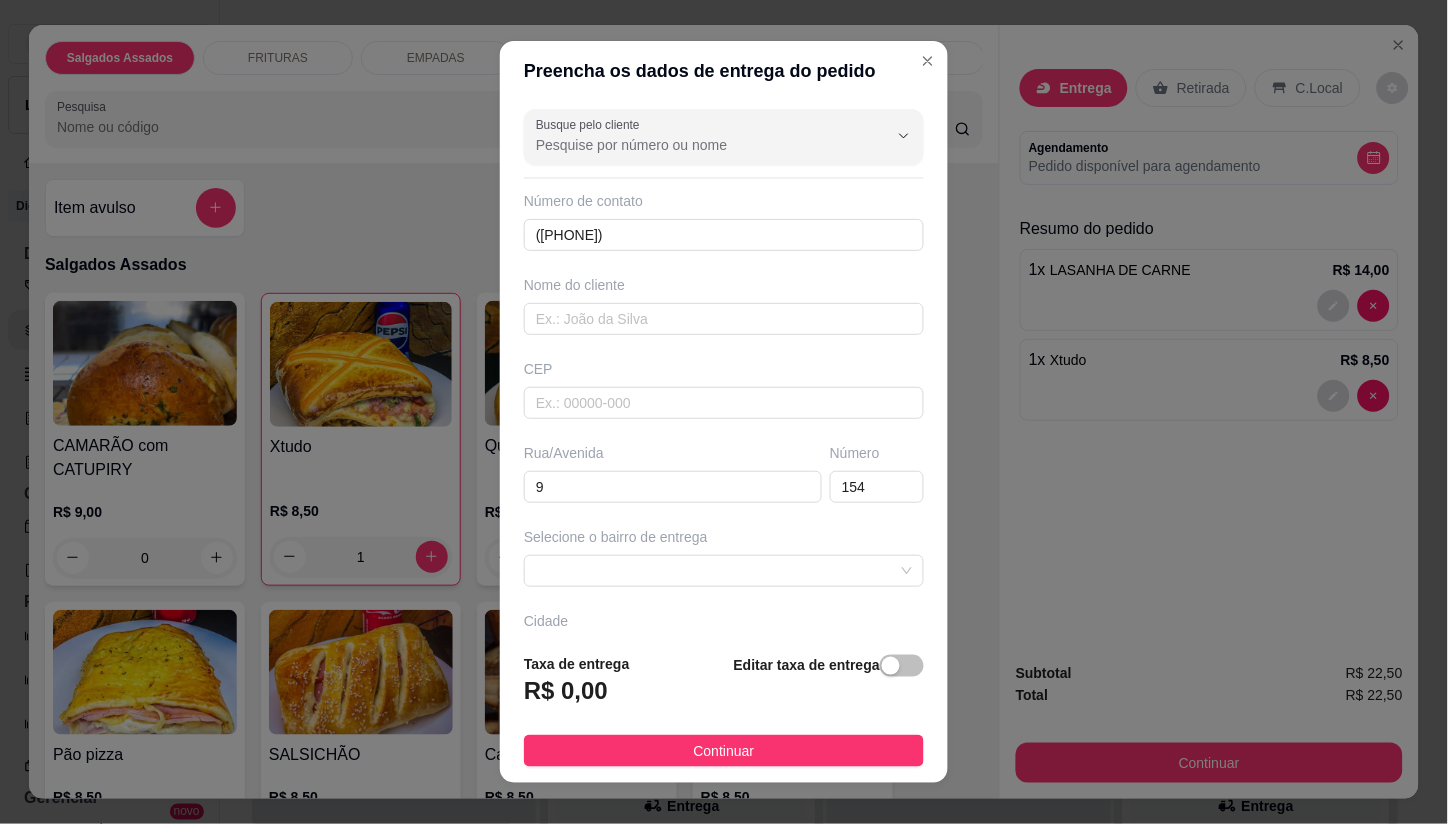 click on "Busque pelo cliente Número de contato ([PHONE]) Nome do cliente CEP Rua/Avenida 9 Número 154 Selecione o bairro de entrega Cidade Complemento" at bounding box center (724, 369) 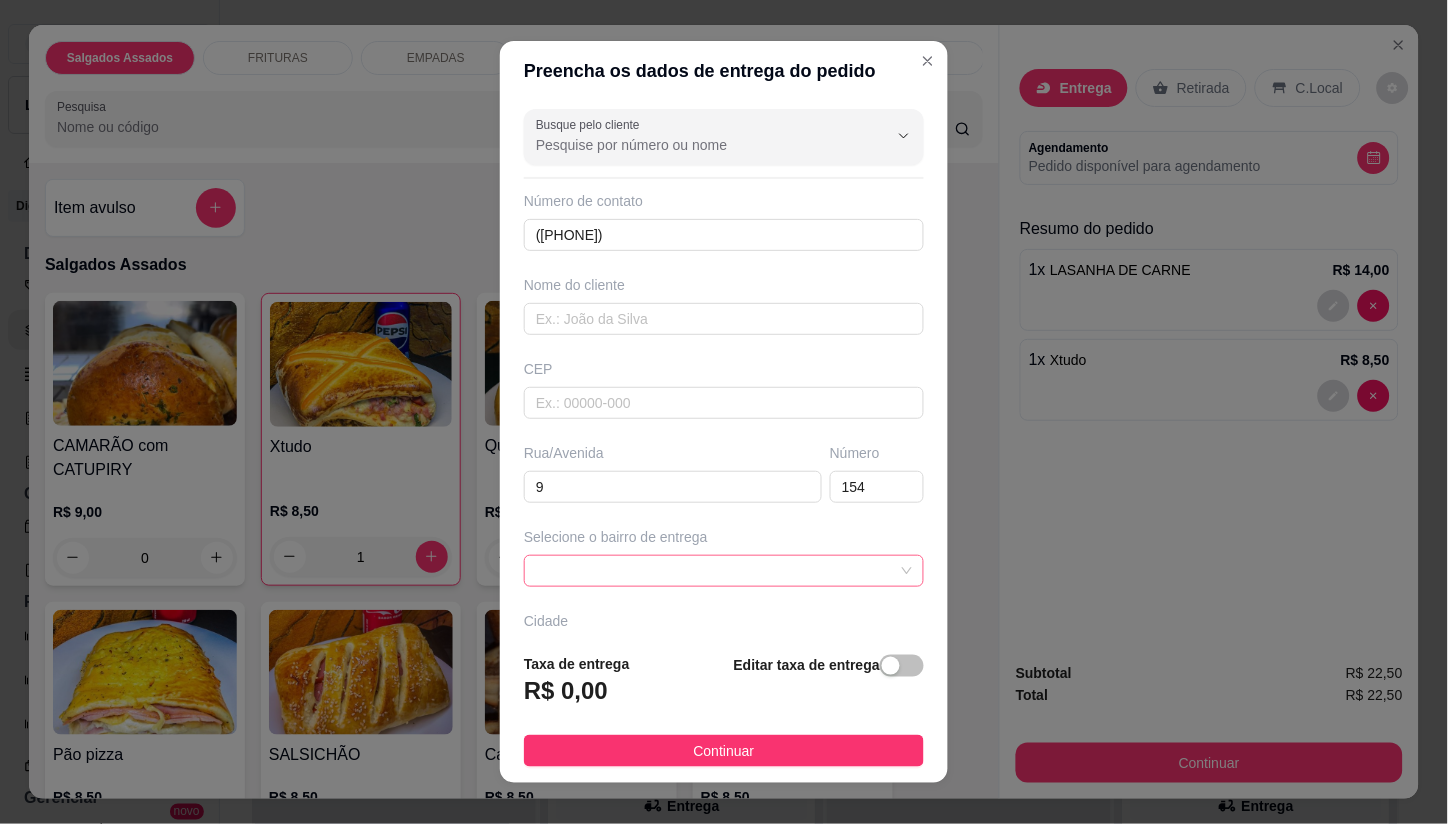 click at bounding box center [724, 571] 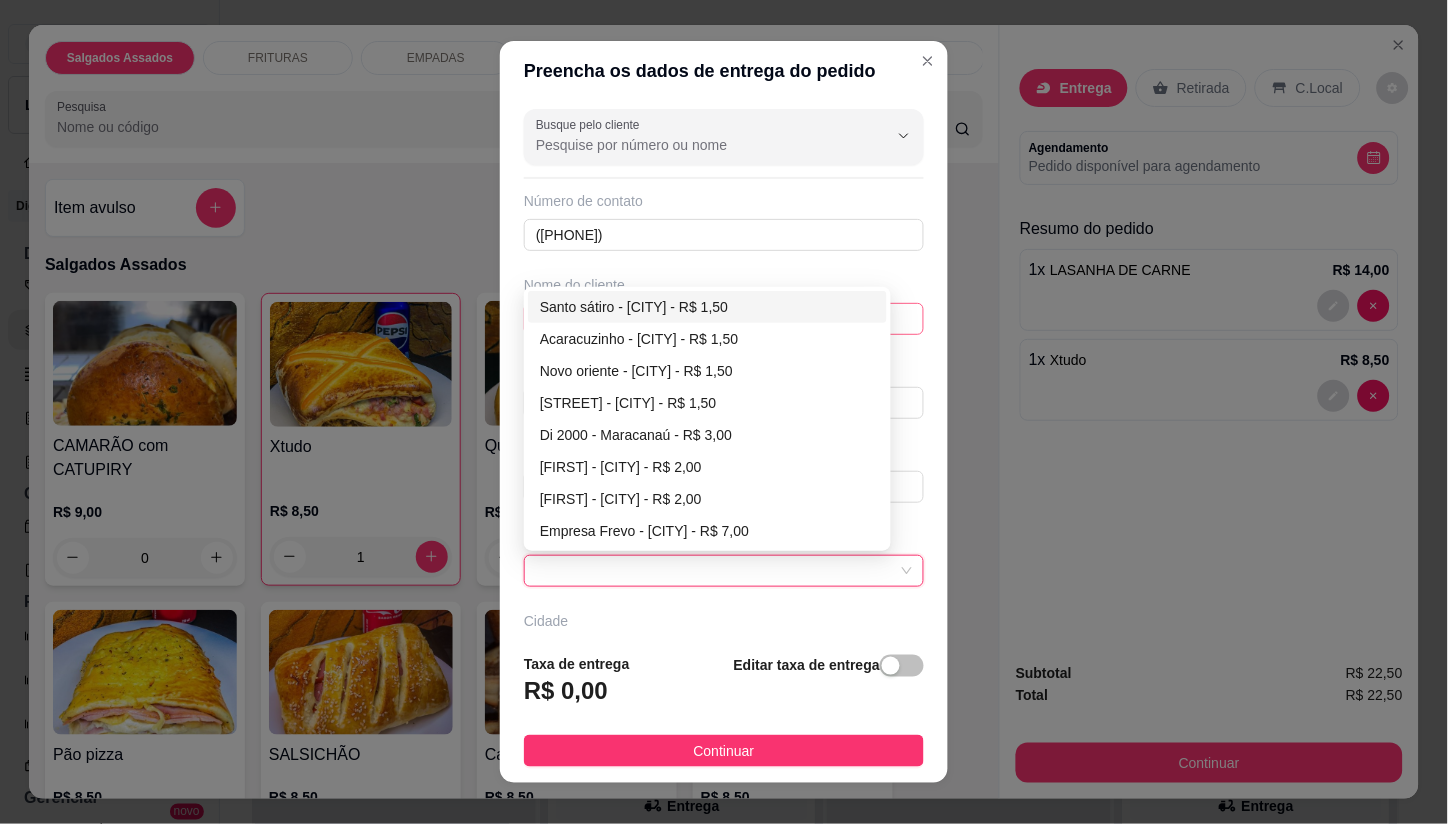 drag, startPoint x: 578, startPoint y: 306, endPoint x: 588, endPoint y: 323, distance: 19.723083 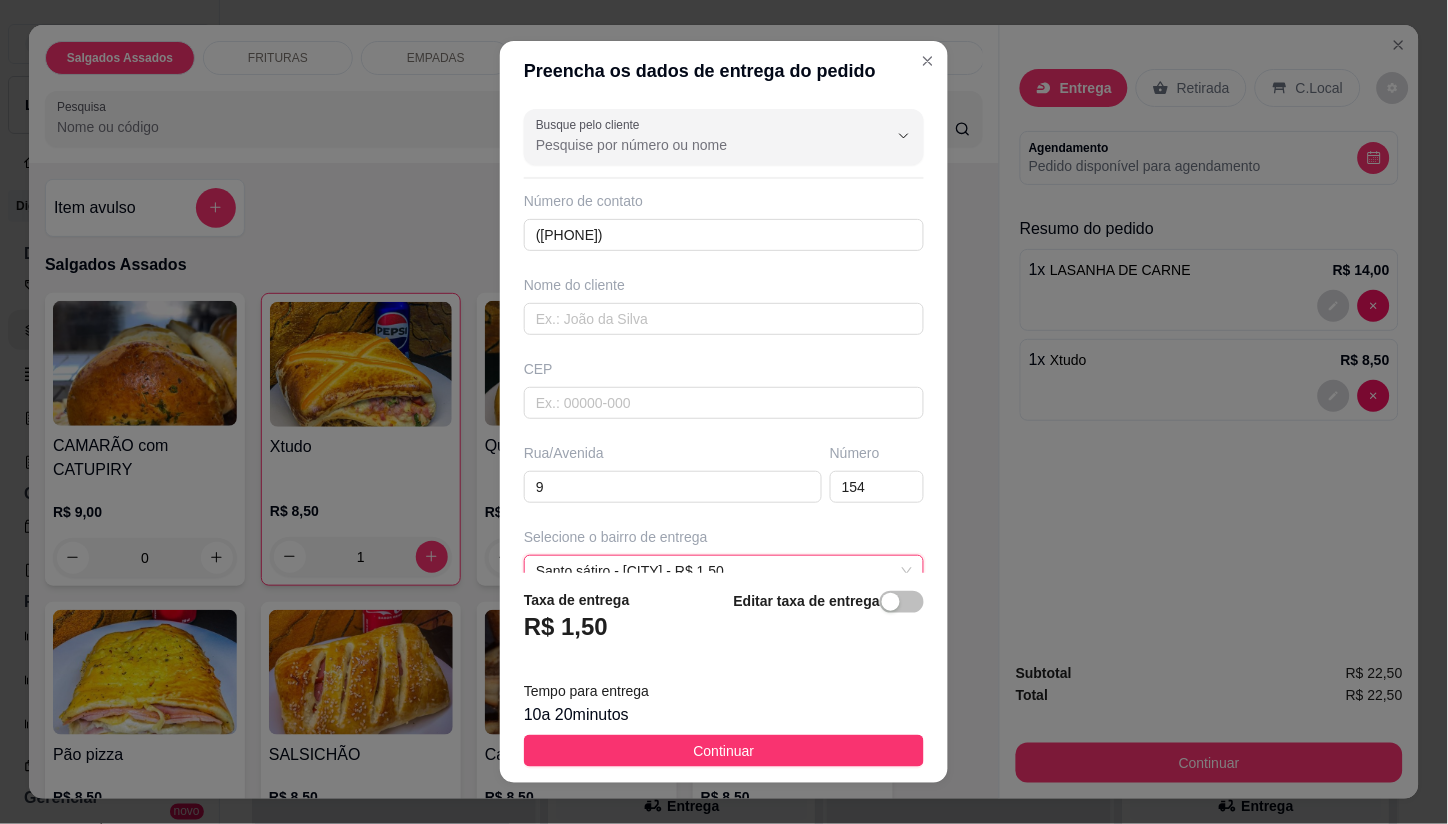 drag, startPoint x: 680, startPoint y: 746, endPoint x: 564, endPoint y: 613, distance: 176.47946 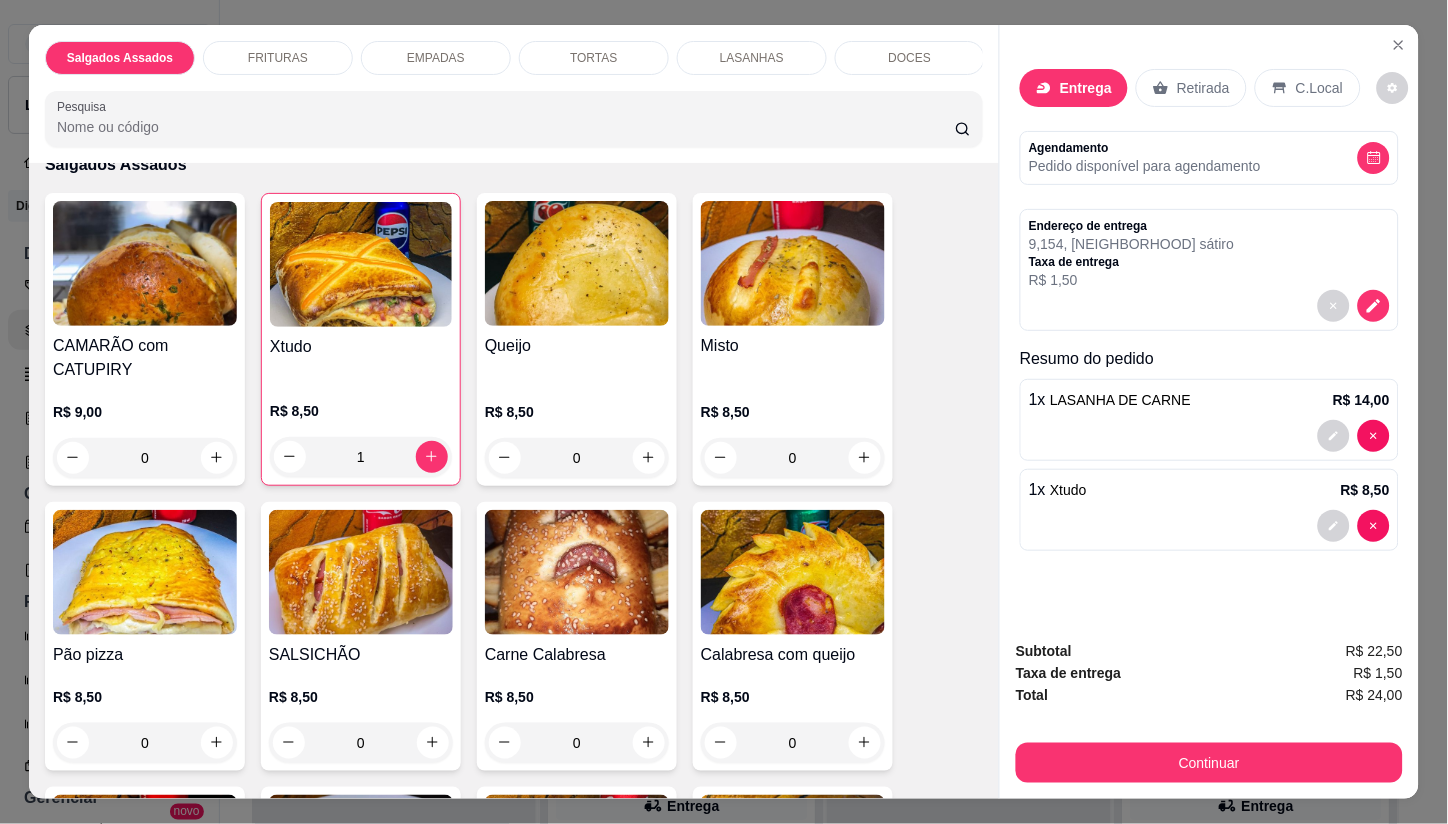 scroll, scrollTop: 111, scrollLeft: 0, axis: vertical 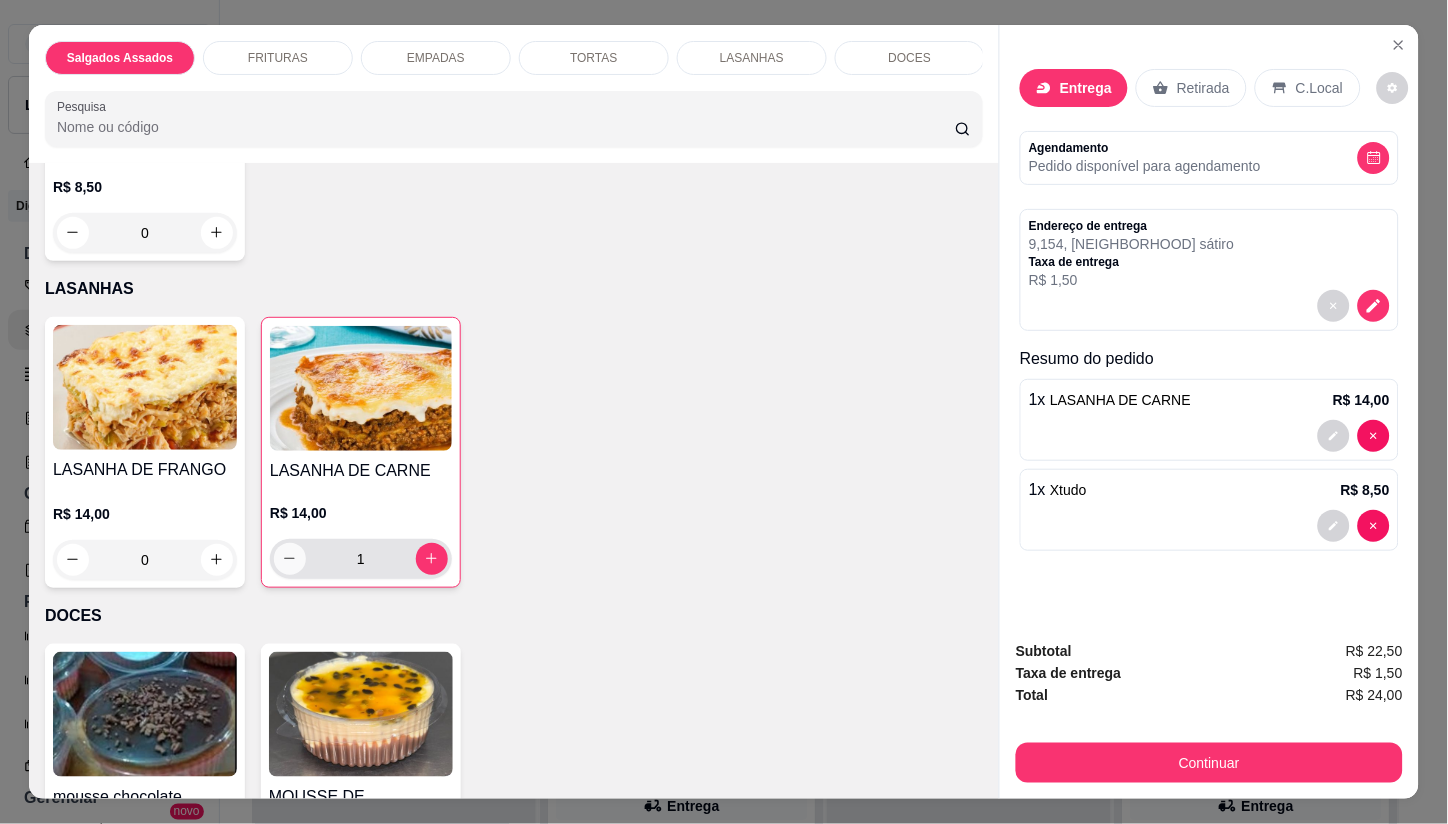 click 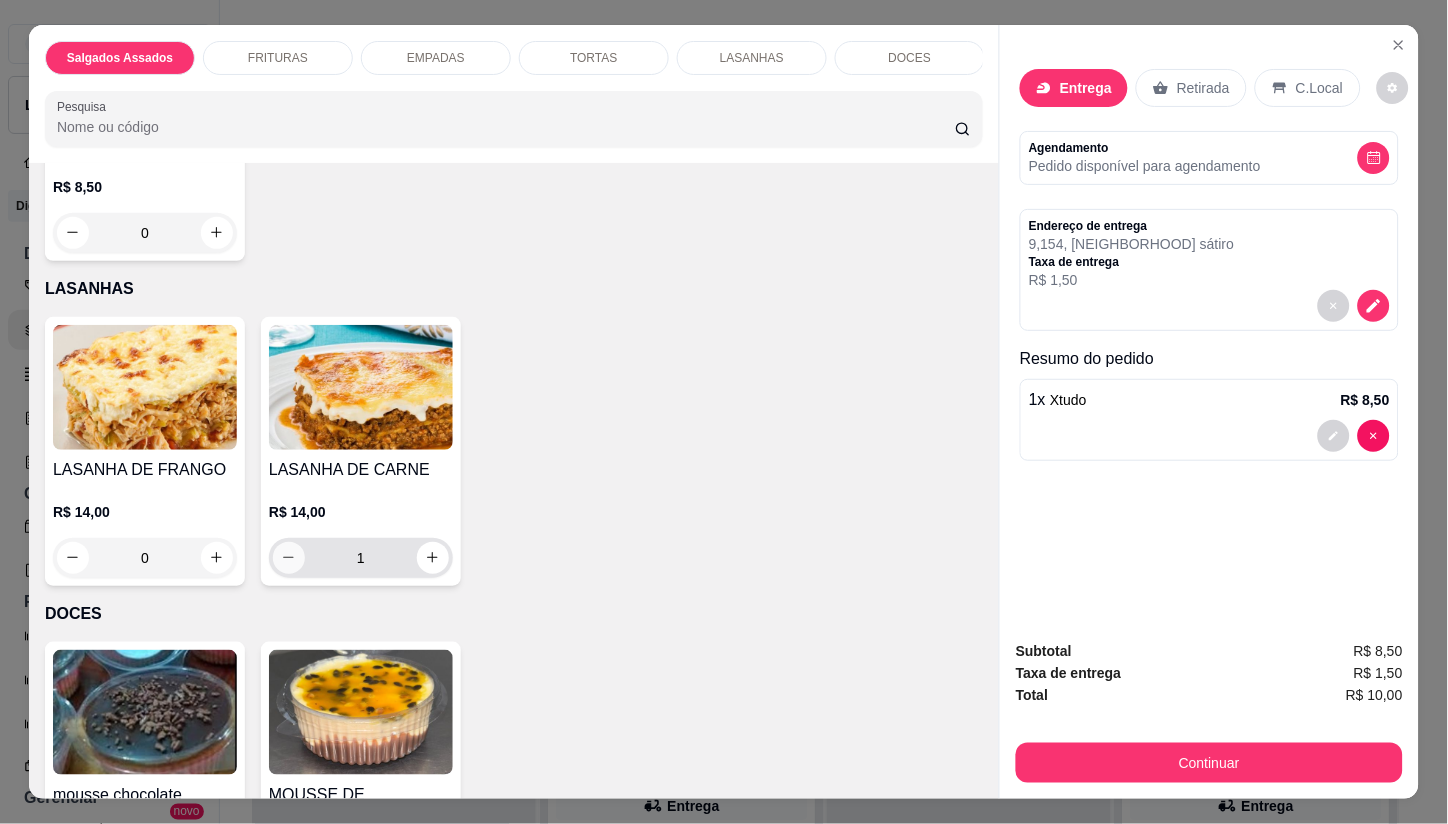 type on "0" 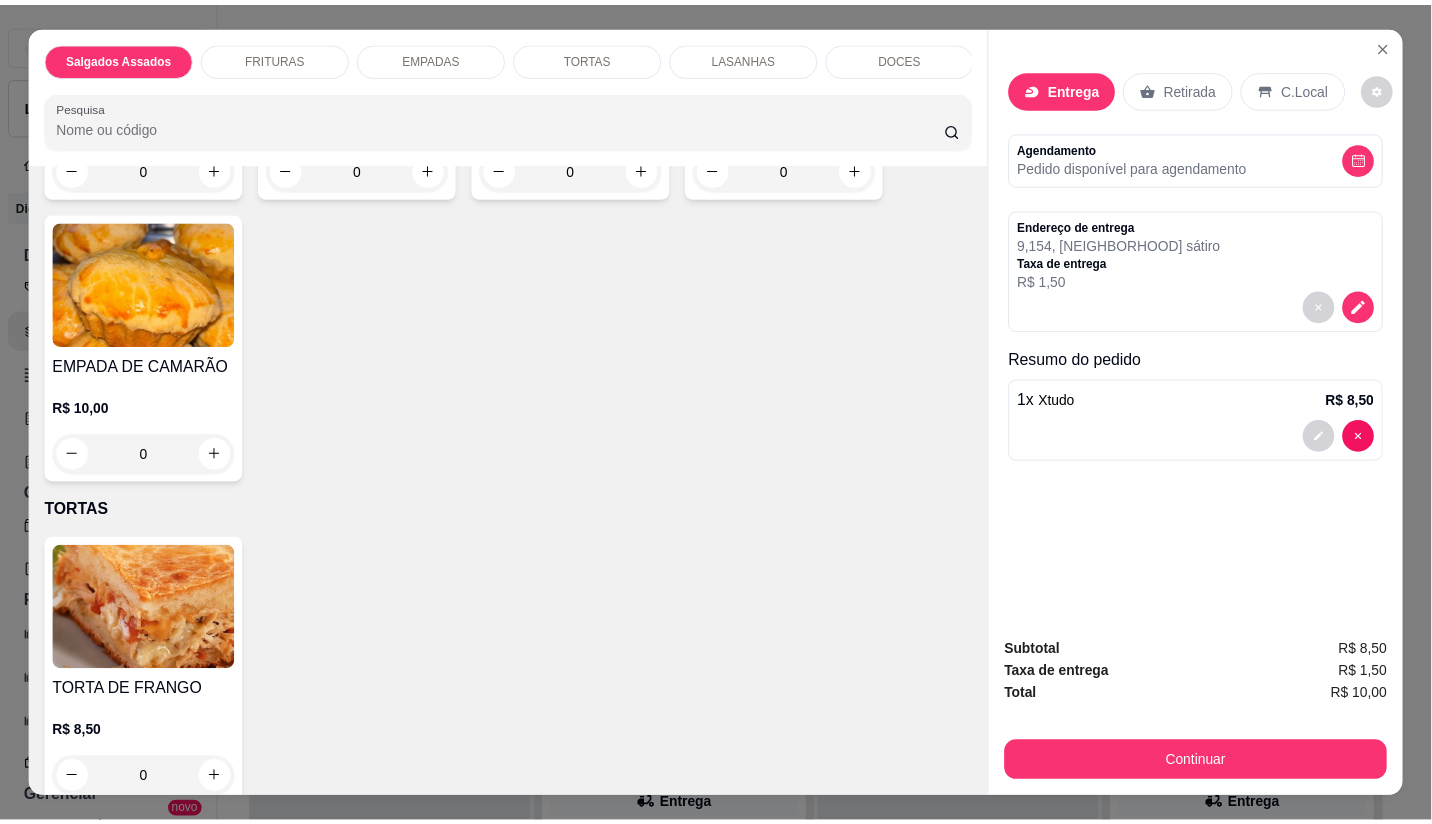 scroll, scrollTop: 1997, scrollLeft: 0, axis: vertical 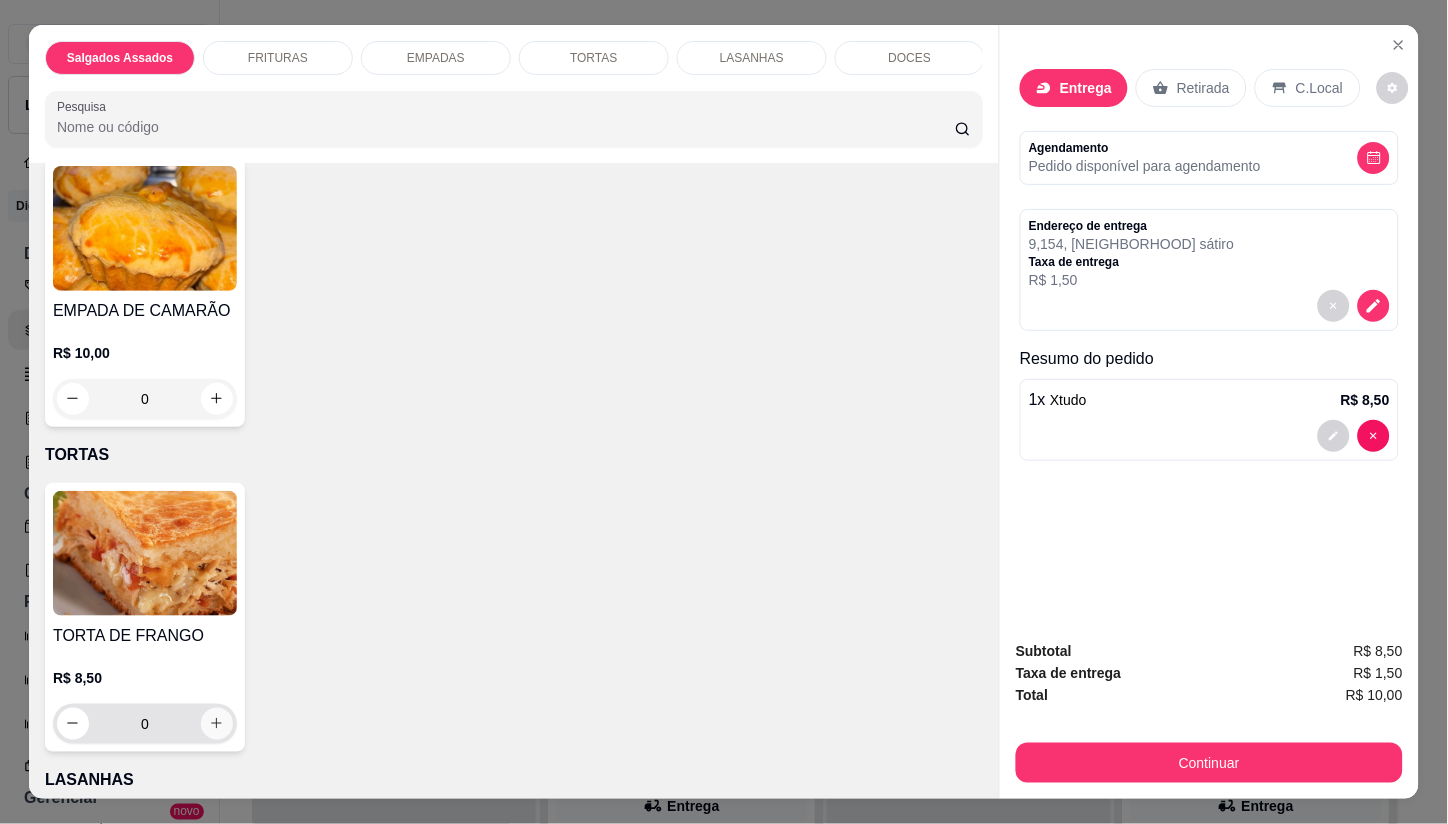 click 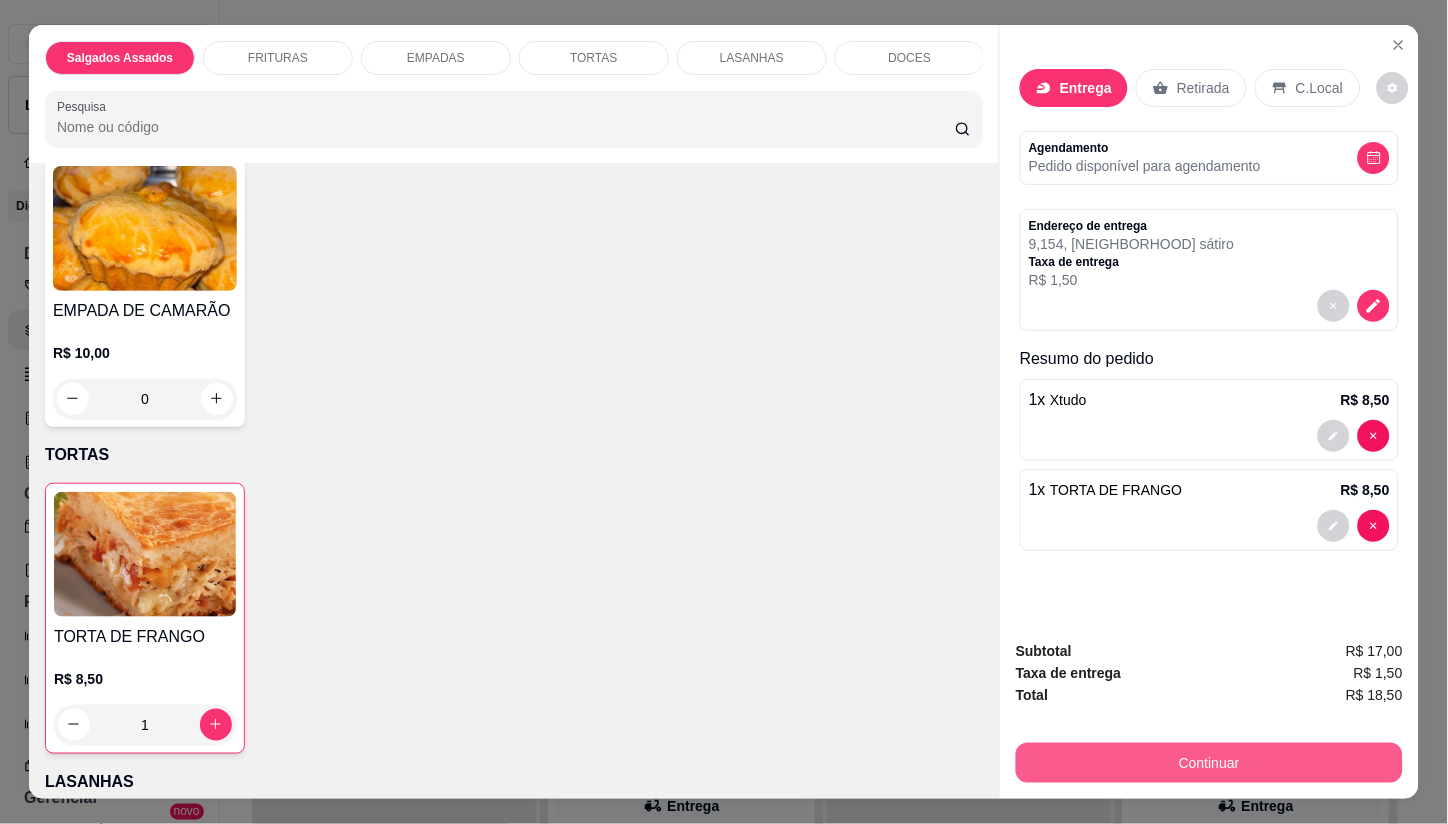 click on "Continuar" at bounding box center [1209, 763] 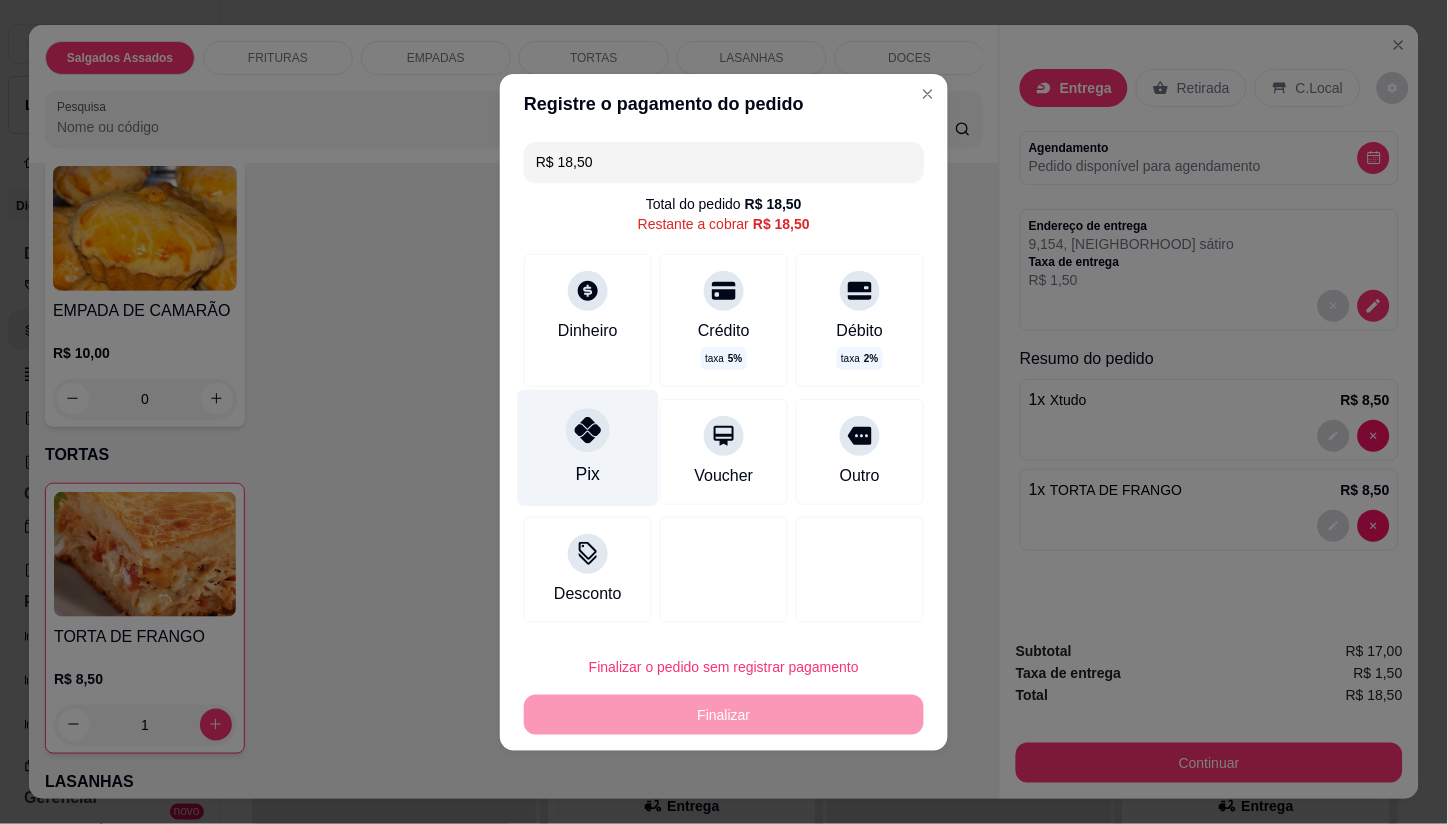 click at bounding box center [588, 430] 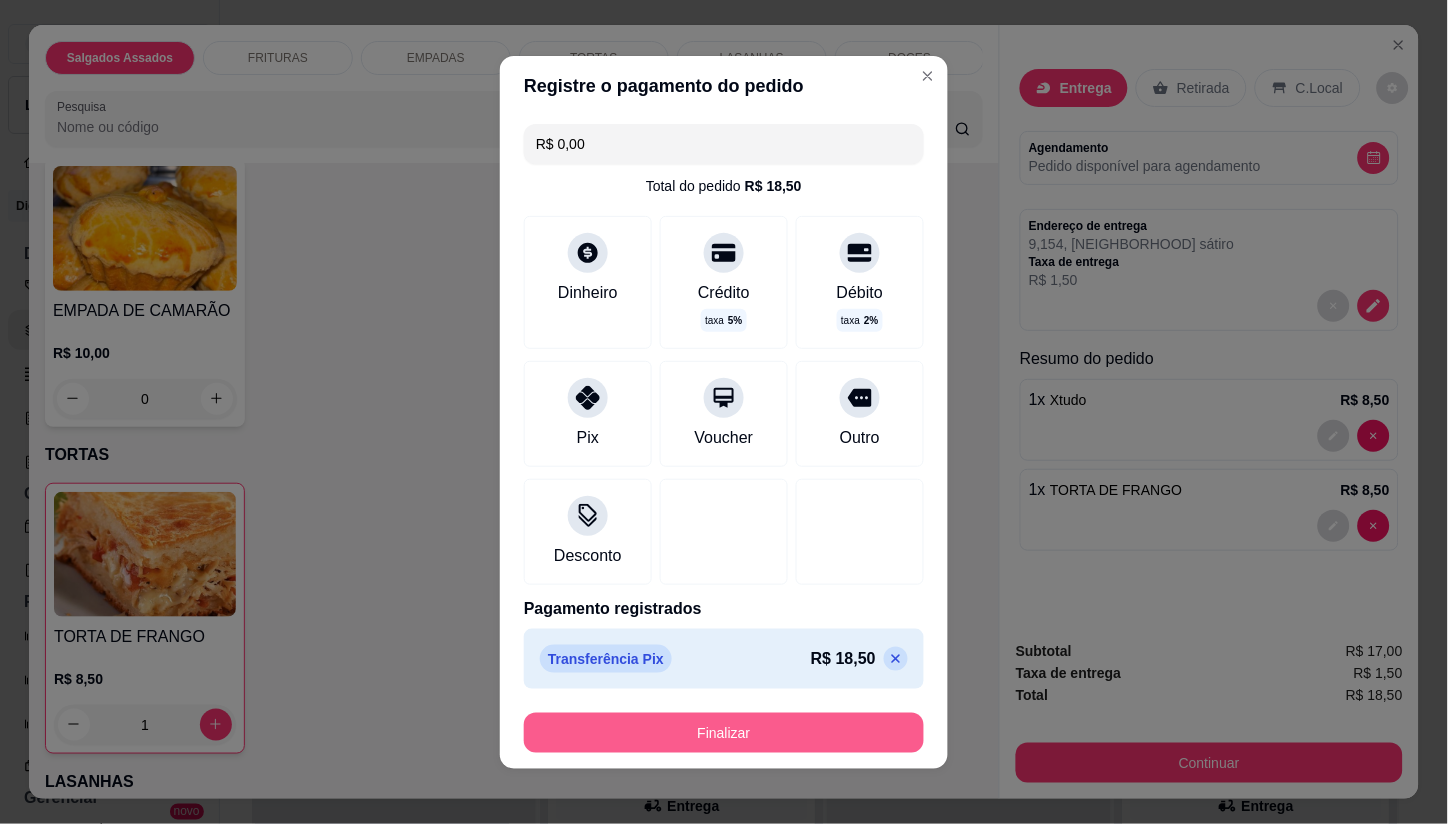 click on "Finalizar" at bounding box center [724, 733] 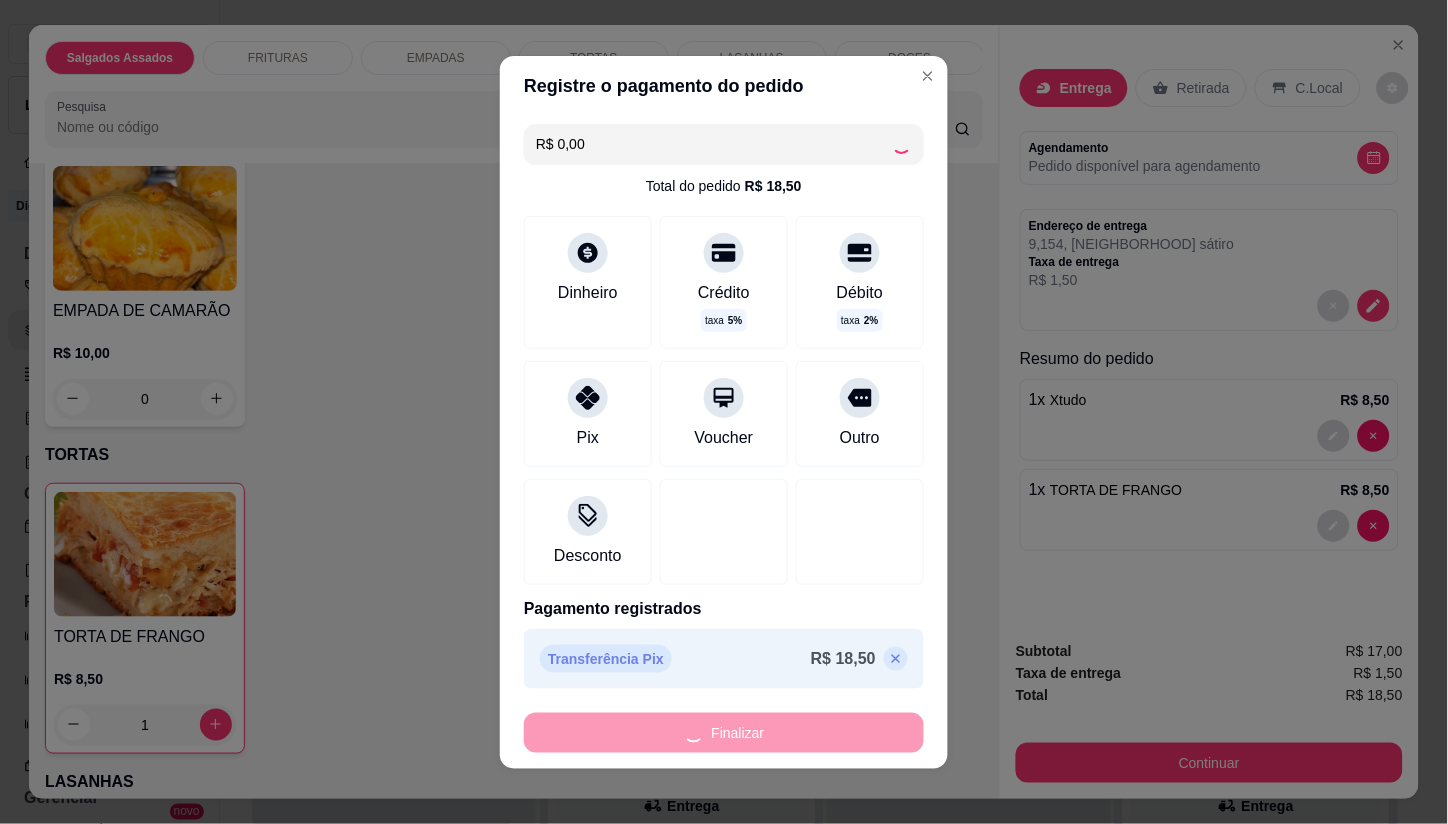 type on "0" 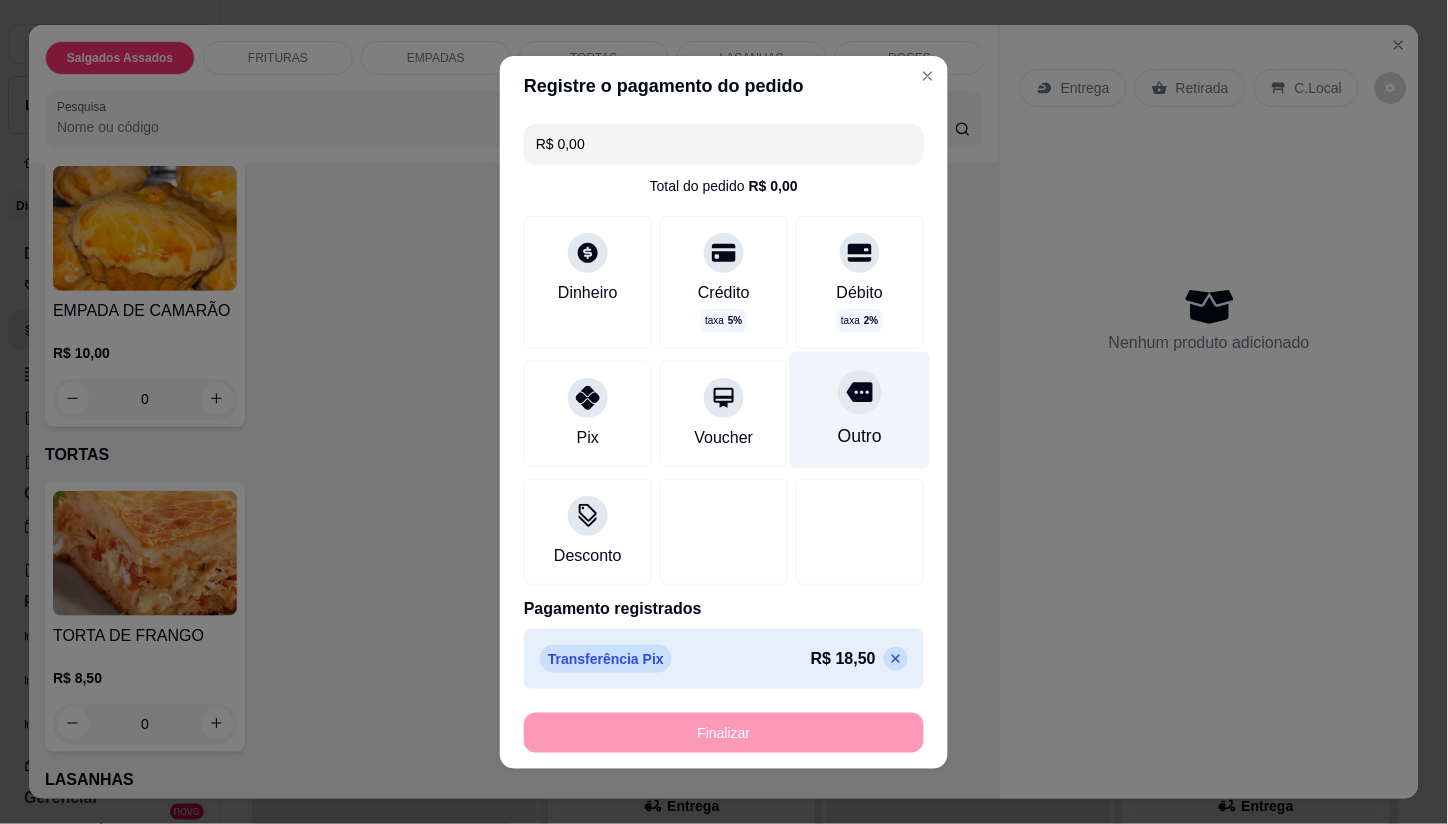 type on "-R$ 18,50" 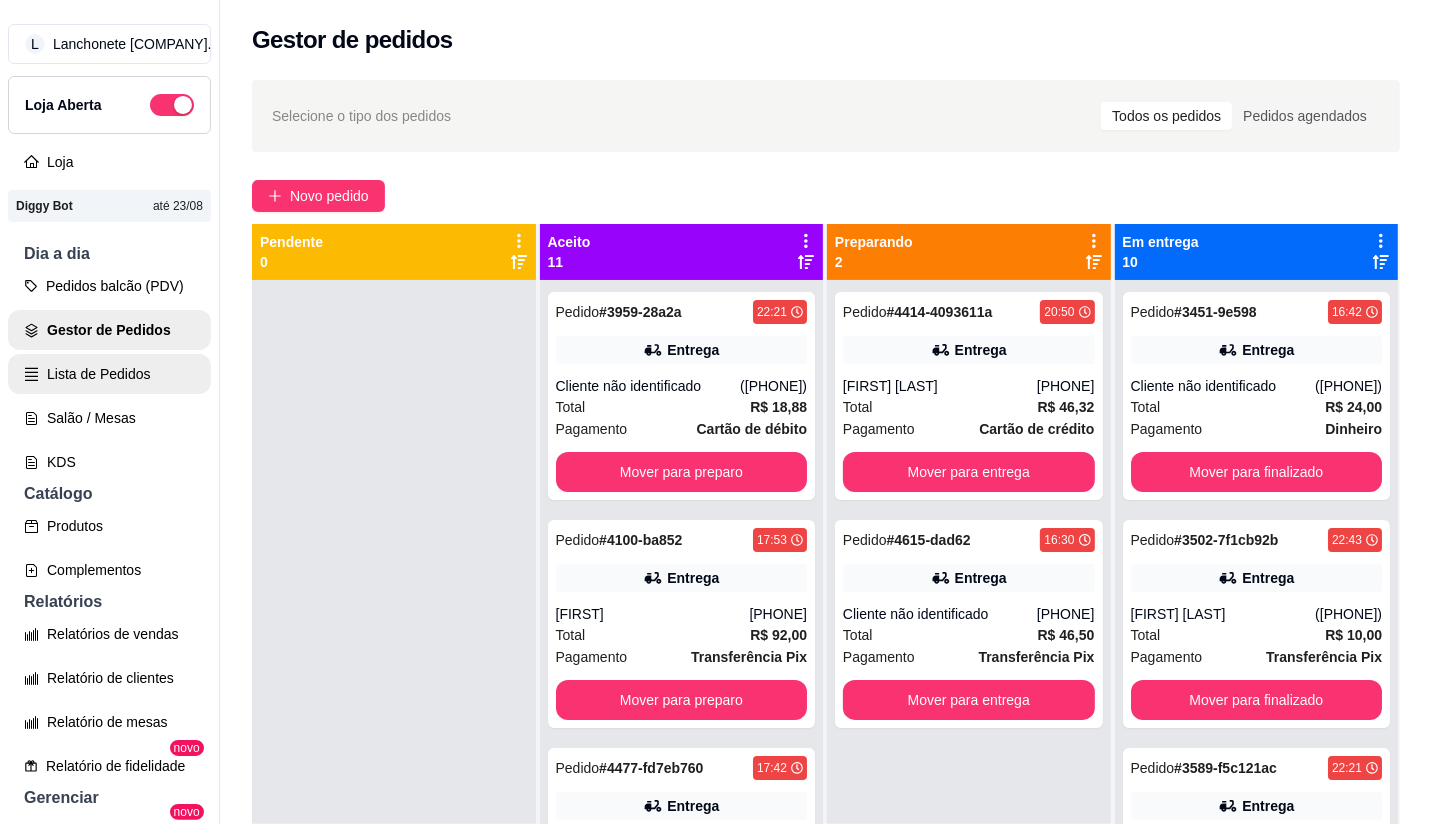click on "Lista de Pedidos" at bounding box center (109, 374) 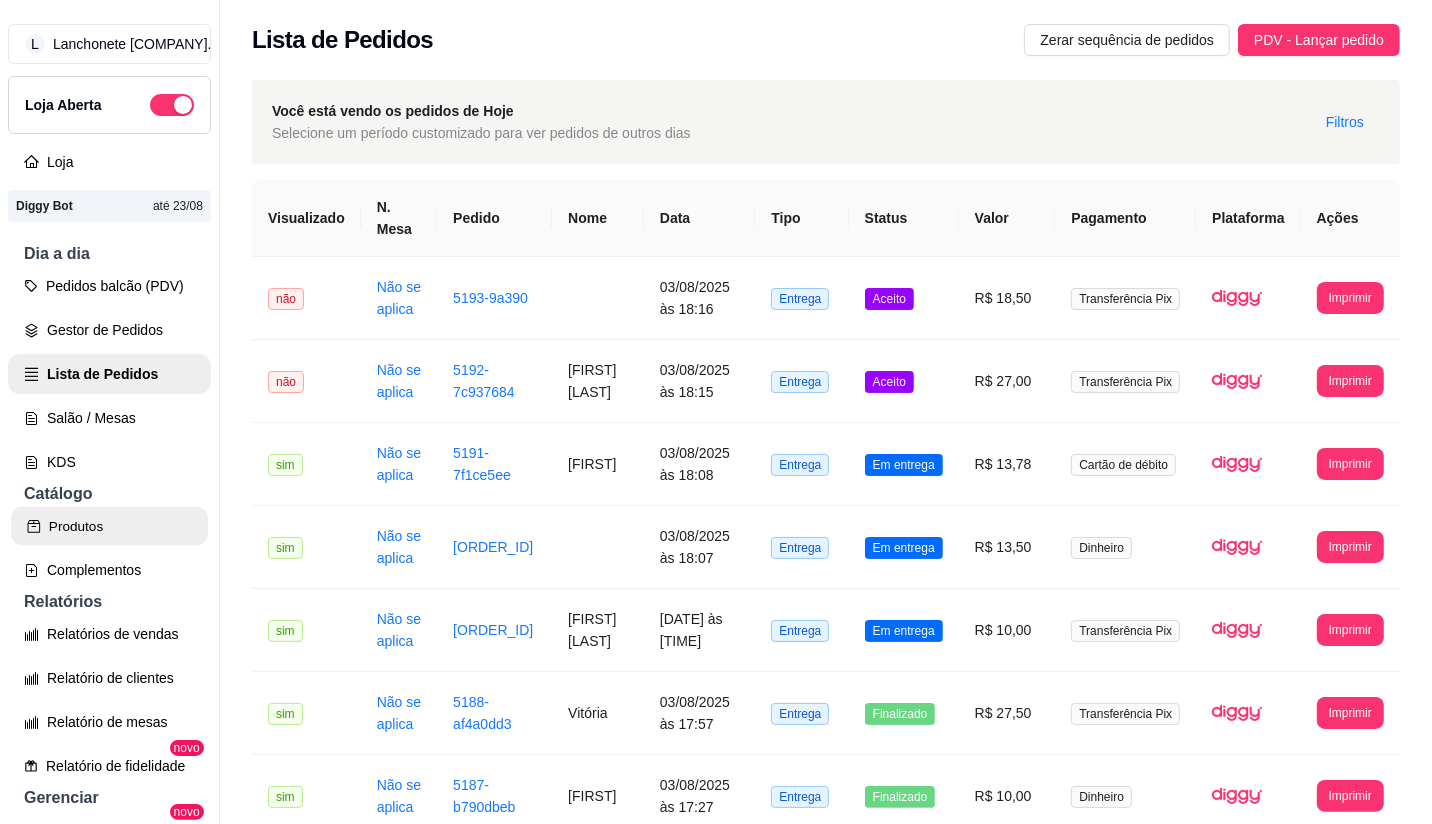 click on "Produtos" at bounding box center [109, 526] 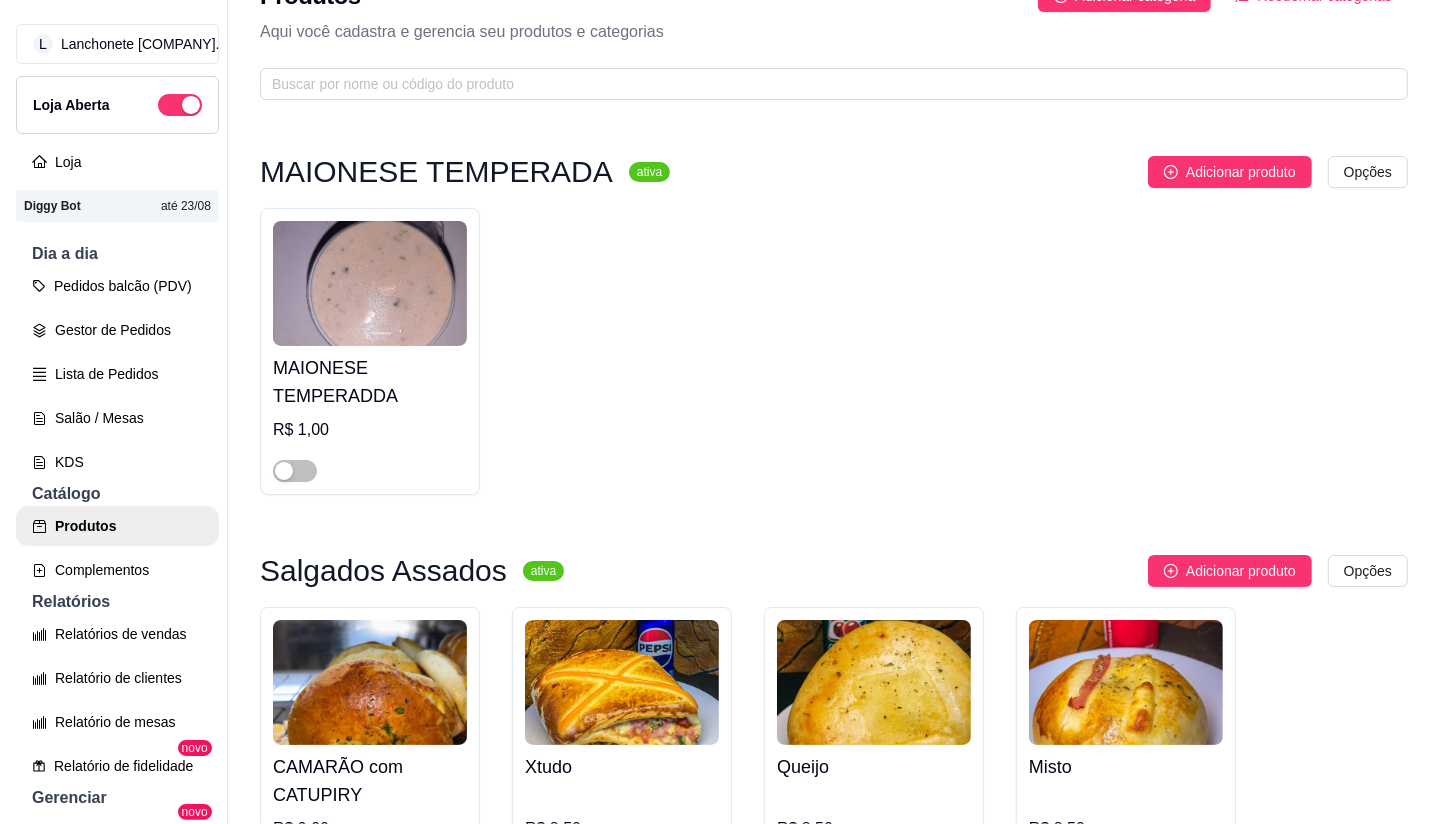 scroll, scrollTop: 0, scrollLeft: 0, axis: both 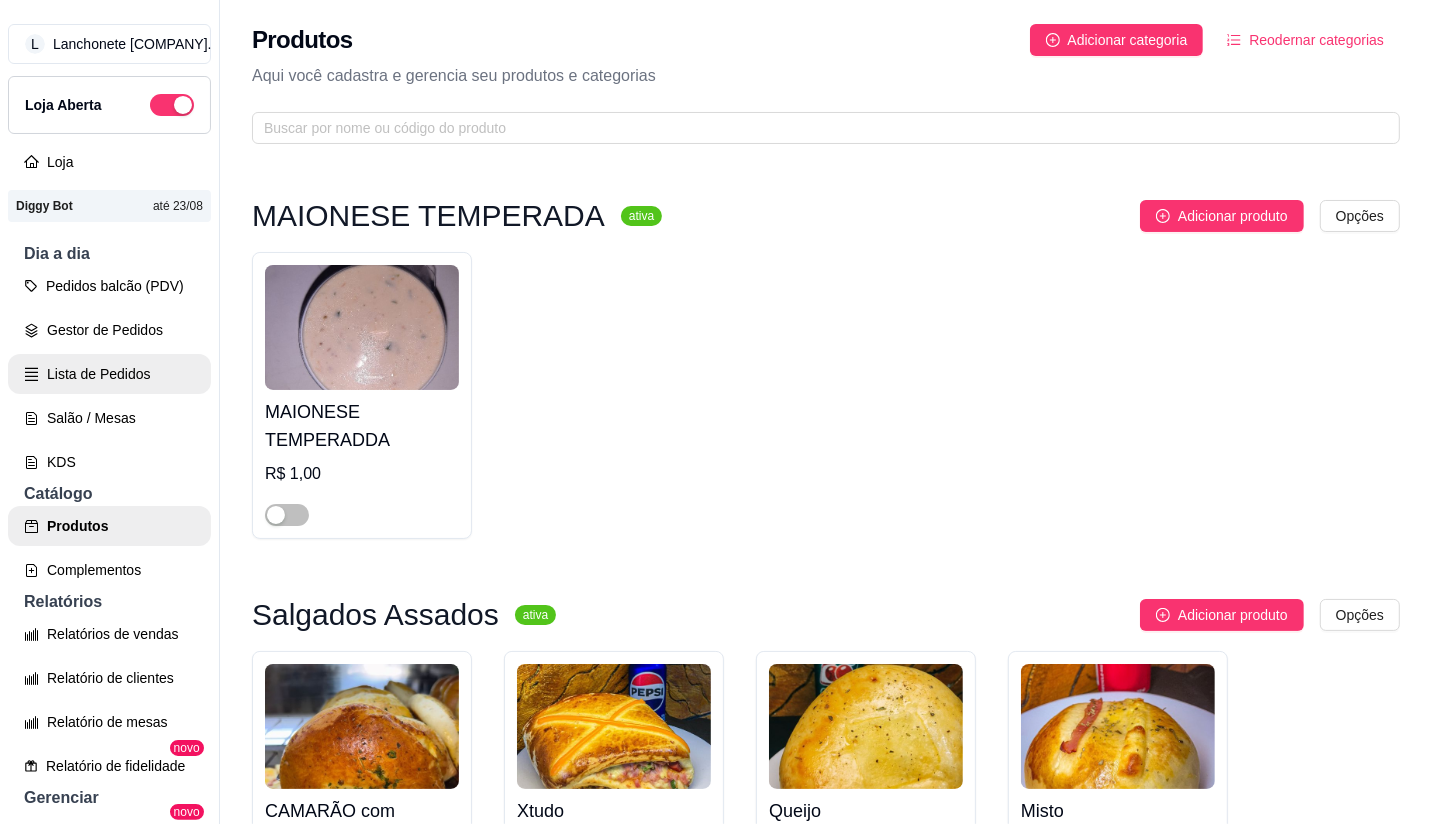 click on "Lista de Pedidos" at bounding box center (109, 374) 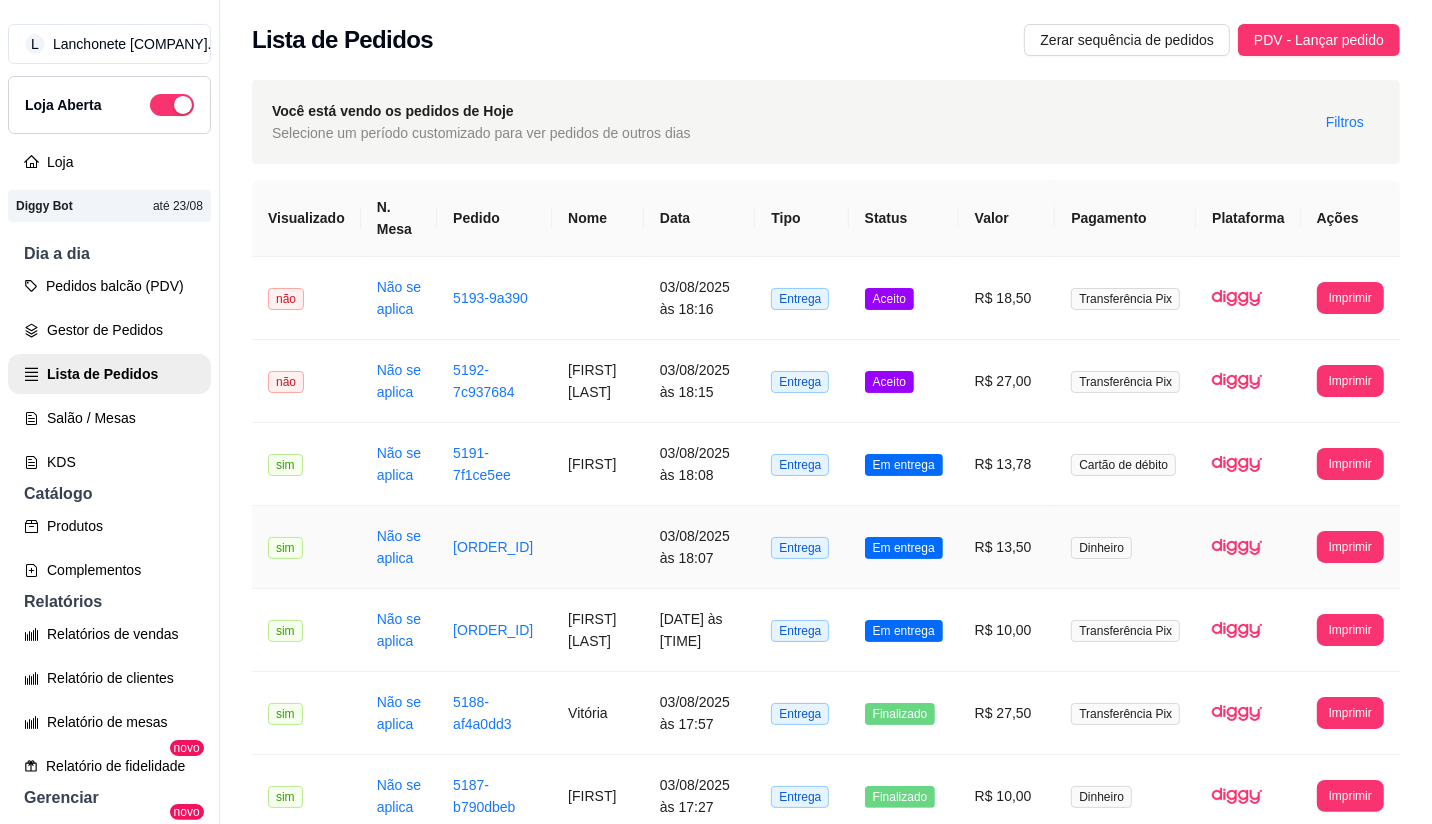 click on "R$ 13,50" at bounding box center [1007, 547] 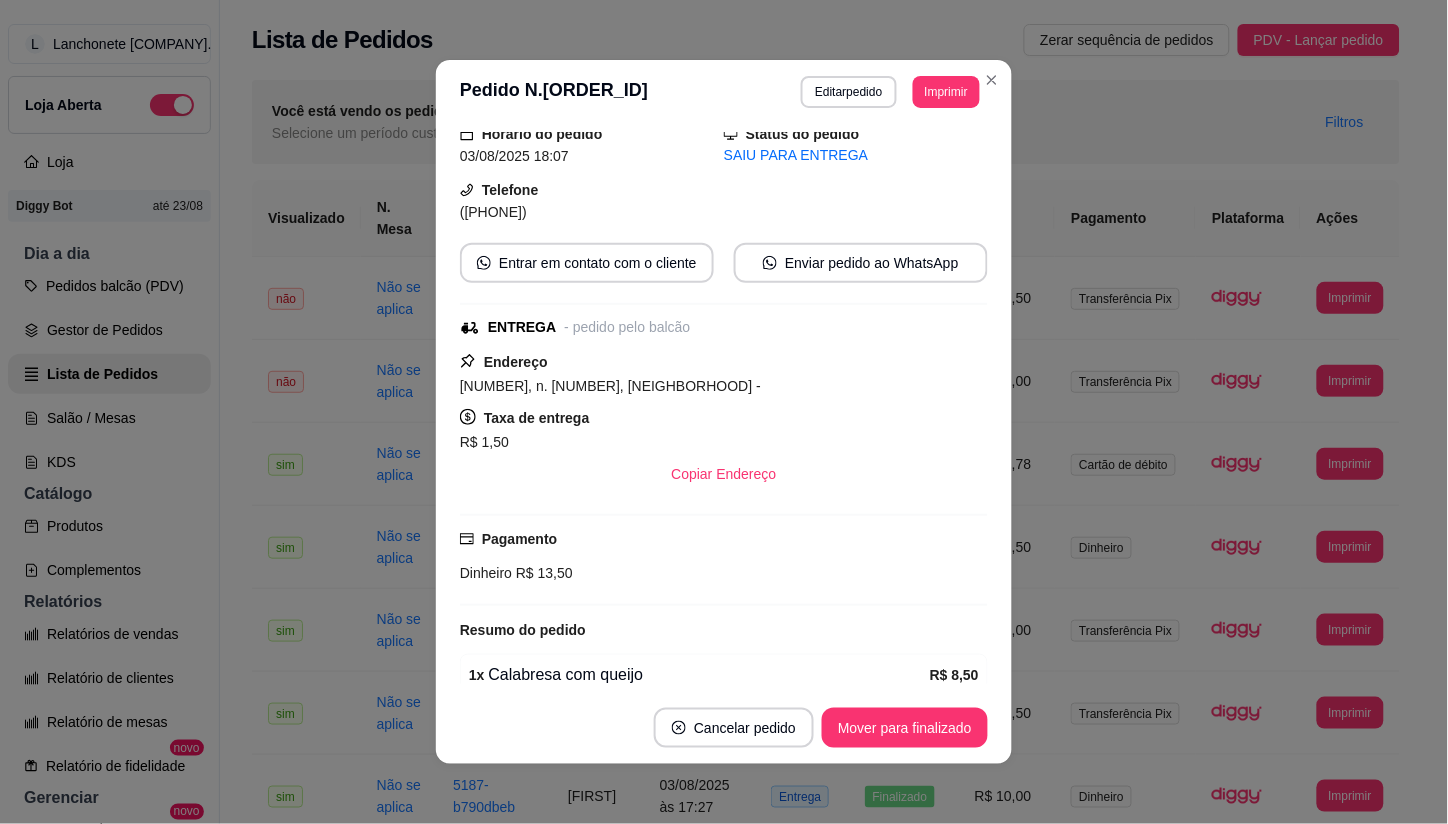 scroll, scrollTop: 111, scrollLeft: 0, axis: vertical 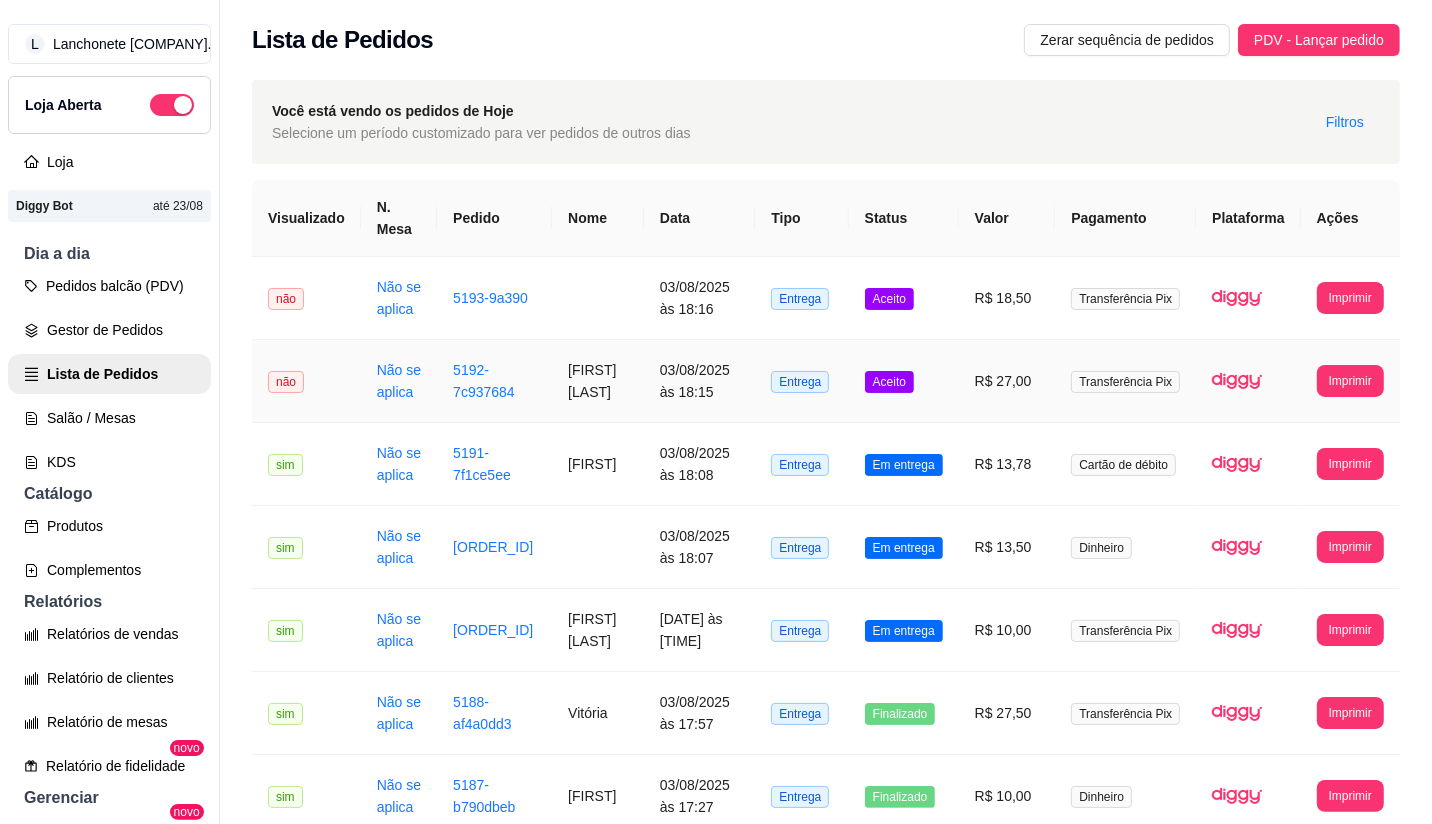 click on "Aceito" at bounding box center [889, 382] 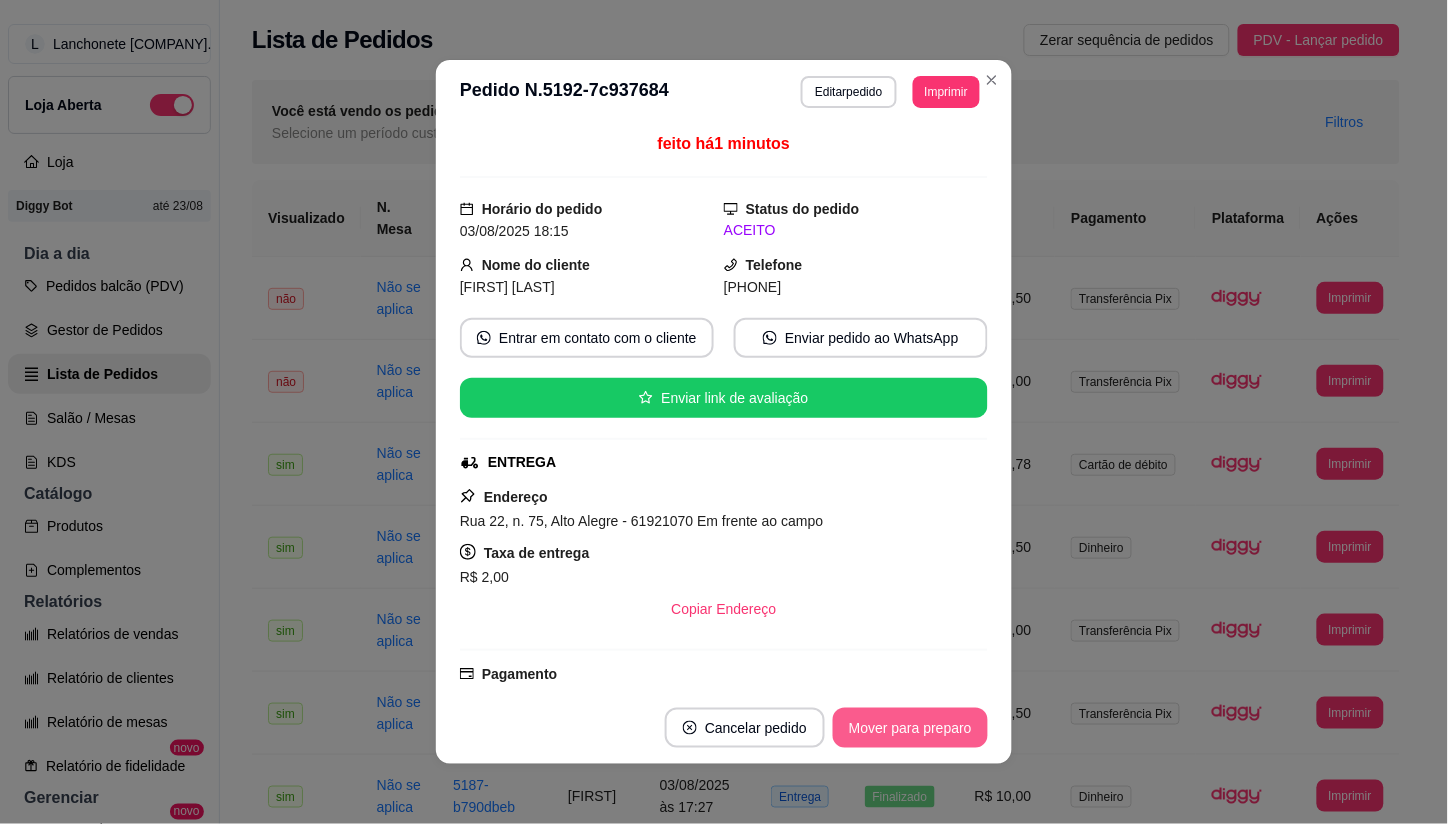 click on "Mover para preparo" at bounding box center [910, 728] 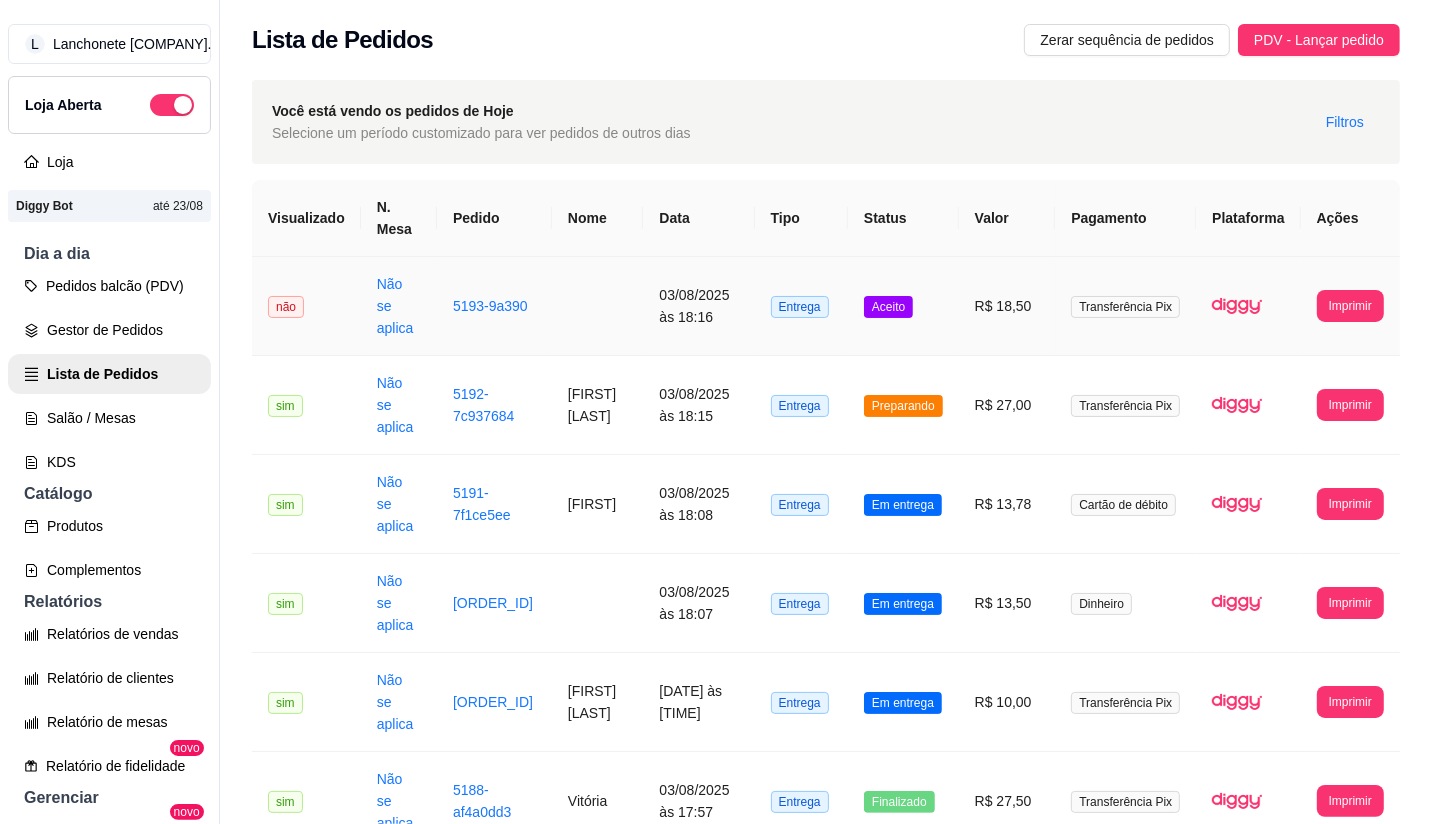 click on "Aceito" at bounding box center (888, 307) 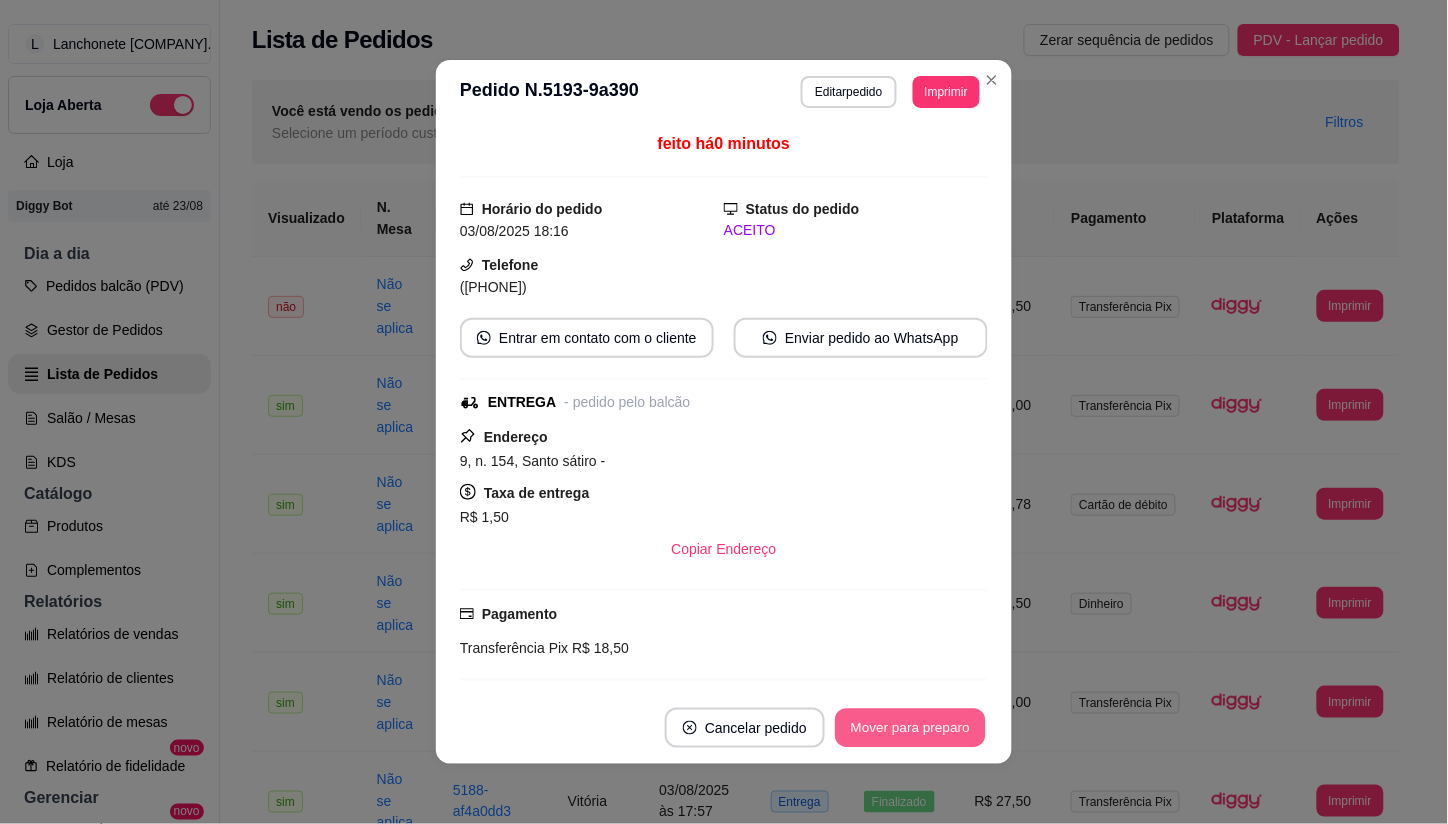 click on "Mover para preparo" at bounding box center (910, 728) 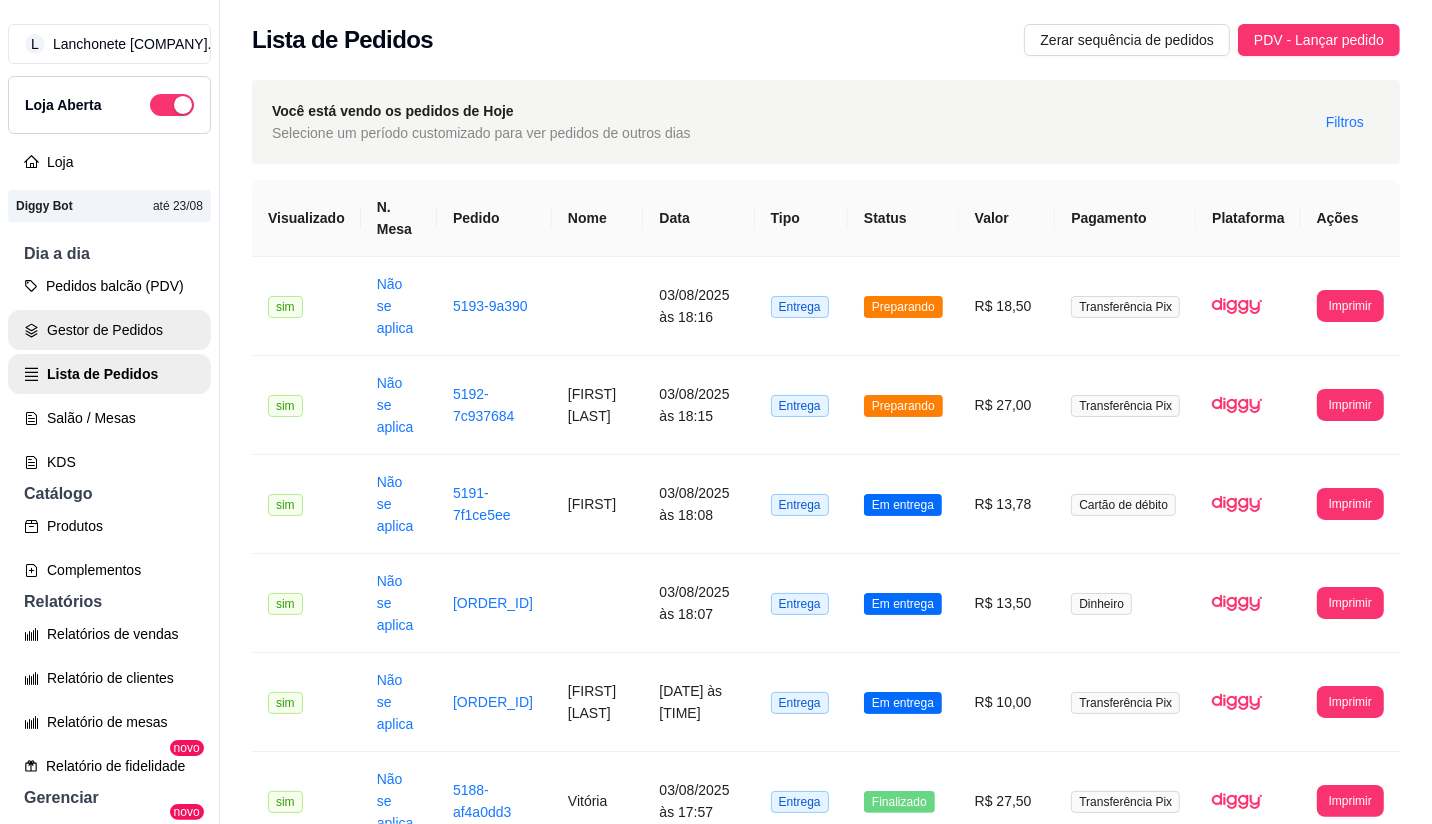 click on "Gestor de Pedidos" at bounding box center (109, 330) 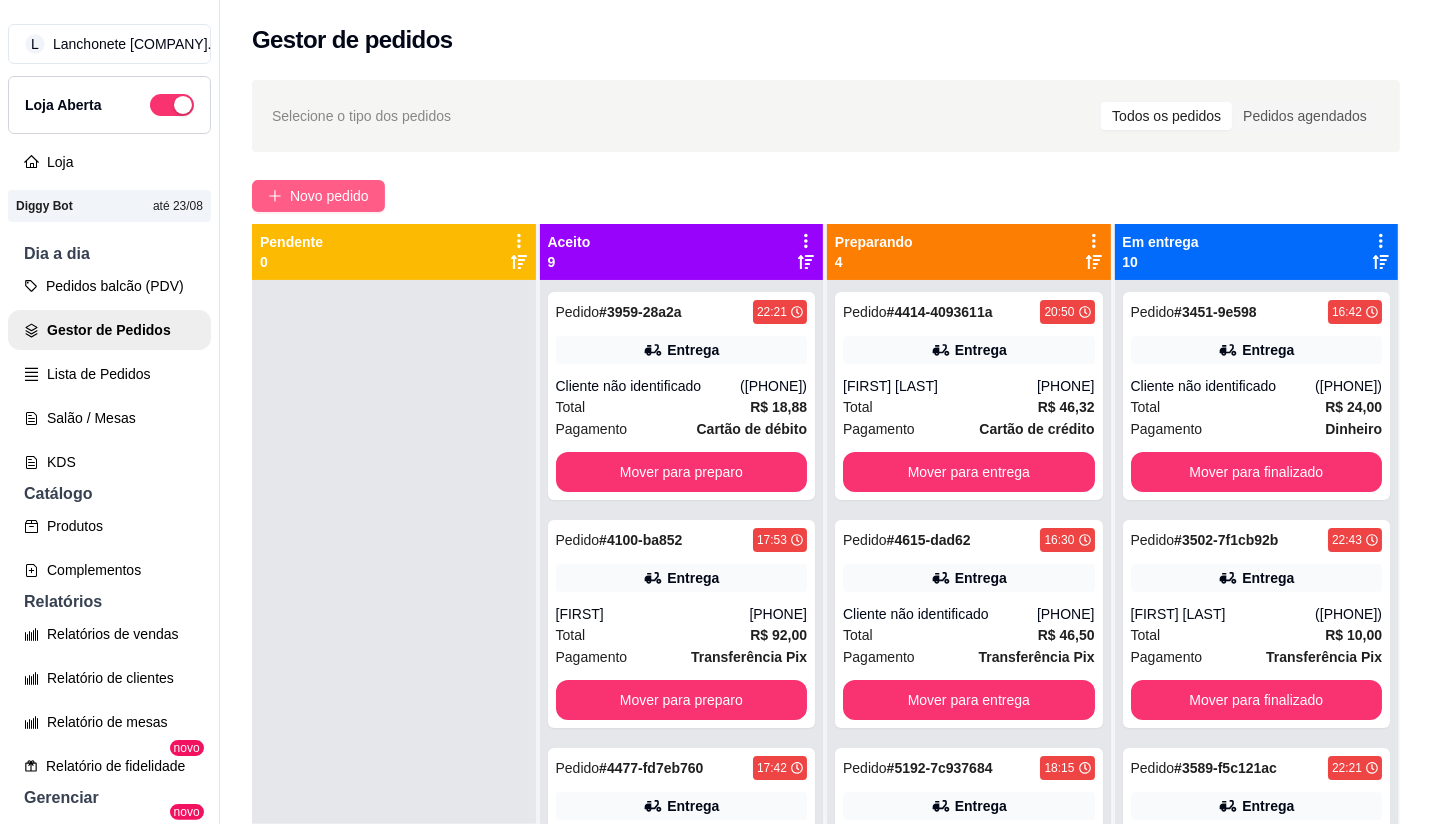 click on "Novo pedido" at bounding box center [329, 196] 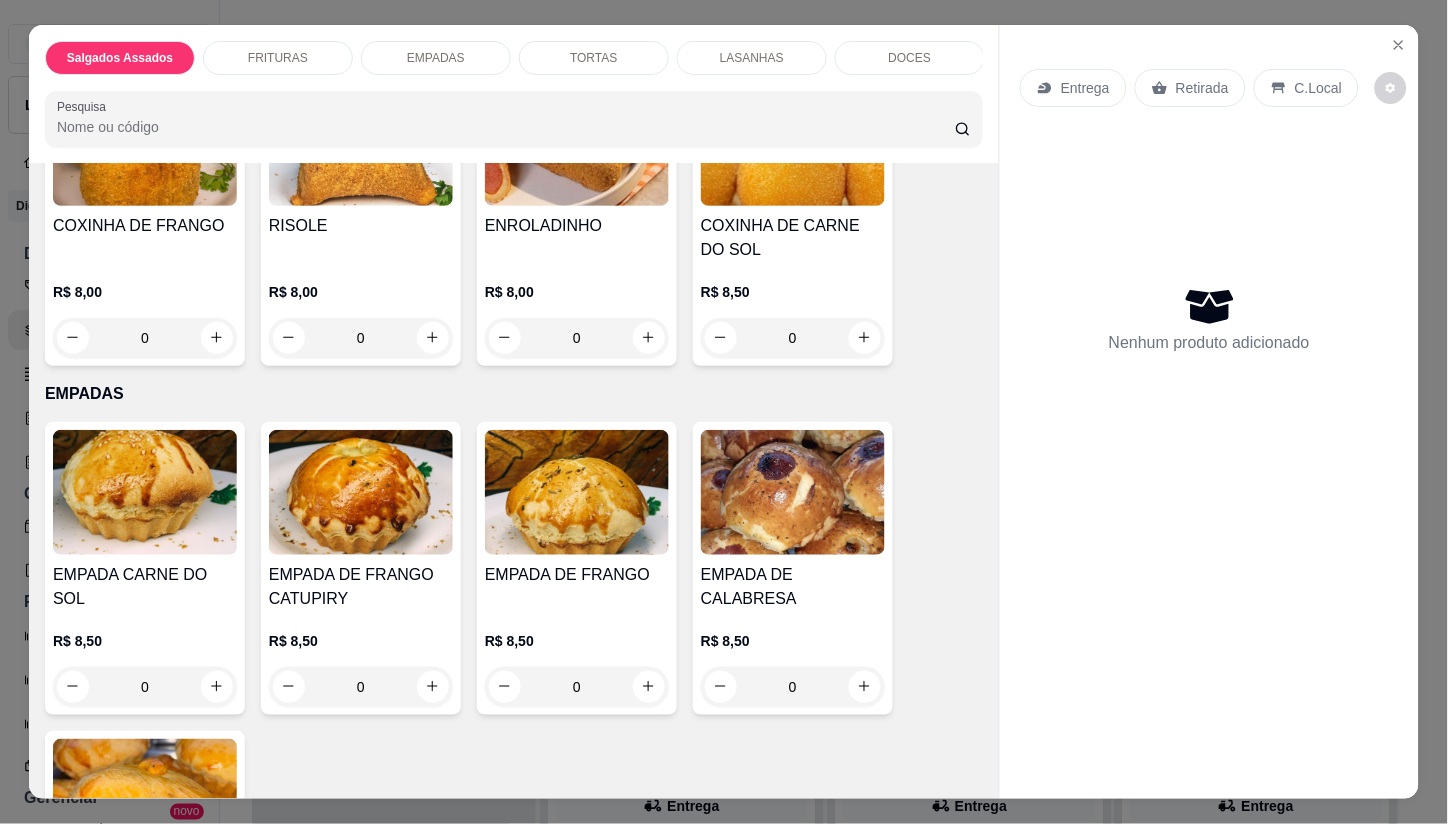 scroll, scrollTop: 1433, scrollLeft: 0, axis: vertical 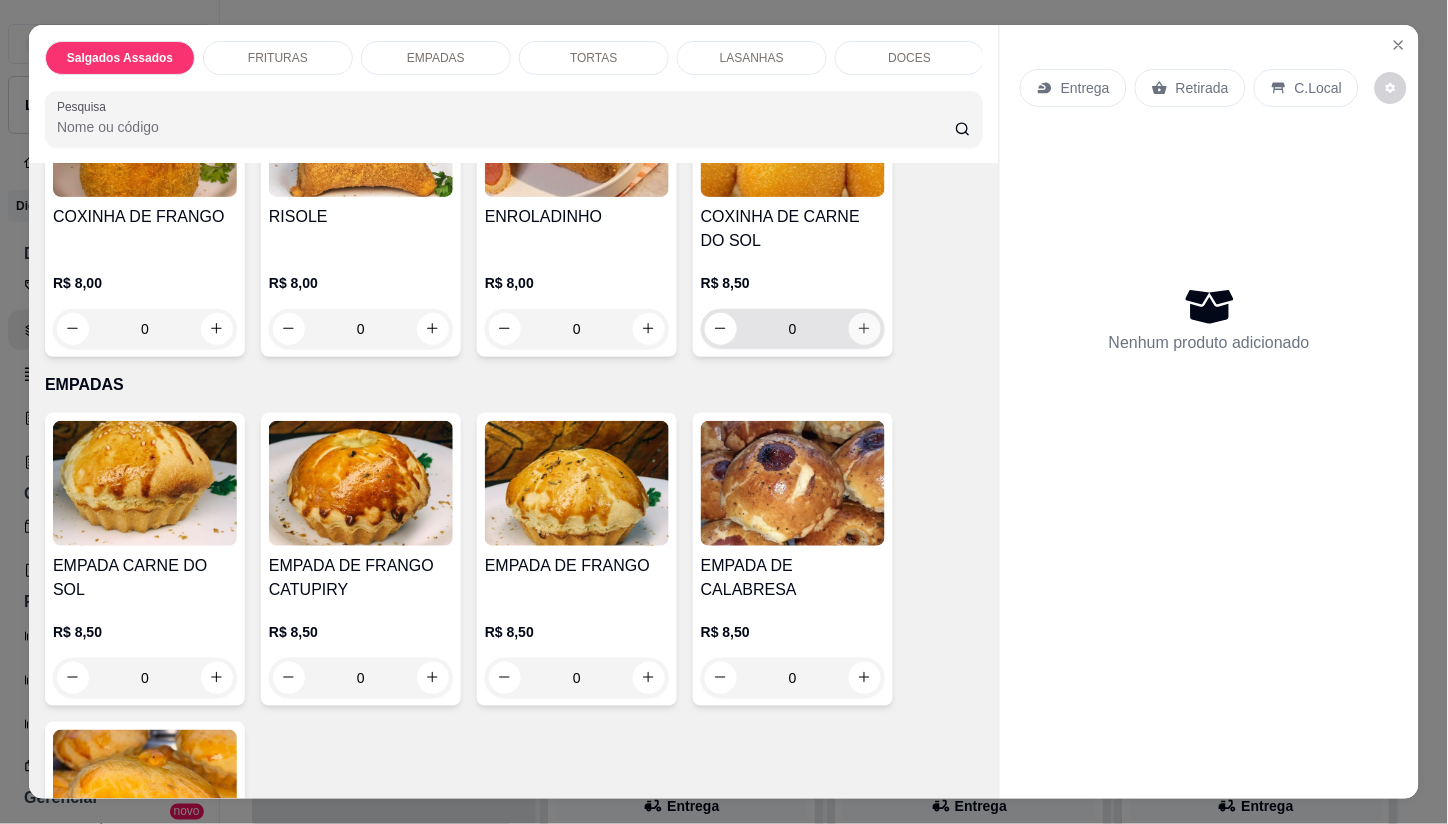 click 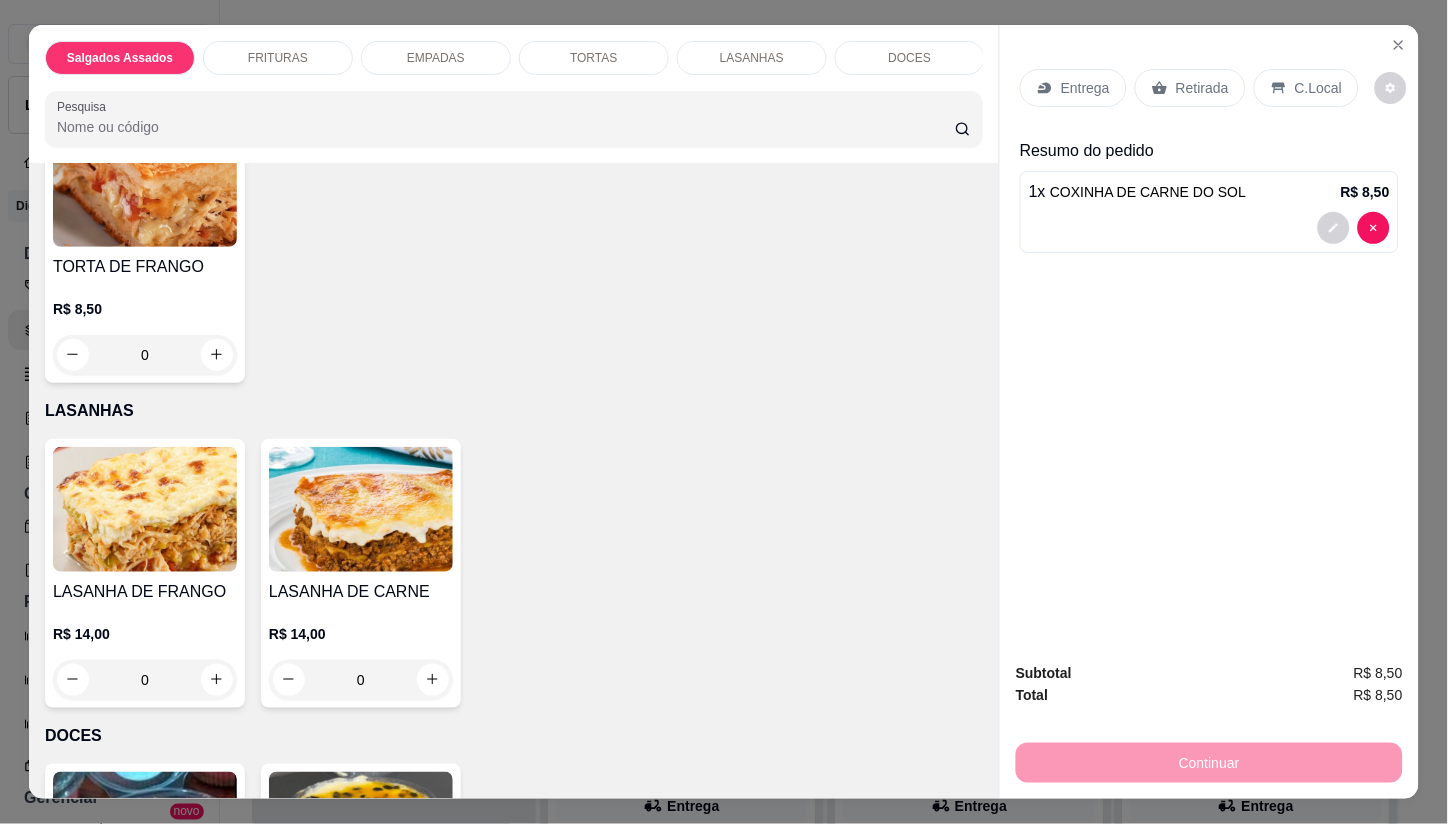 scroll, scrollTop: 2377, scrollLeft: 0, axis: vertical 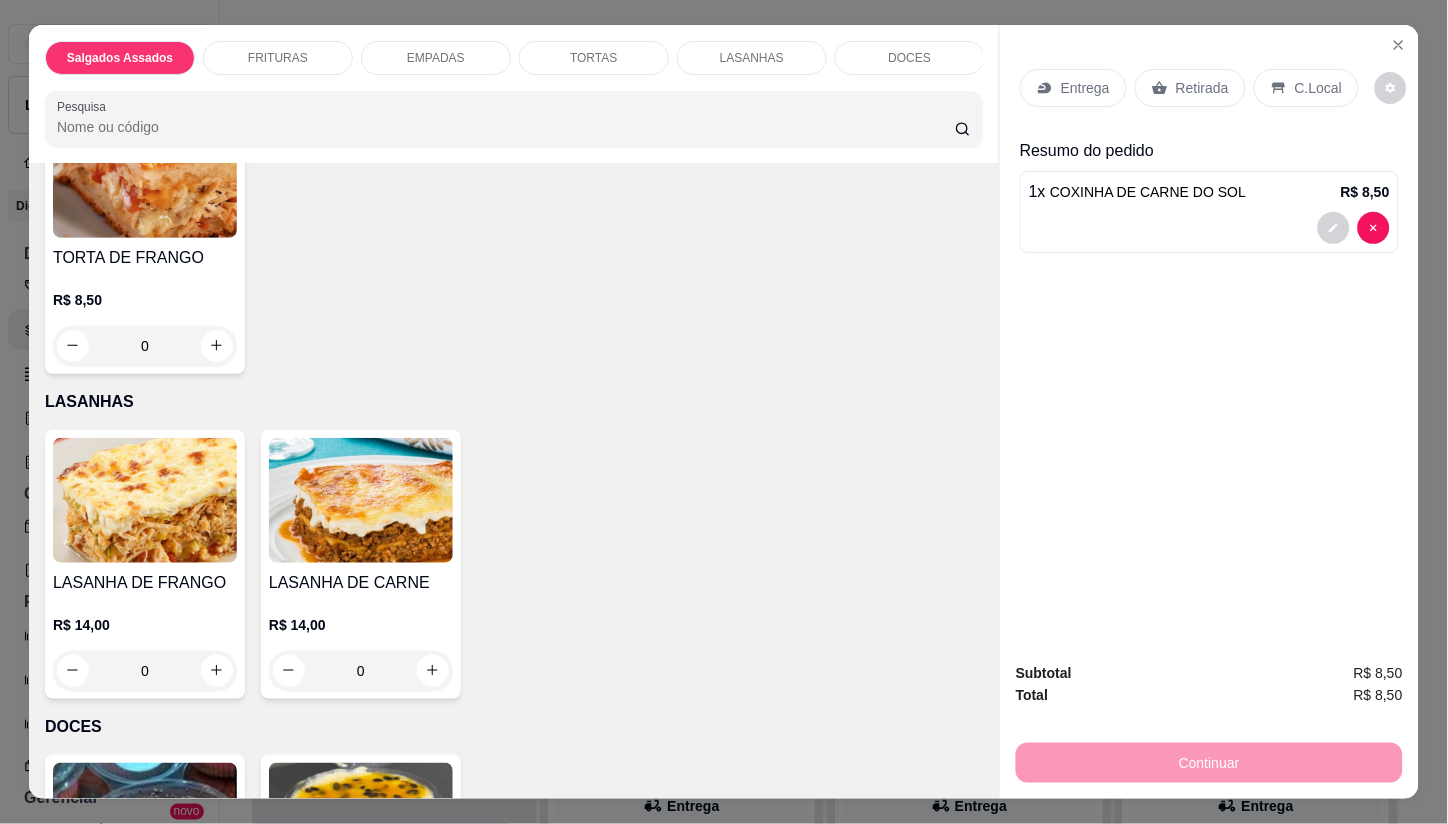 drag, startPoint x: 404, startPoint y: 678, endPoint x: 432, endPoint y: 682, distance: 28.284271 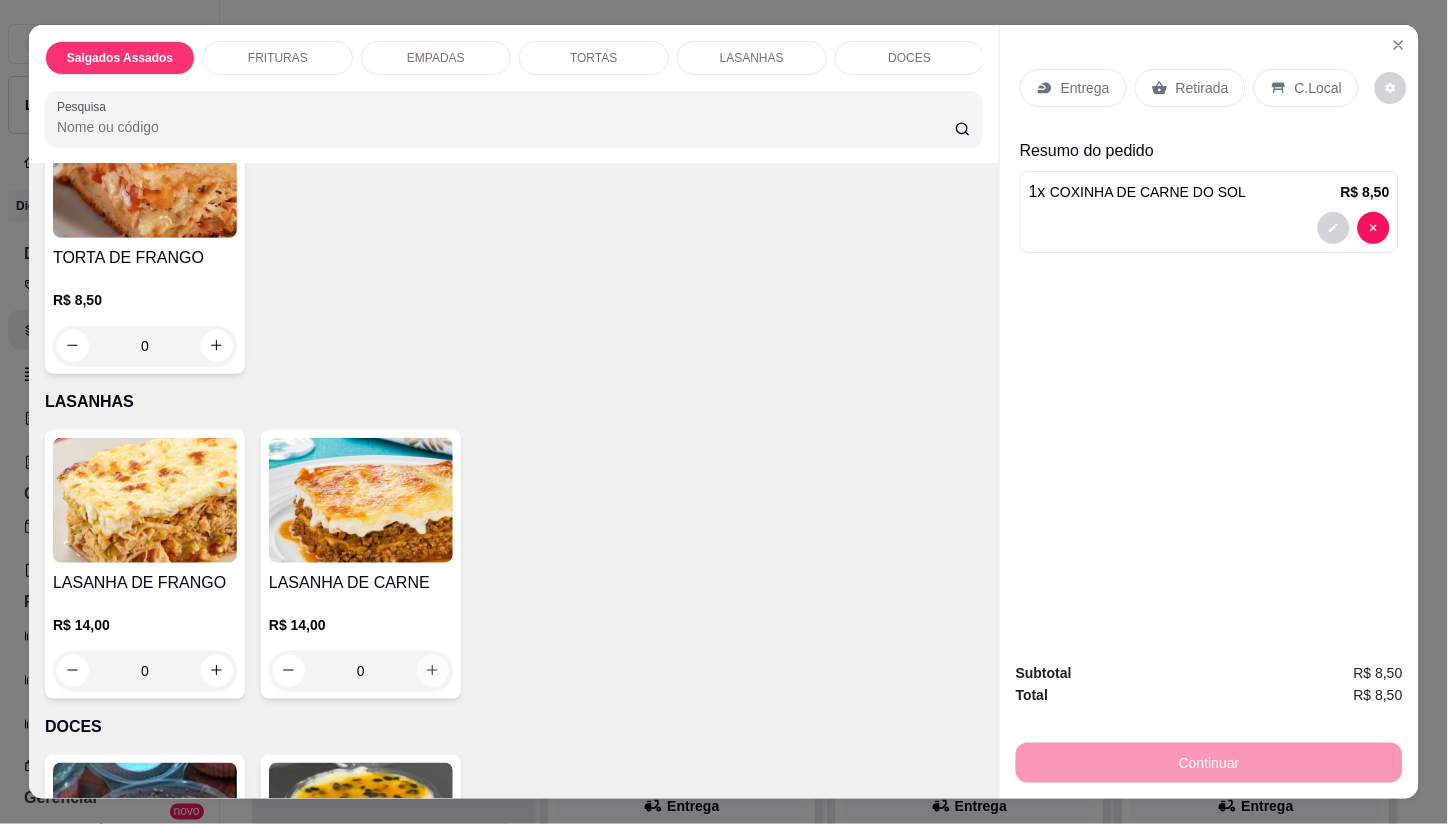 click 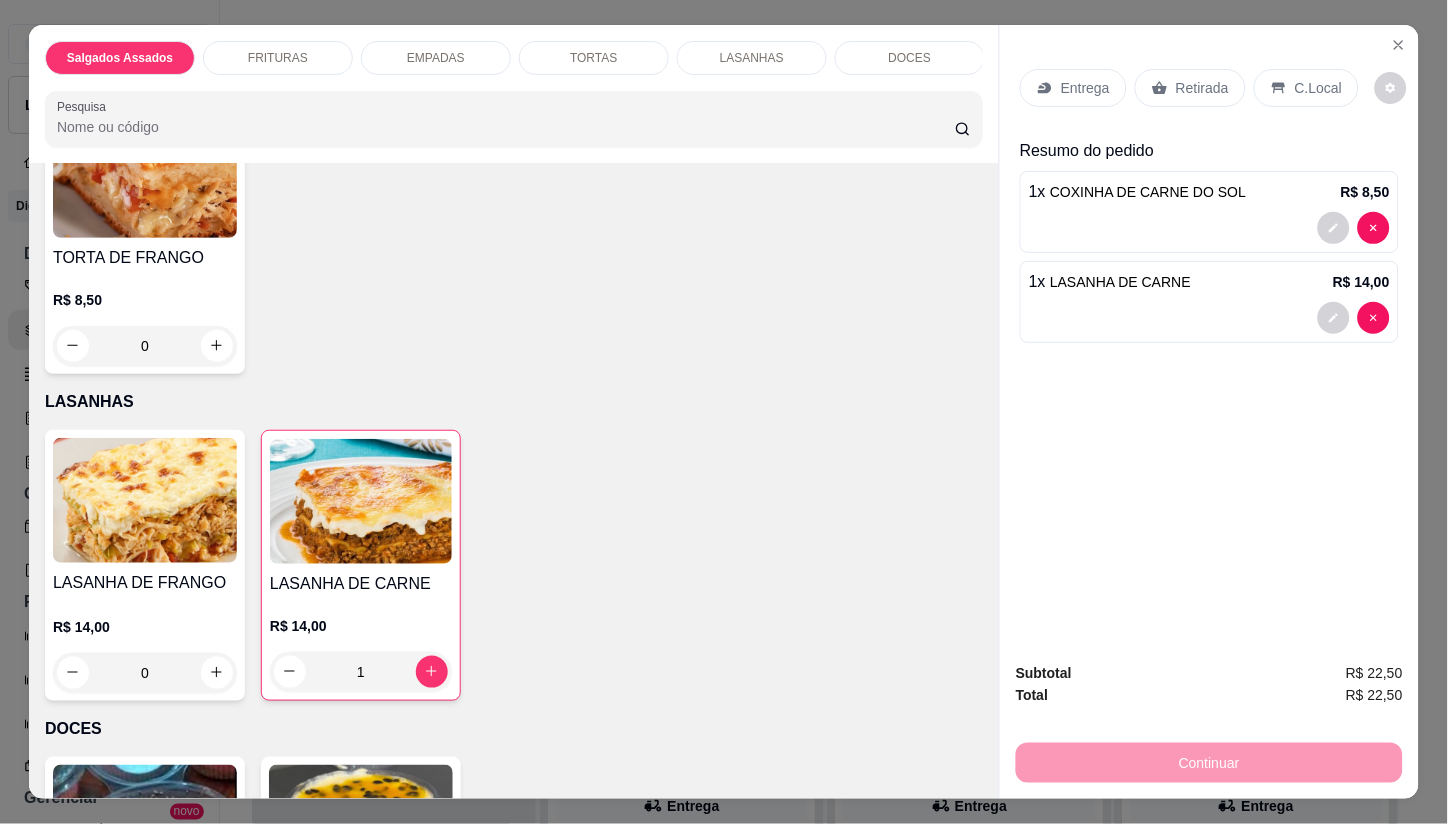 click on "Entrega" at bounding box center (1085, 88) 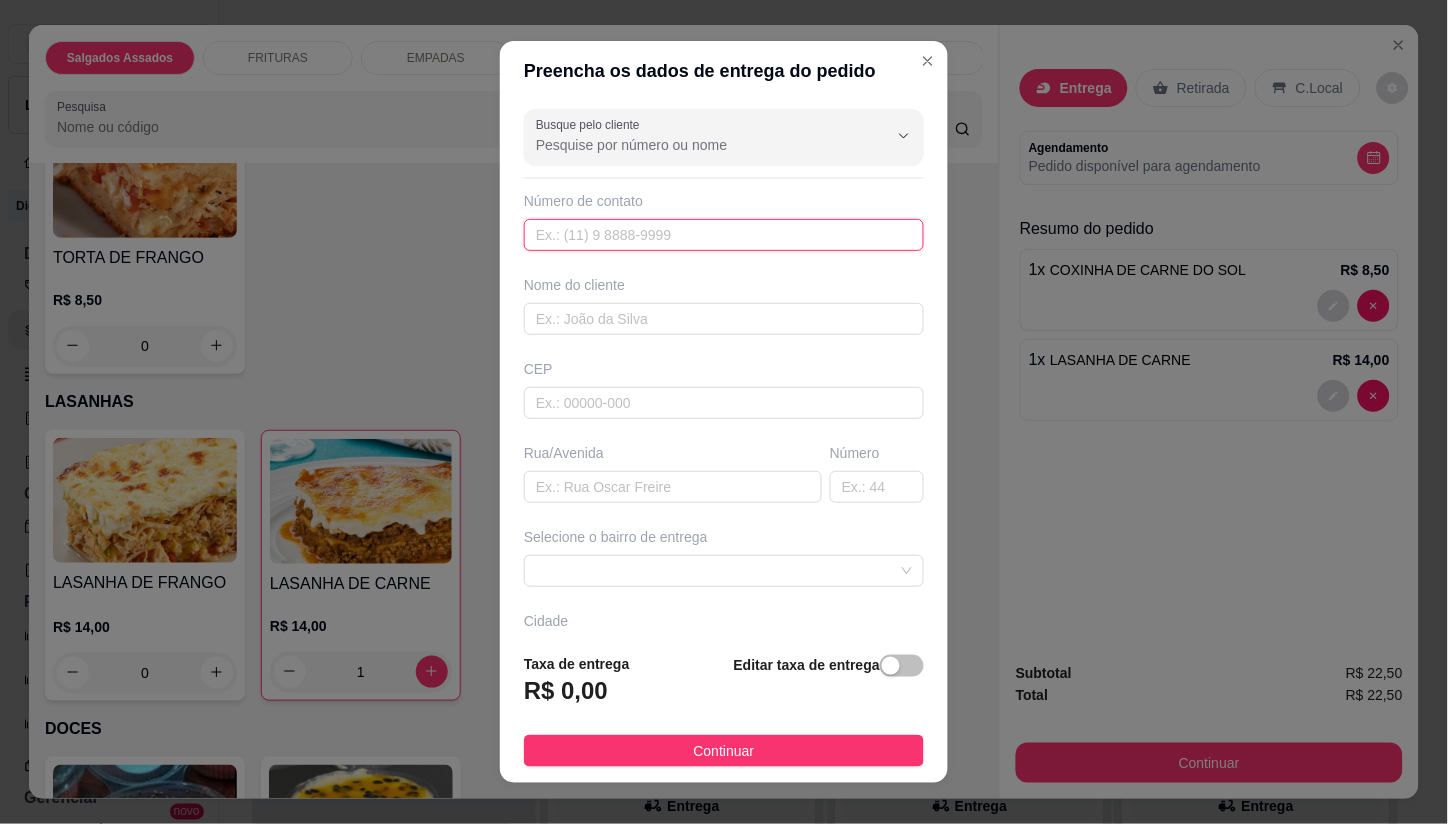 click at bounding box center [724, 235] 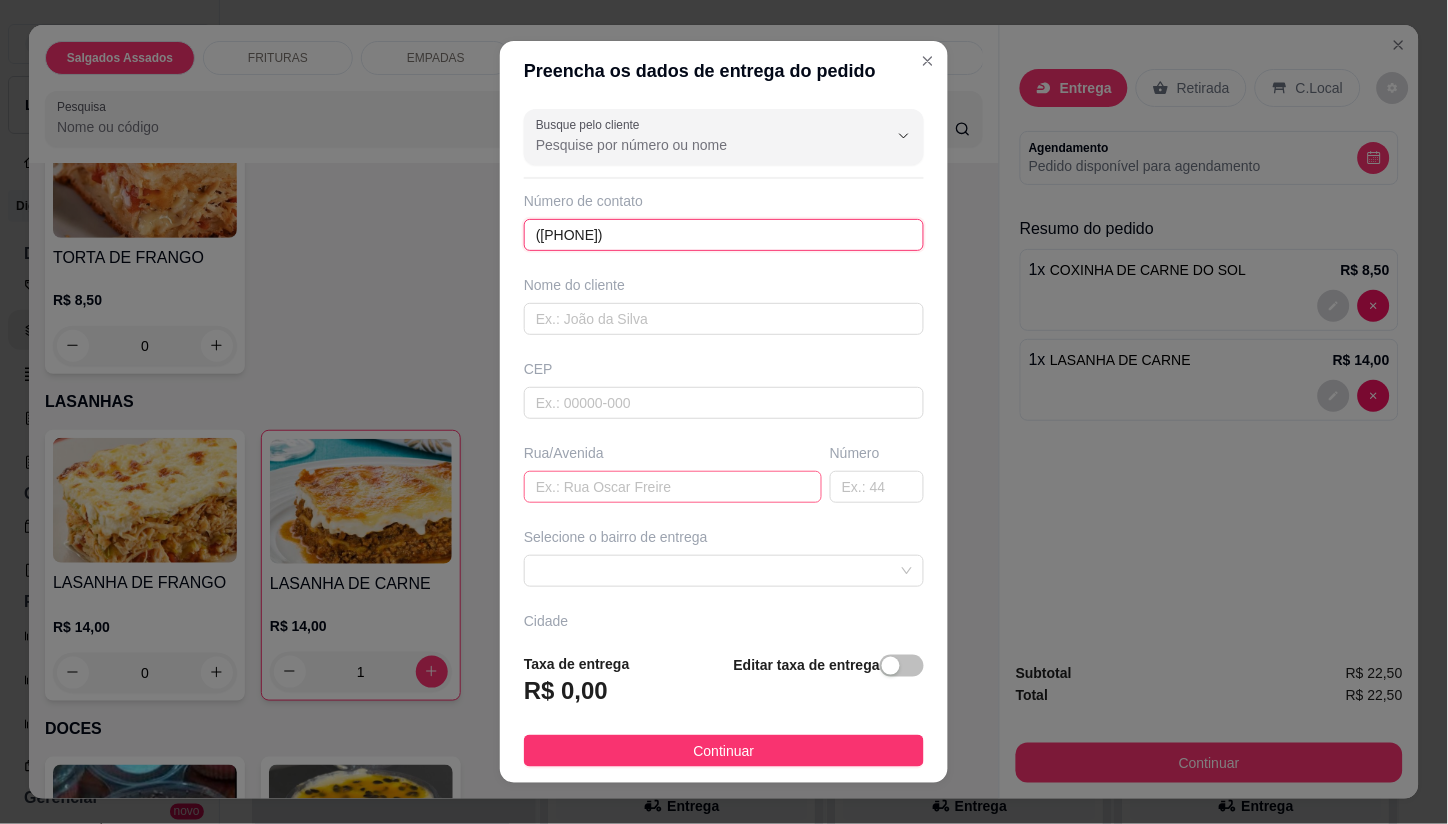 type on "([PHONE])" 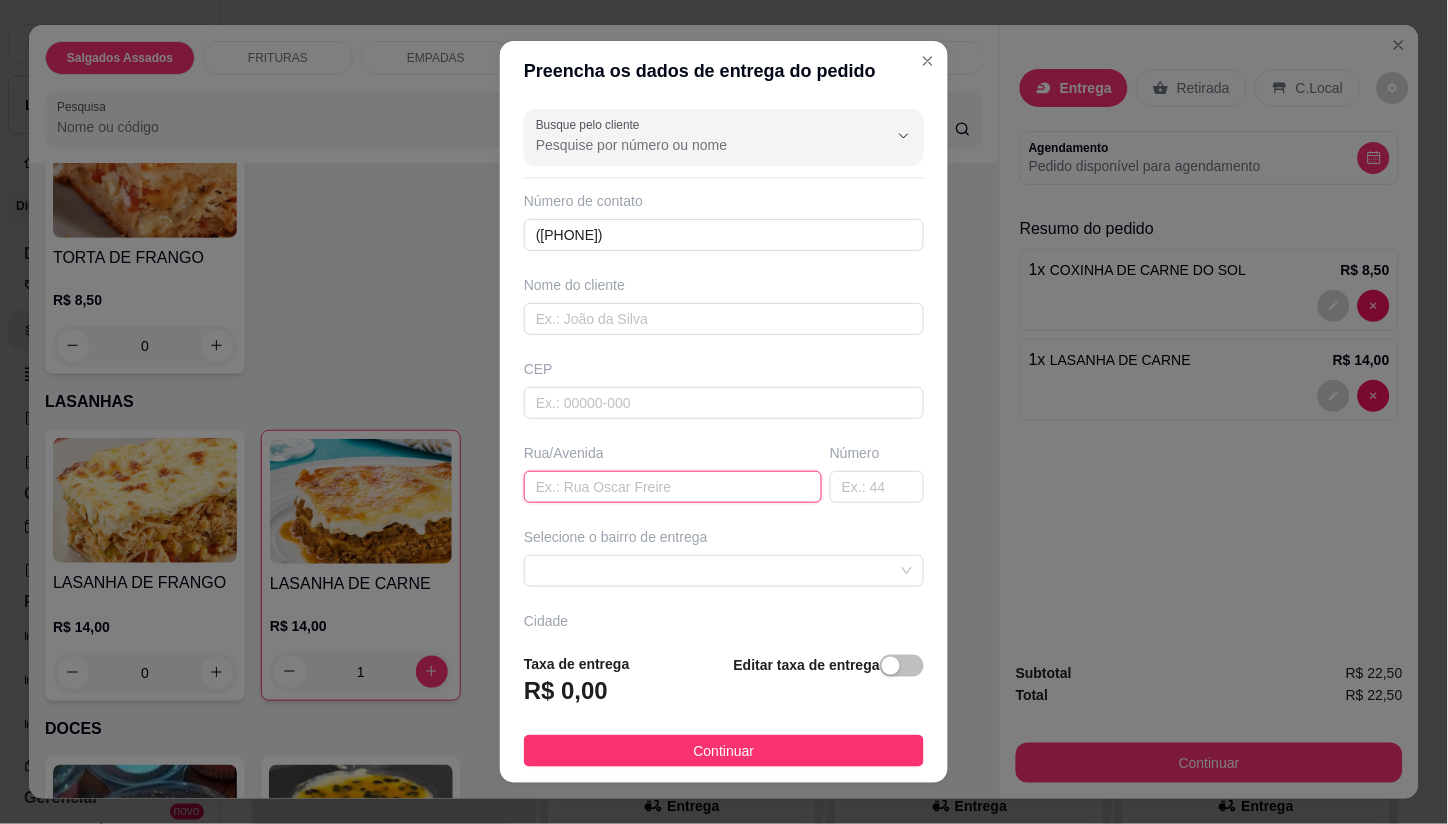 click at bounding box center [673, 487] 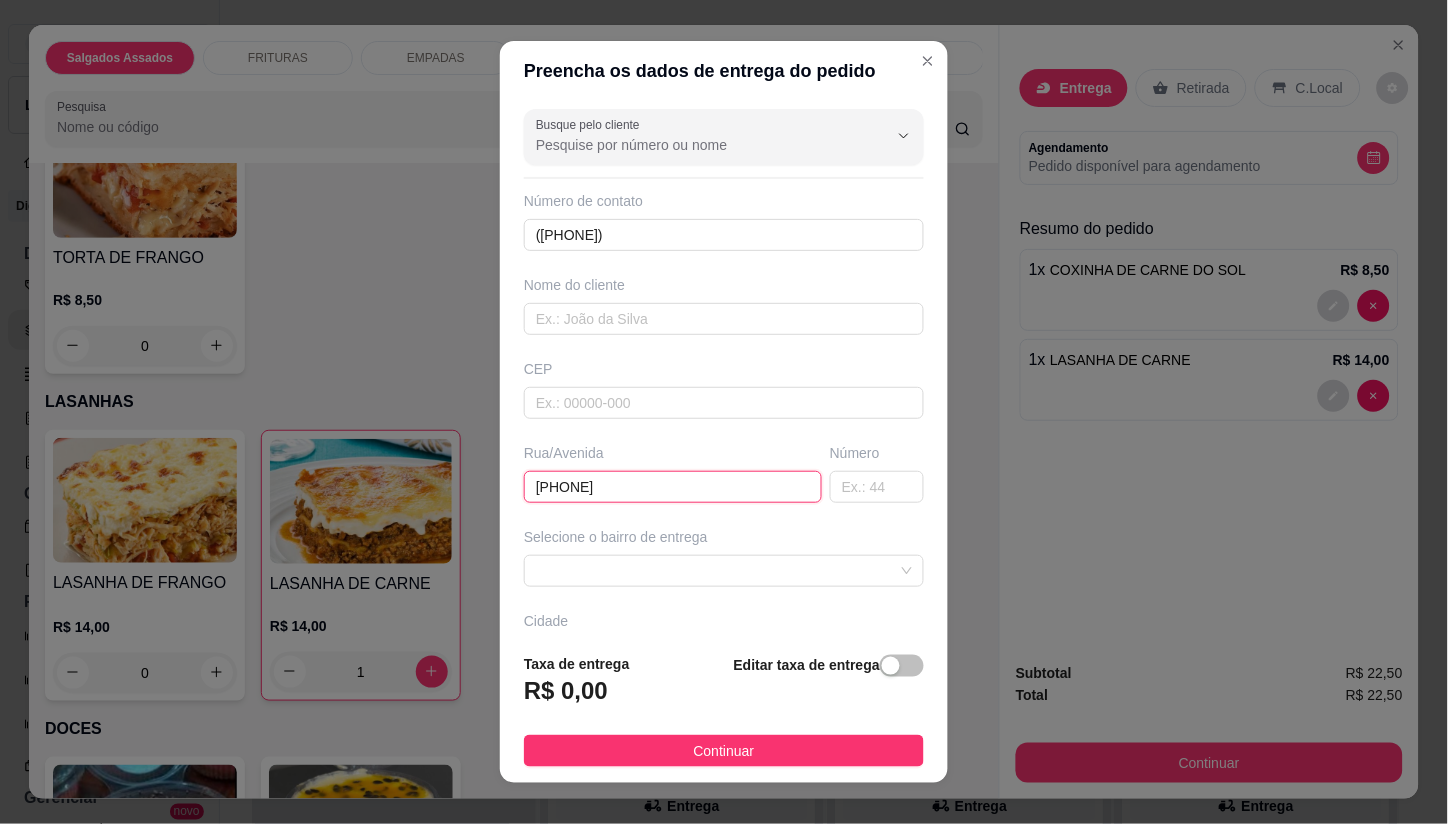 type on "[PHONE]" 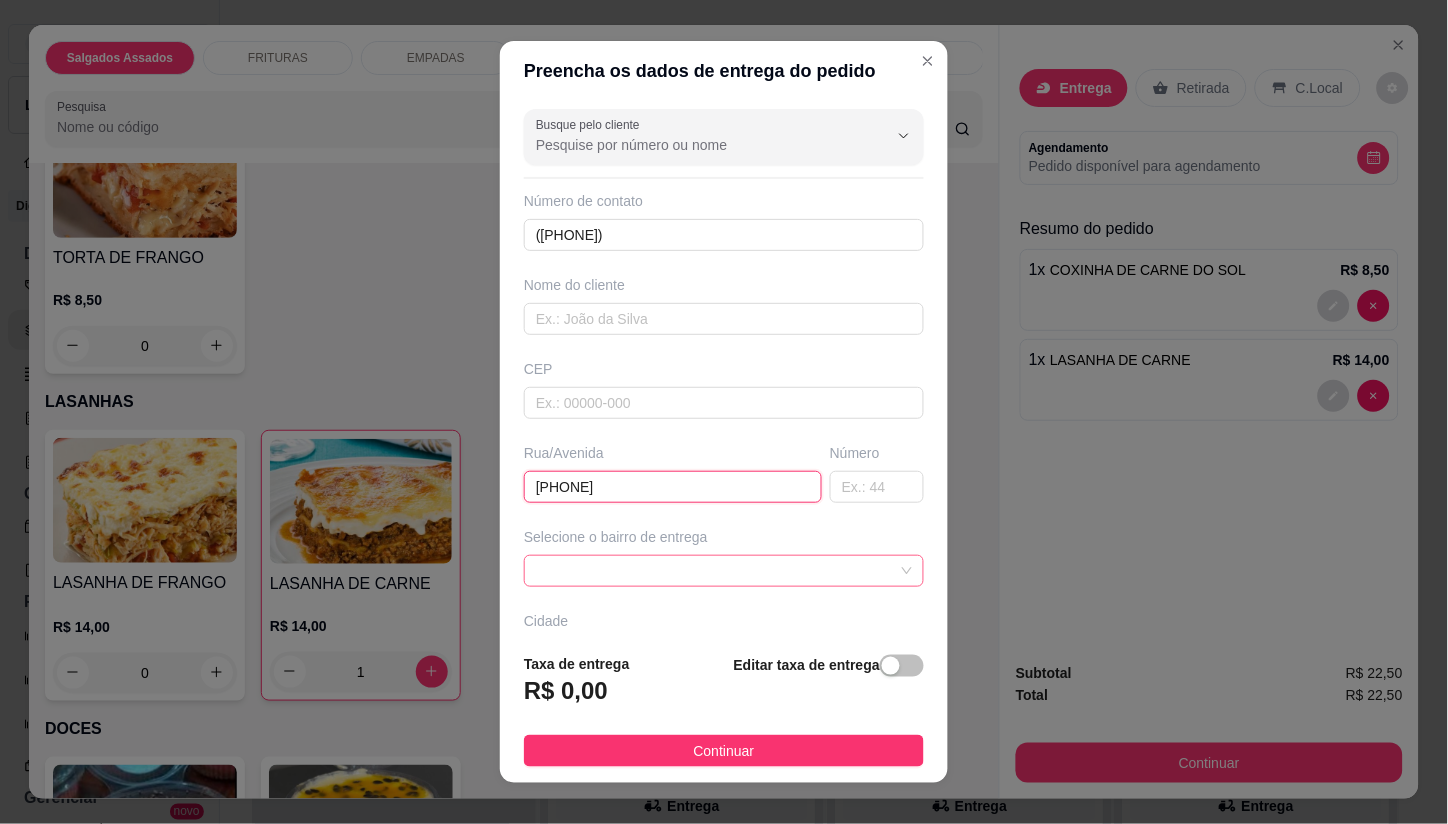 click at bounding box center (724, 571) 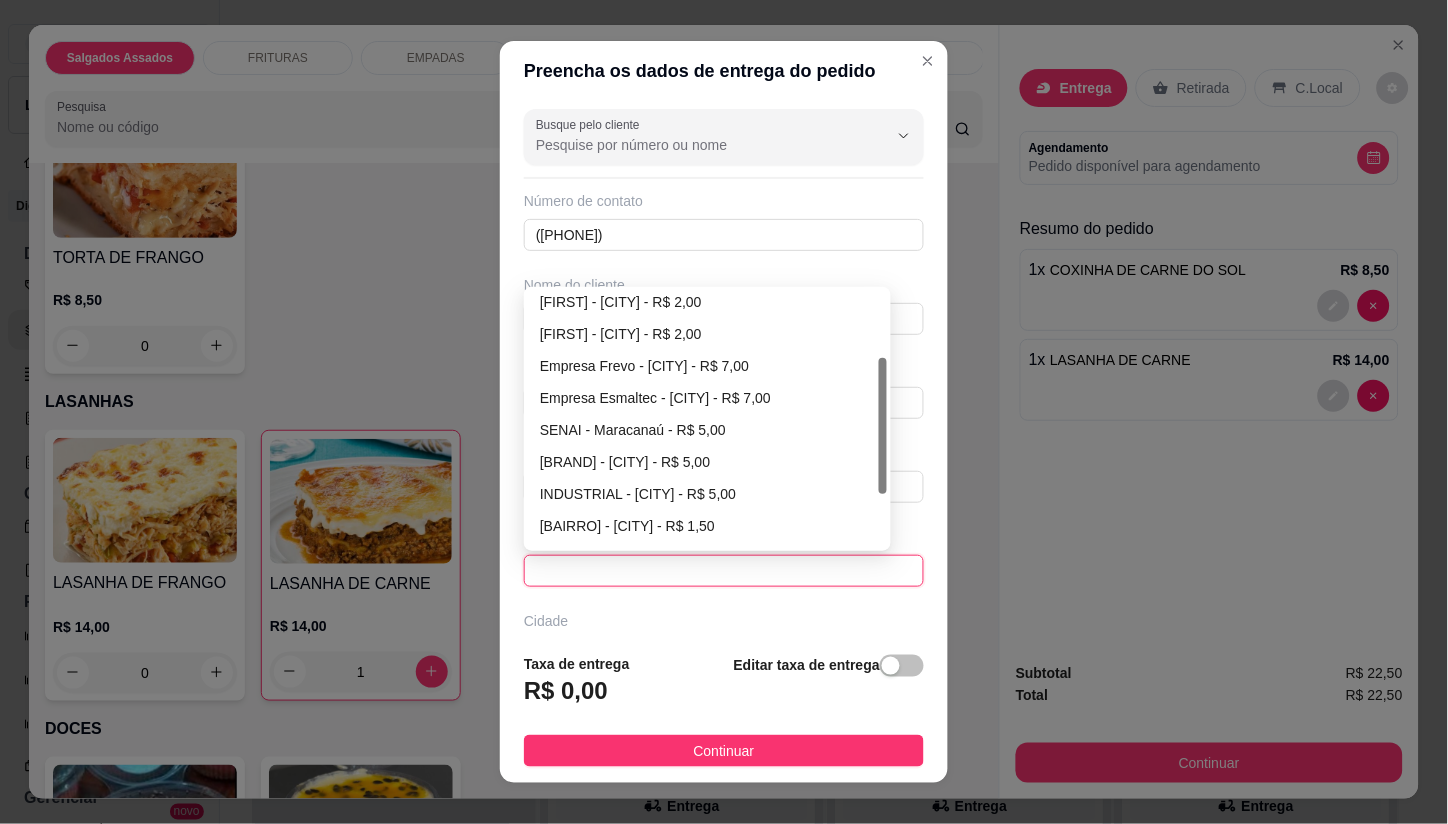 scroll, scrollTop: 224, scrollLeft: 0, axis: vertical 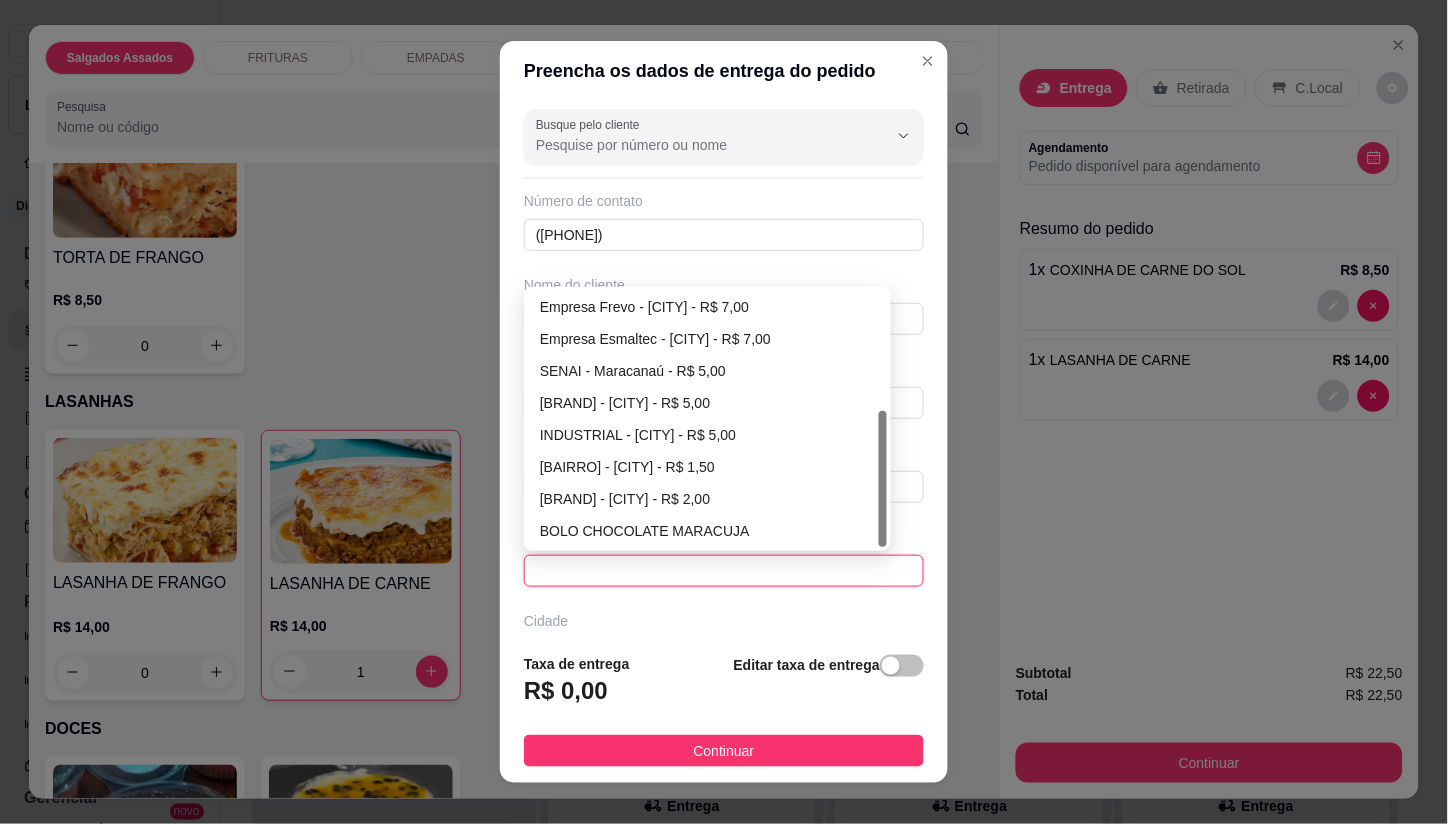 drag, startPoint x: 873, startPoint y: 345, endPoint x: 805, endPoint y: 518, distance: 185.88437 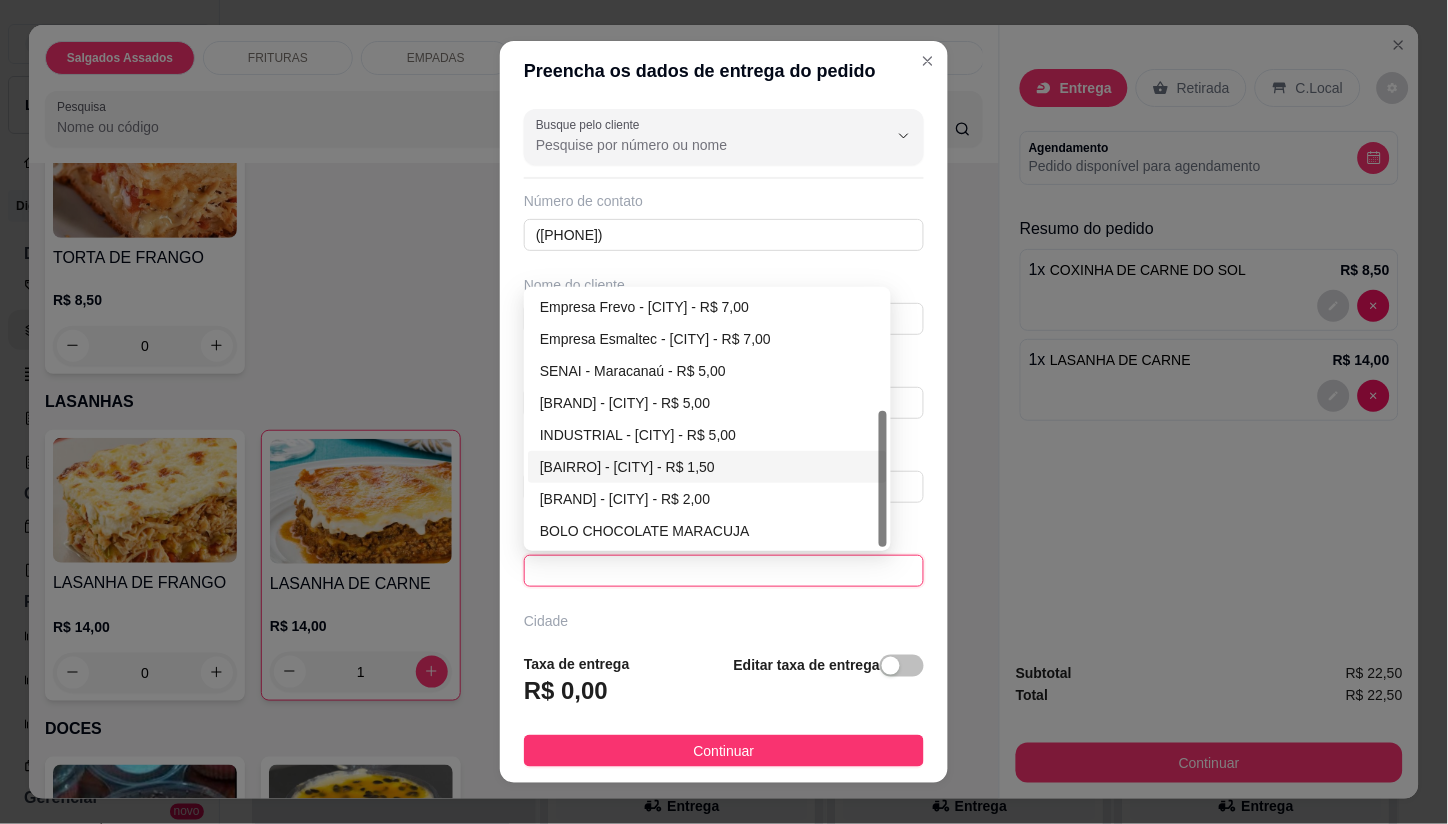 click on "[BAIRRO] - [CITY] -  R$ 1,50" at bounding box center (707, 467) 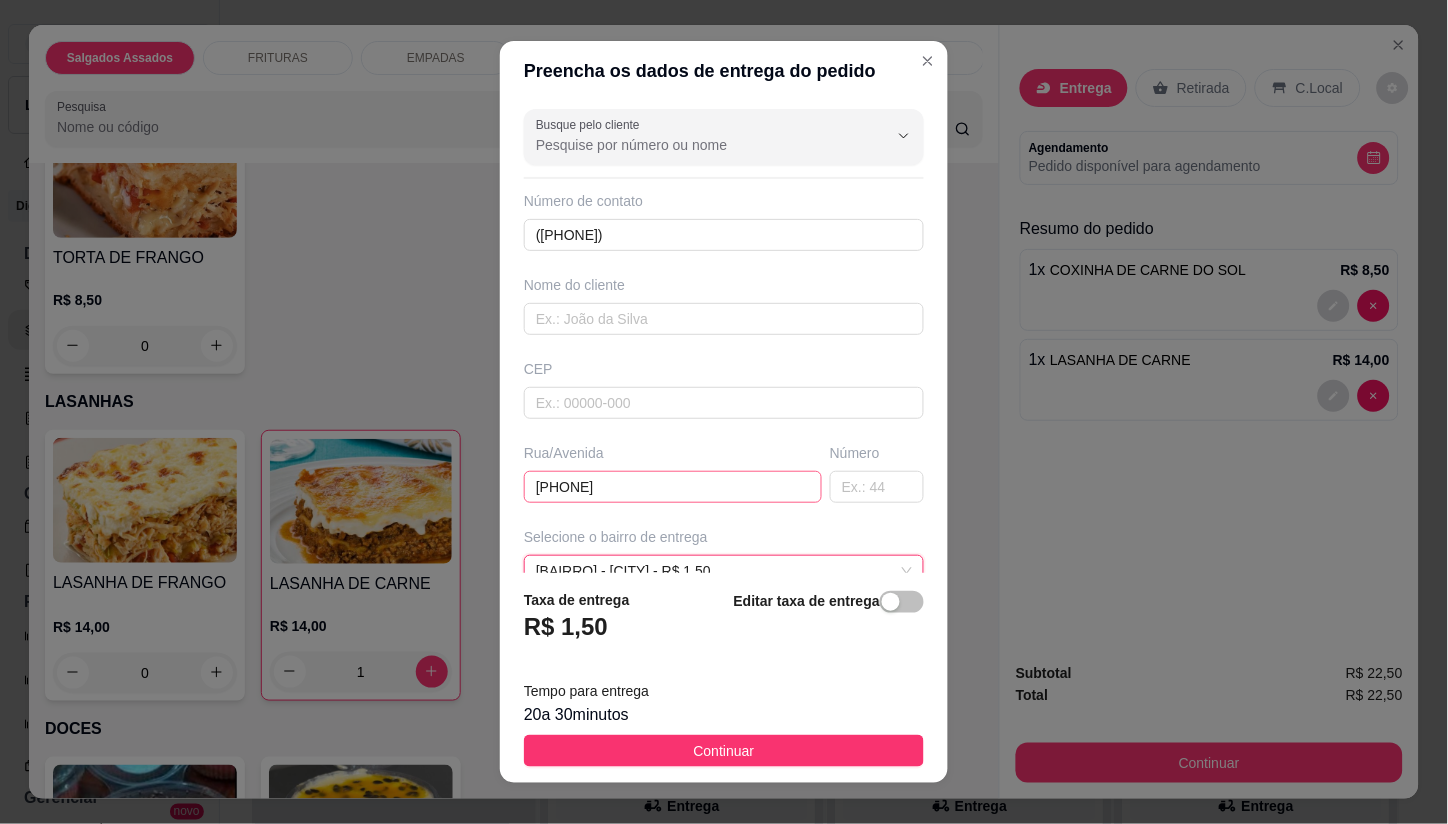 scroll, scrollTop: 203, scrollLeft: 0, axis: vertical 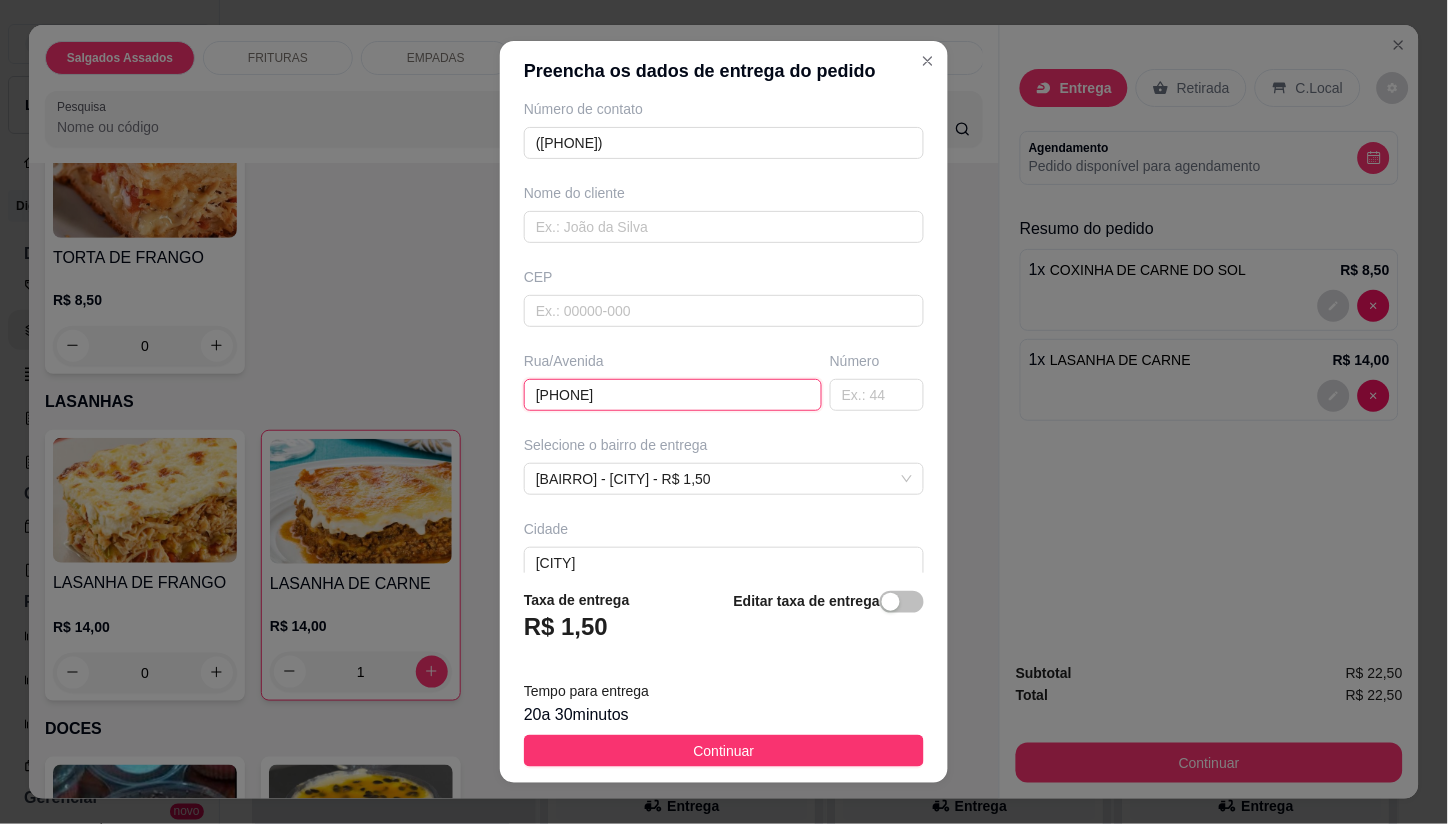 drag, startPoint x: 644, startPoint y: 396, endPoint x: 488, endPoint y: 406, distance: 156.32019 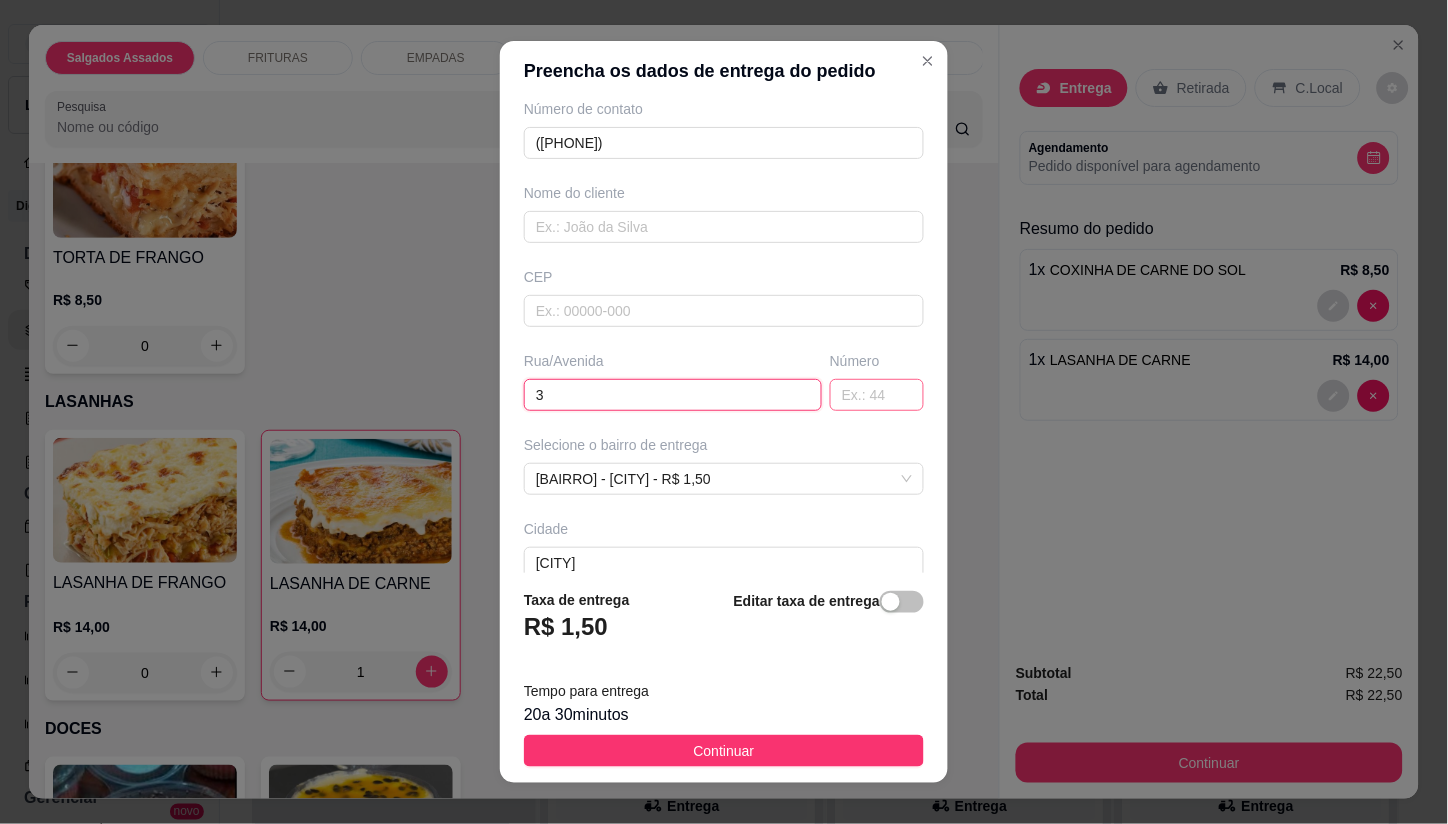 type on "3" 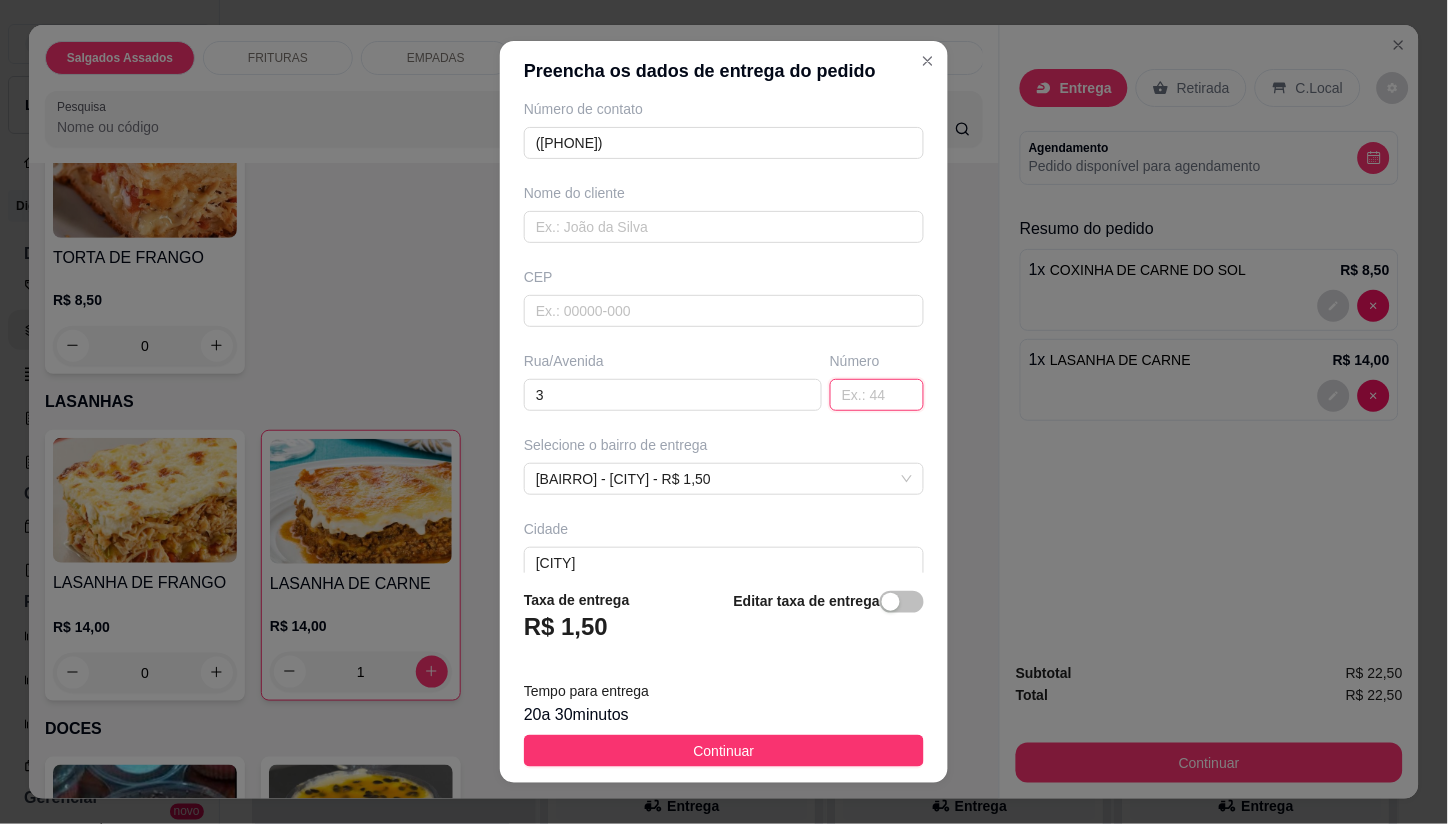 click at bounding box center [877, 395] 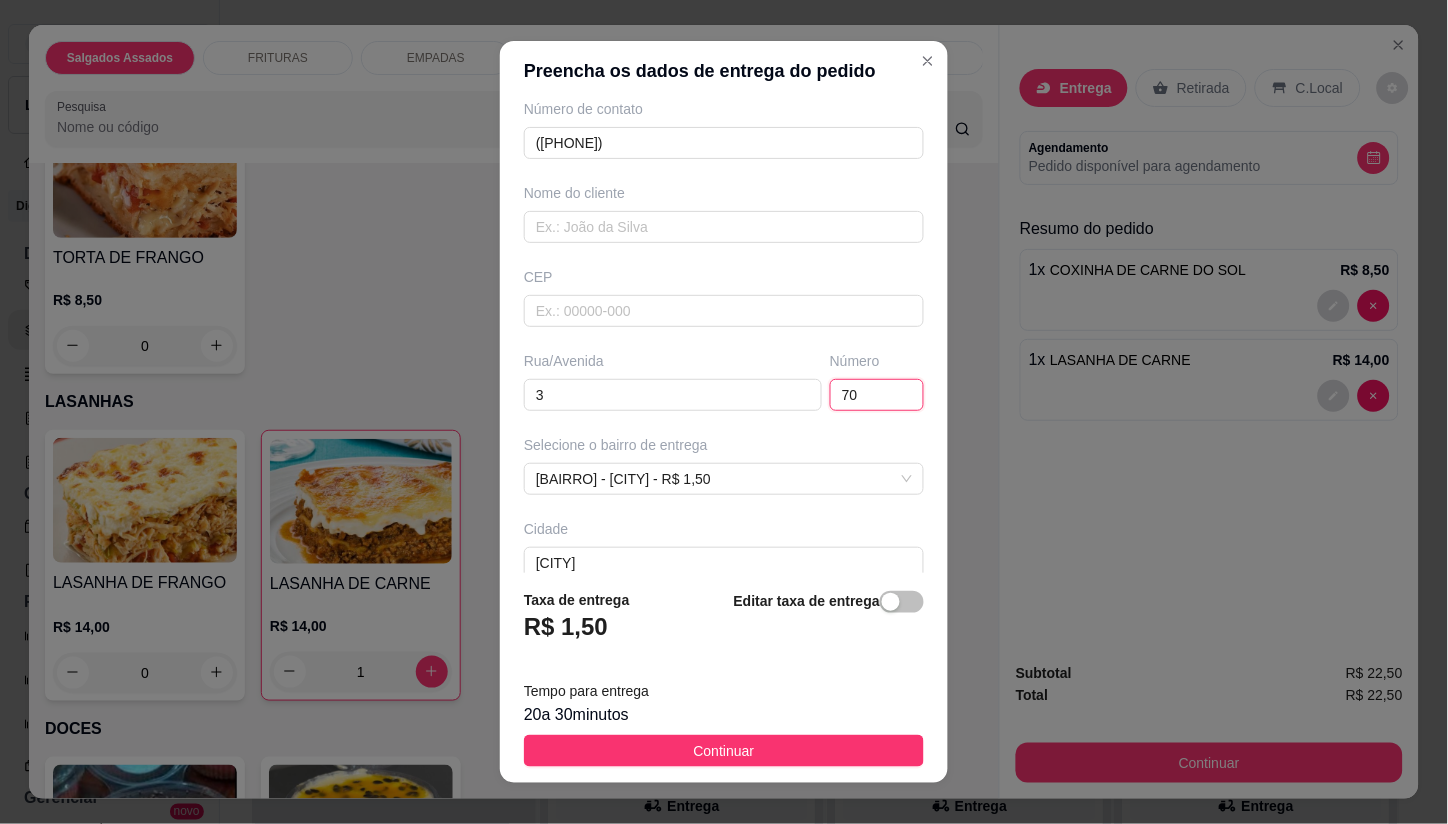 scroll, scrollTop: 203, scrollLeft: 0, axis: vertical 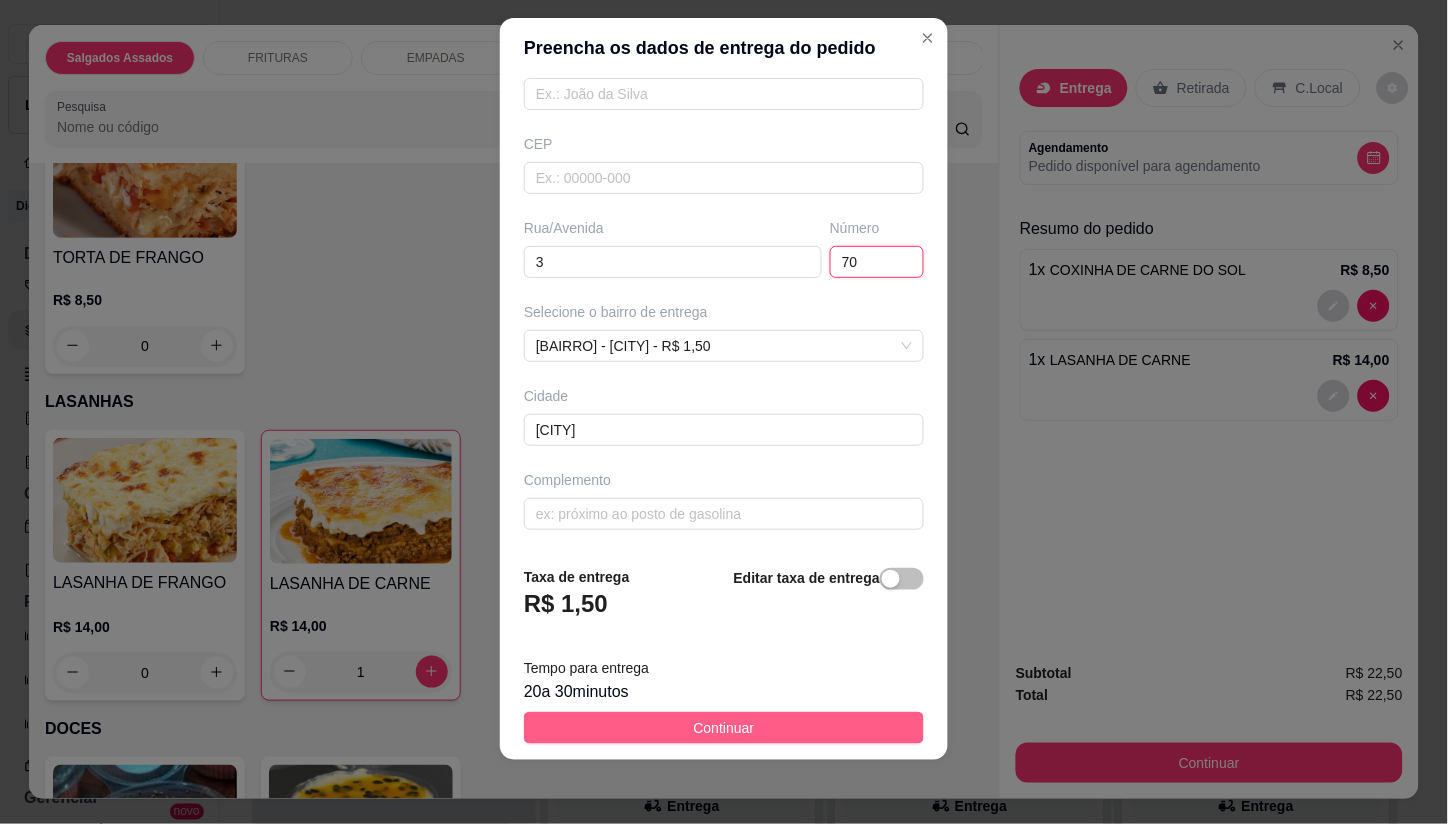 type on "70" 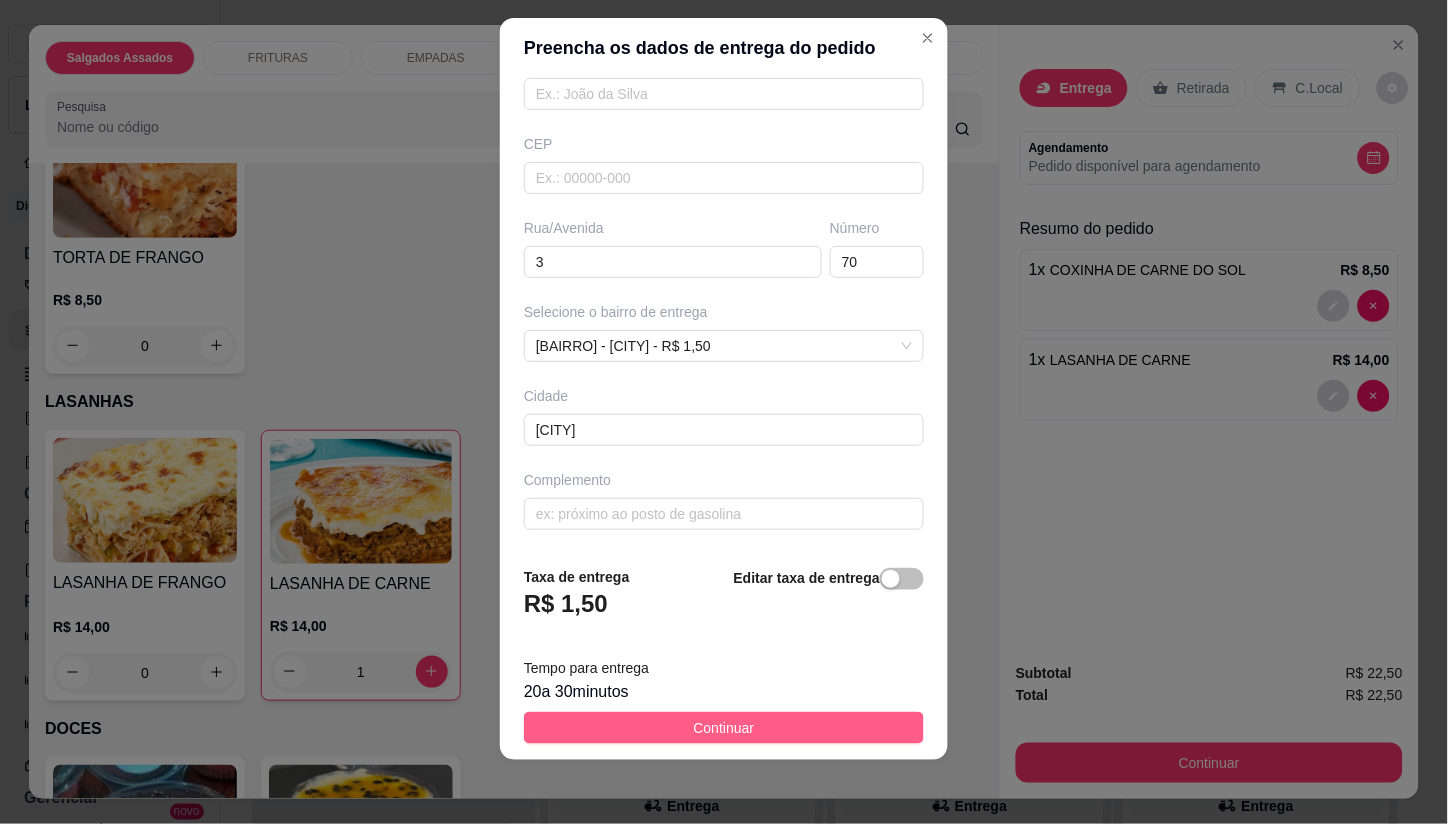 click on "Continuar" at bounding box center (724, 728) 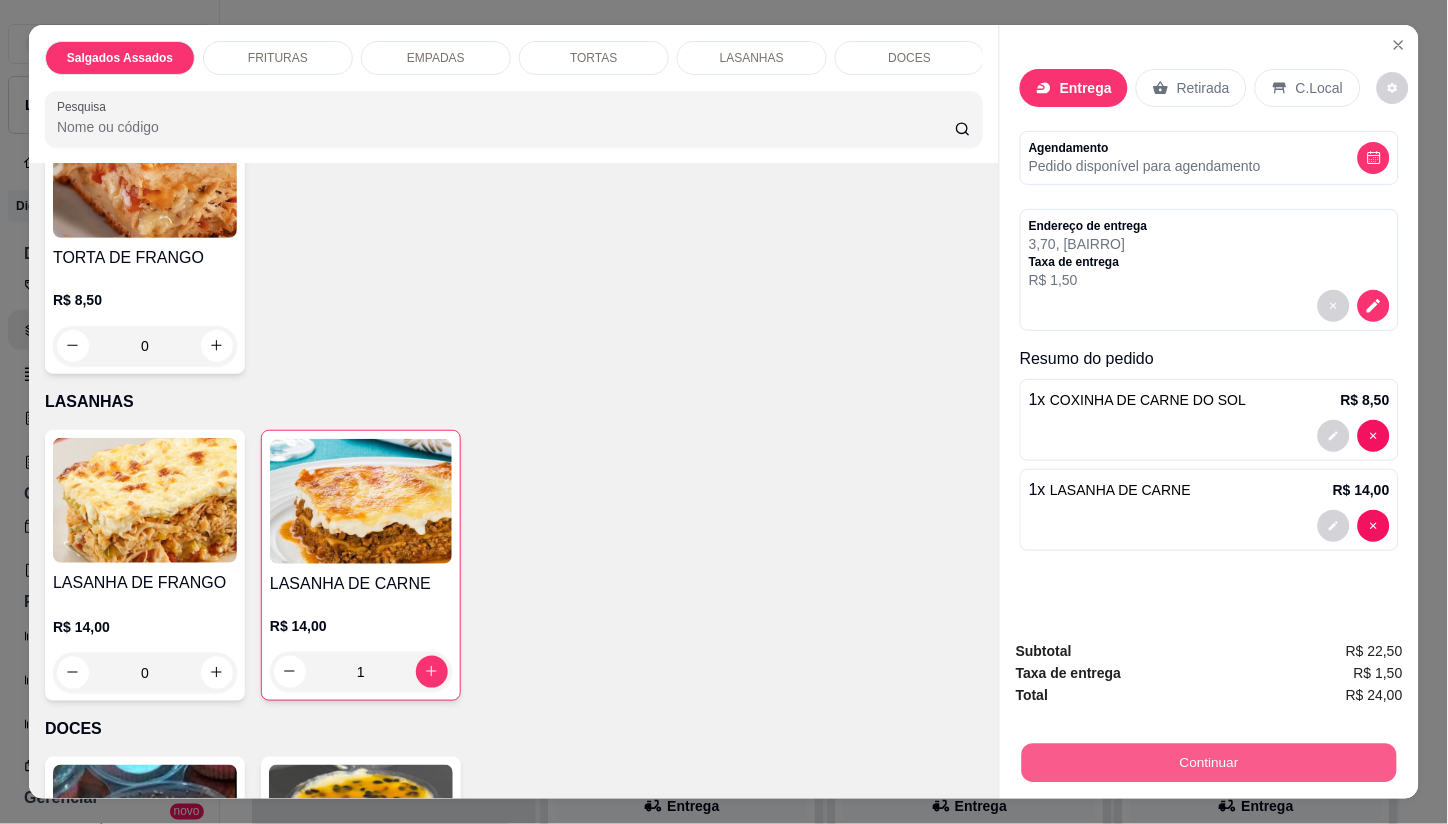 click on "Continuar" at bounding box center [1209, 763] 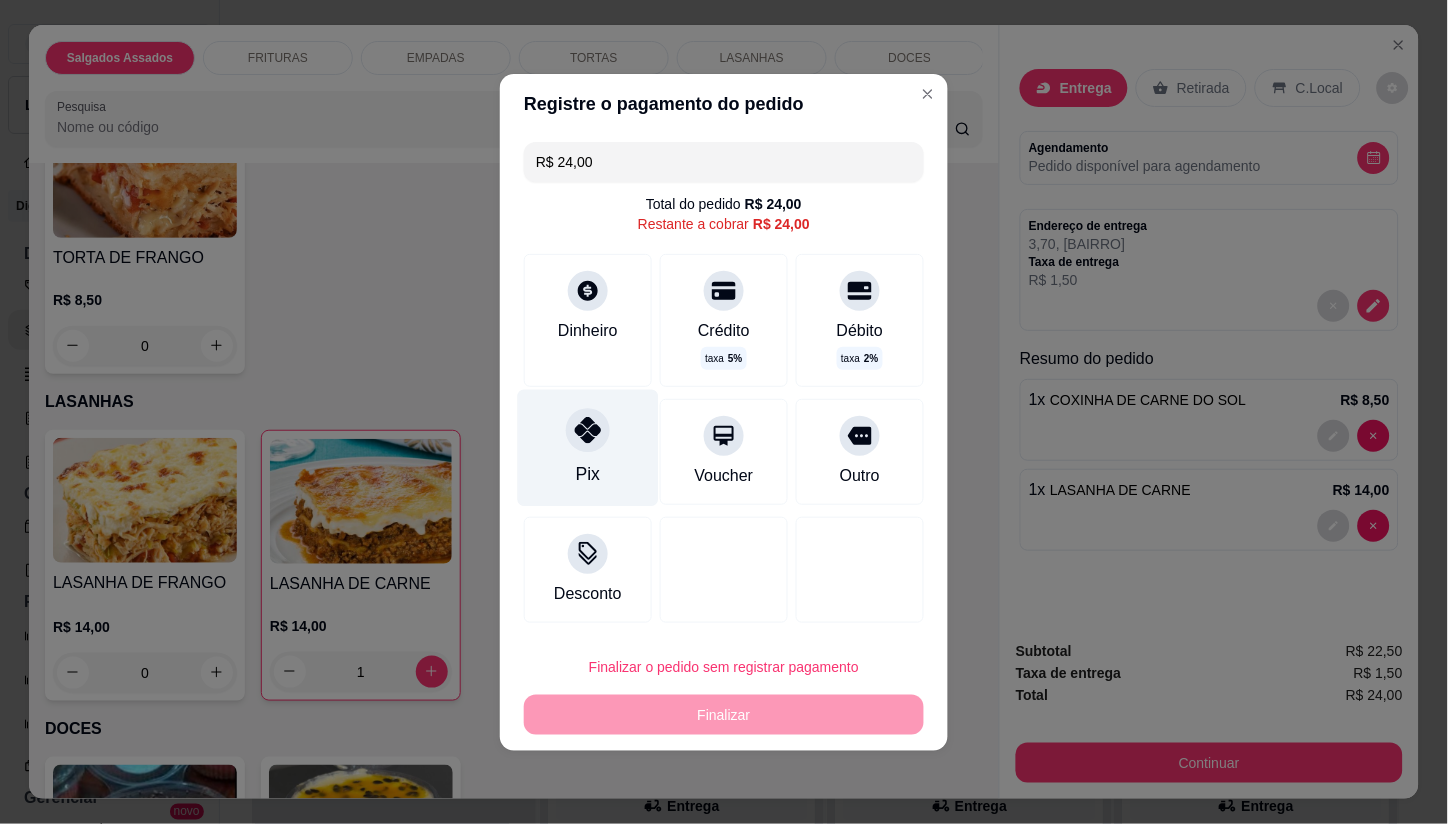 click 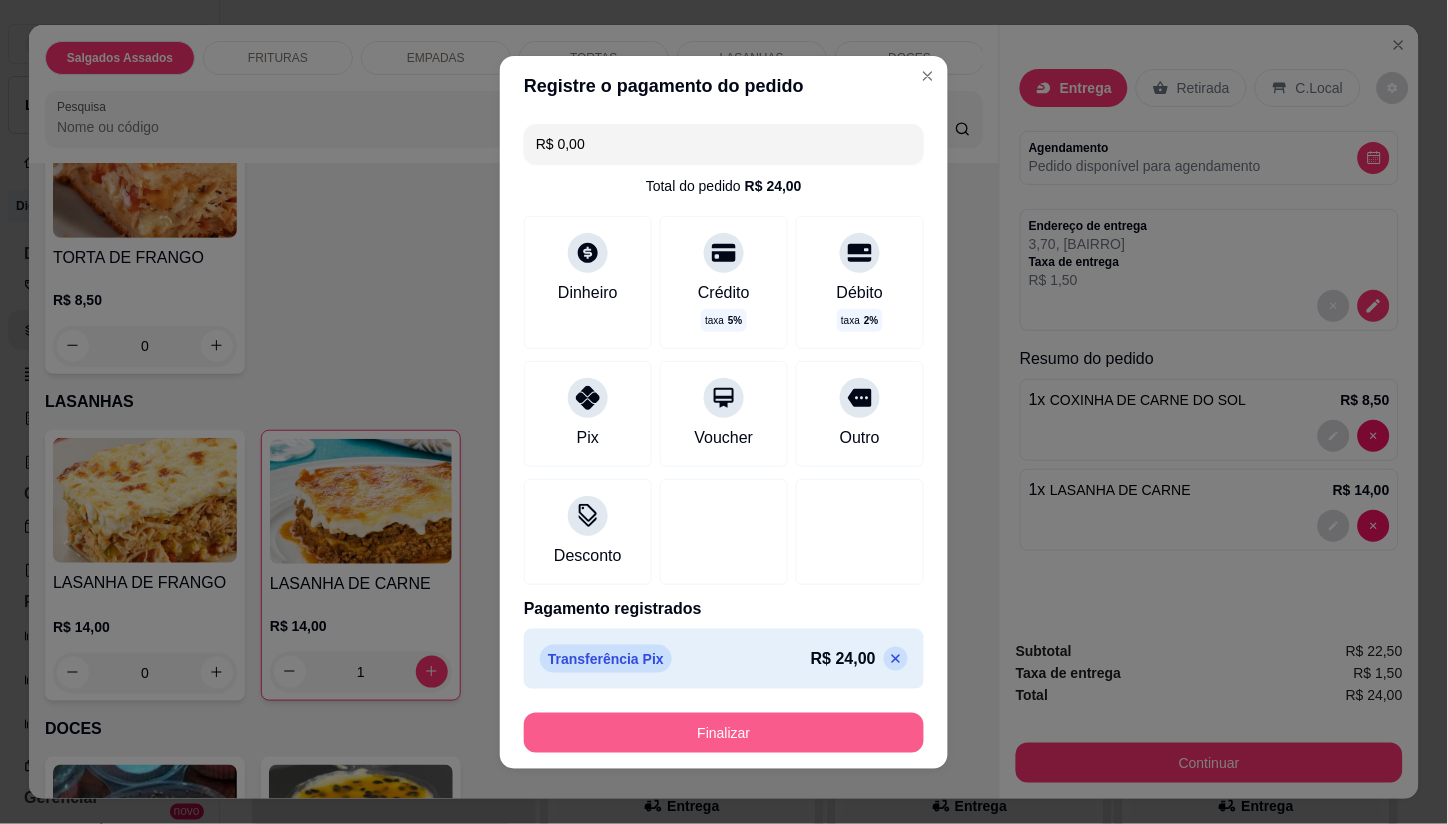 click on "Finalizar" at bounding box center [724, 733] 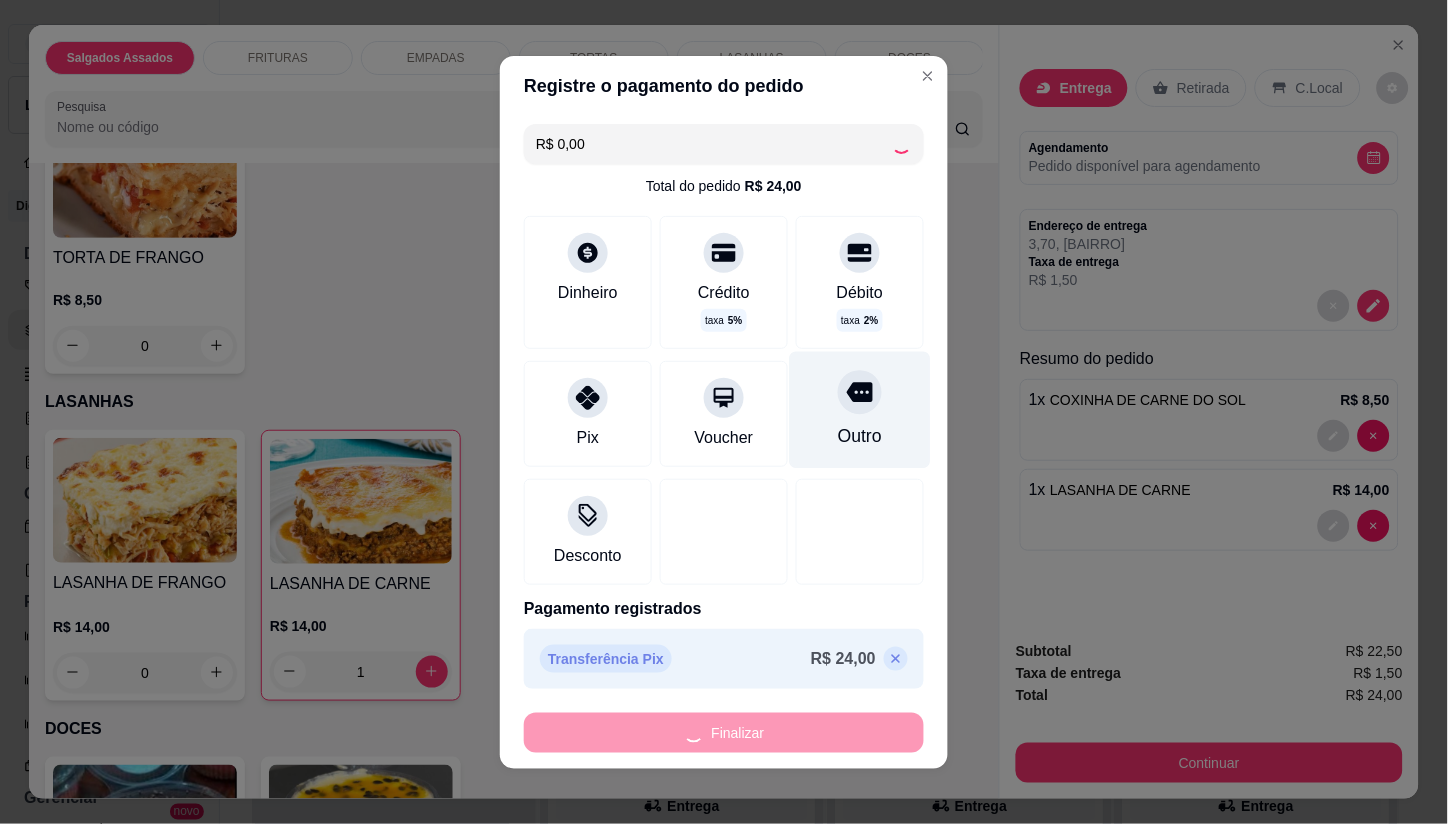 type on "0" 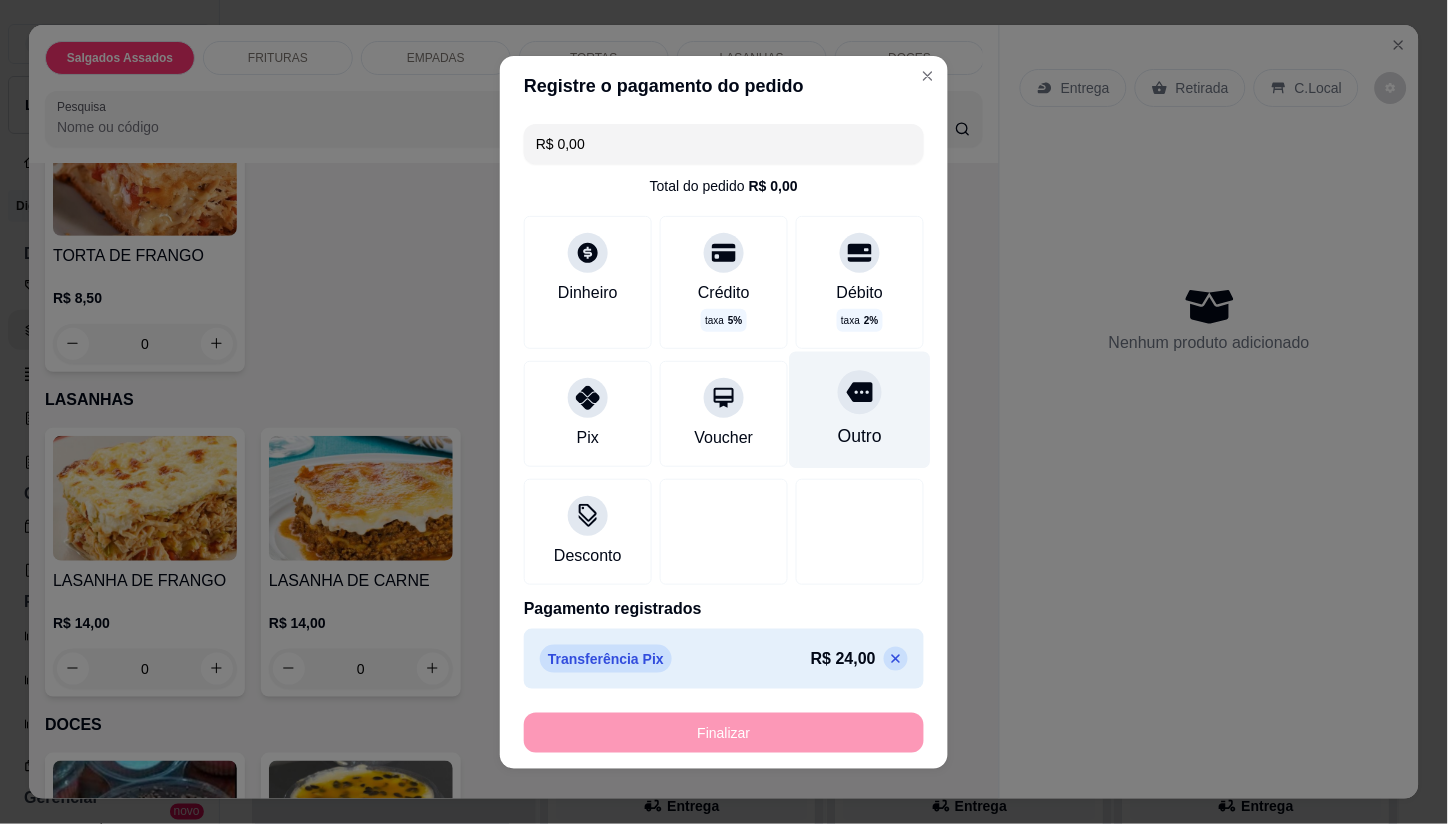 type on "-R$ 24,00" 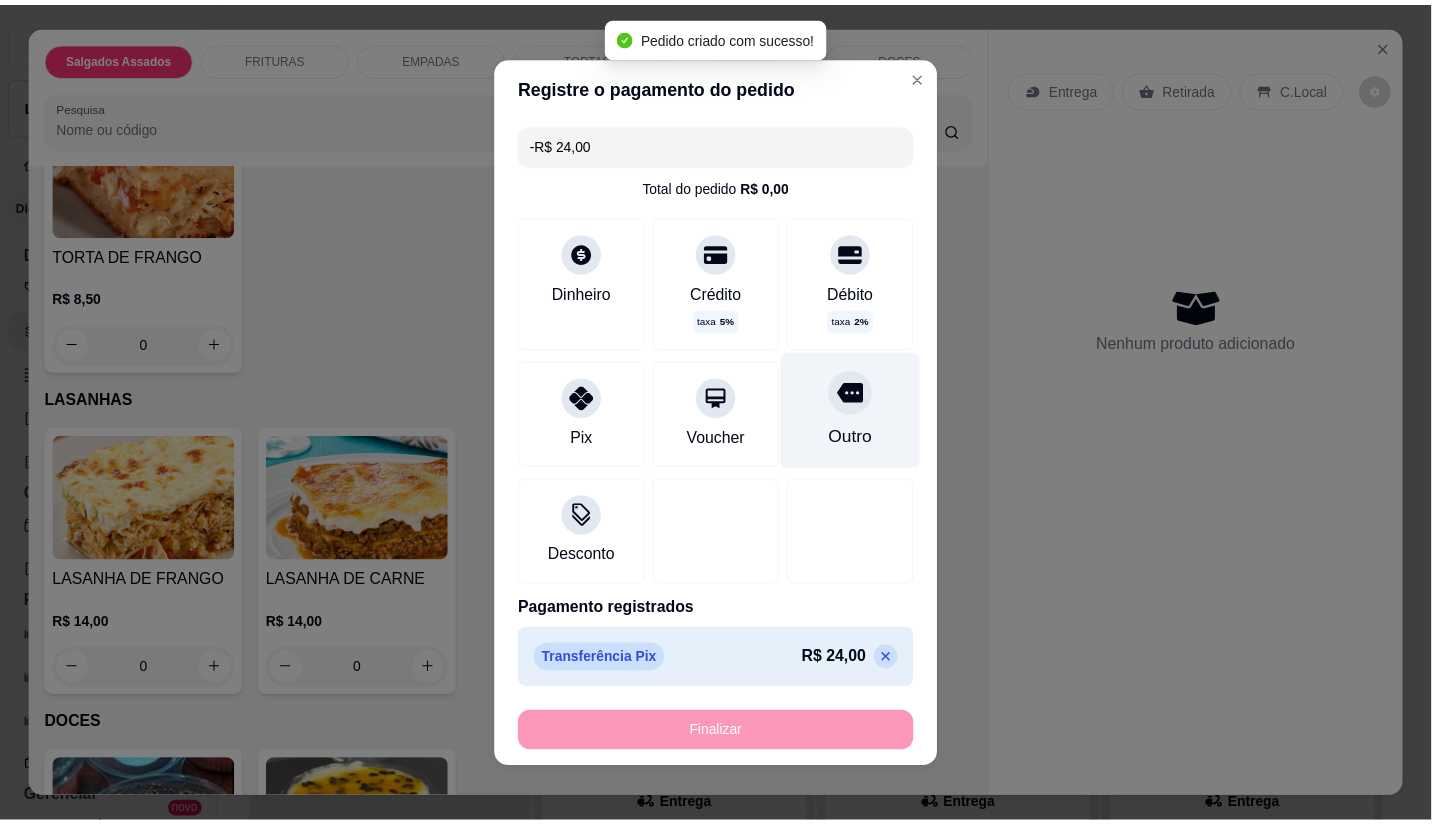scroll, scrollTop: 2375, scrollLeft: 0, axis: vertical 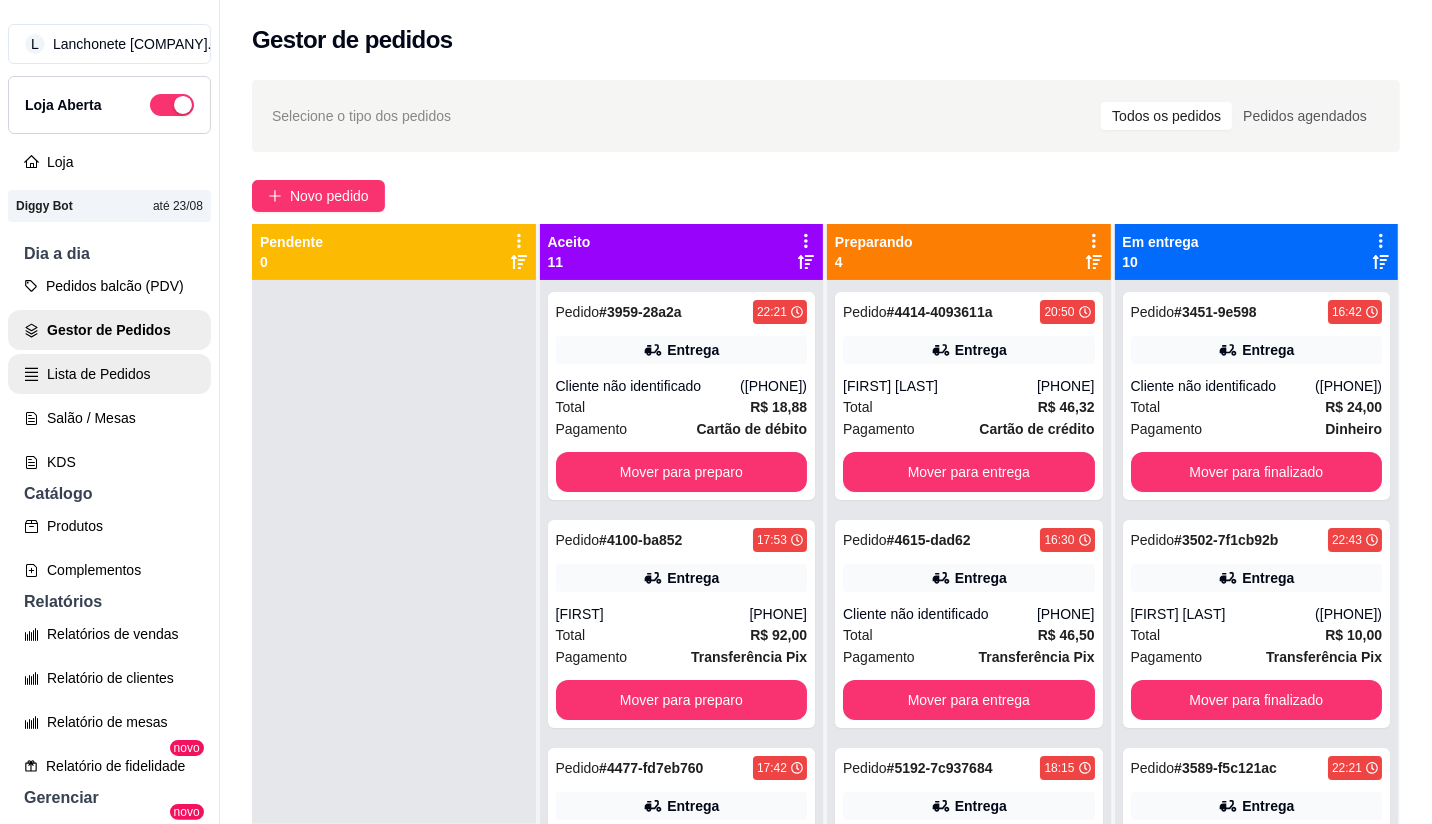 click on "Lista de Pedidos" at bounding box center [109, 374] 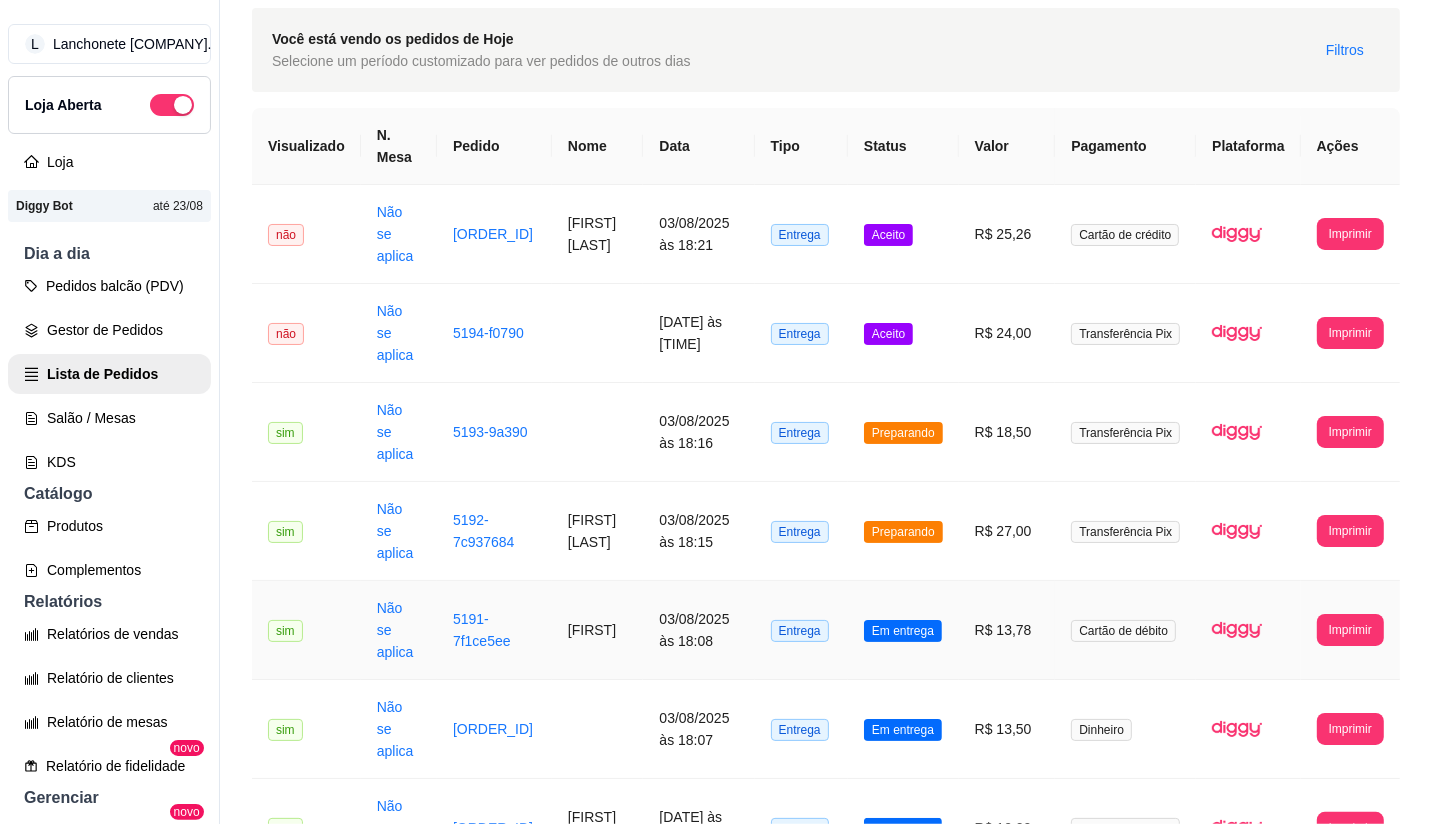 scroll, scrollTop: 111, scrollLeft: 0, axis: vertical 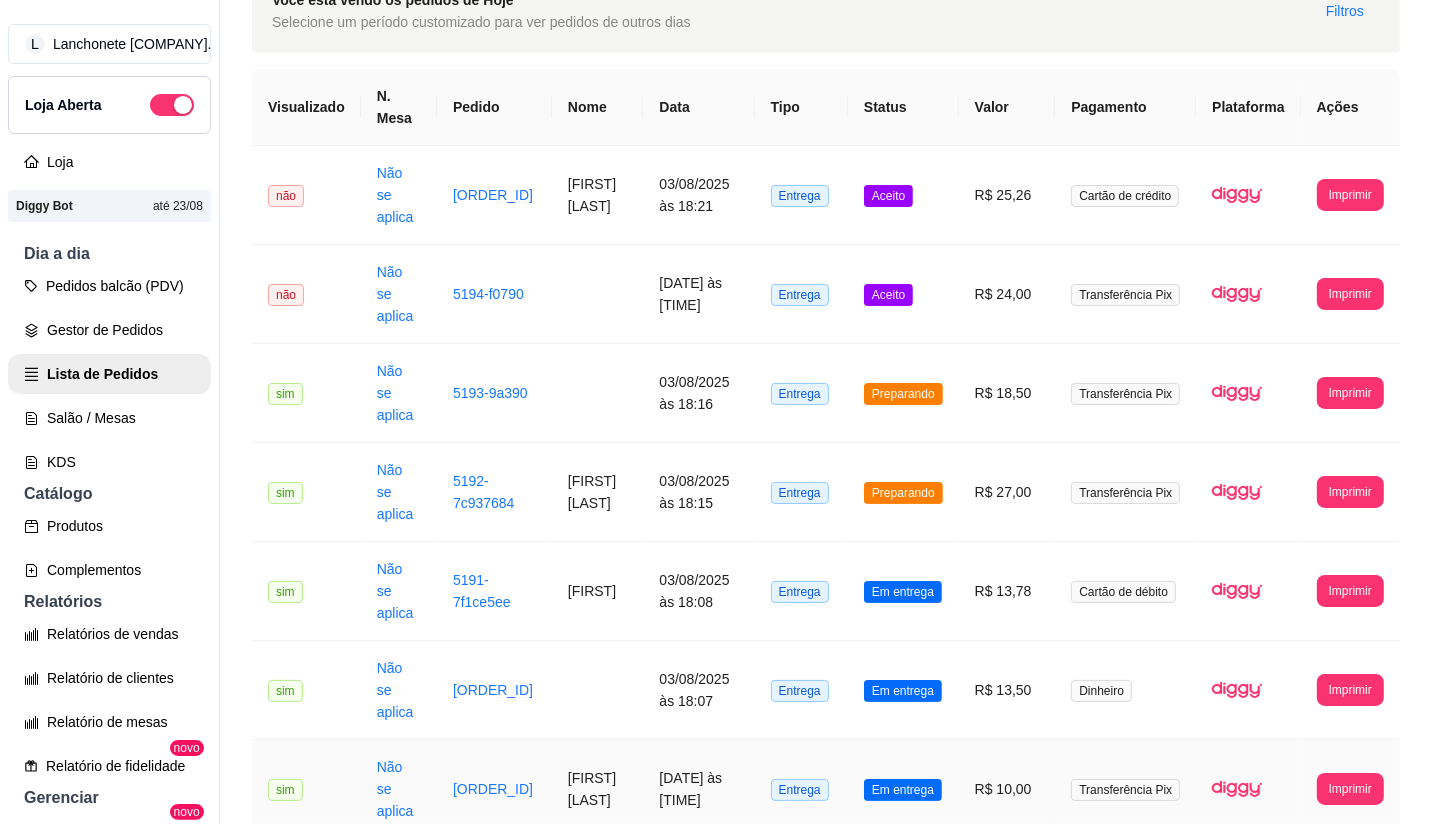 click on "Em entrega" at bounding box center [903, 789] 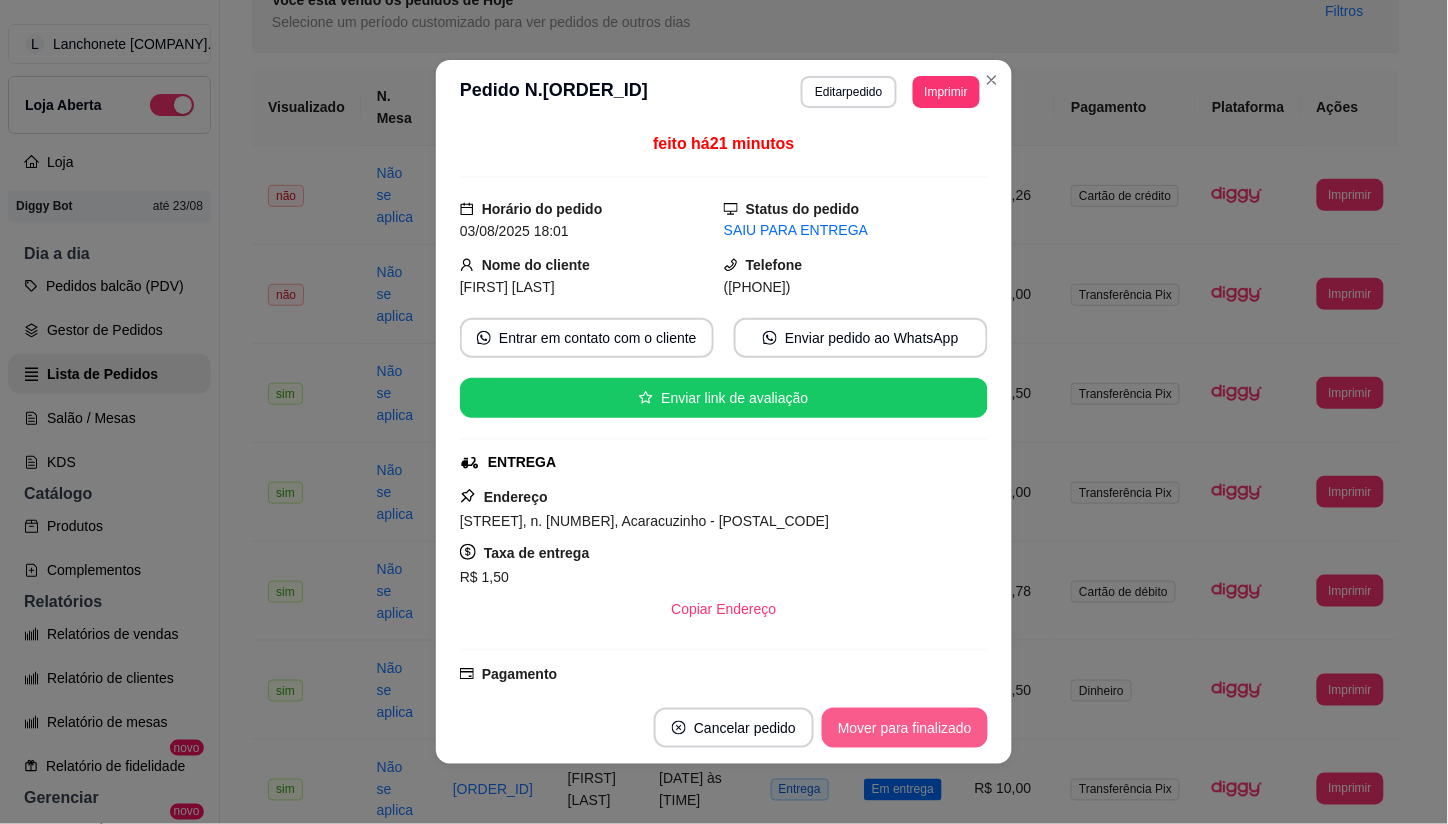 click on "Mover para finalizado" at bounding box center (905, 728) 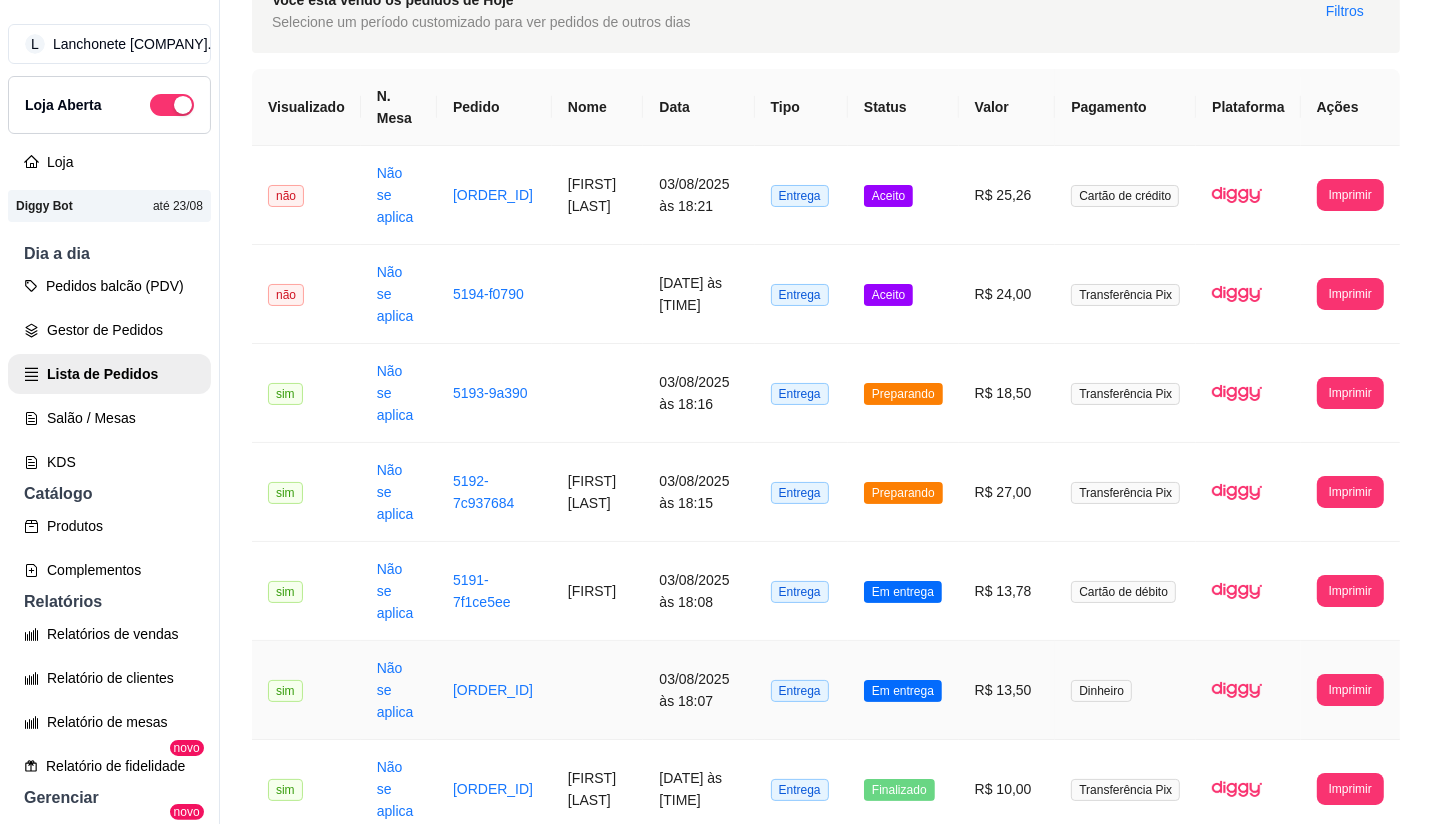 click on "Em entrega" at bounding box center (903, 690) 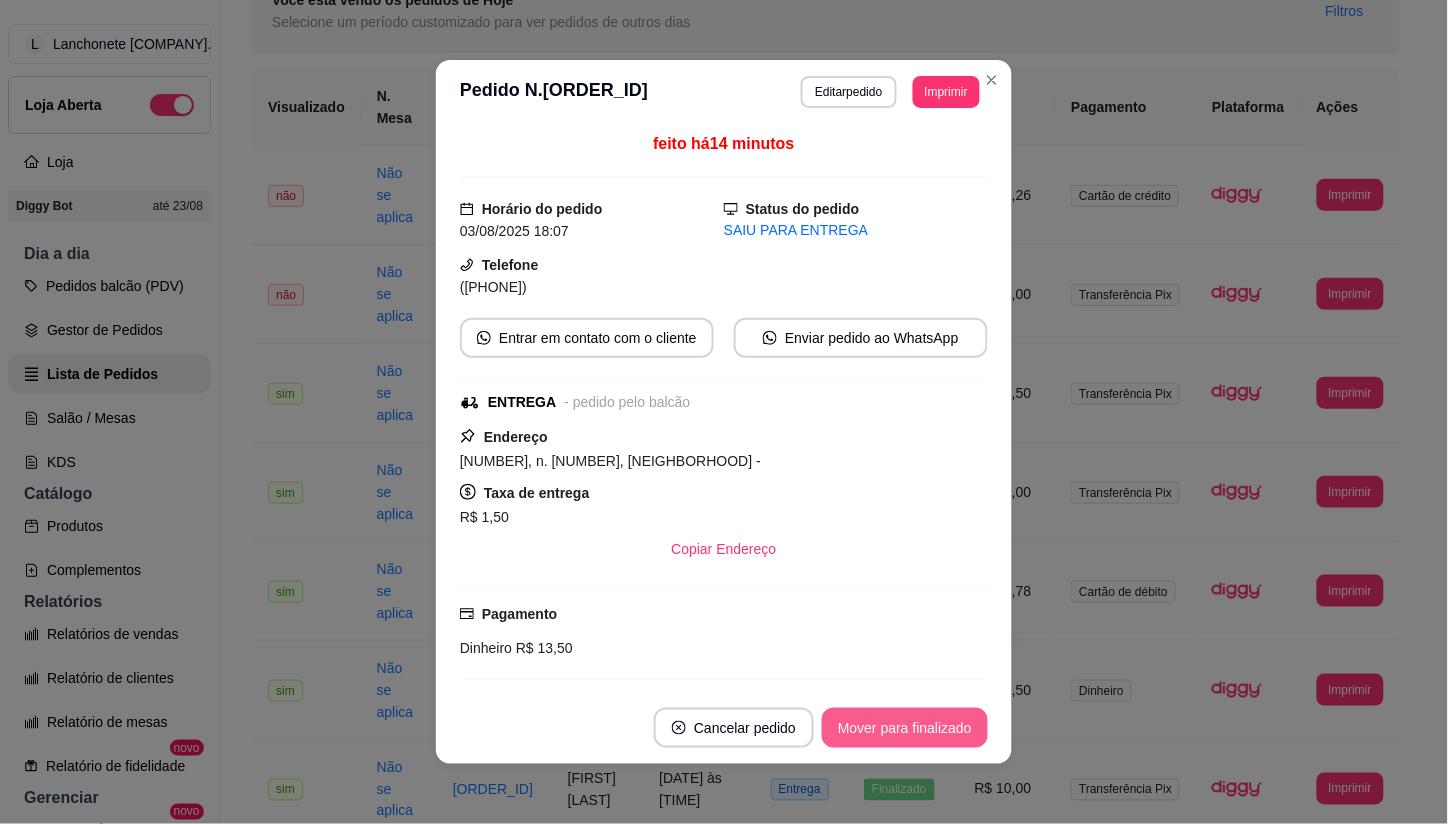 click on "Mover para finalizado" at bounding box center (905, 728) 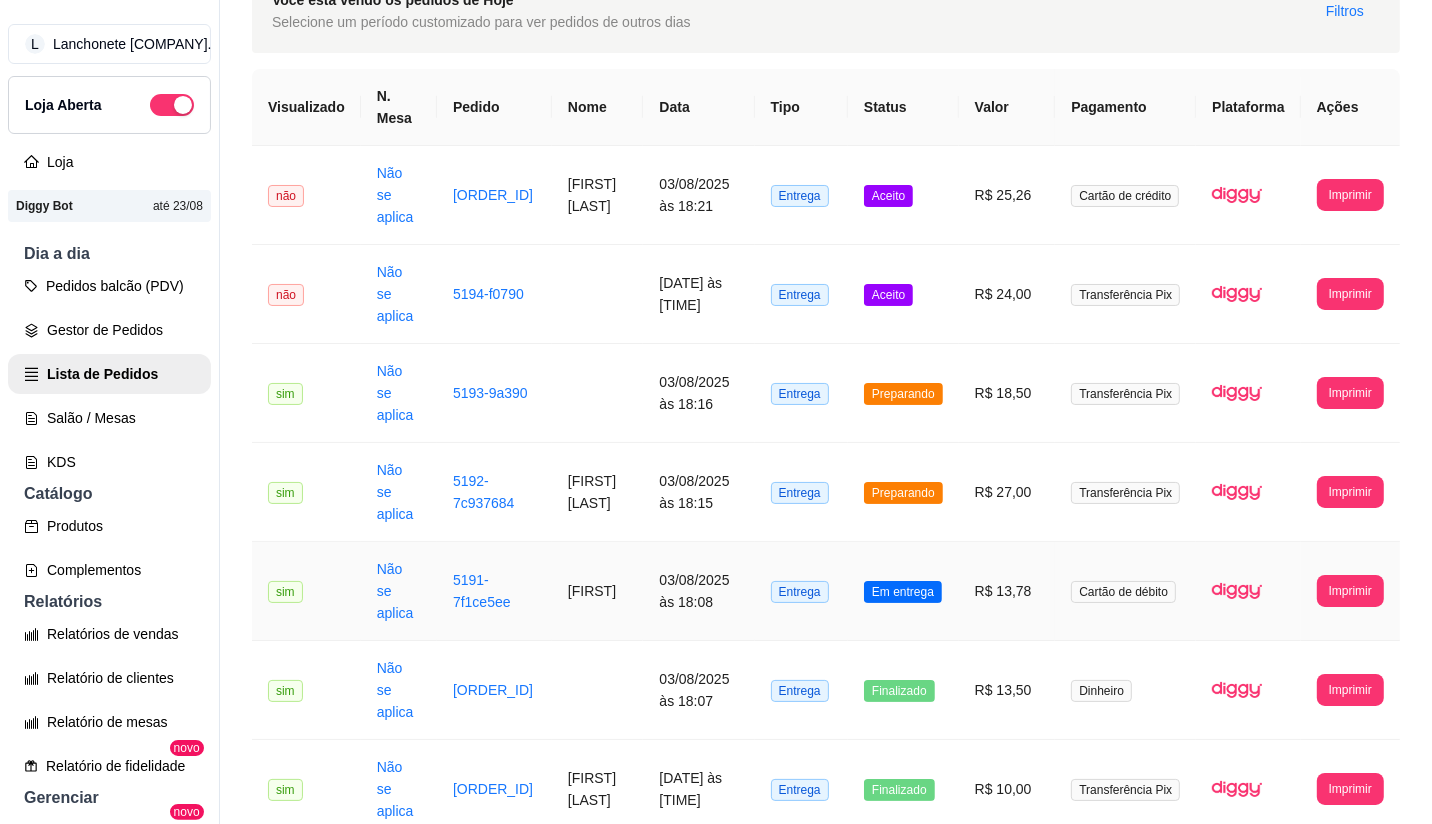 click on "Em entrega" at bounding box center (903, 592) 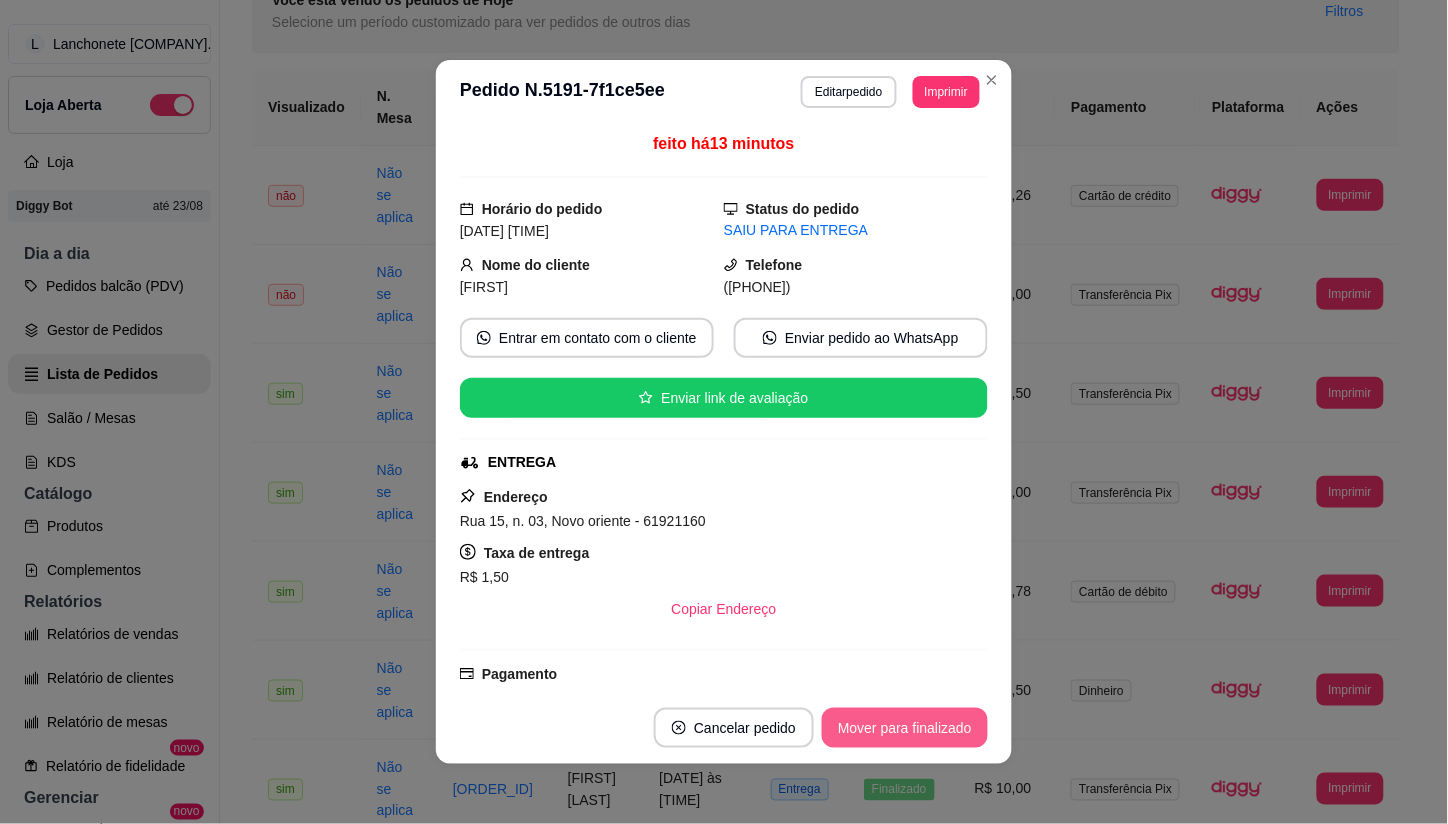 click on "Mover para finalizado" at bounding box center (905, 728) 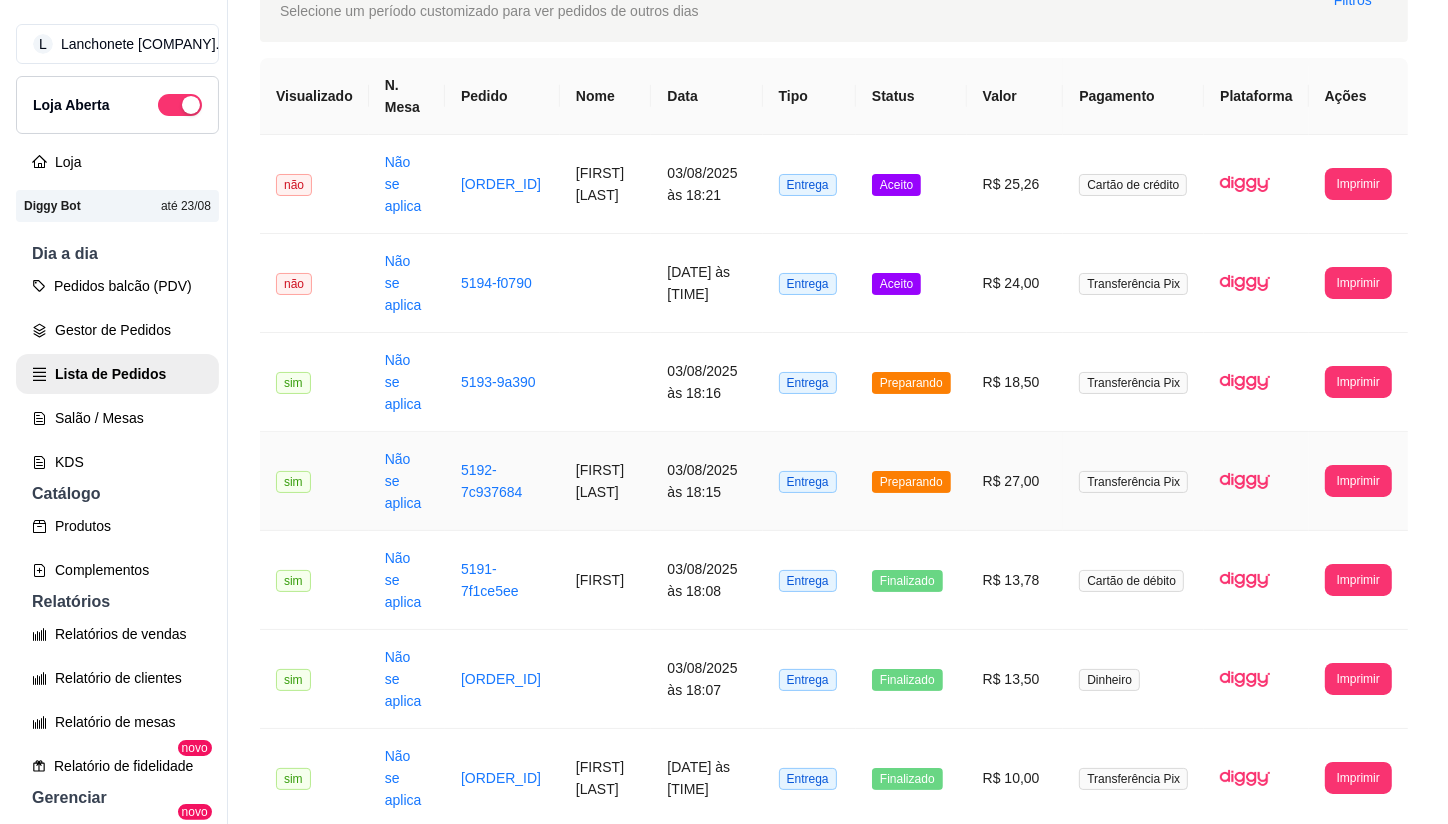 scroll, scrollTop: 0, scrollLeft: 0, axis: both 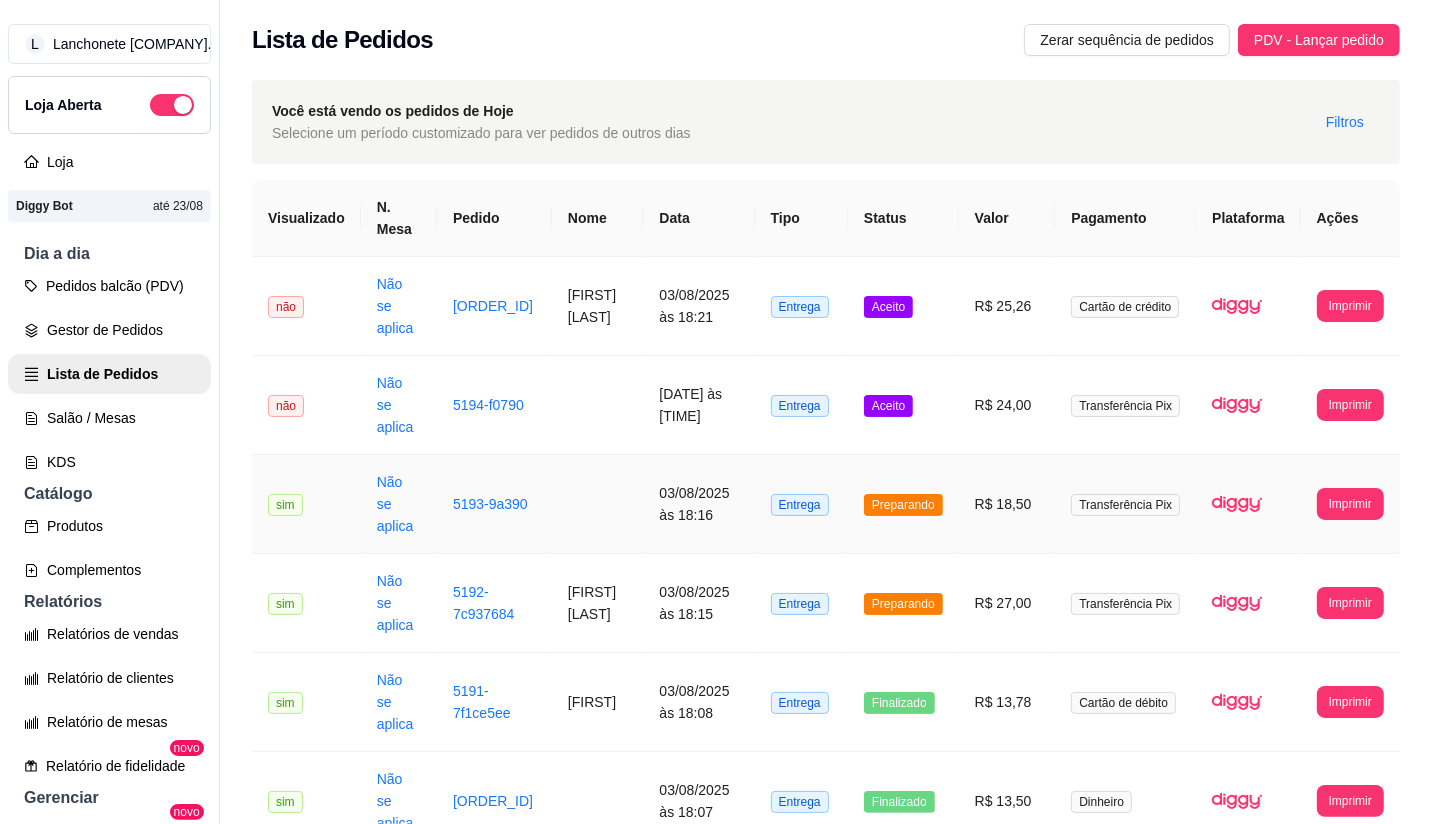 click on "Preparando" at bounding box center [903, 504] 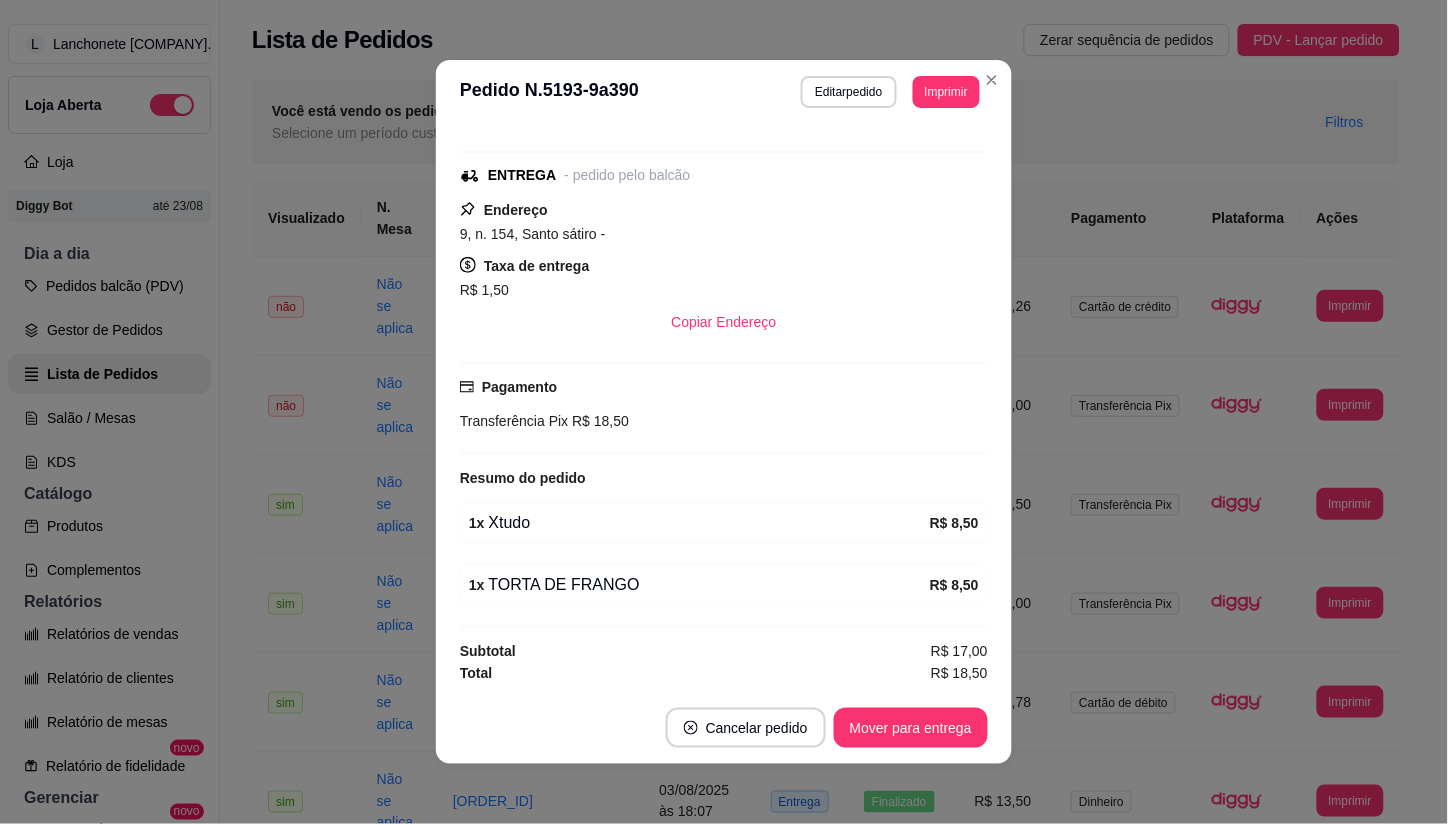scroll, scrollTop: 230, scrollLeft: 0, axis: vertical 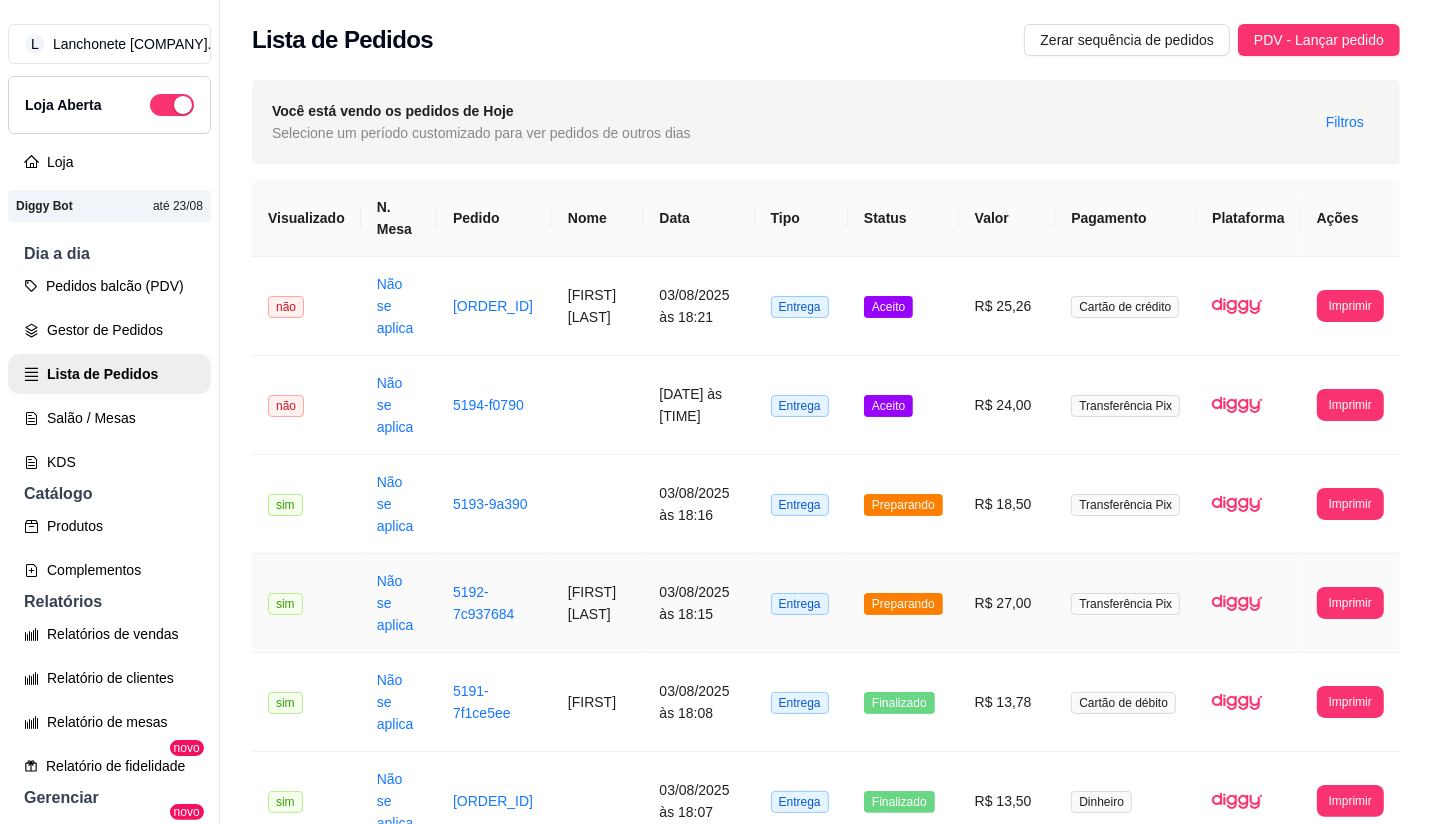 click on "Preparando" at bounding box center [903, 604] 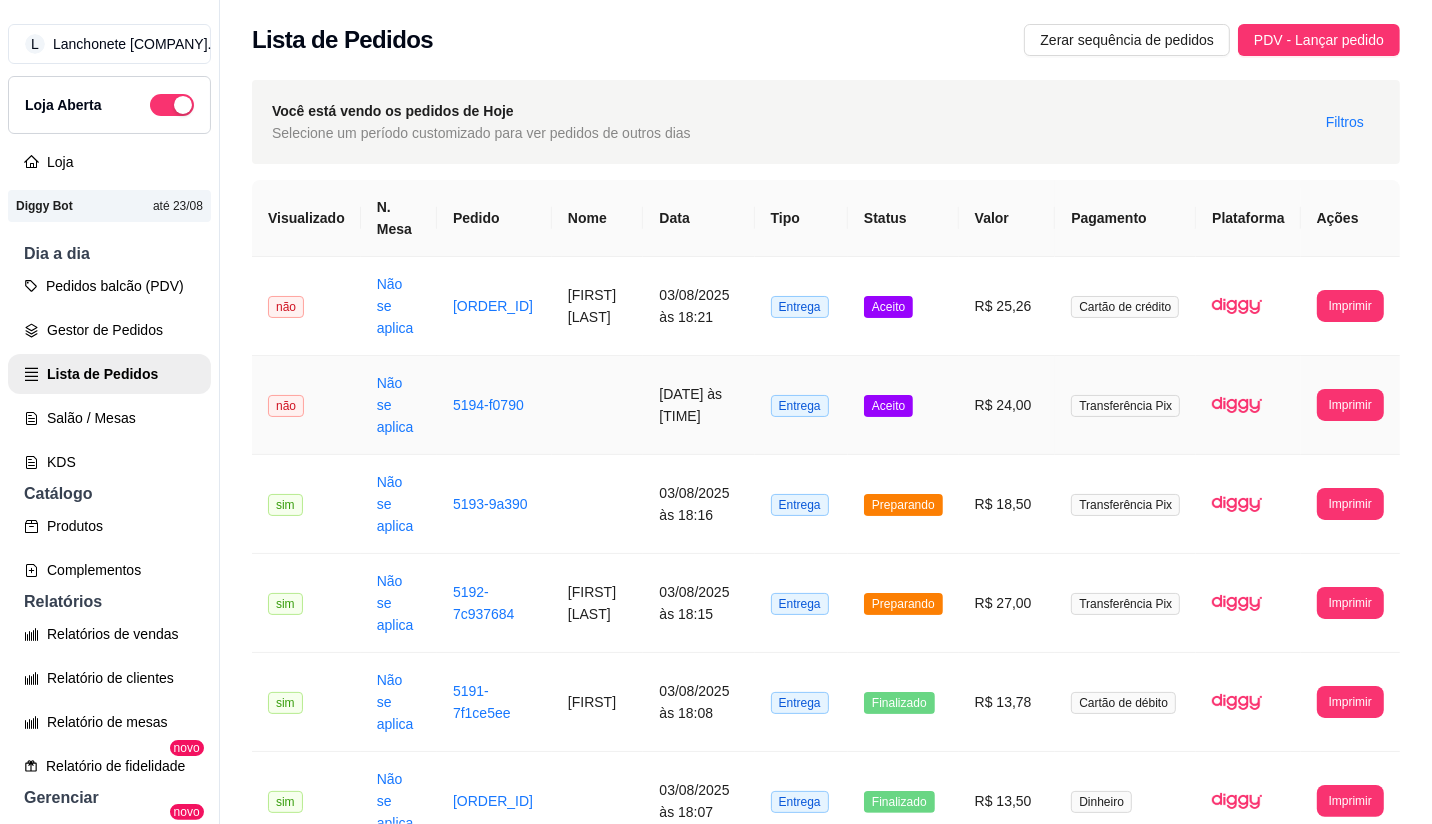 click on "Aceito" at bounding box center (888, 406) 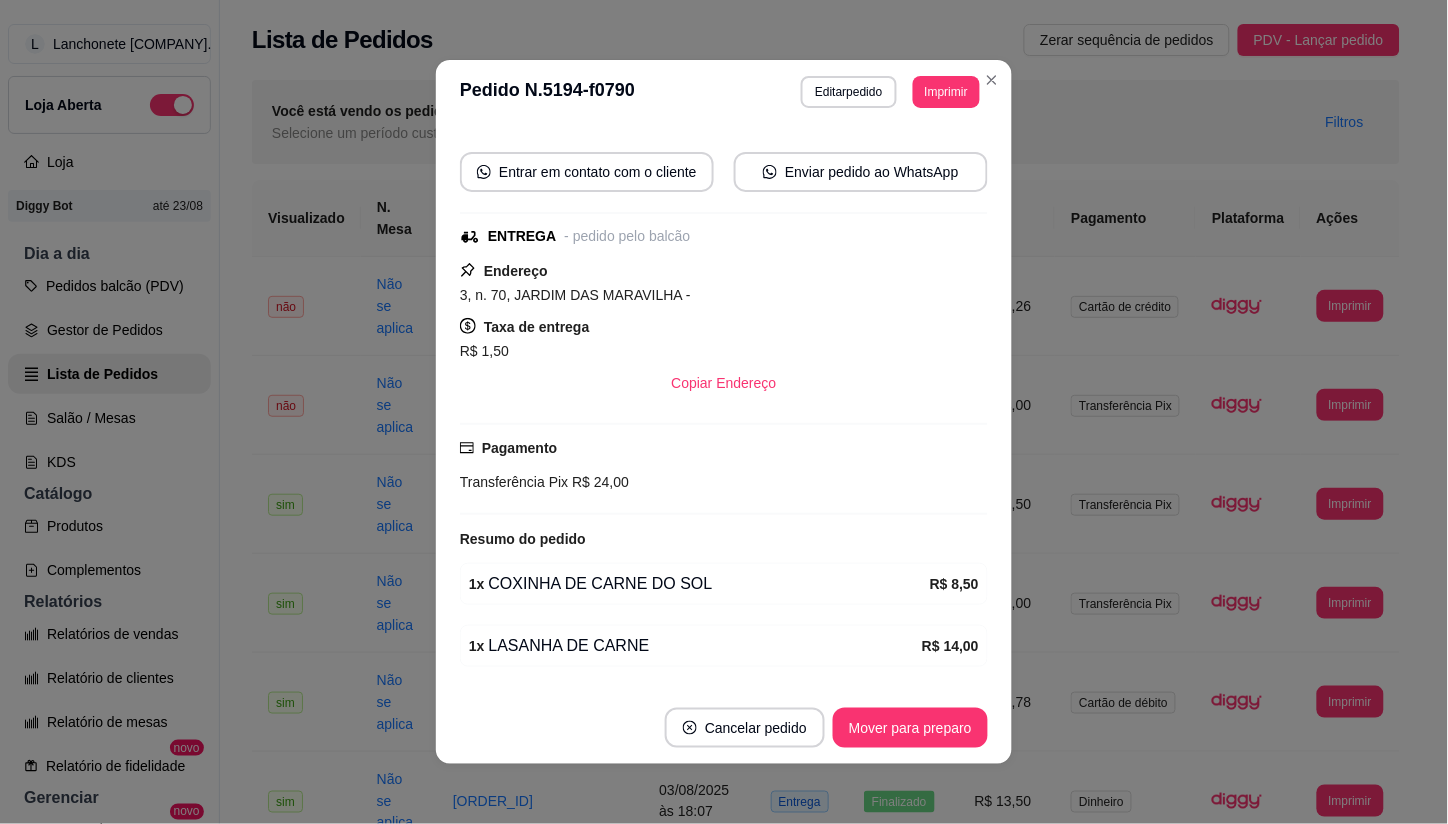 scroll, scrollTop: 222, scrollLeft: 0, axis: vertical 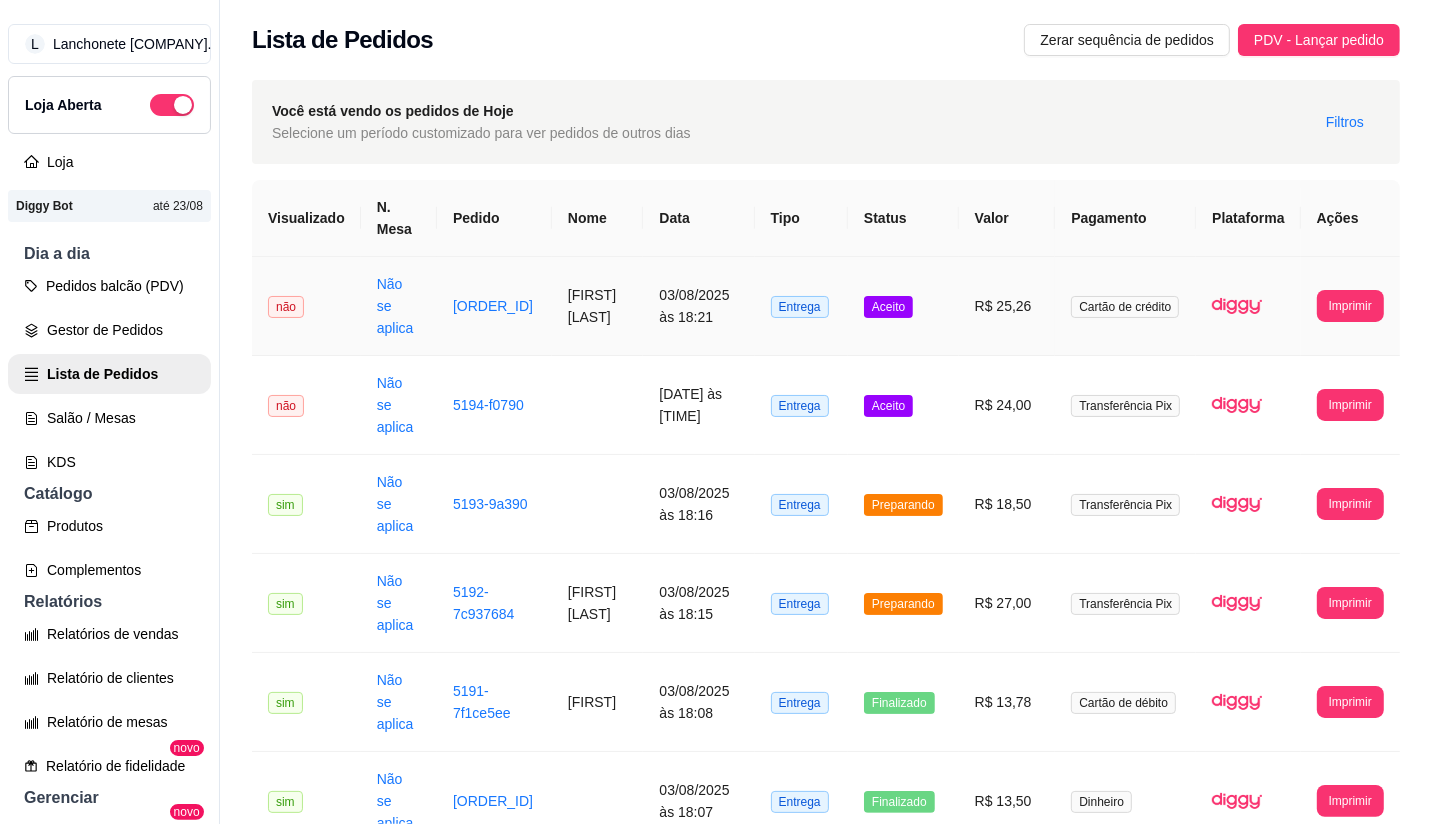 click on "Aceito" at bounding box center [903, 306] 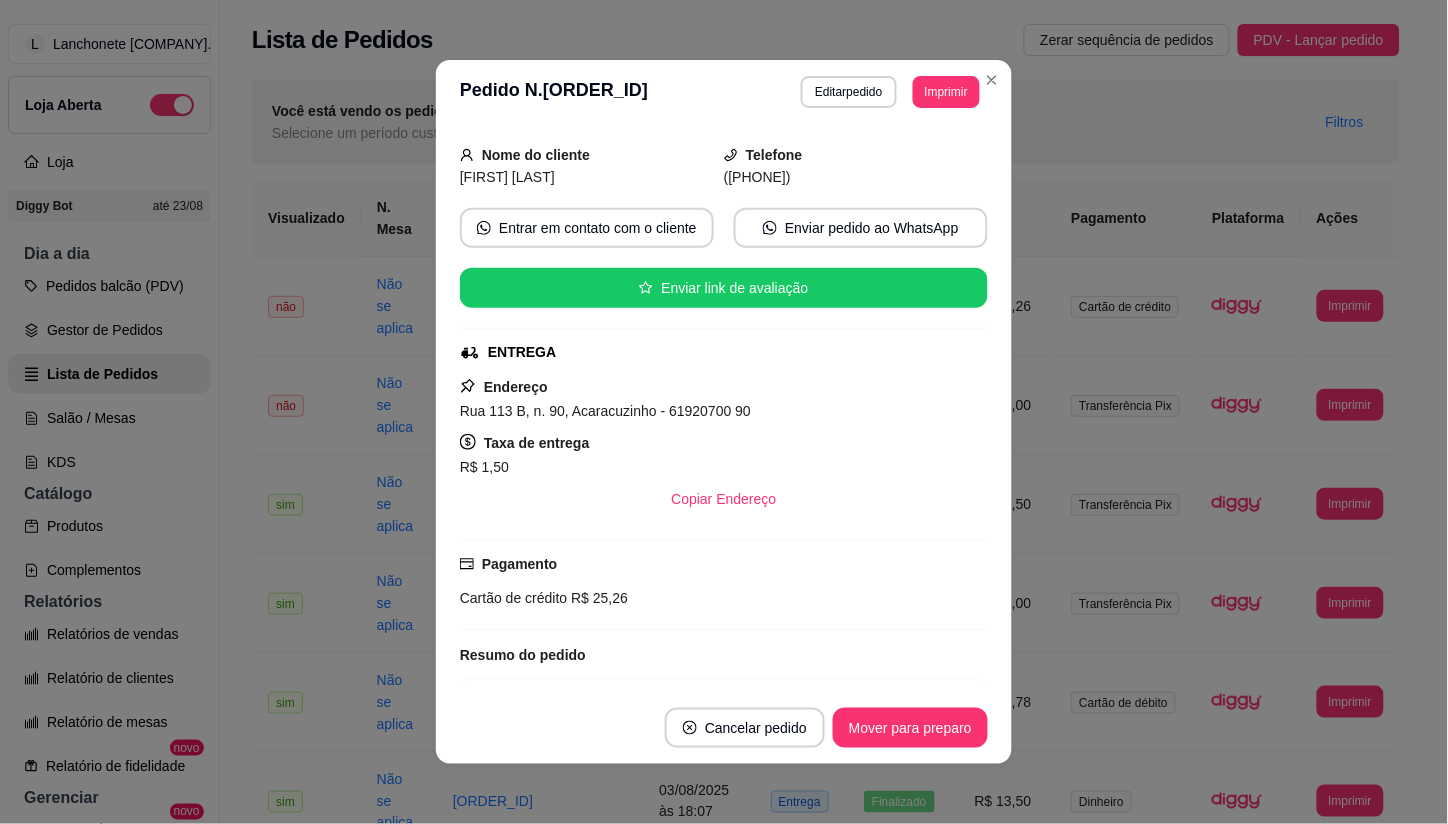 scroll, scrollTop: 111, scrollLeft: 0, axis: vertical 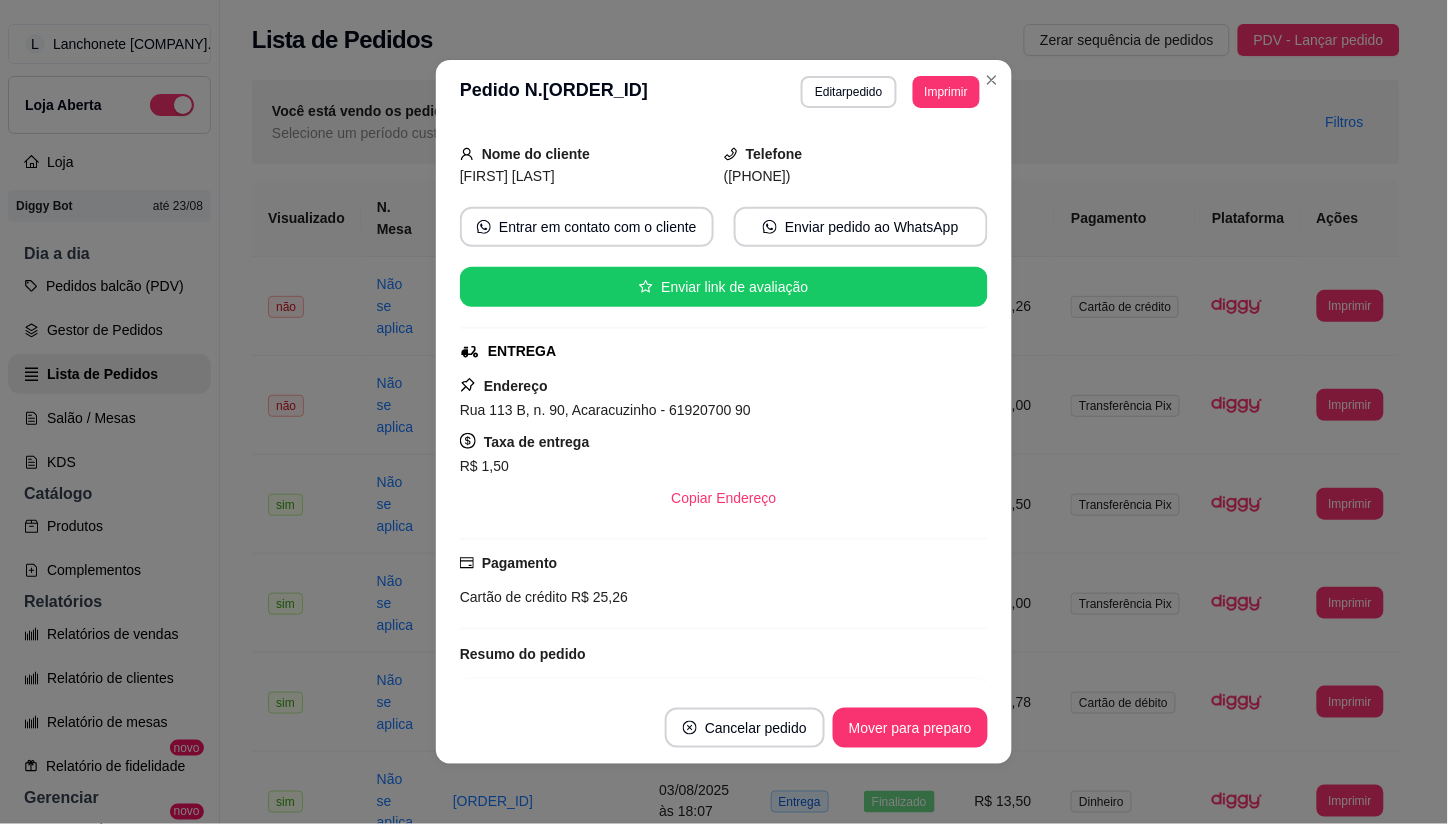 click on "feito há  1   minutos Horário do pedido 03/08/2025 18:21 Status do pedido ACEITO Nome do cliente [FIRST] [LAST]  Telefone [PHONE] Entrar em contato com o cliente Enviar pedido ao WhatsApp Enviar link de avaliação ENTREGA Endereço  [STREET], n. [NUMBER], Acaracuzinho  - [POSTAL_CODE] [NUMBER] Taxa de entrega  R$ 1,50 Copiar Endereço Pagamento Cartão de crédito   R$ 25,26 Resumo do pedido 1 x     LASANHA DE CARNE  R$ 14,00 1 x     COXINHA DE CARNE DO SOL R$ 8,50 Subtotal R$ 22,50 Total R$ 25,26" at bounding box center (724, 408) 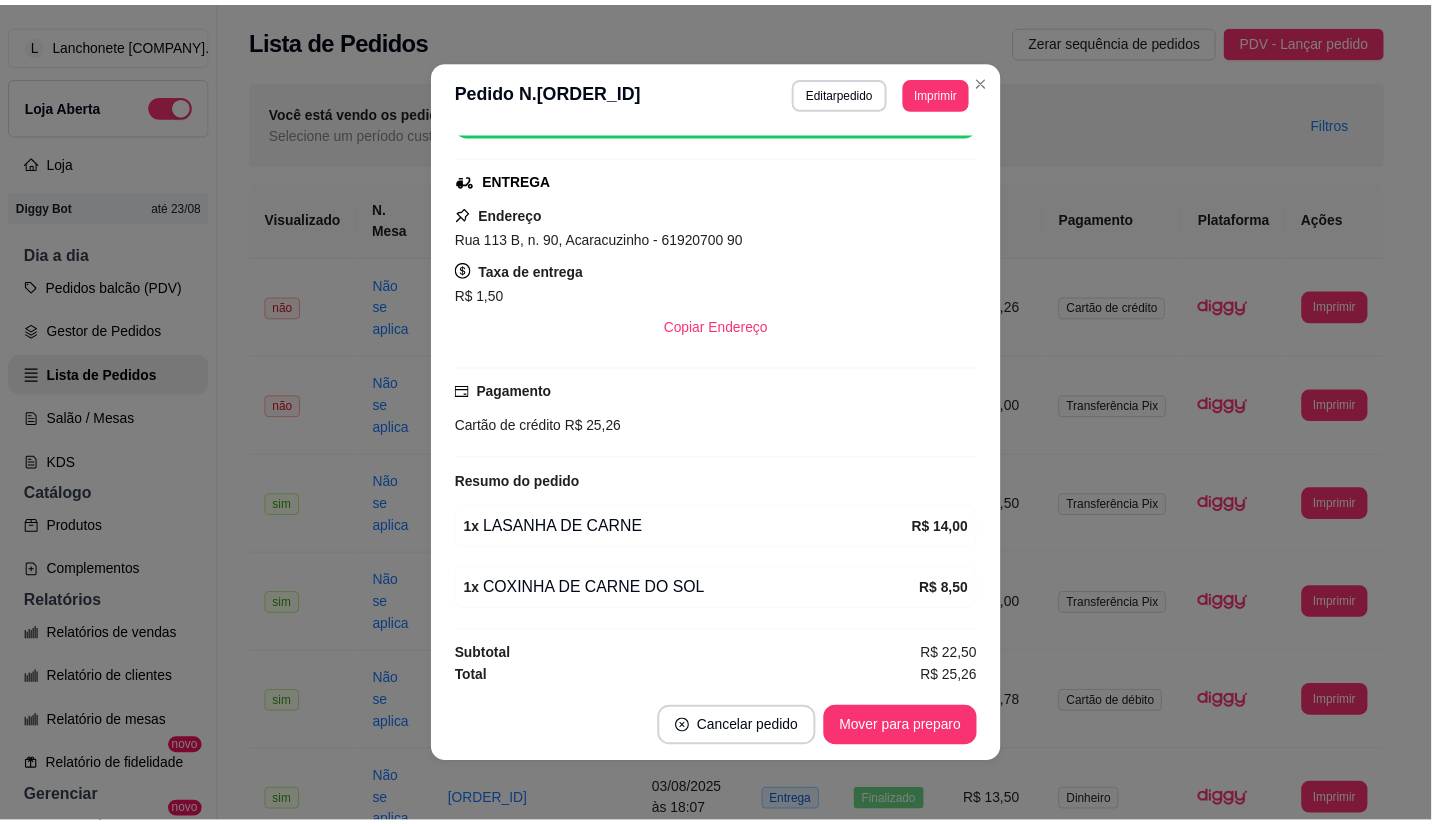 scroll, scrollTop: 290, scrollLeft: 0, axis: vertical 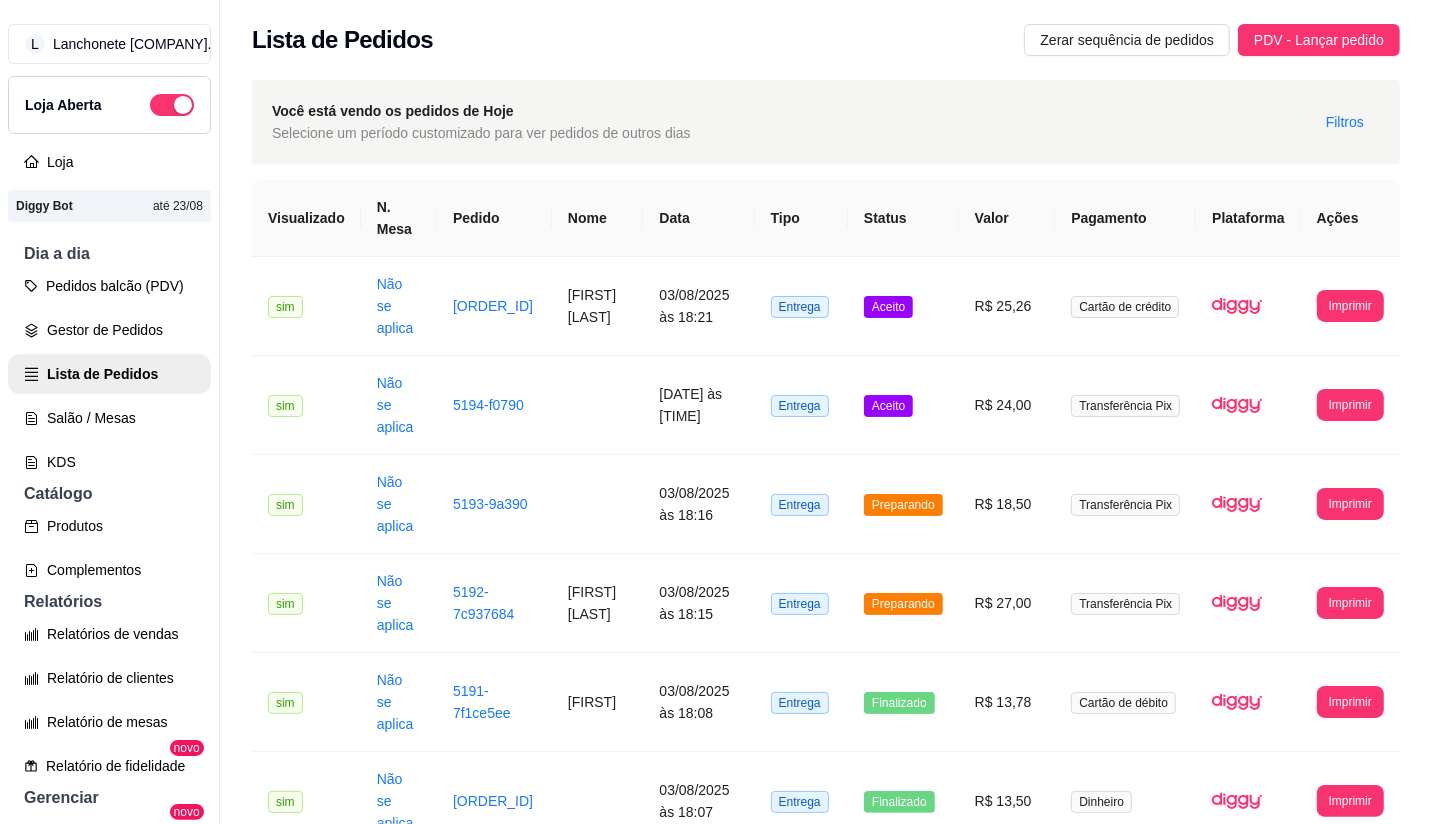 click on "Loja" at bounding box center [109, 162] 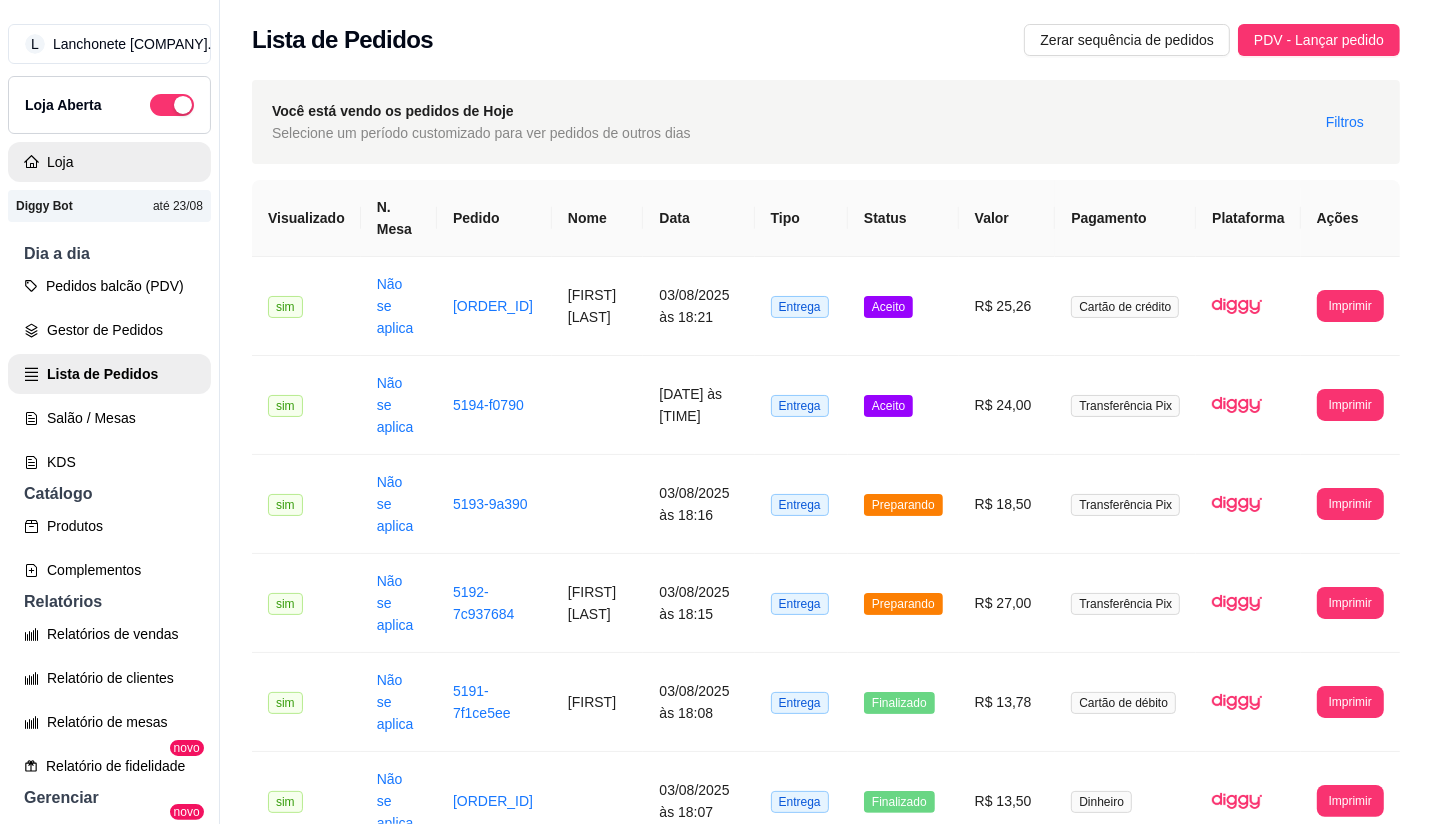 click on "Loja" at bounding box center (109, 162) 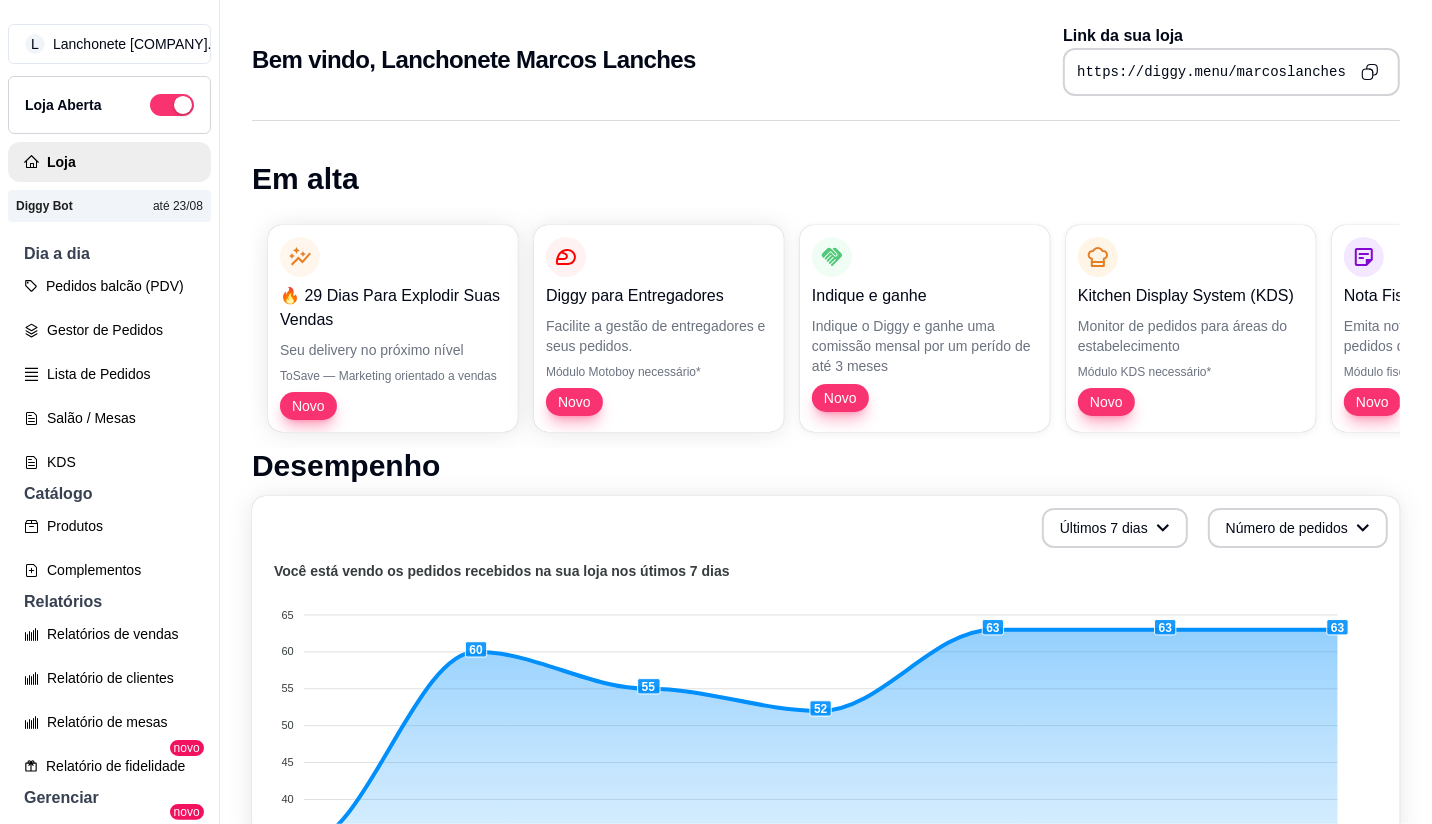 click on "L Lanchonete Ma ... Loja Aberta Loja Diggy Bot até 23/08   Dia a dia Pedidos balcão (PDV) Gestor de Pedidos Lista de Pedidos Salão / Mesas KDS Catálogo Produtos Complementos Relatórios Relatórios de vendas Relatório de clientes Relatório de mesas Relatório de fidelidade novo Gerenciar Entregadores novo Nota Fiscal (NFC-e) Controle de caixa Controle de fiado Cupons Clientes Estoque Configurações Diggy Planos Precisa de ajuda? Sair" at bounding box center (110, 428) 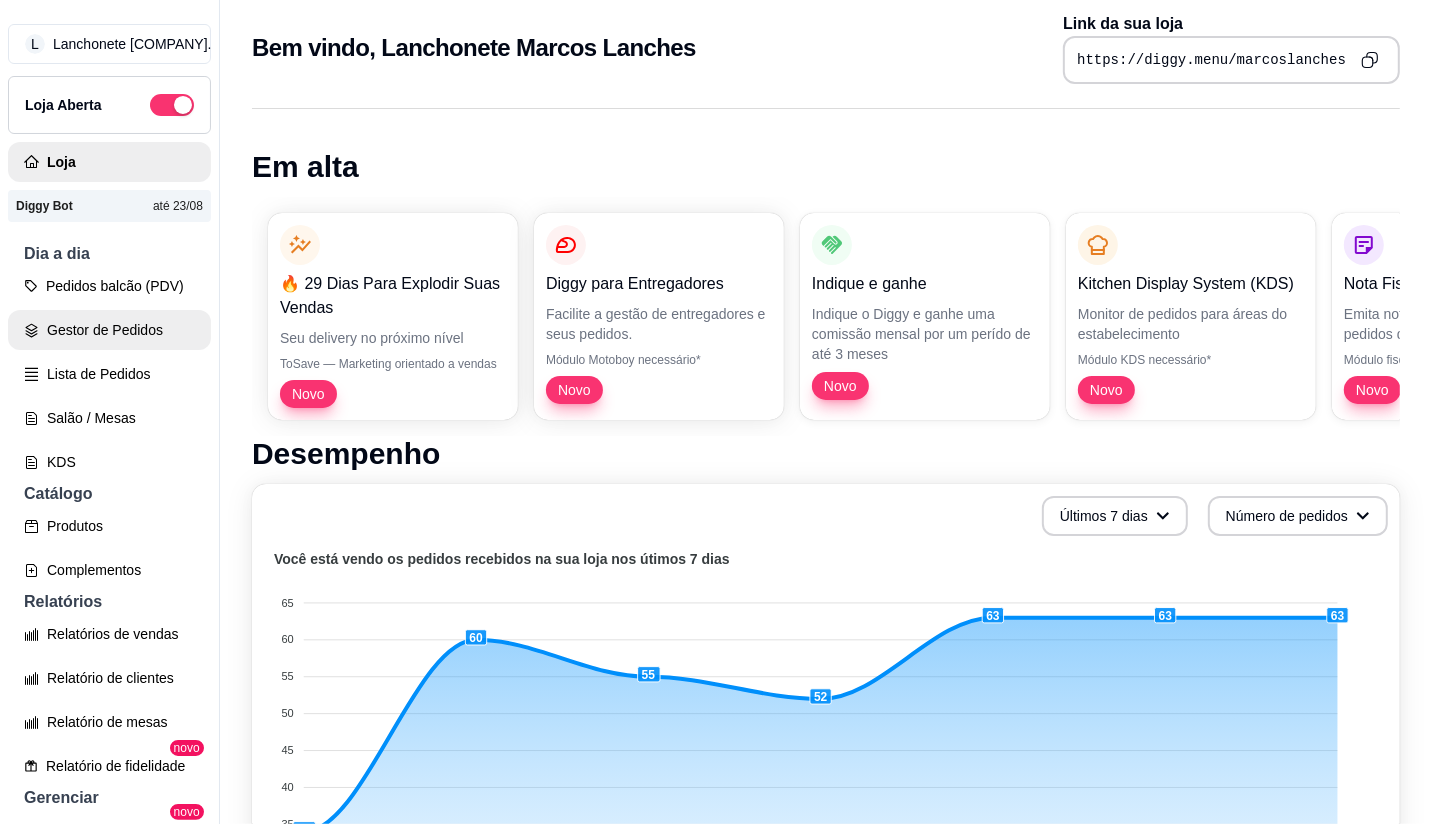 scroll, scrollTop: 0, scrollLeft: 0, axis: both 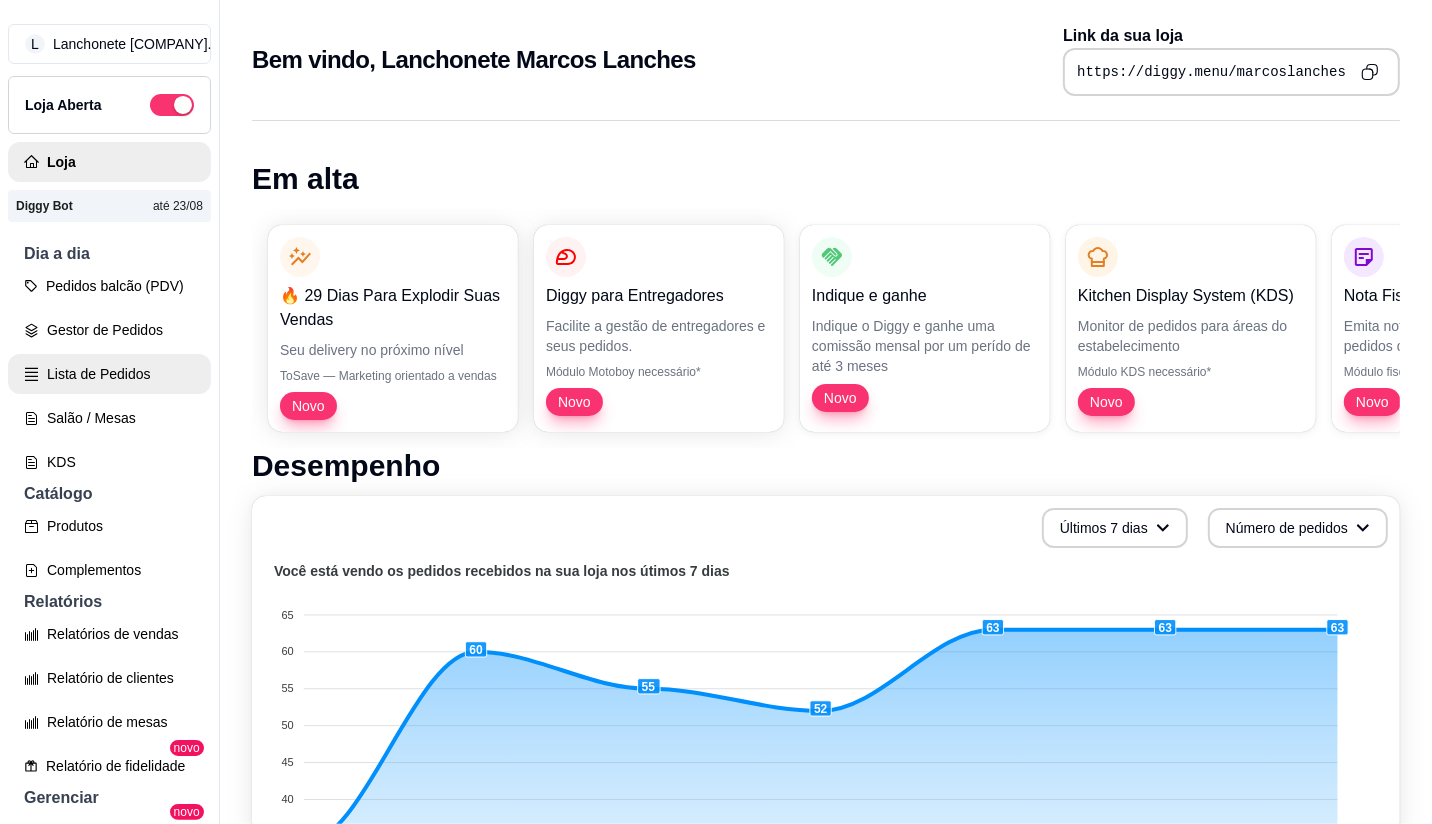 click on "Lista de Pedidos" at bounding box center [109, 374] 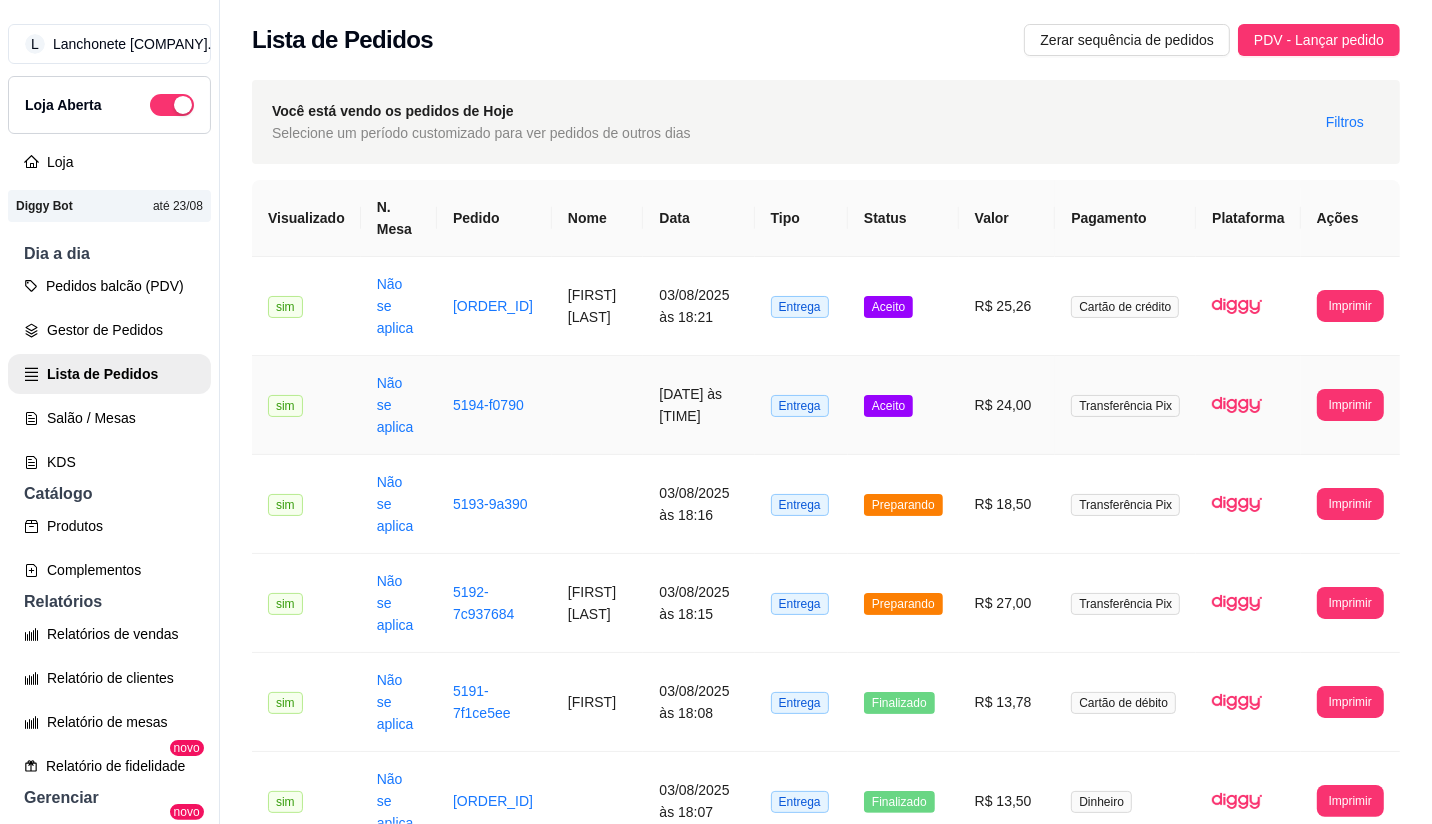 click on "Aceito" at bounding box center (903, 405) 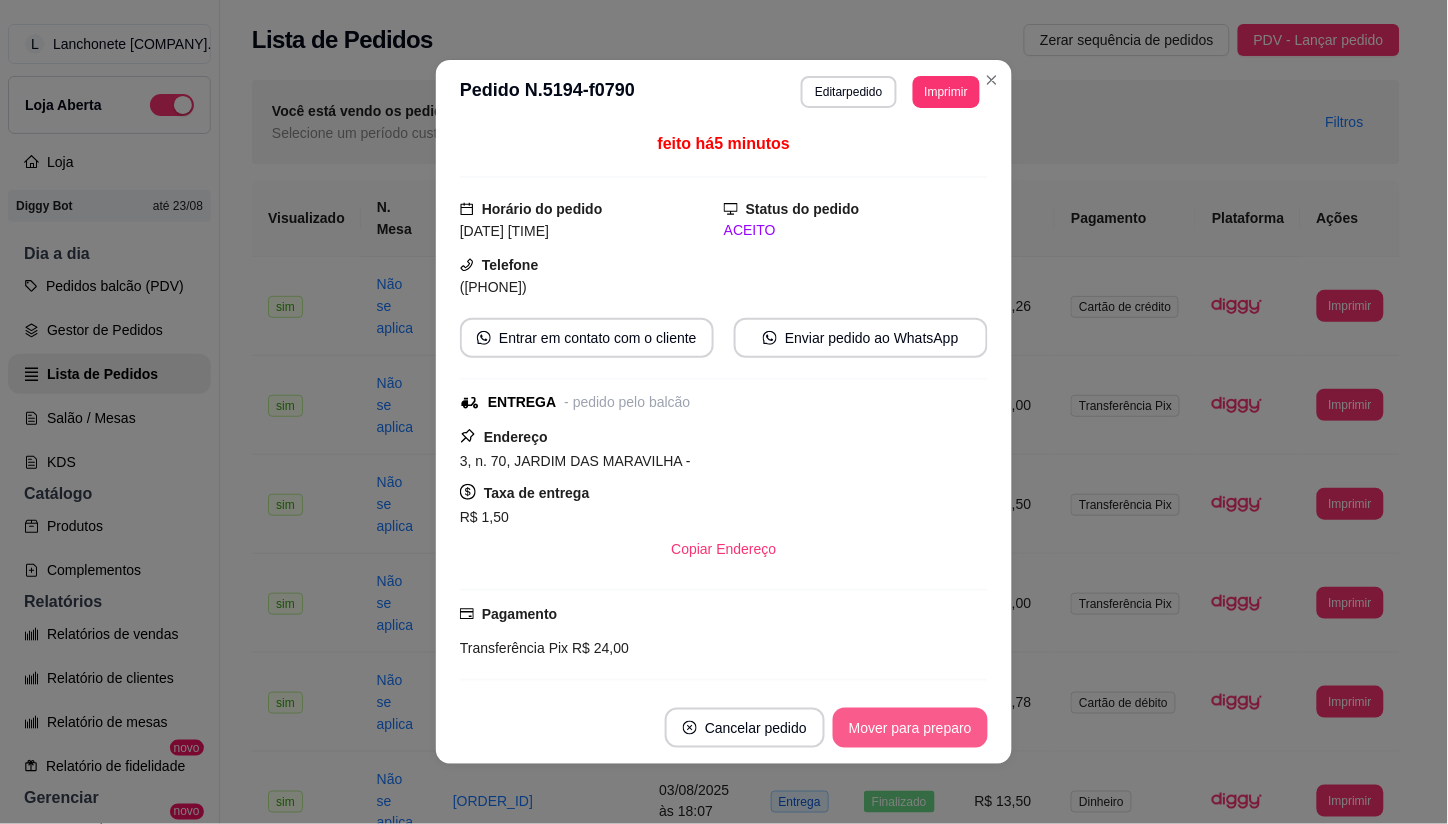 click on "Mover para preparo" at bounding box center [910, 728] 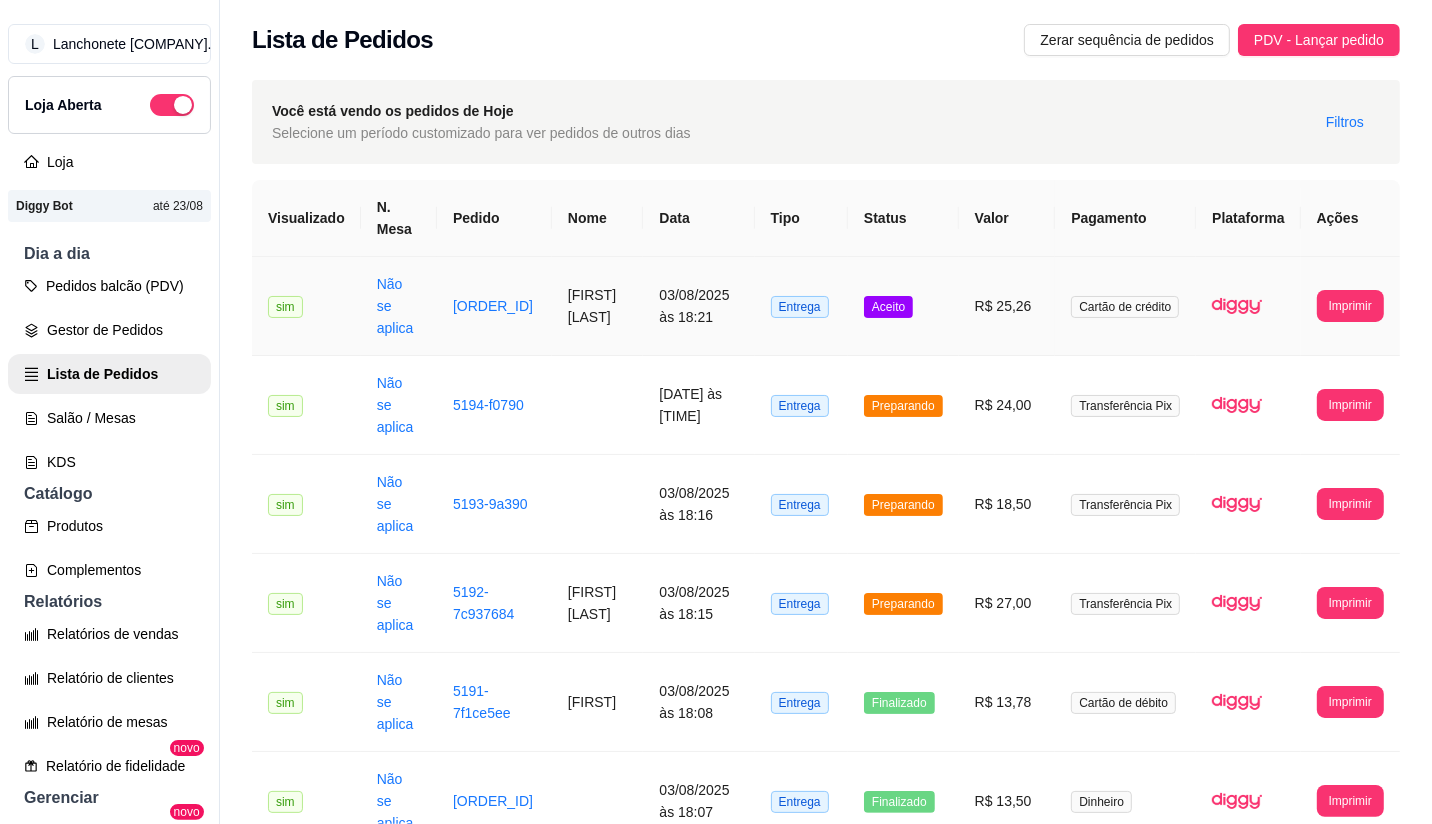 click on "Aceito" at bounding box center [888, 307] 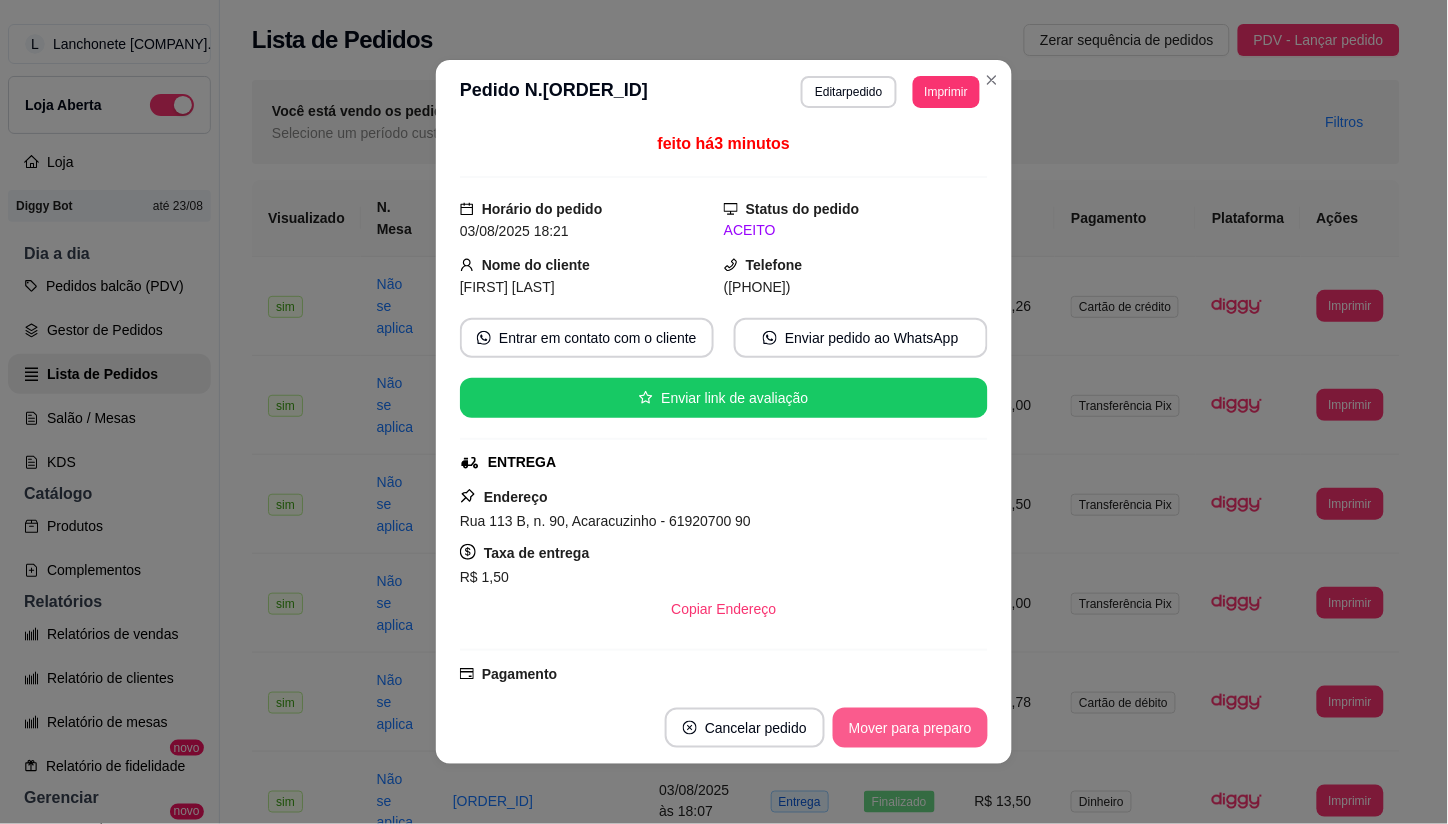 click on "Mover para preparo" at bounding box center (910, 728) 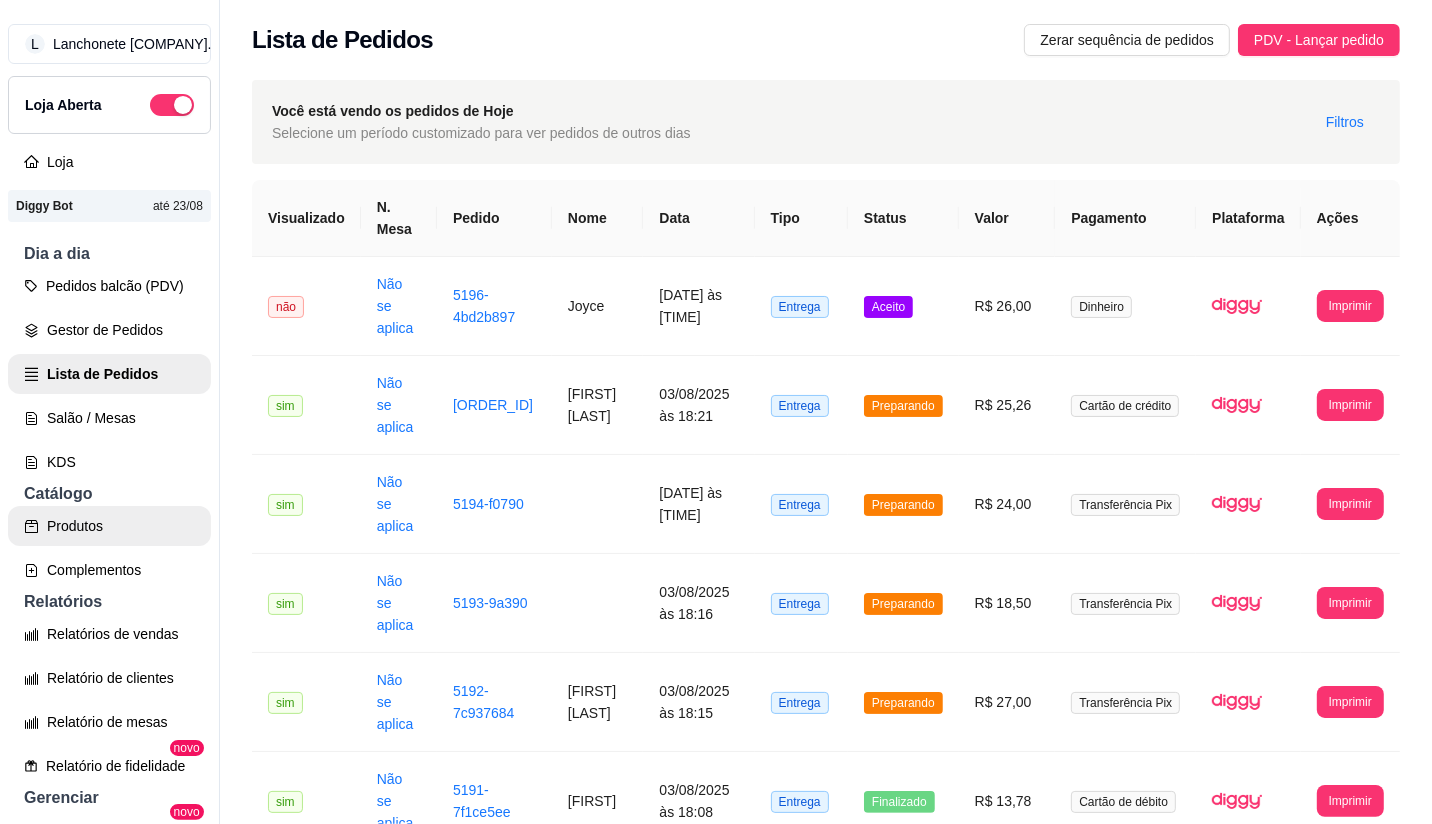 click on "Produtos" at bounding box center [109, 526] 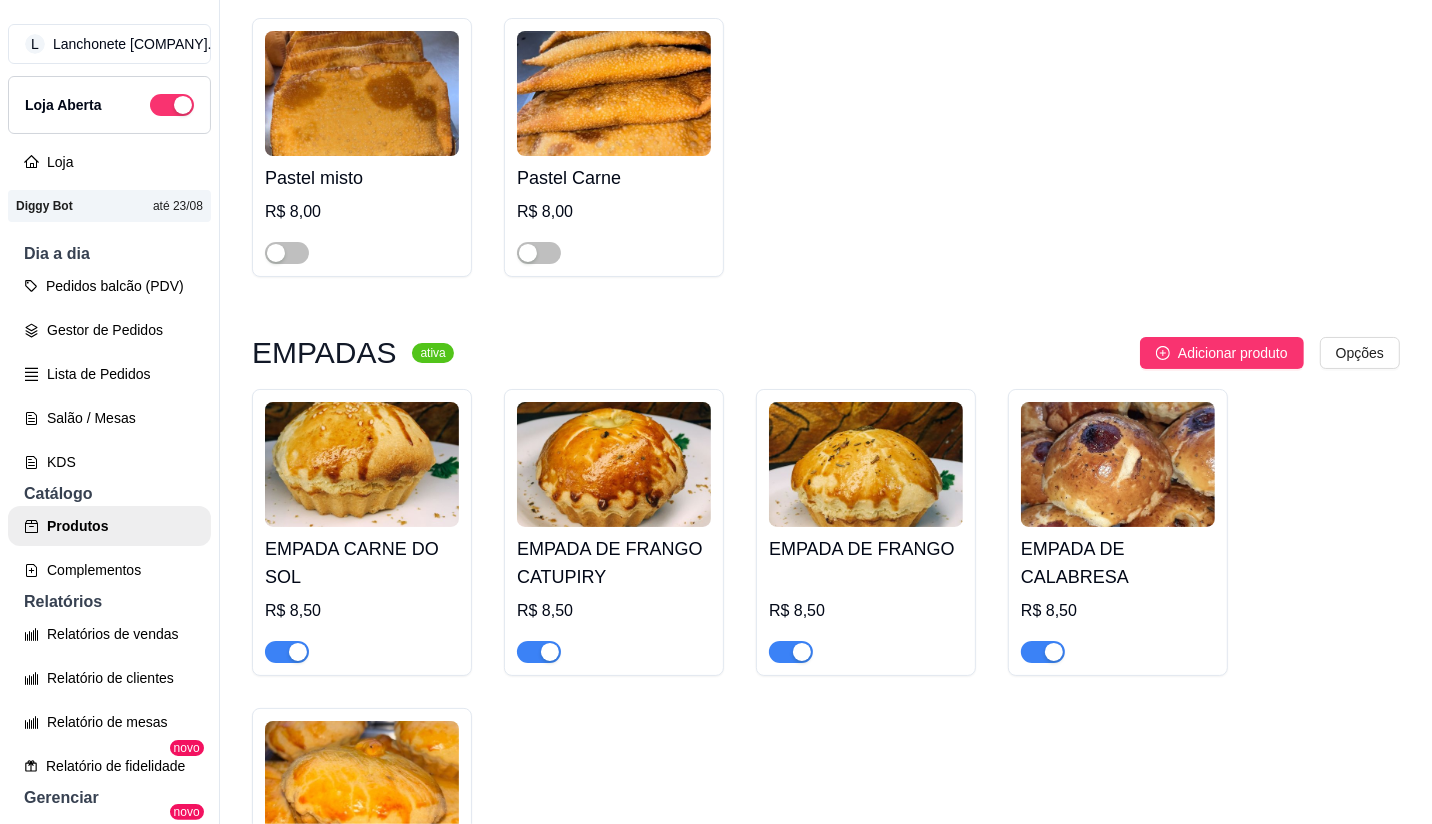 scroll, scrollTop: 3891, scrollLeft: 0, axis: vertical 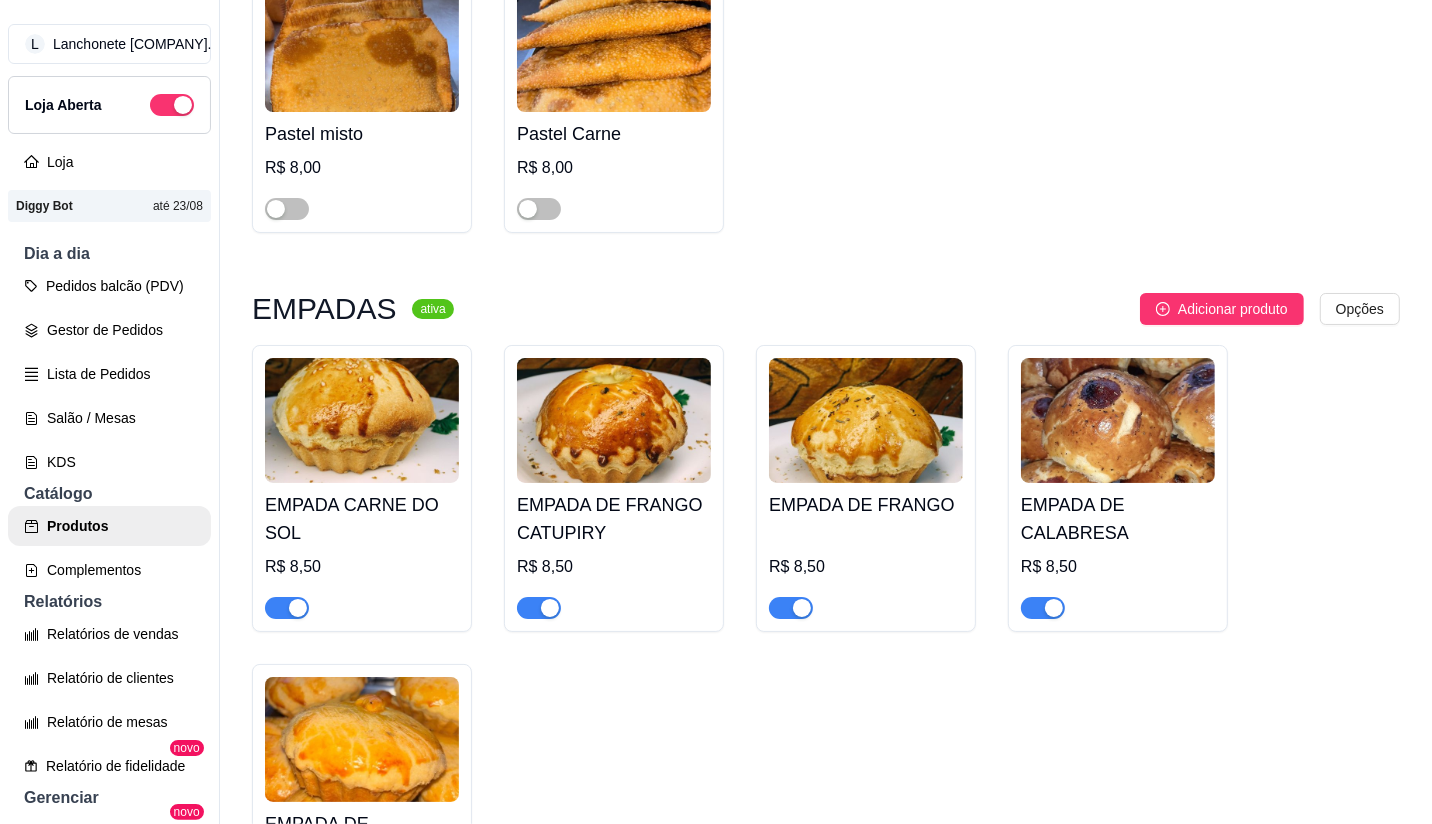 click at bounding box center [298, 608] 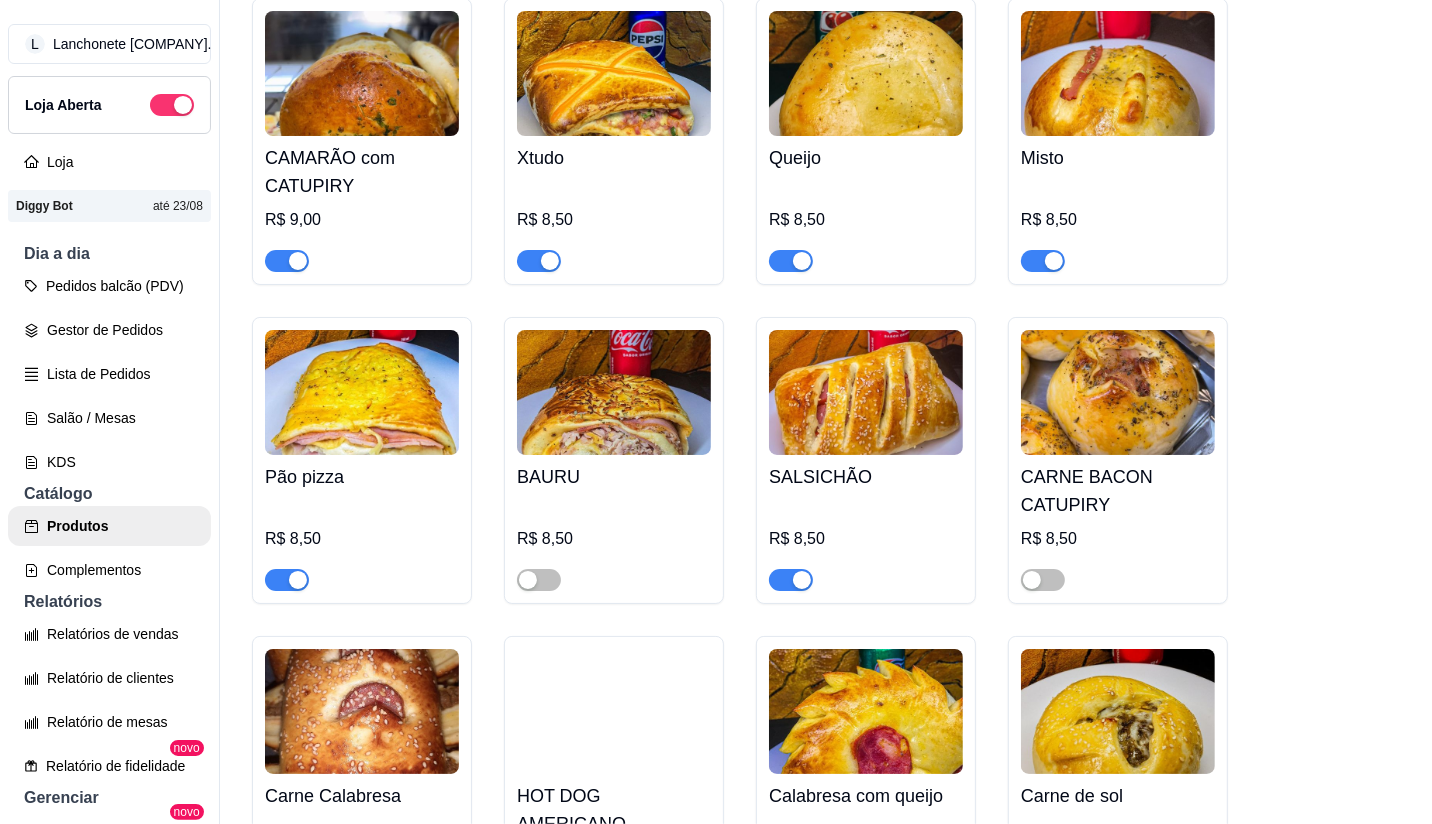 scroll, scrollTop: 667, scrollLeft: 0, axis: vertical 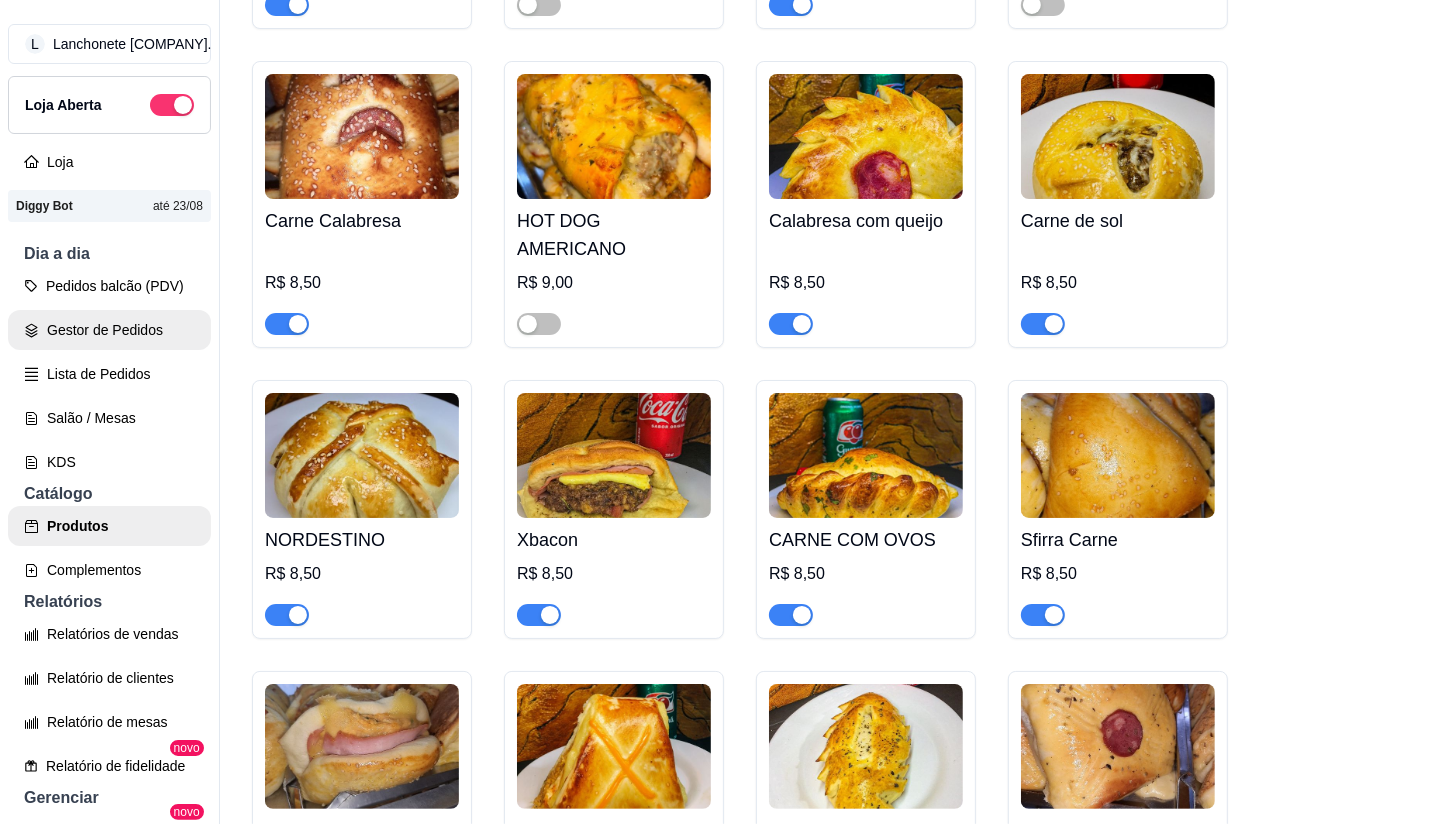 click on "Gestor de Pedidos" at bounding box center (109, 330) 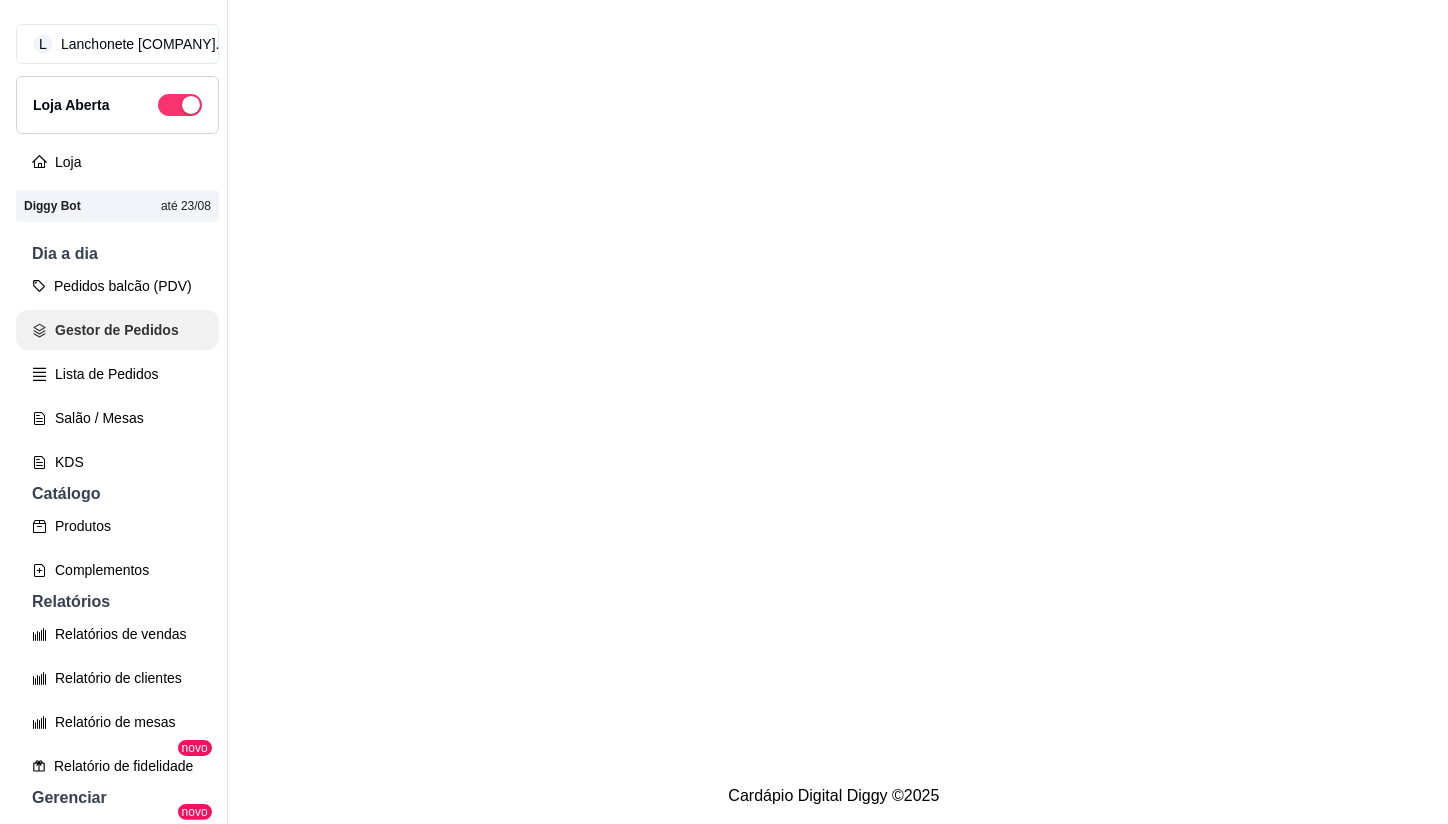scroll, scrollTop: 0, scrollLeft: 0, axis: both 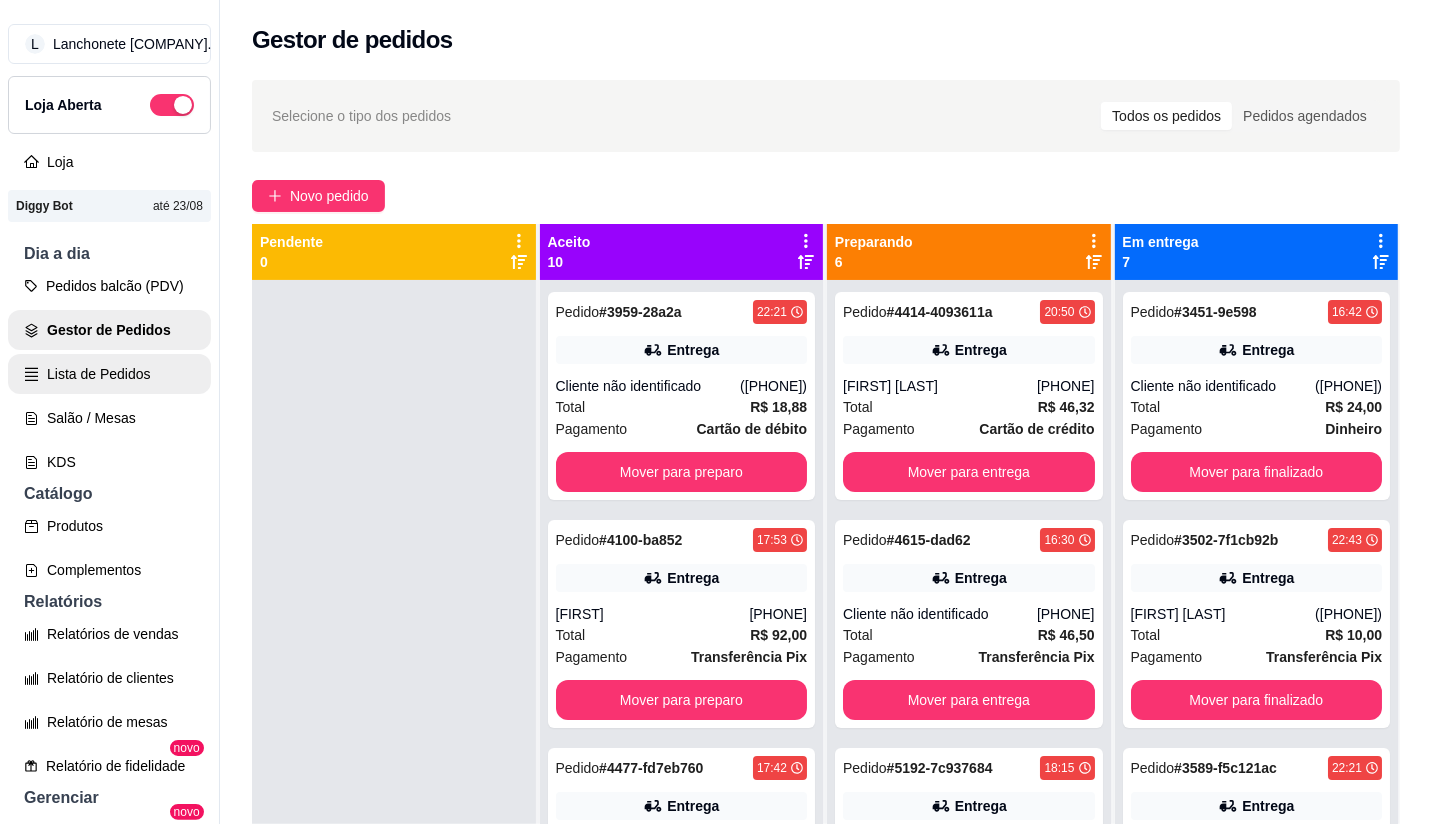 click on "Lista de Pedidos" at bounding box center [109, 374] 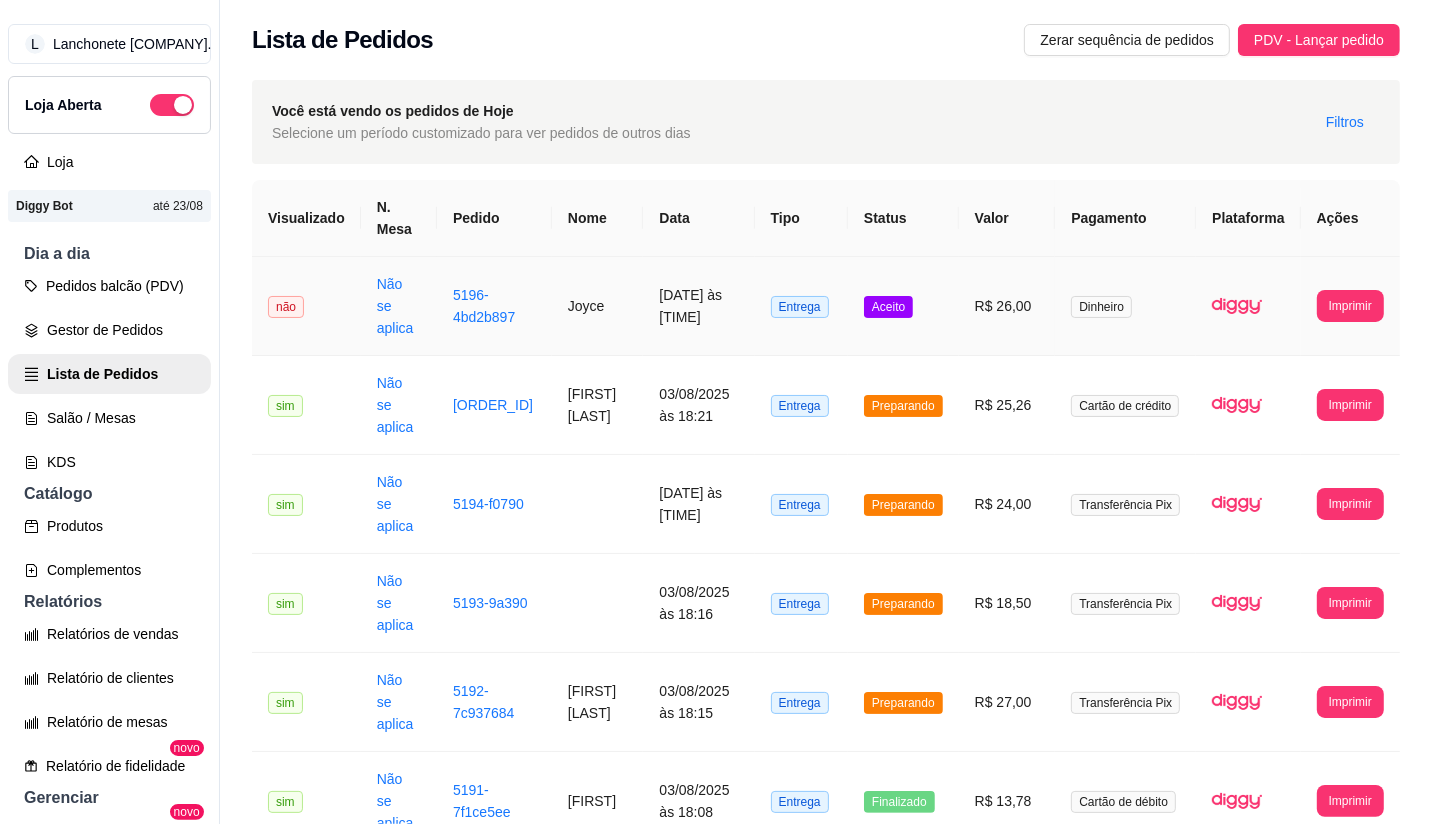 click on "Aceito" at bounding box center (903, 306) 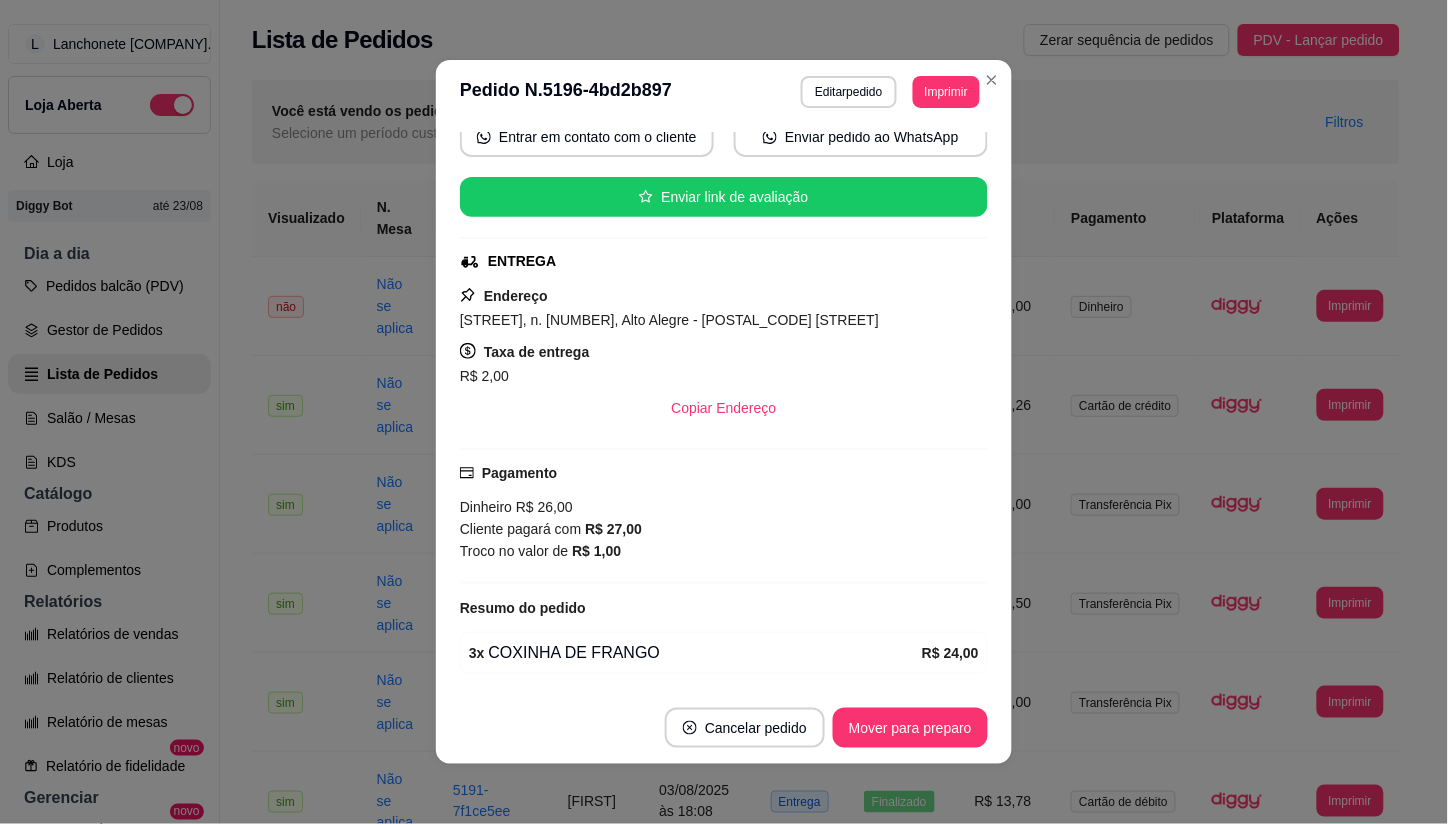 scroll, scrollTop: 271, scrollLeft: 0, axis: vertical 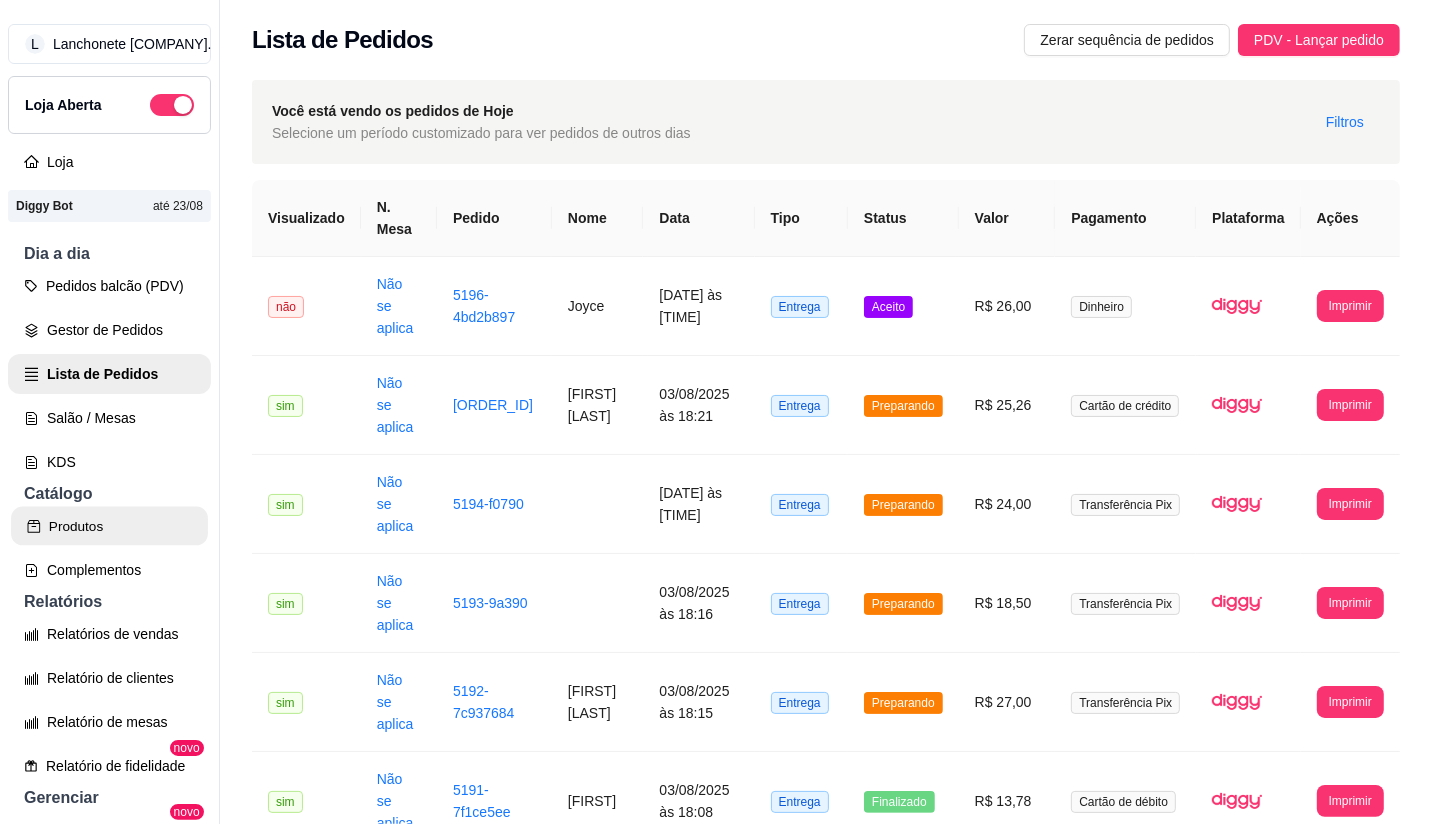 click on "Produtos" at bounding box center (109, 526) 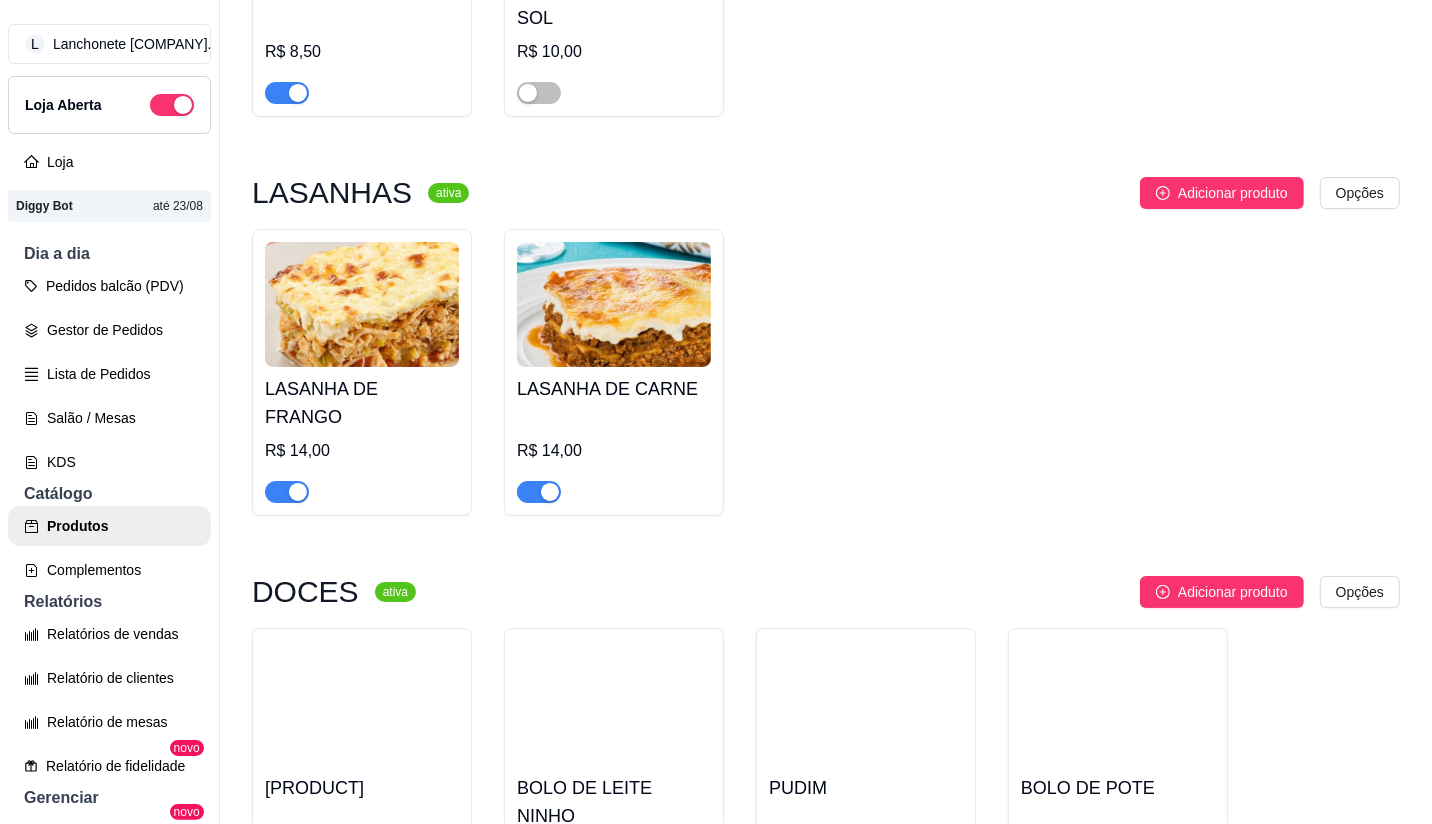 scroll, scrollTop: 5255, scrollLeft: 0, axis: vertical 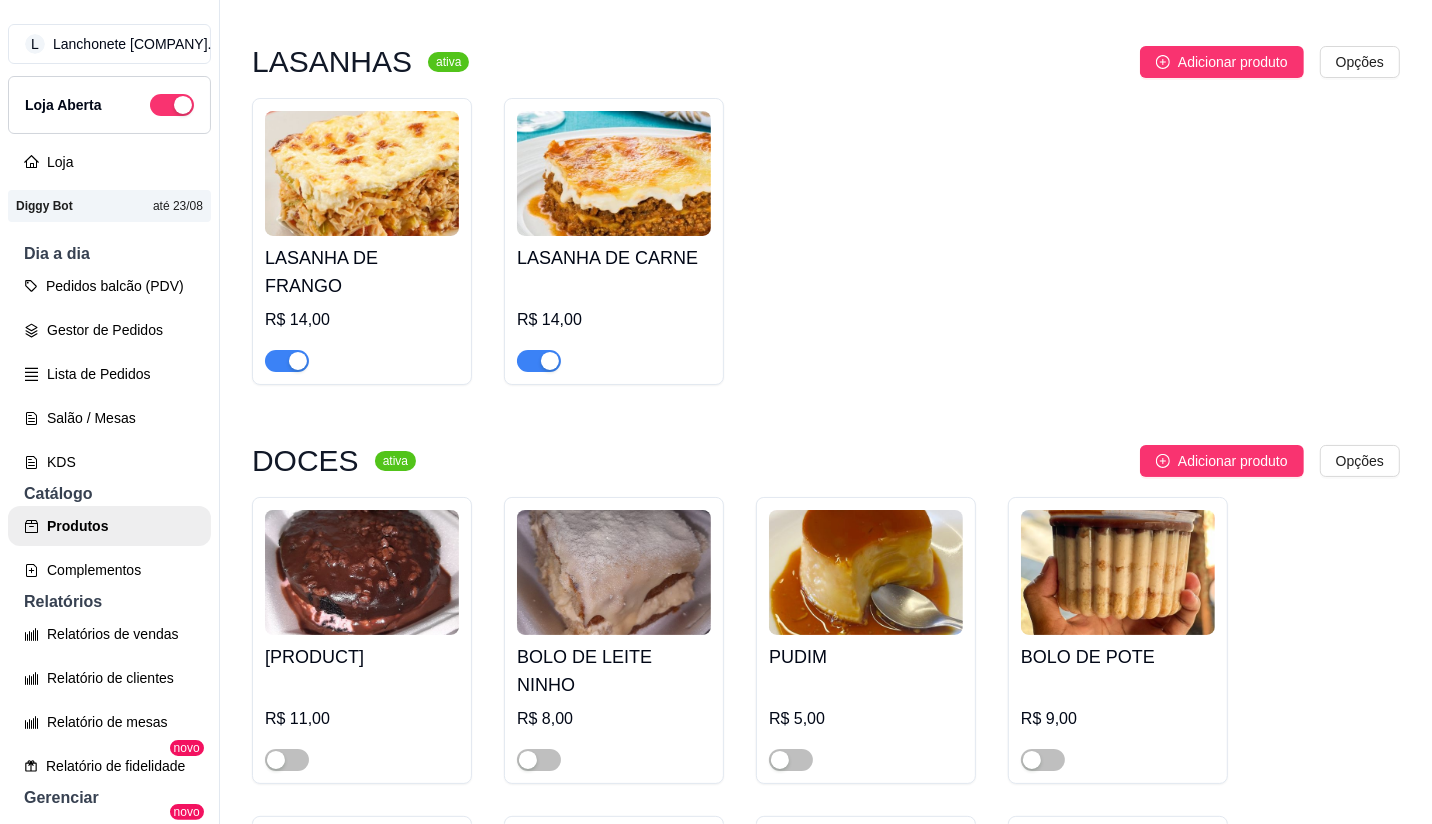 click at bounding box center [287, 361] 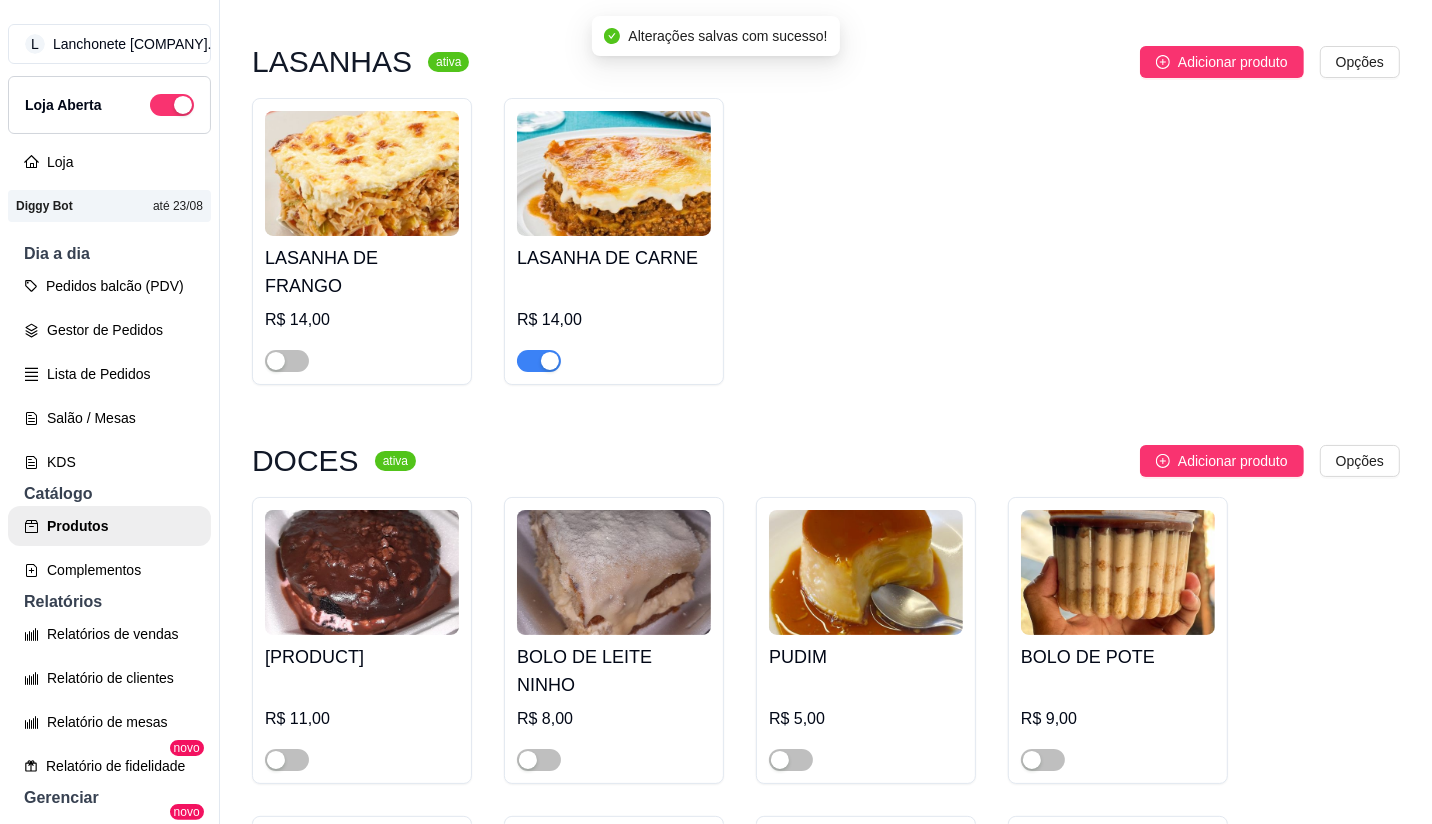 click at bounding box center [550, 361] 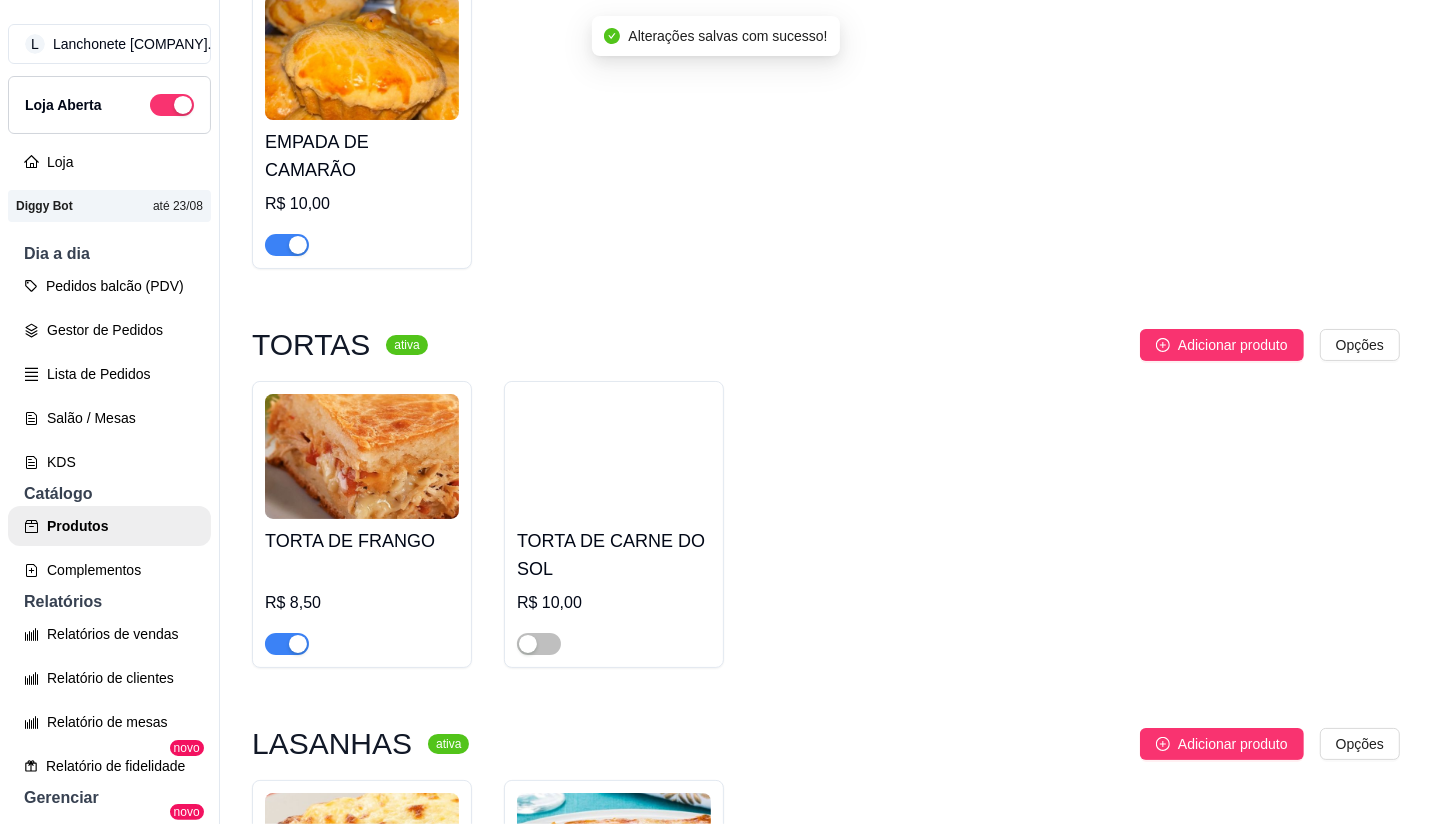 scroll, scrollTop: 4485, scrollLeft: 0, axis: vertical 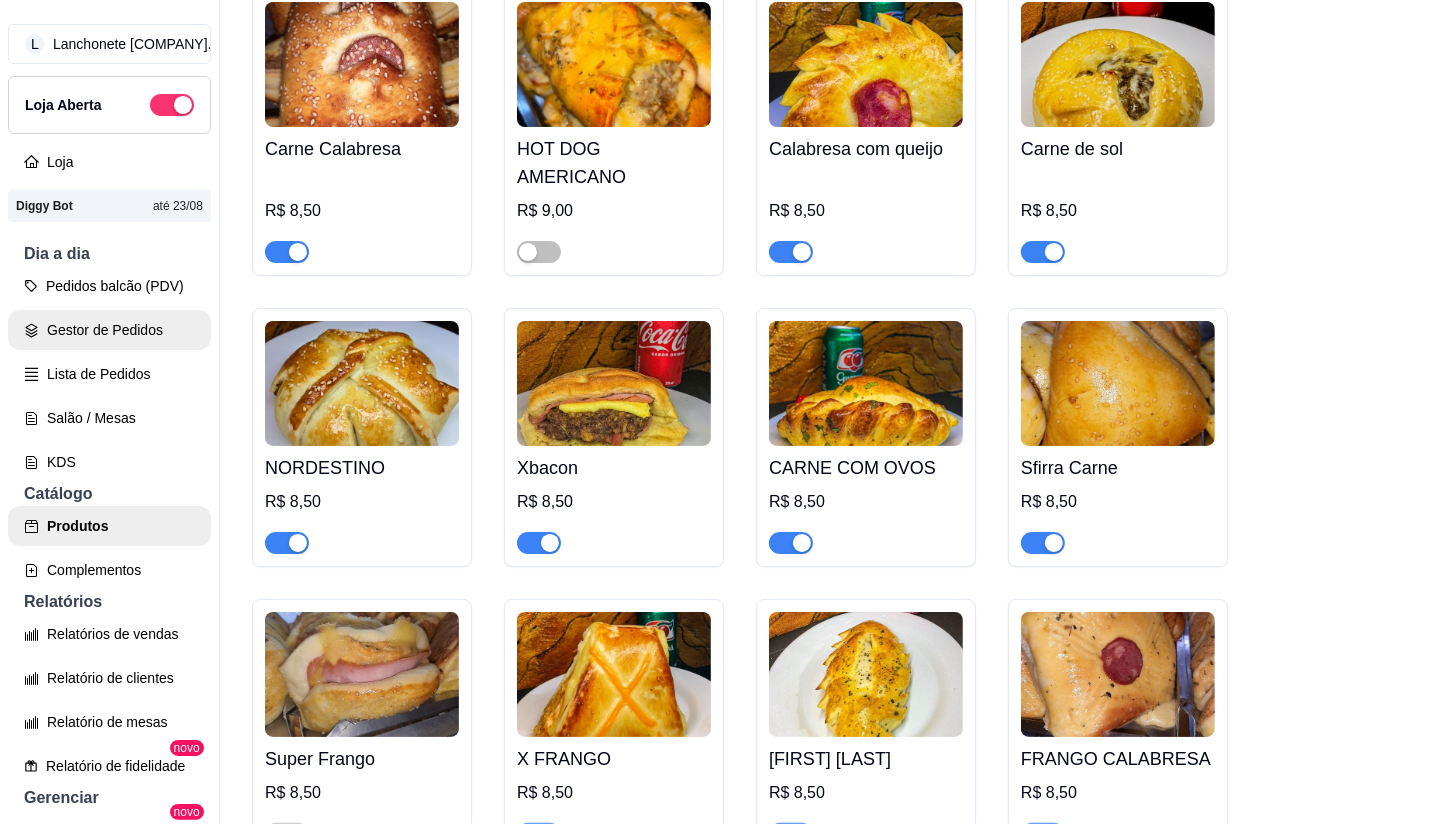 click on "Gestor de Pedidos" at bounding box center (109, 330) 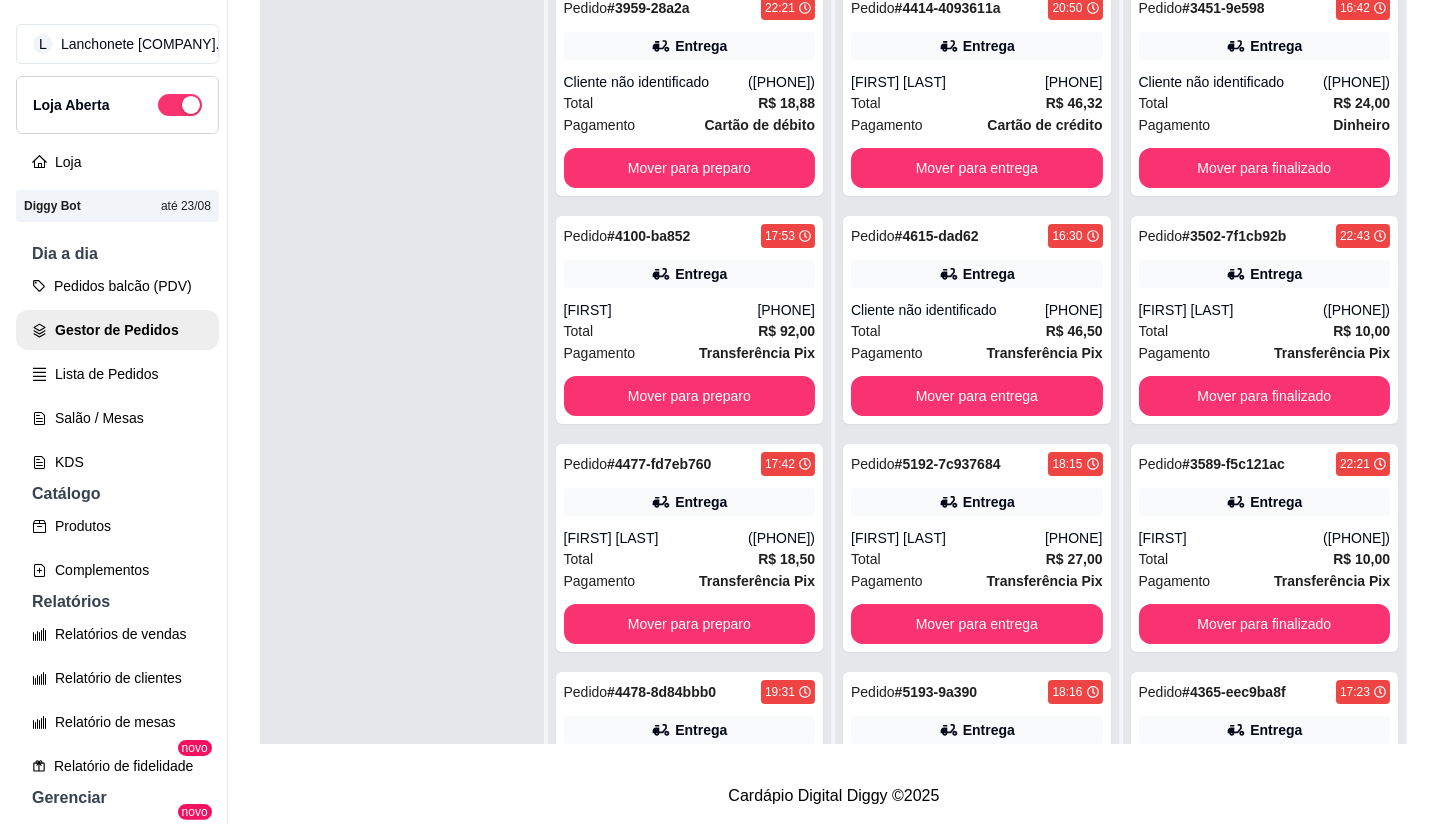 scroll, scrollTop: 0, scrollLeft: 0, axis: both 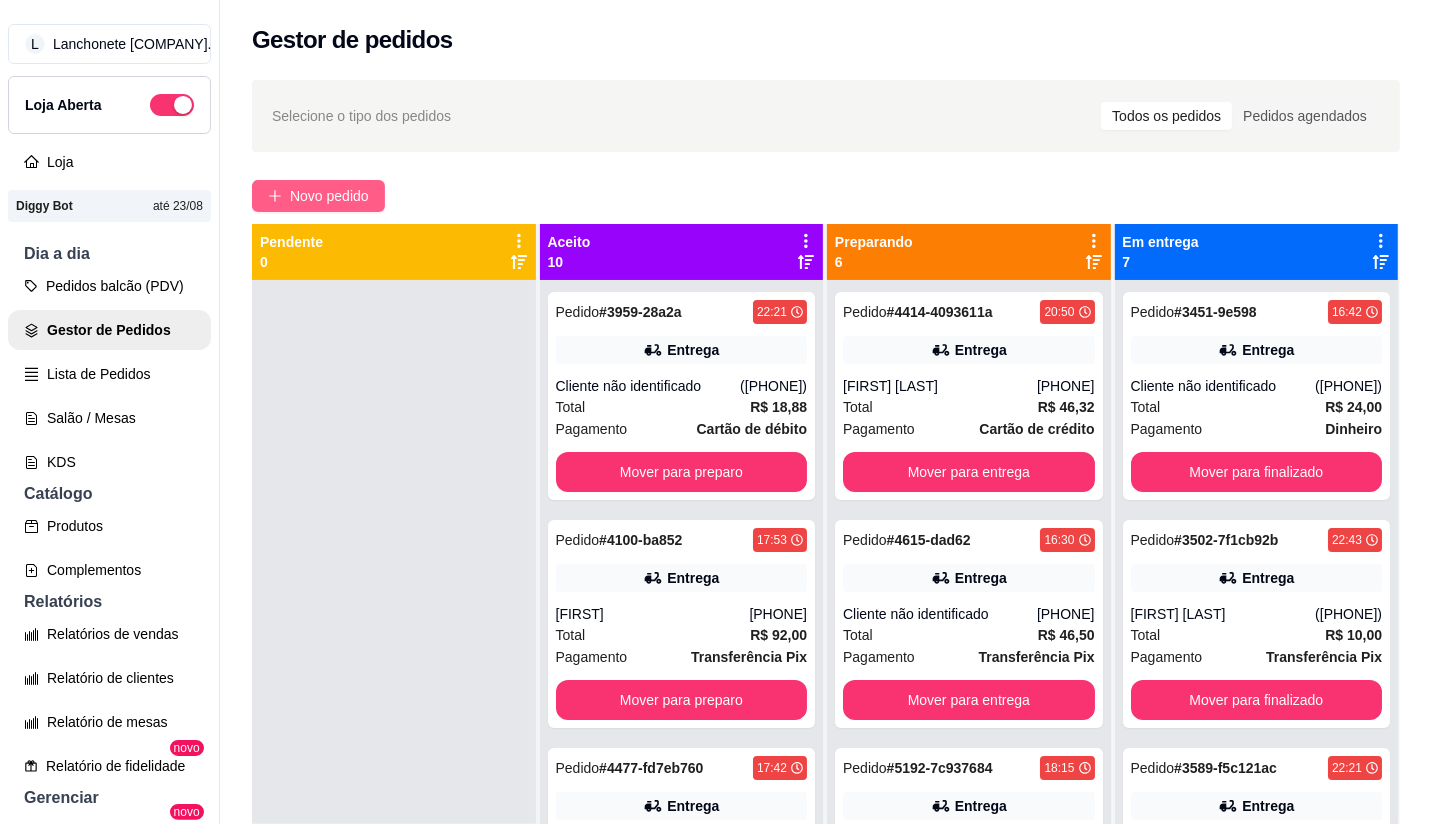 click on "Novo pedido" at bounding box center [329, 196] 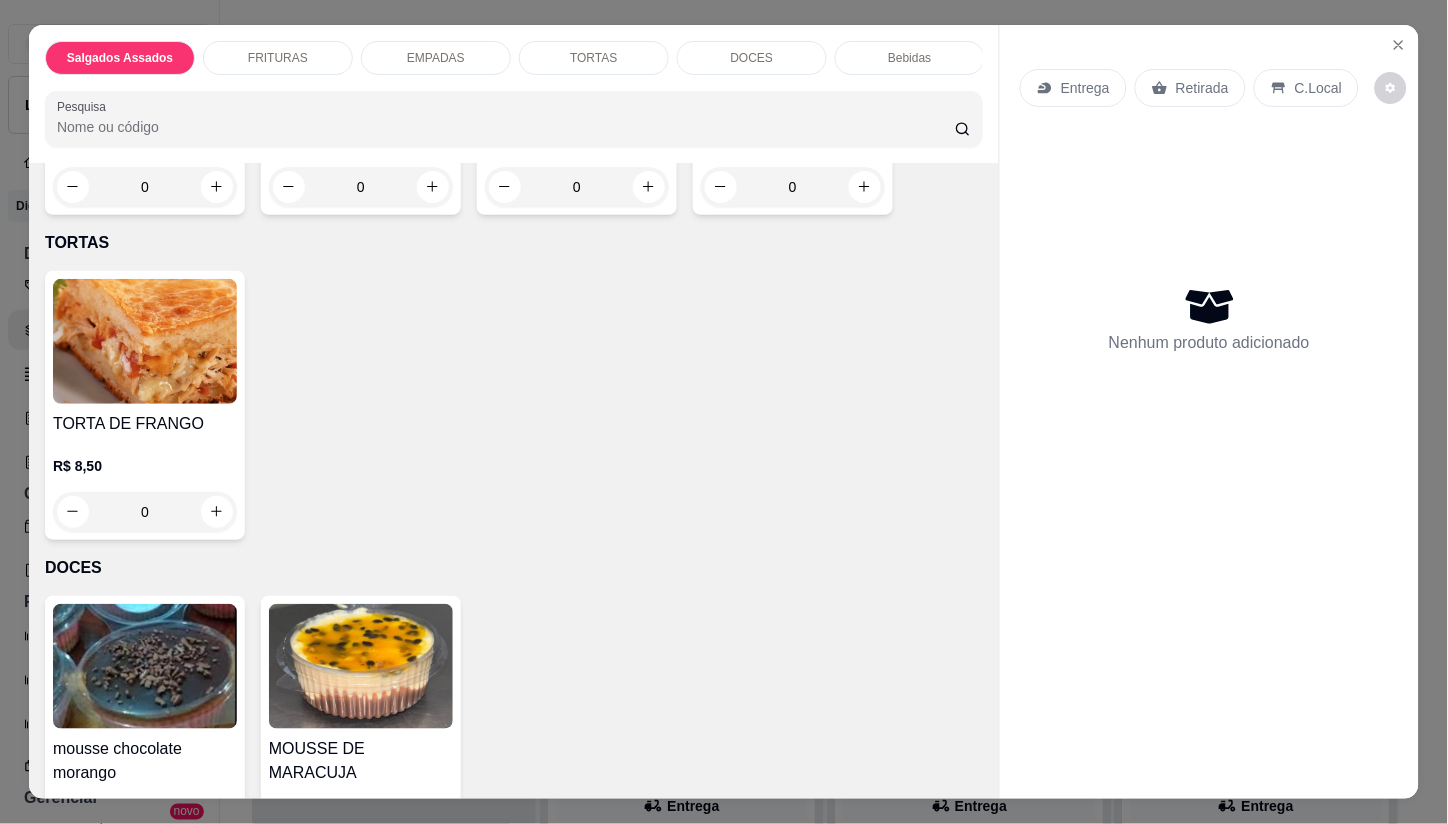 scroll, scrollTop: 1940, scrollLeft: 0, axis: vertical 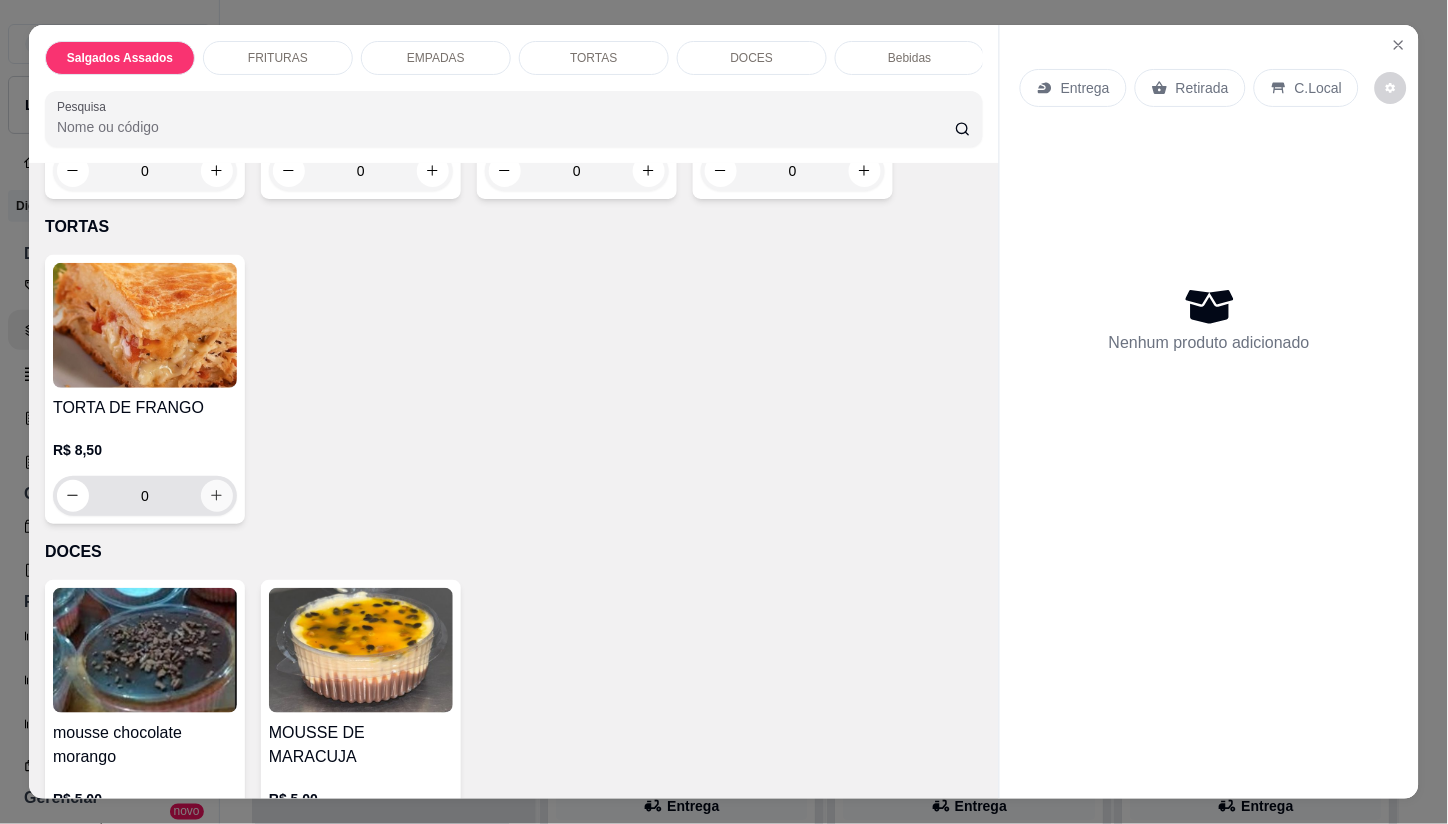 click at bounding box center (217, 496) 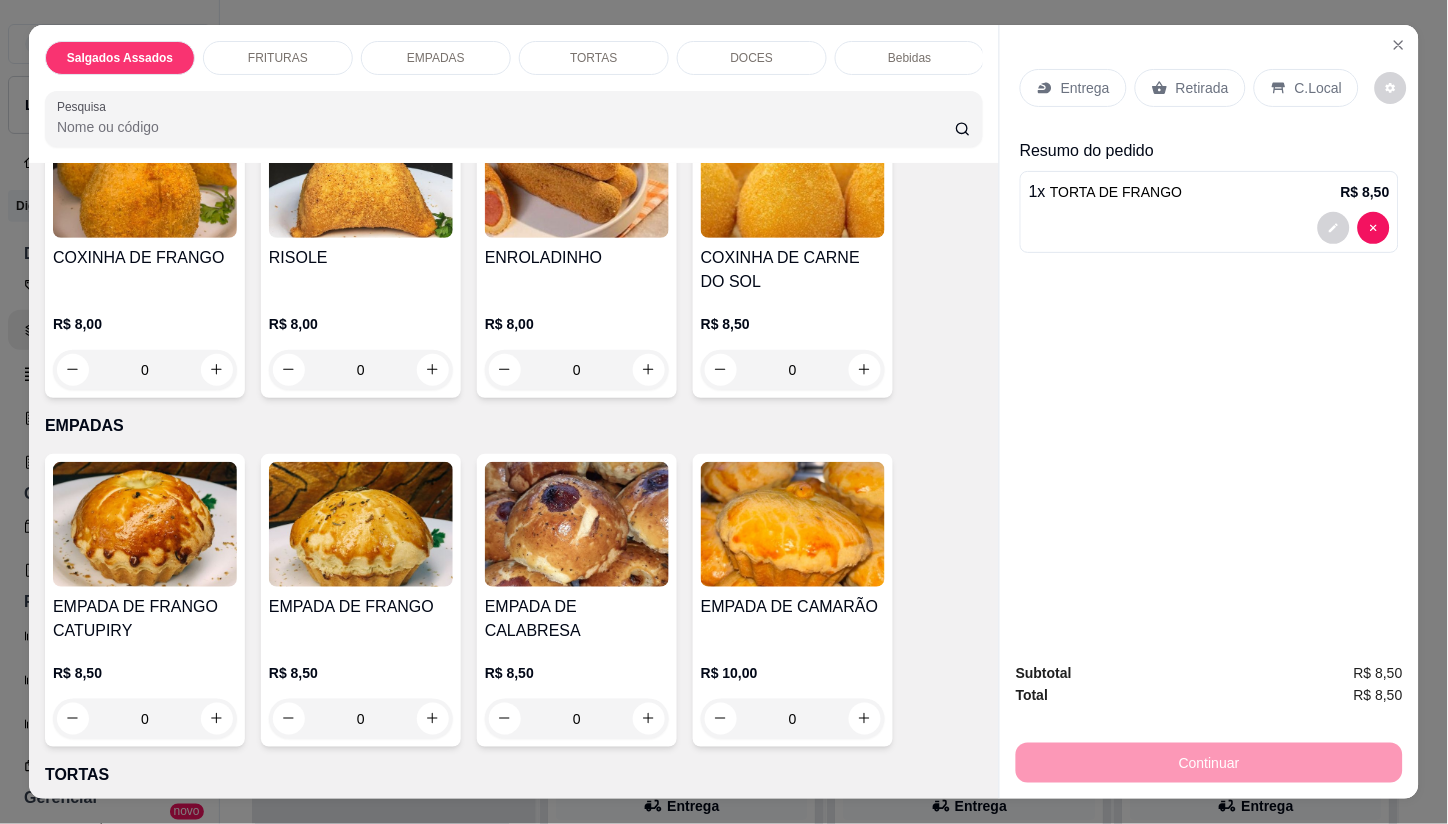 scroll, scrollTop: 1221, scrollLeft: 0, axis: vertical 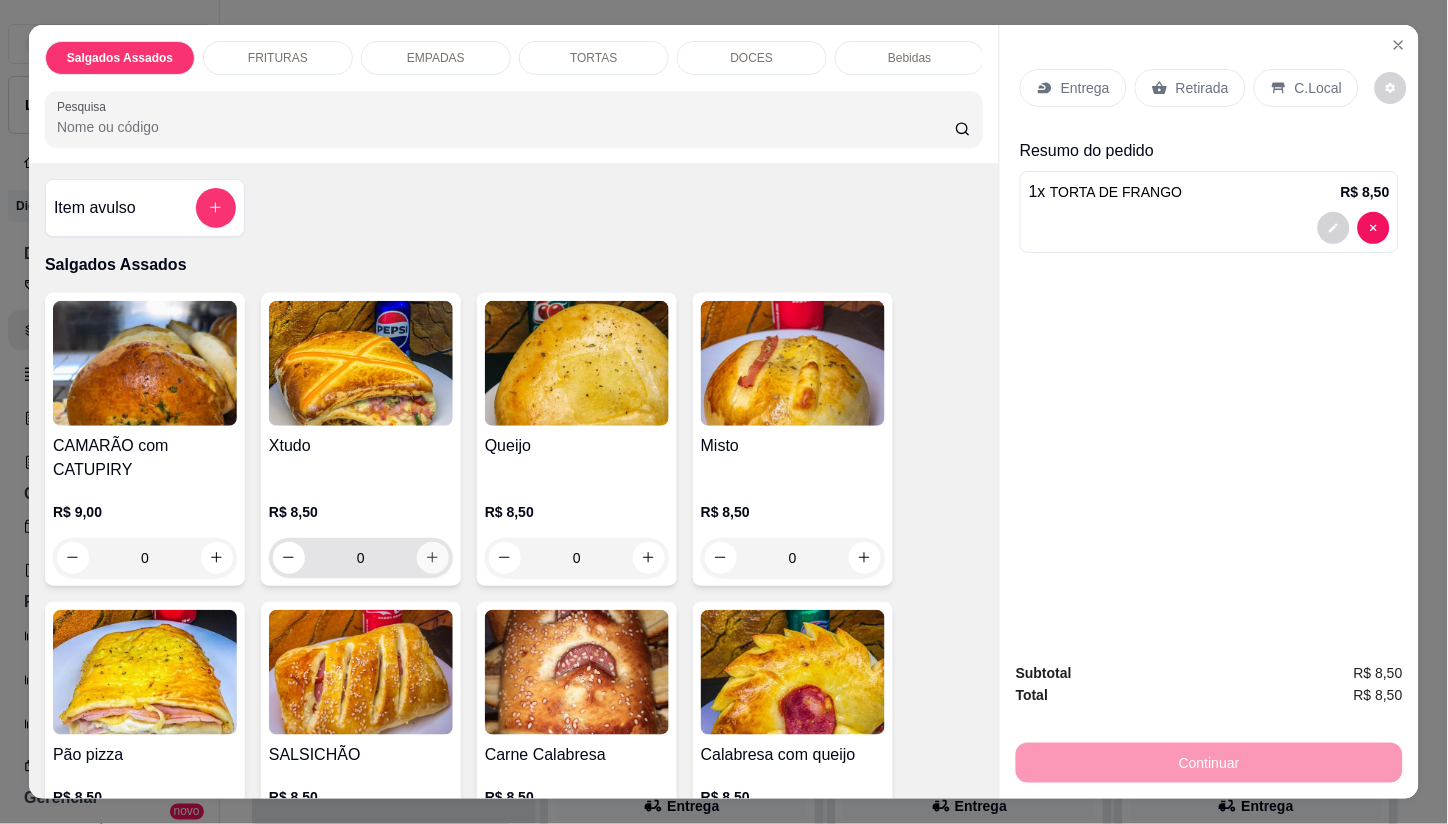 click 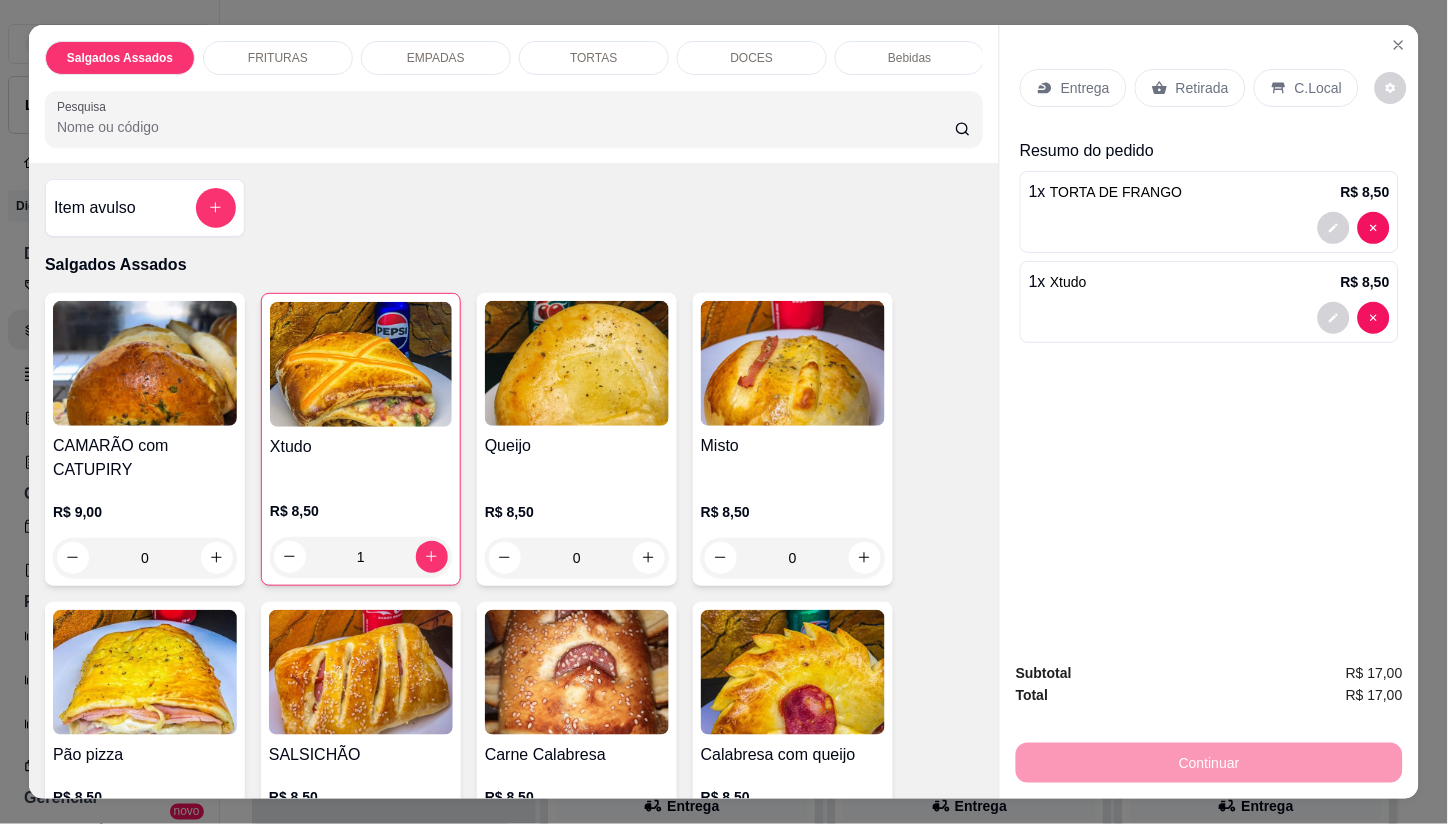 click on "Entrega" at bounding box center (1085, 88) 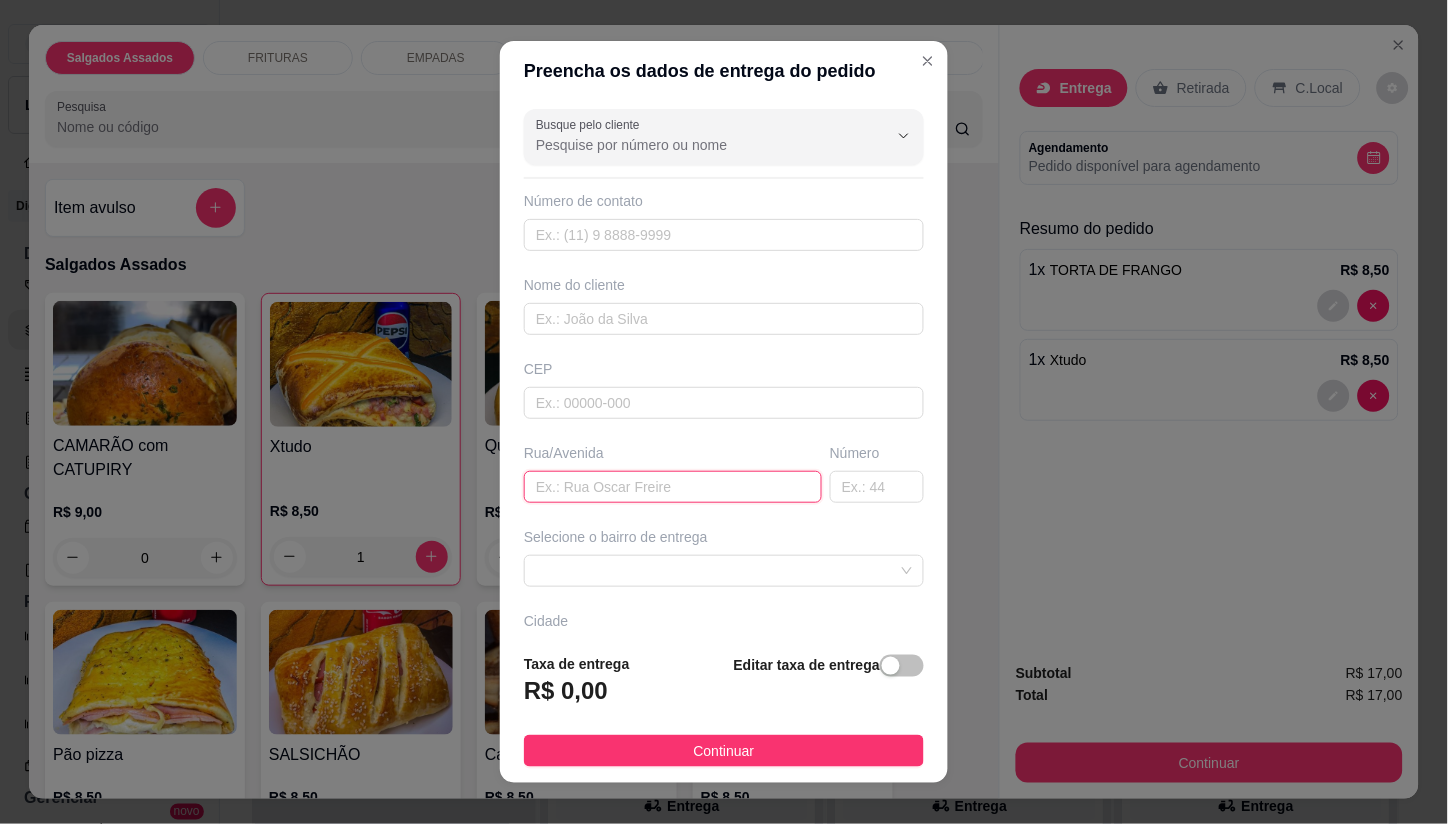 click at bounding box center (673, 487) 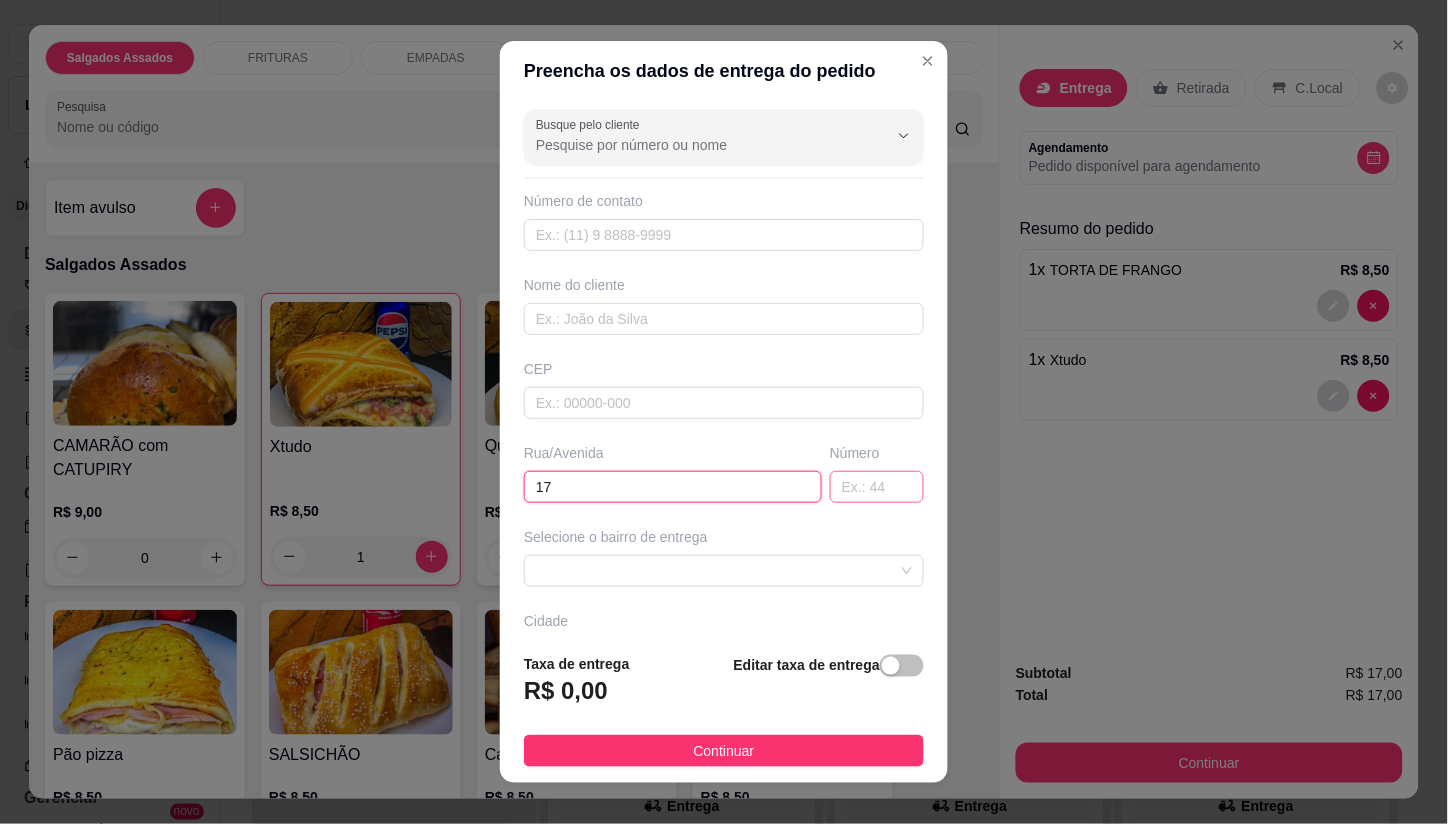 type on "17" 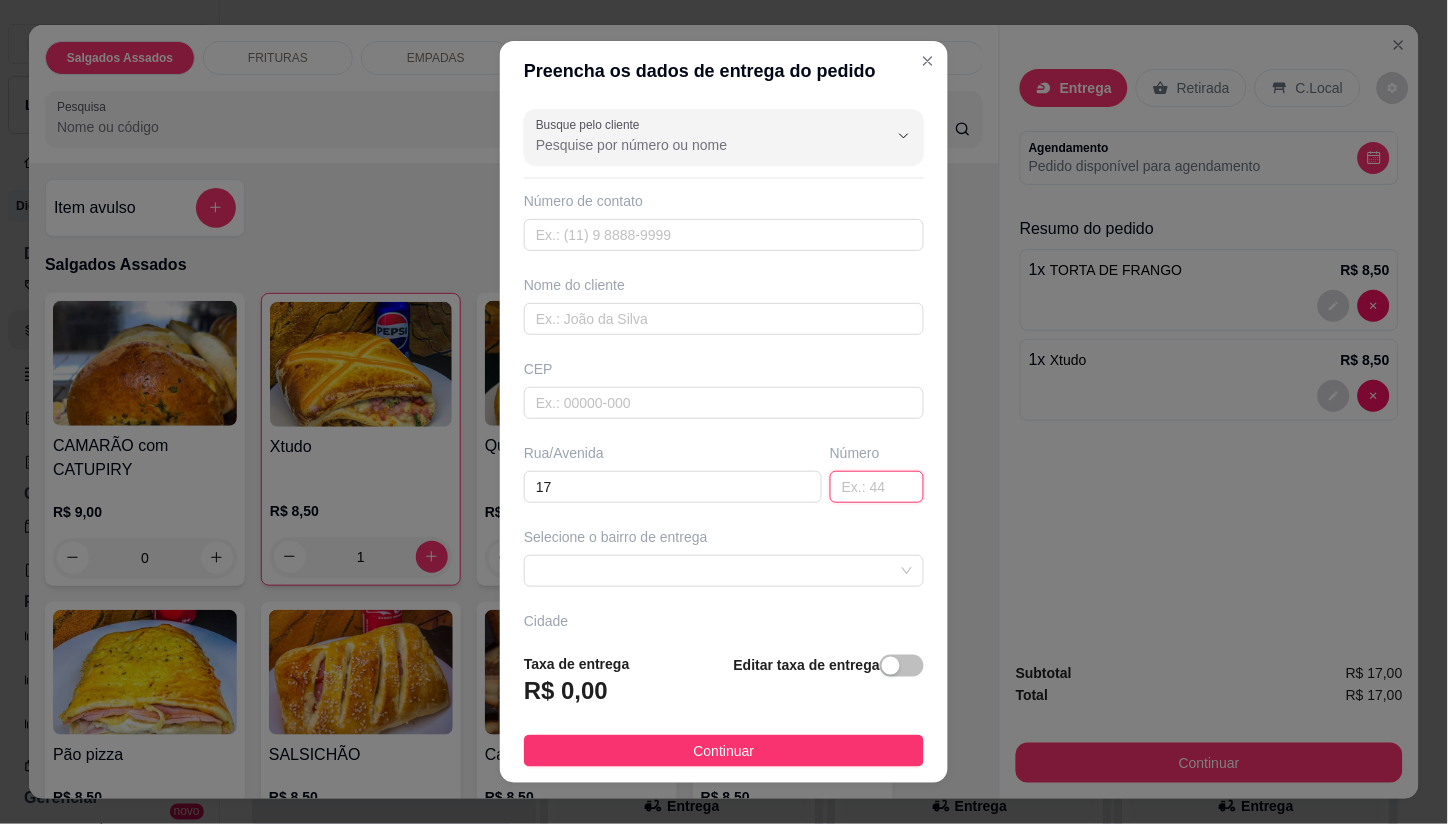 click at bounding box center [877, 487] 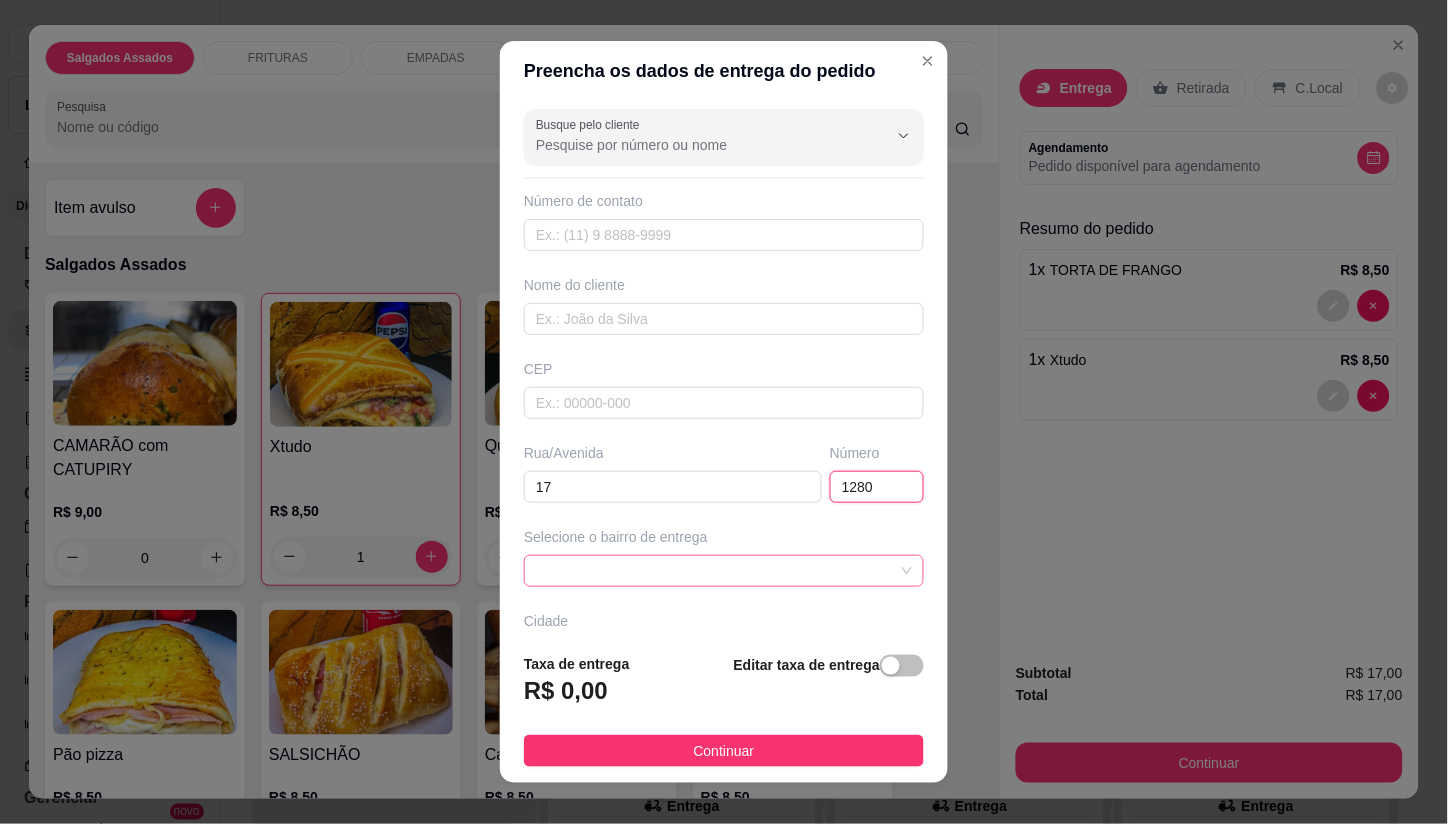 click at bounding box center [724, 571] 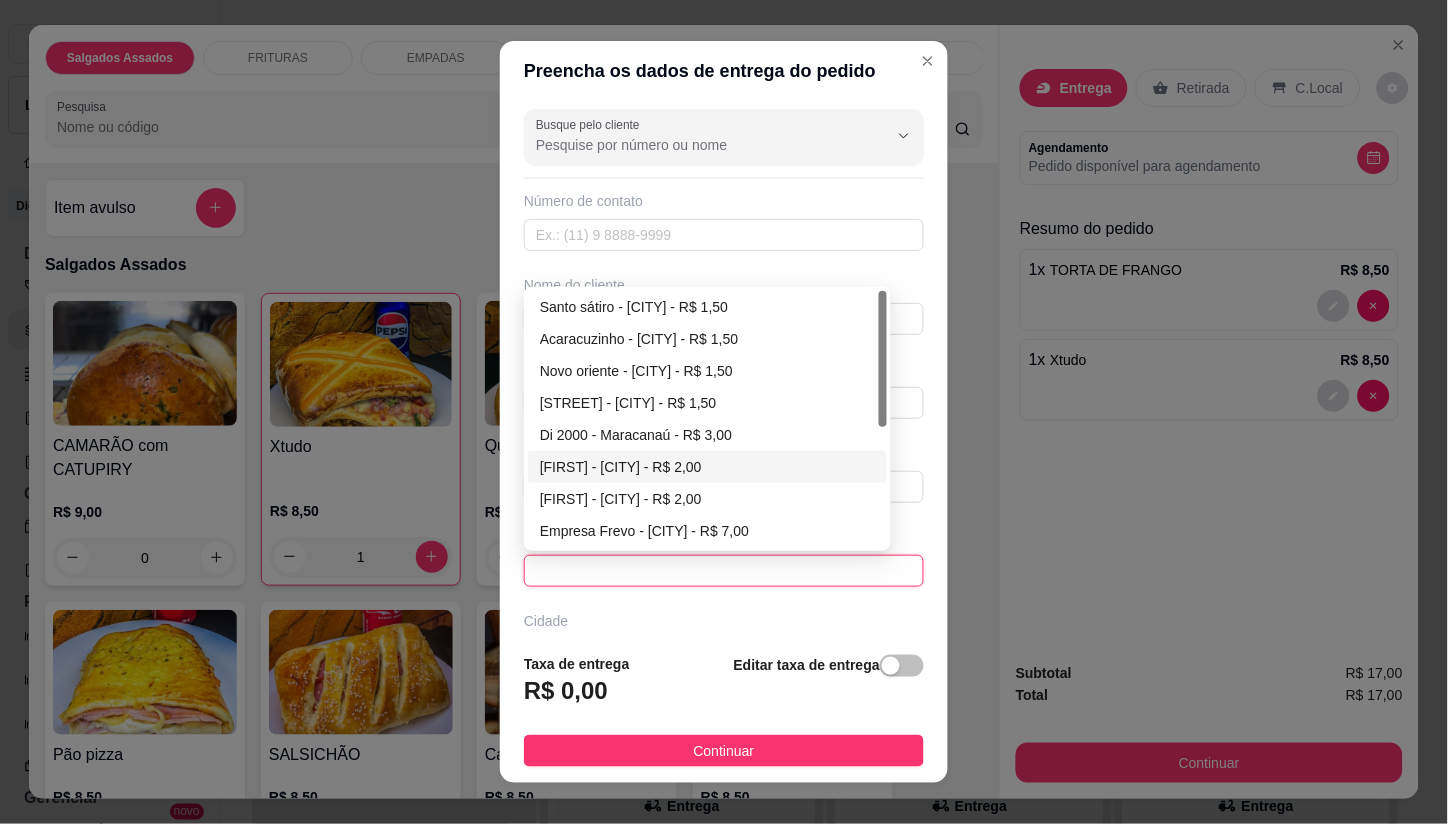 click on "[FIRST]  - [CITY]  -  R$ 2,00" at bounding box center (707, 467) 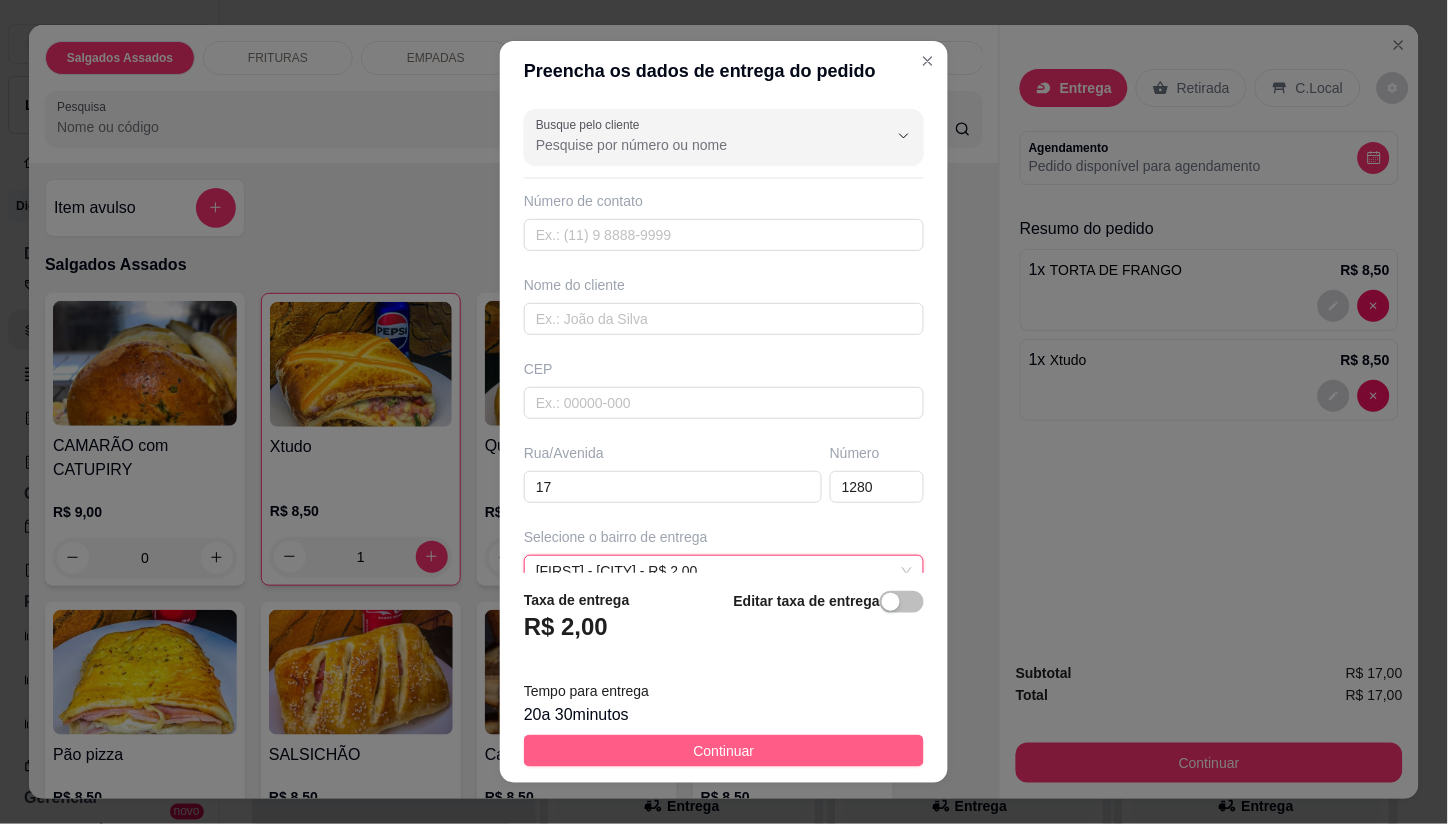 click on "Continuar" at bounding box center [724, 751] 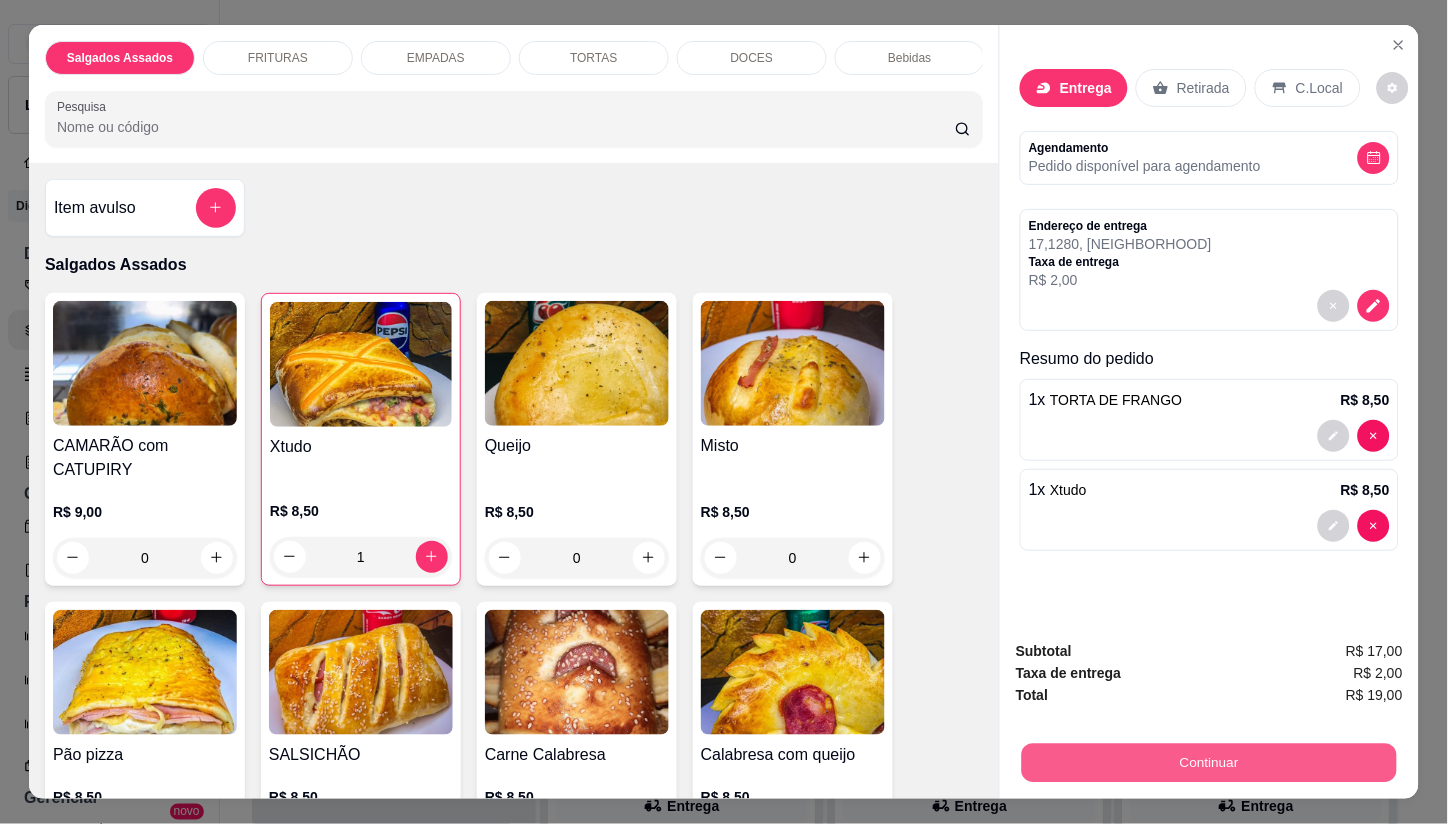 click on "Continuar" at bounding box center [1209, 763] 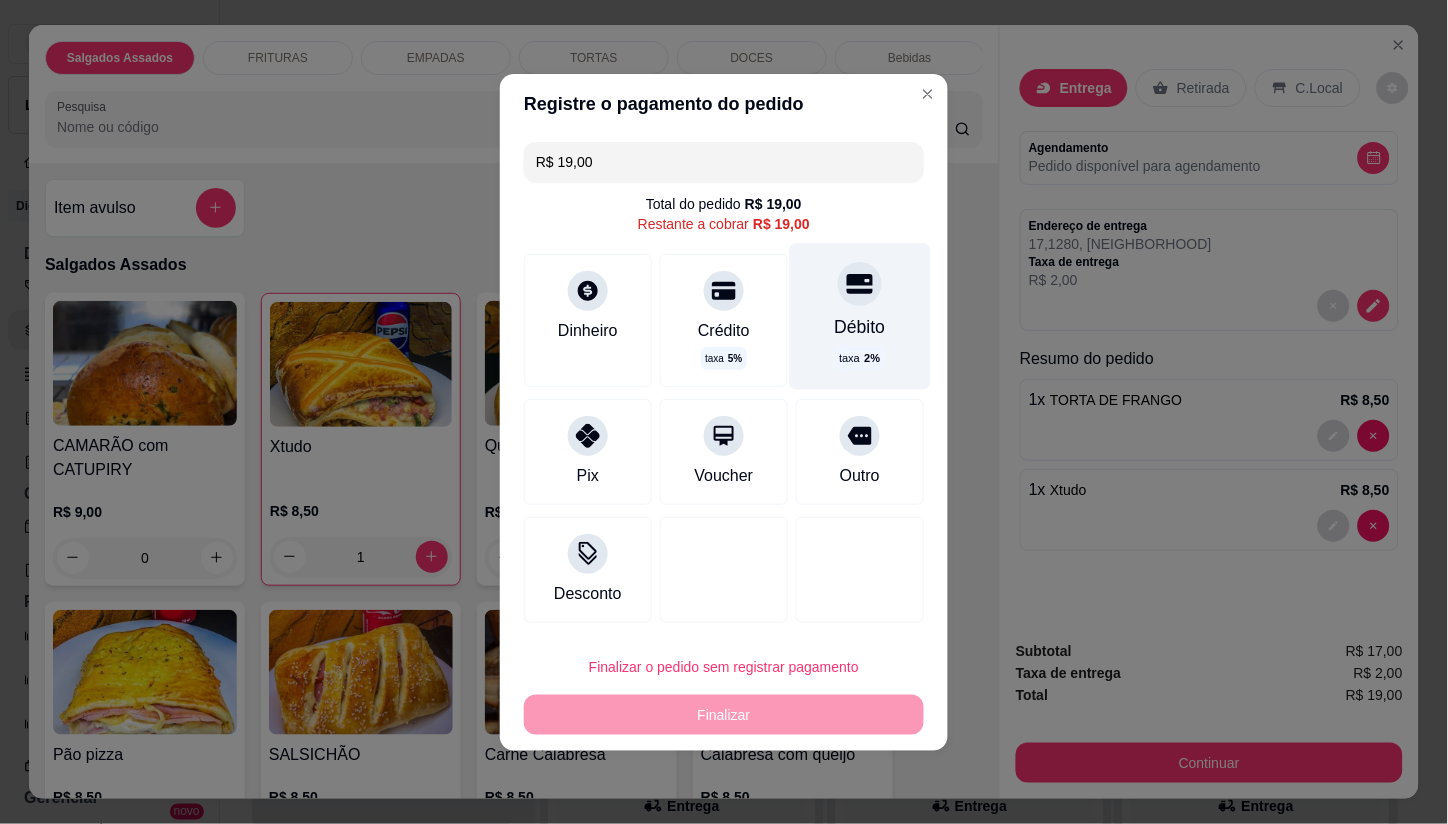 click on "Débito taxa   2 %" at bounding box center [860, 316] 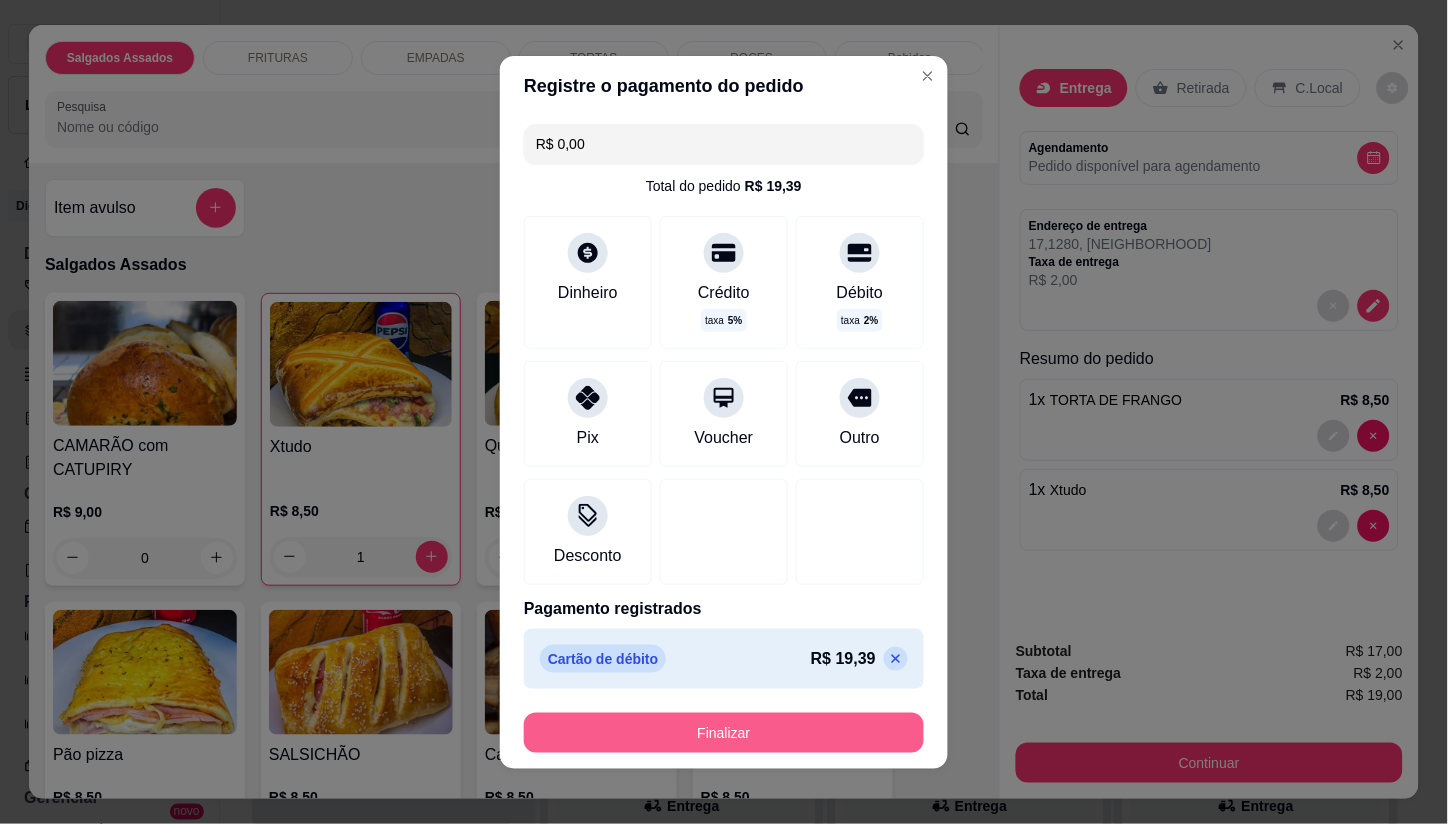 click on "Finalizar" at bounding box center [724, 733] 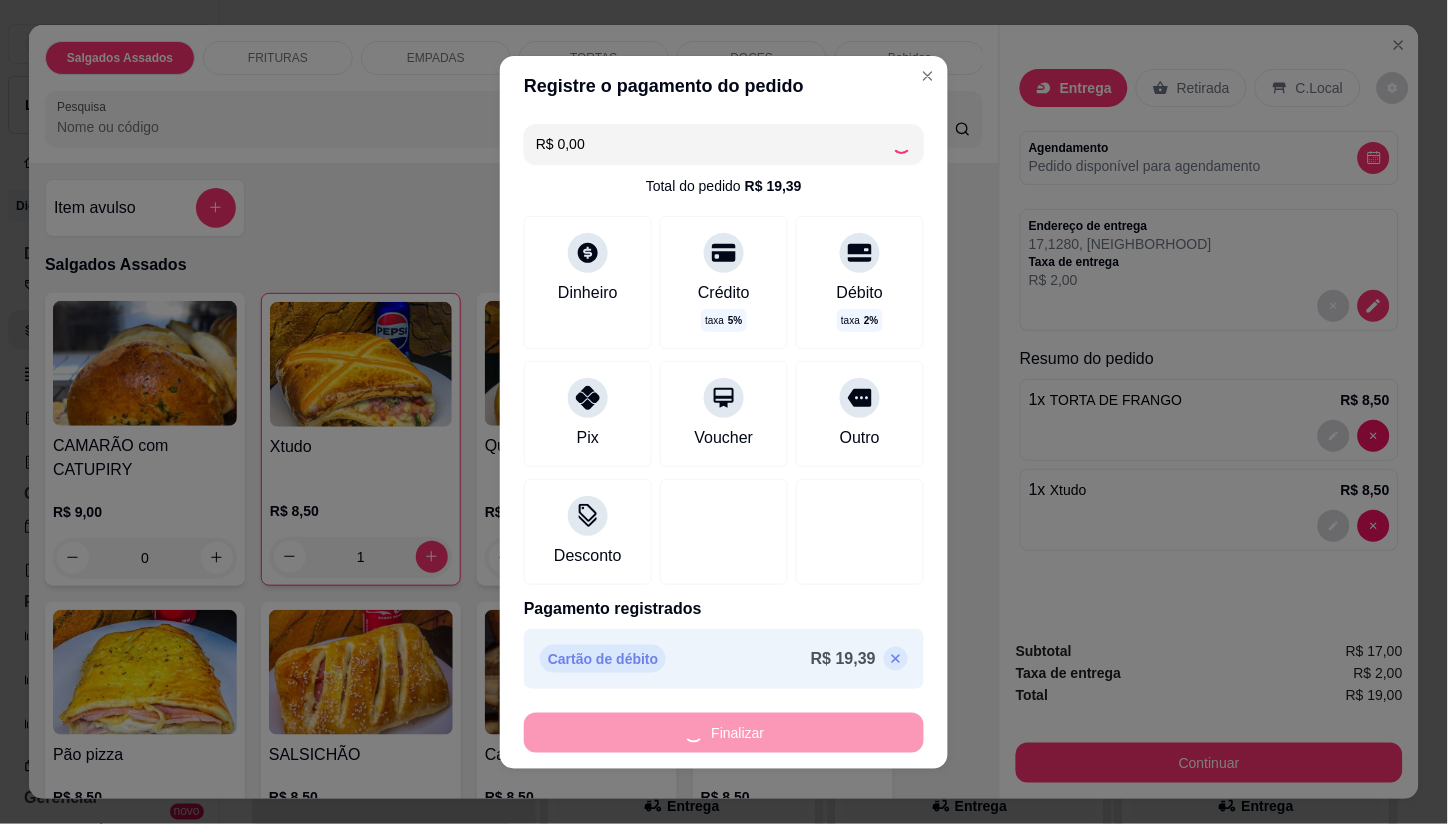 type on "0" 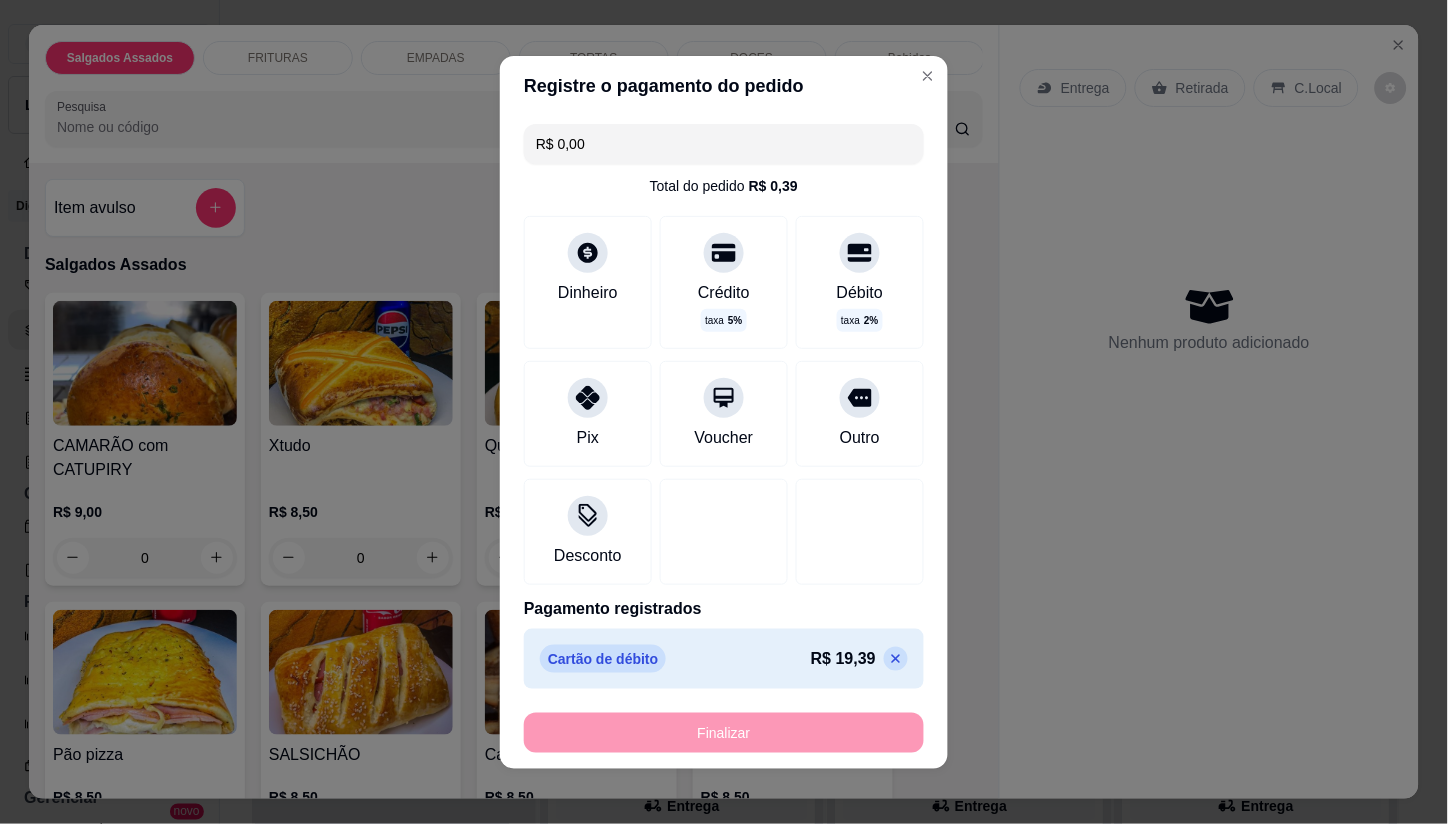 type on "-R$ 19,00" 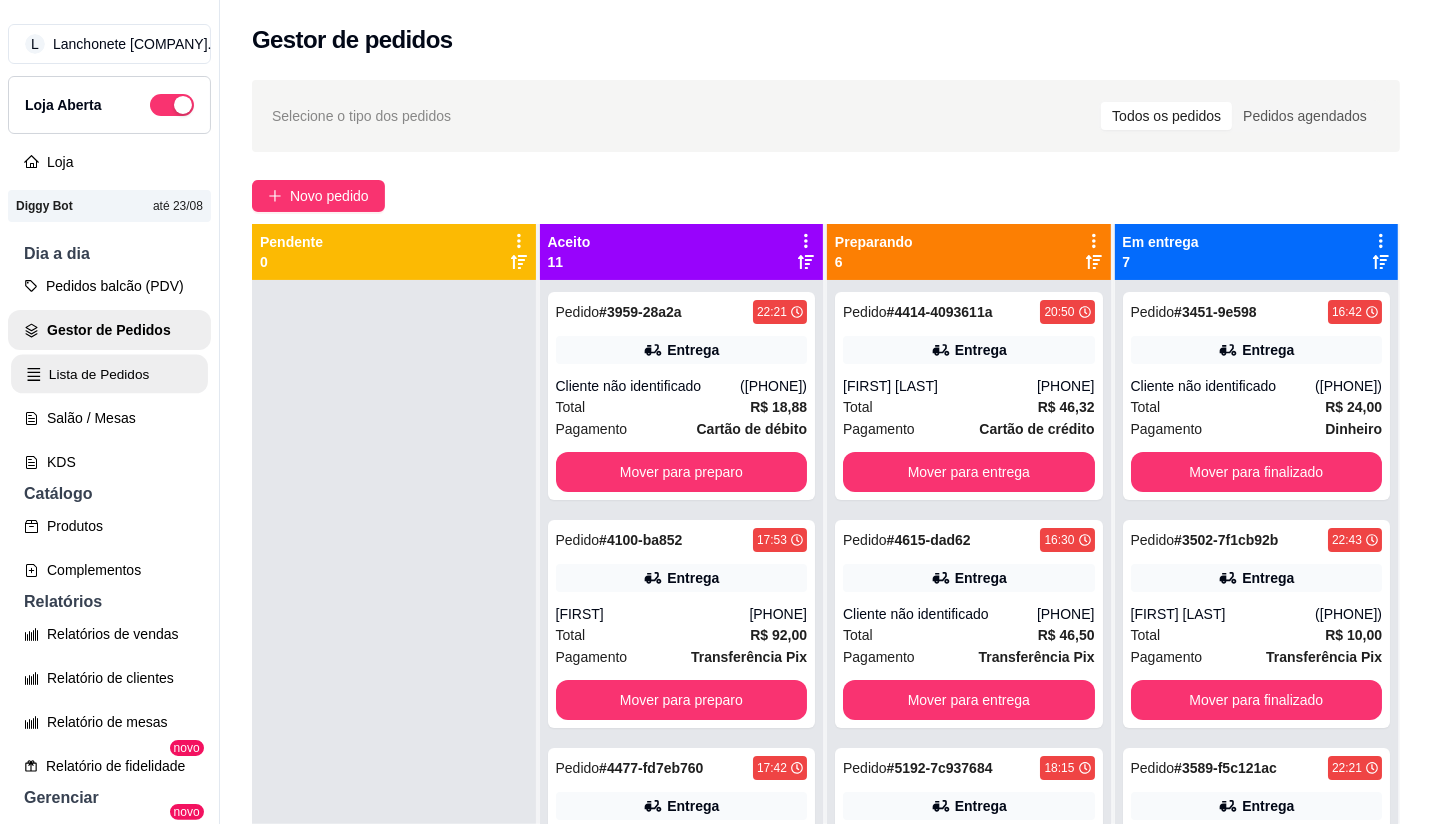 click on "Lista de Pedidos" at bounding box center (109, 374) 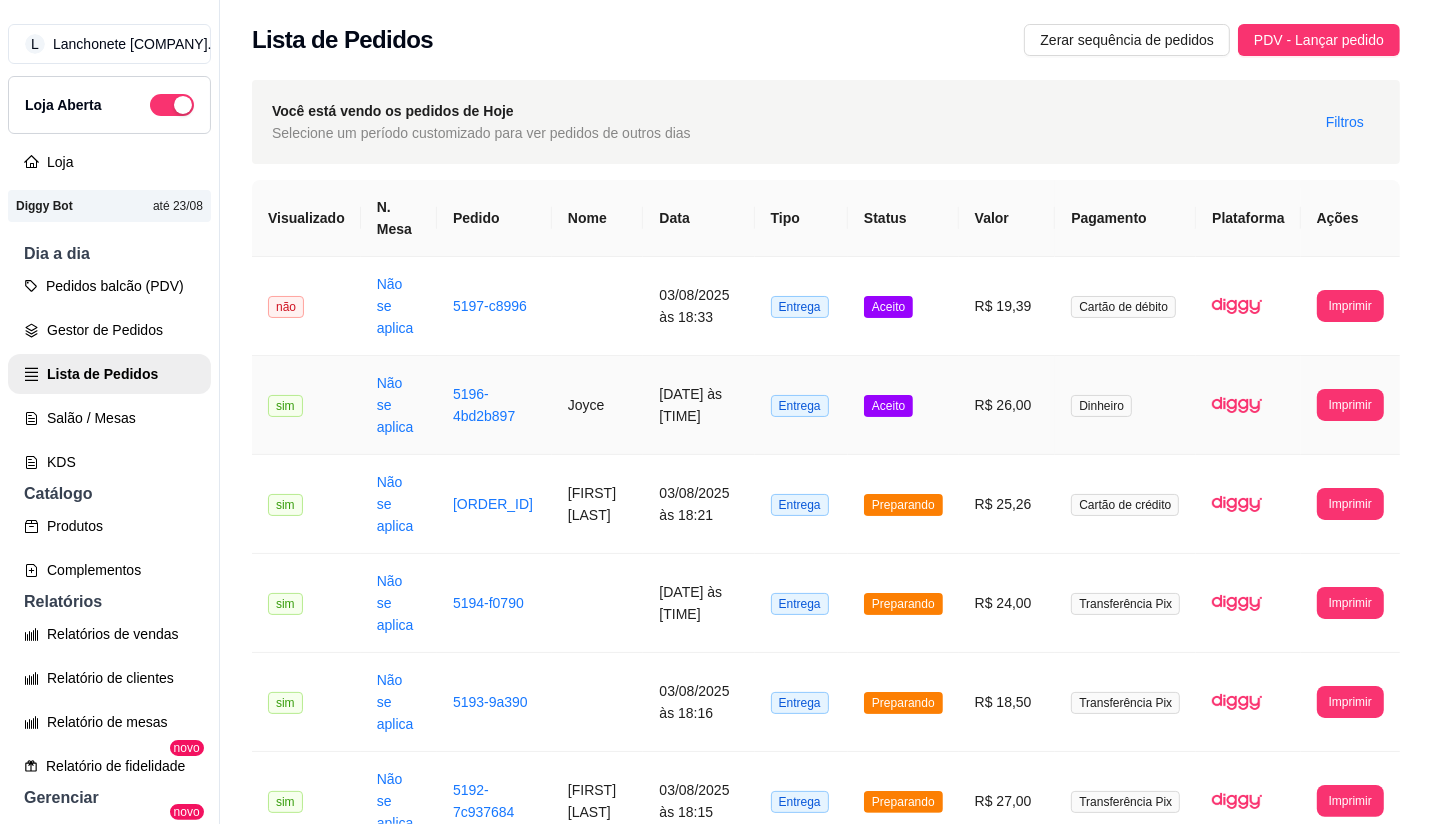 click on "R$ 26,00" at bounding box center [1007, 405] 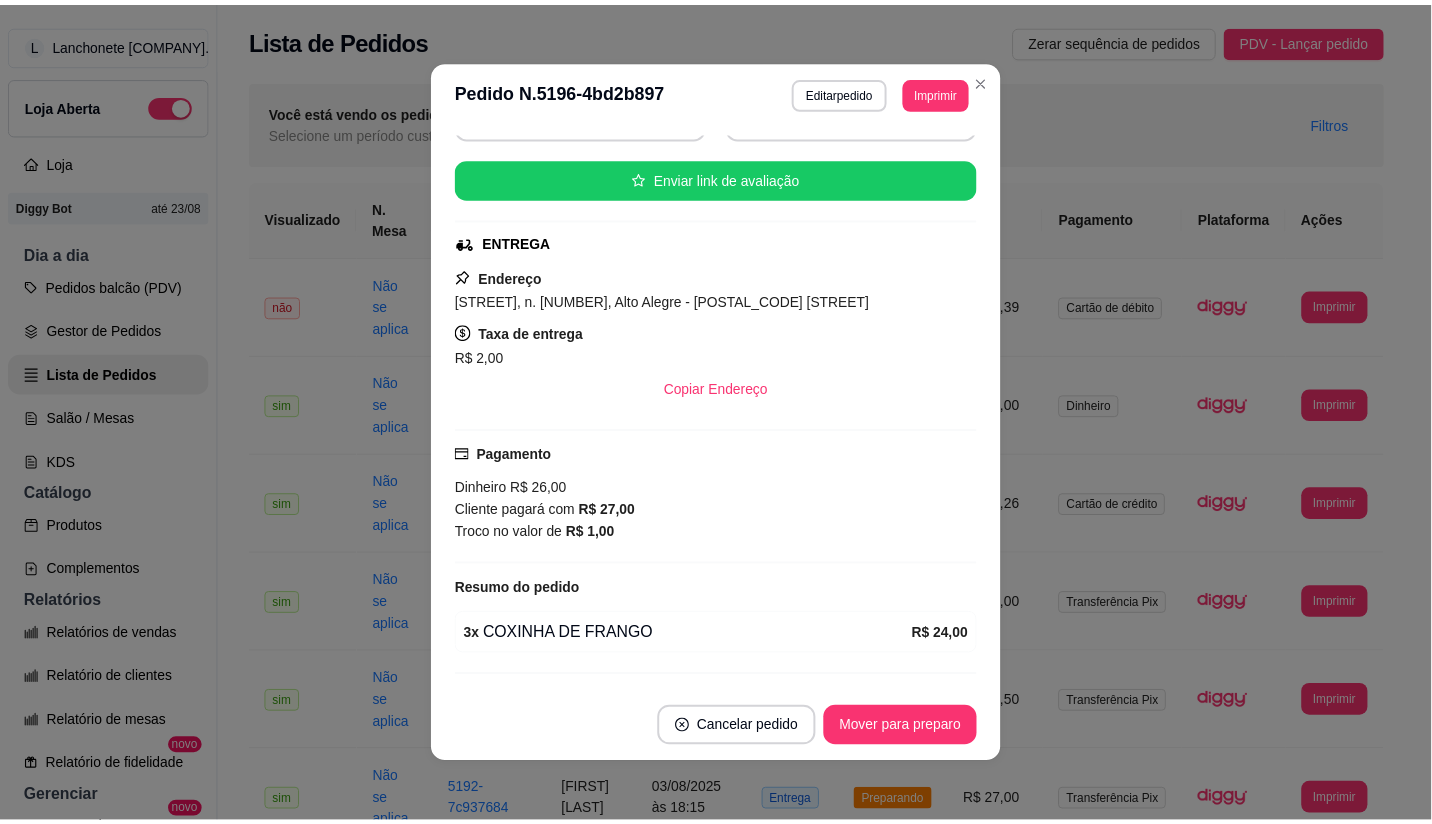 scroll, scrollTop: 160, scrollLeft: 0, axis: vertical 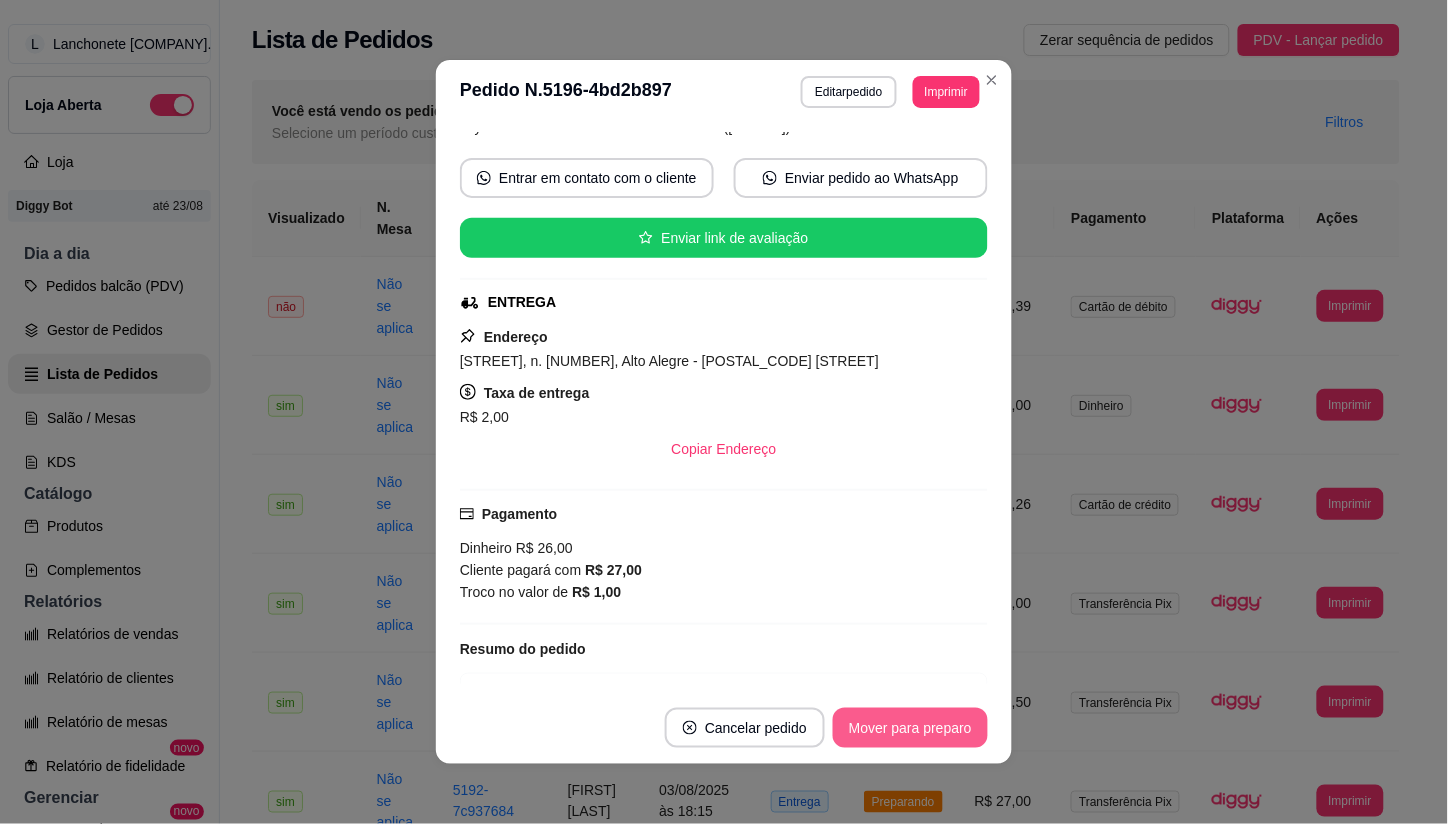 click on "Mover para preparo" at bounding box center (910, 728) 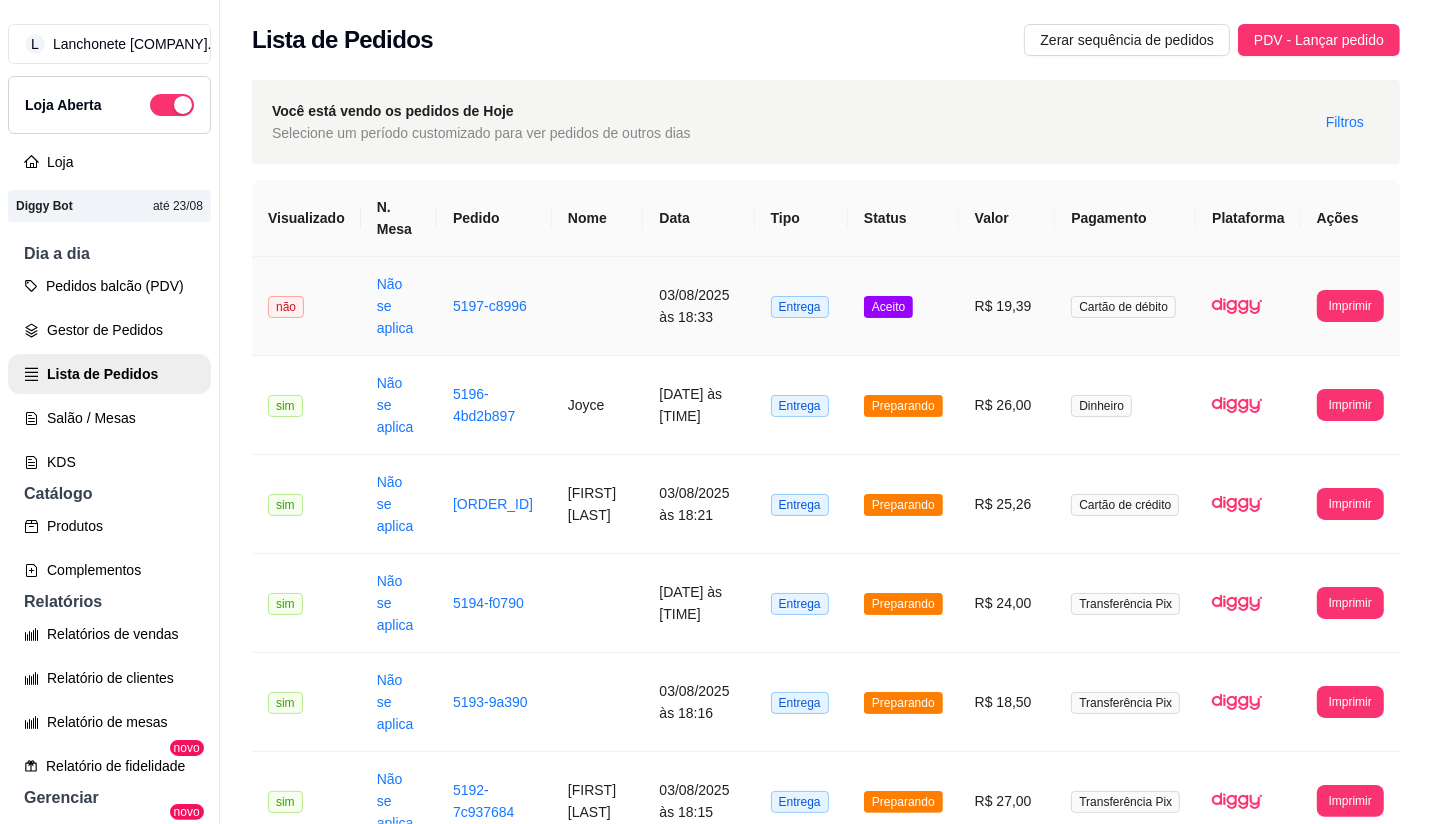 click on "Aceito" at bounding box center [888, 307] 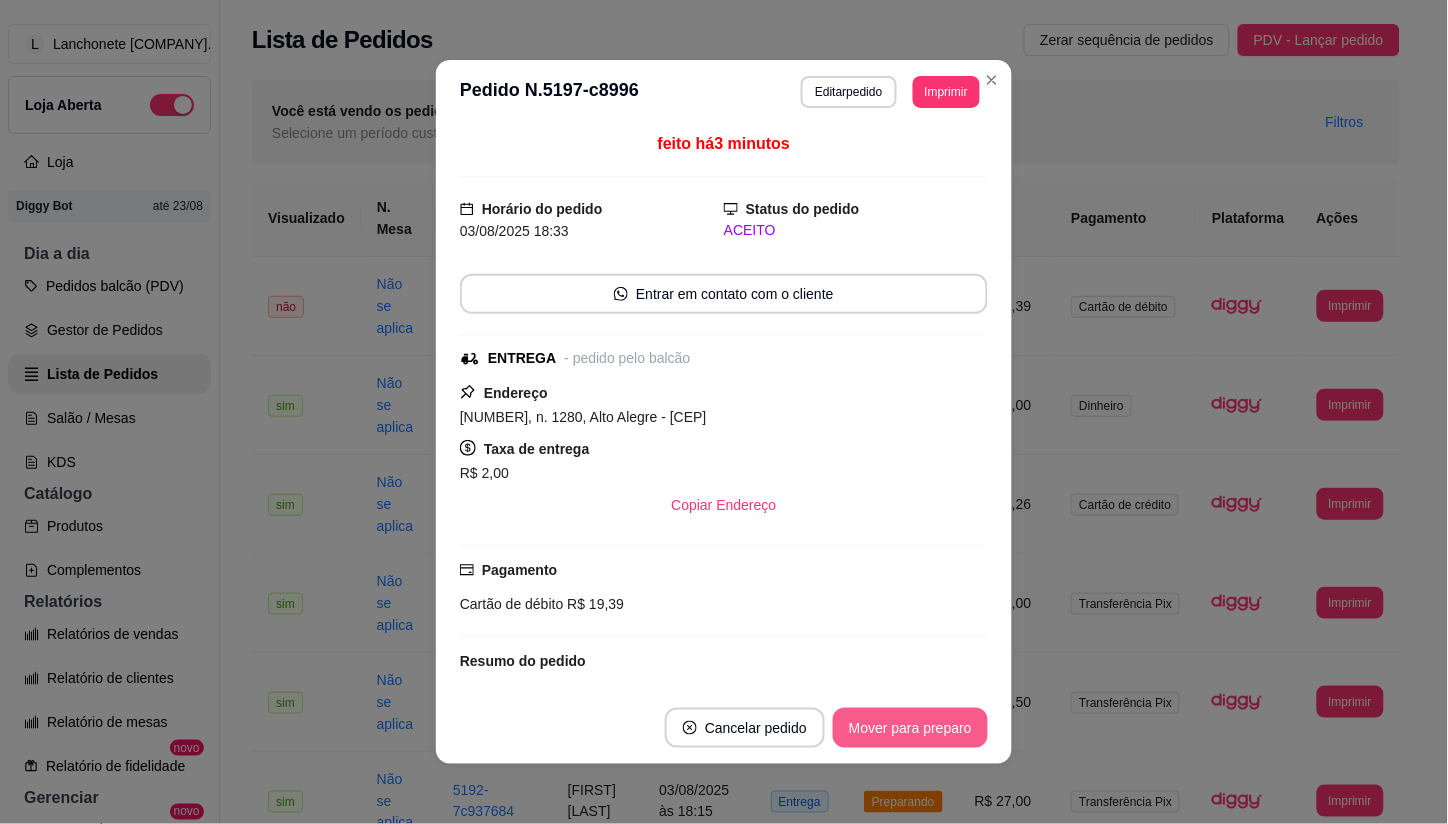 click on "Mover para preparo" at bounding box center (910, 728) 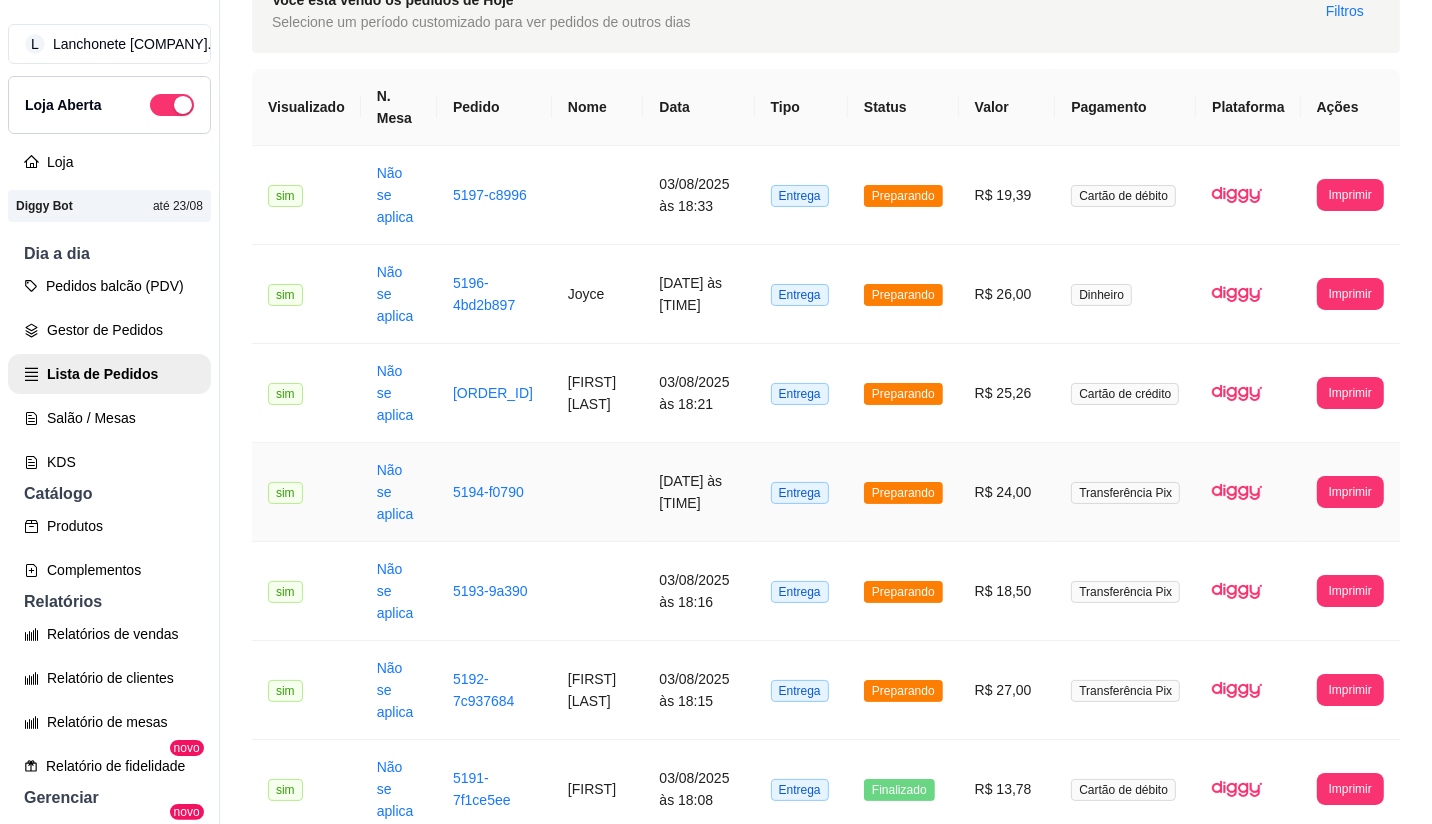 scroll, scrollTop: 222, scrollLeft: 0, axis: vertical 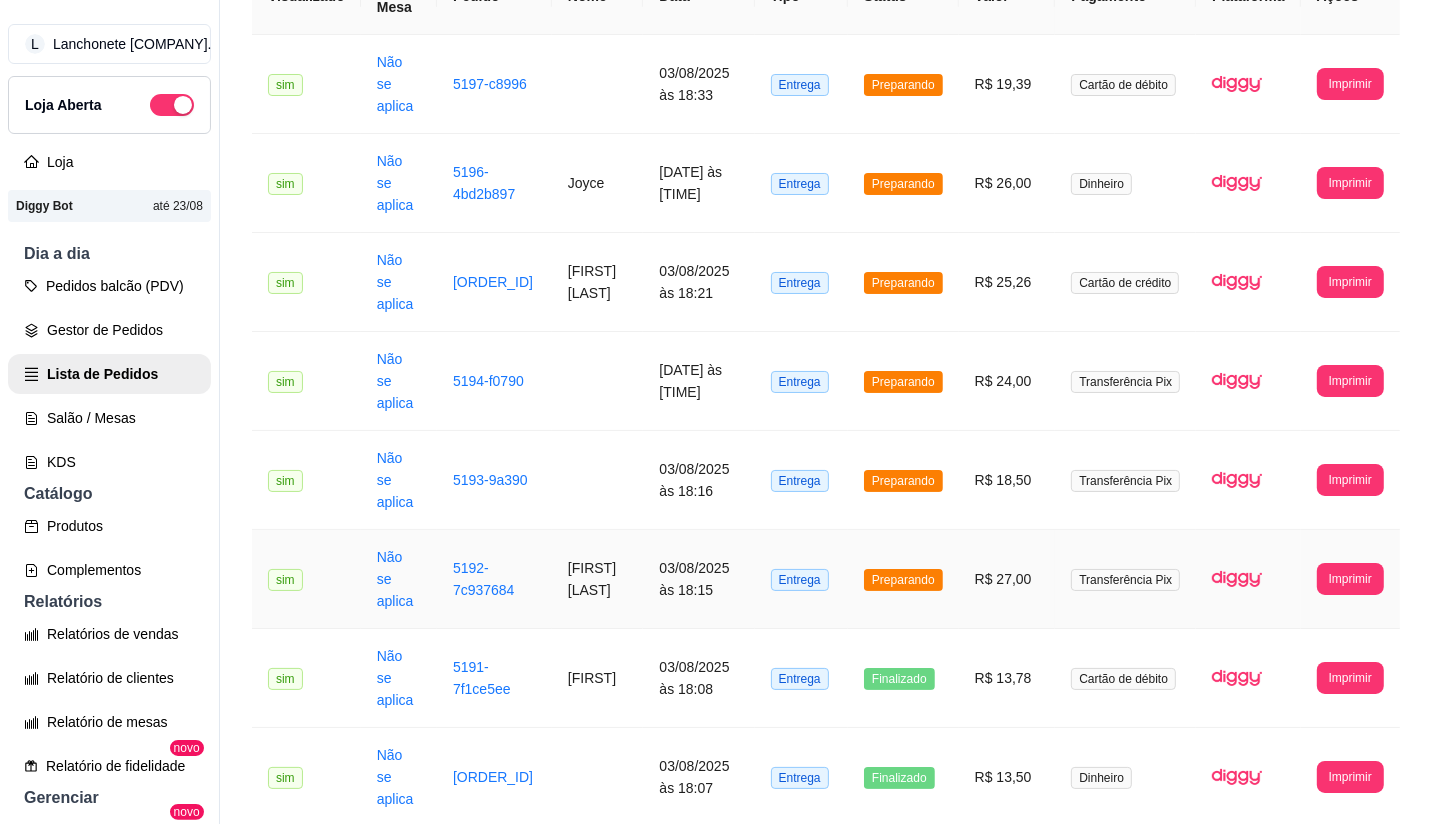 click on "Preparando" at bounding box center [903, 580] 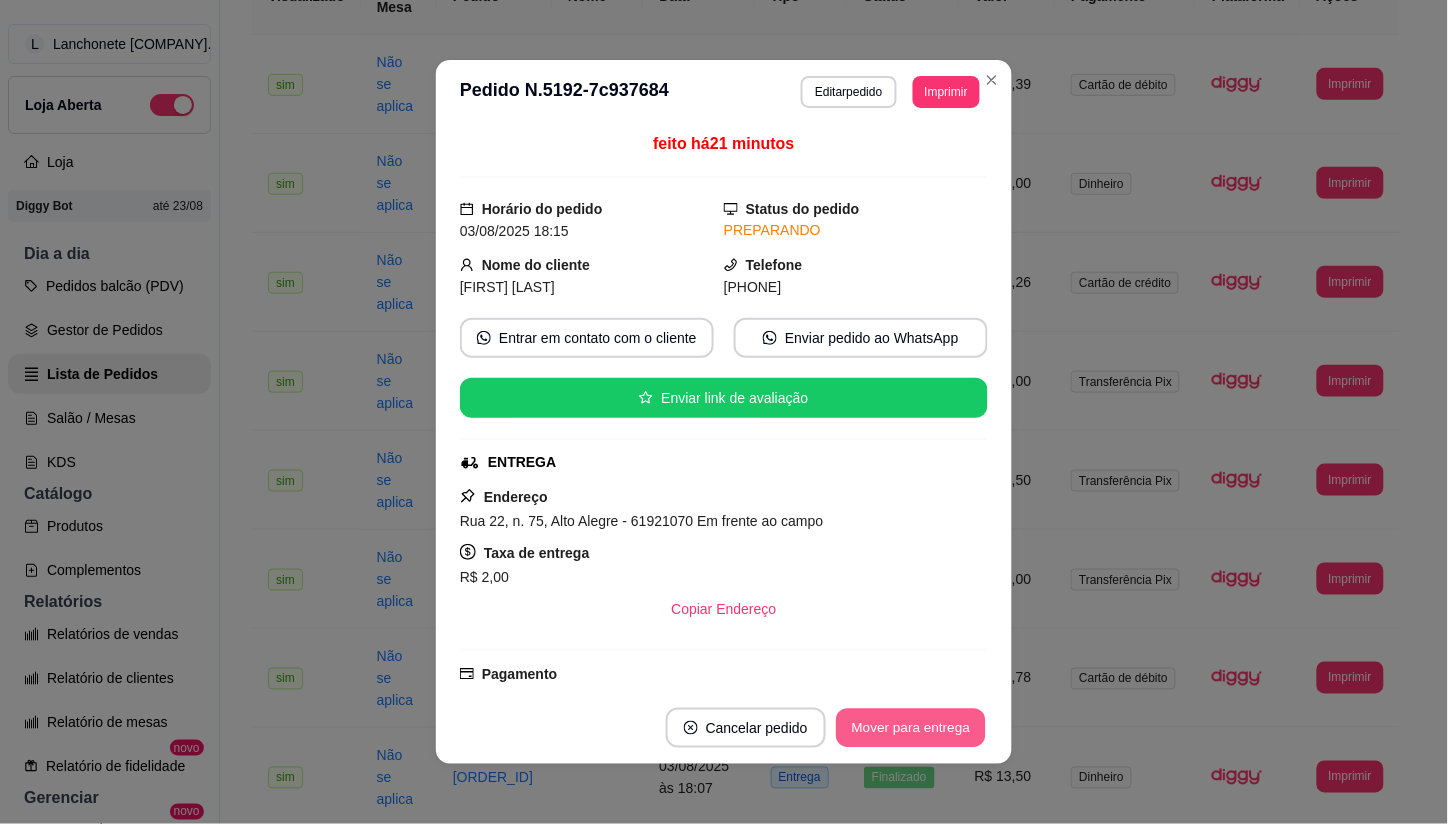 click on "Mover para entrega" at bounding box center [911, 728] 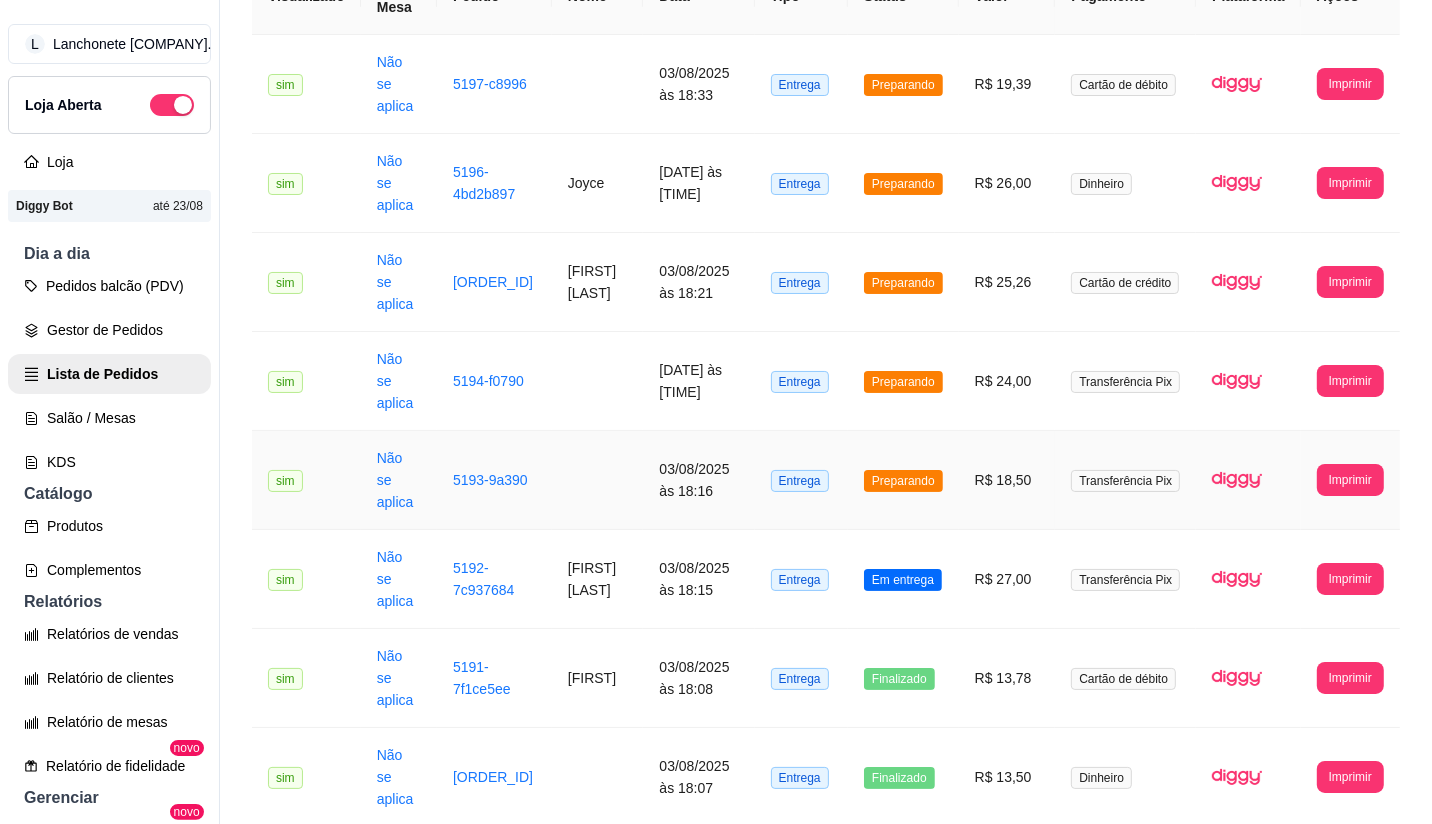 click on "Preparando" at bounding box center (903, 481) 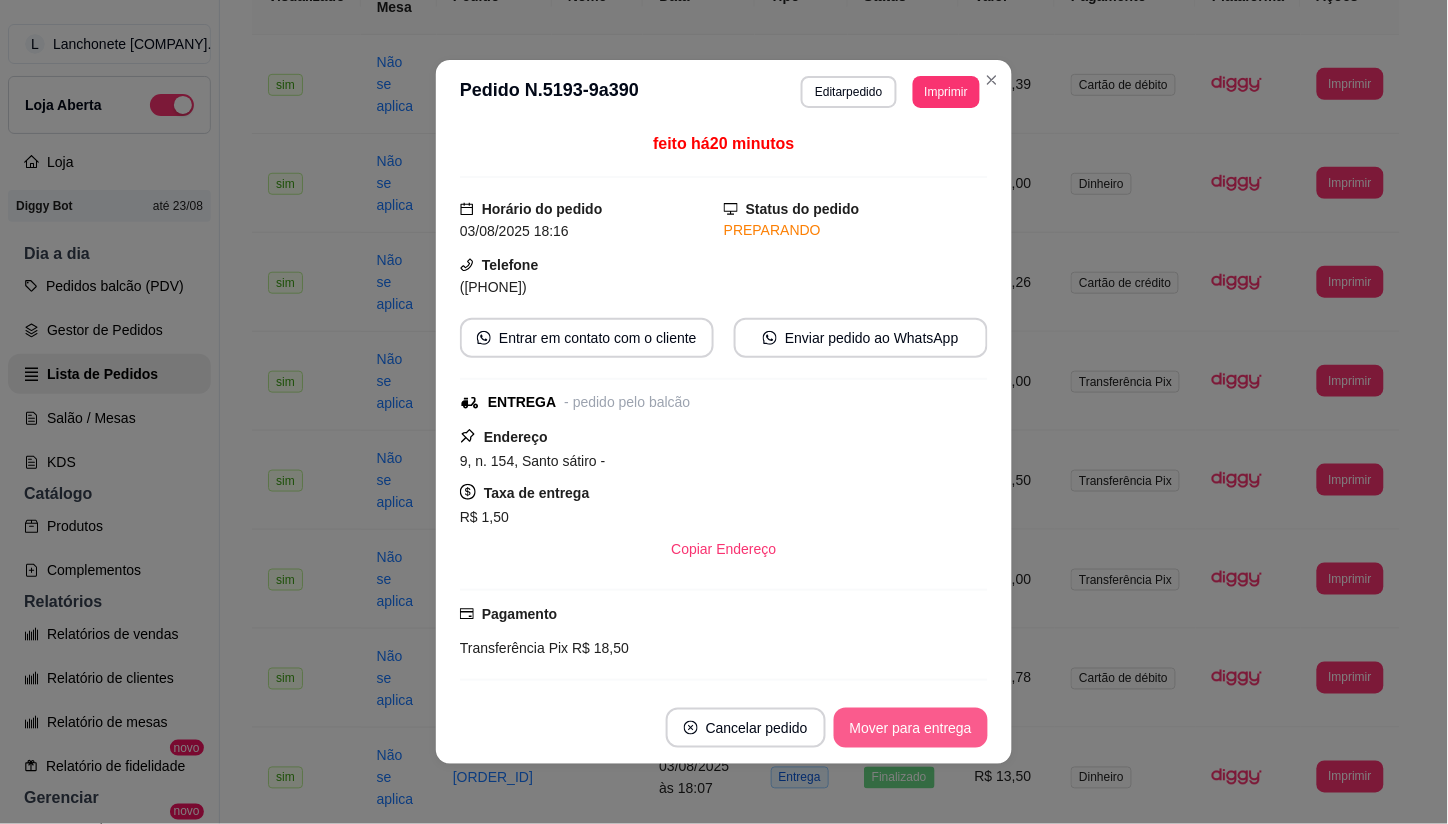 click on "Mover para entrega" at bounding box center (911, 728) 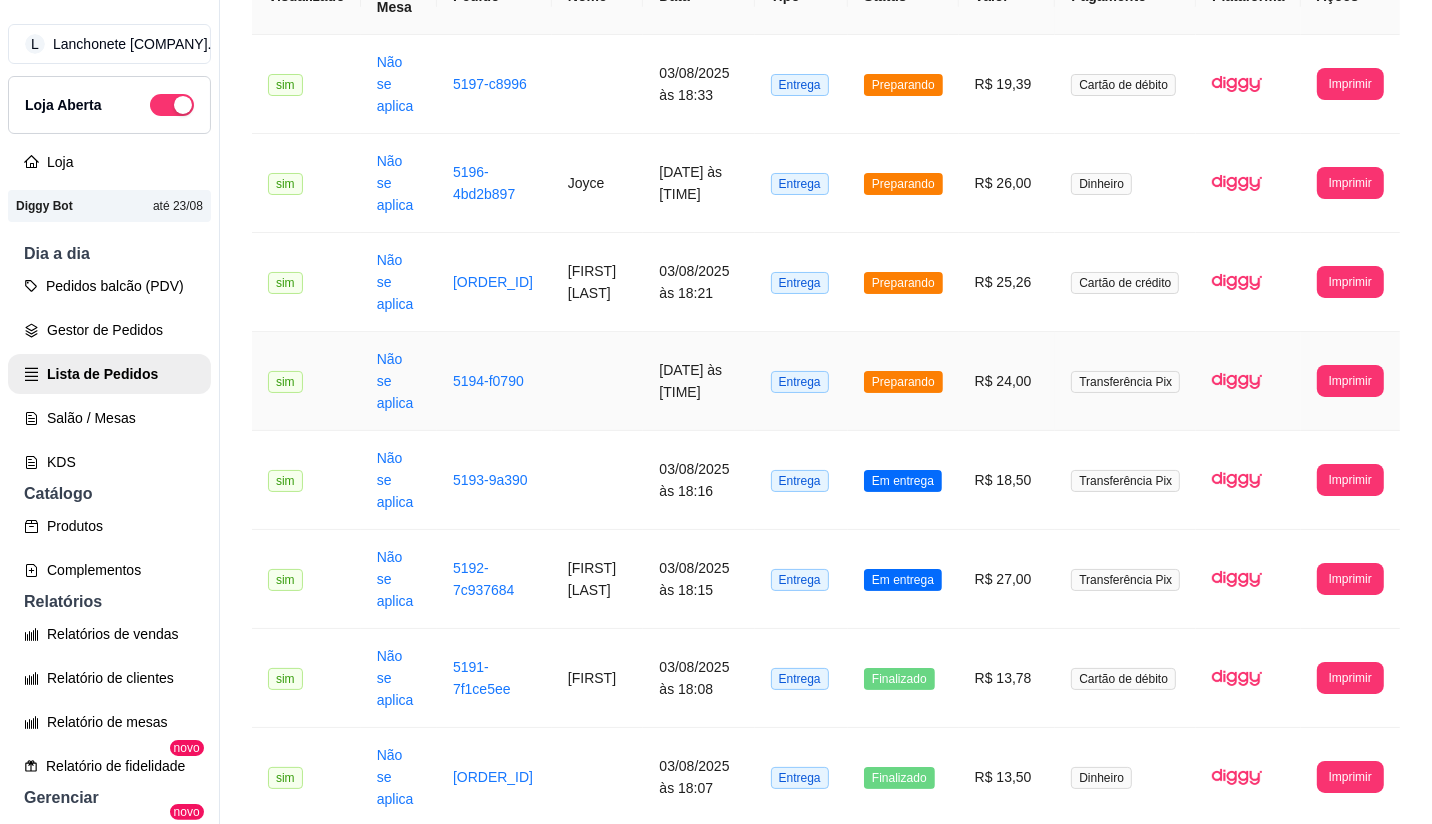 click on "Preparando" at bounding box center (903, 382) 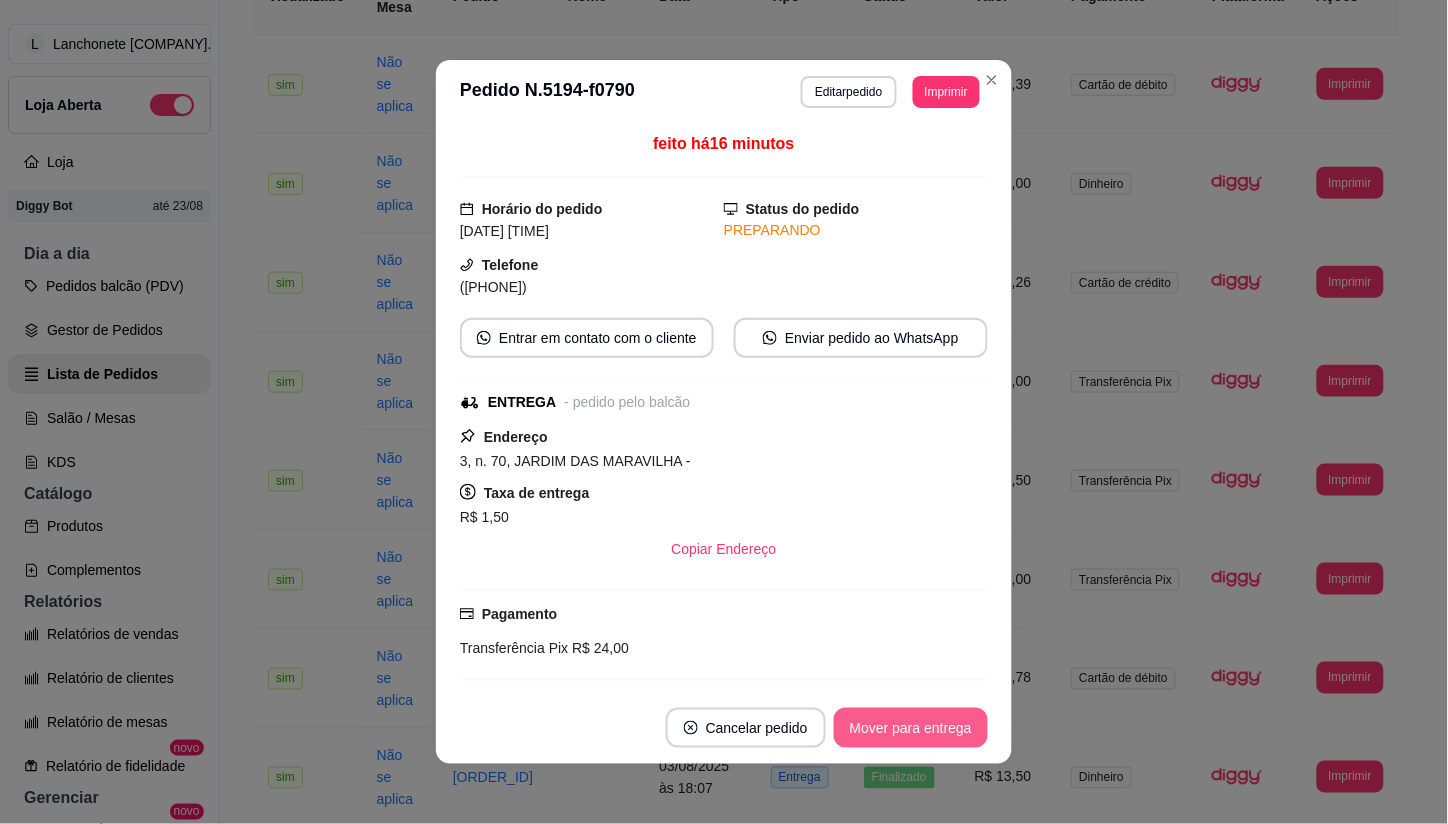 click on "Mover para entrega" at bounding box center [911, 728] 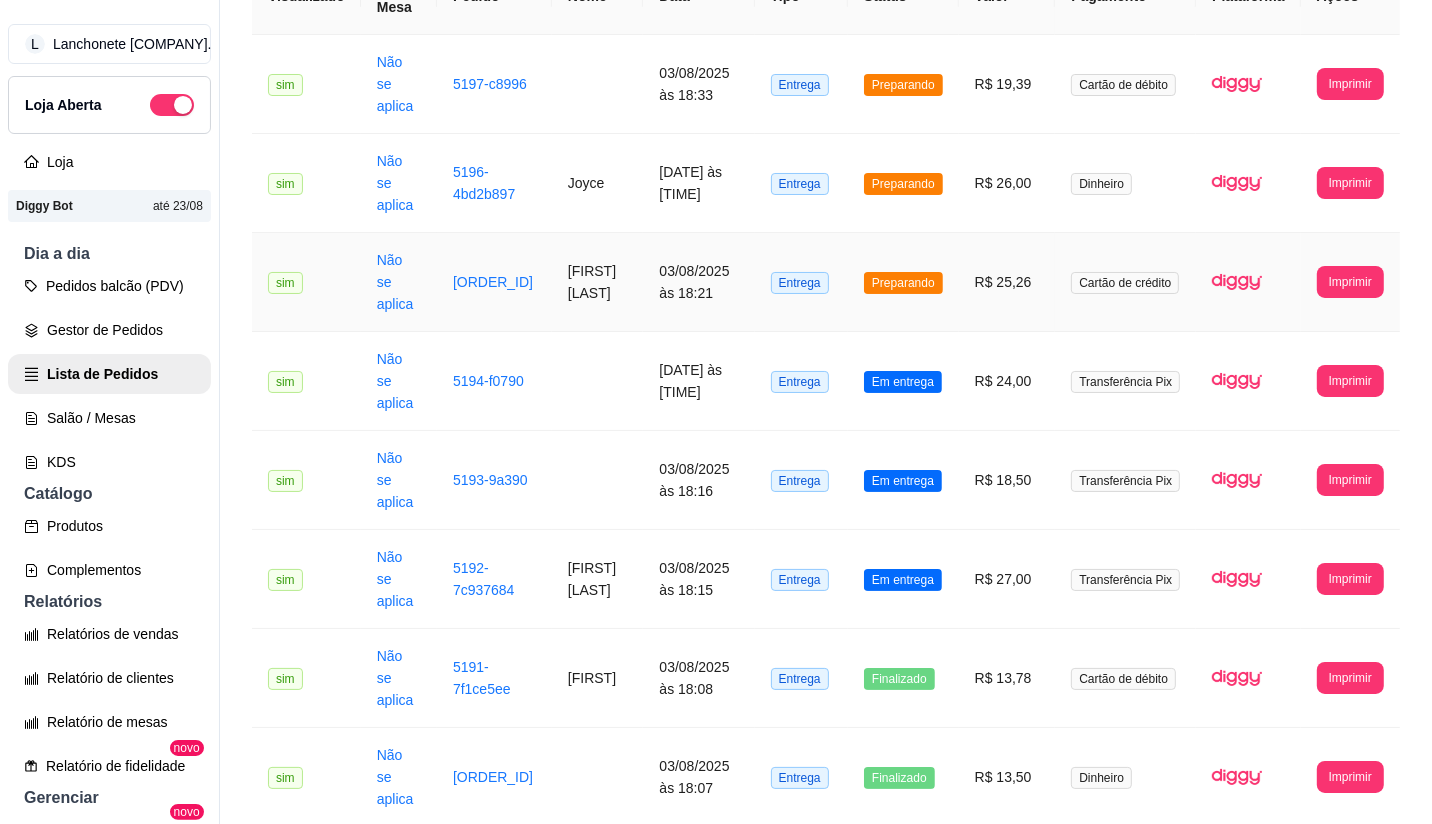 click on "Preparando" at bounding box center (903, 282) 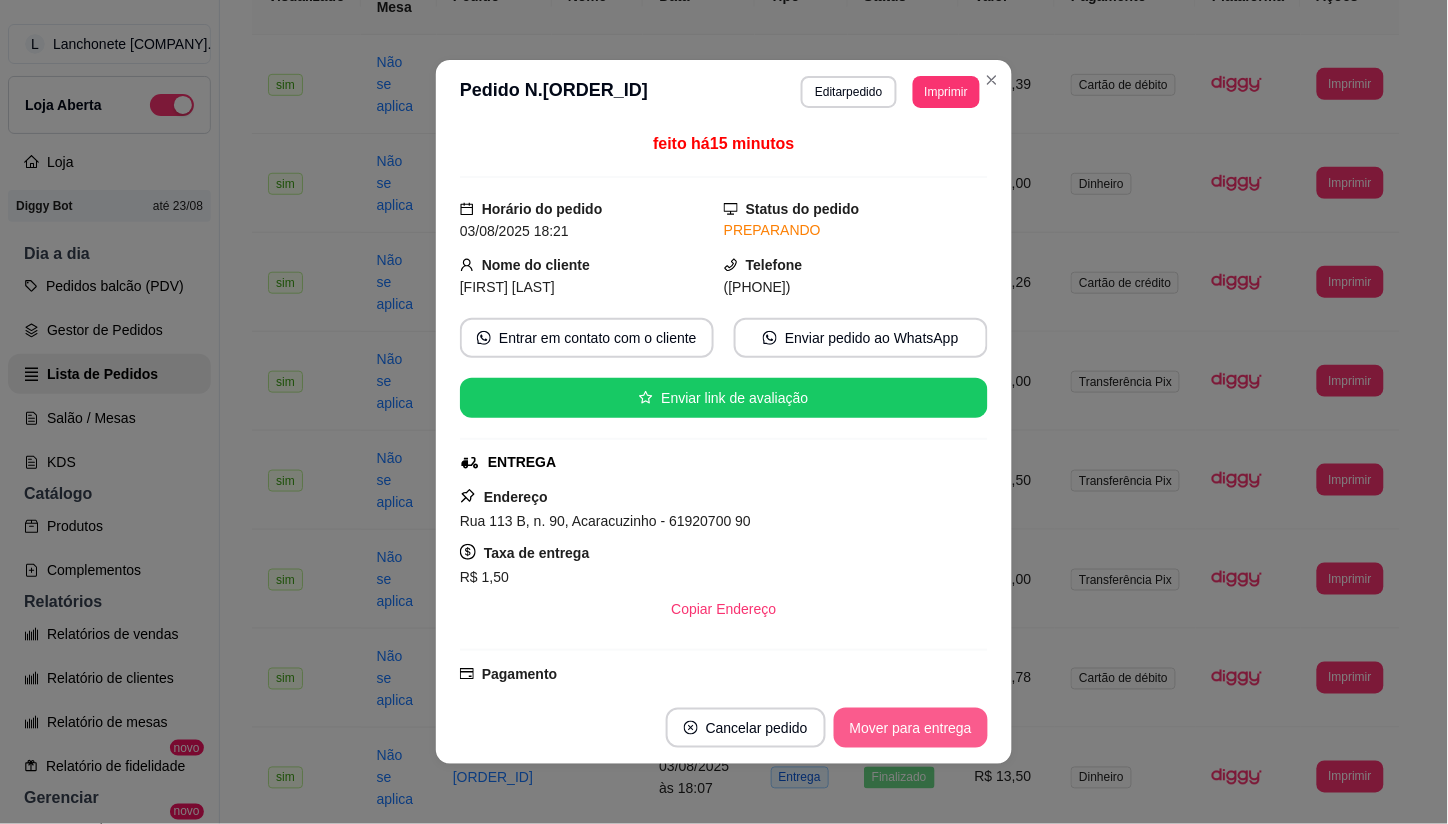 click on "Mover para entrega" at bounding box center (911, 728) 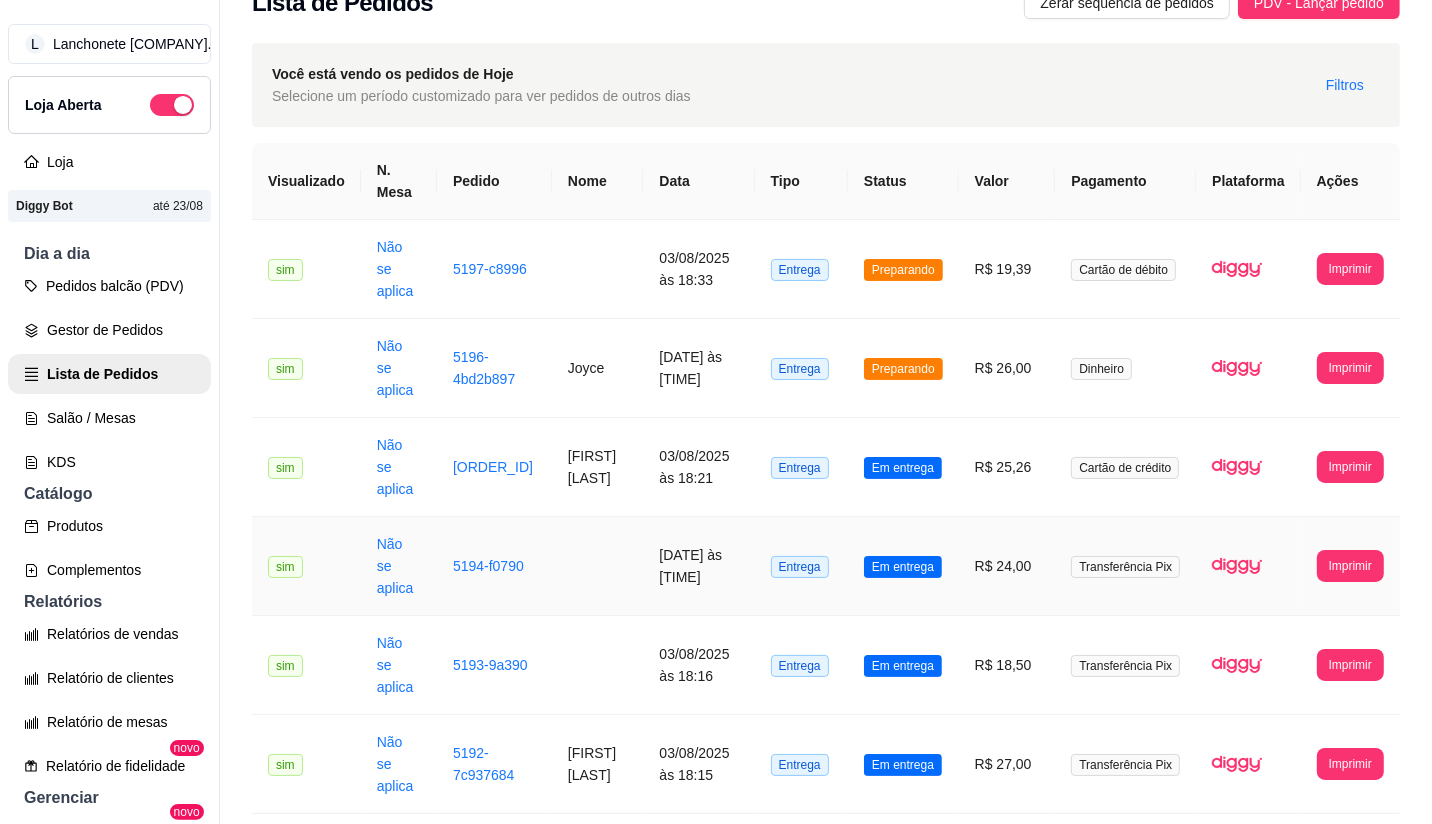 scroll, scrollTop: 0, scrollLeft: 0, axis: both 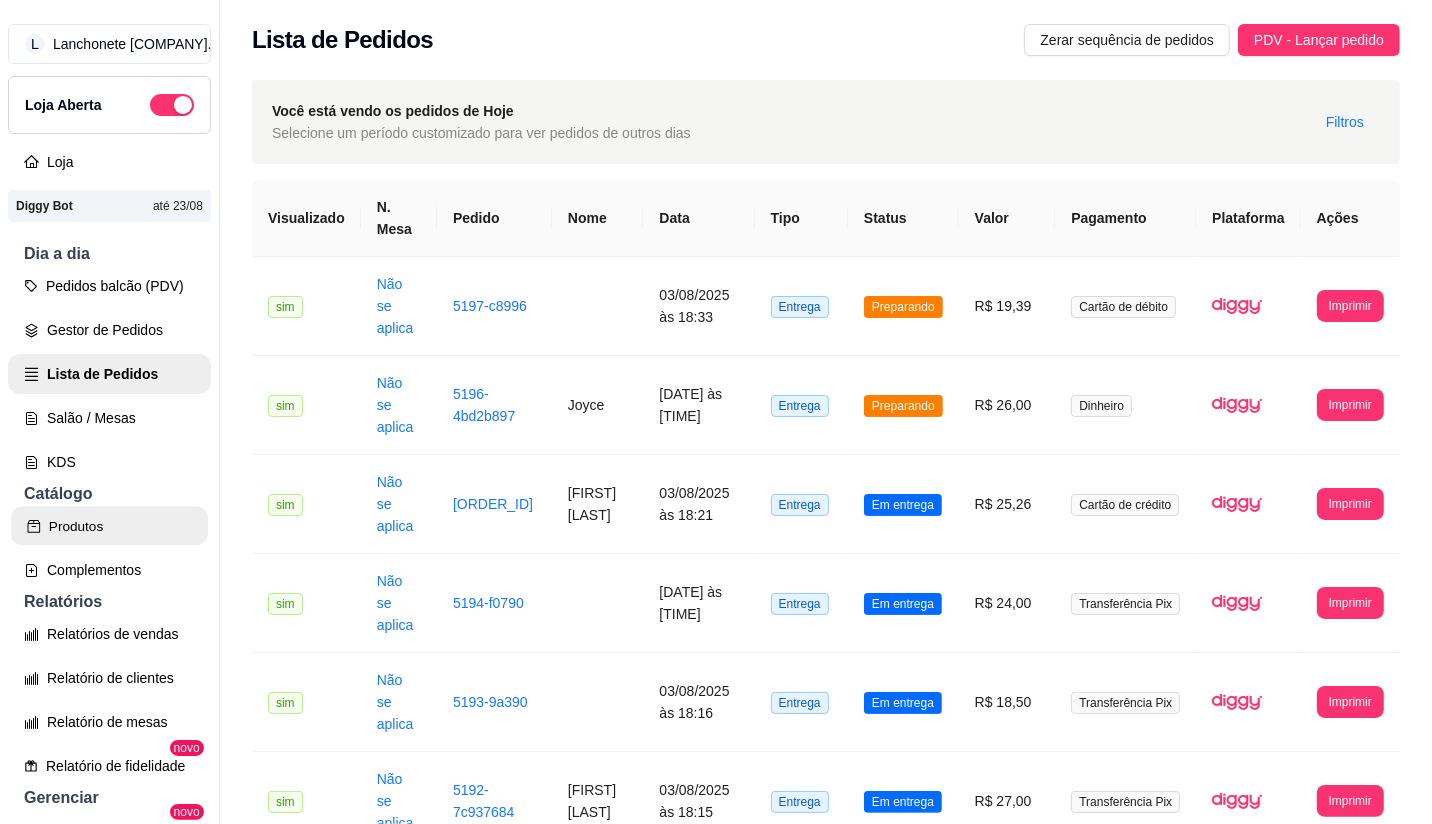 click on "Produtos" at bounding box center [109, 526] 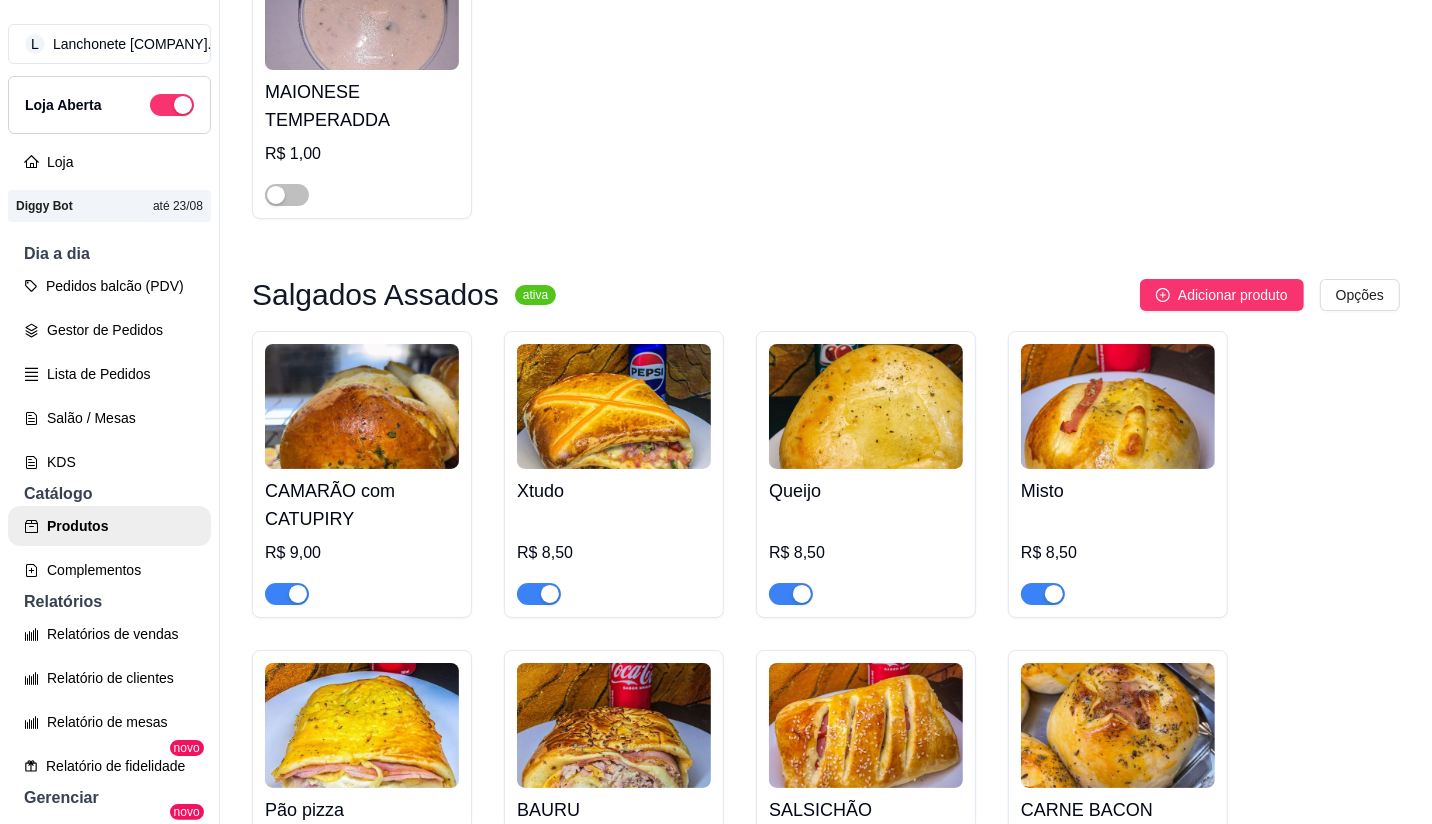 scroll, scrollTop: 333, scrollLeft: 0, axis: vertical 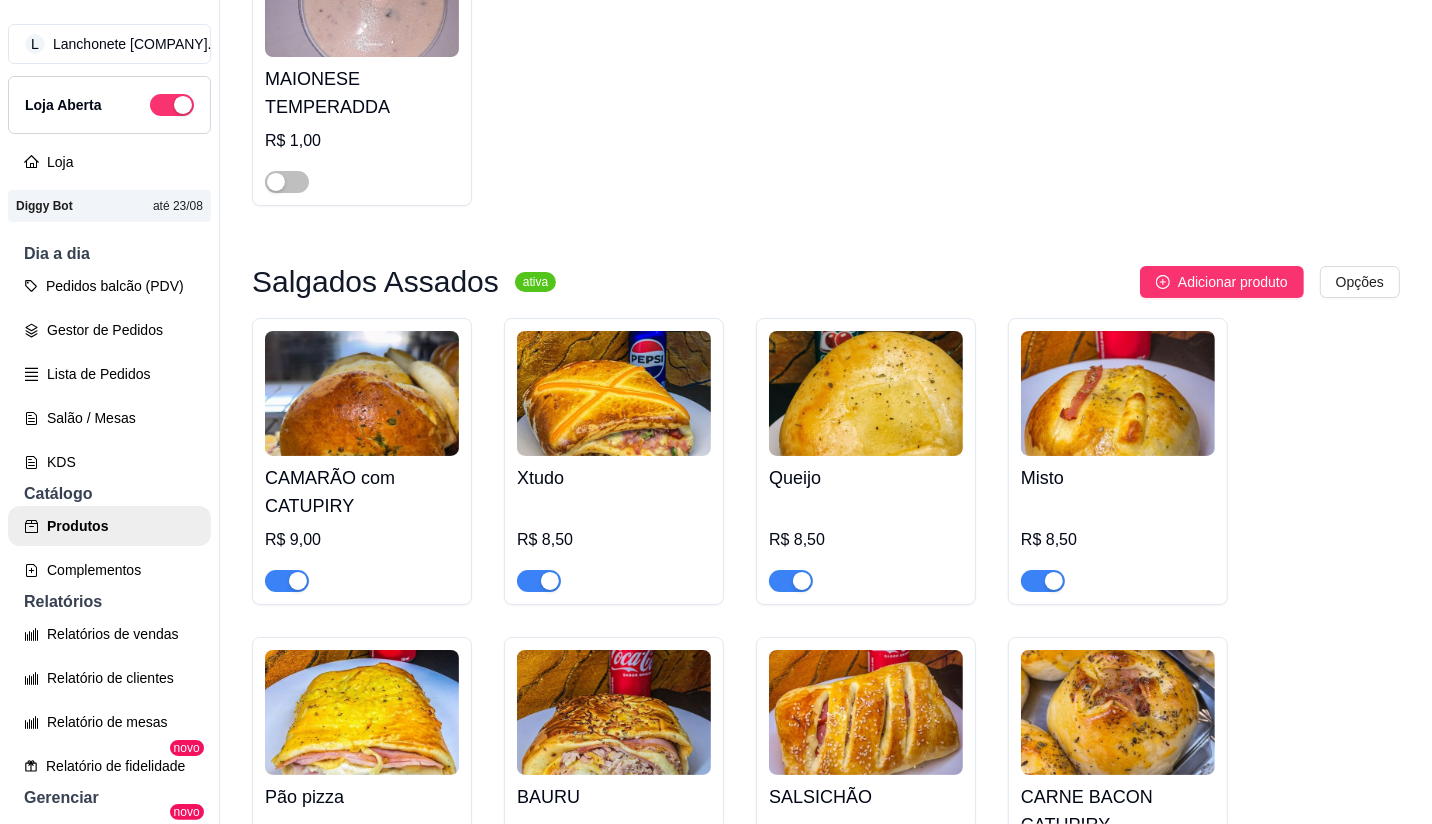 click at bounding box center (298, 581) 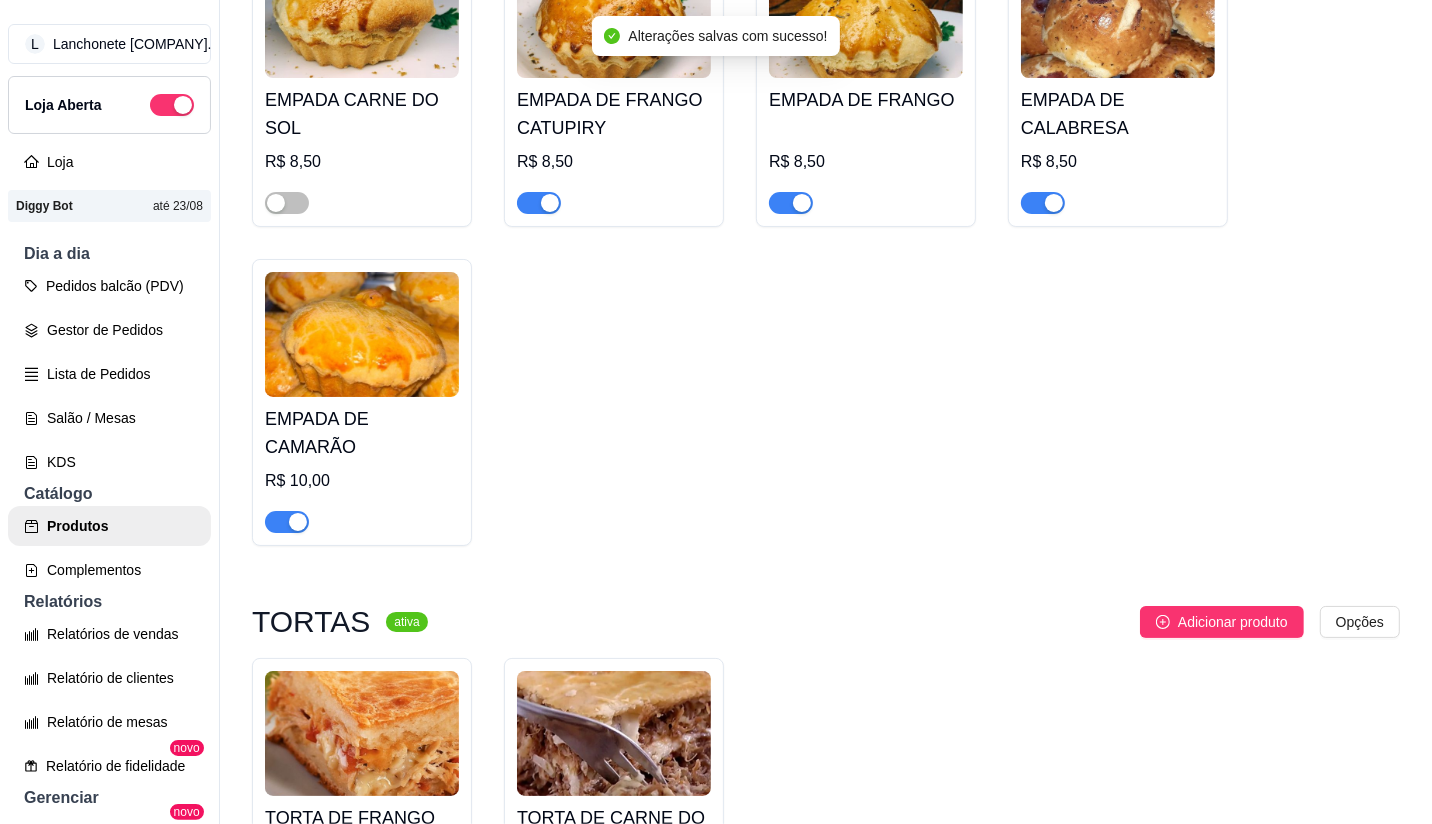 scroll, scrollTop: 4312, scrollLeft: 0, axis: vertical 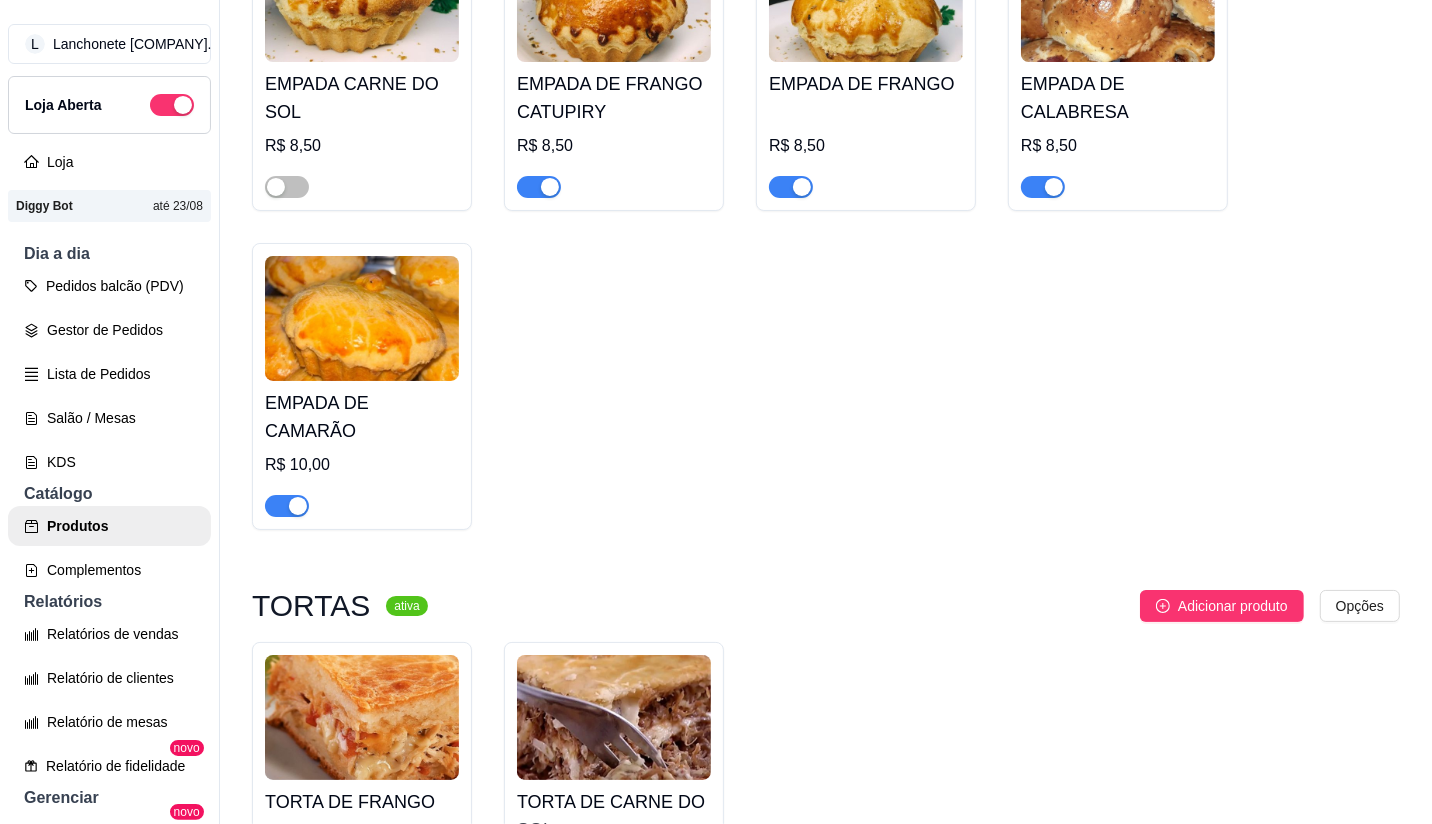 click at bounding box center (298, 506) 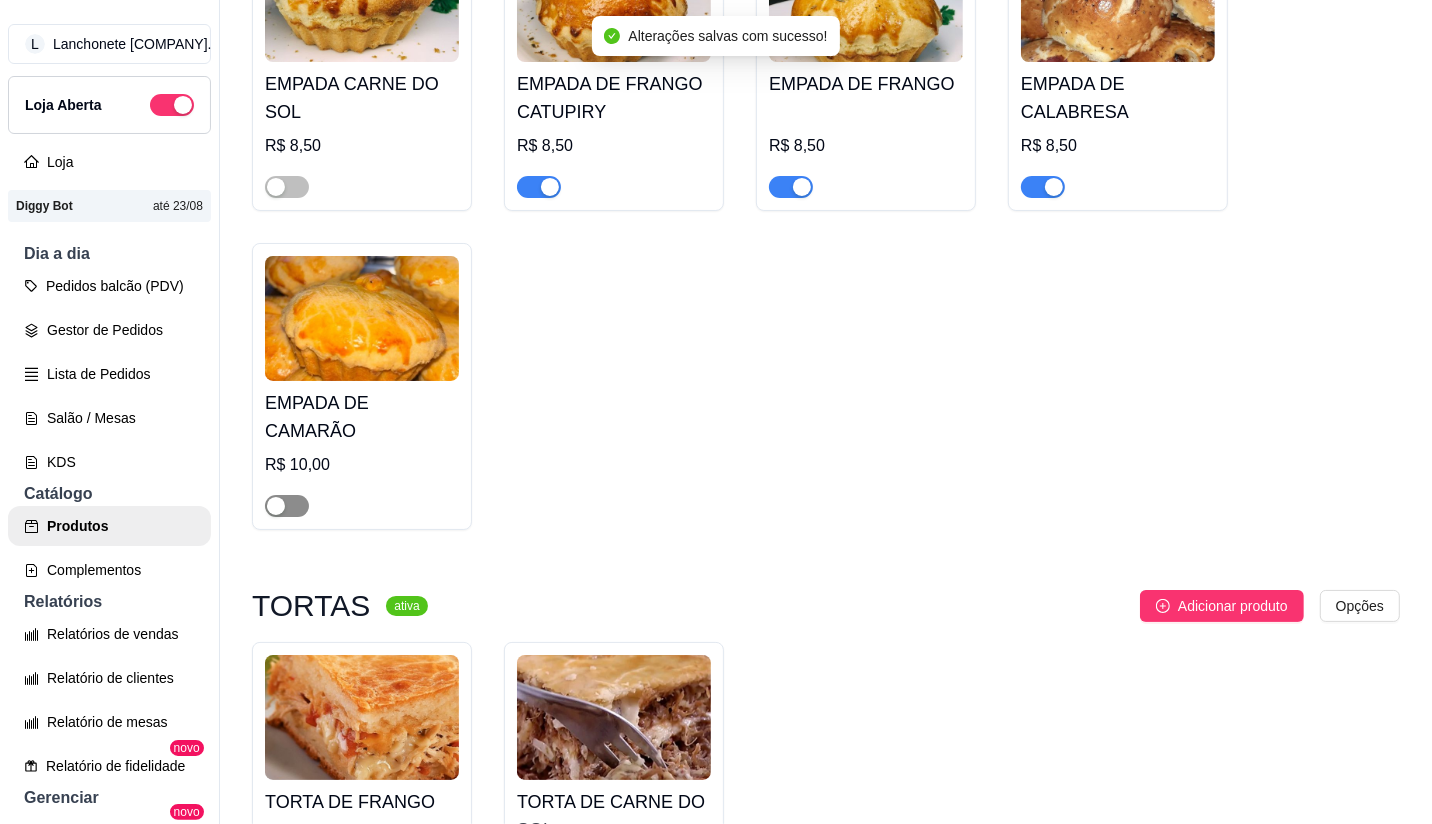 click at bounding box center (287, 506) 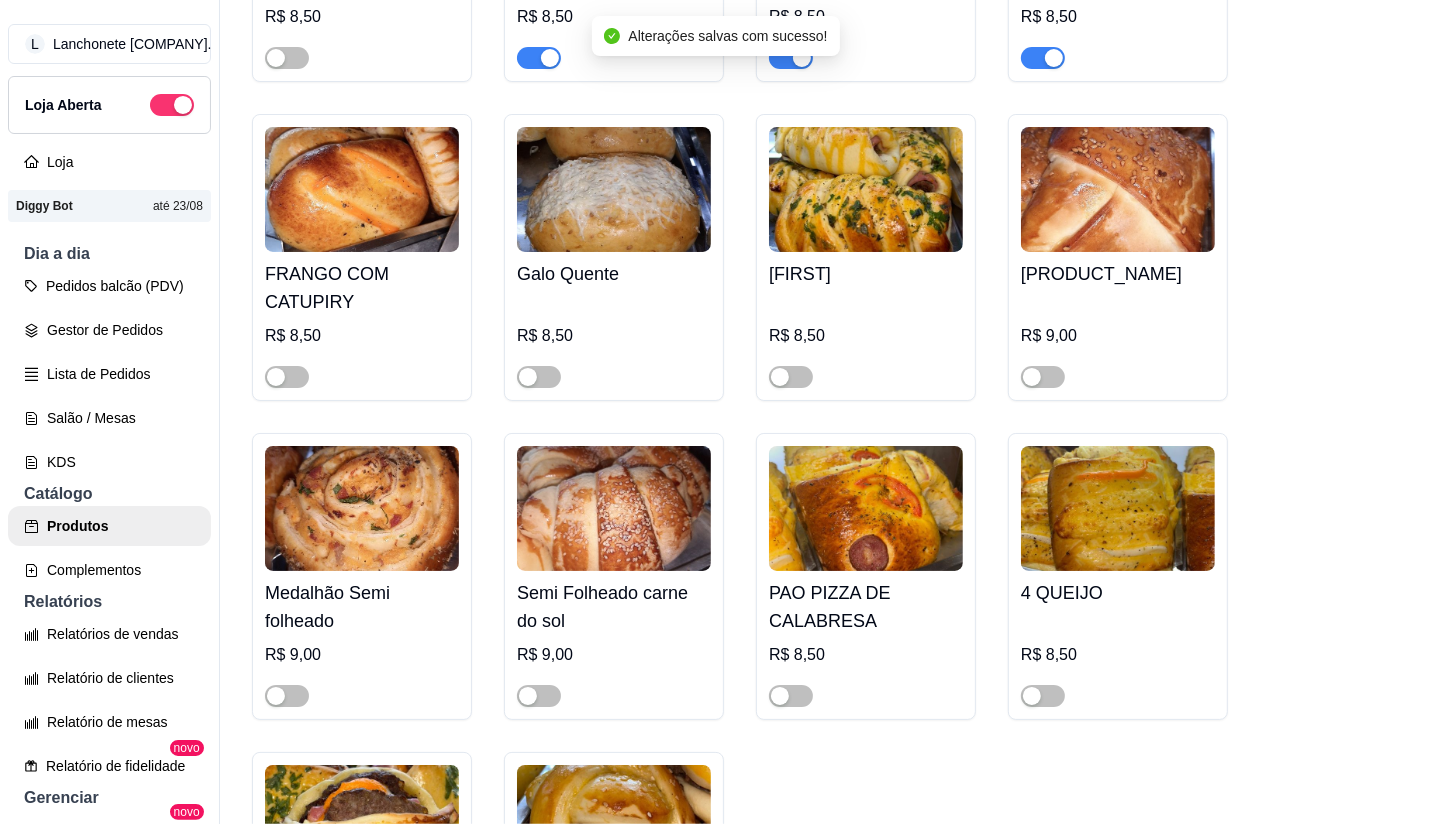 scroll, scrollTop: 2047, scrollLeft: 0, axis: vertical 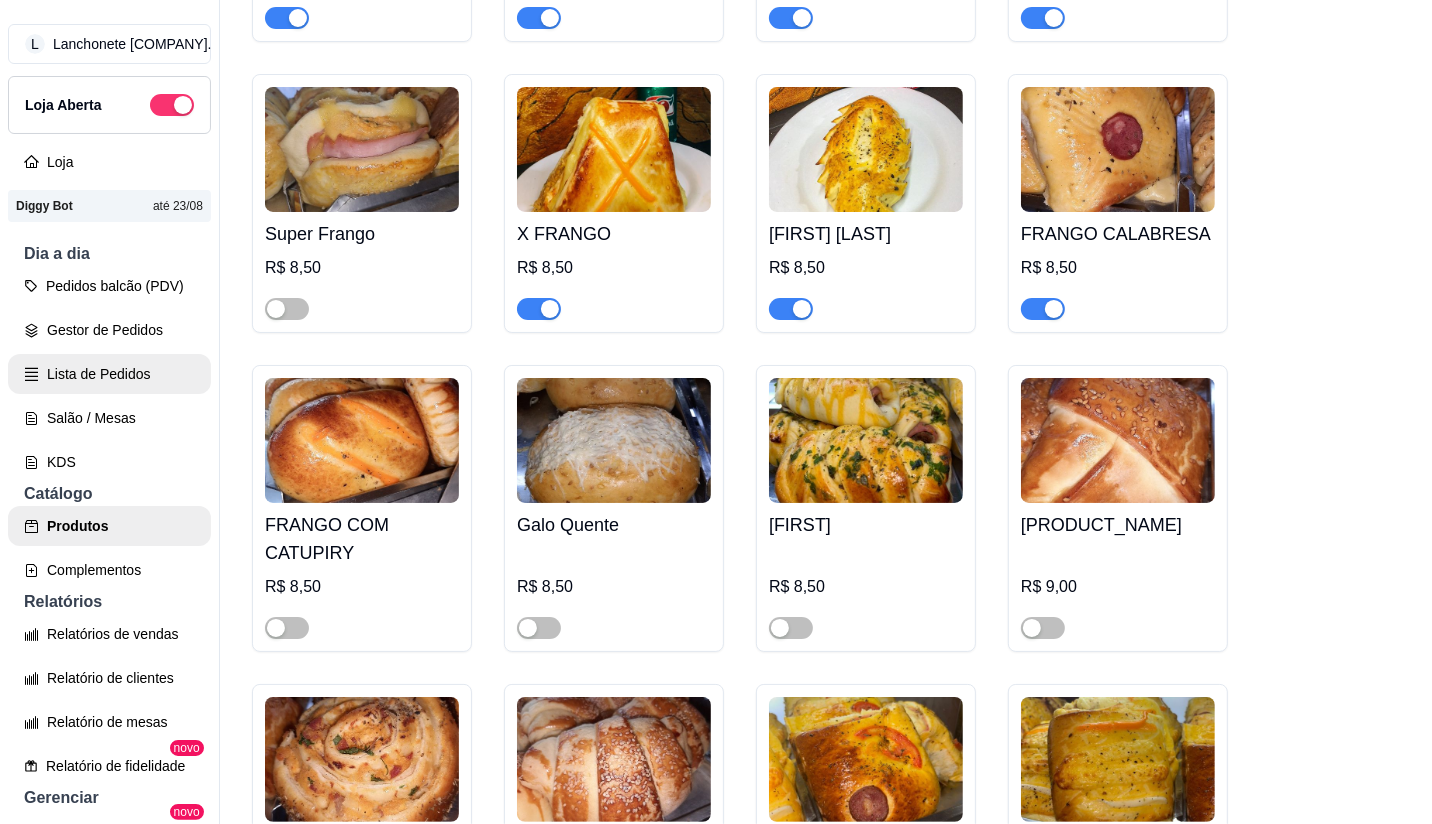 click on "Lista de Pedidos" at bounding box center [109, 374] 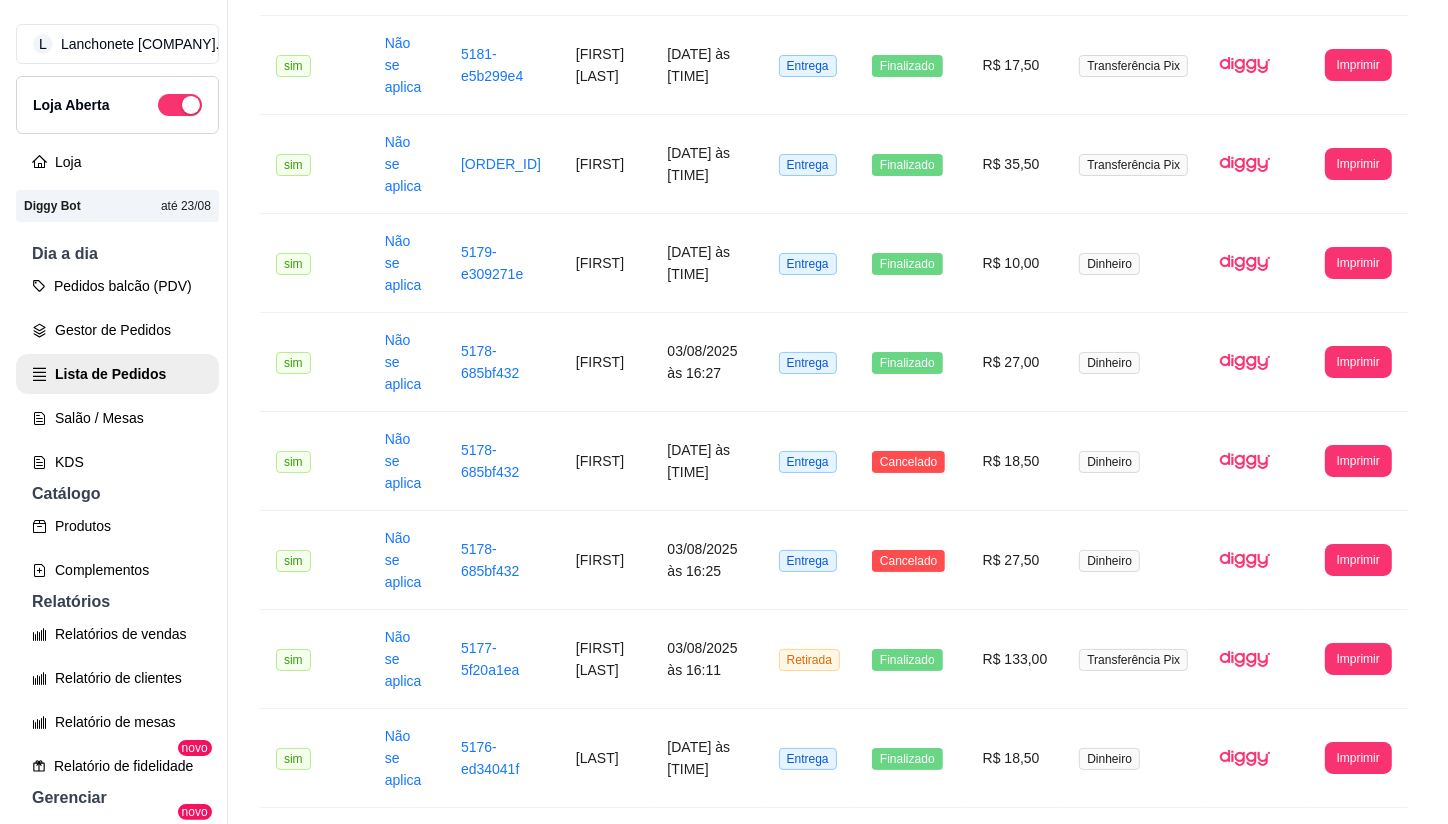 scroll, scrollTop: 0, scrollLeft: 0, axis: both 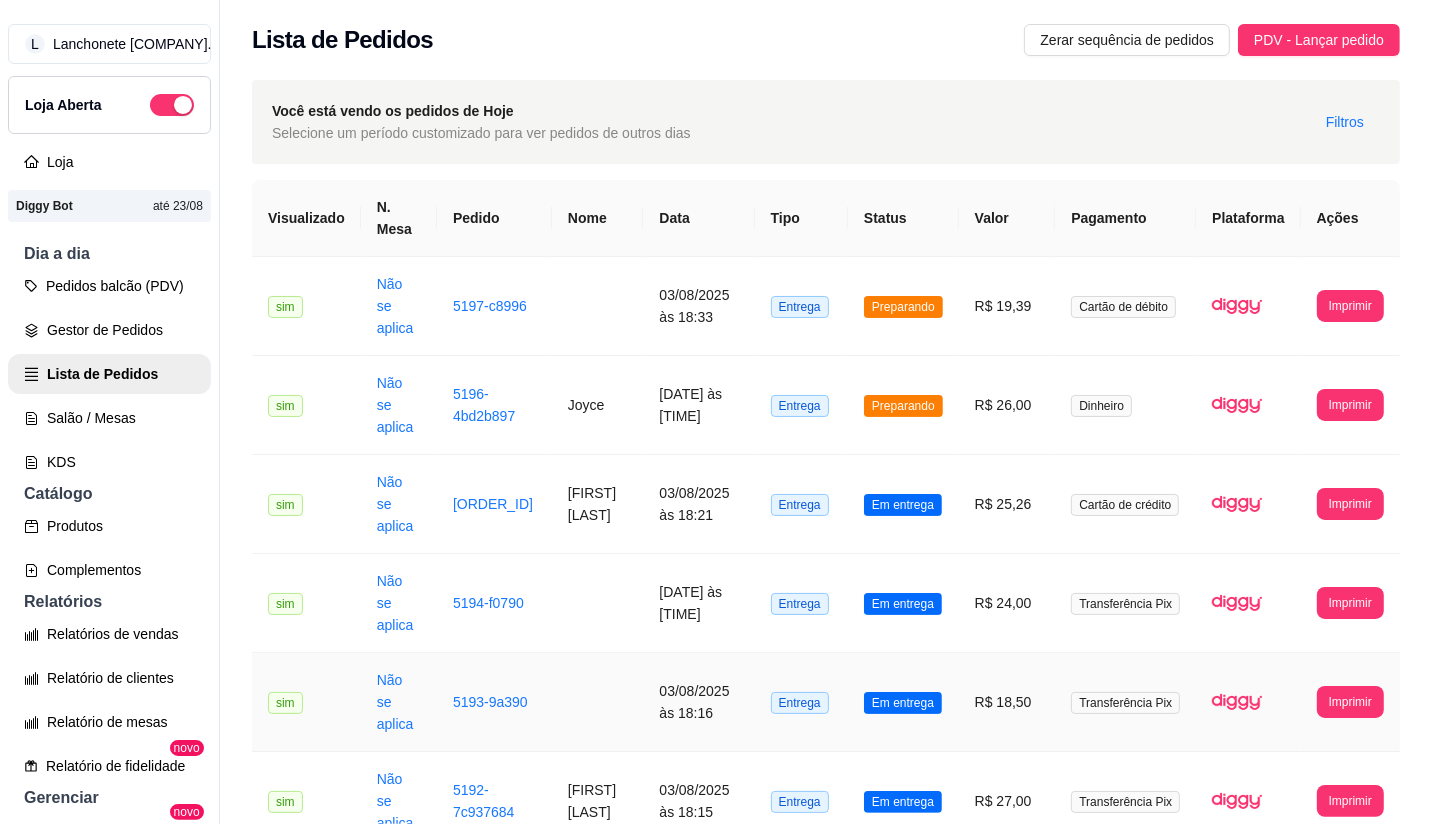 click on "Em entrega" at bounding box center (903, 703) 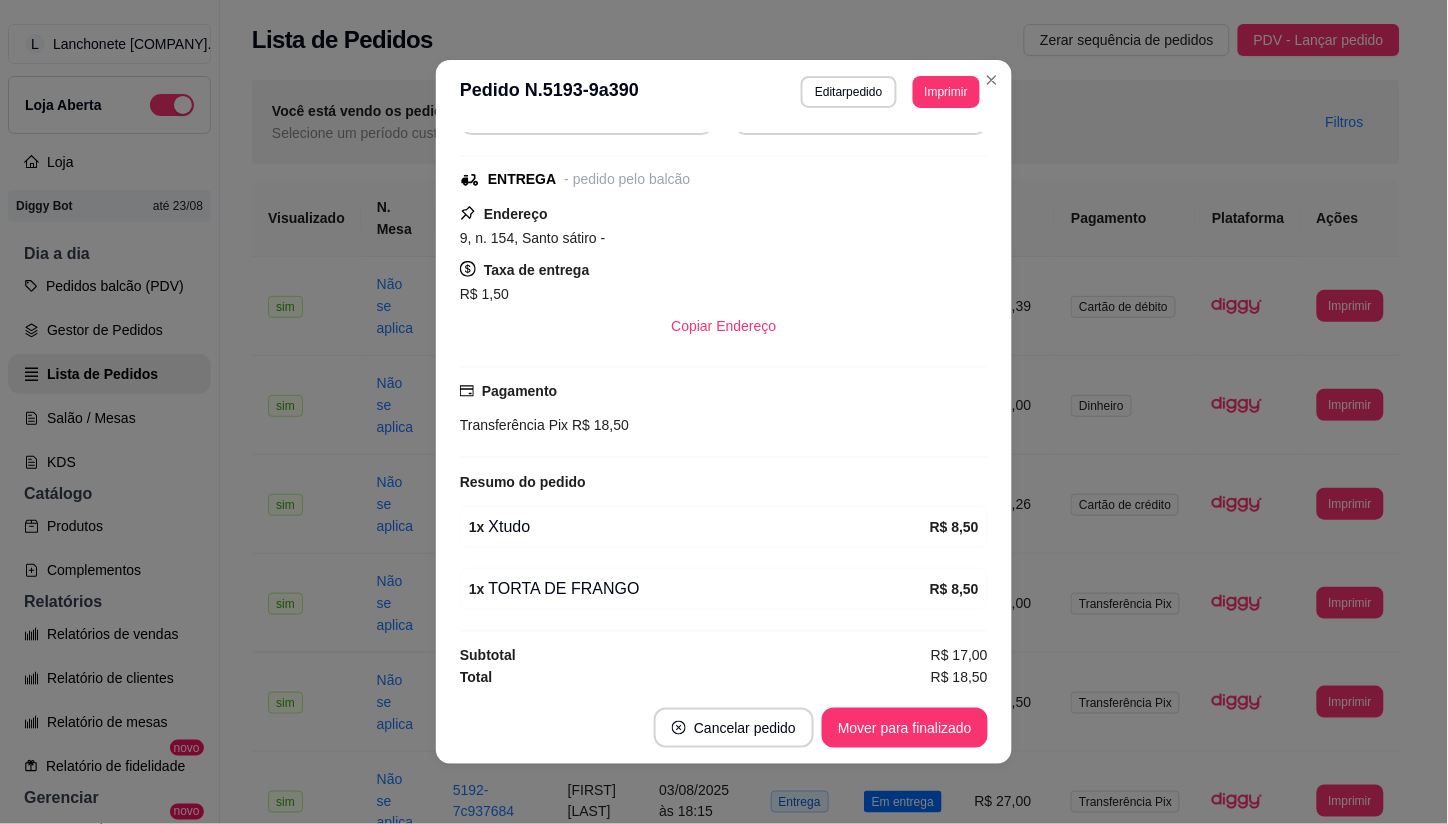 scroll, scrollTop: 230, scrollLeft: 0, axis: vertical 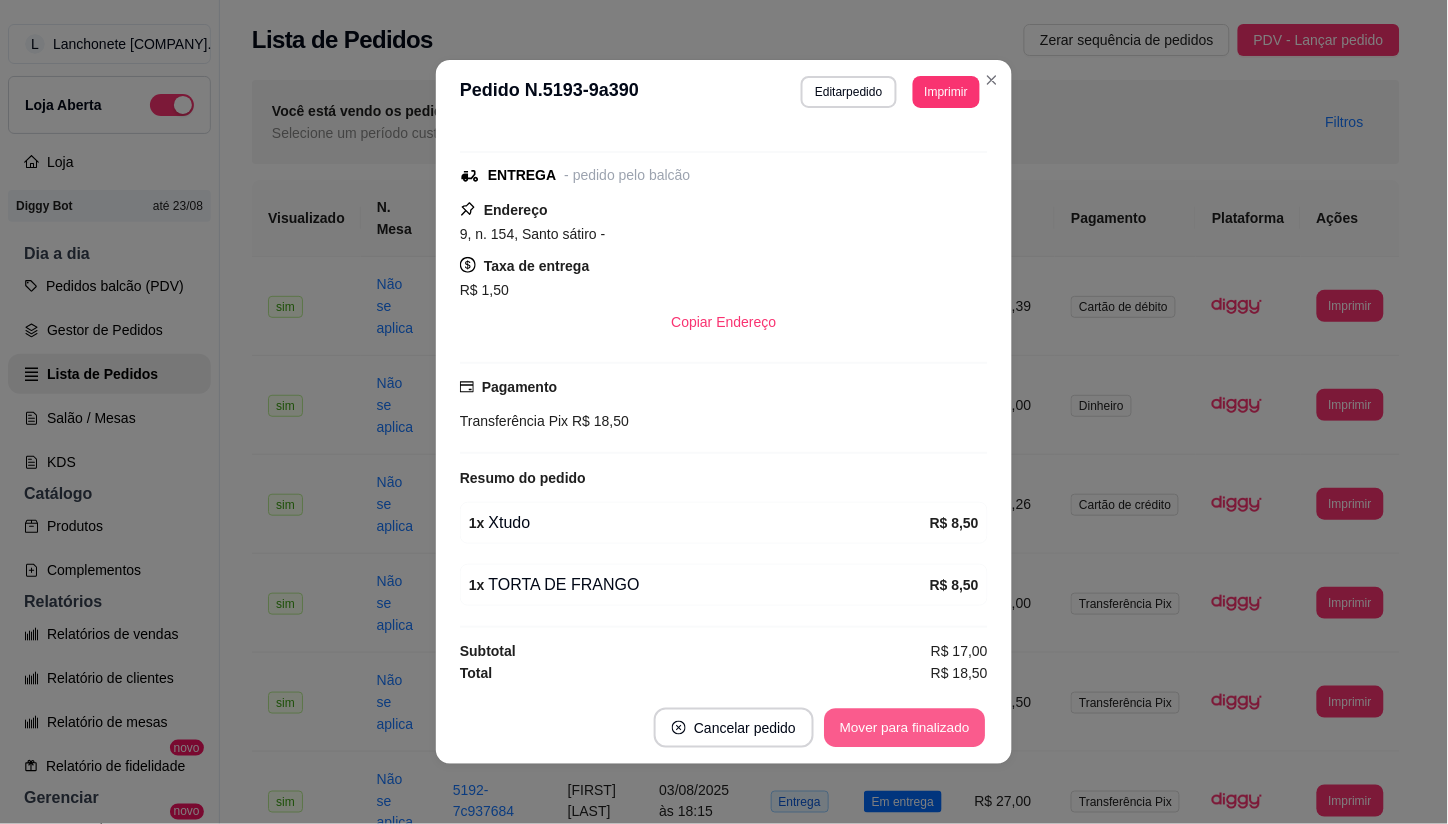 click on "Mover para finalizado" at bounding box center (905, 728) 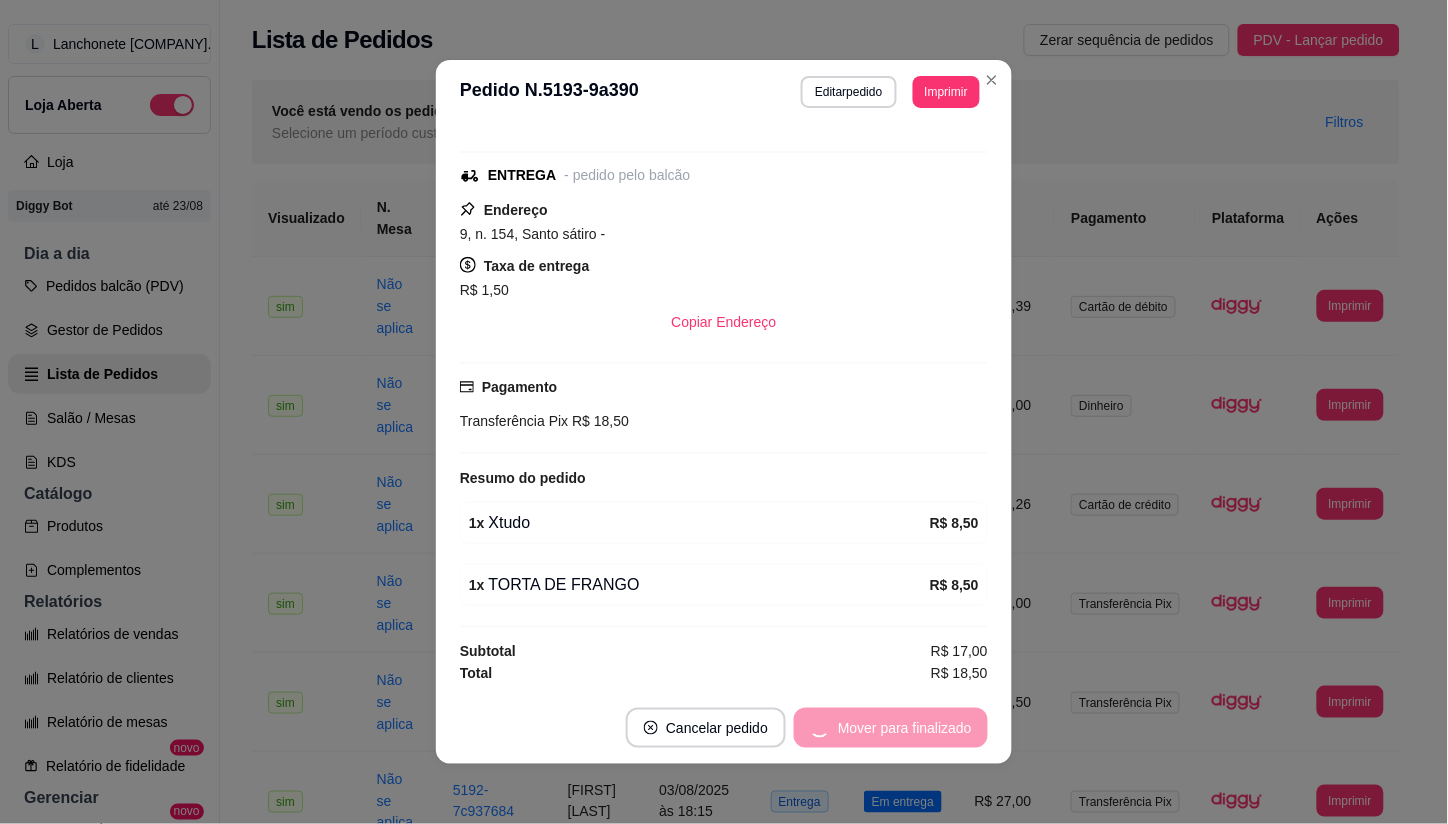 scroll, scrollTop: 183, scrollLeft: 0, axis: vertical 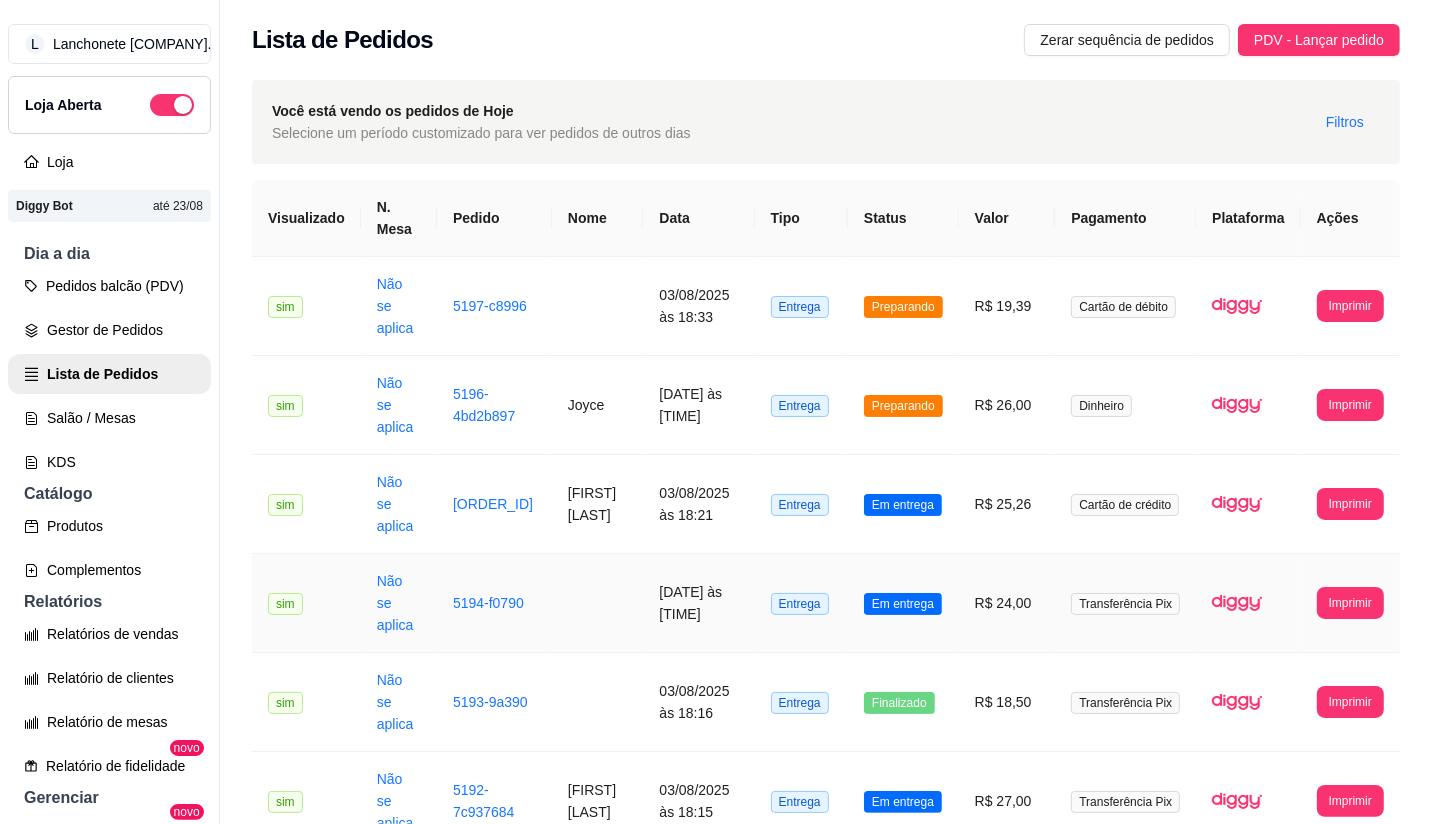 click on "Em entrega" at bounding box center [903, 604] 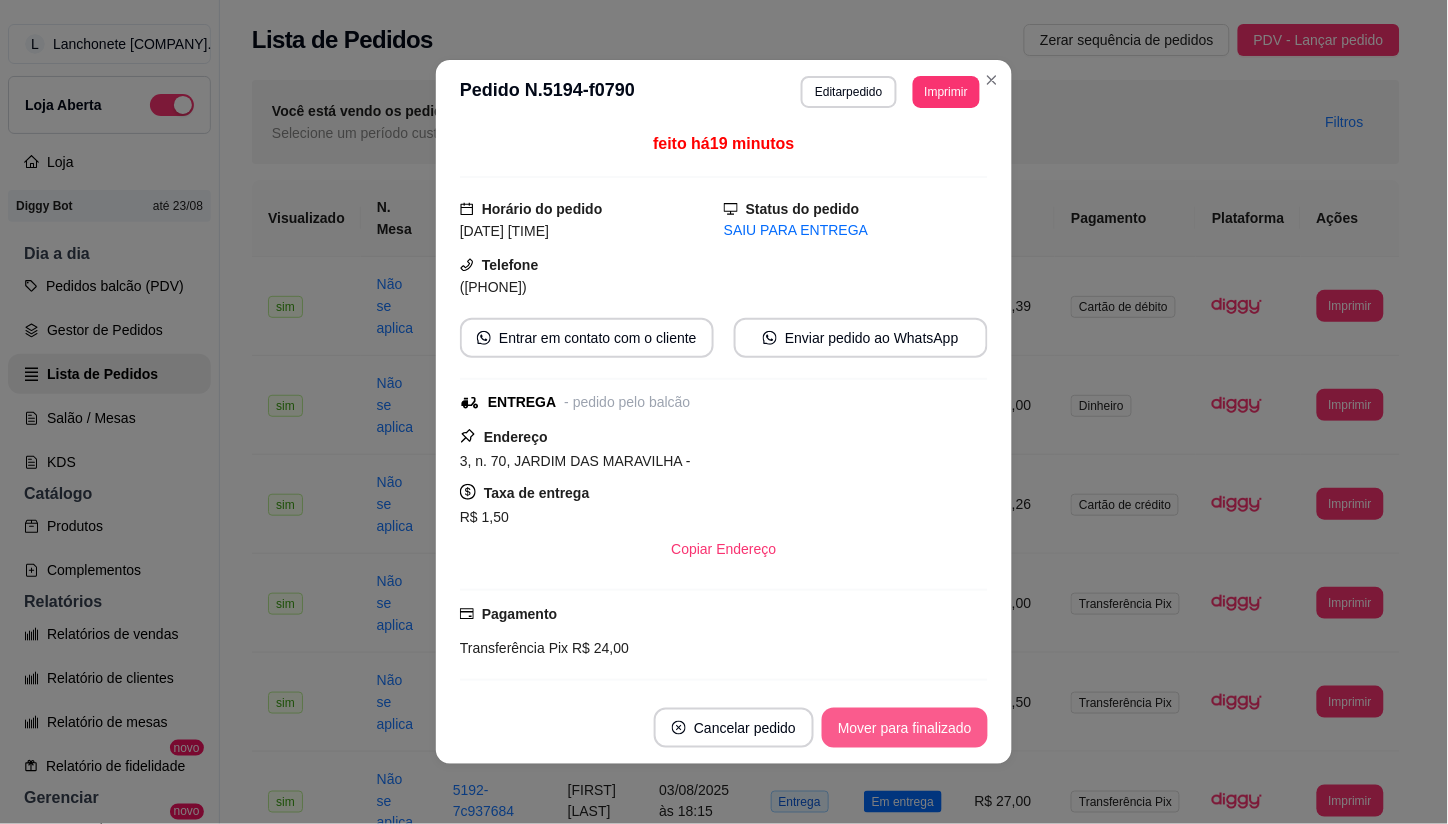 click on "Mover para finalizado" at bounding box center [905, 728] 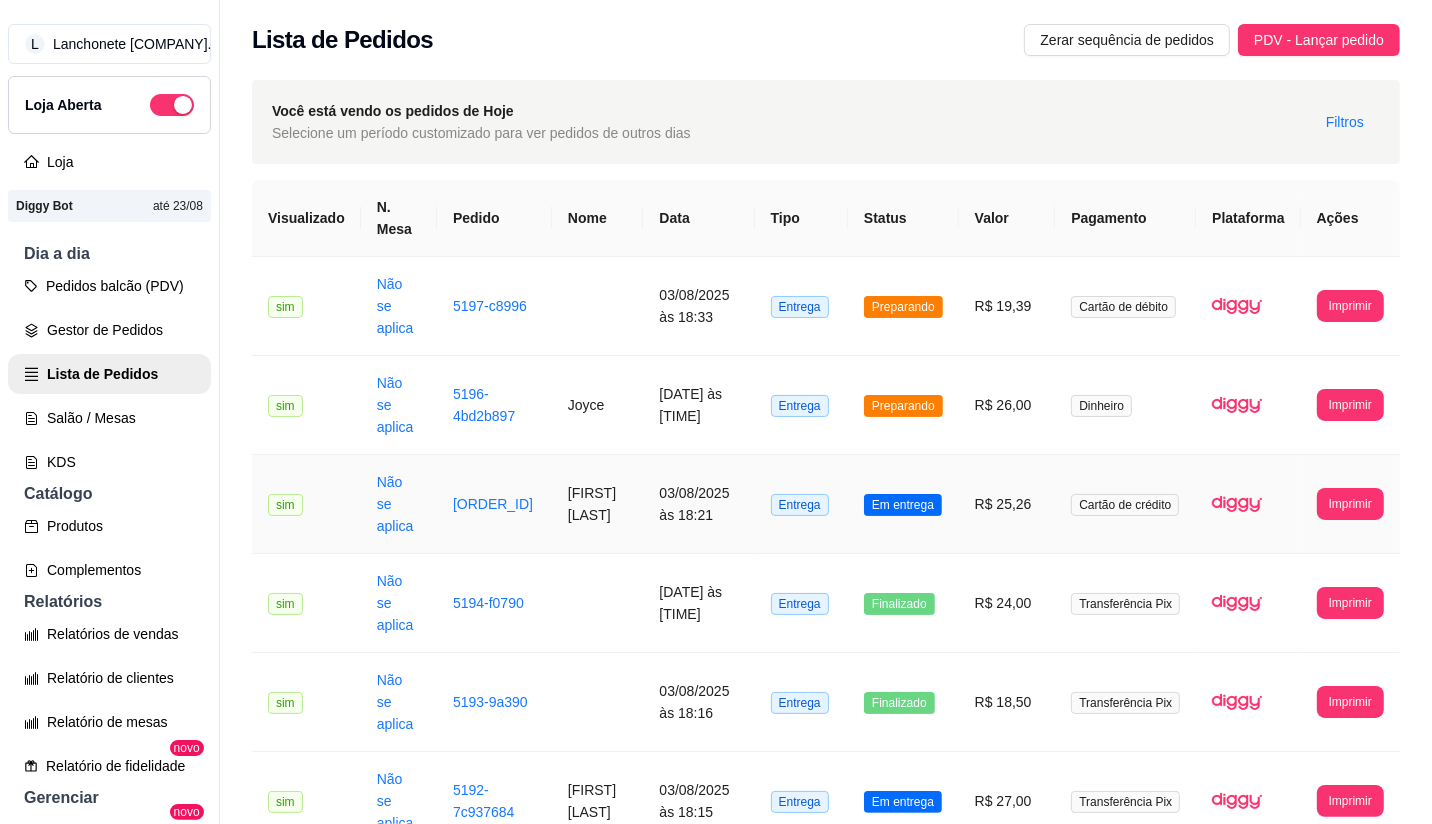 click on "Em entrega" at bounding box center [903, 505] 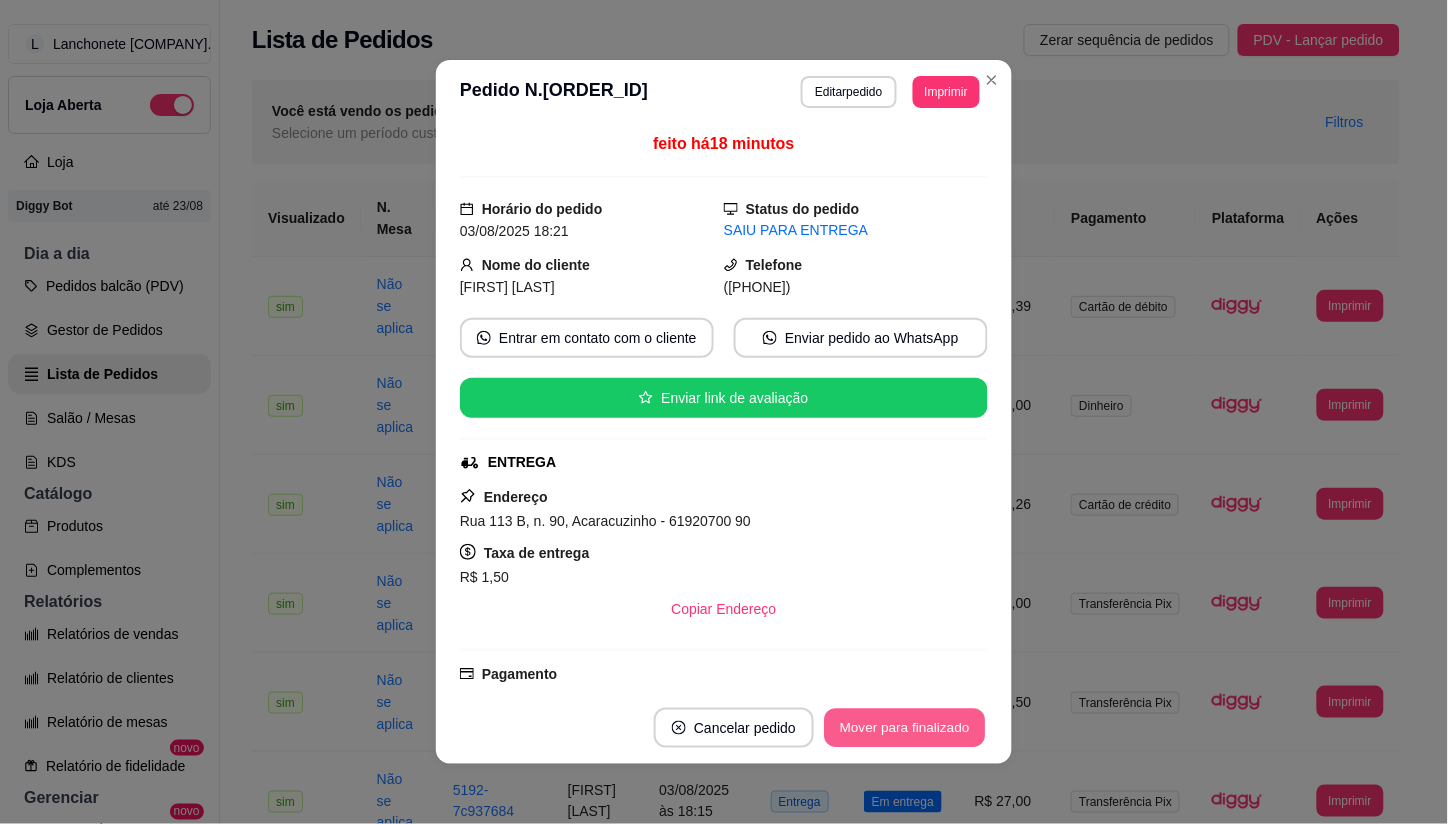 click on "Mover para finalizado" at bounding box center [905, 728] 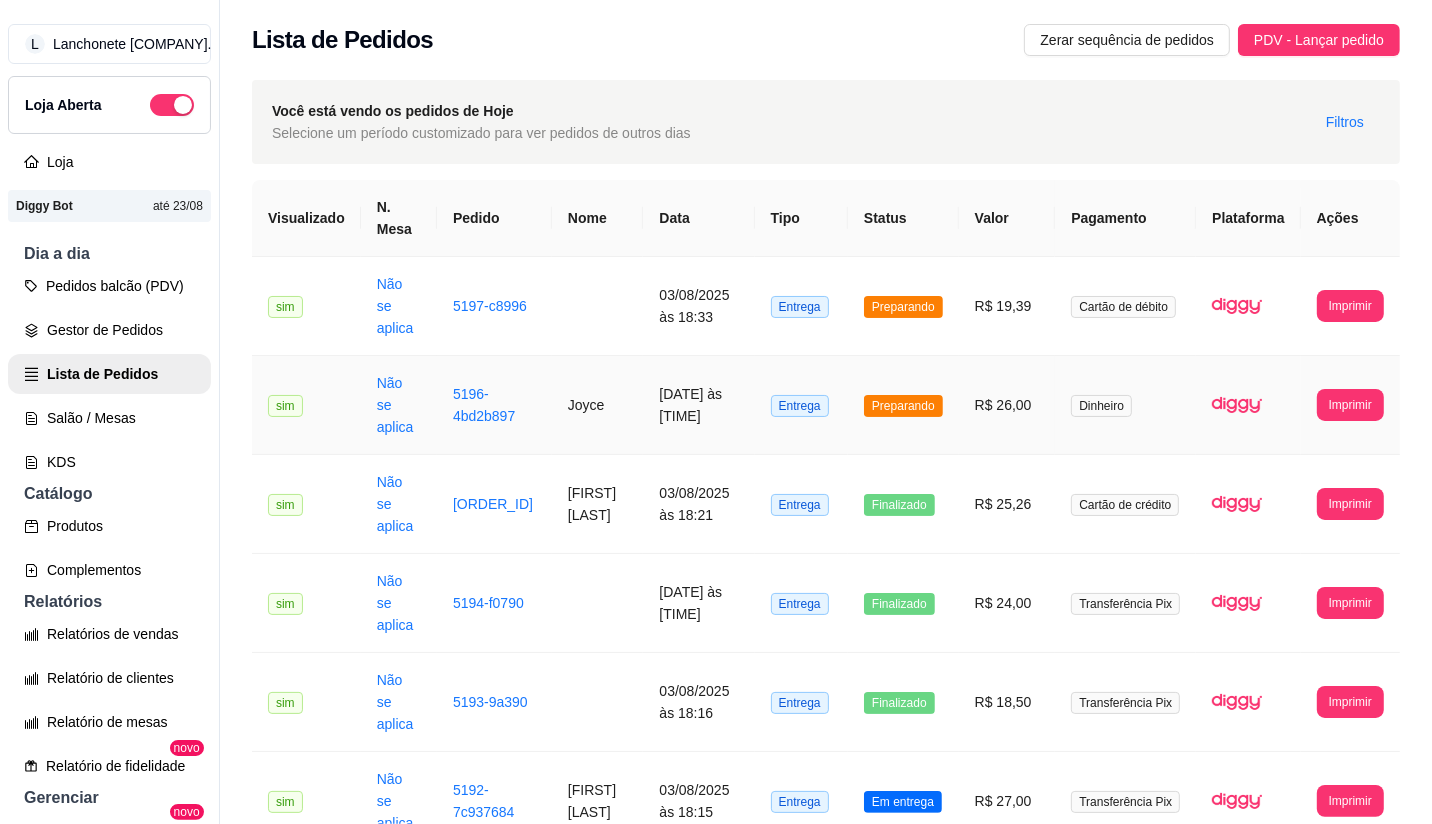 click on "Preparando" at bounding box center (903, 405) 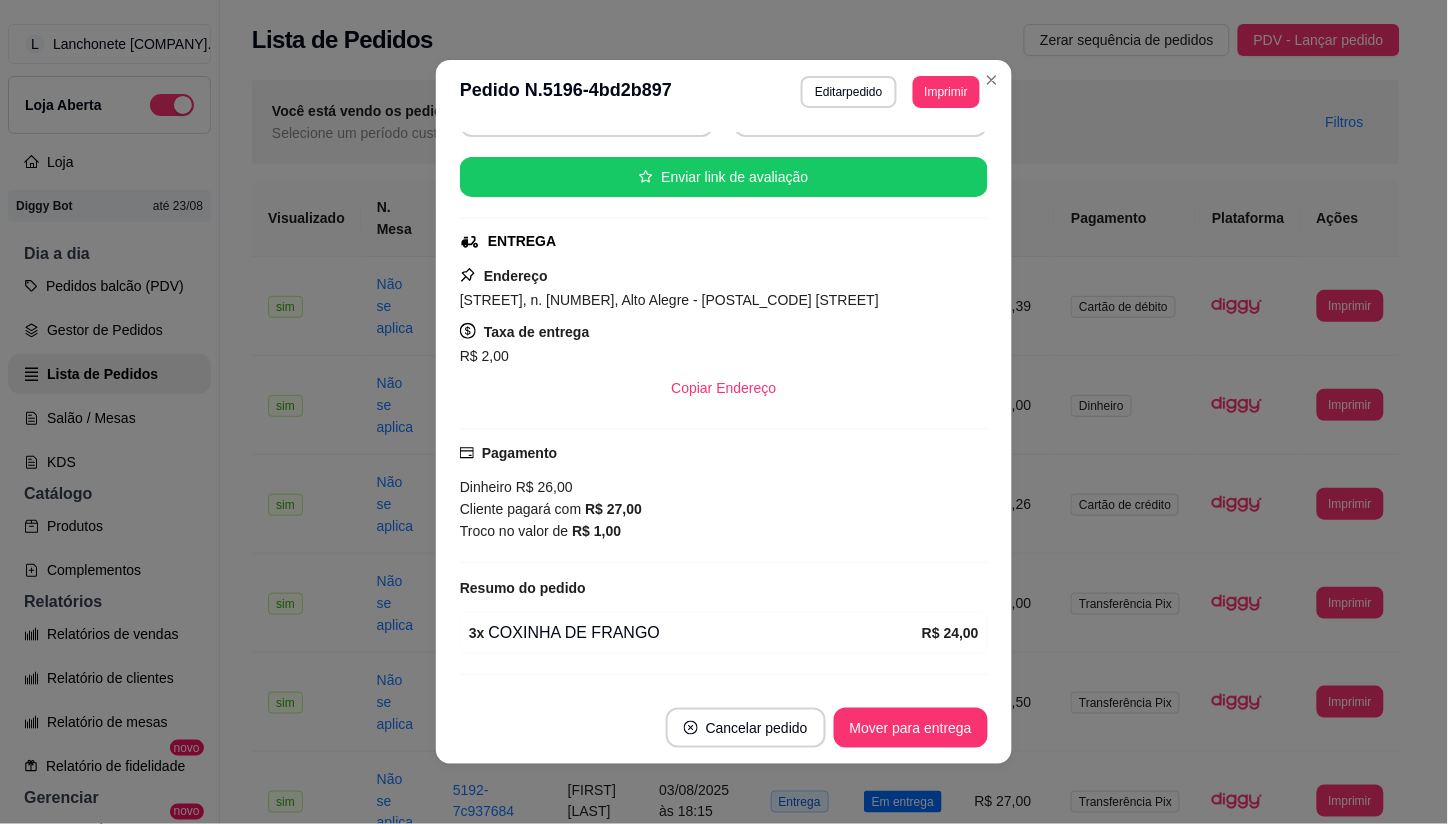 scroll, scrollTop: 222, scrollLeft: 0, axis: vertical 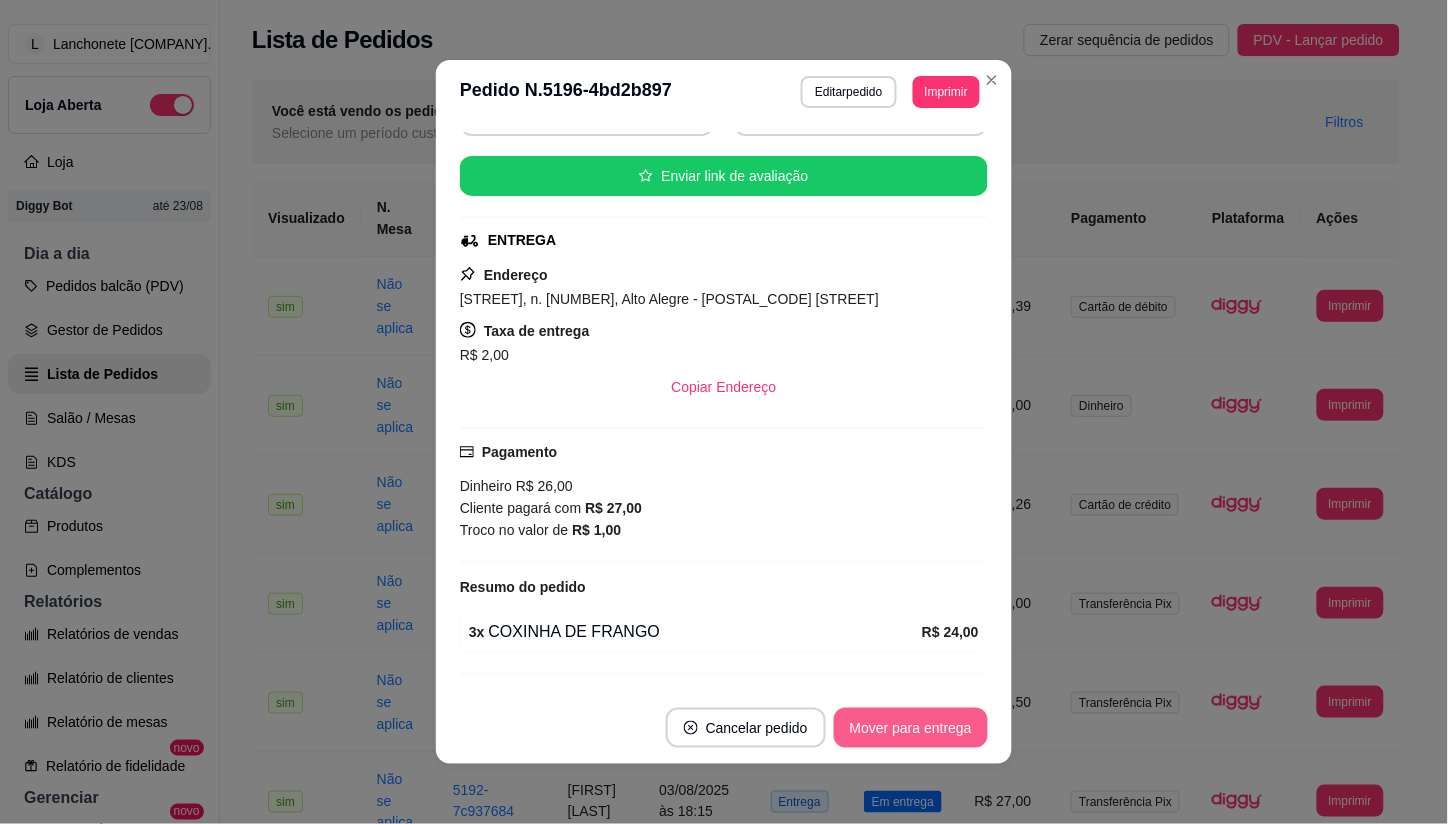 click on "Mover para entrega" at bounding box center [911, 728] 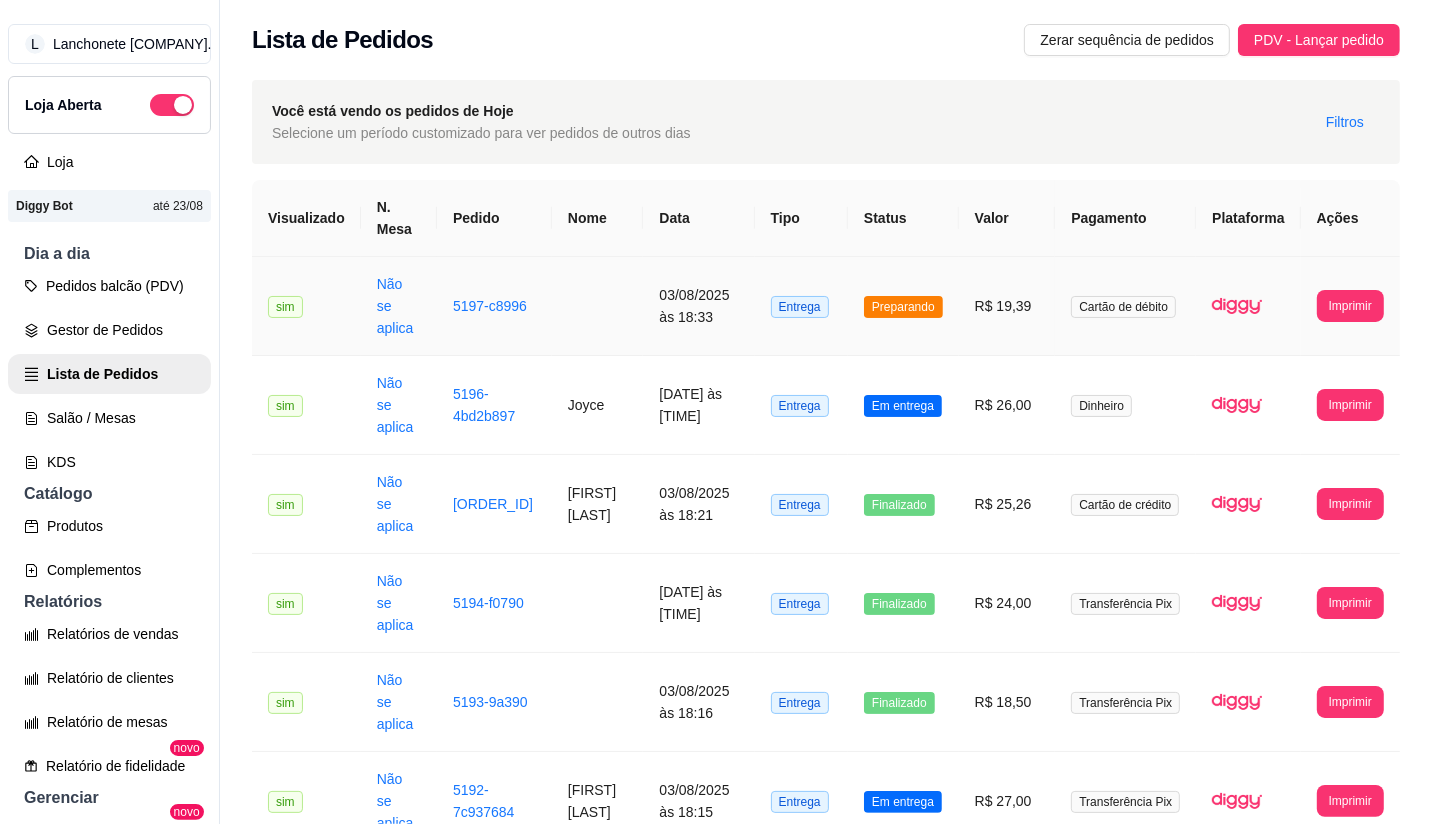 click on "Preparando" at bounding box center [903, 307] 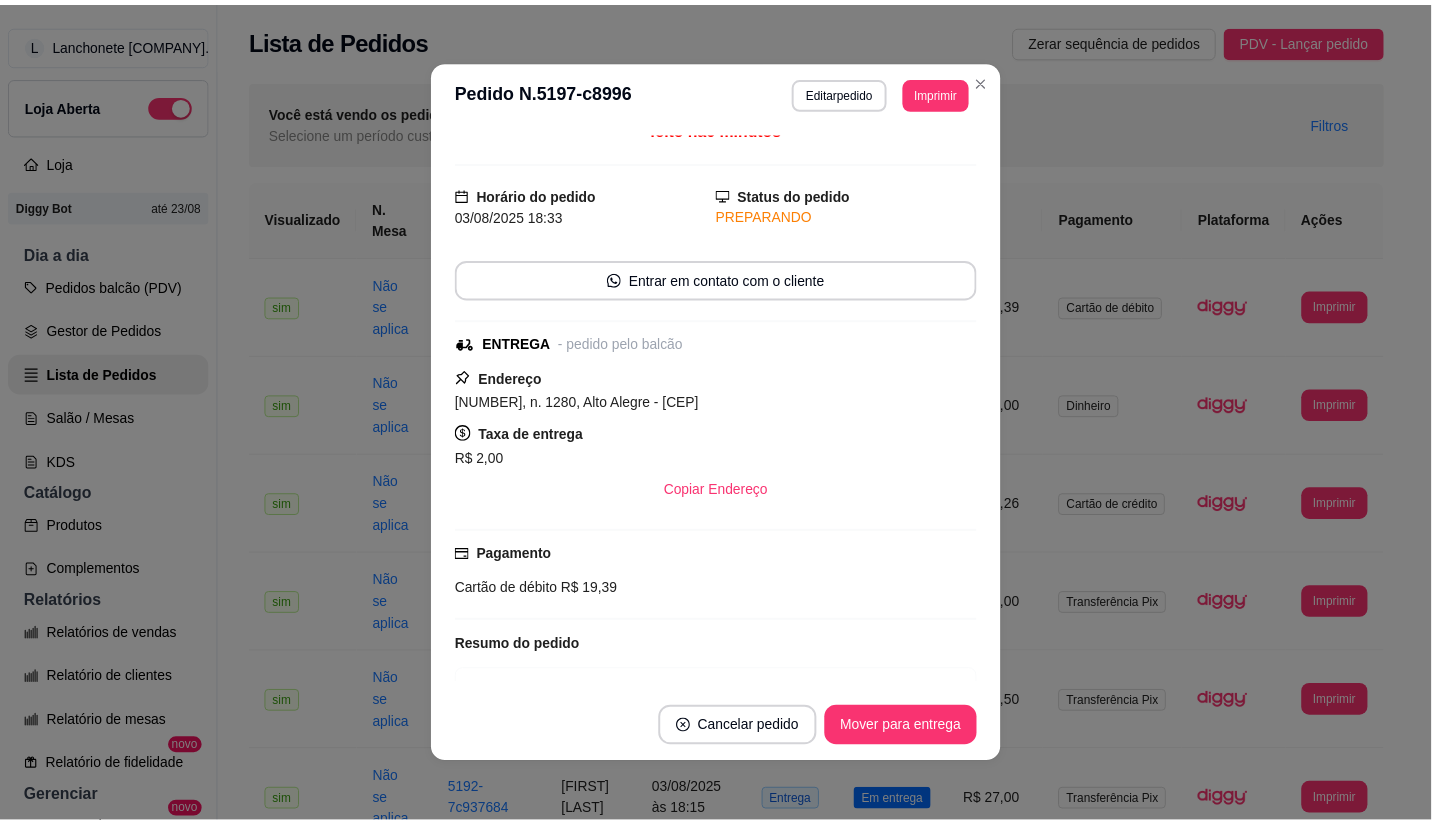 scroll, scrollTop: 74, scrollLeft: 0, axis: vertical 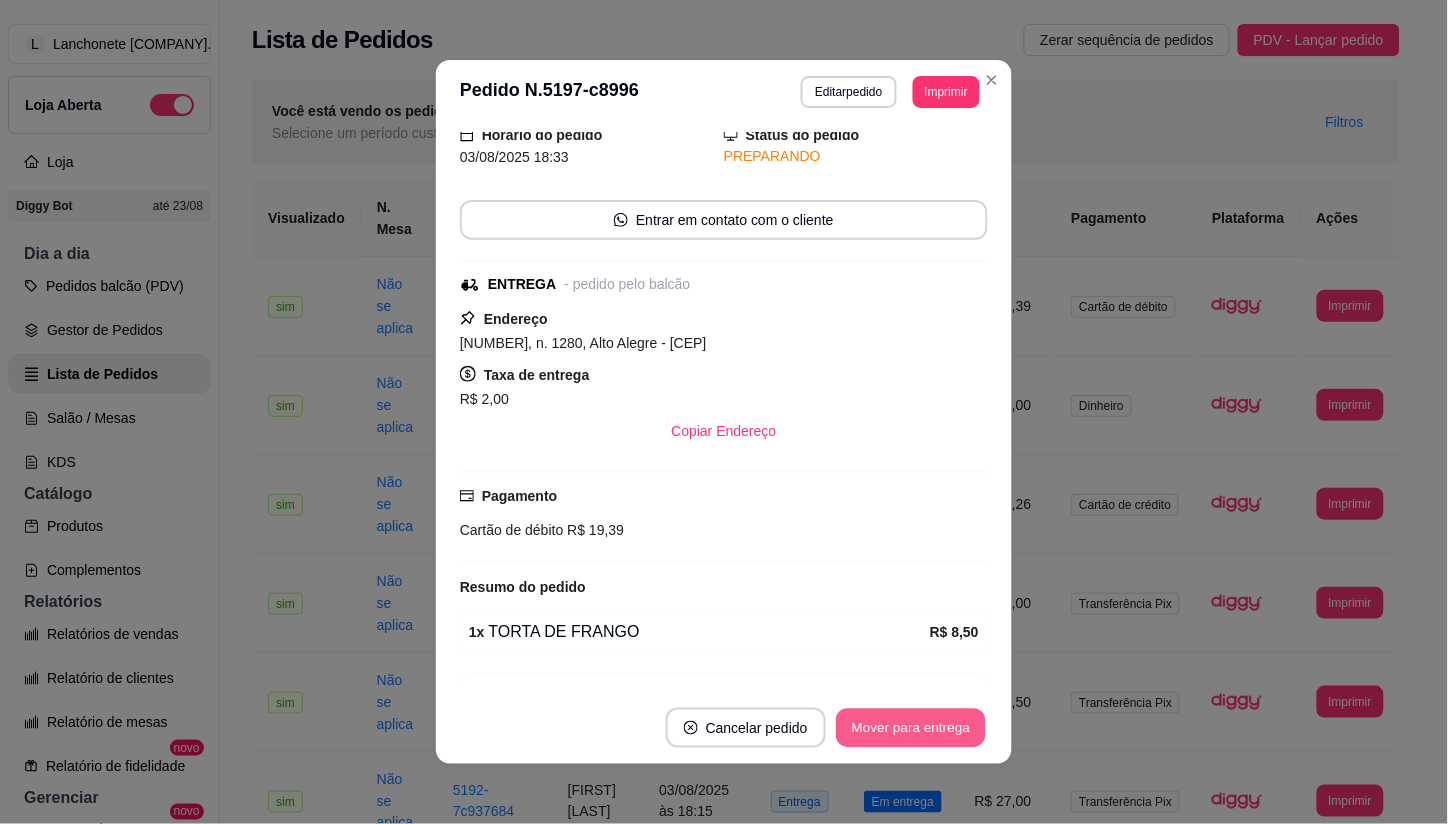 click on "Mover para entrega" at bounding box center (911, 728) 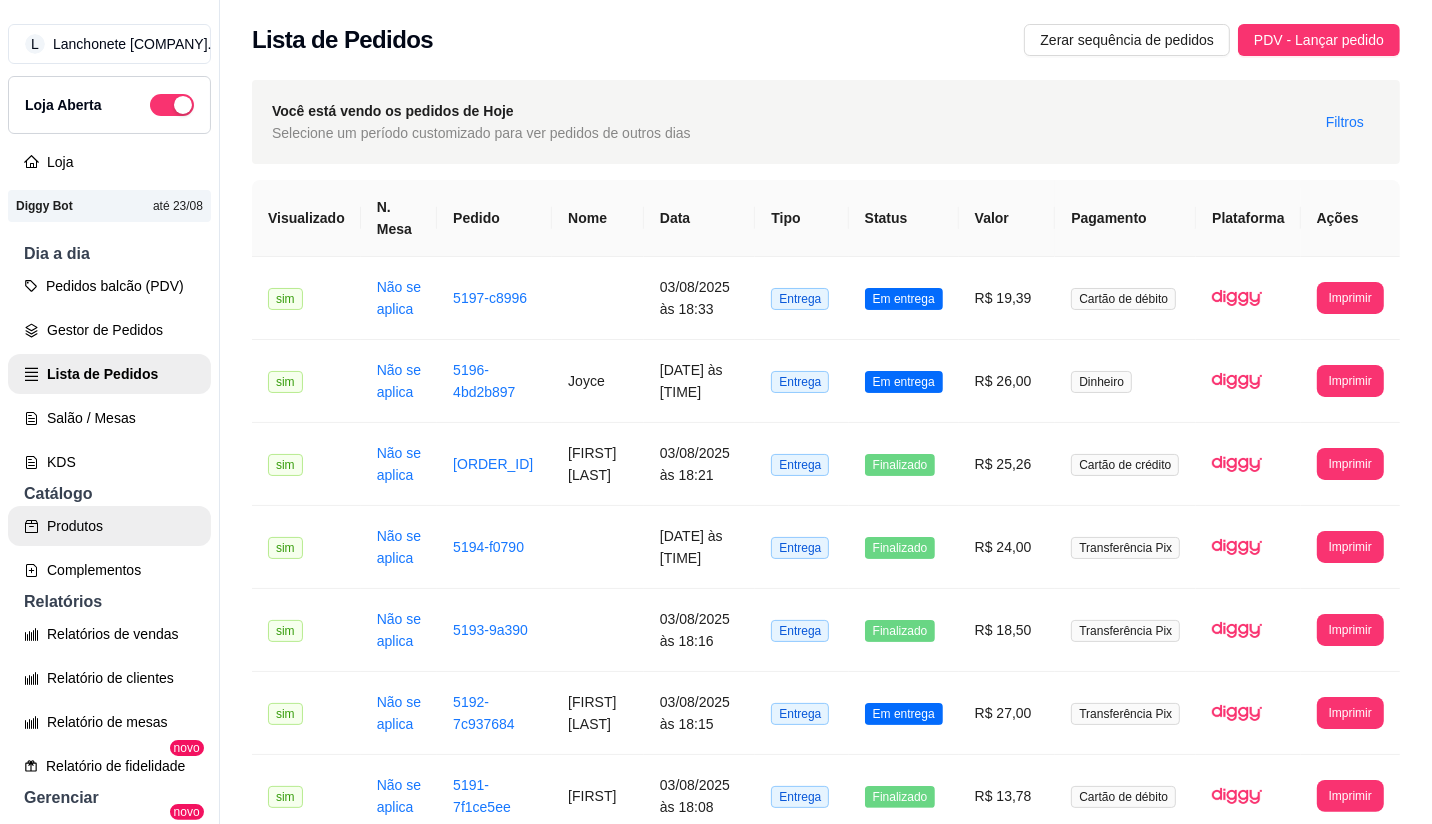 click on "Produtos" at bounding box center [109, 526] 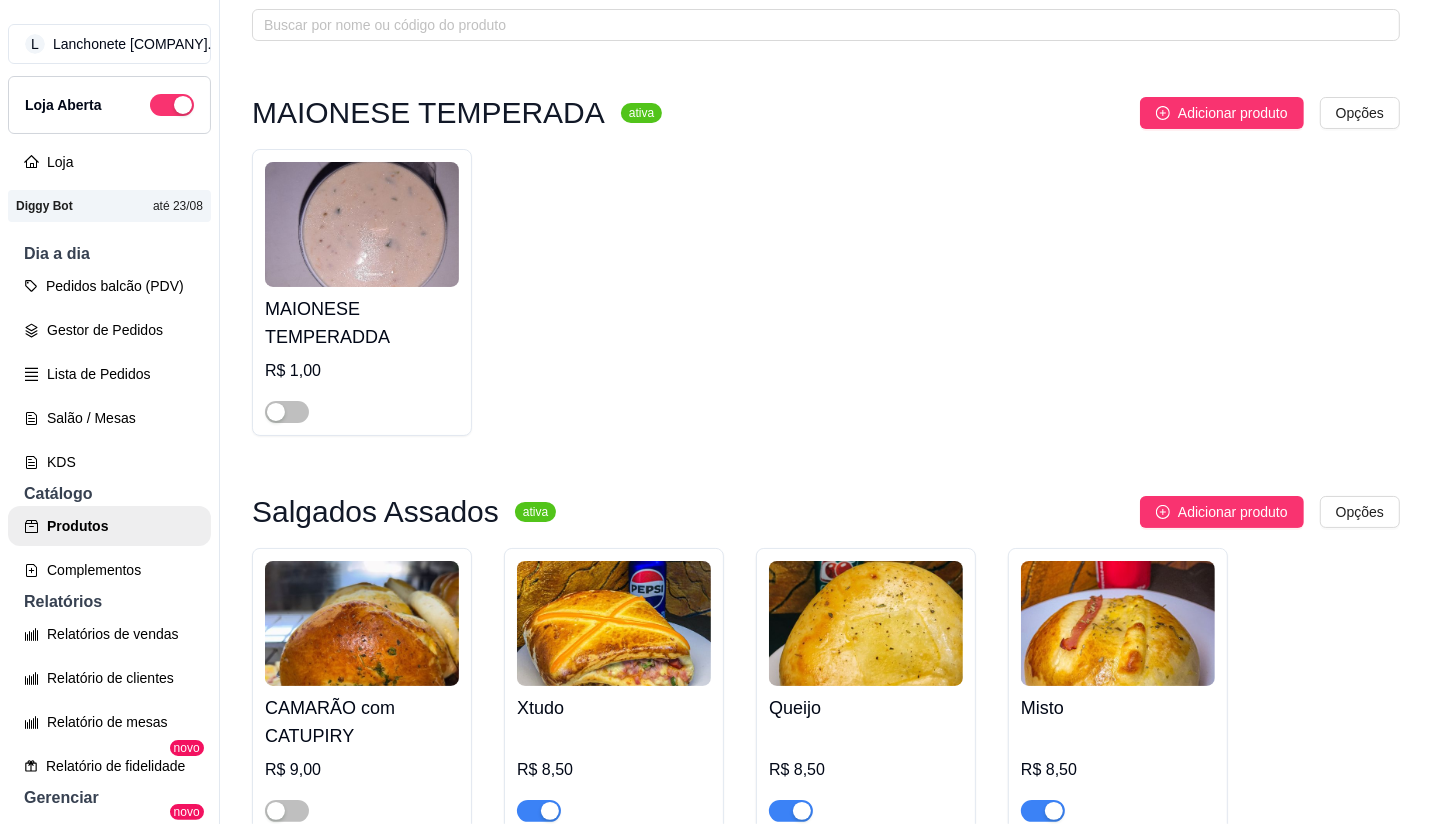 scroll, scrollTop: 111, scrollLeft: 0, axis: vertical 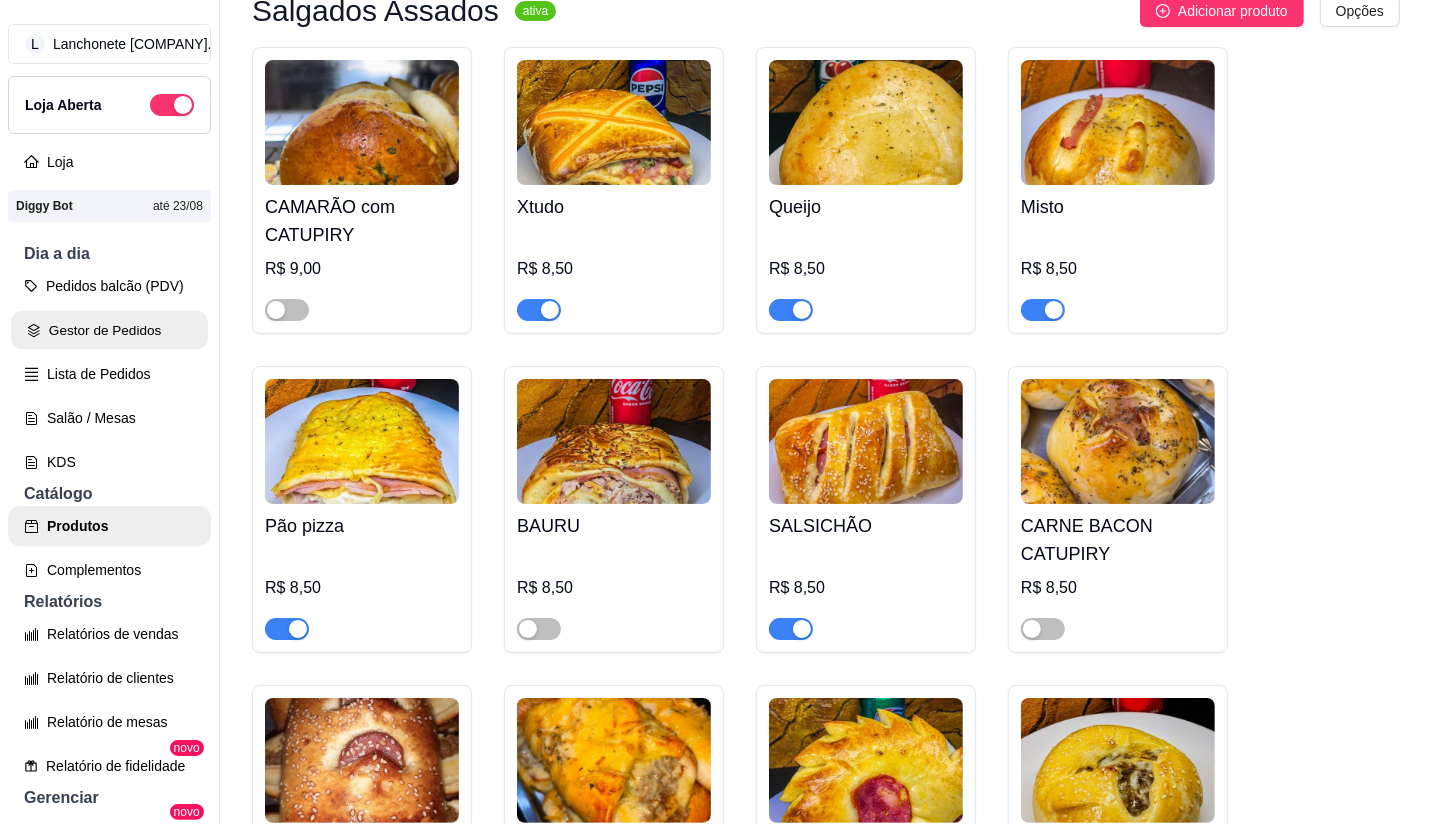 click on "Gestor de Pedidos" at bounding box center (109, 330) 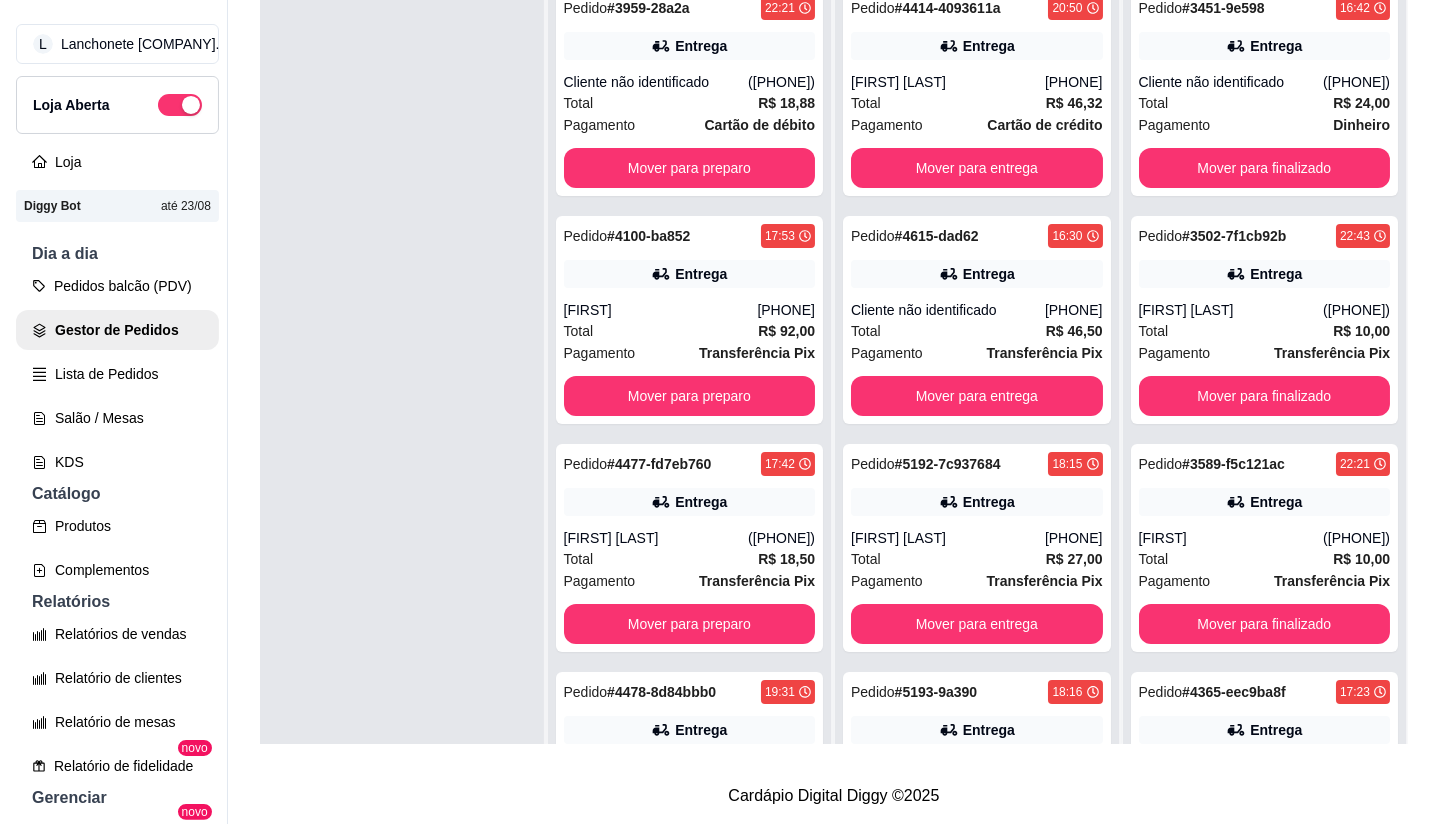 scroll, scrollTop: 0, scrollLeft: 0, axis: both 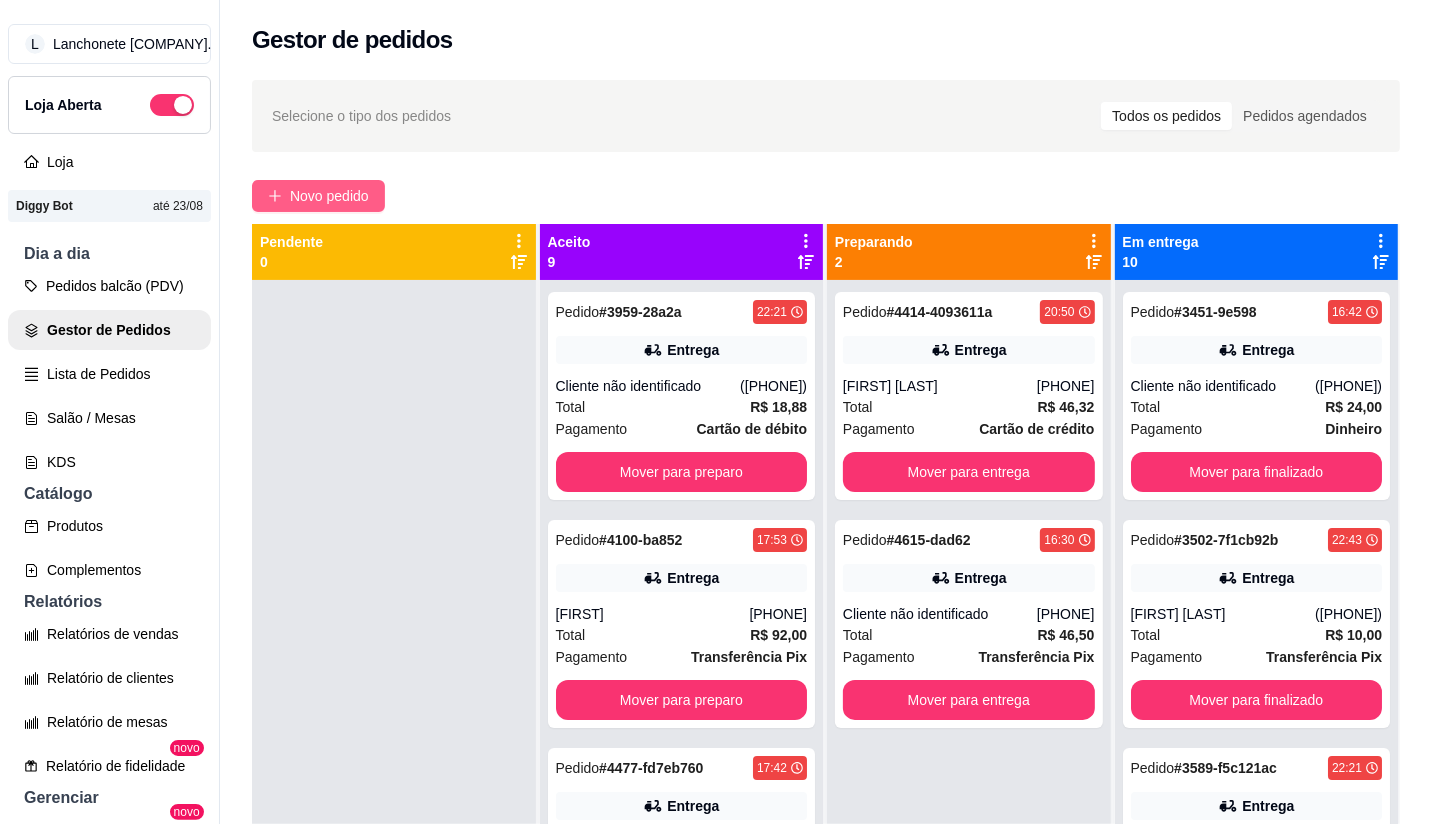 click on "Novo pedido" at bounding box center (329, 196) 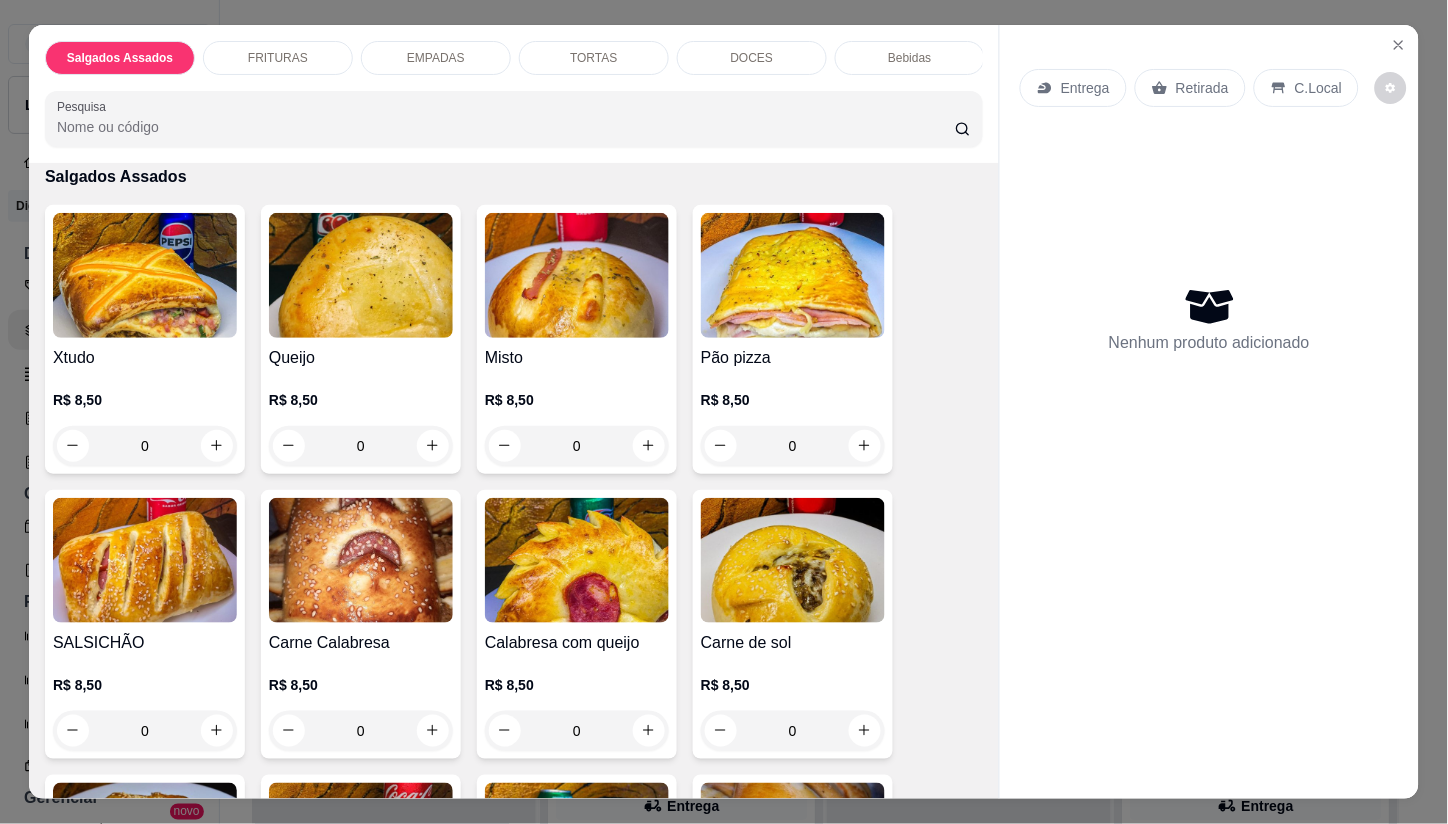 scroll, scrollTop: 111, scrollLeft: 0, axis: vertical 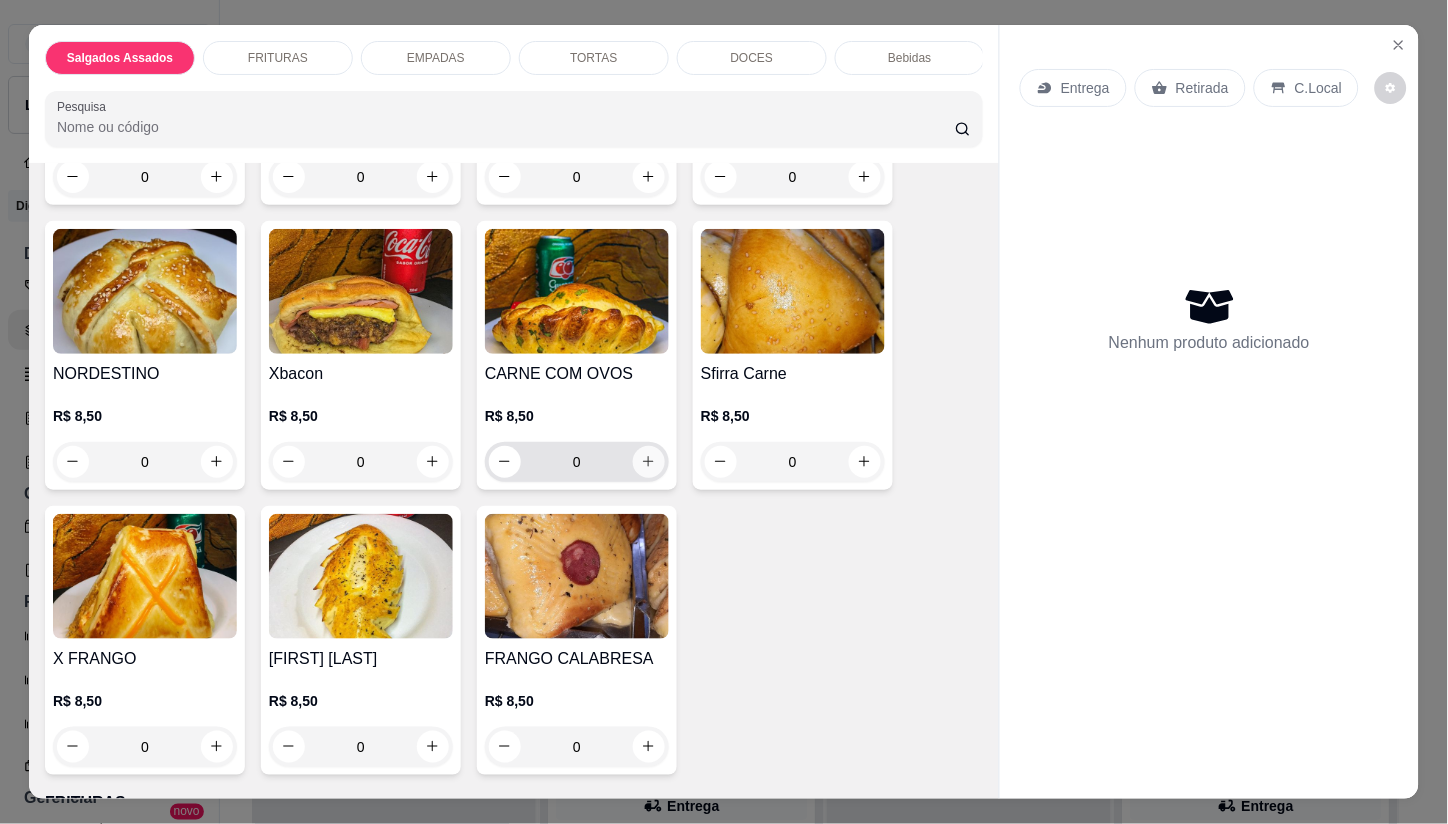 click 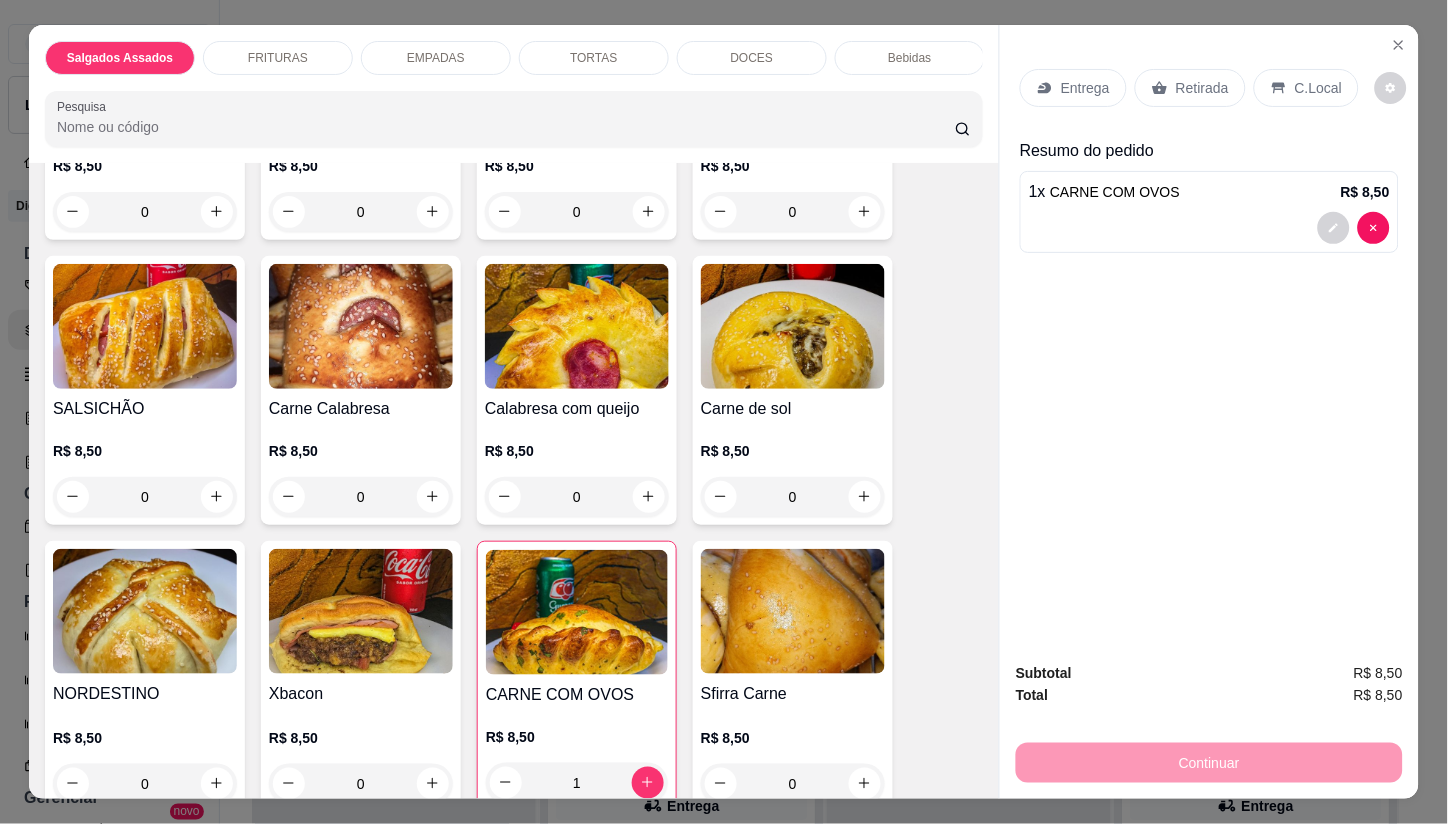 scroll, scrollTop: 72, scrollLeft: 0, axis: vertical 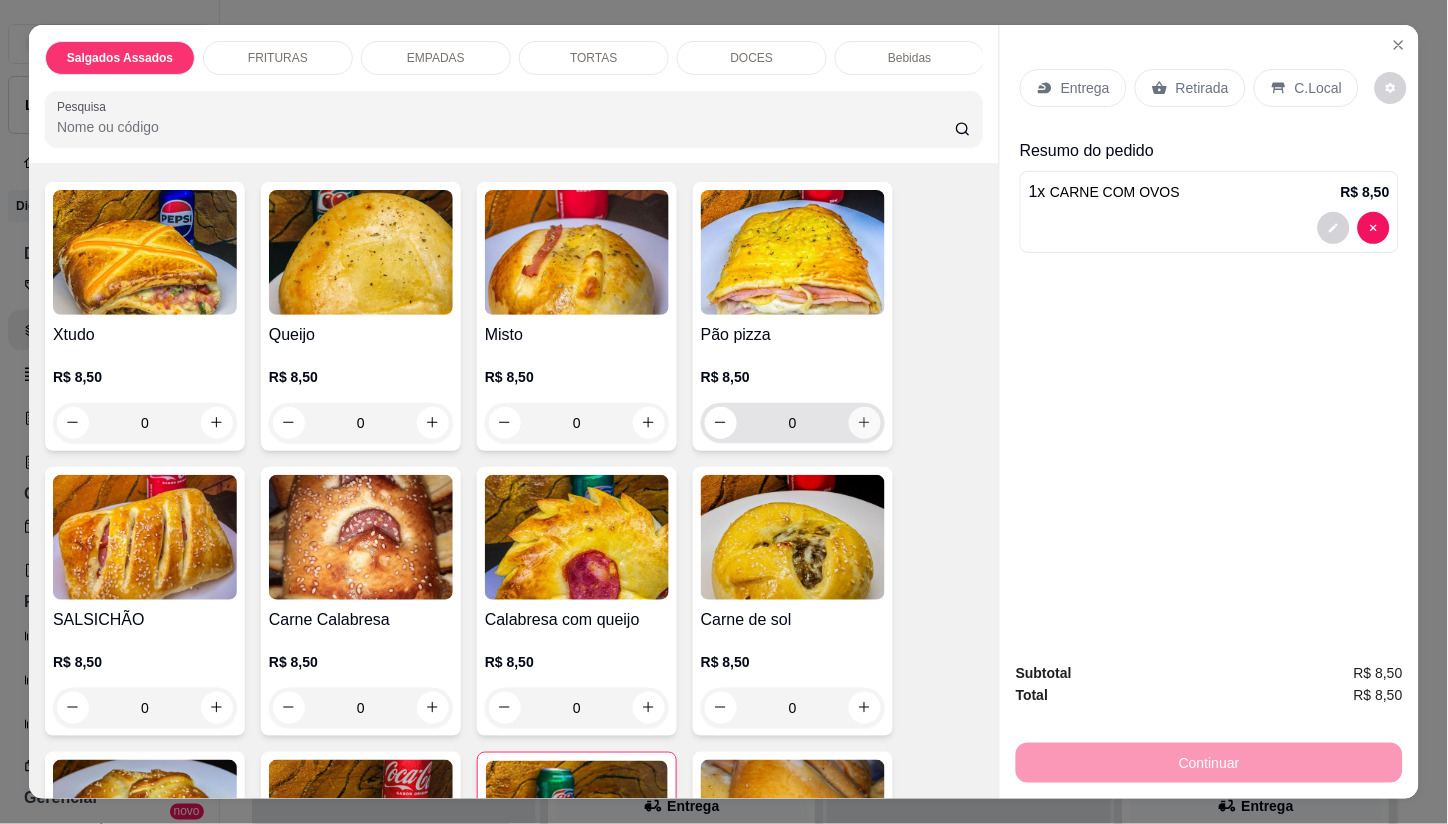 click at bounding box center [865, 423] 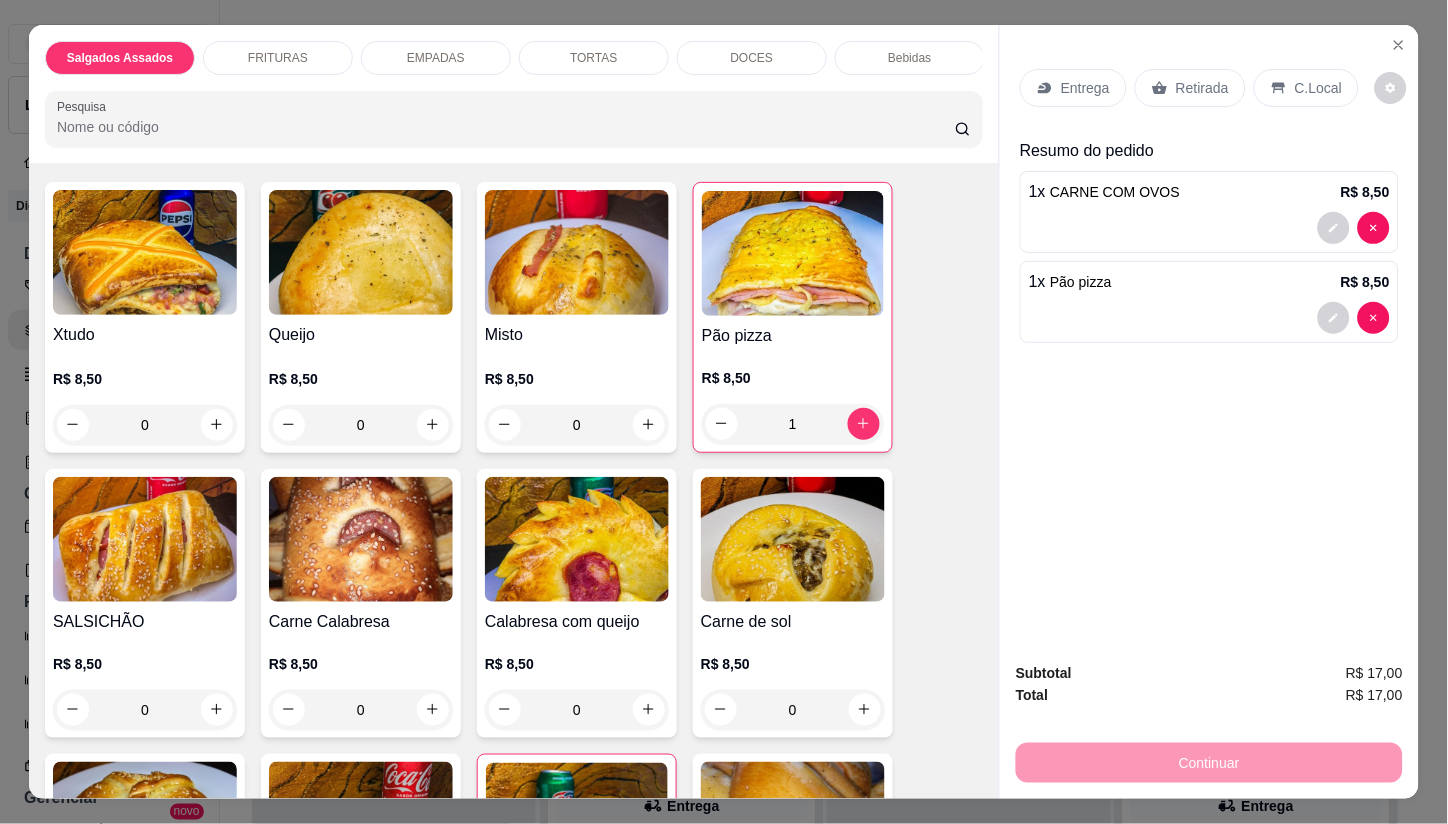 click 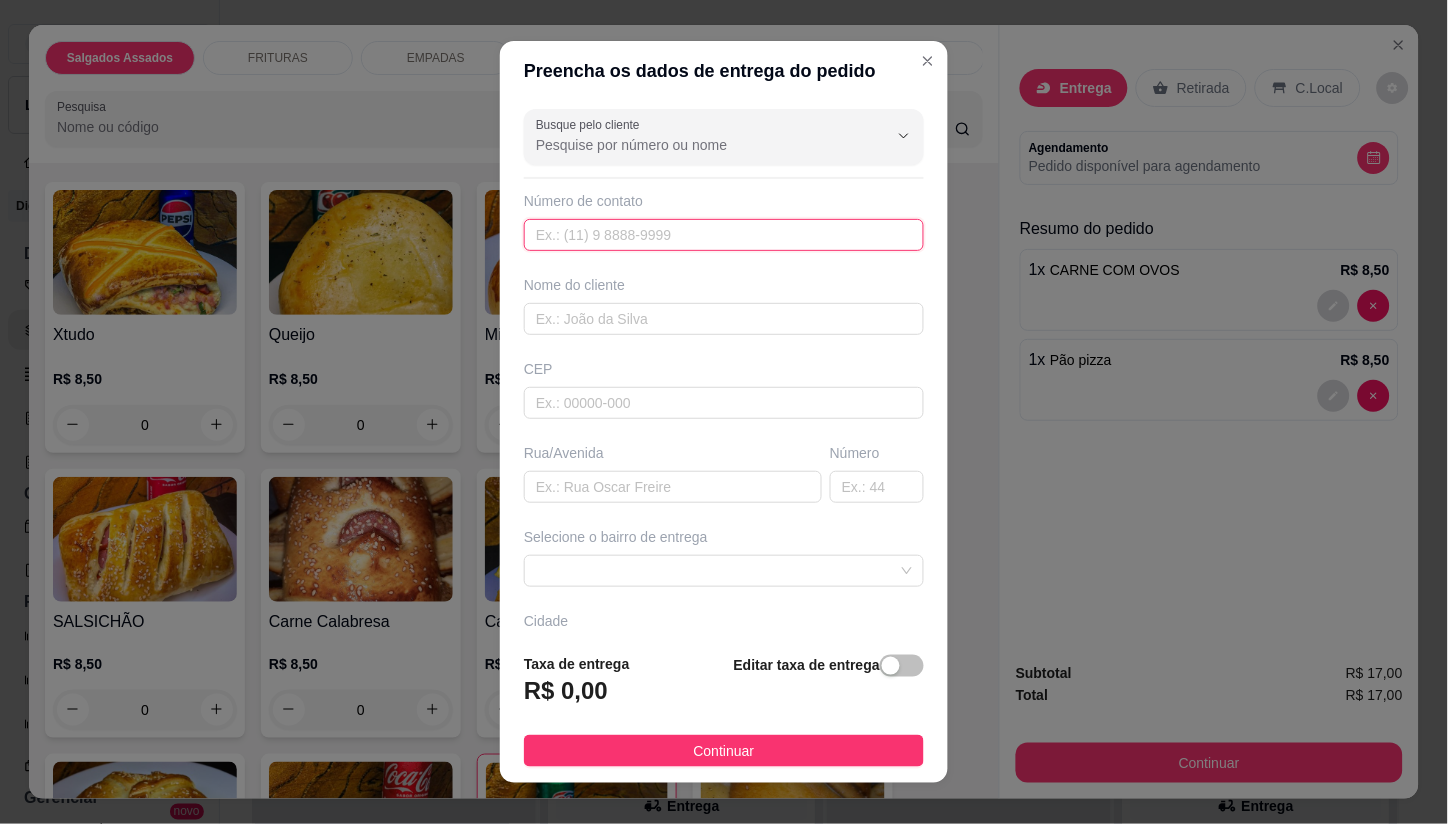click at bounding box center [724, 235] 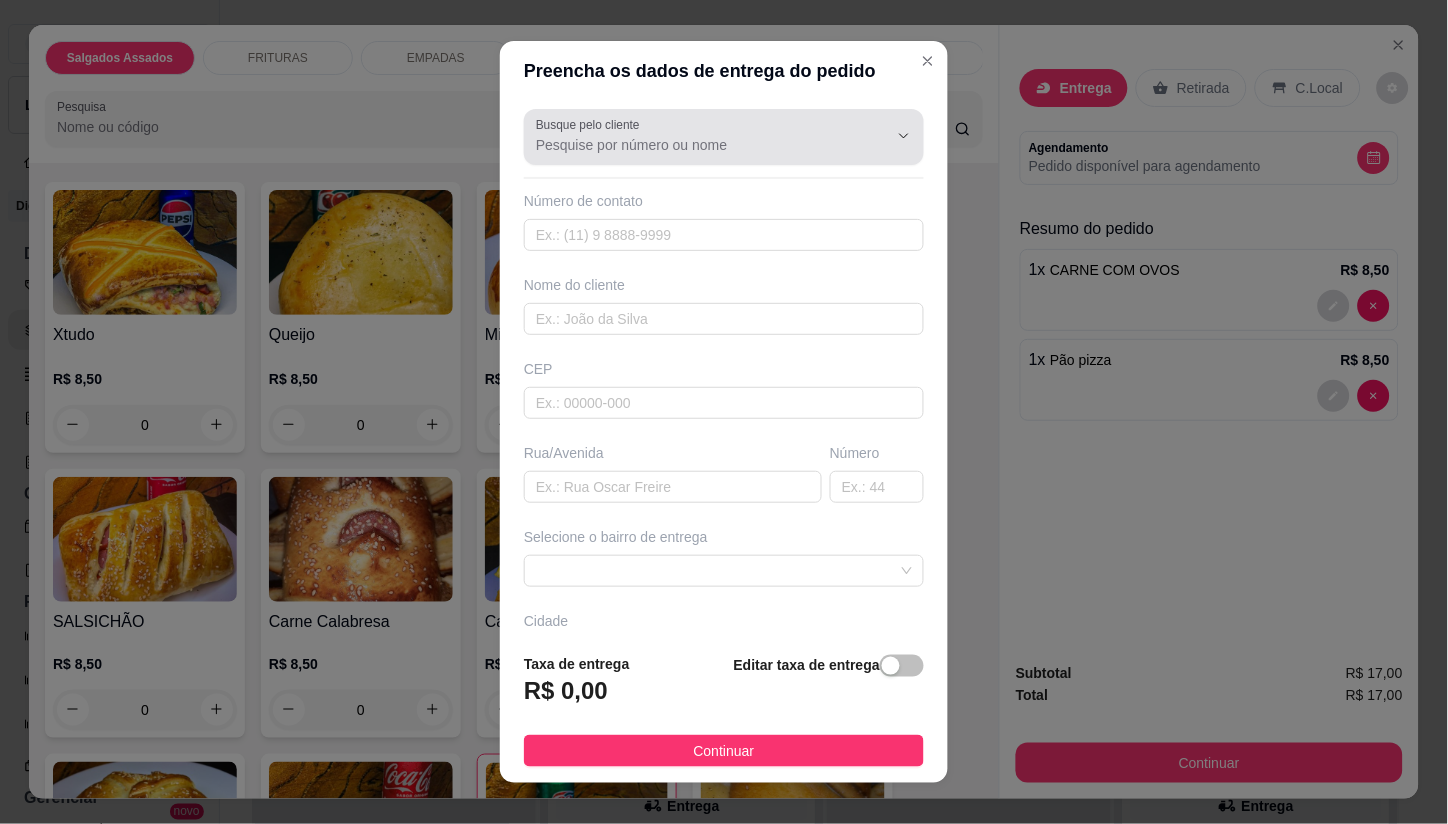 click at bounding box center (724, 137) 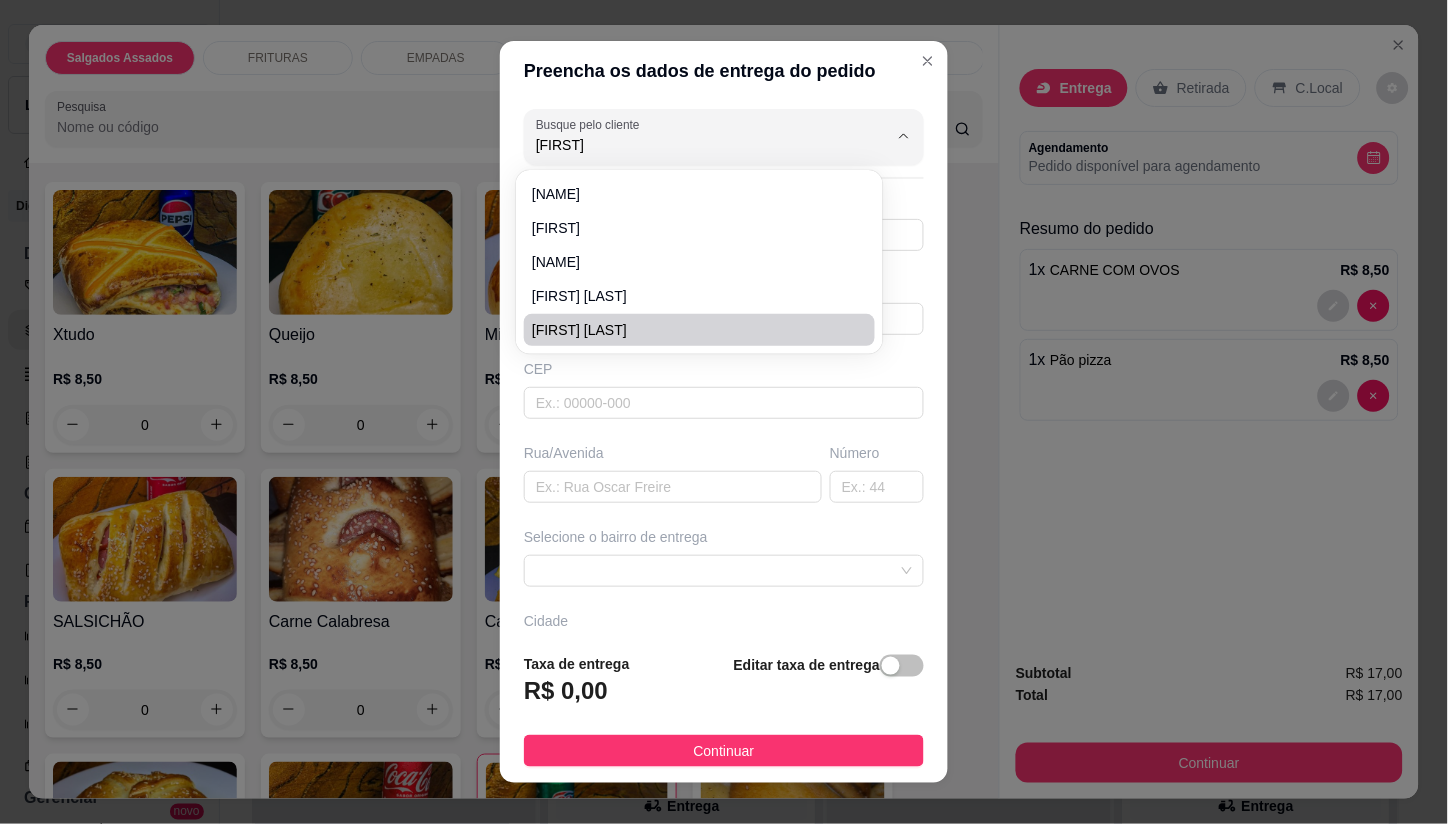 click on "[FIRST] [LAST]" at bounding box center [689, 330] 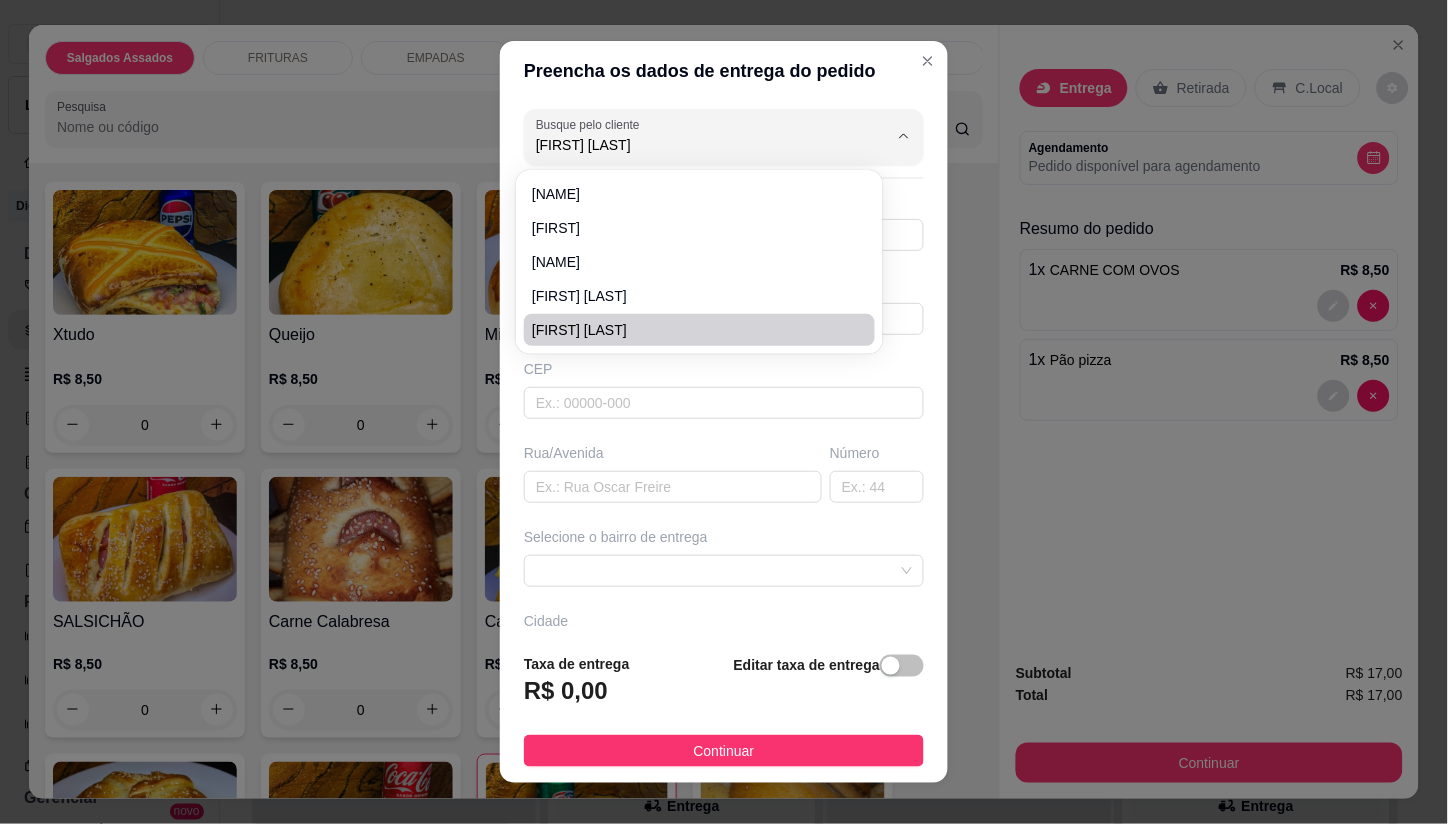 type on "[FIRST] [LAST]" 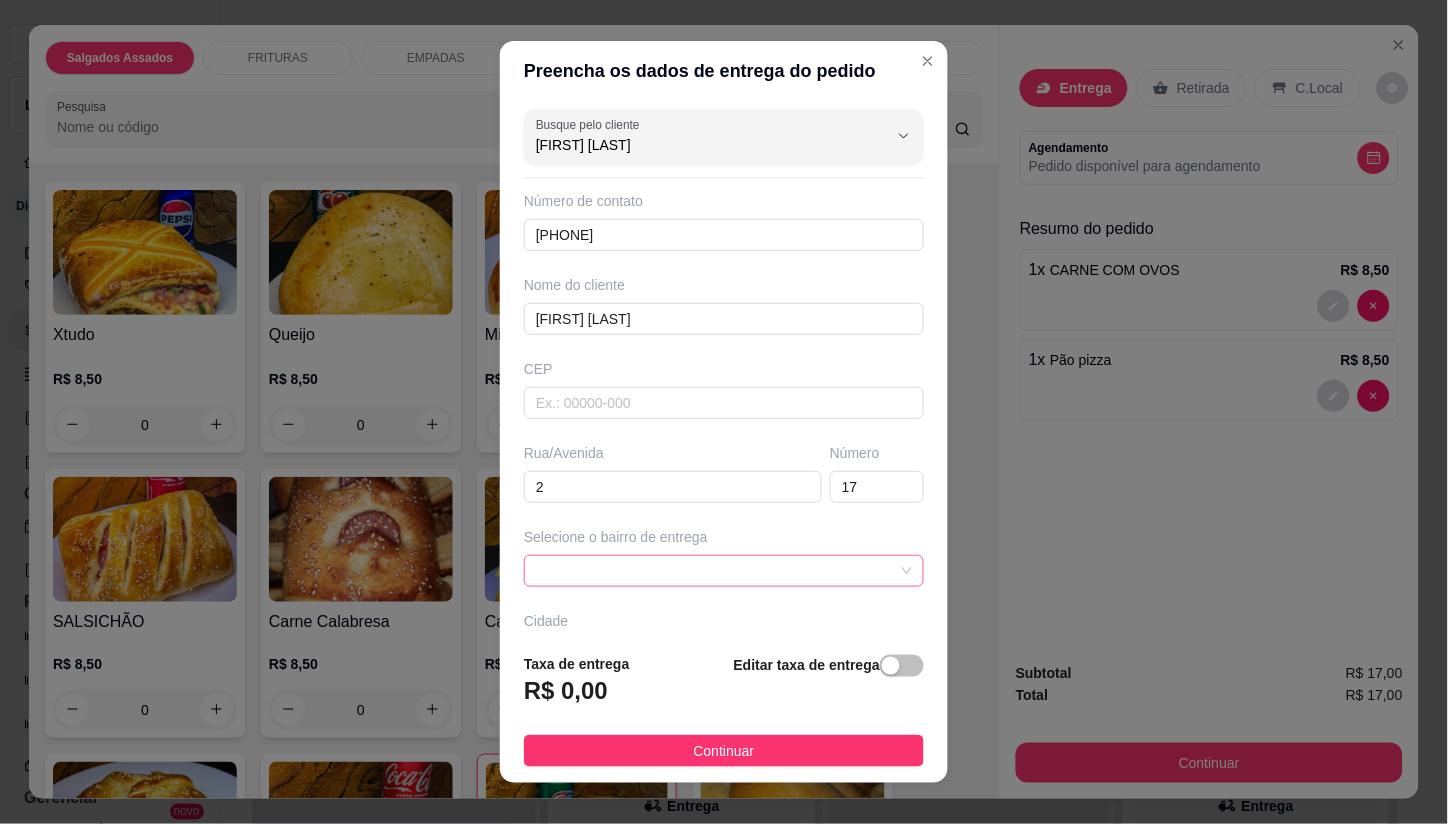 click at bounding box center [724, 571] 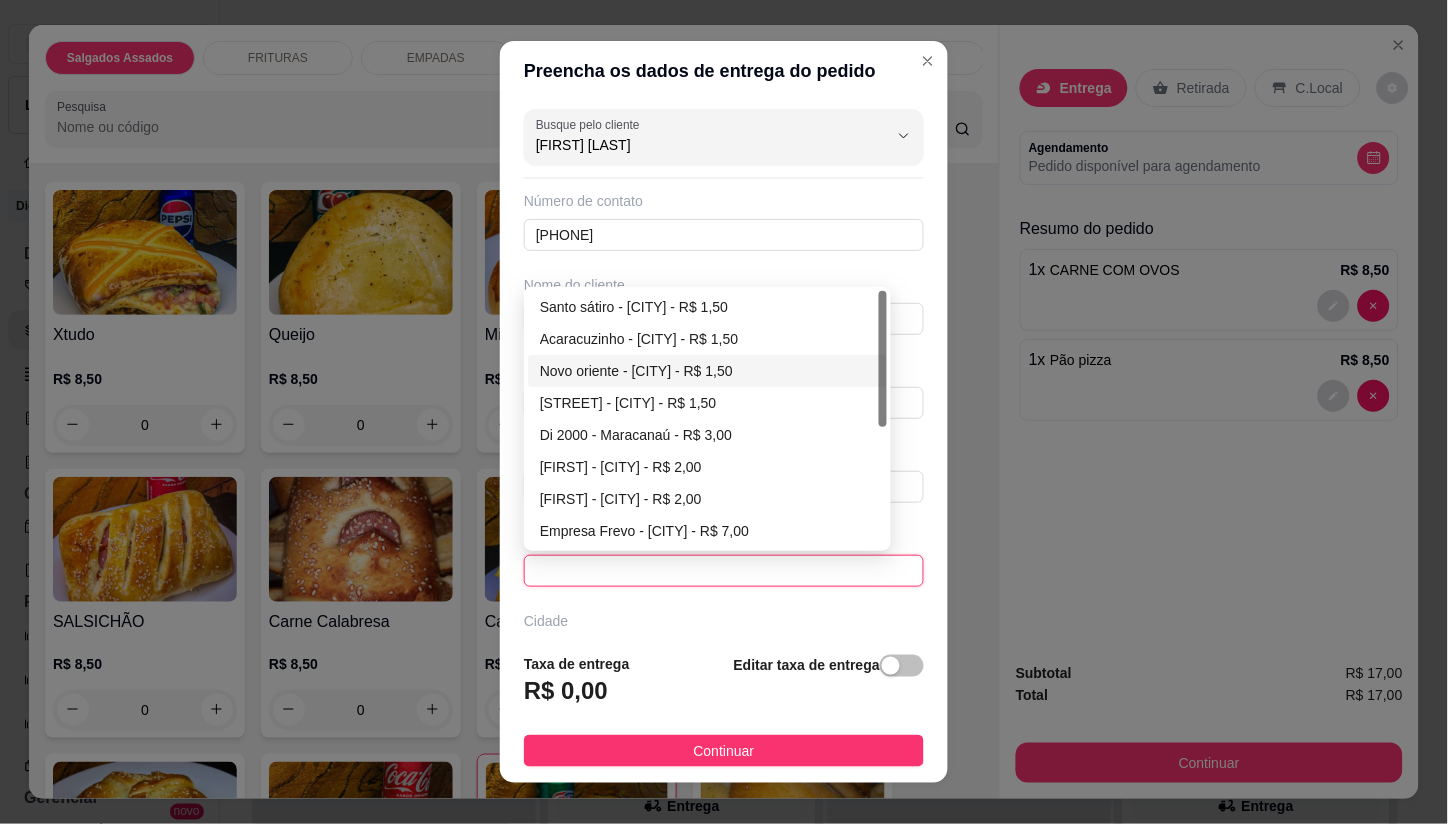 click on "Novo oriente  - [CITY]  -  R$ 1,50" at bounding box center (707, 371) 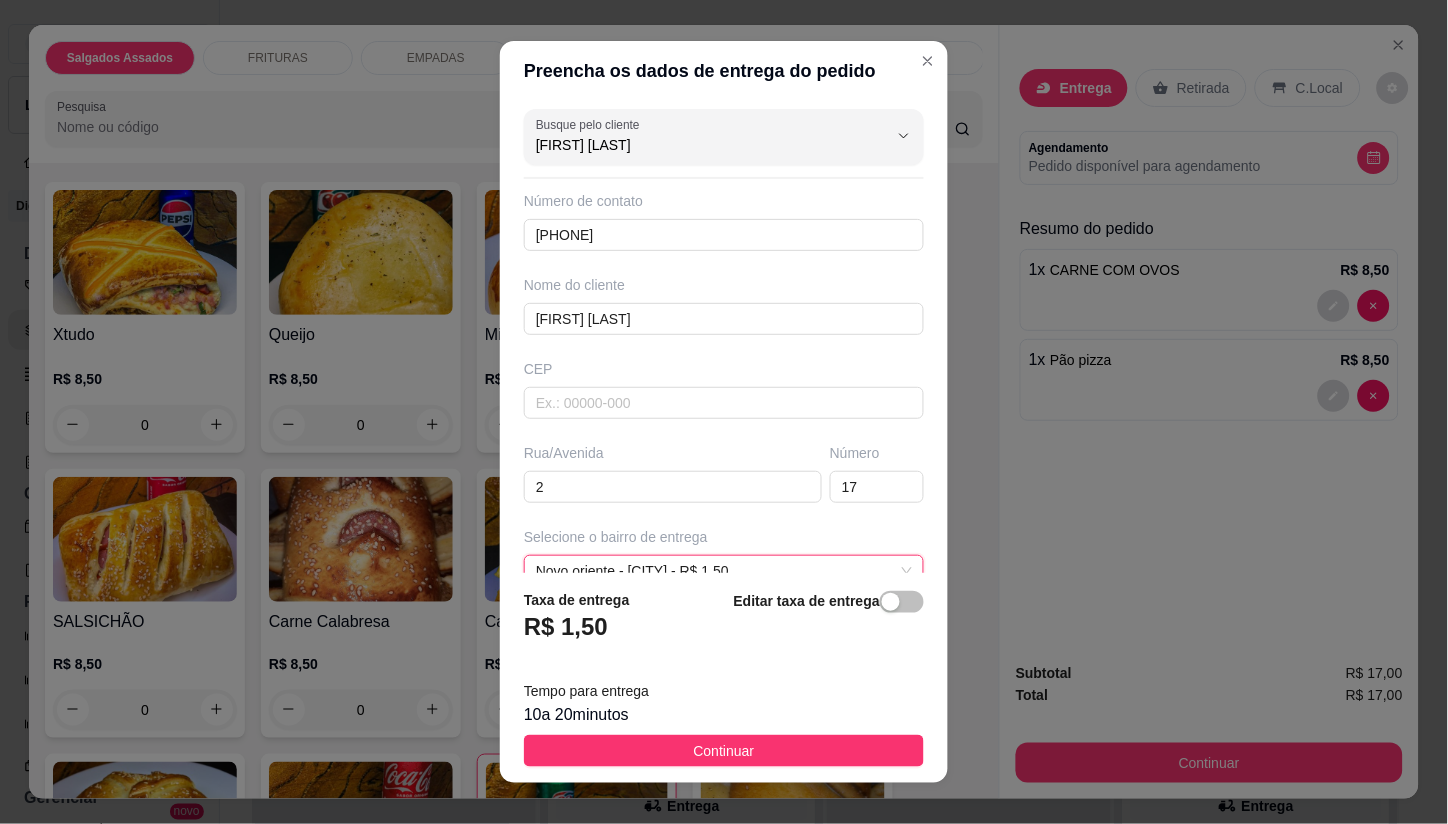 click on "Continuar" at bounding box center [724, 751] 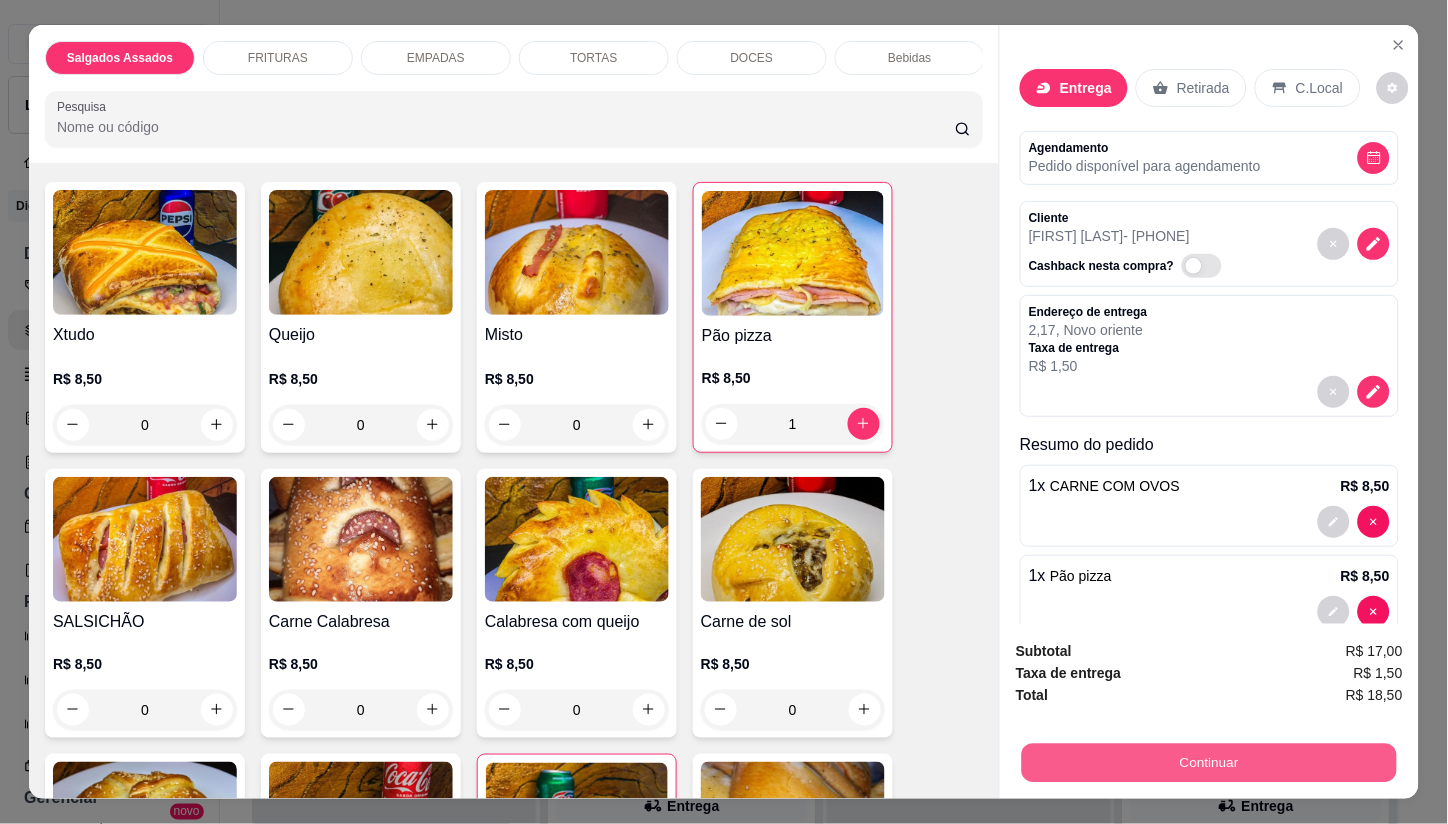 click on "Continuar" at bounding box center [1209, 763] 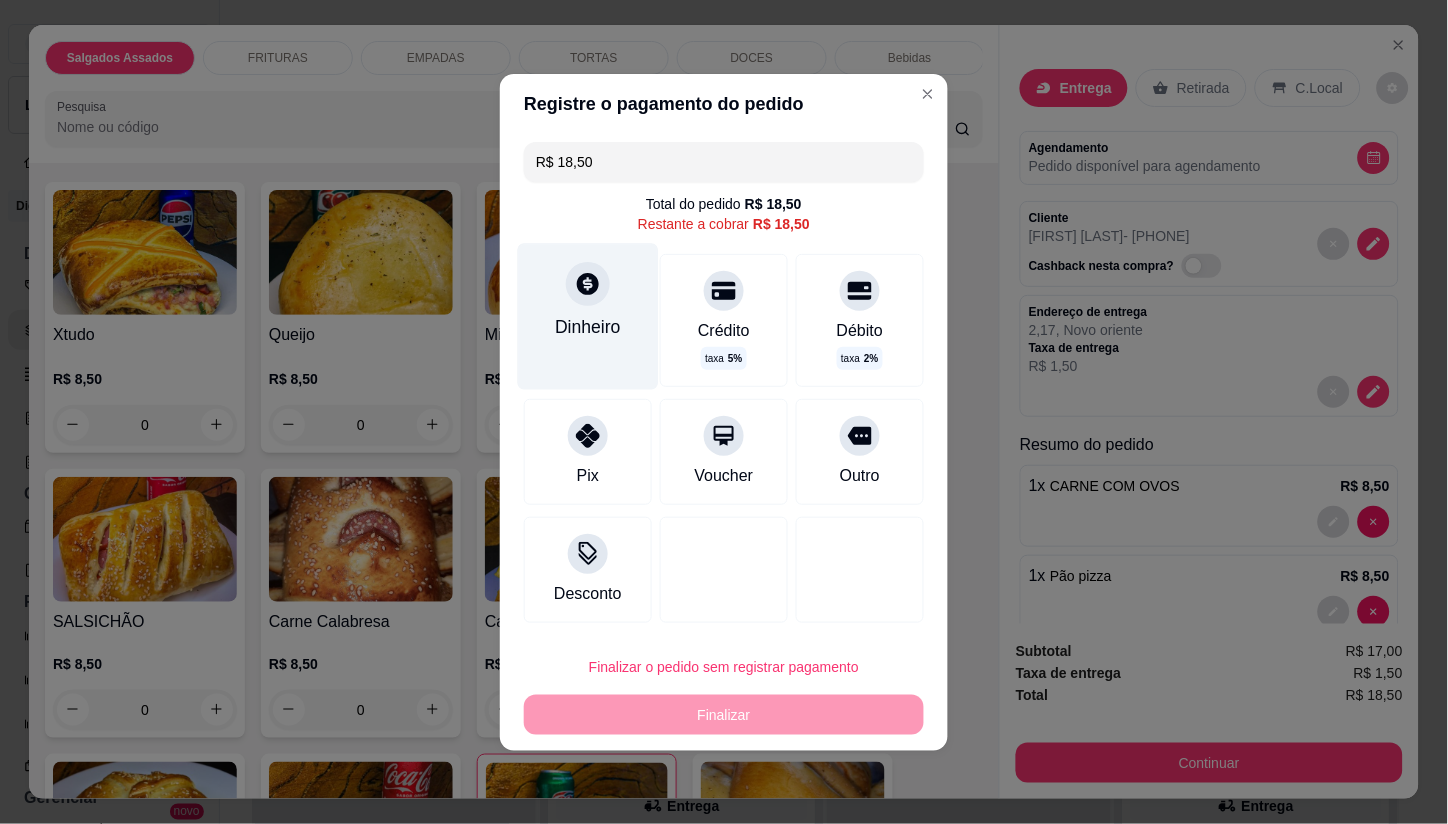 click on "Dinheiro" at bounding box center (588, 327) 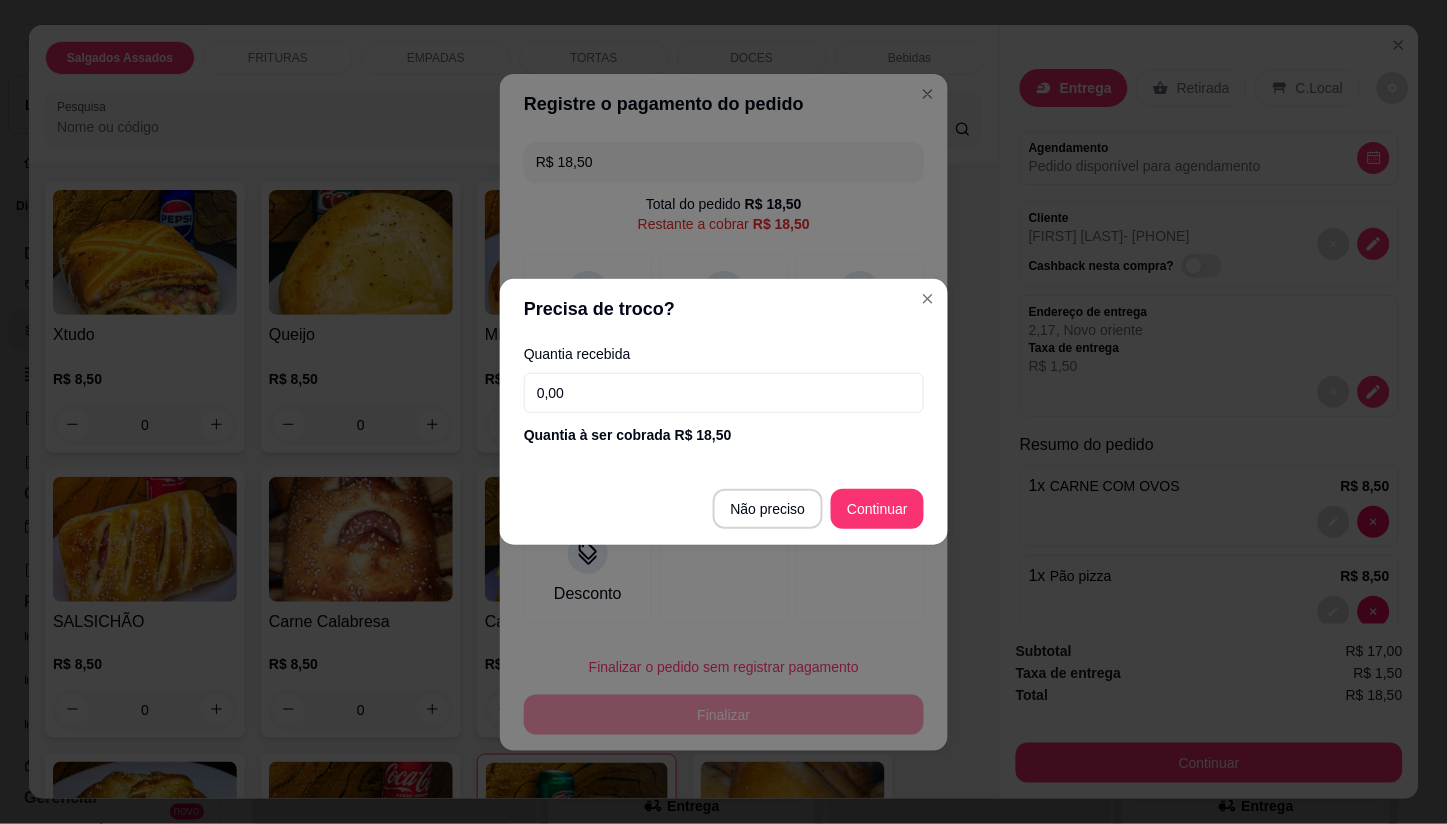 click on "0,00" at bounding box center [724, 393] 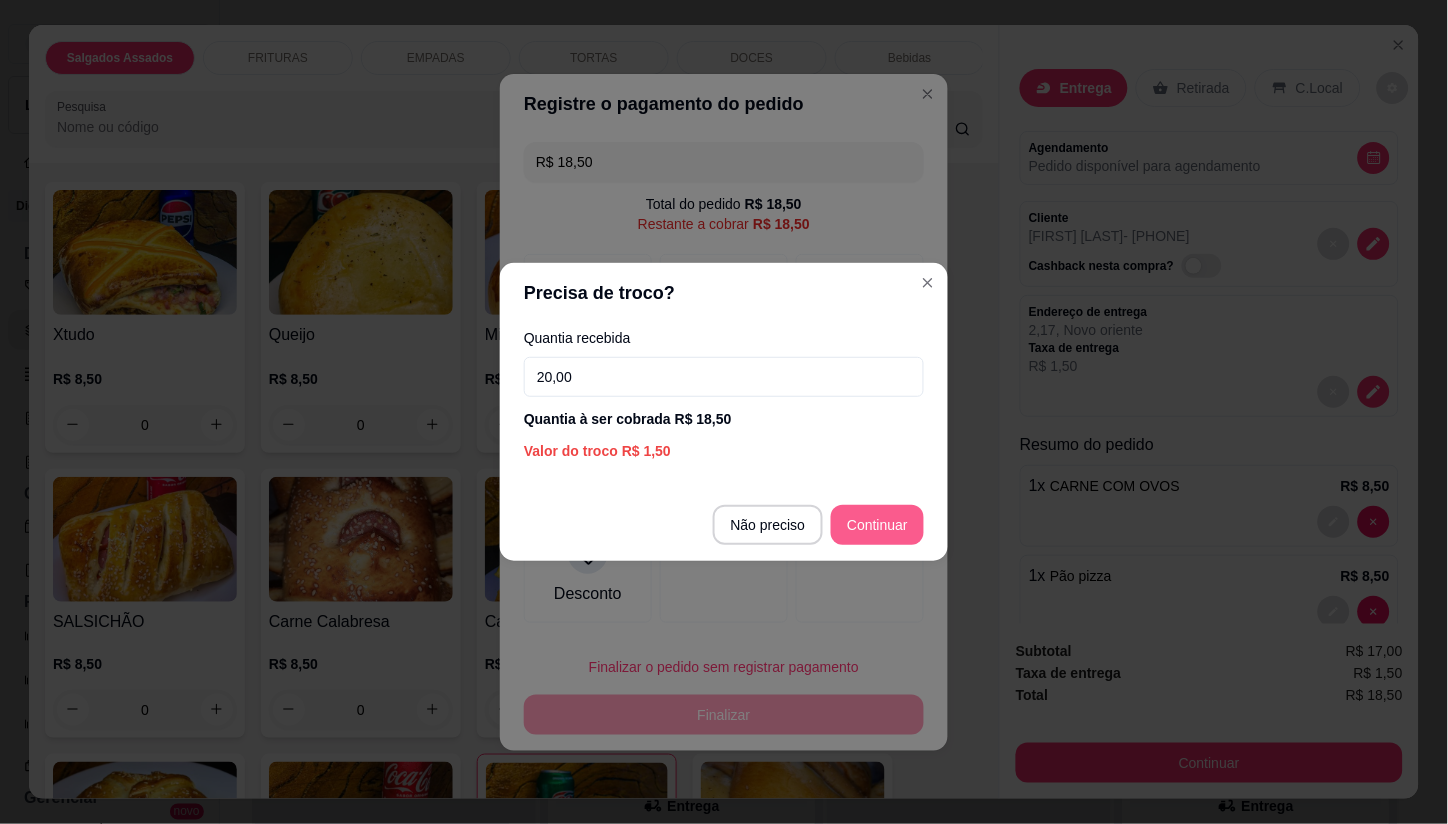 type on "20,00" 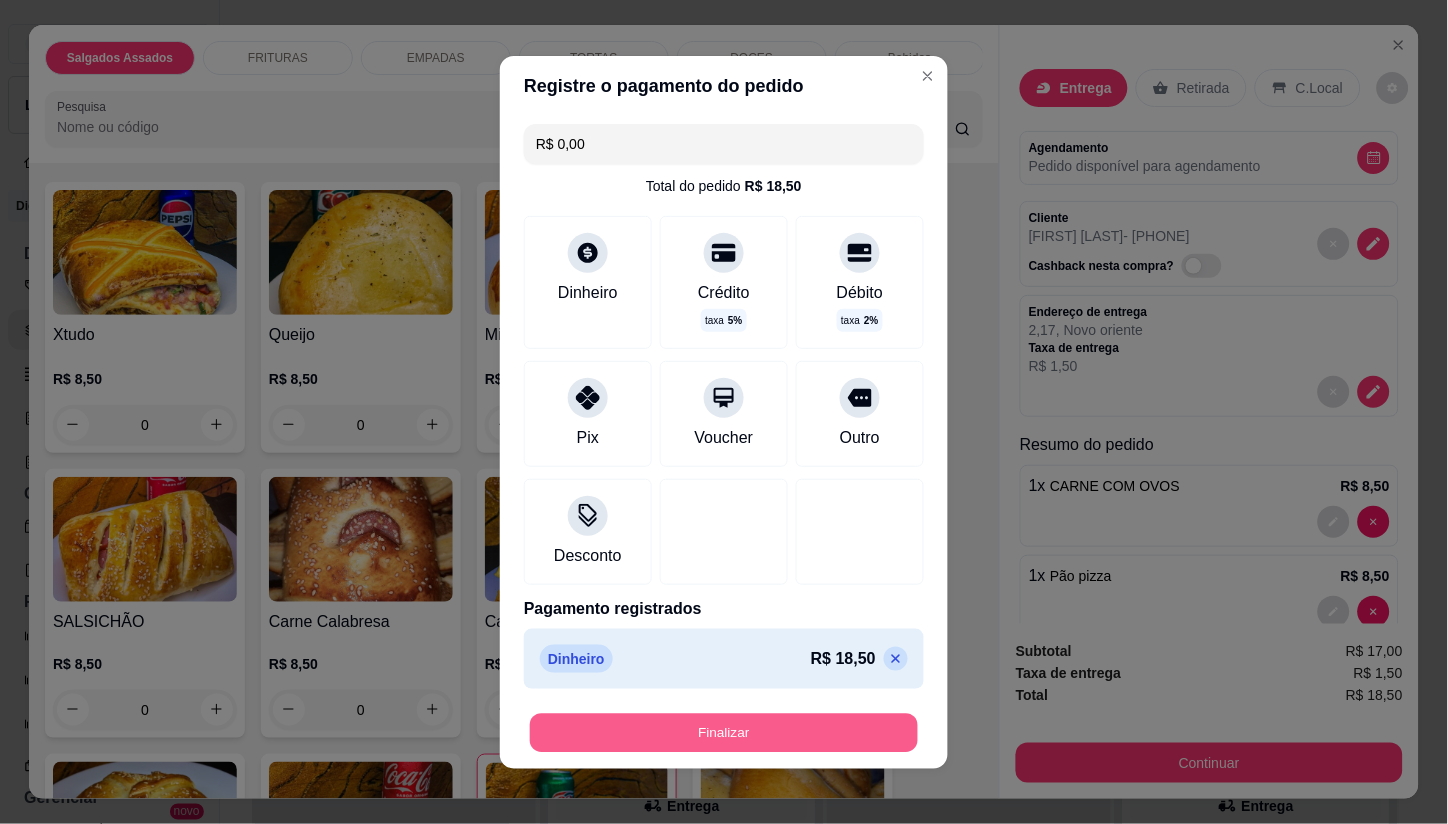 click on "Finalizar" at bounding box center (724, 732) 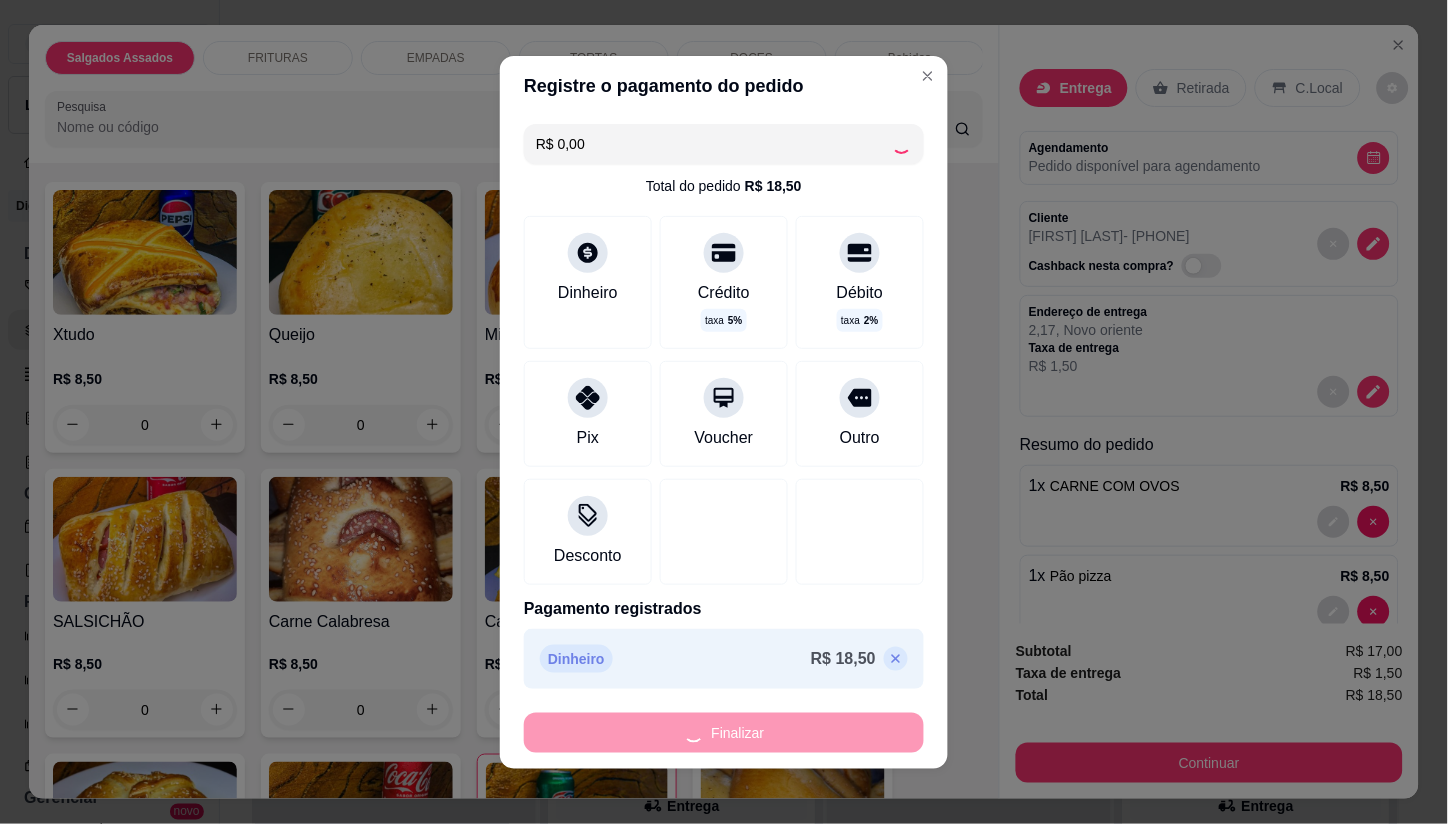 type on "0" 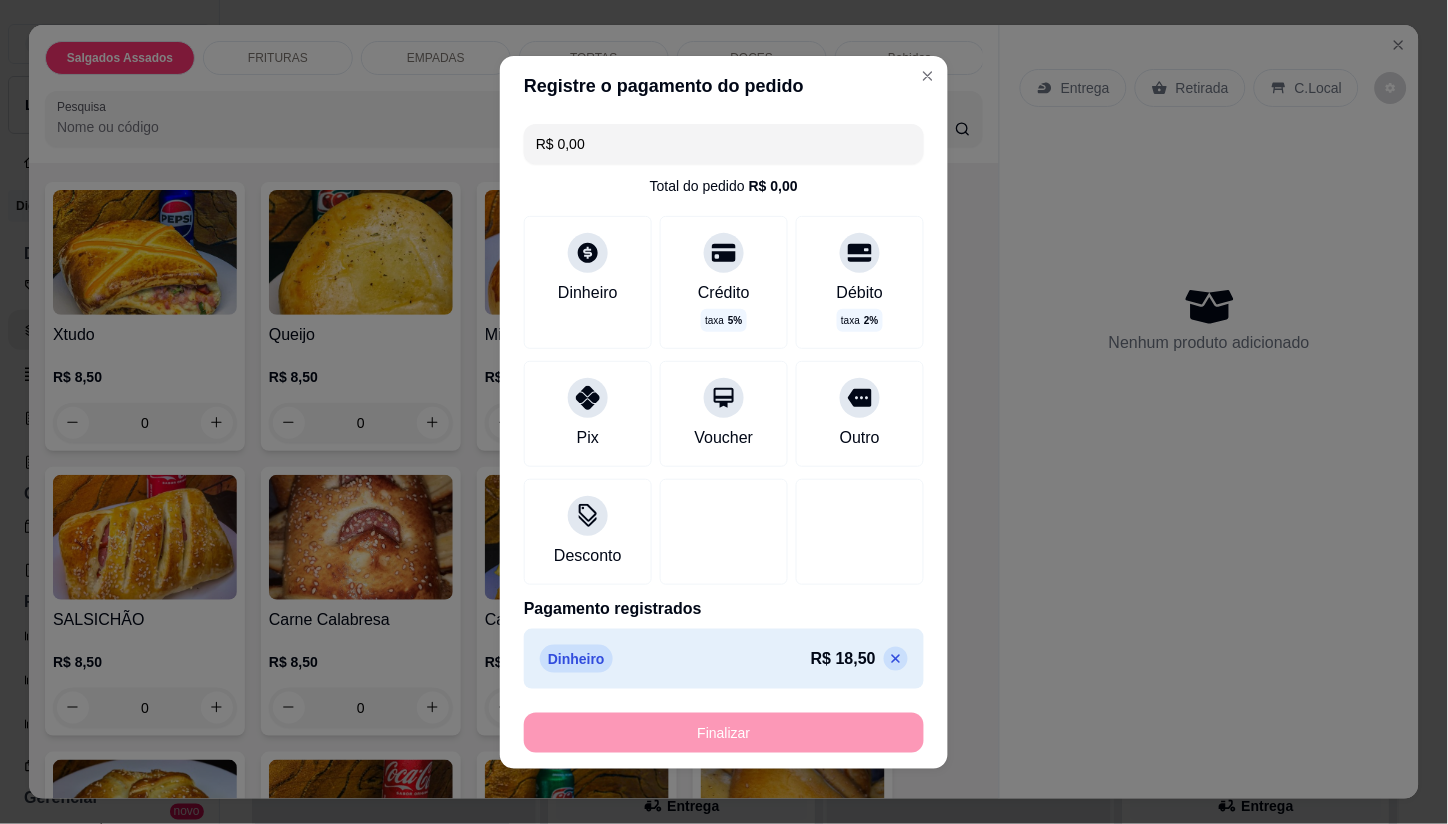 type on "-R$ 18,50" 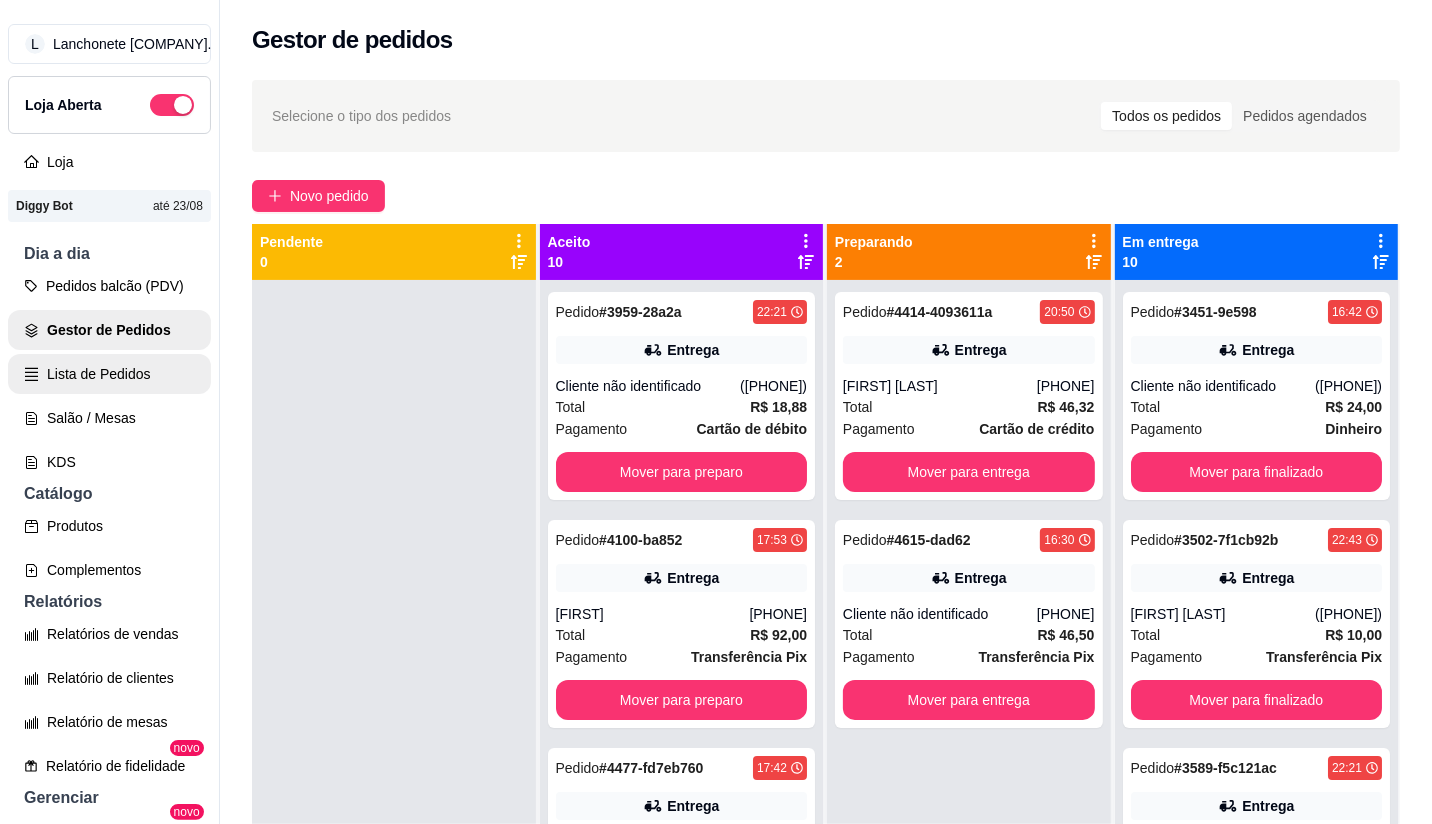 click on "Lista de Pedidos" at bounding box center (109, 374) 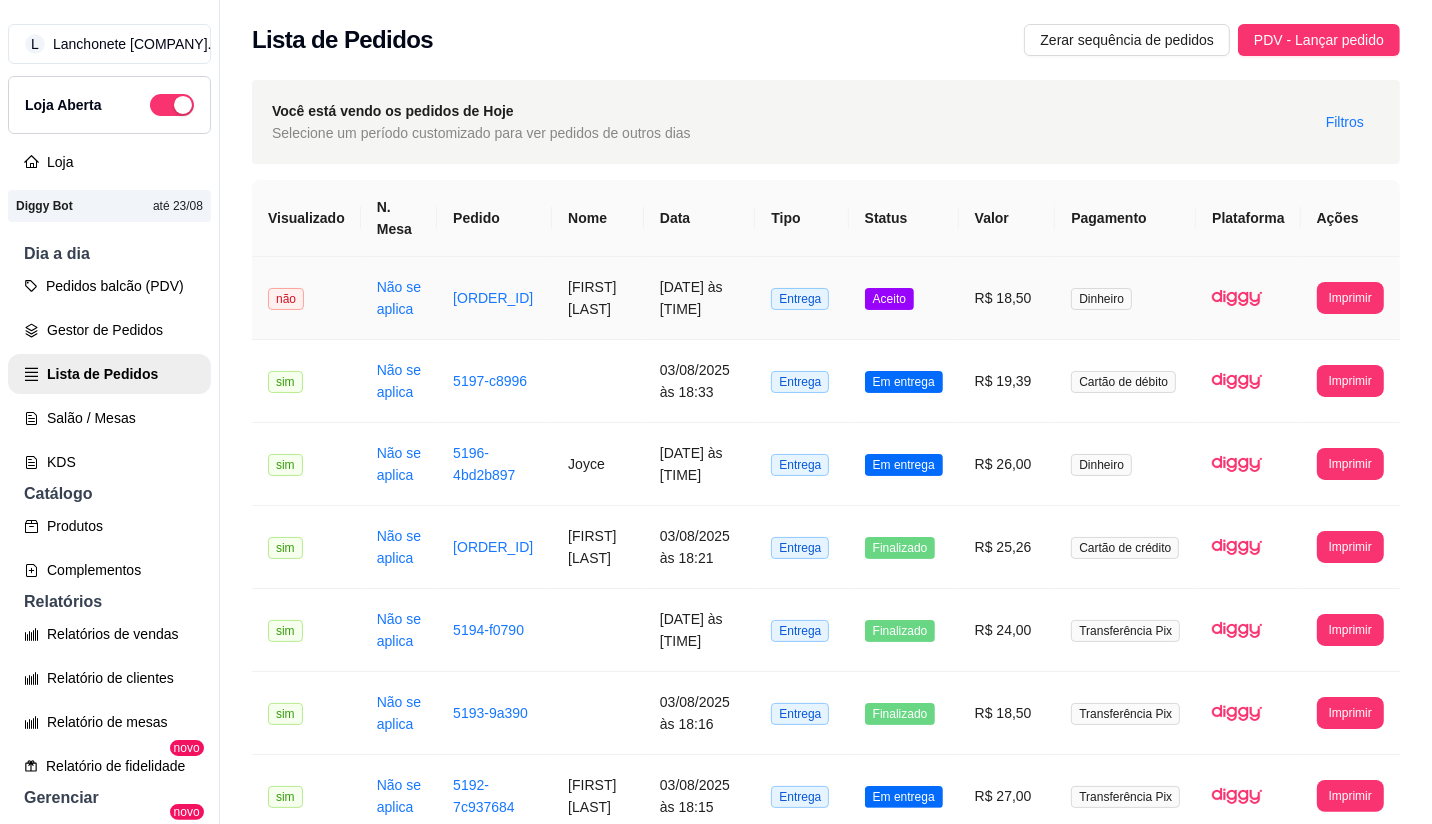 click on "Aceito" at bounding box center (889, 299) 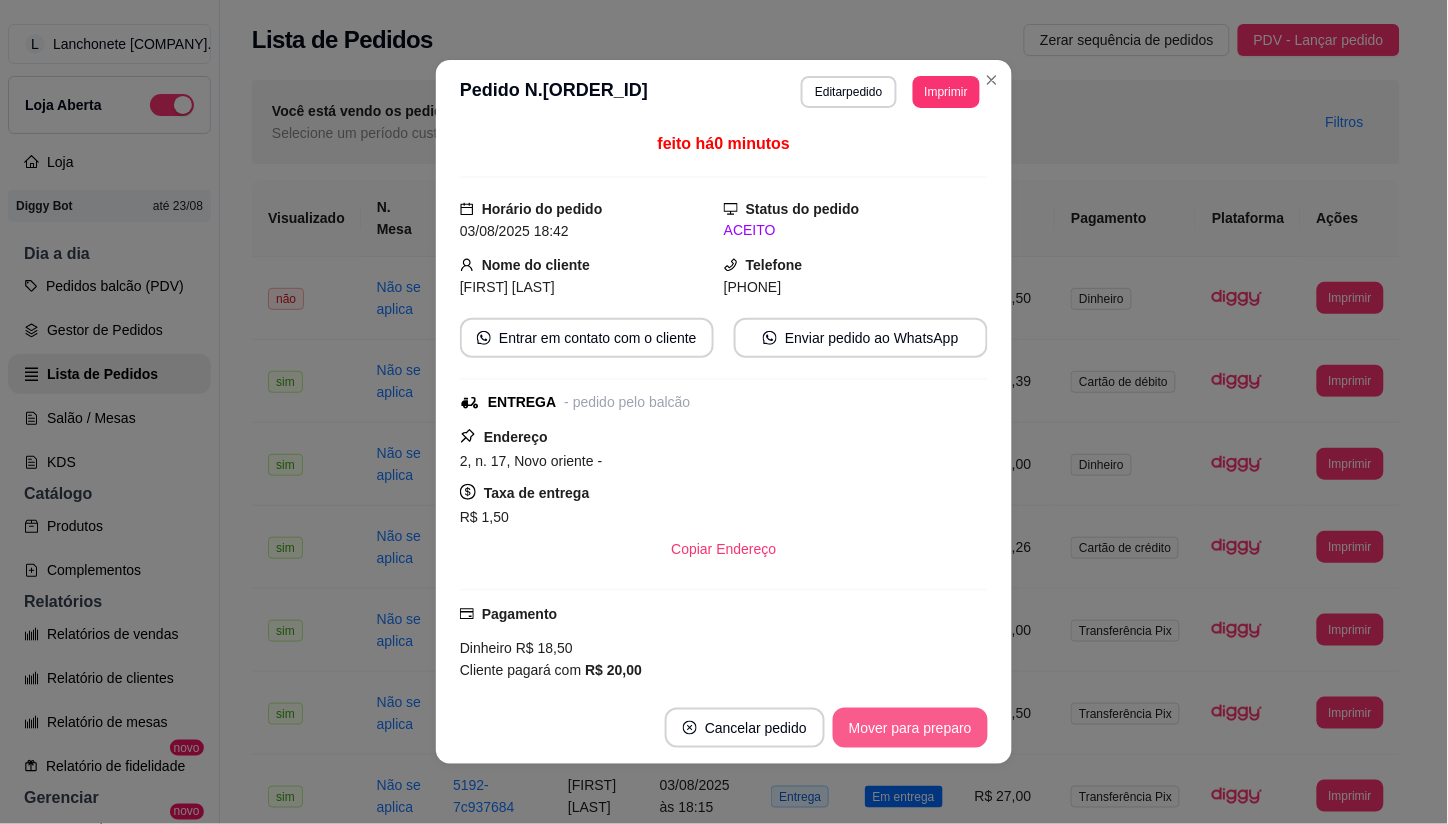 click on "Mover para preparo" at bounding box center (910, 728) 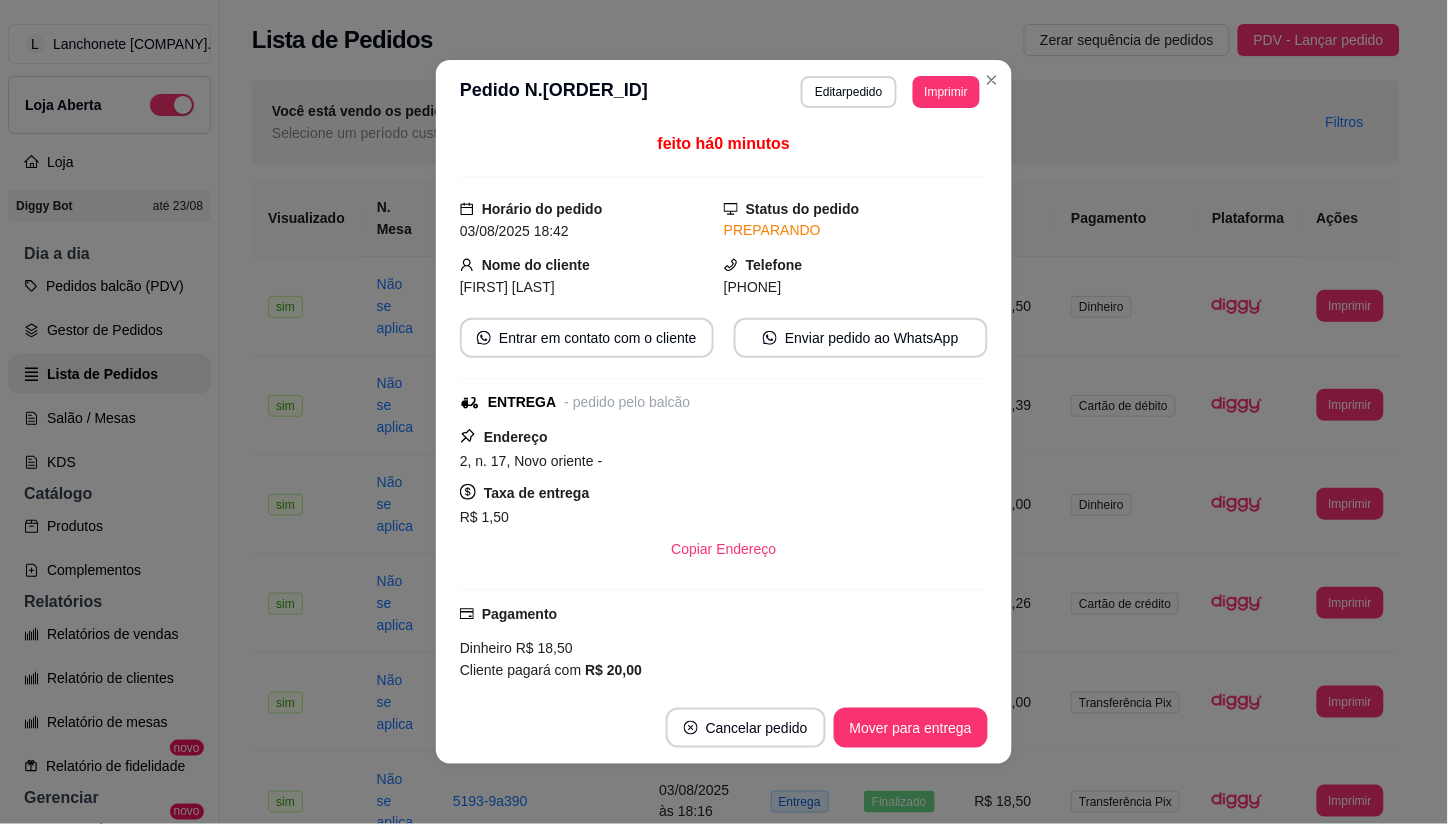 click on "**********" at bounding box center (724, 92) 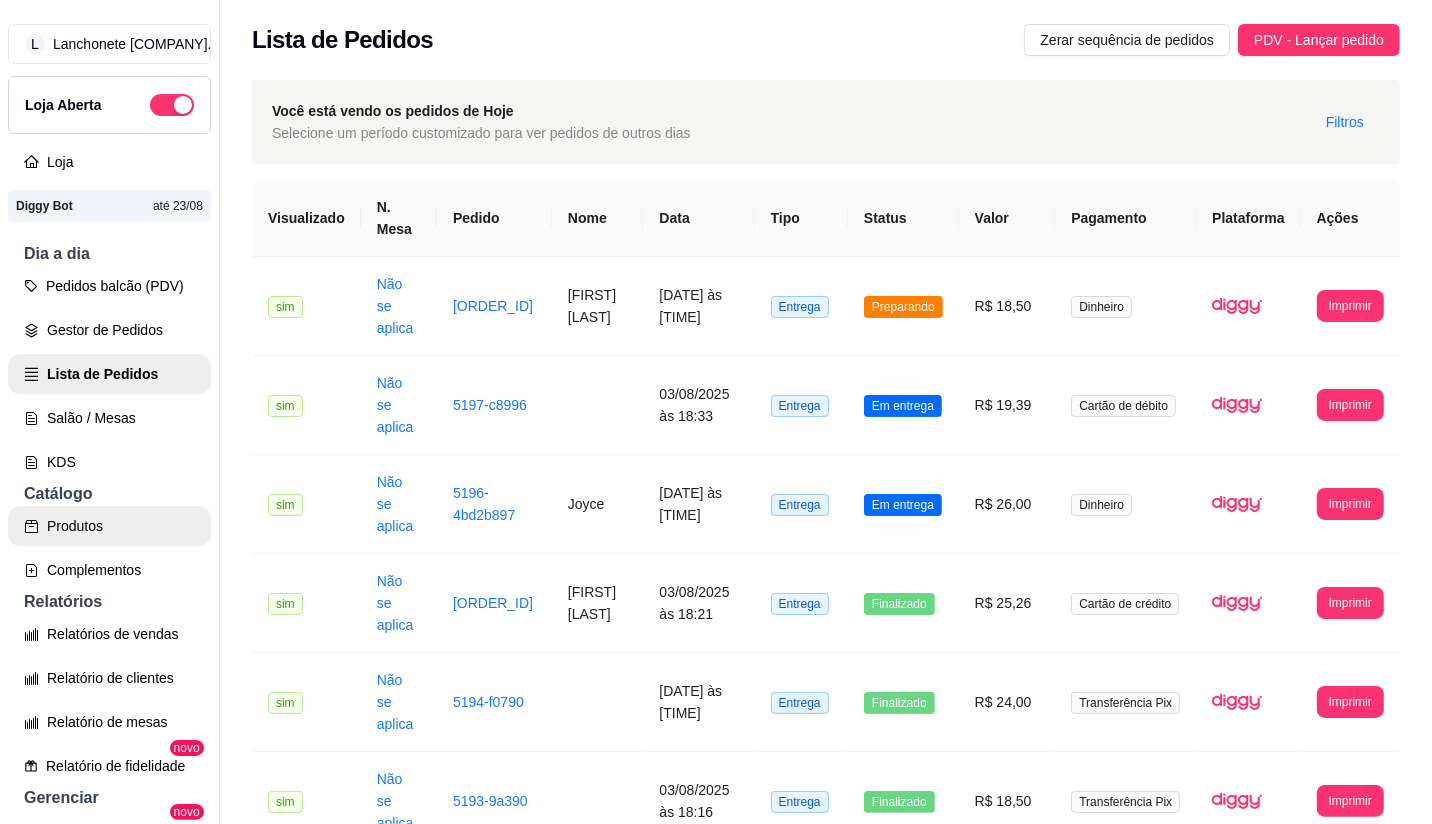 click on "Produtos" at bounding box center [109, 526] 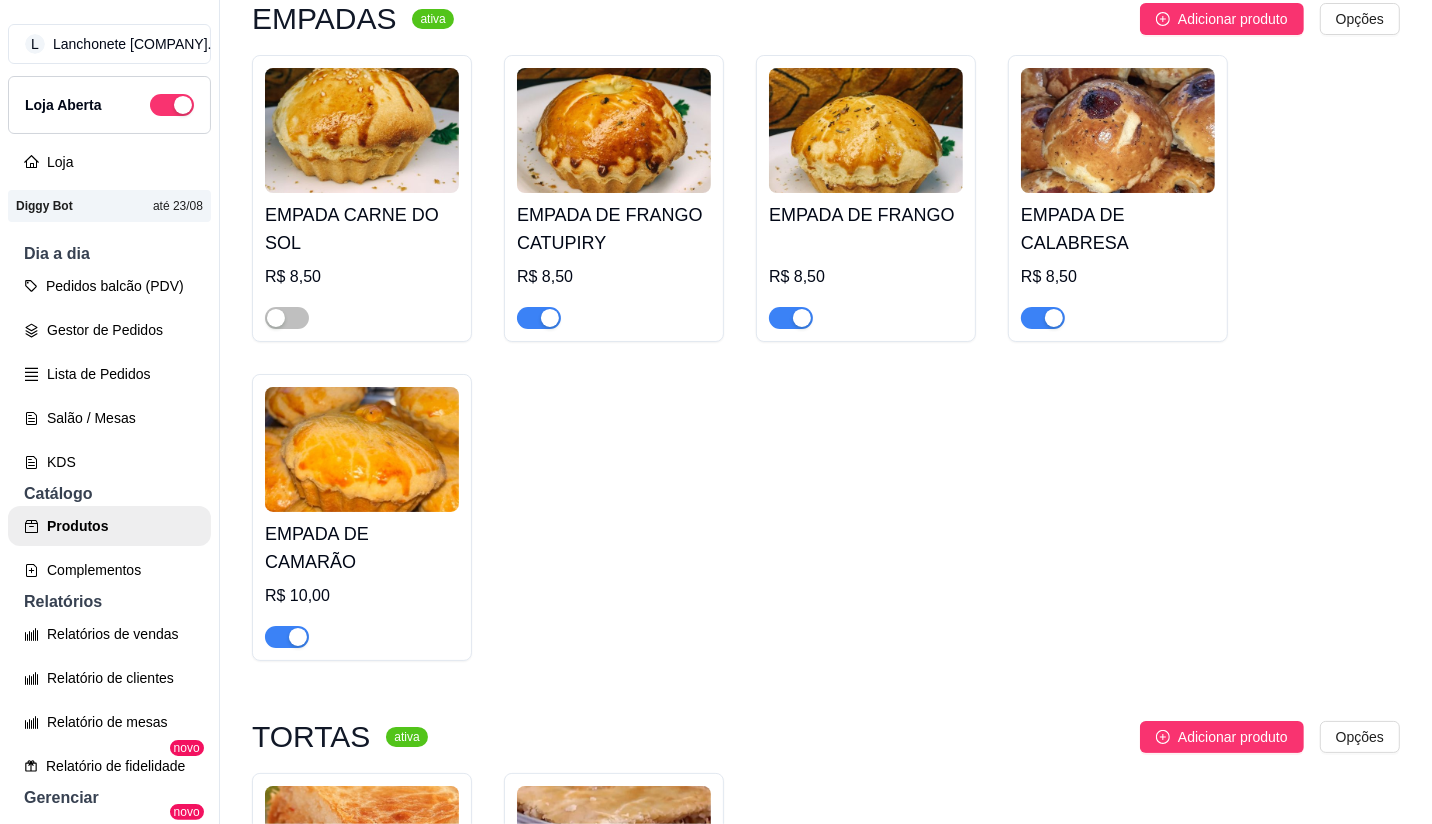 scroll, scrollTop: 4152, scrollLeft: 0, axis: vertical 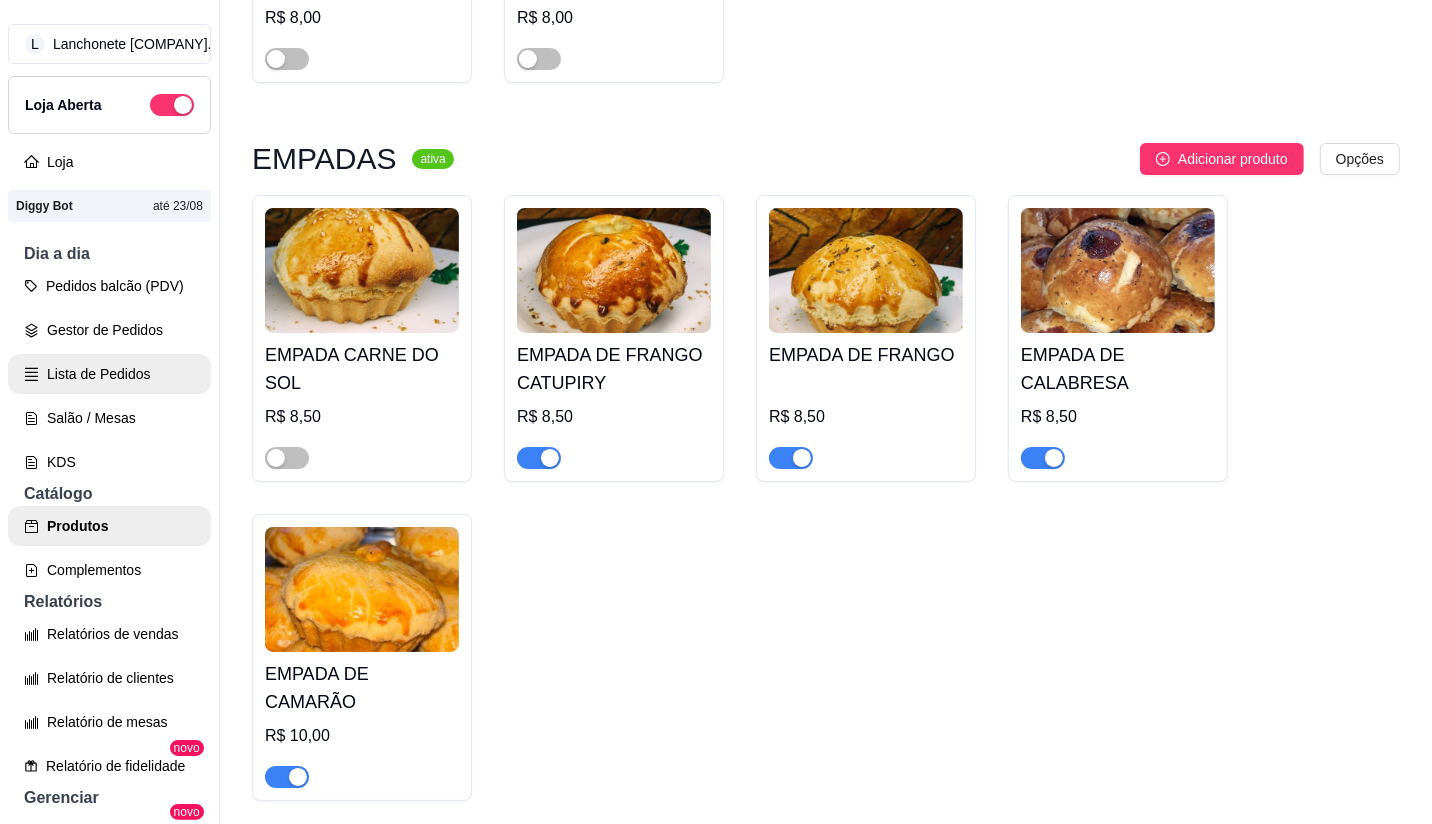 click on "Lista de Pedidos" at bounding box center (109, 374) 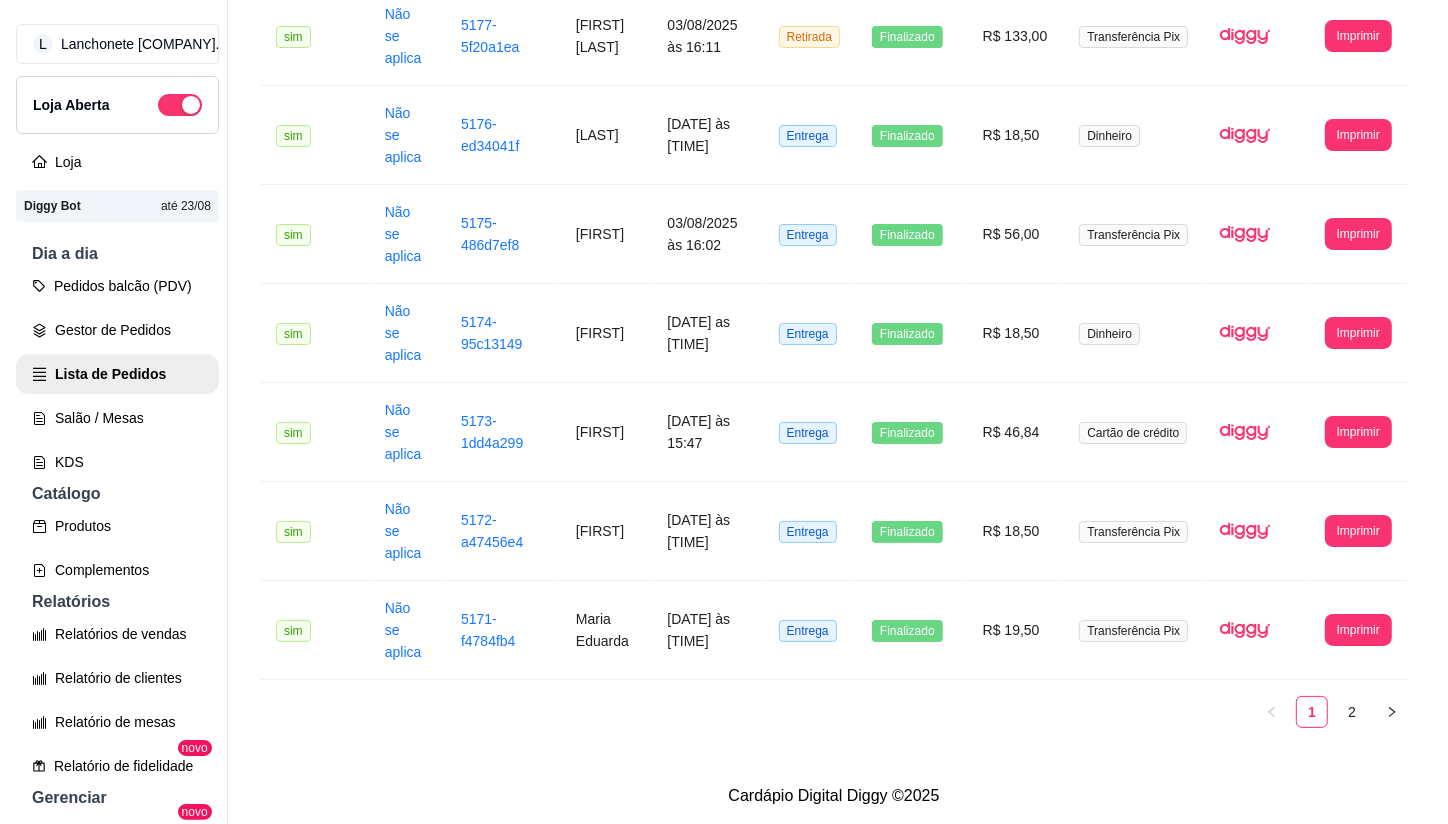 scroll, scrollTop: 0, scrollLeft: 0, axis: both 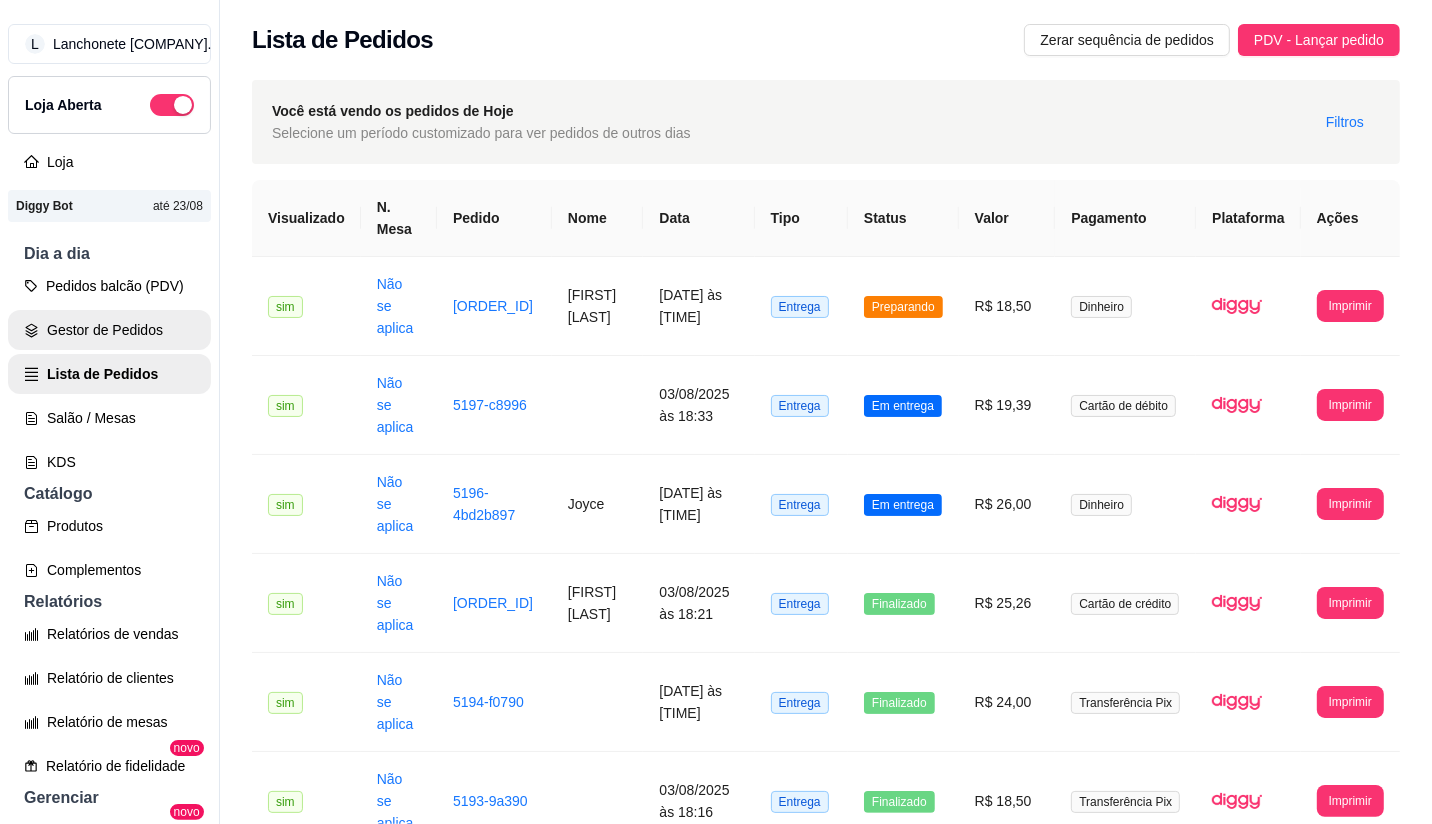 click on "Gestor de Pedidos" at bounding box center [109, 330] 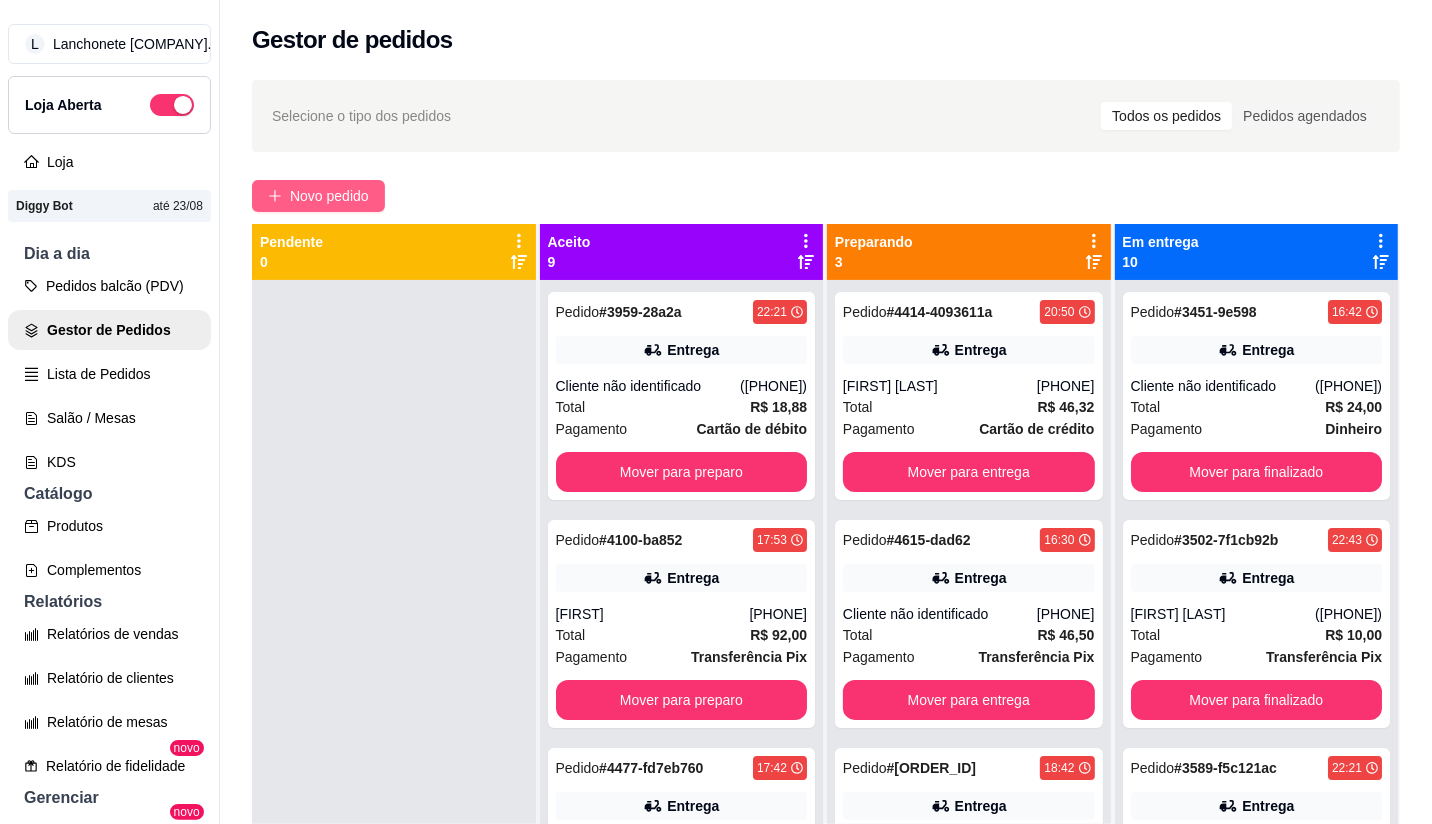 click on "Novo pedido" at bounding box center [329, 196] 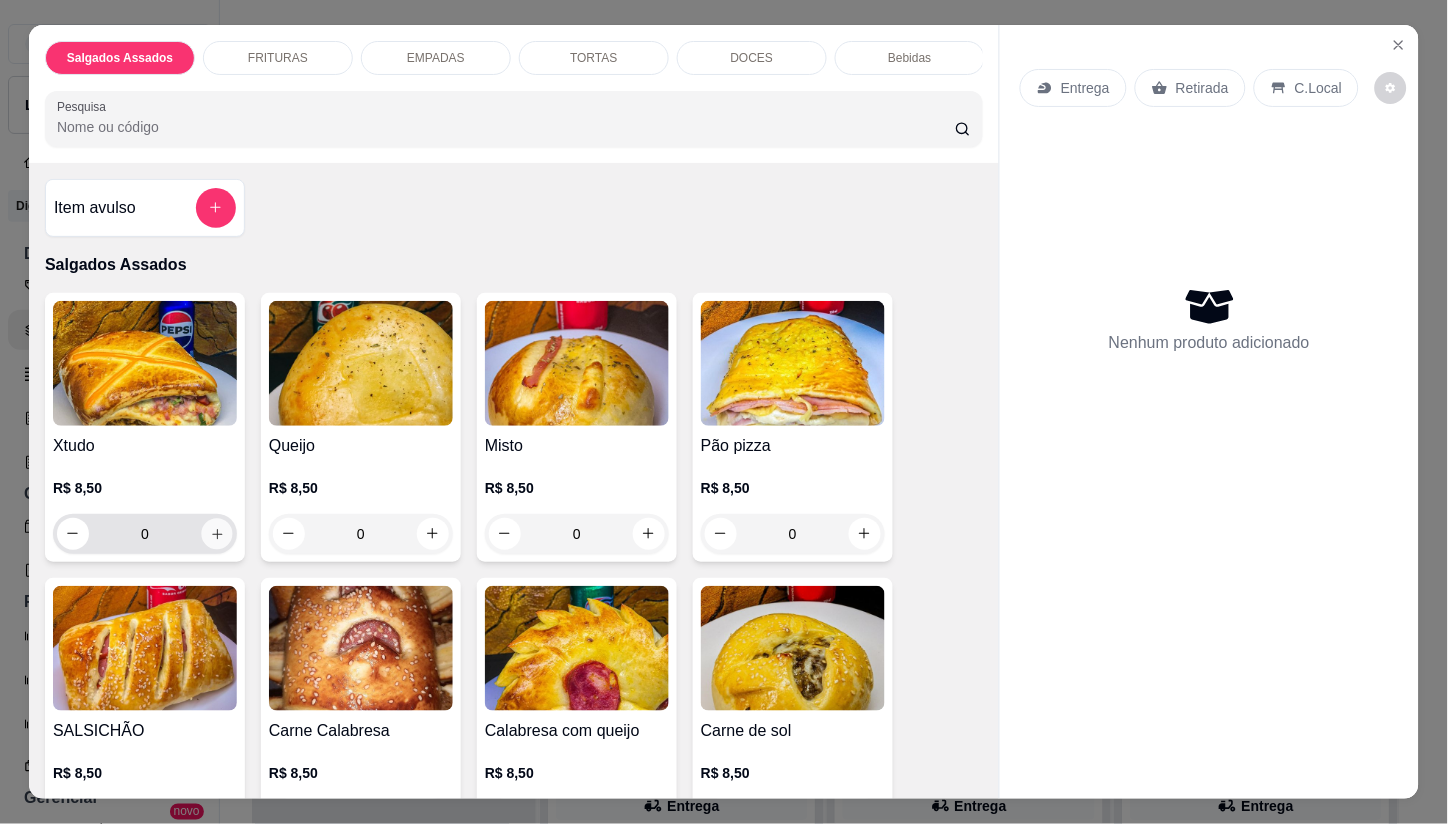 click 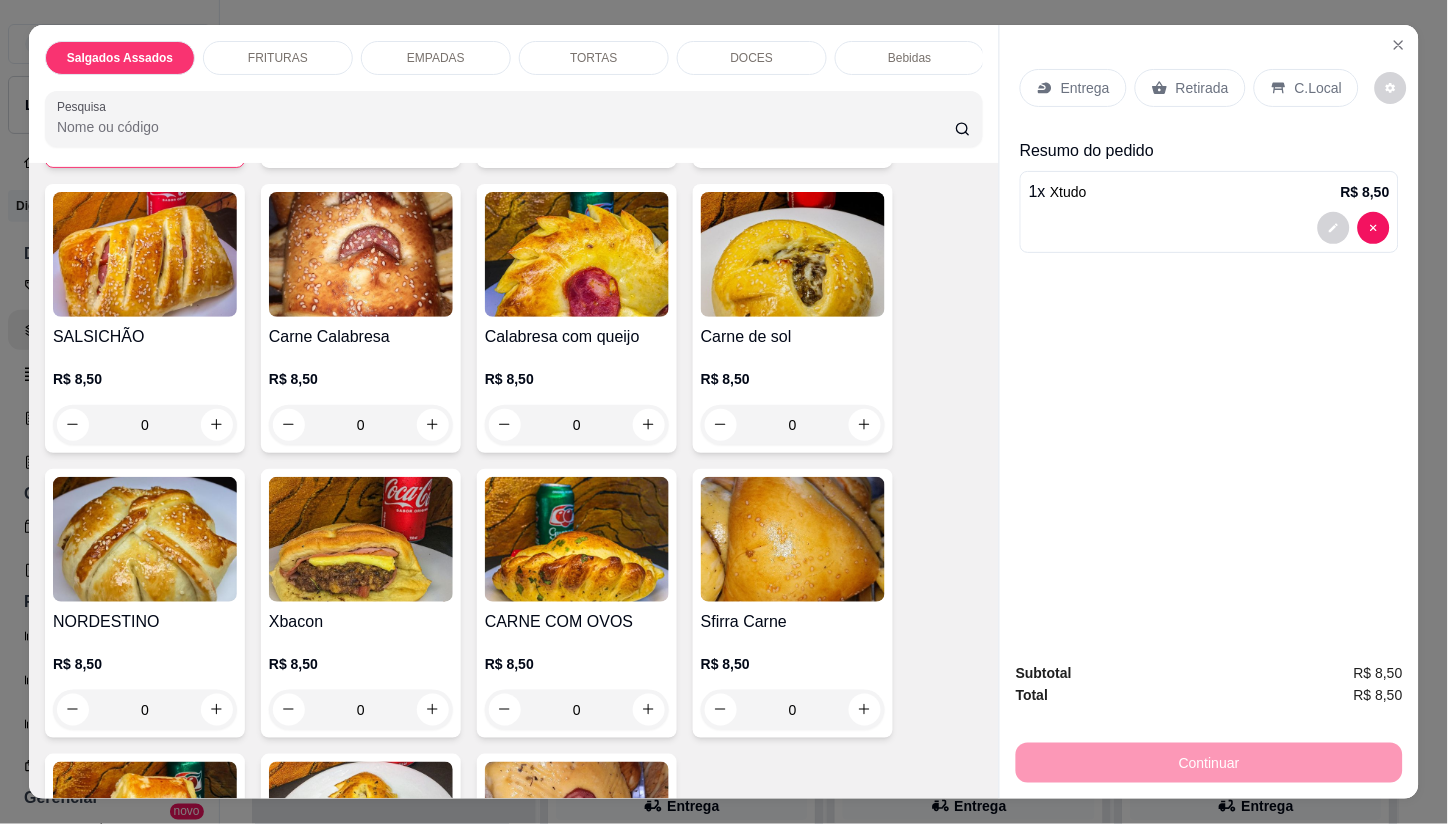 scroll, scrollTop: 442, scrollLeft: 0, axis: vertical 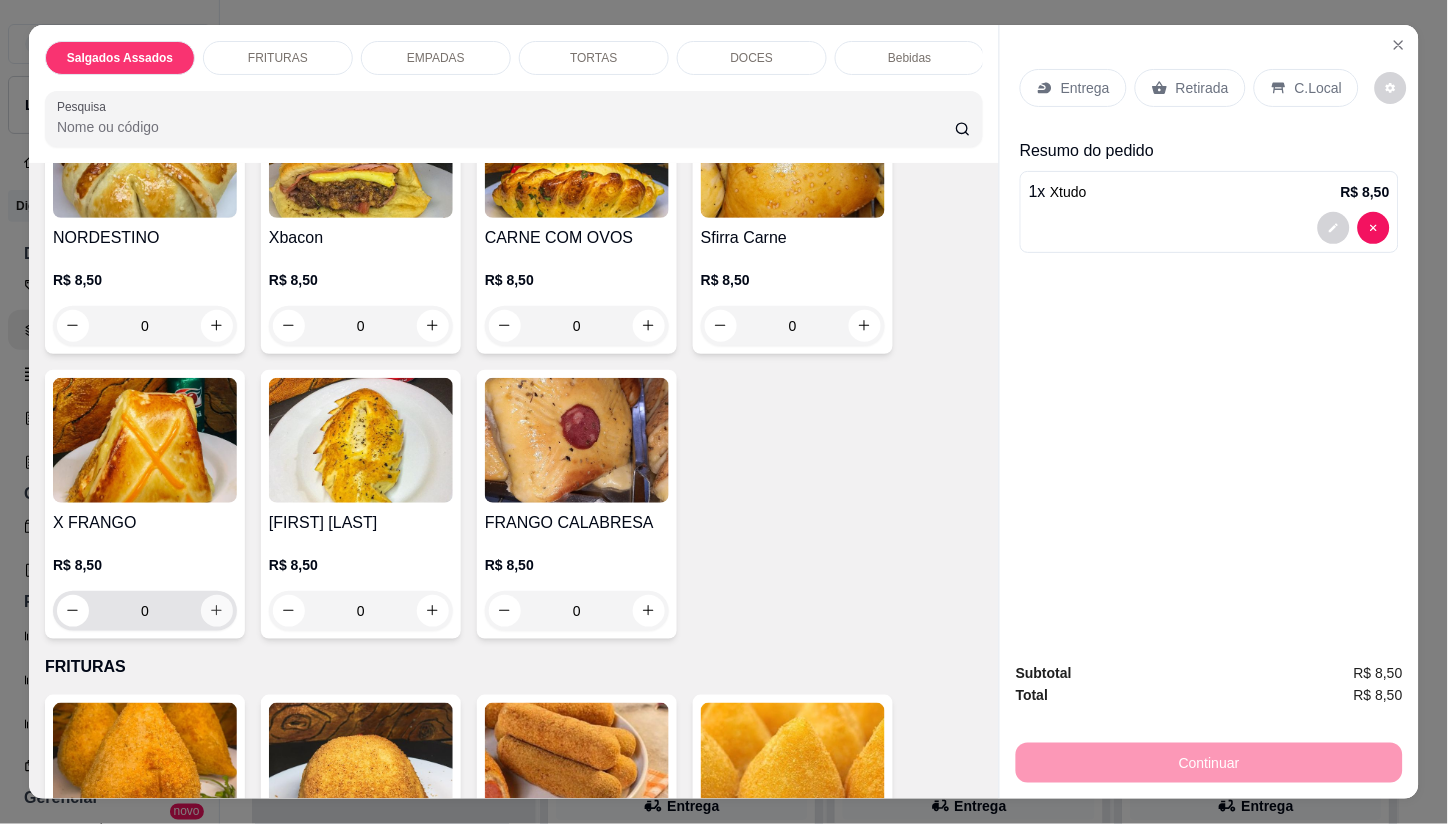 click 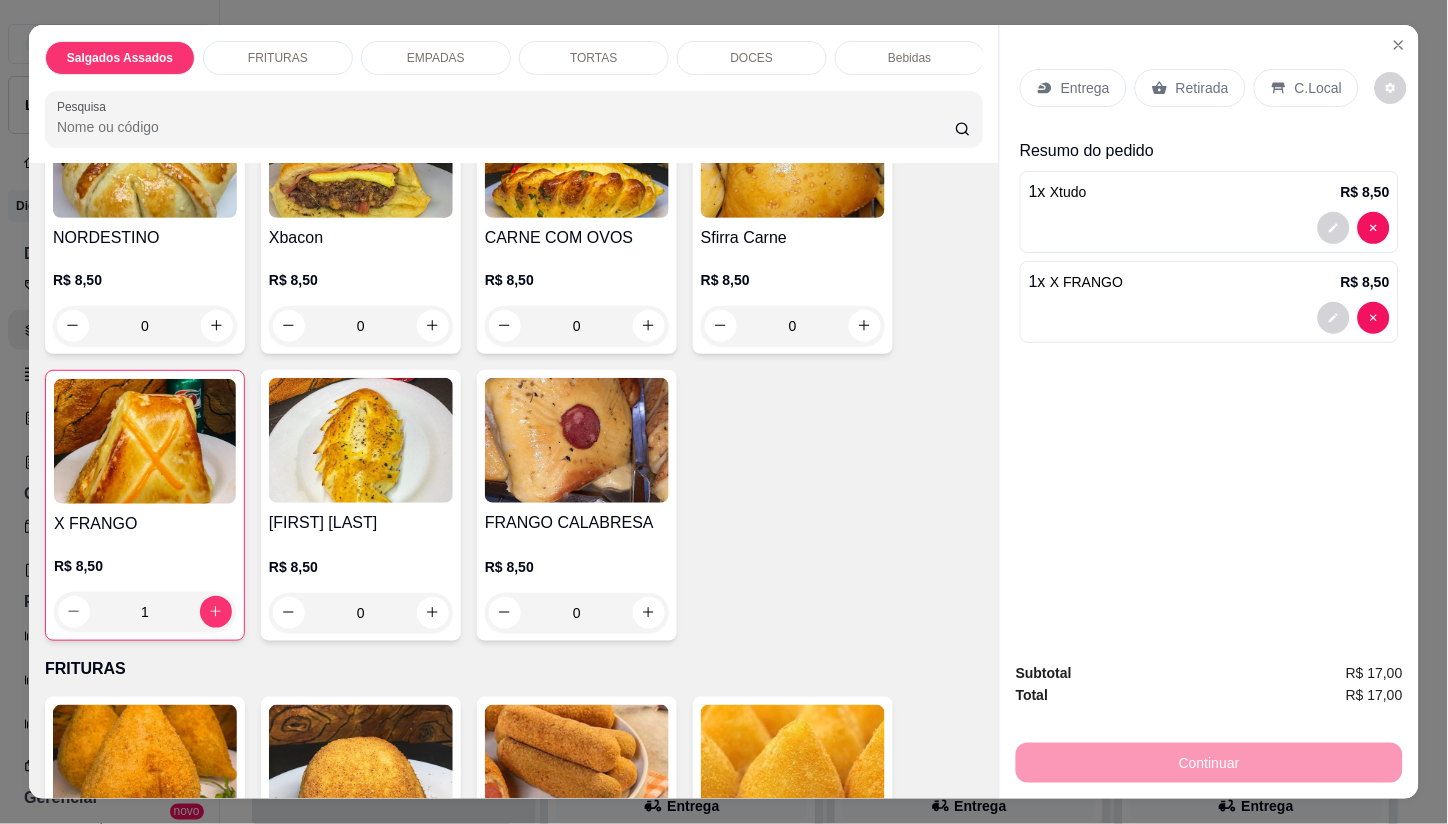 click on "Retirada" at bounding box center [1202, 88] 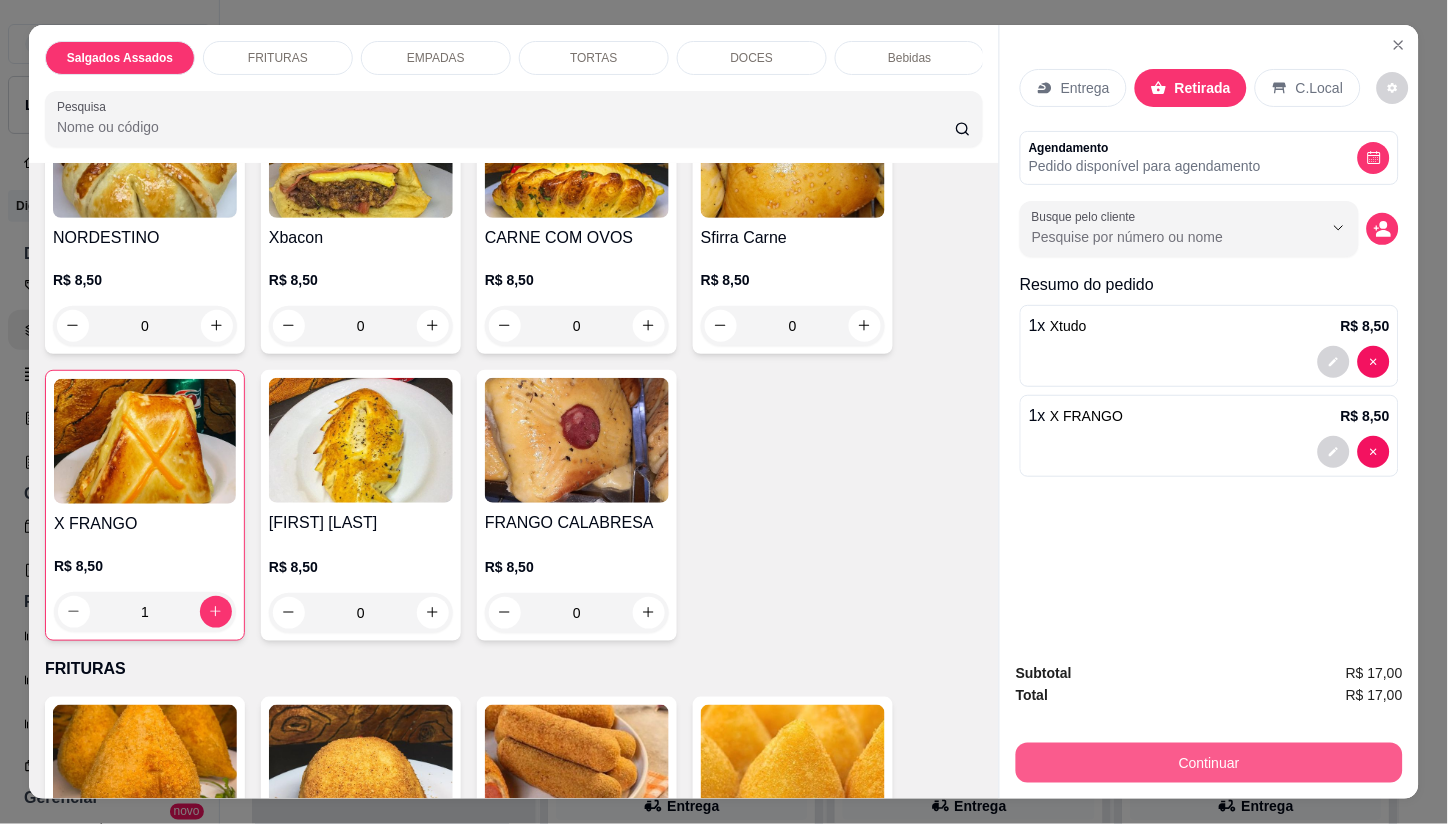 click on "Continuar" at bounding box center (1209, 763) 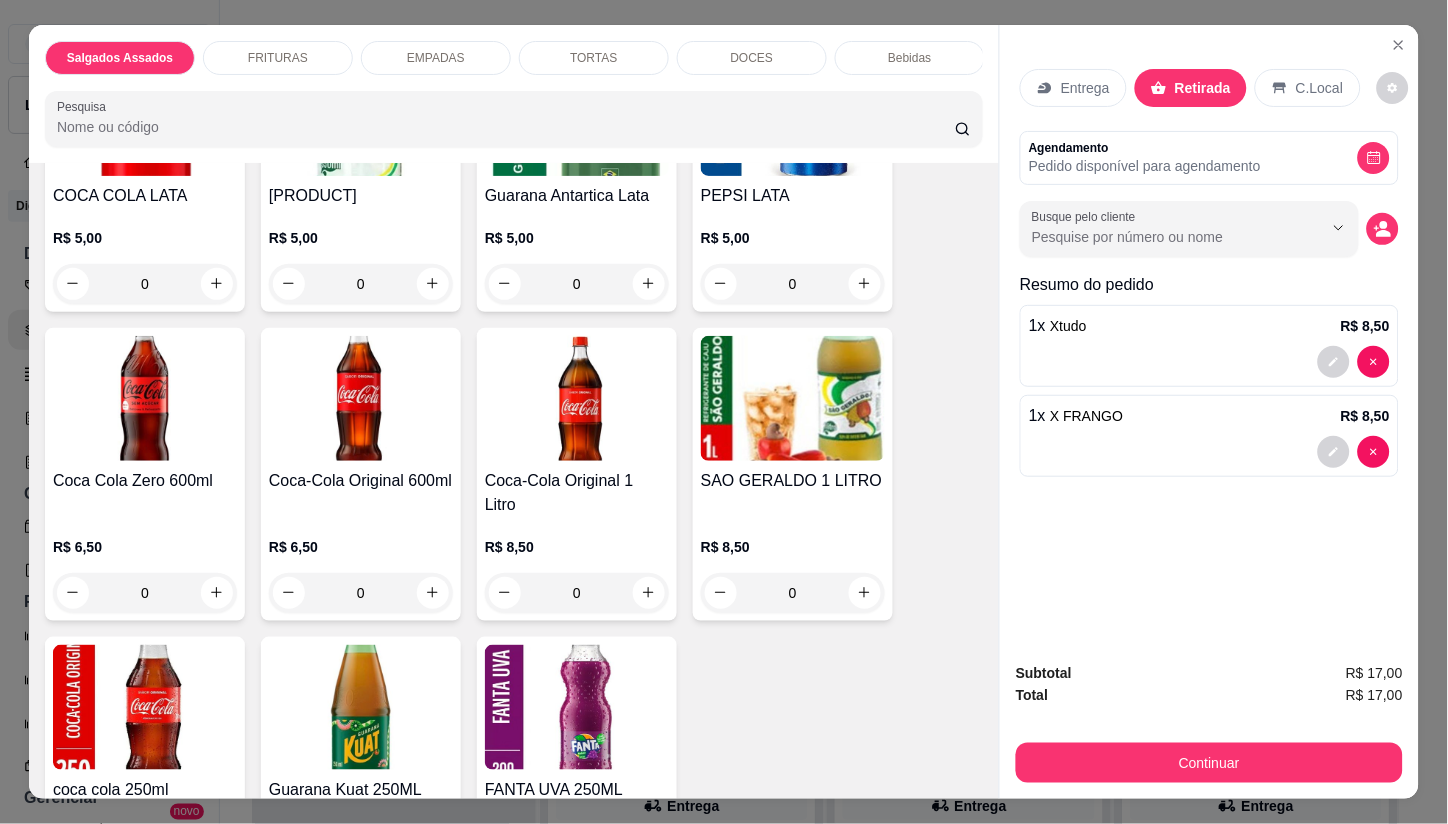 scroll, scrollTop: 2863, scrollLeft: 0, axis: vertical 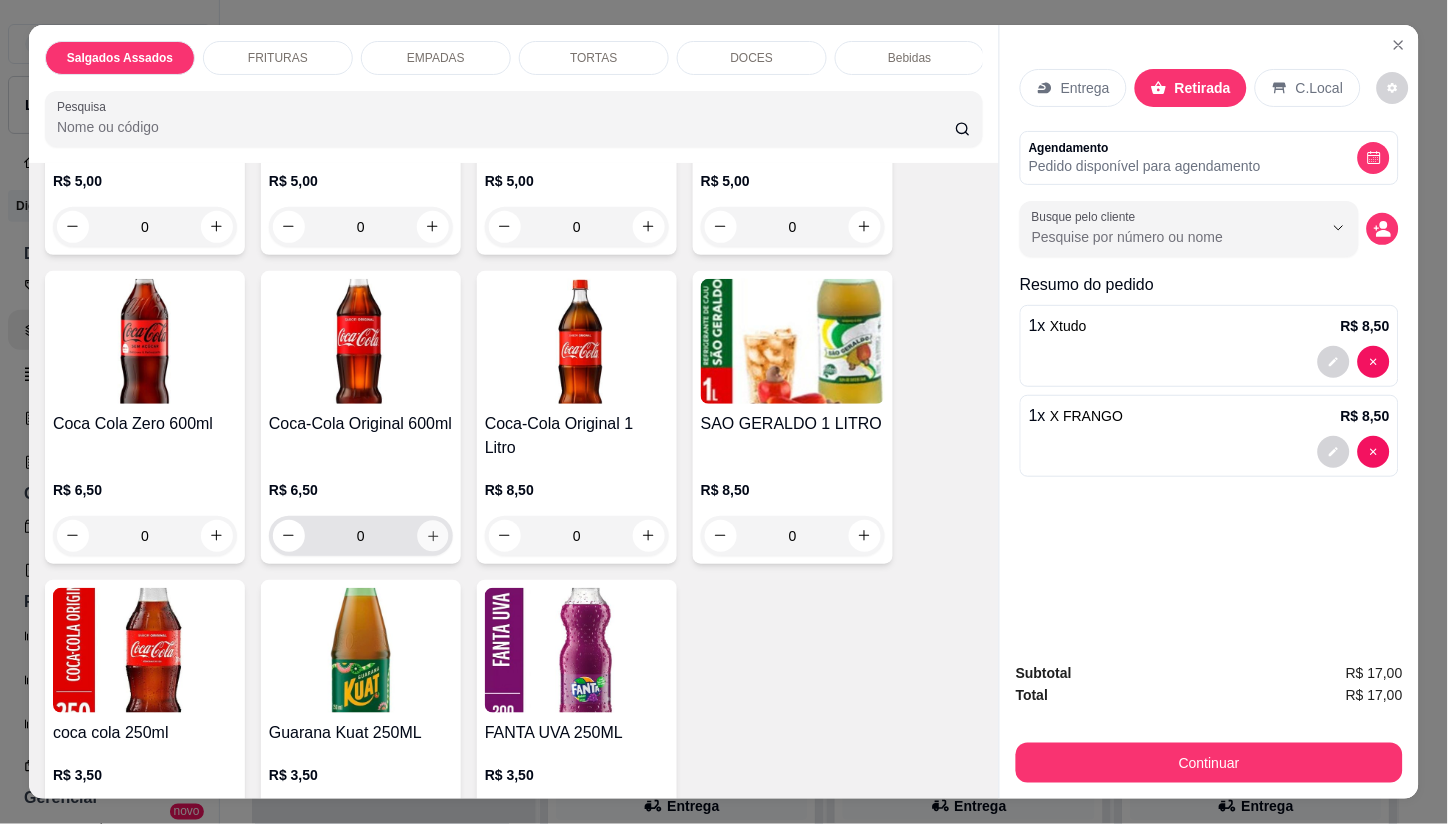 click 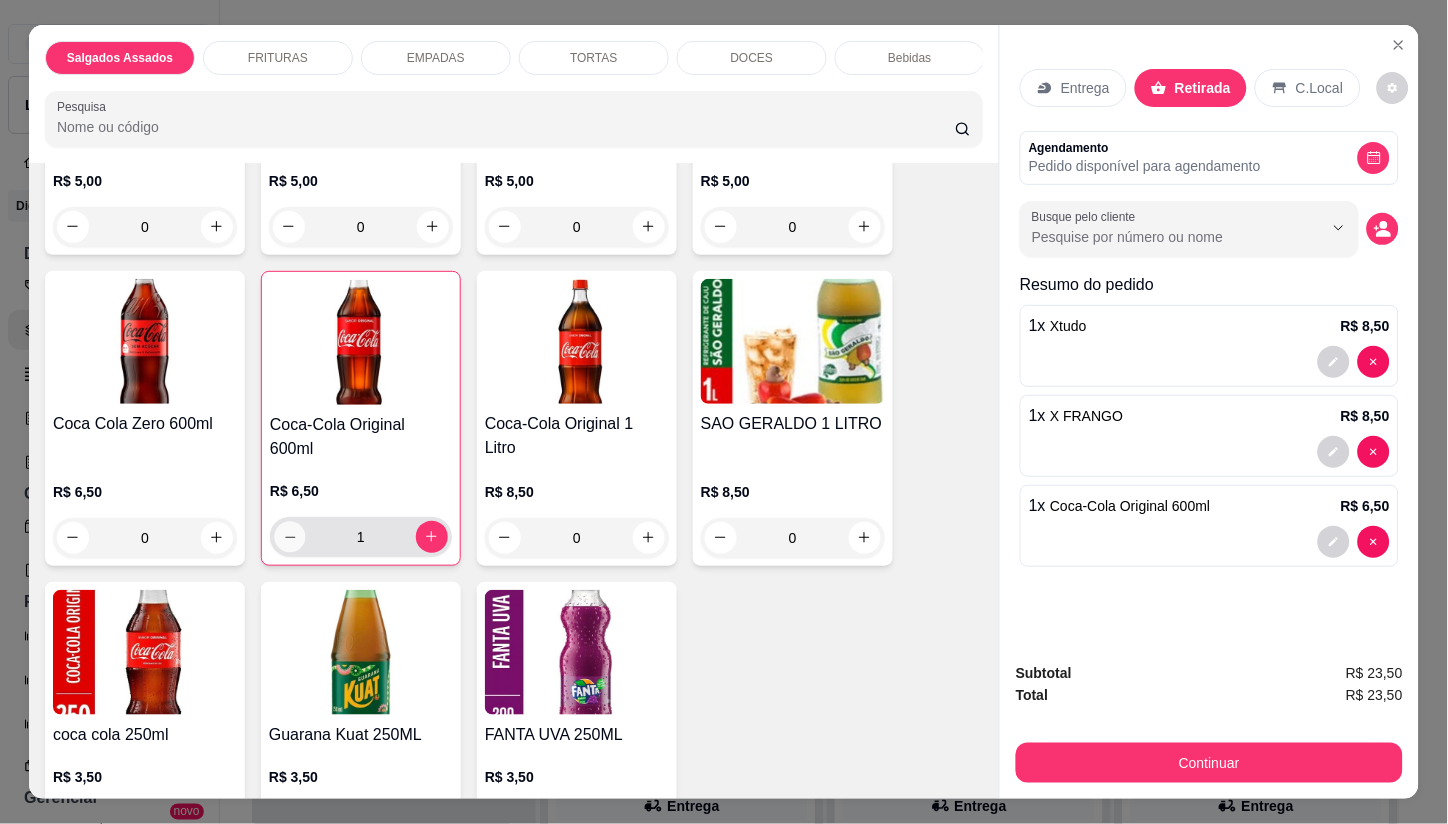 click at bounding box center [289, 536] 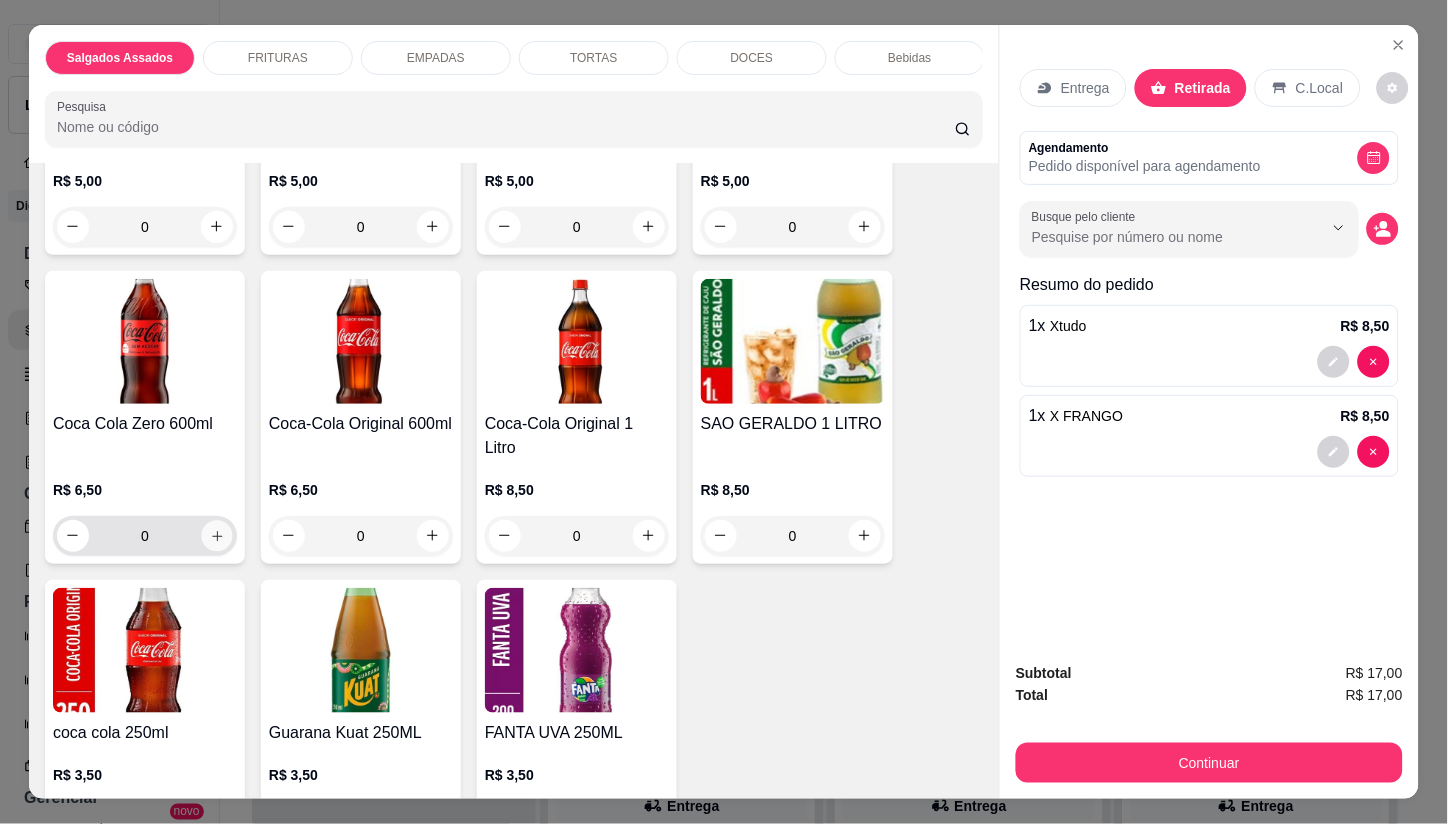 click at bounding box center [216, 535] 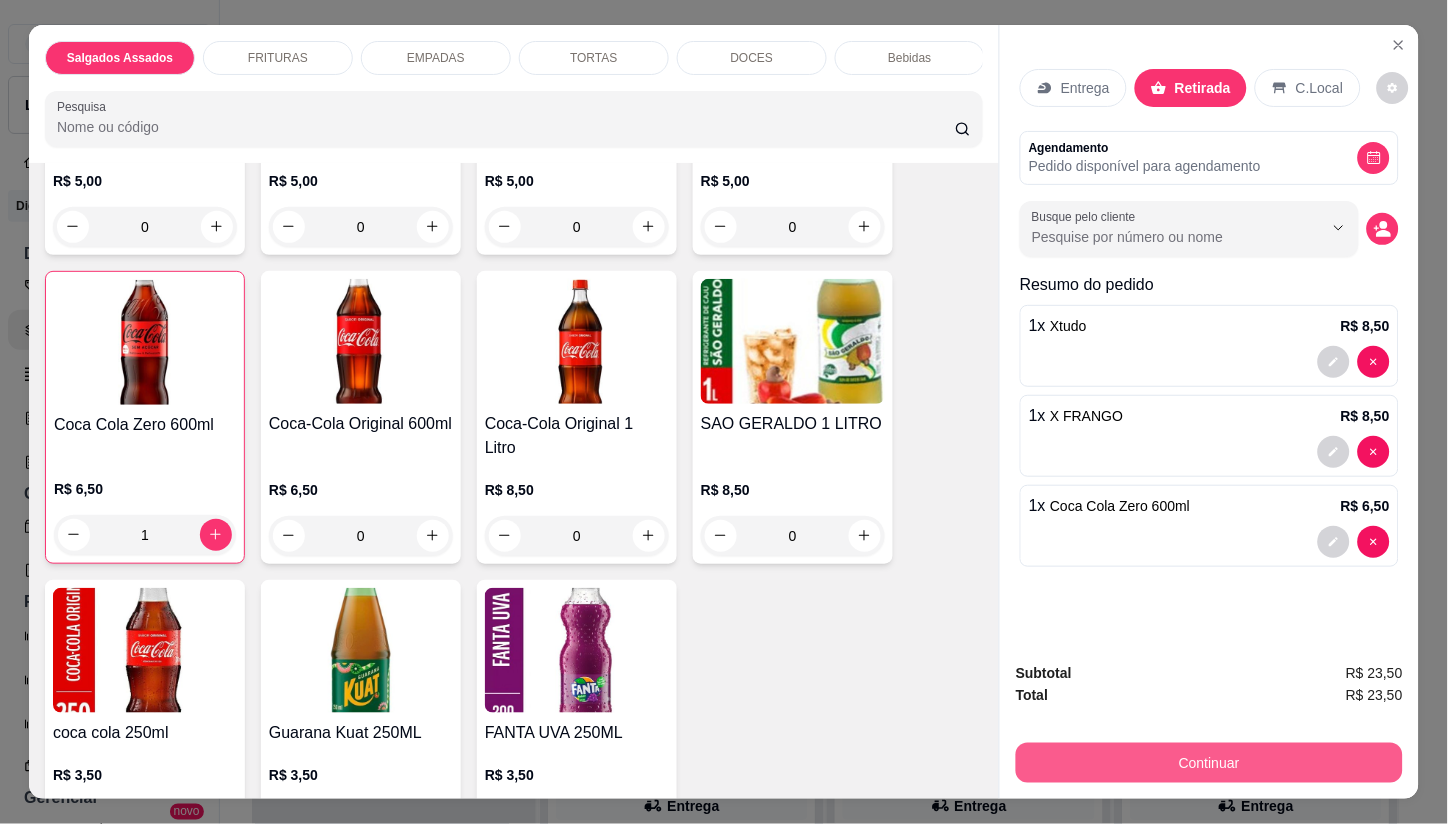 click on "Continuar" at bounding box center (1209, 763) 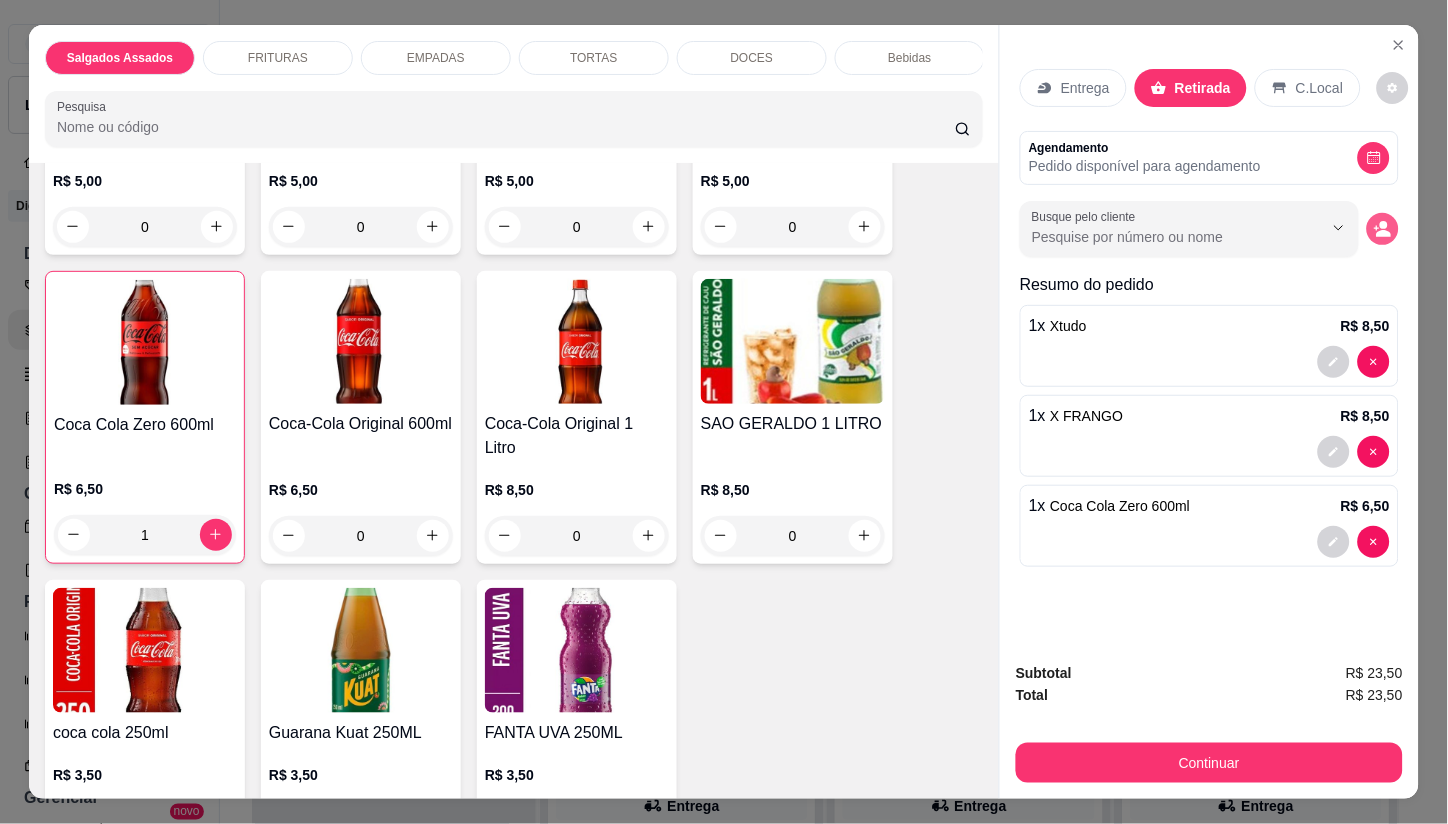 click 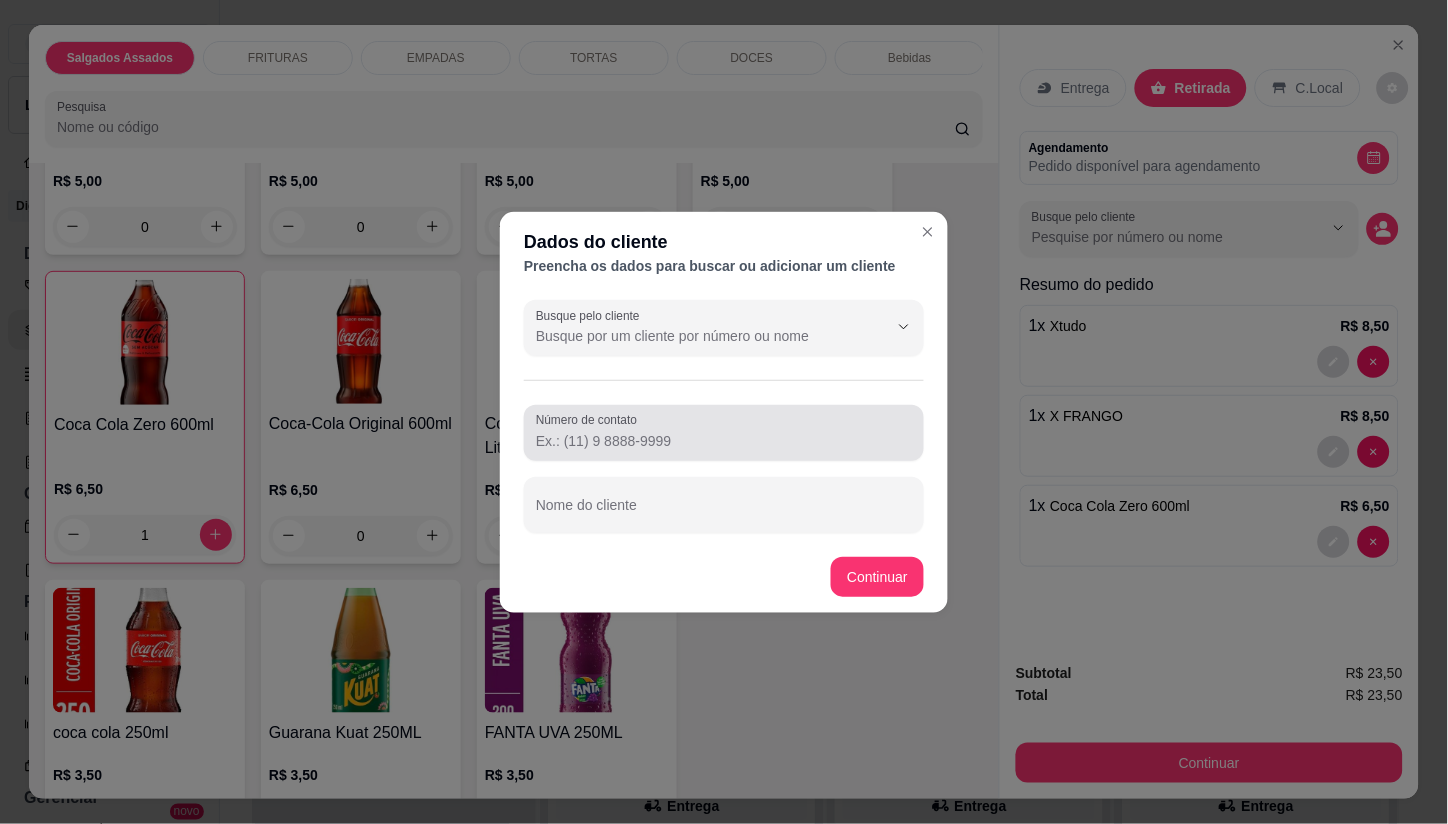 click on "Número de contato" at bounding box center (724, 441) 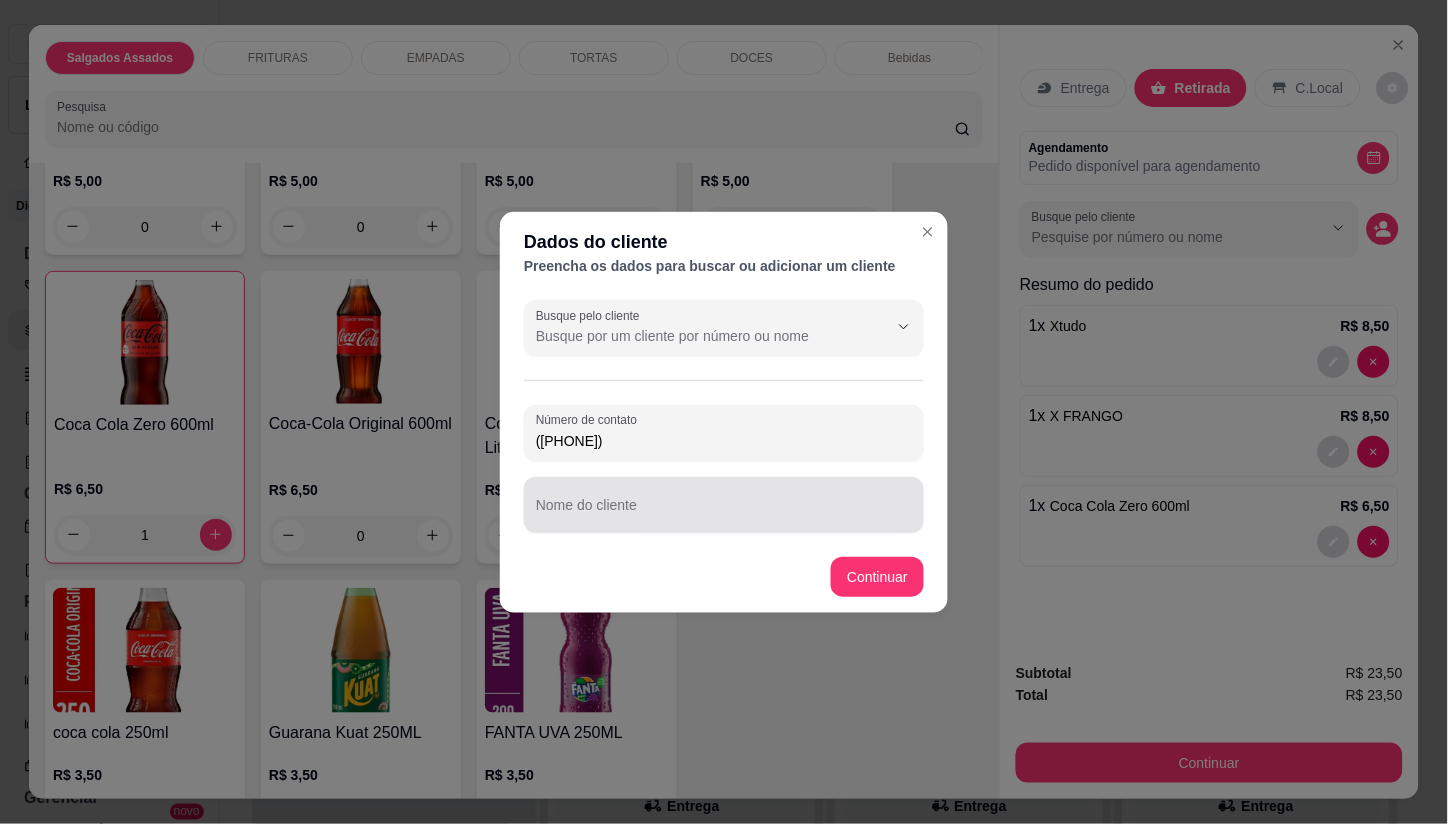 type on "([PHONE])" 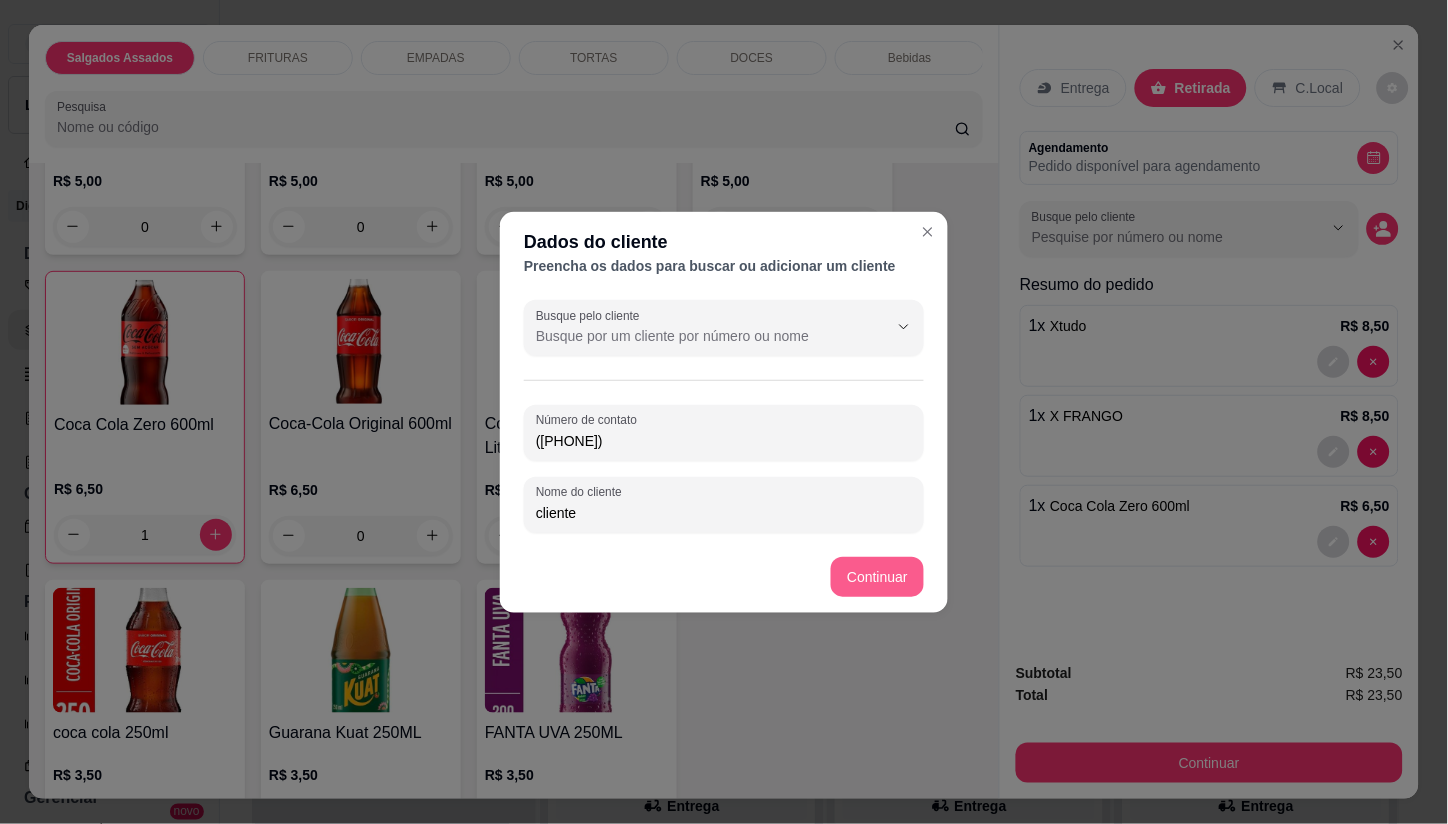 type on "cliente" 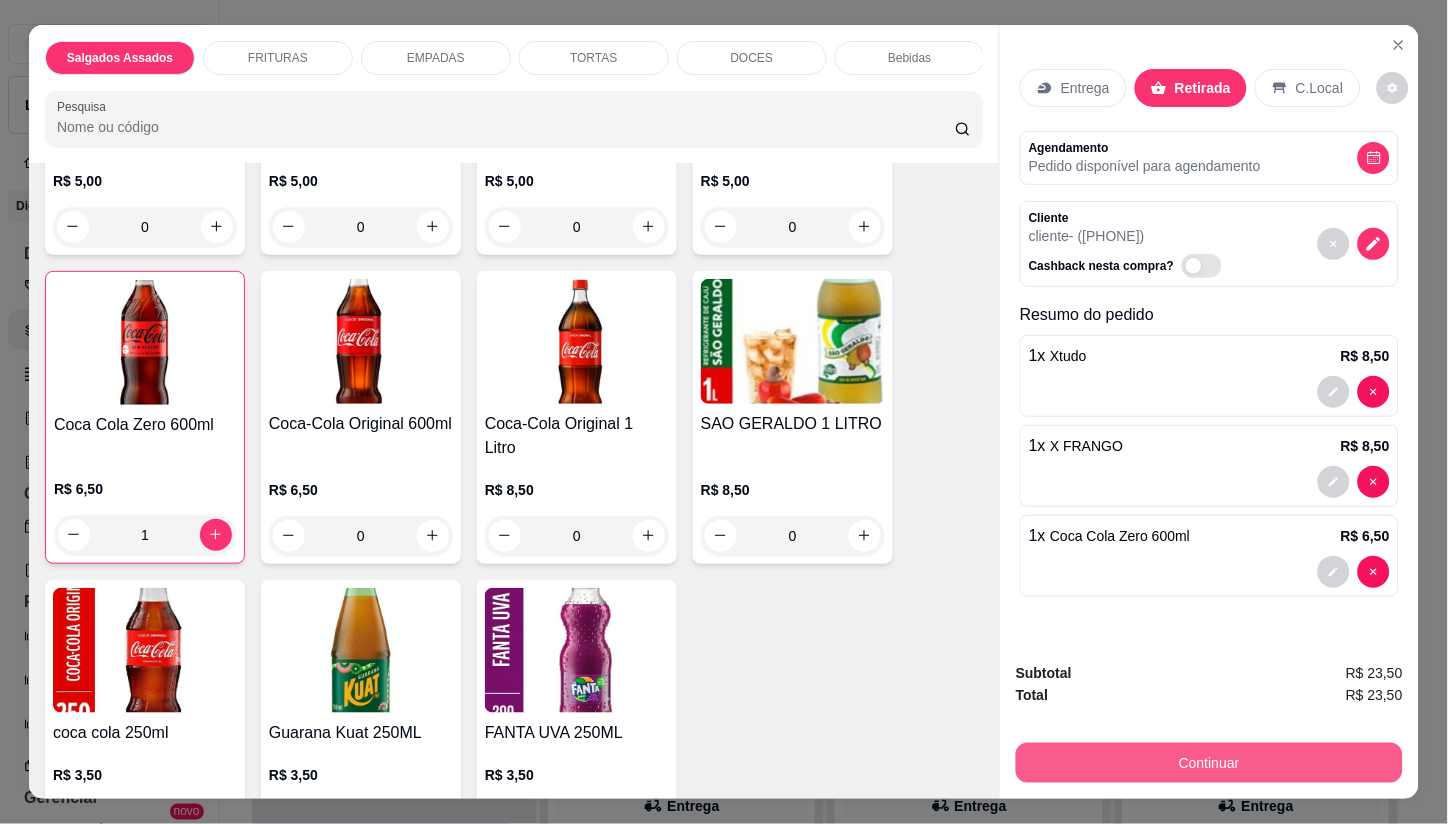 click on "Continuar" at bounding box center (1209, 763) 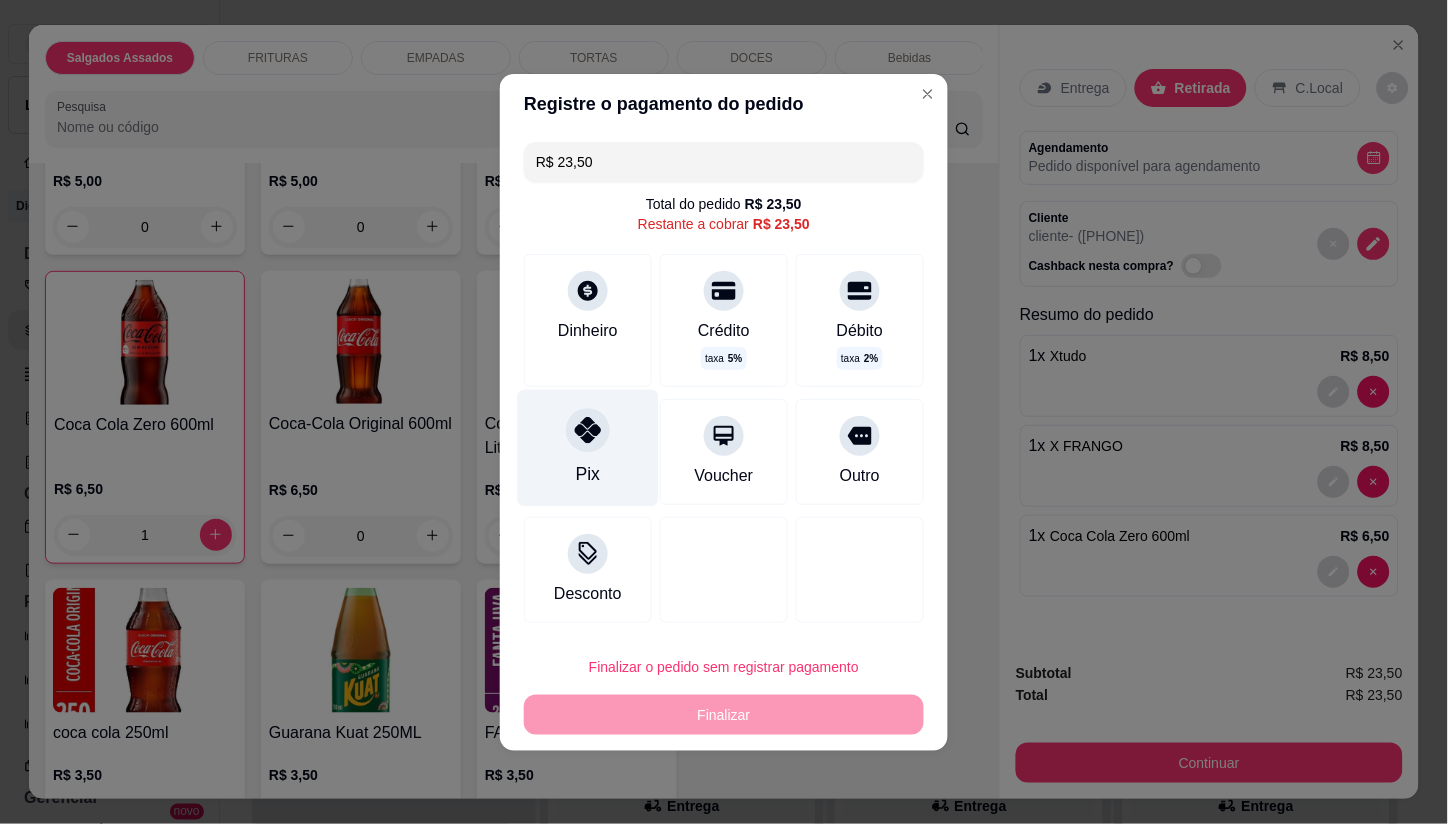 click at bounding box center (588, 430) 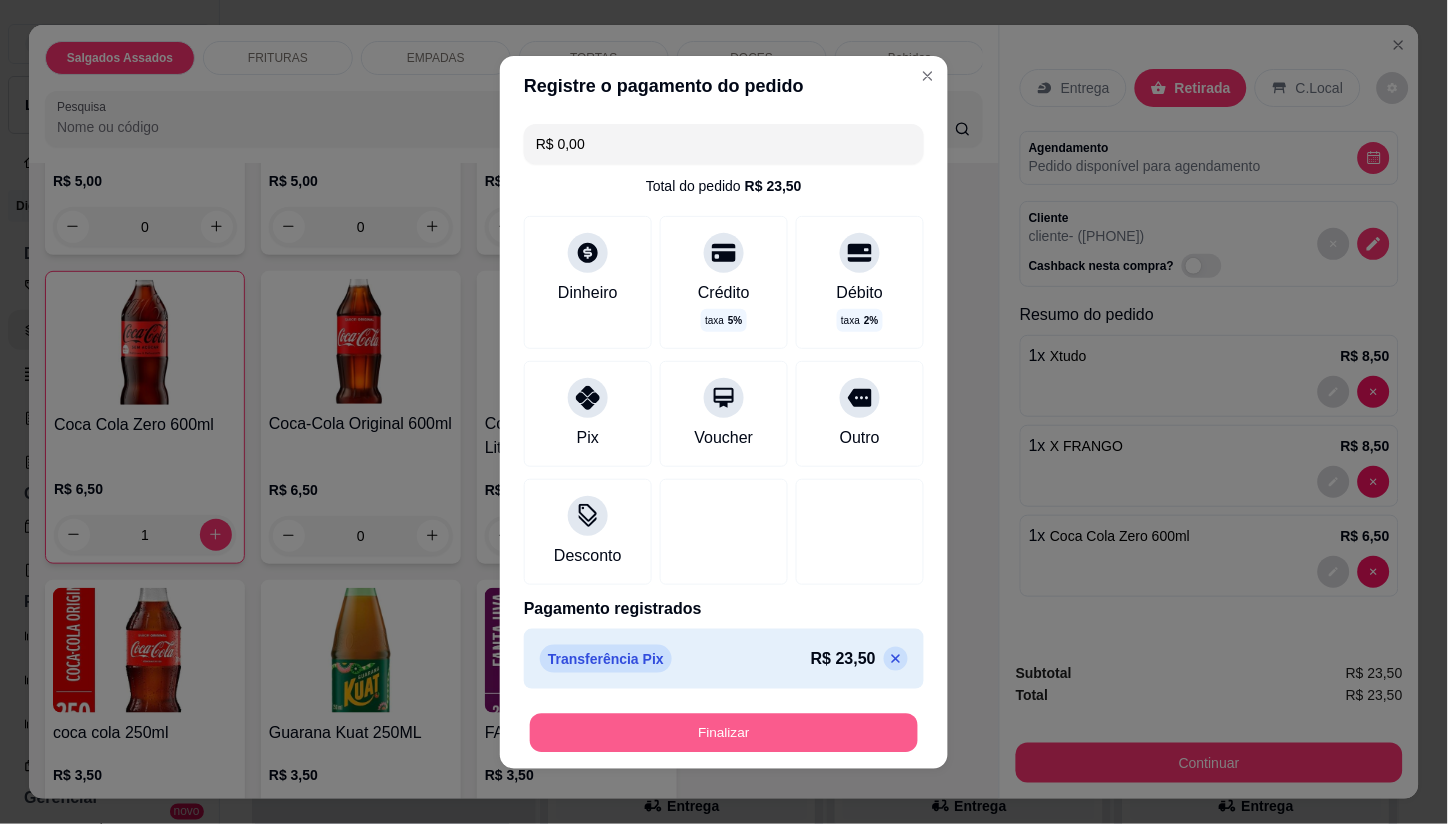 click on "Finalizar" at bounding box center (724, 732) 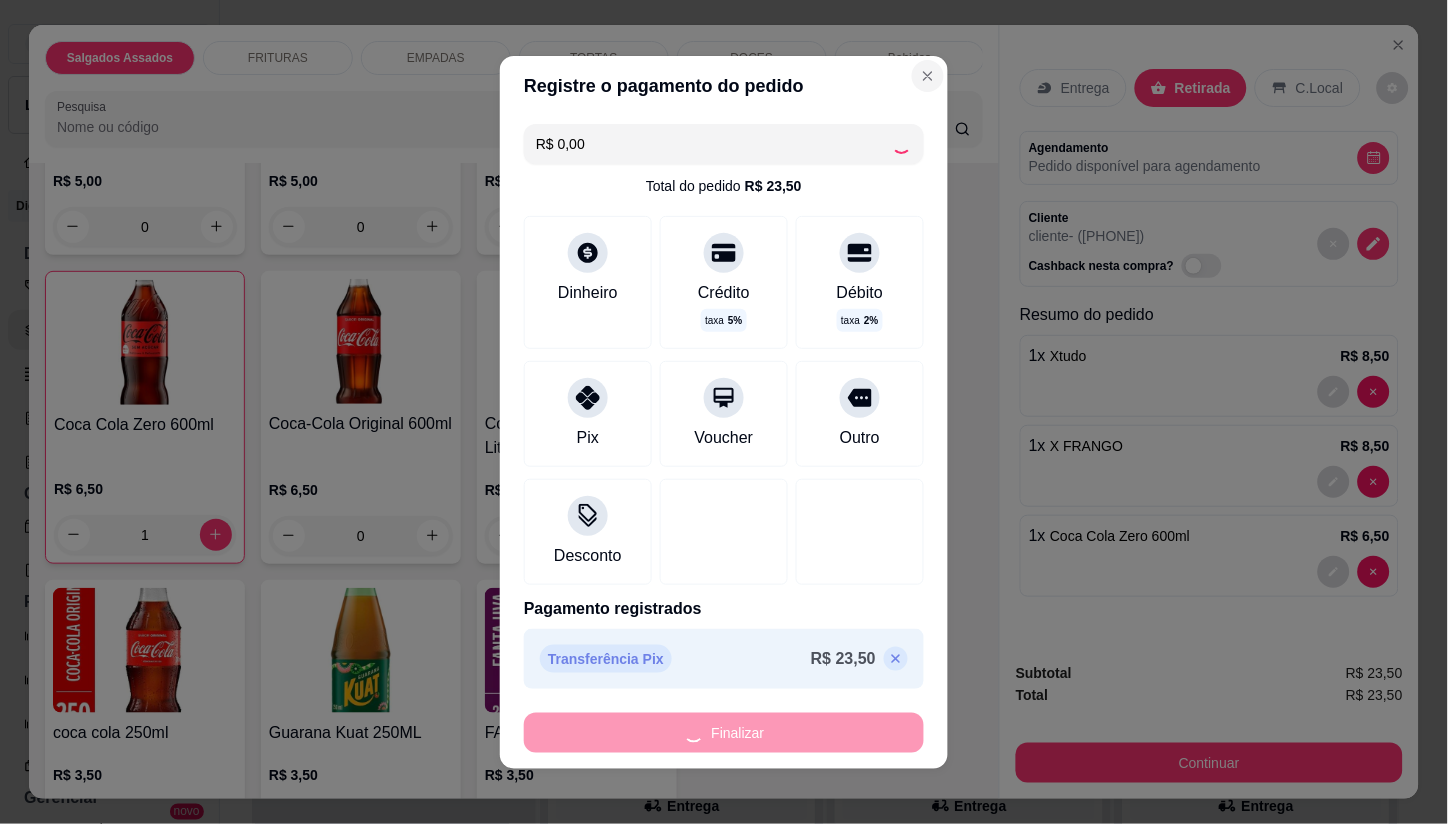 type on "0" 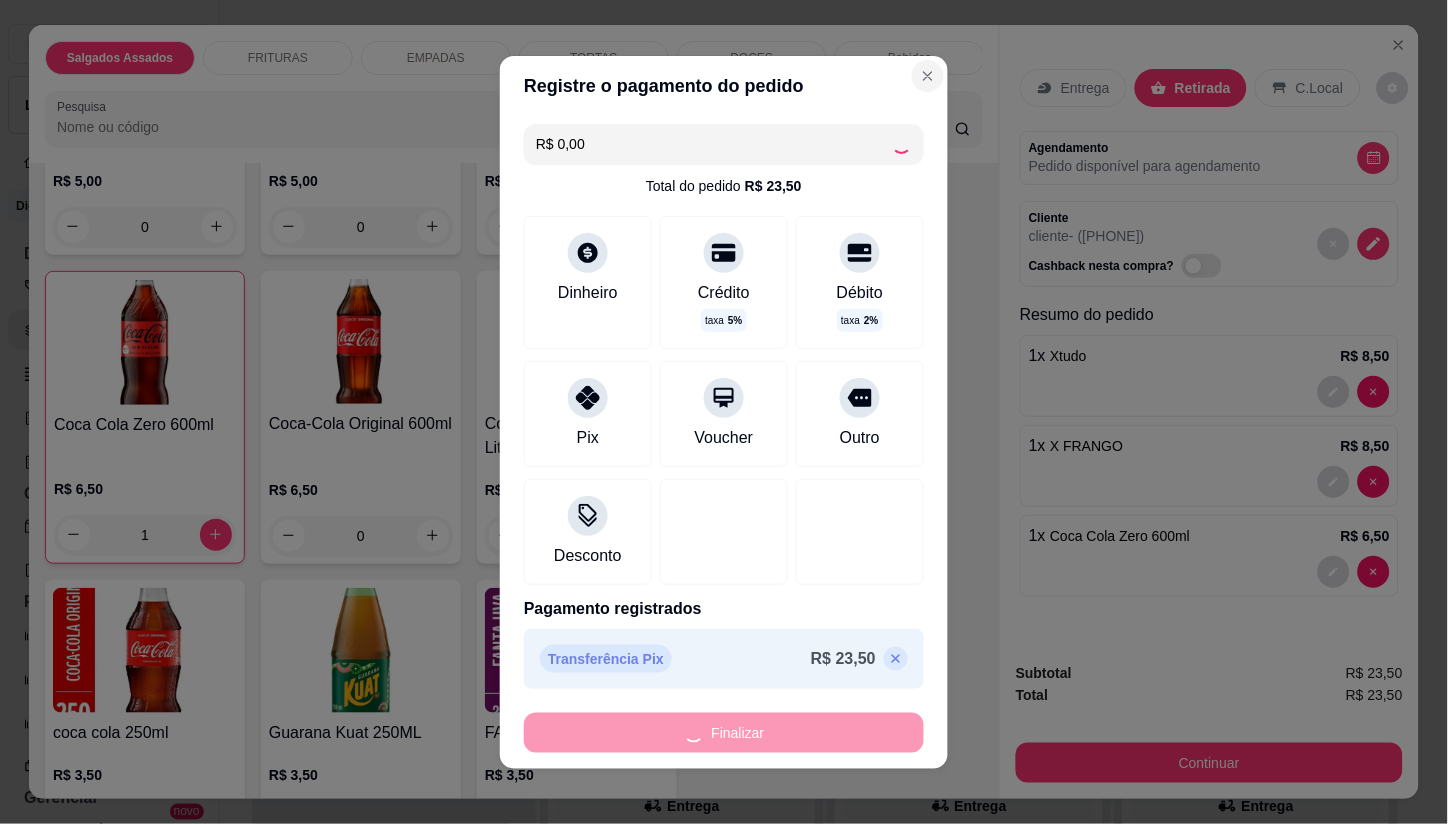type on "0" 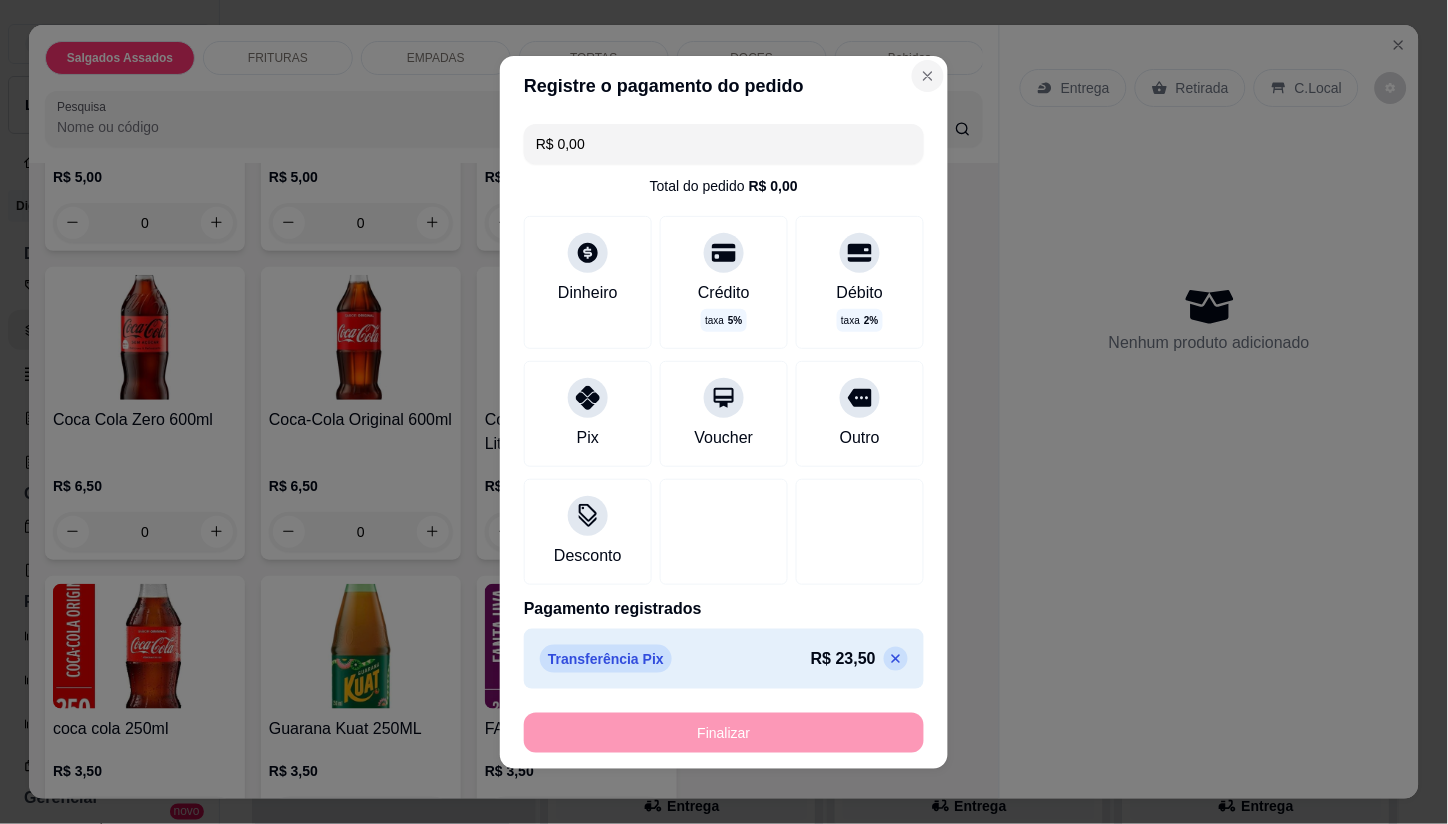 type on "-R$ 23,50" 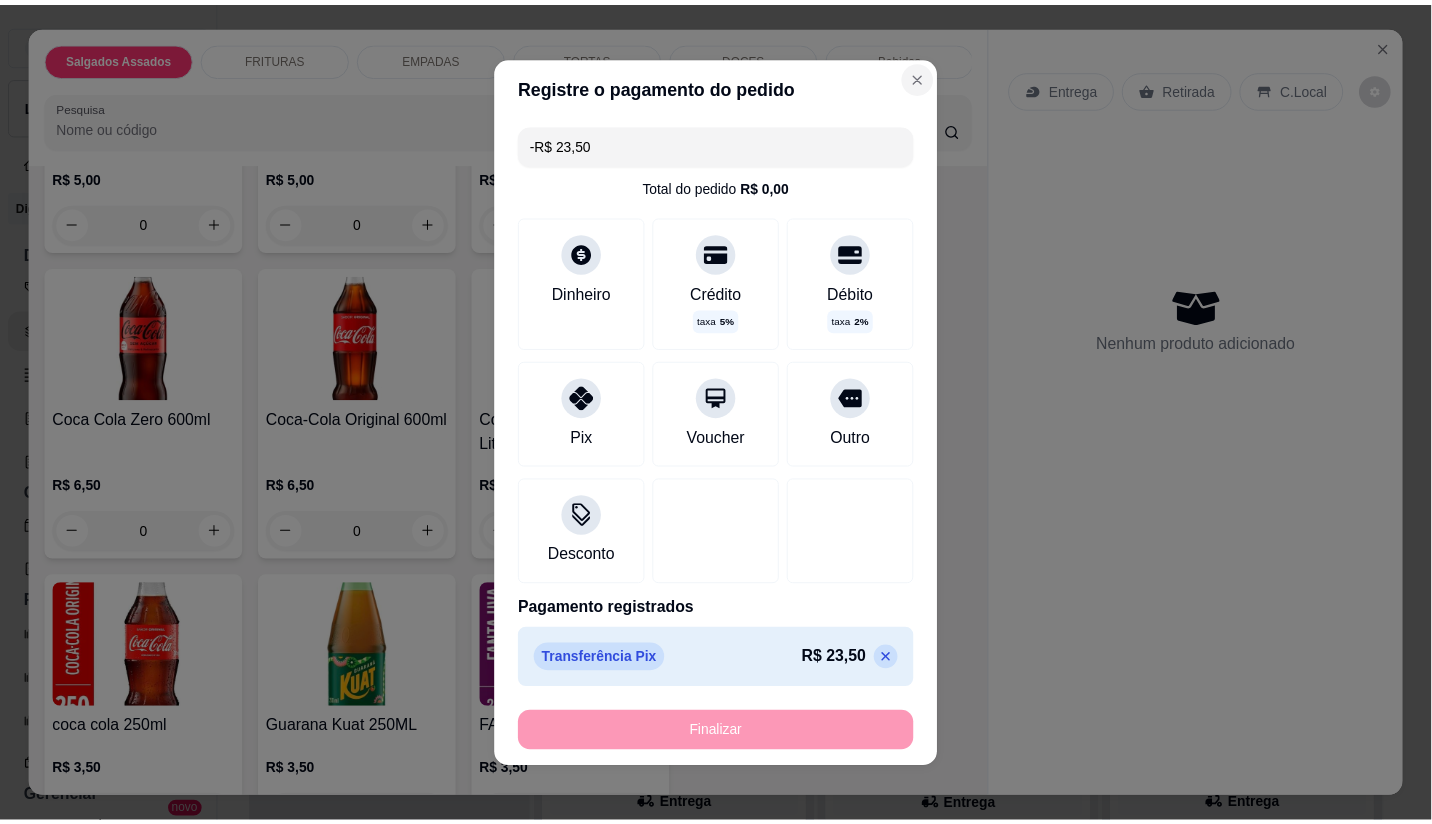 scroll, scrollTop: 2858, scrollLeft: 0, axis: vertical 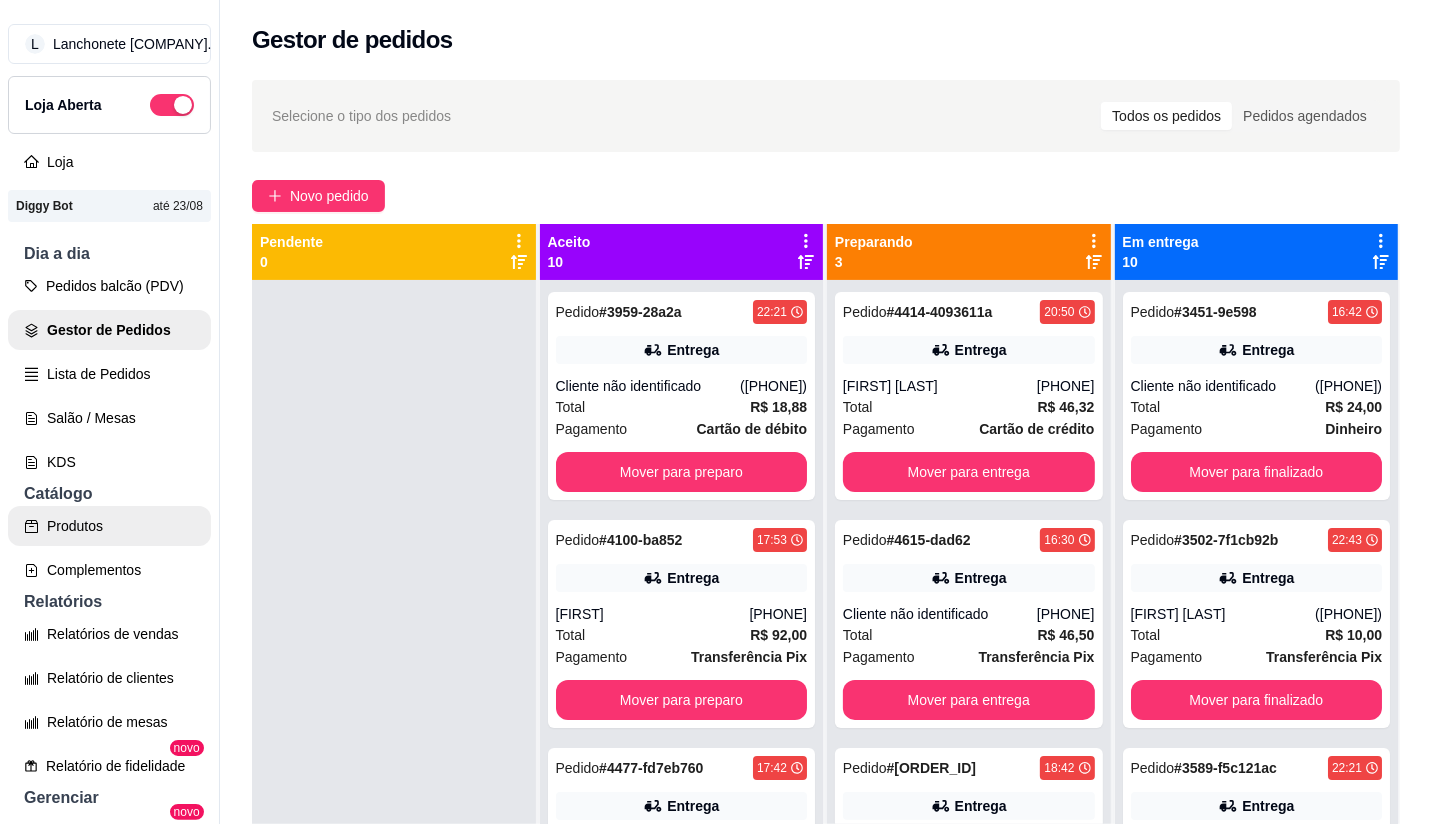 click on "Produtos" at bounding box center (109, 526) 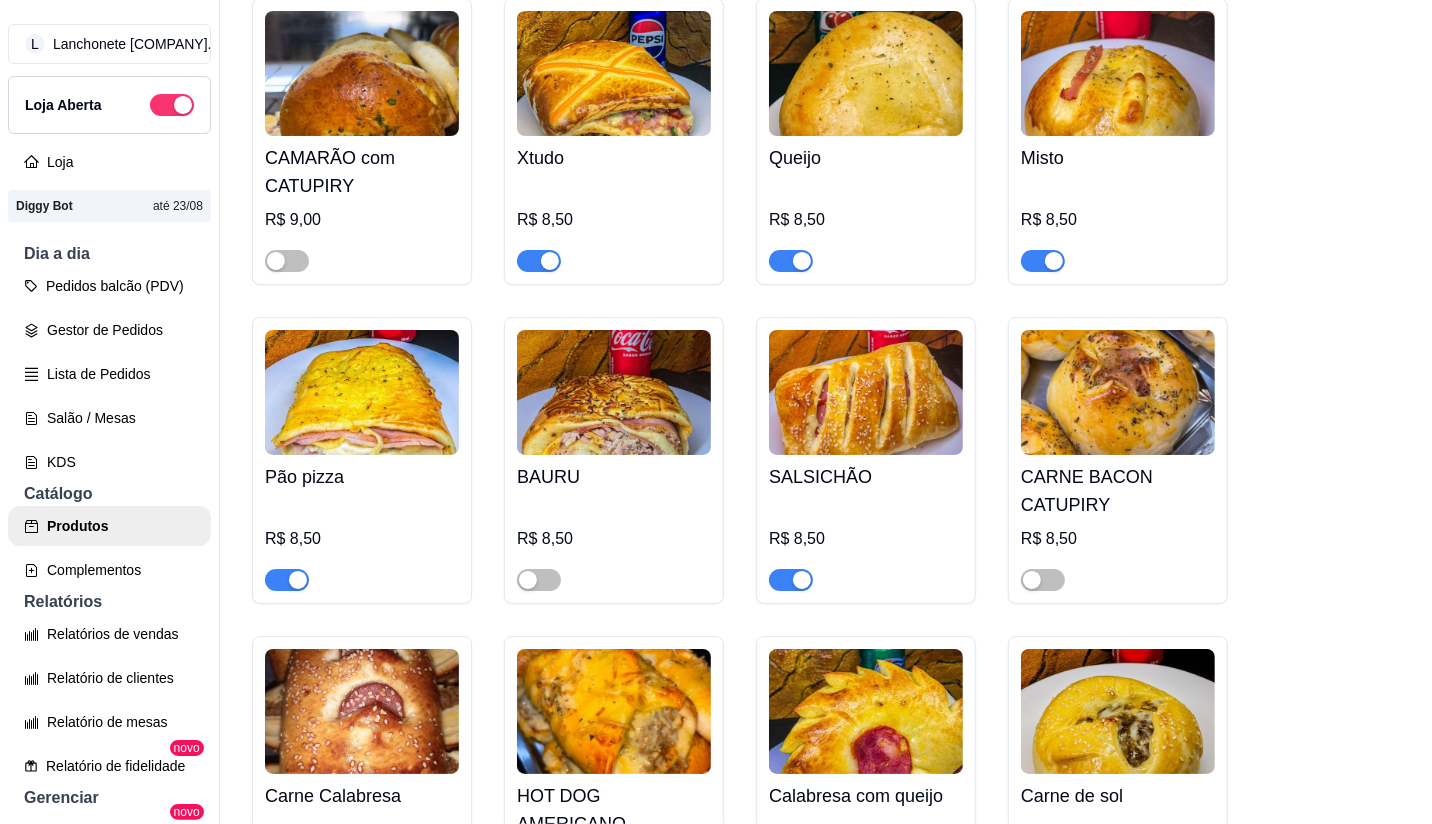 scroll, scrollTop: 784, scrollLeft: 0, axis: vertical 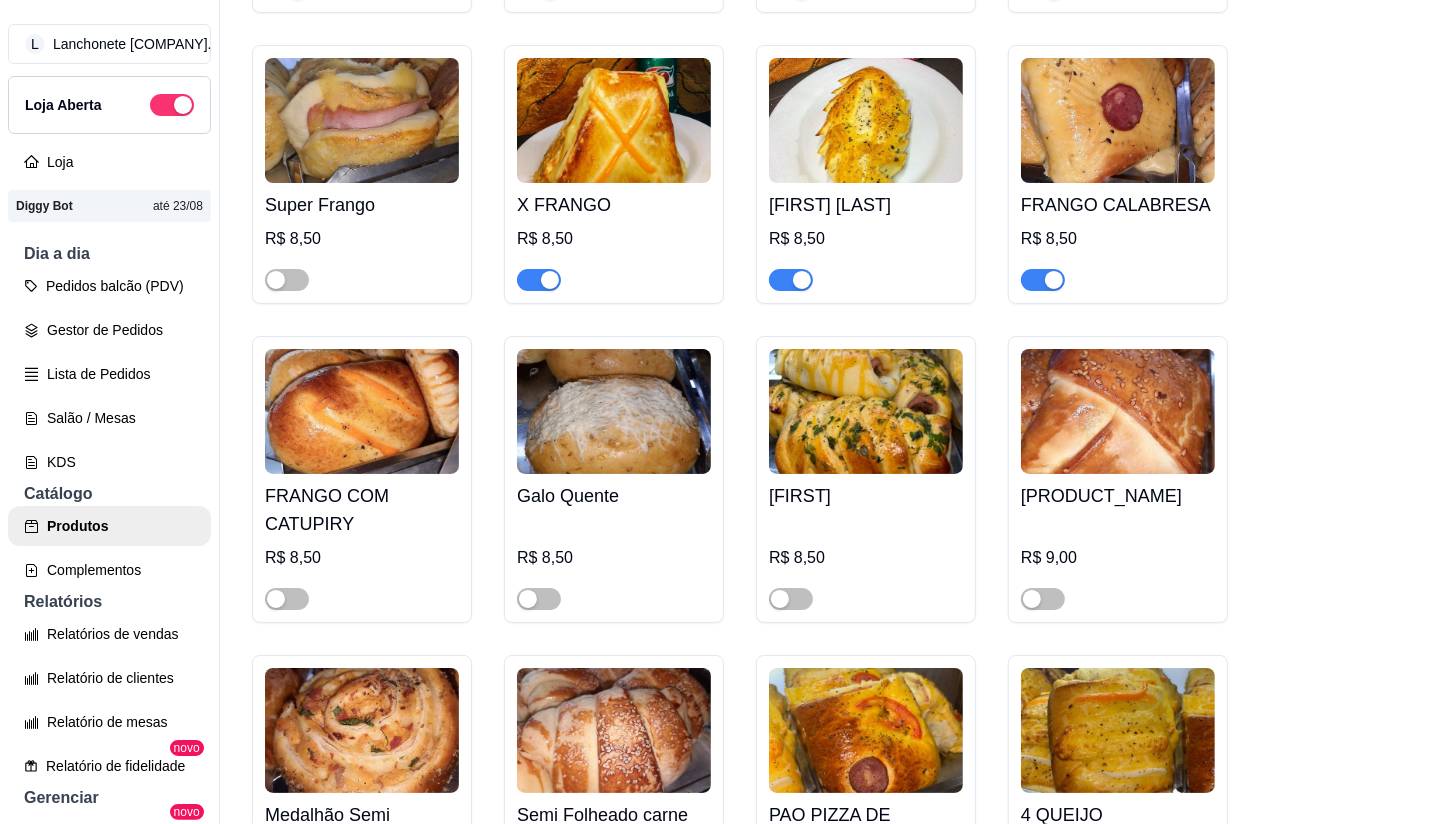 click at bounding box center [539, 280] 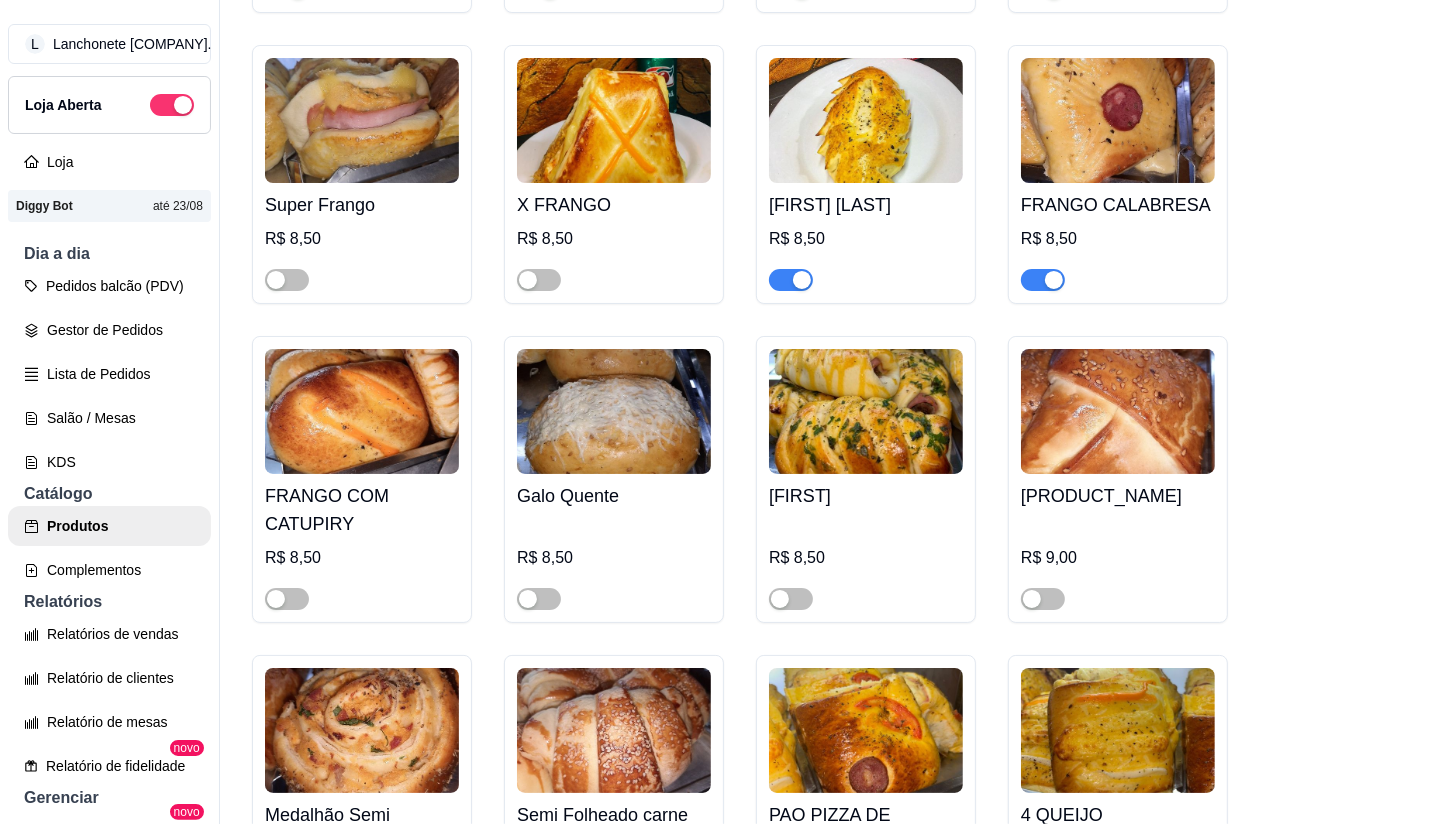drag, startPoint x: 1415, startPoint y: 186, endPoint x: 1421, endPoint y: 164, distance: 22.803509 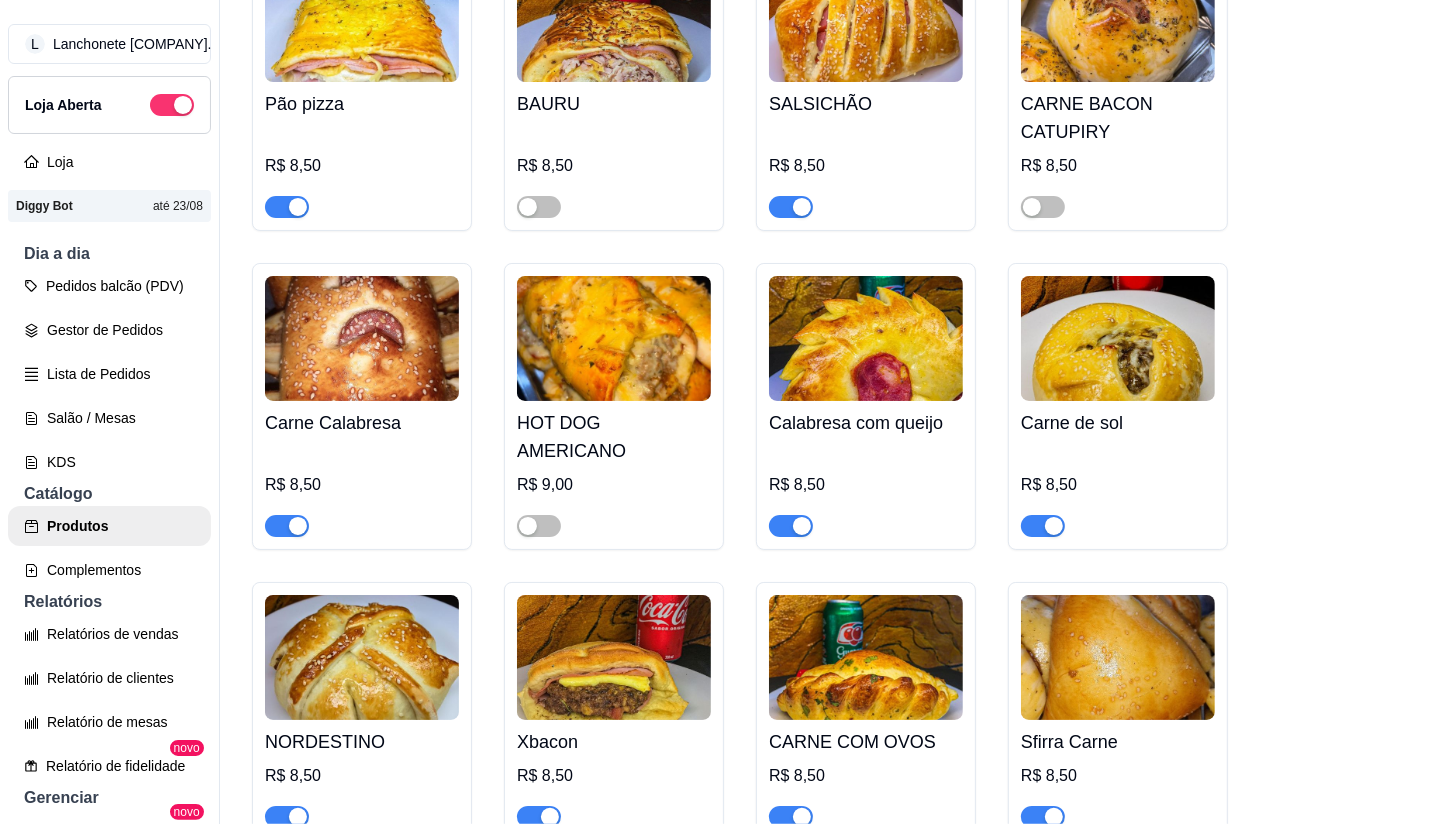scroll, scrollTop: 1070, scrollLeft: 0, axis: vertical 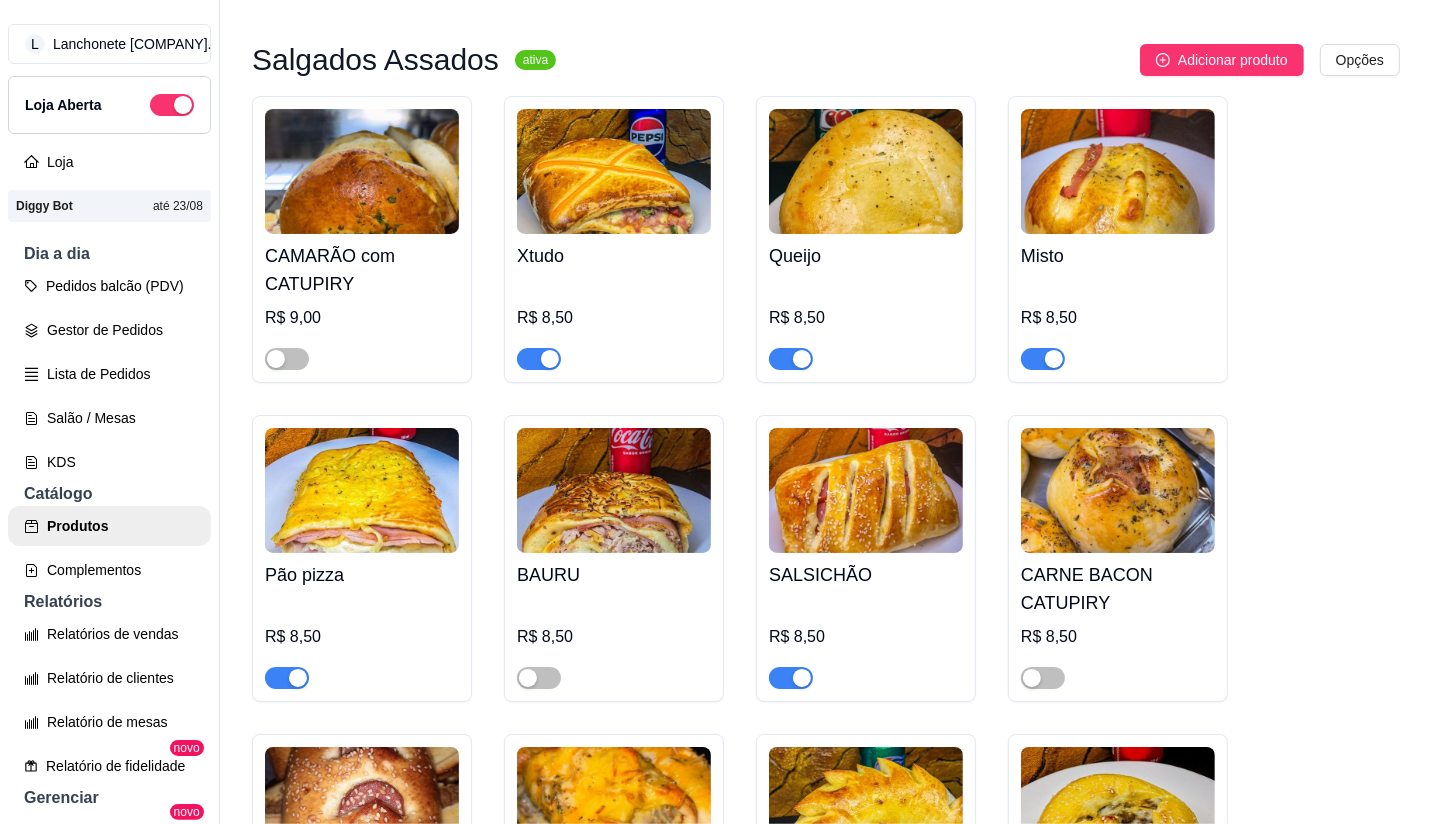 click at bounding box center [539, 359] 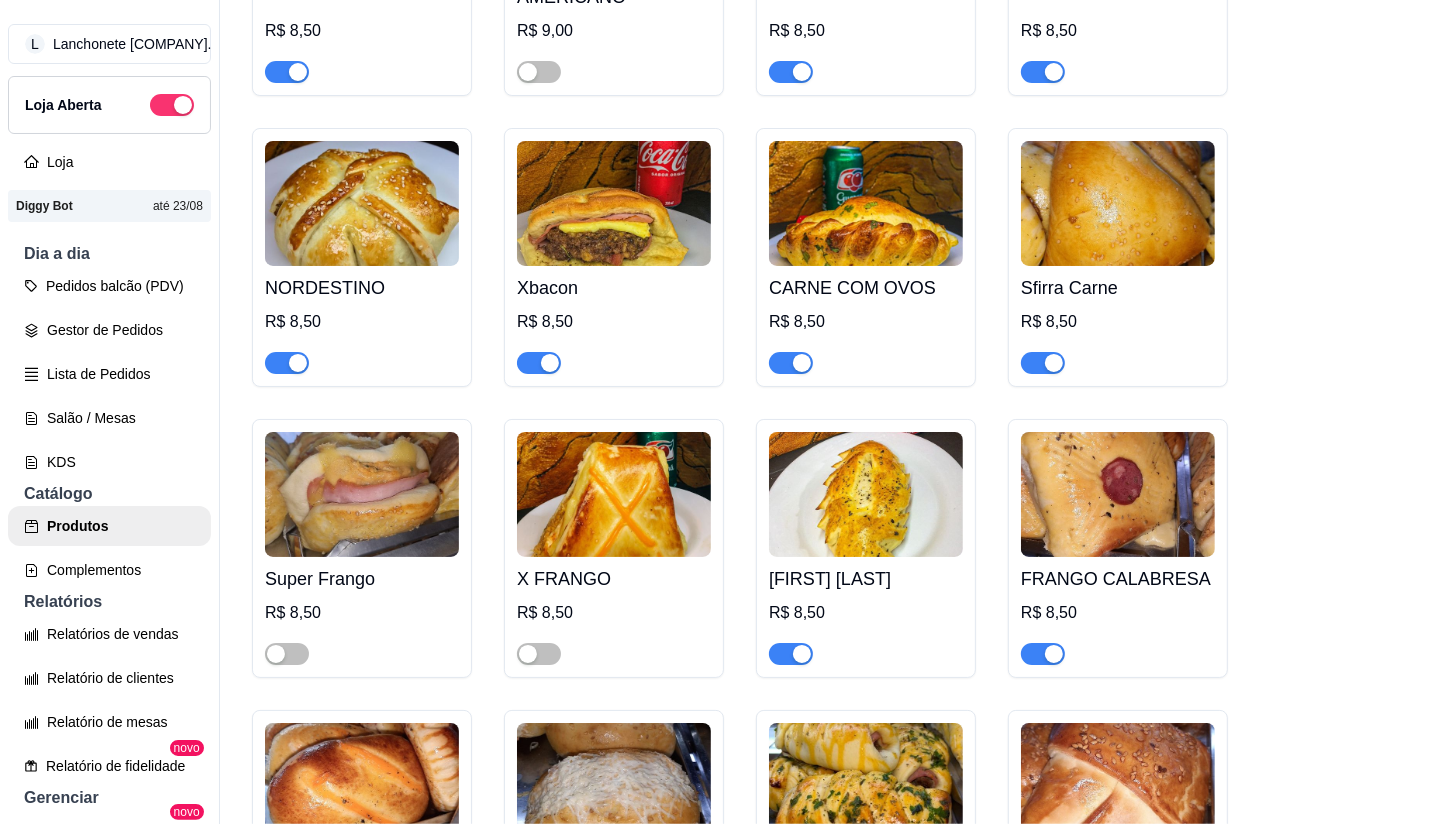 scroll, scrollTop: 1452, scrollLeft: 0, axis: vertical 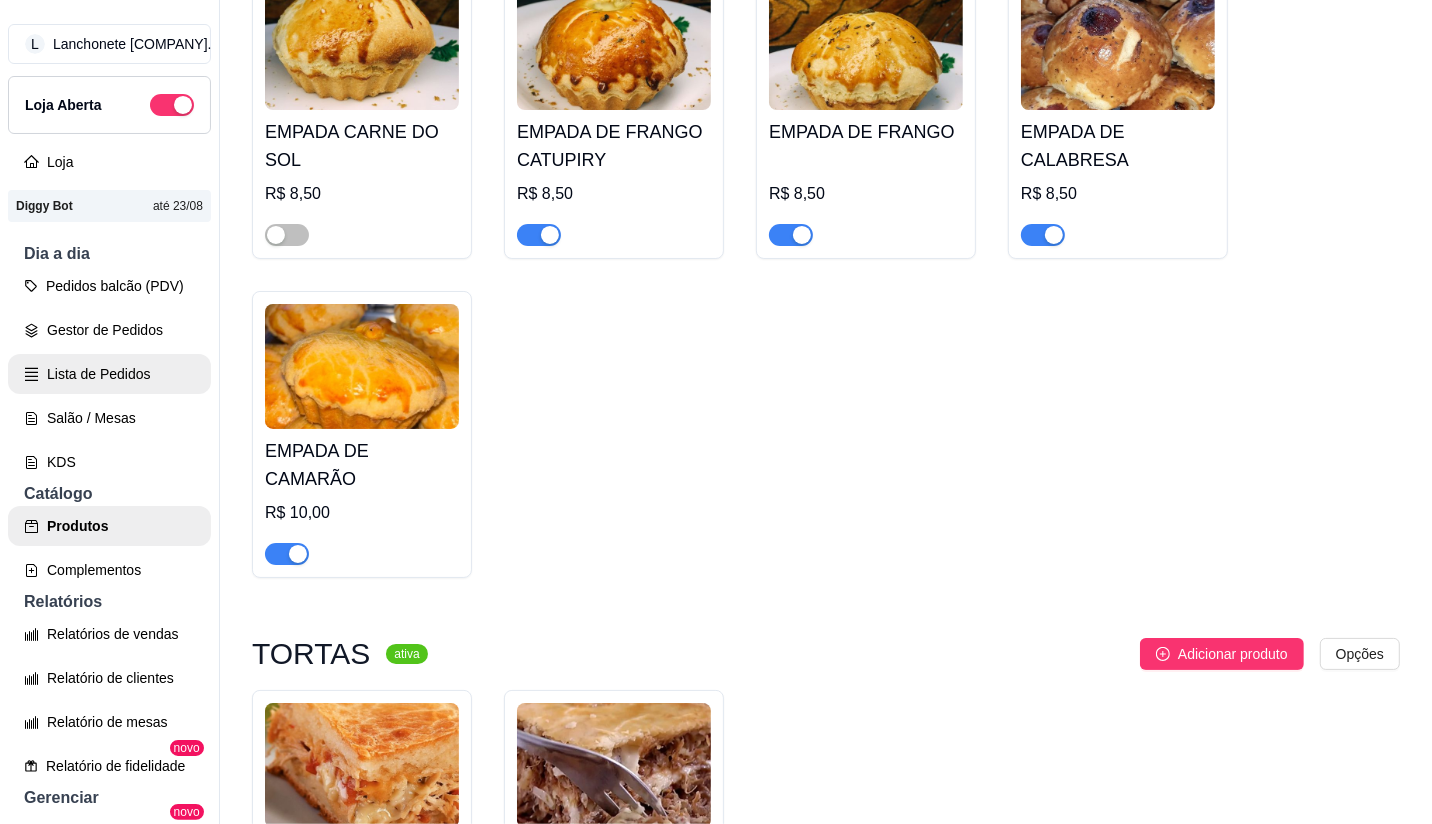 click on "Lista de Pedidos" at bounding box center (109, 374) 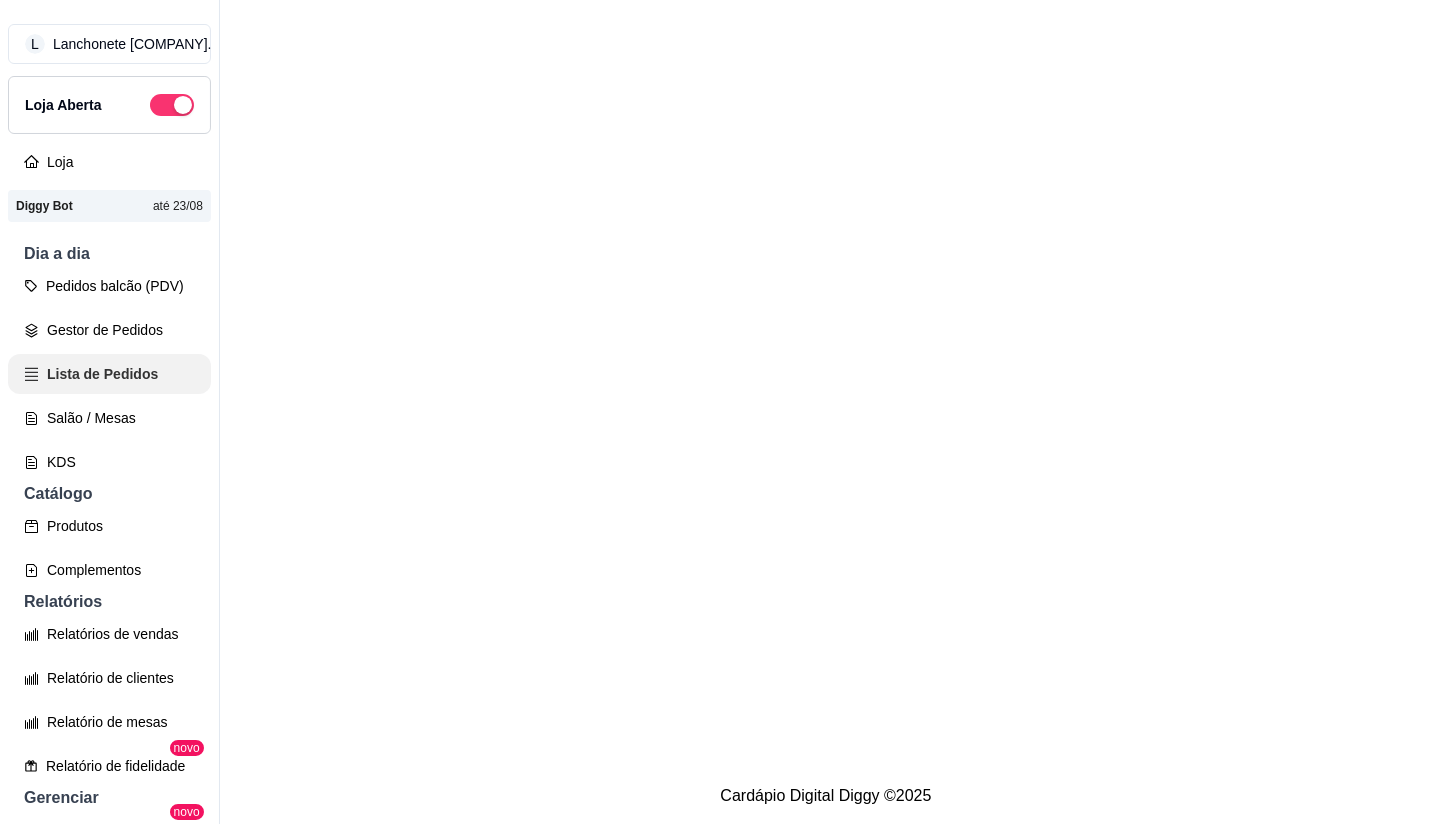 scroll, scrollTop: 0, scrollLeft: 0, axis: both 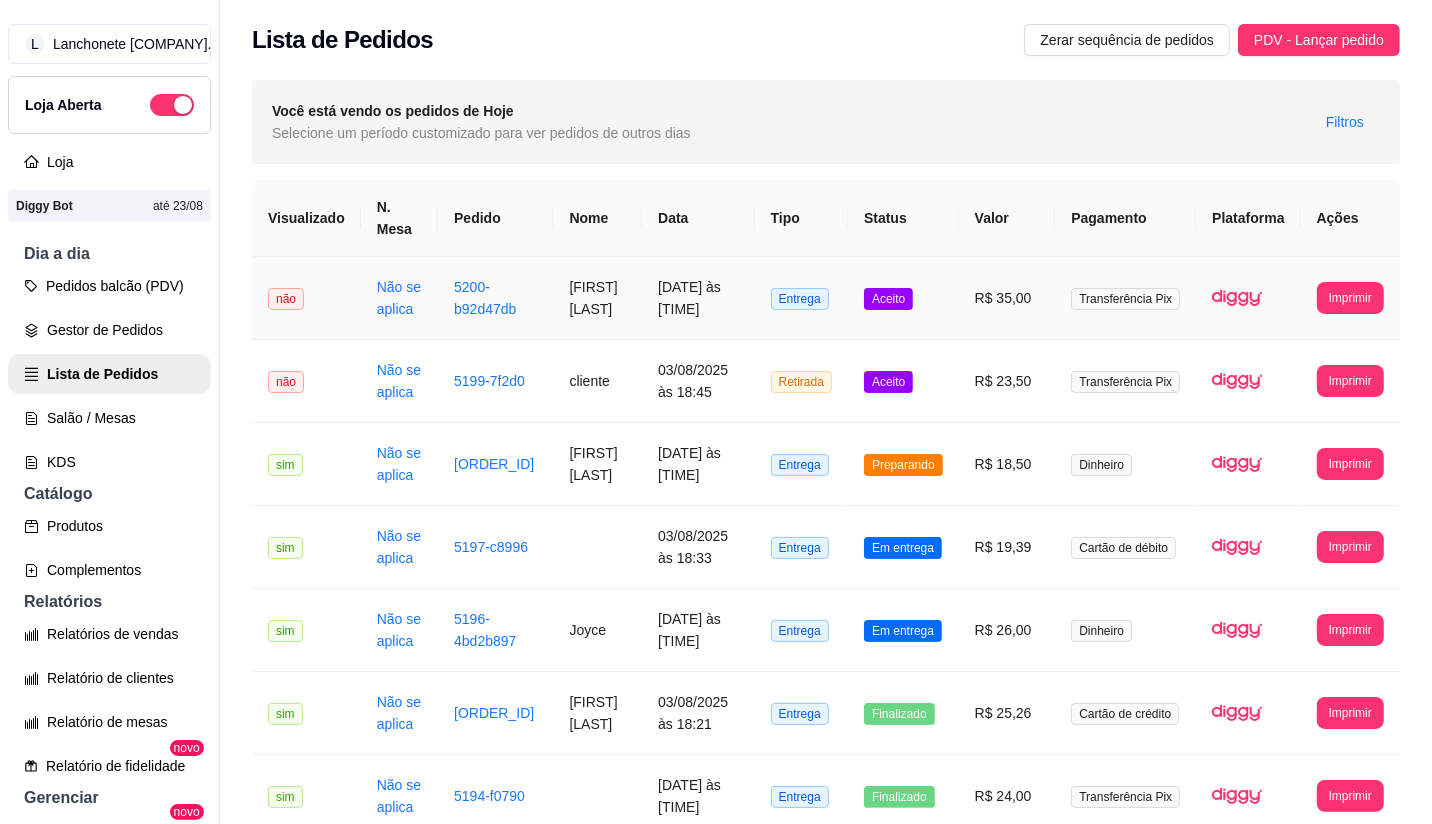 click on "Aceito" at bounding box center [888, 299] 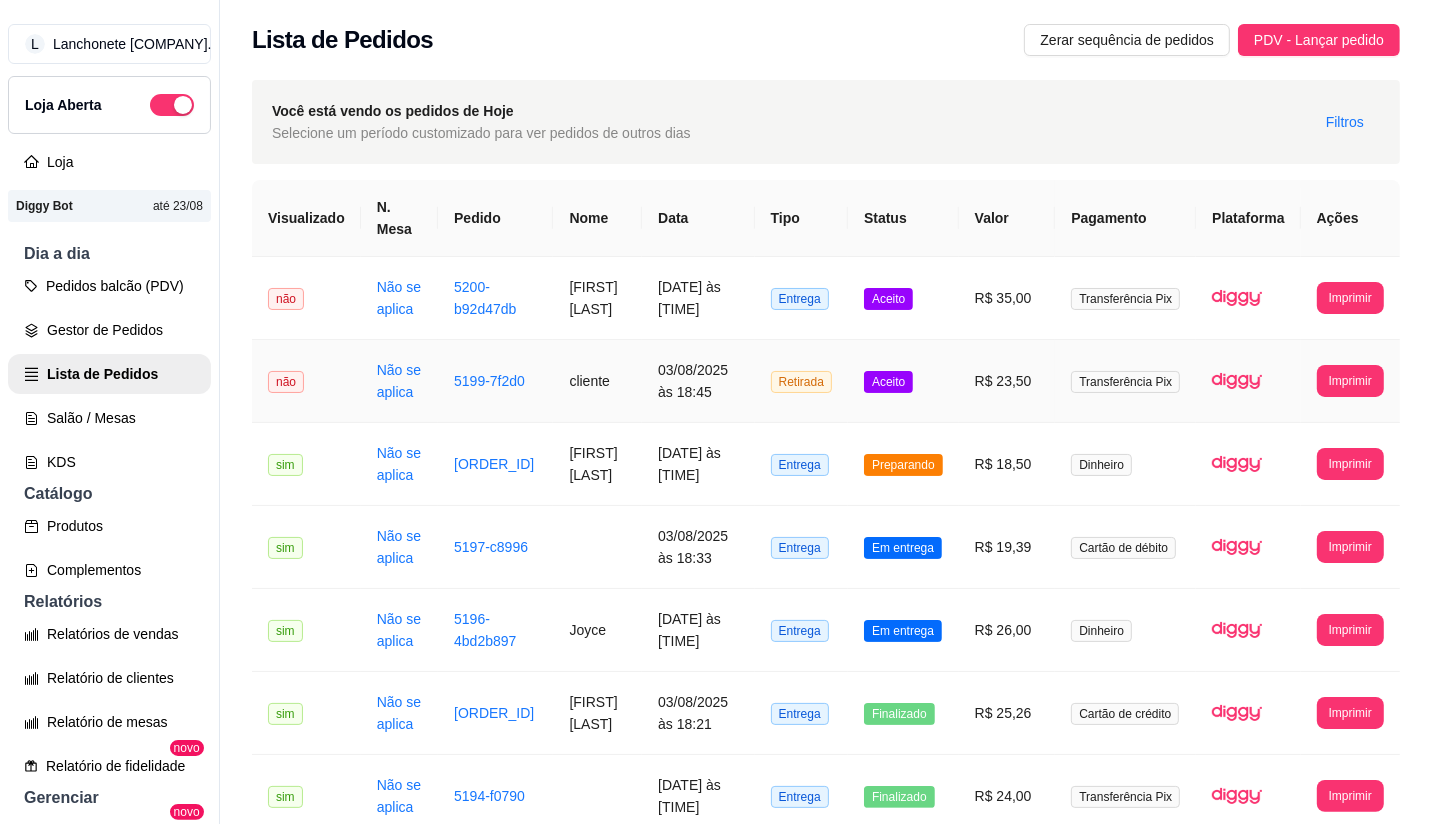 click on "Aceito" at bounding box center (903, 381) 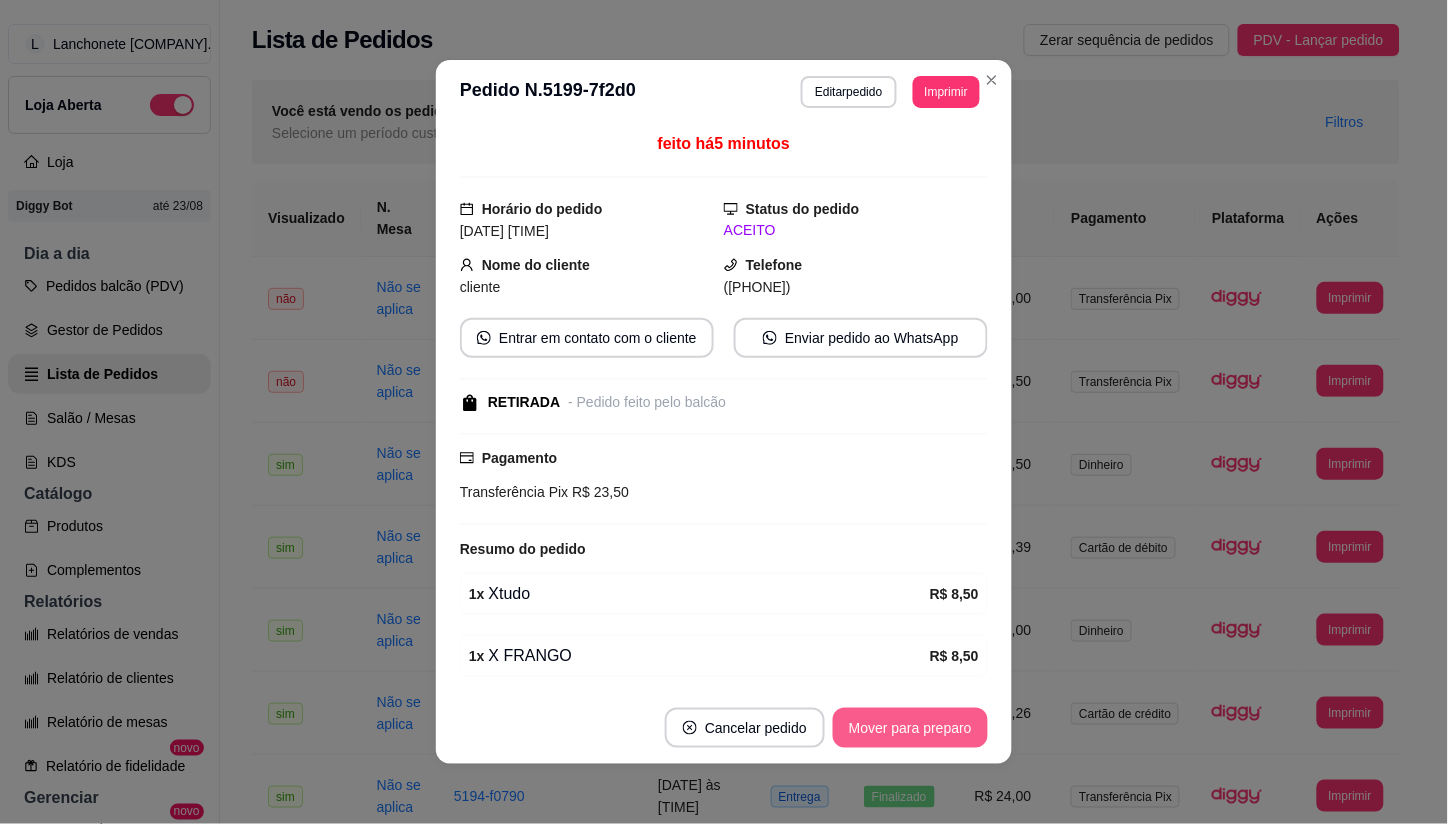click on "Mover para preparo" at bounding box center [910, 728] 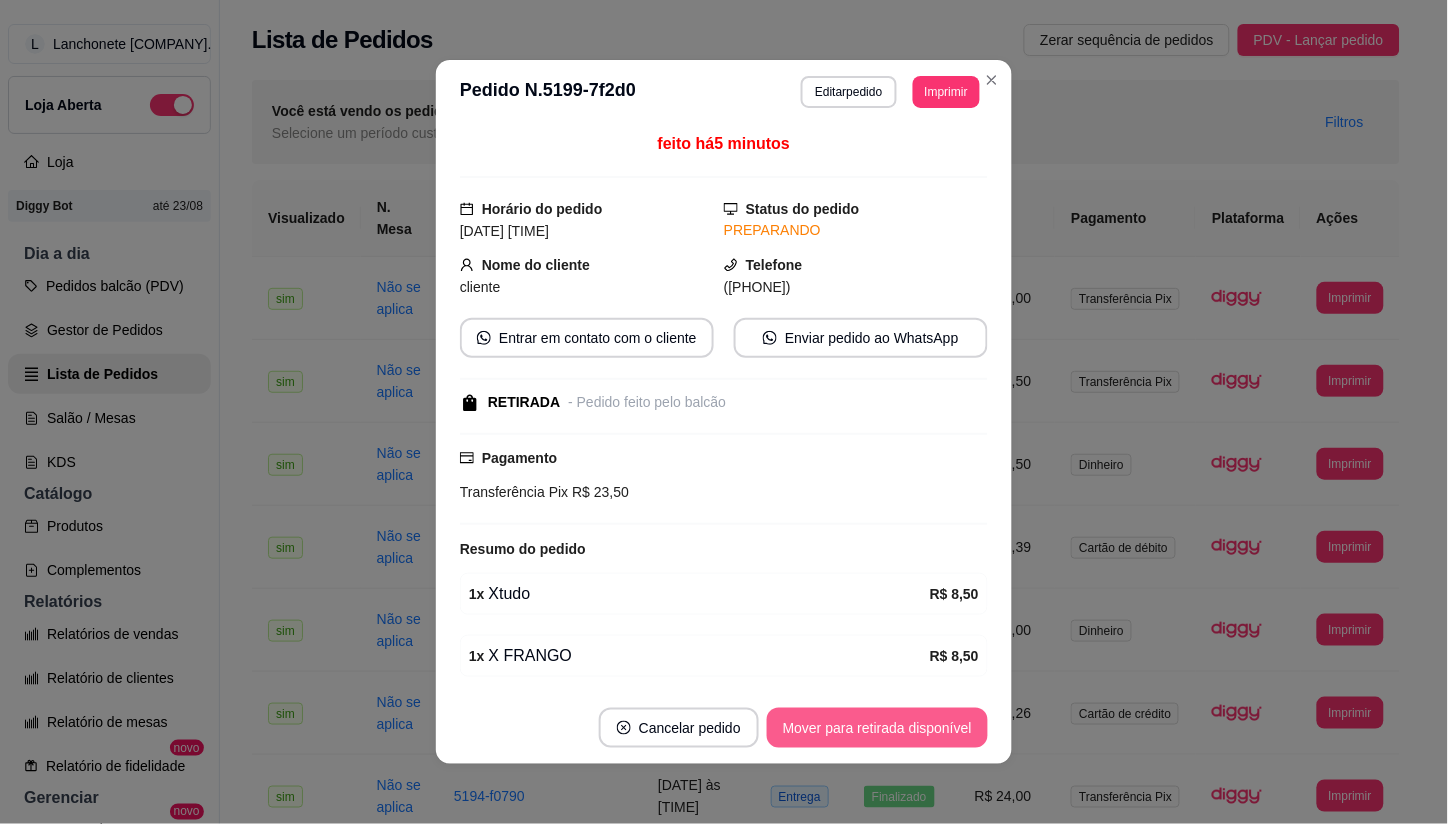 click on "Mover para retirada disponível" at bounding box center (877, 728) 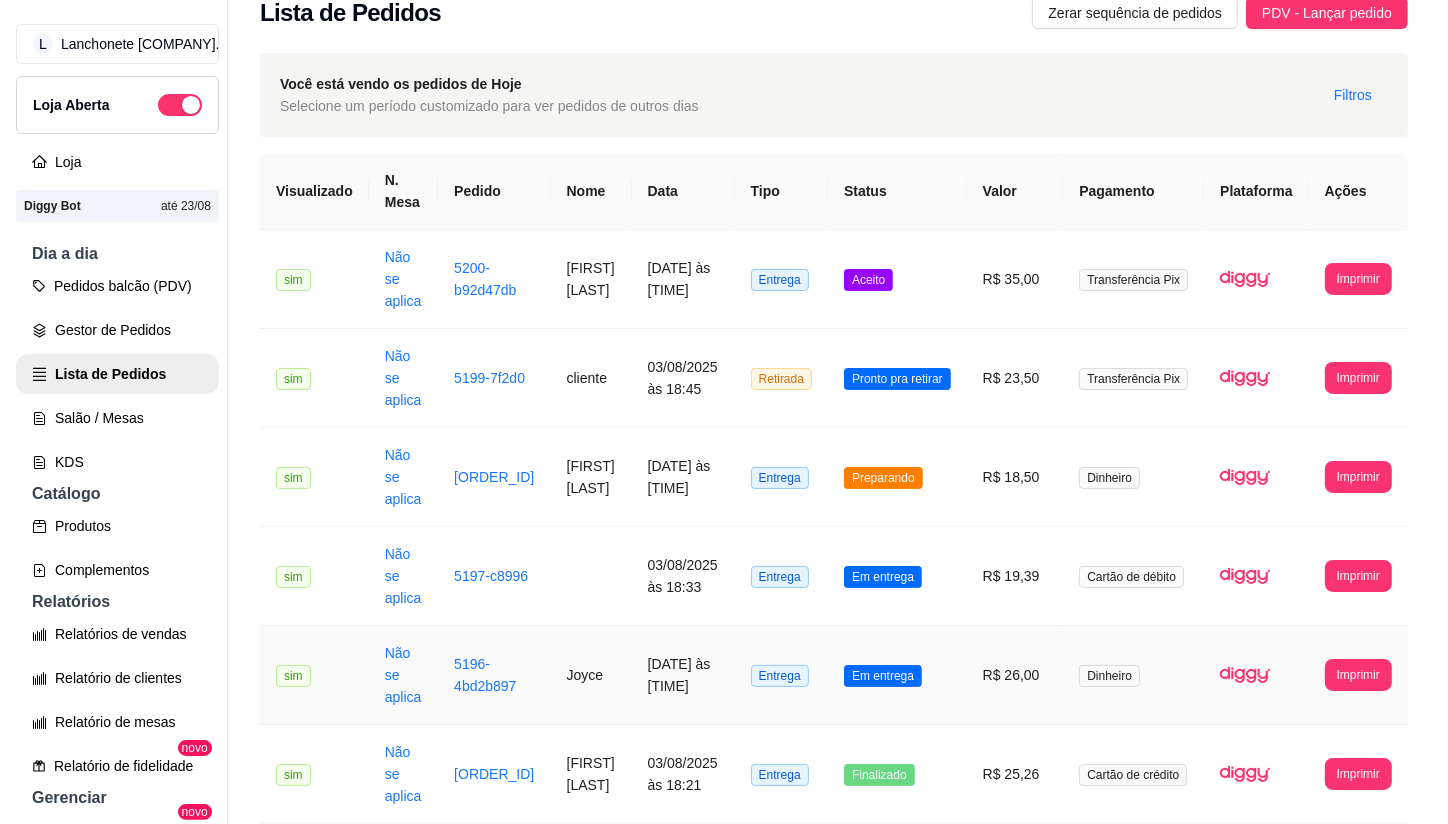 scroll, scrollTop: 0, scrollLeft: 0, axis: both 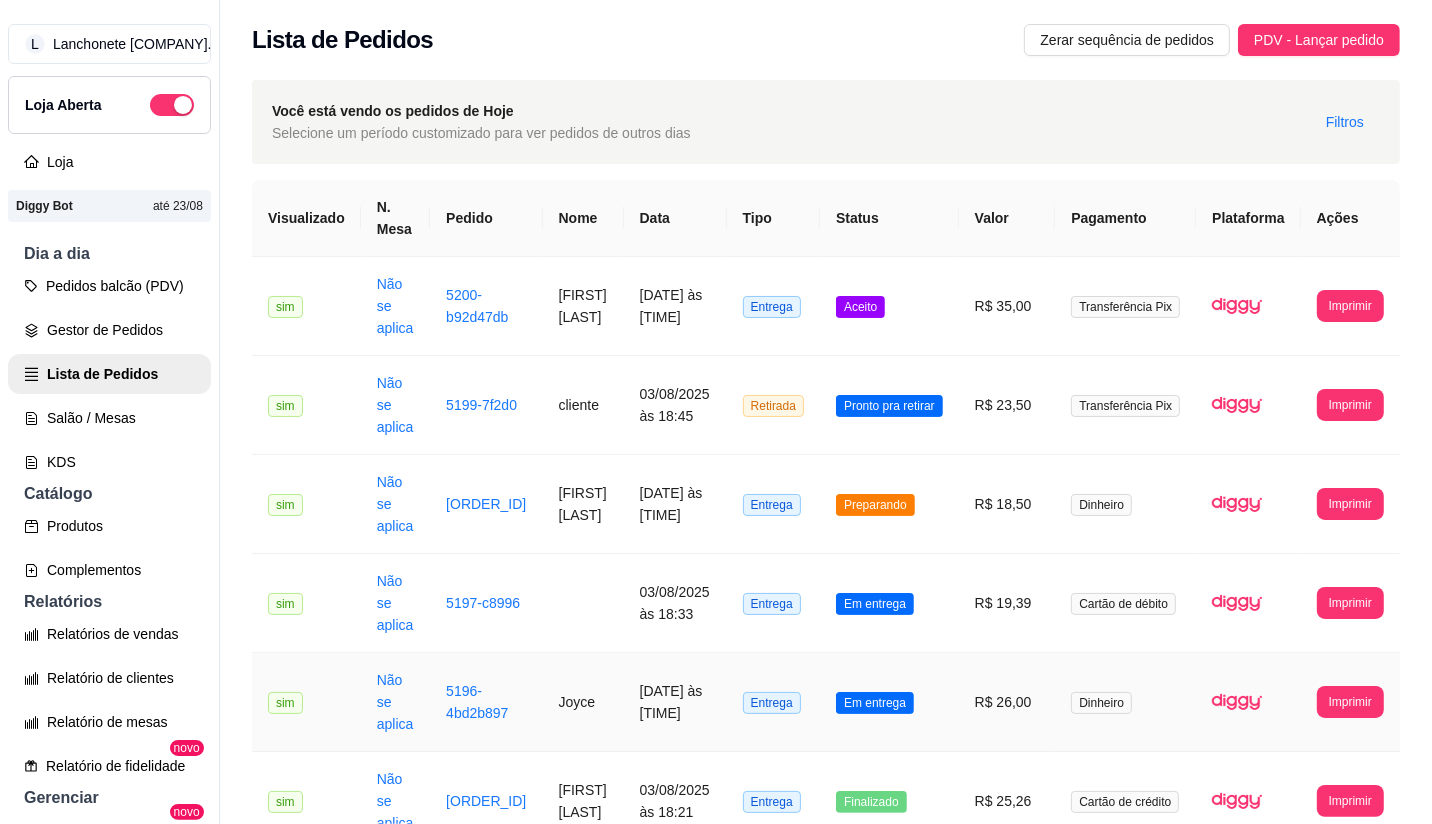 click on "Em entrega" at bounding box center [889, 702] 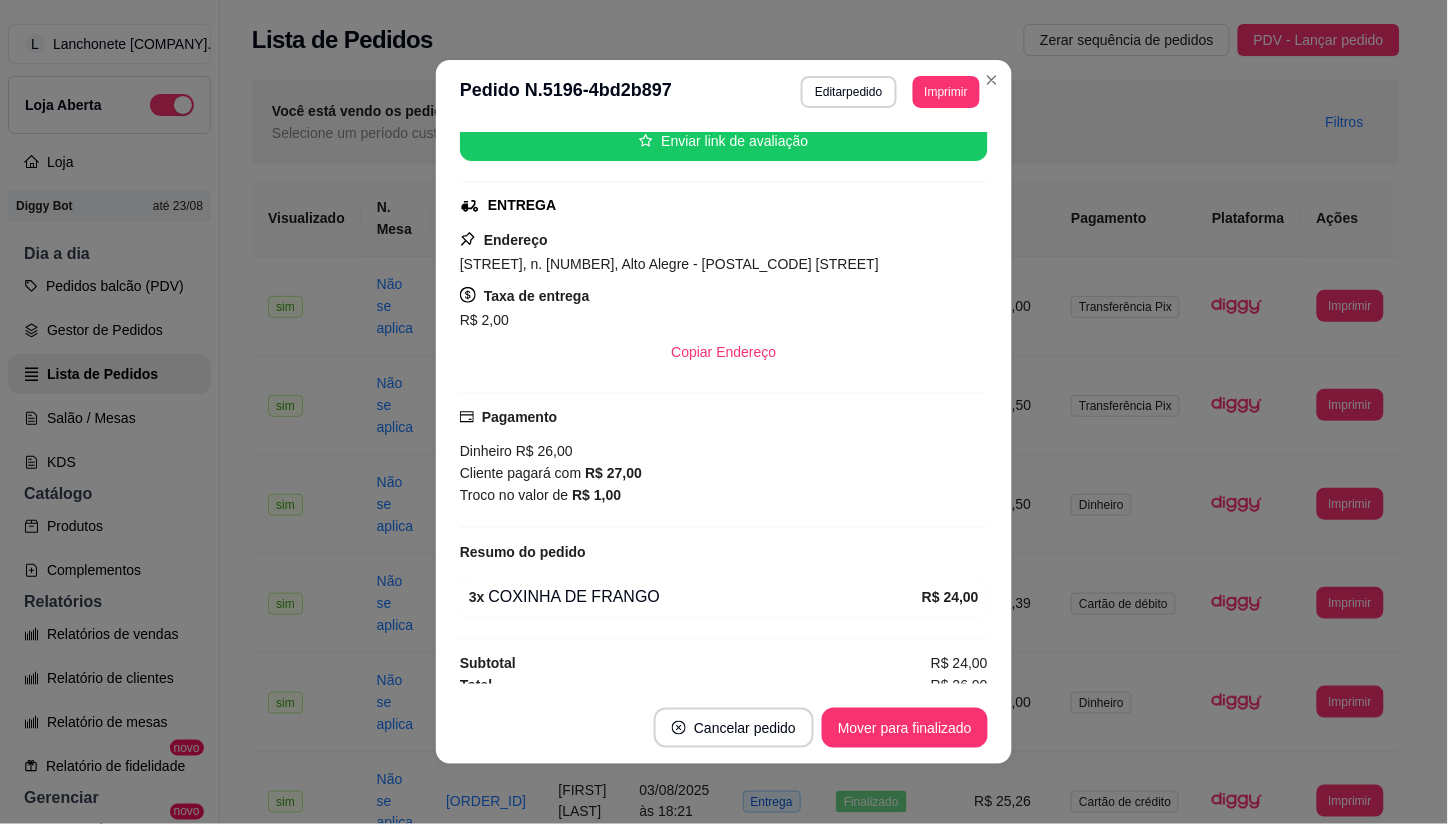scroll, scrollTop: 271, scrollLeft: 0, axis: vertical 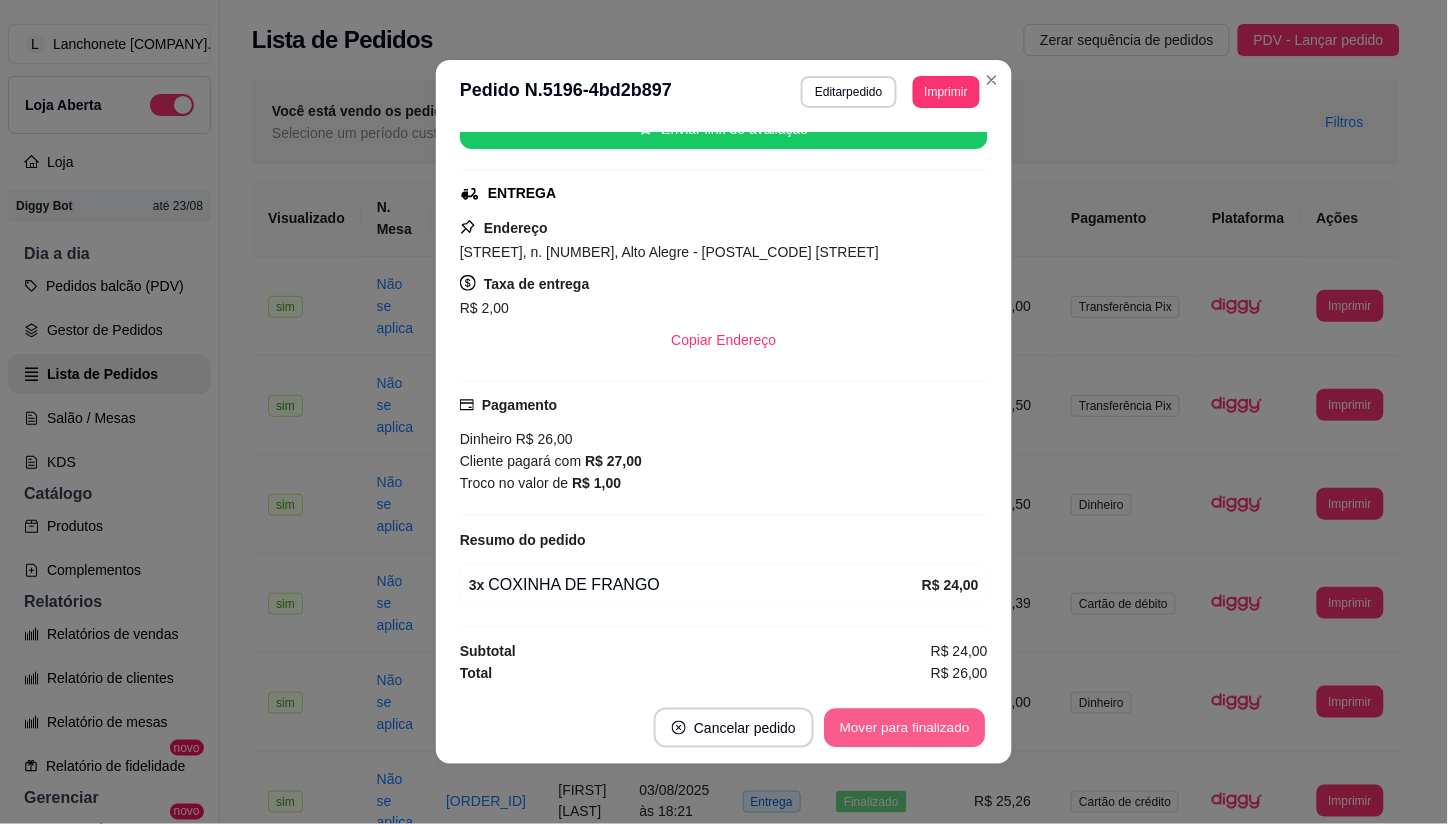 click on "Mover para finalizado" at bounding box center [905, 728] 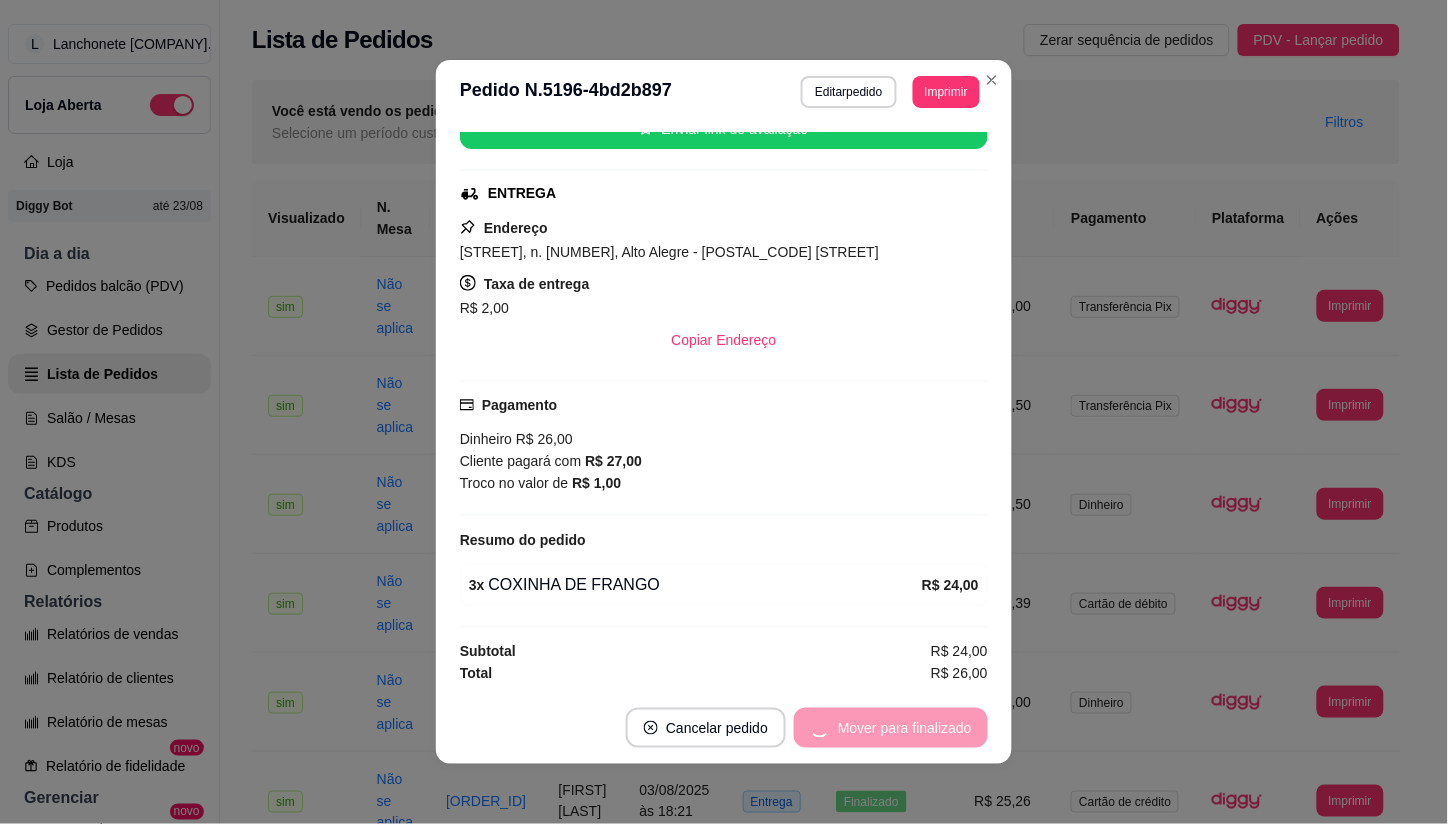 scroll, scrollTop: 224, scrollLeft: 0, axis: vertical 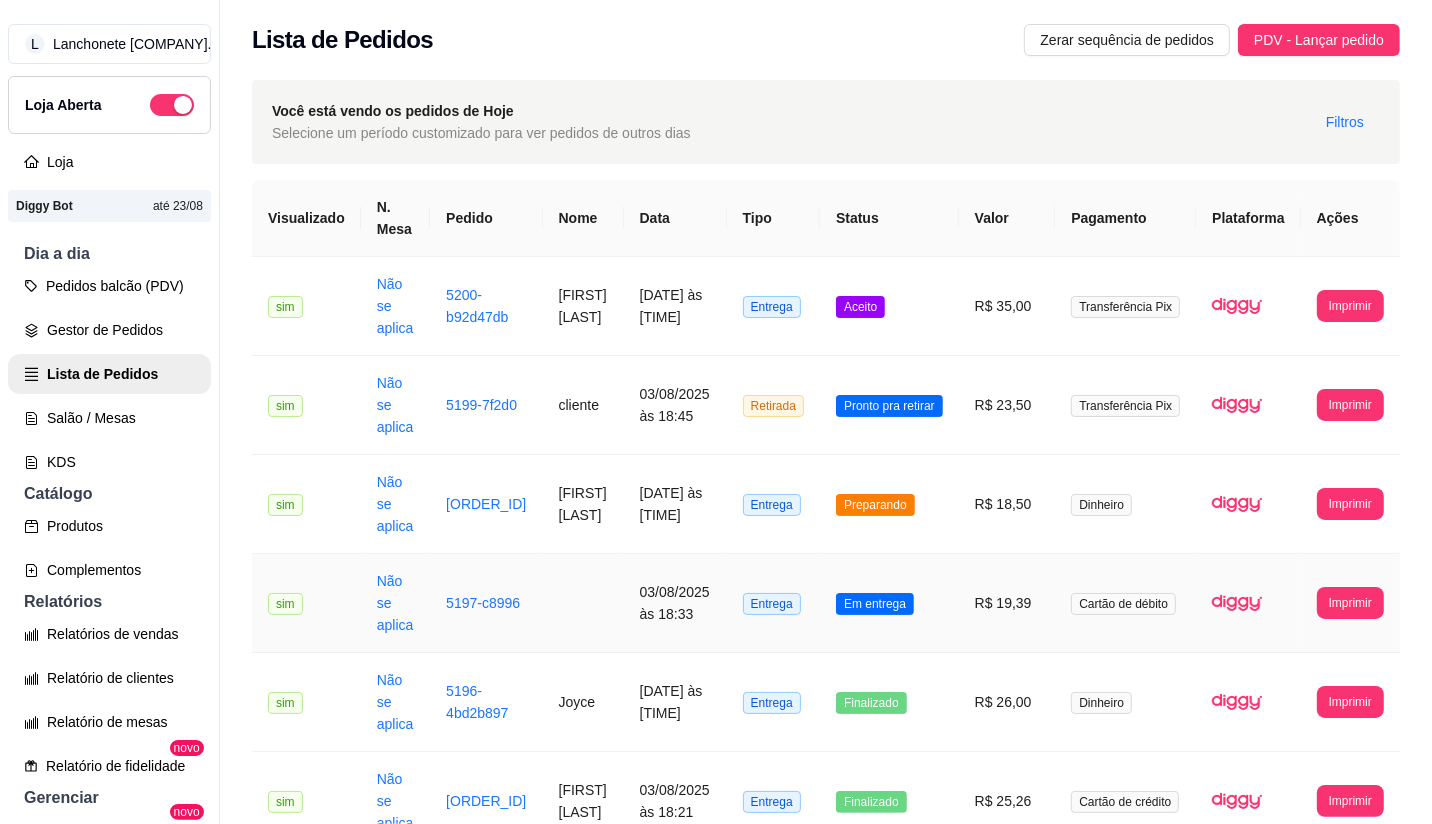 click on "Em entrega" at bounding box center (889, 603) 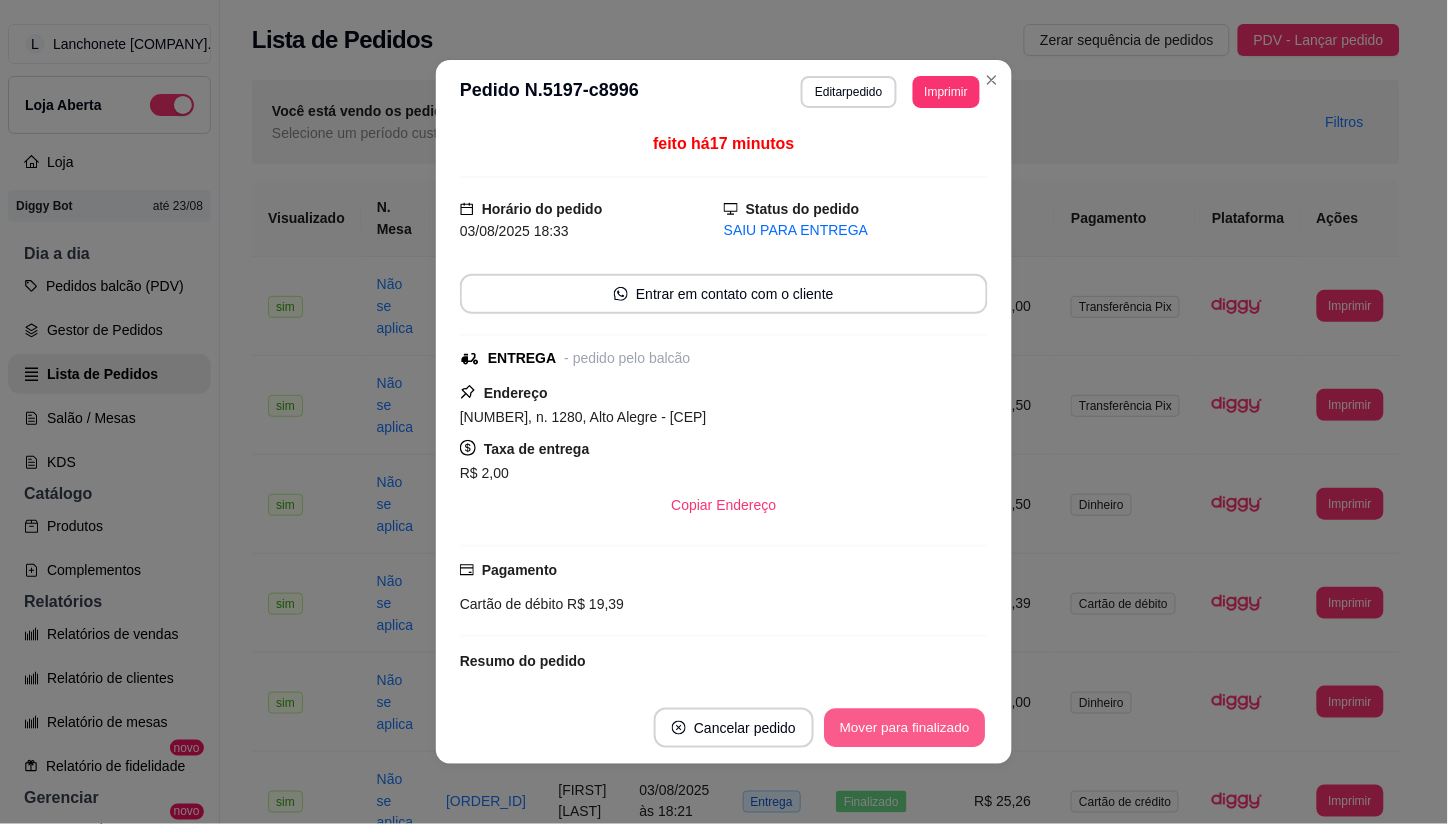 click on "Mover para finalizado" at bounding box center (905, 728) 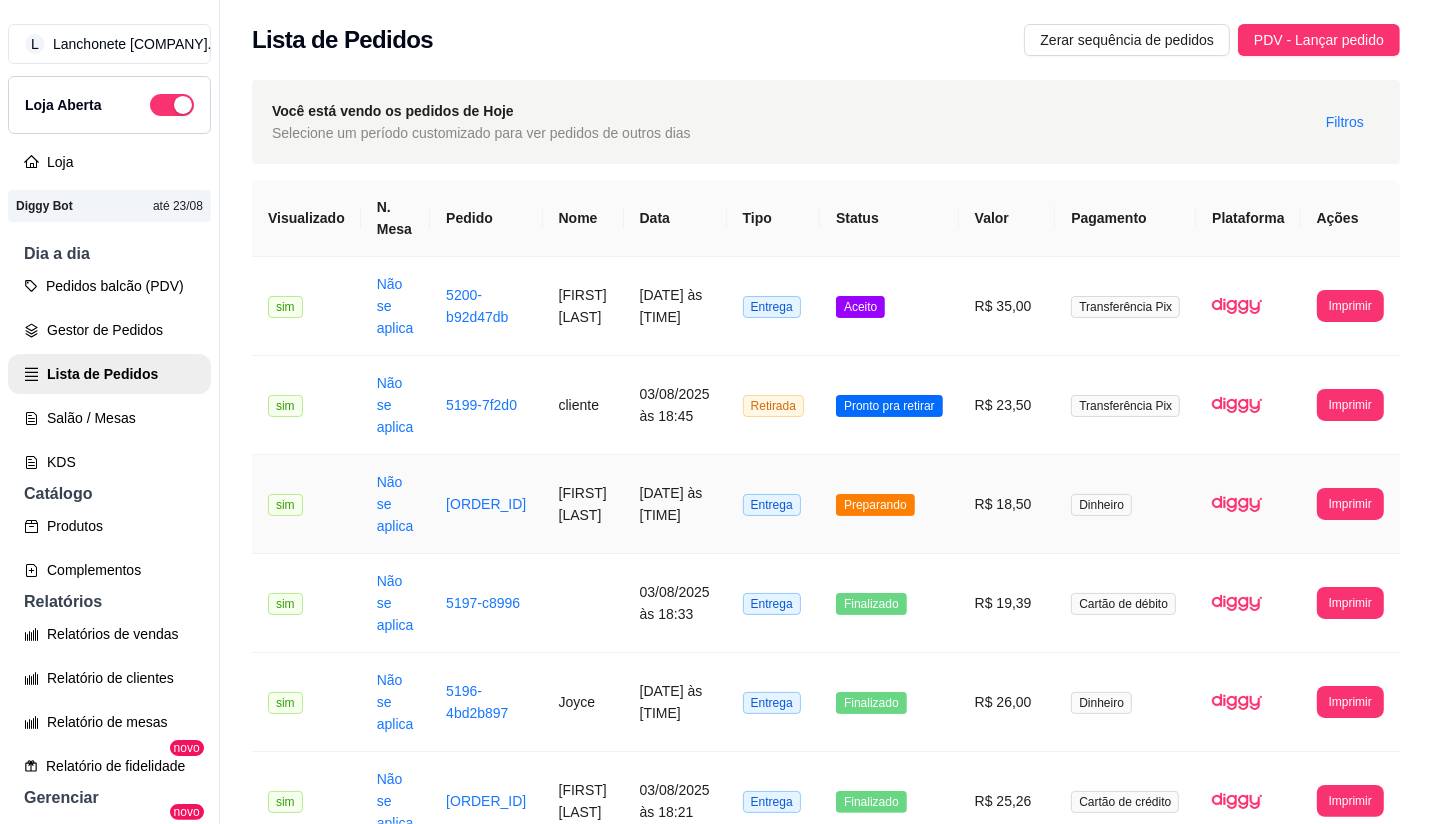 click on "Preparando" at bounding box center (889, 504) 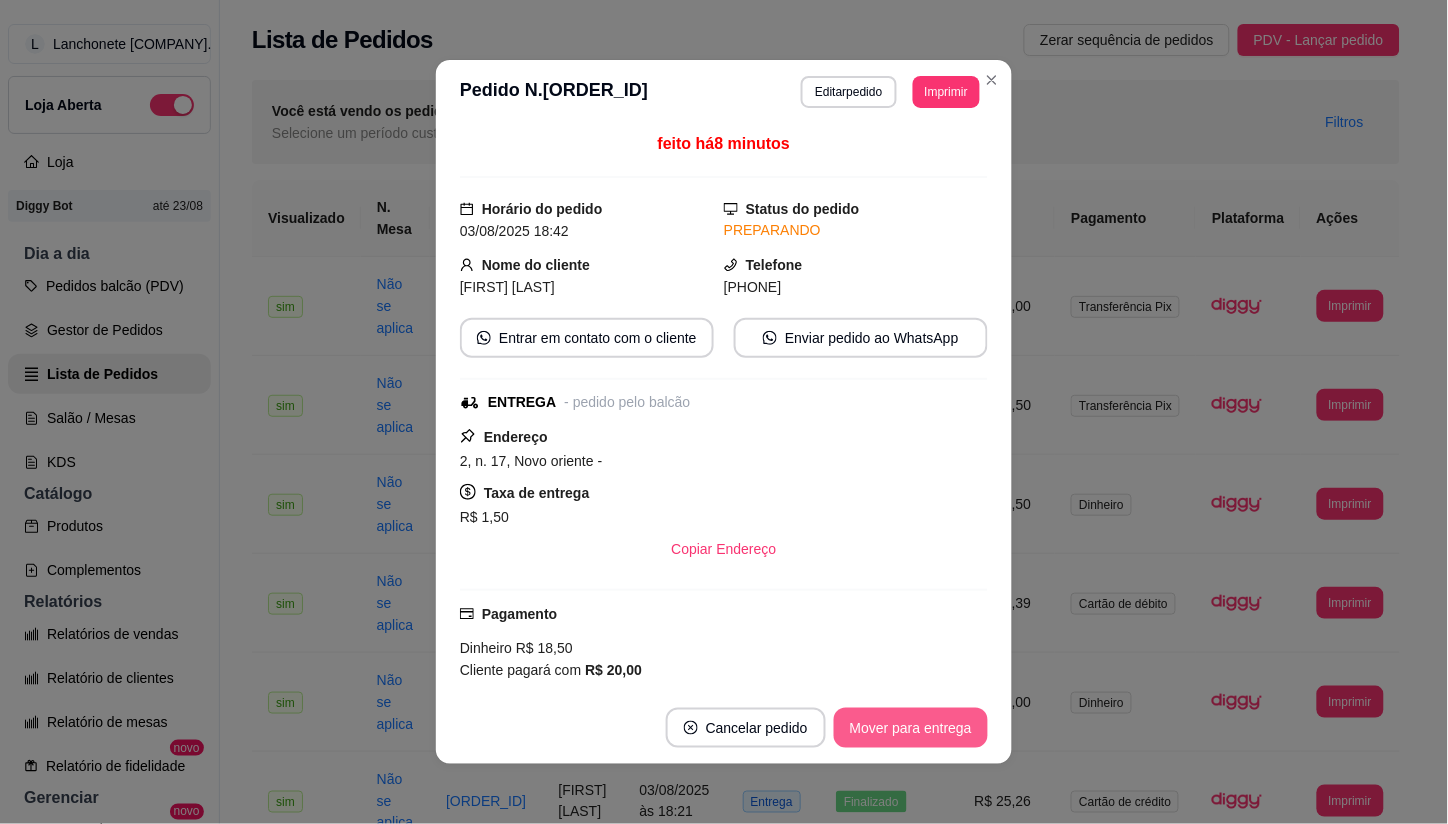 click on "Mover para entrega" at bounding box center (911, 728) 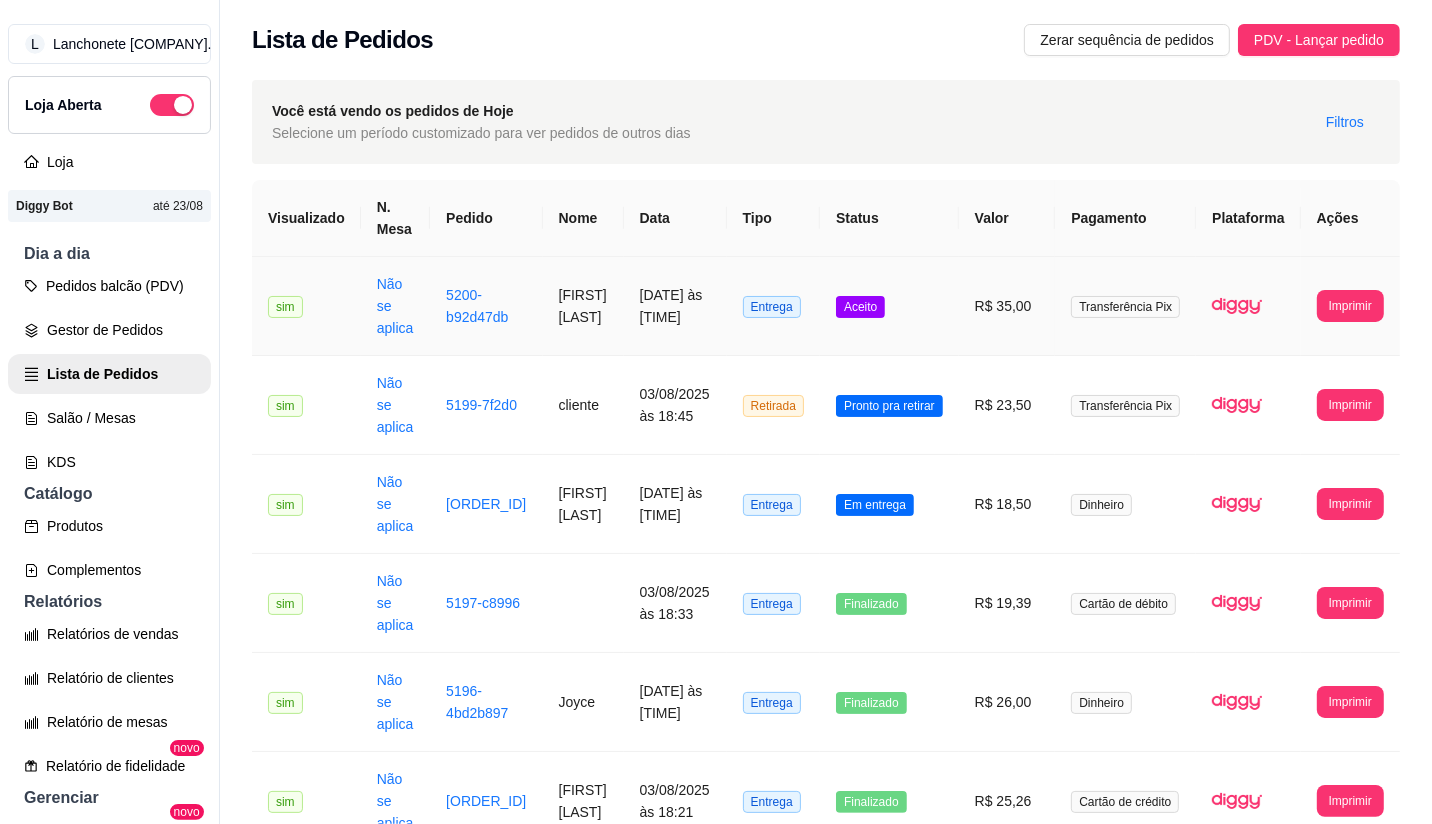 click on "Aceito" at bounding box center [889, 306] 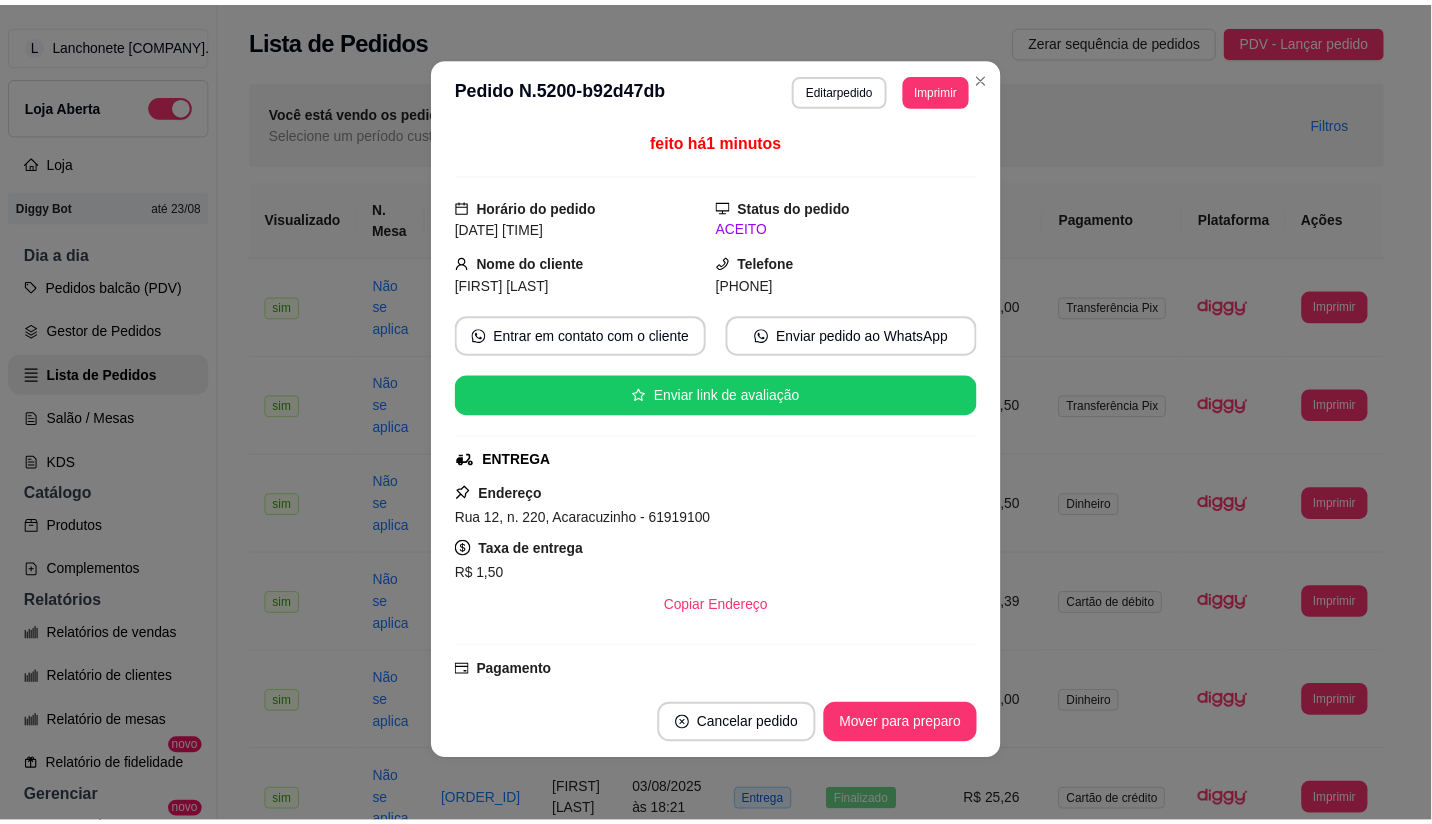 scroll, scrollTop: 0, scrollLeft: 0, axis: both 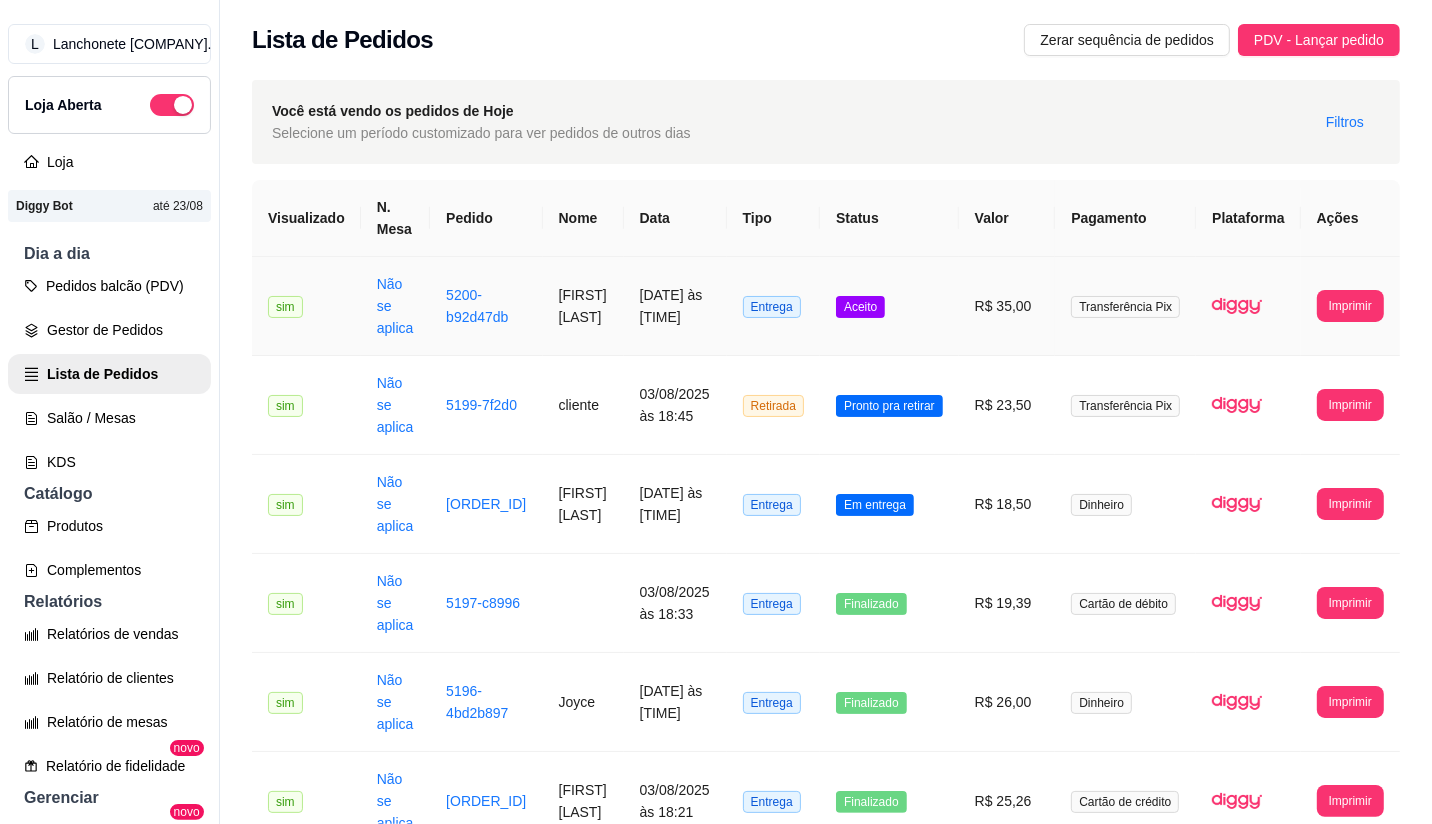 click on "Aceito" at bounding box center [860, 307] 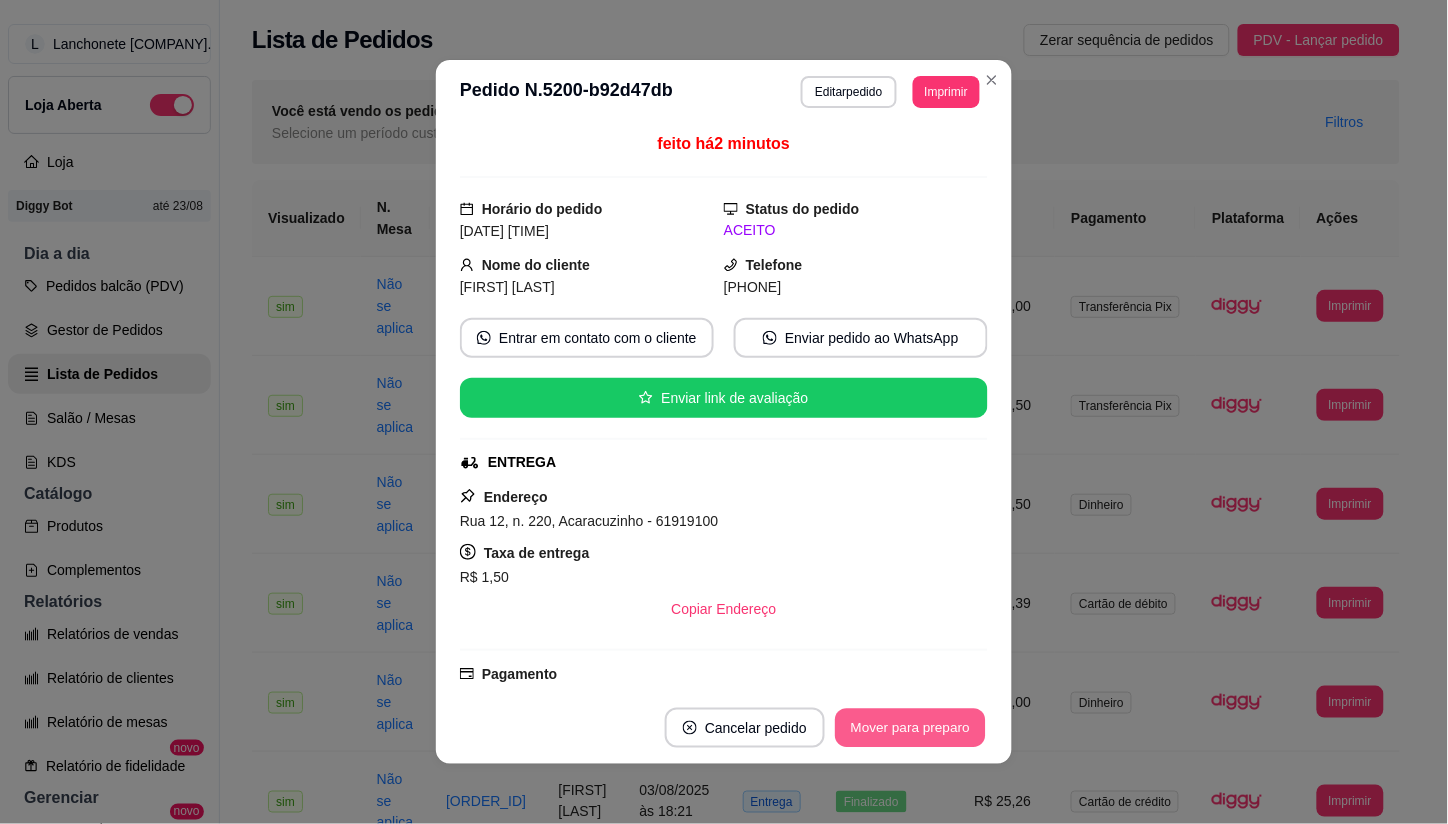 click on "Mover para preparo" at bounding box center (910, 728) 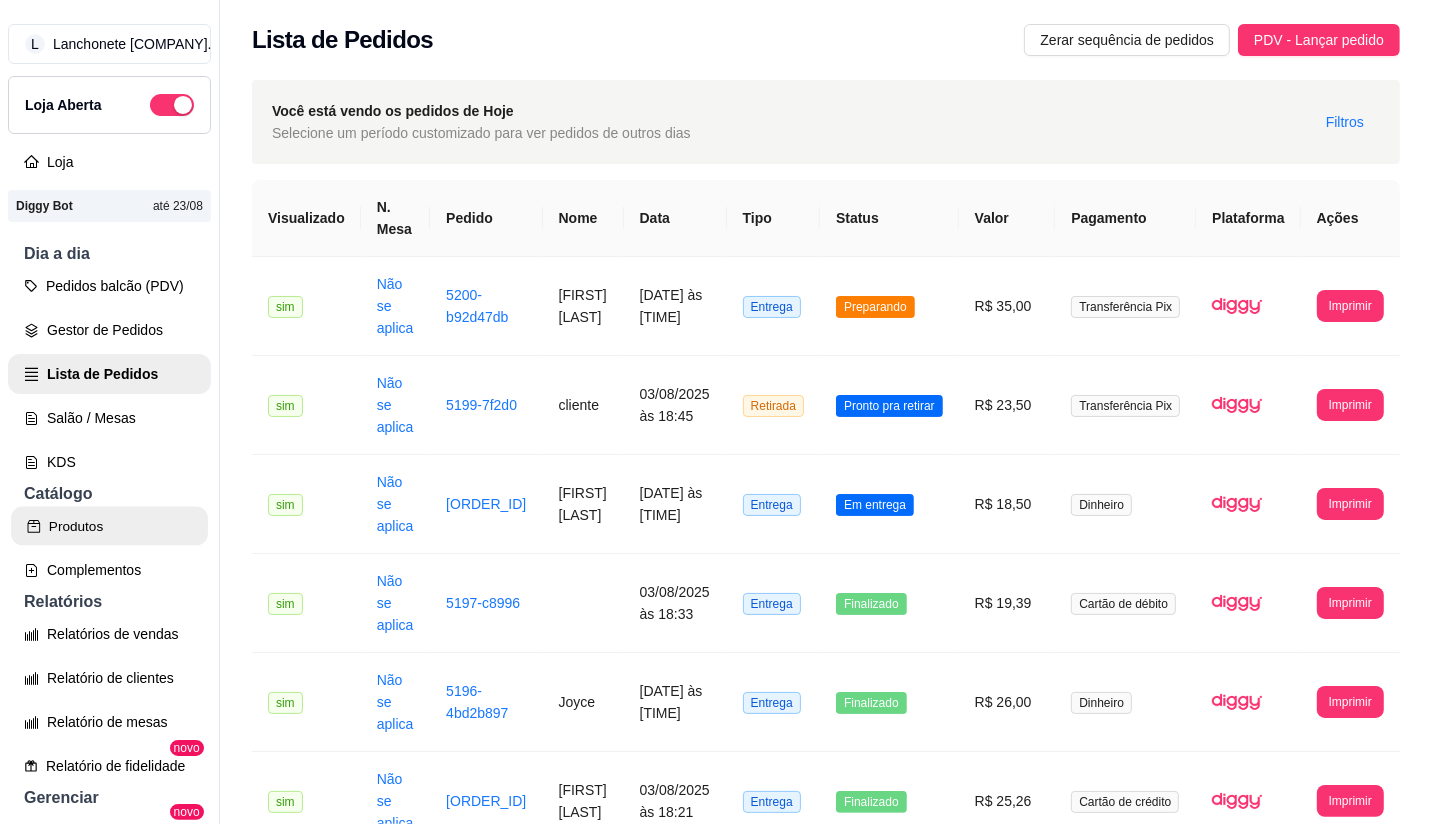 click on "Produtos" at bounding box center [109, 526] 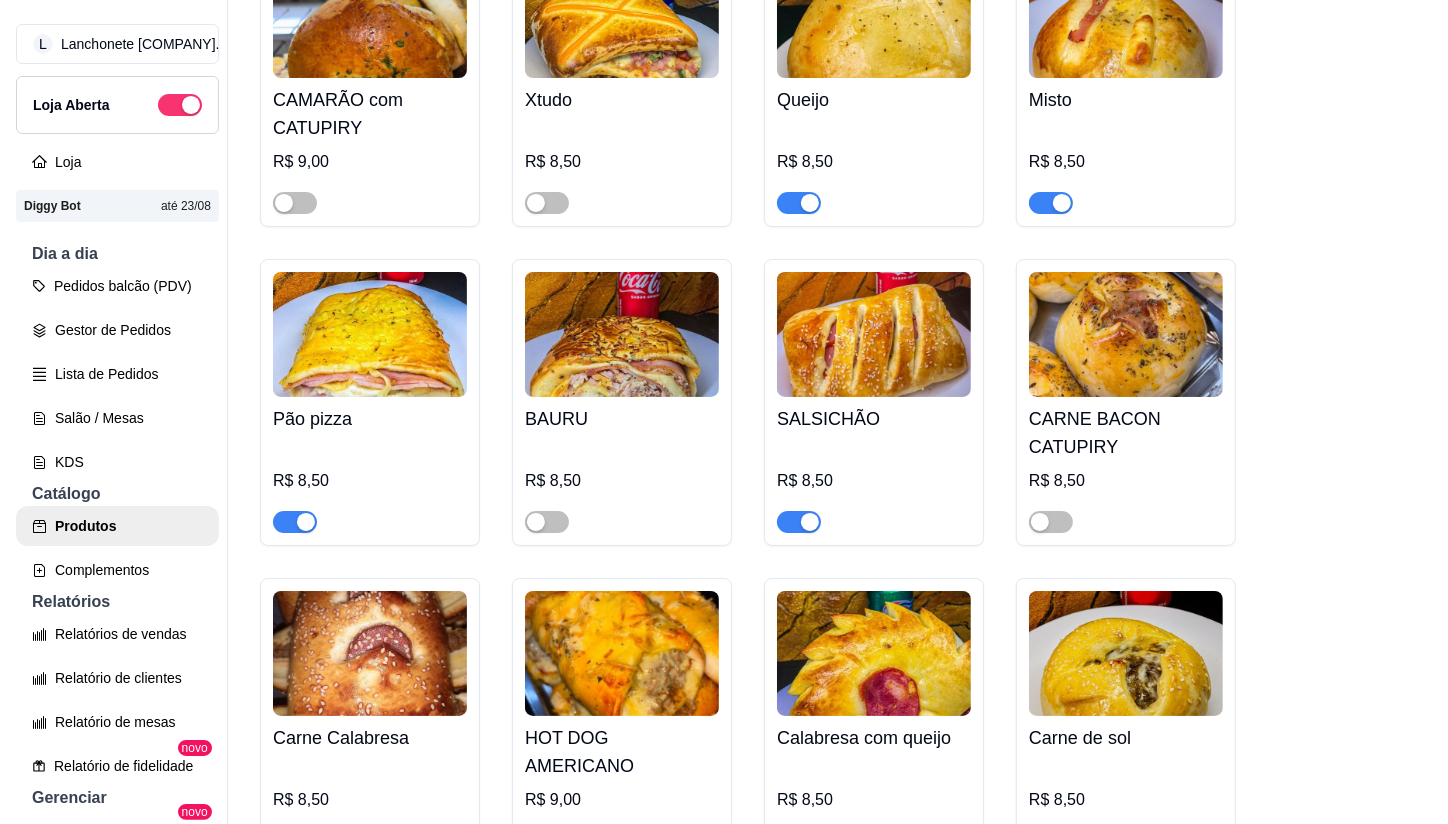 scroll, scrollTop: 0, scrollLeft: 0, axis: both 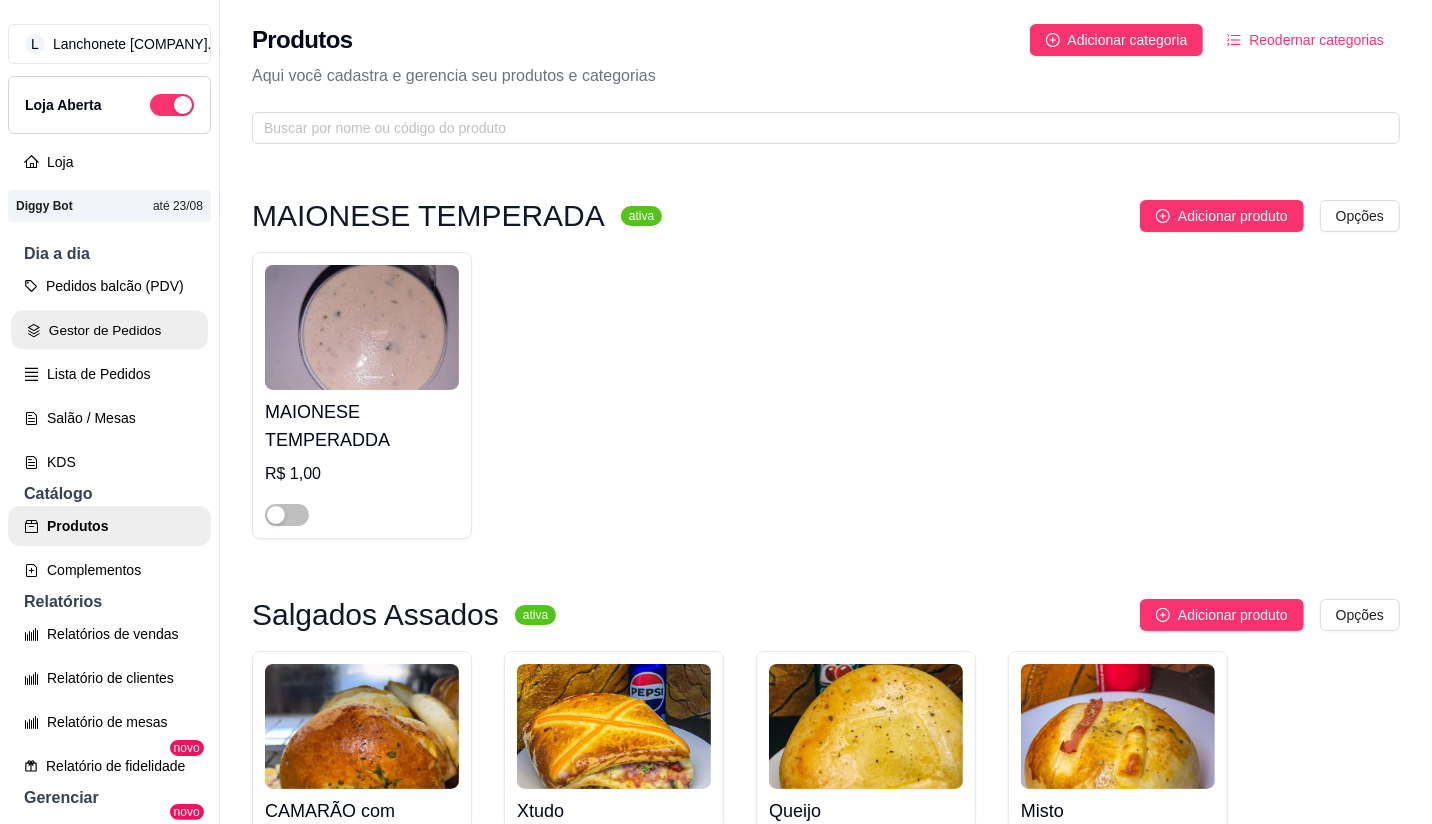 click on "Gestor de Pedidos" at bounding box center (109, 330) 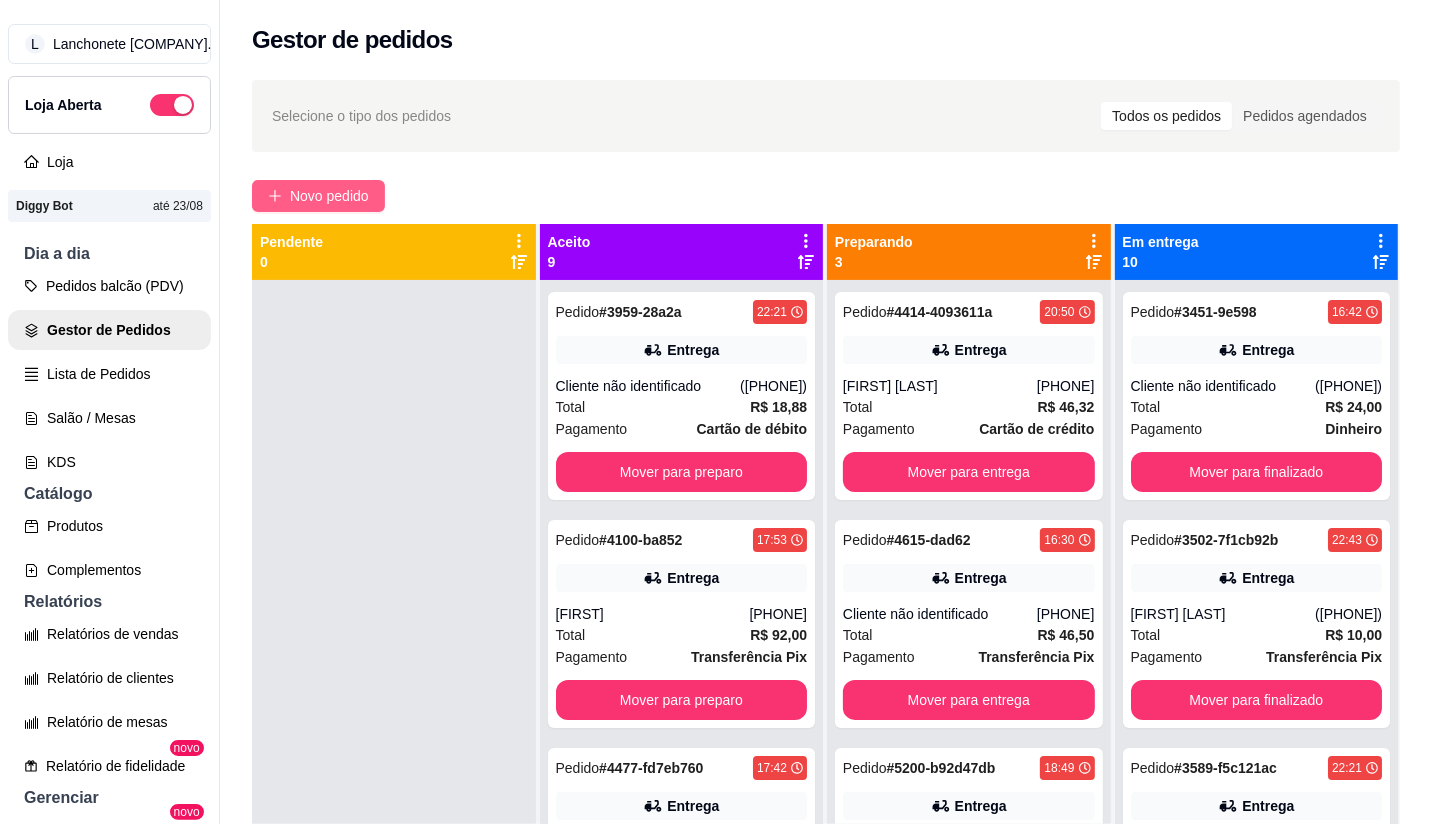 click on "Novo pedido" at bounding box center (318, 196) 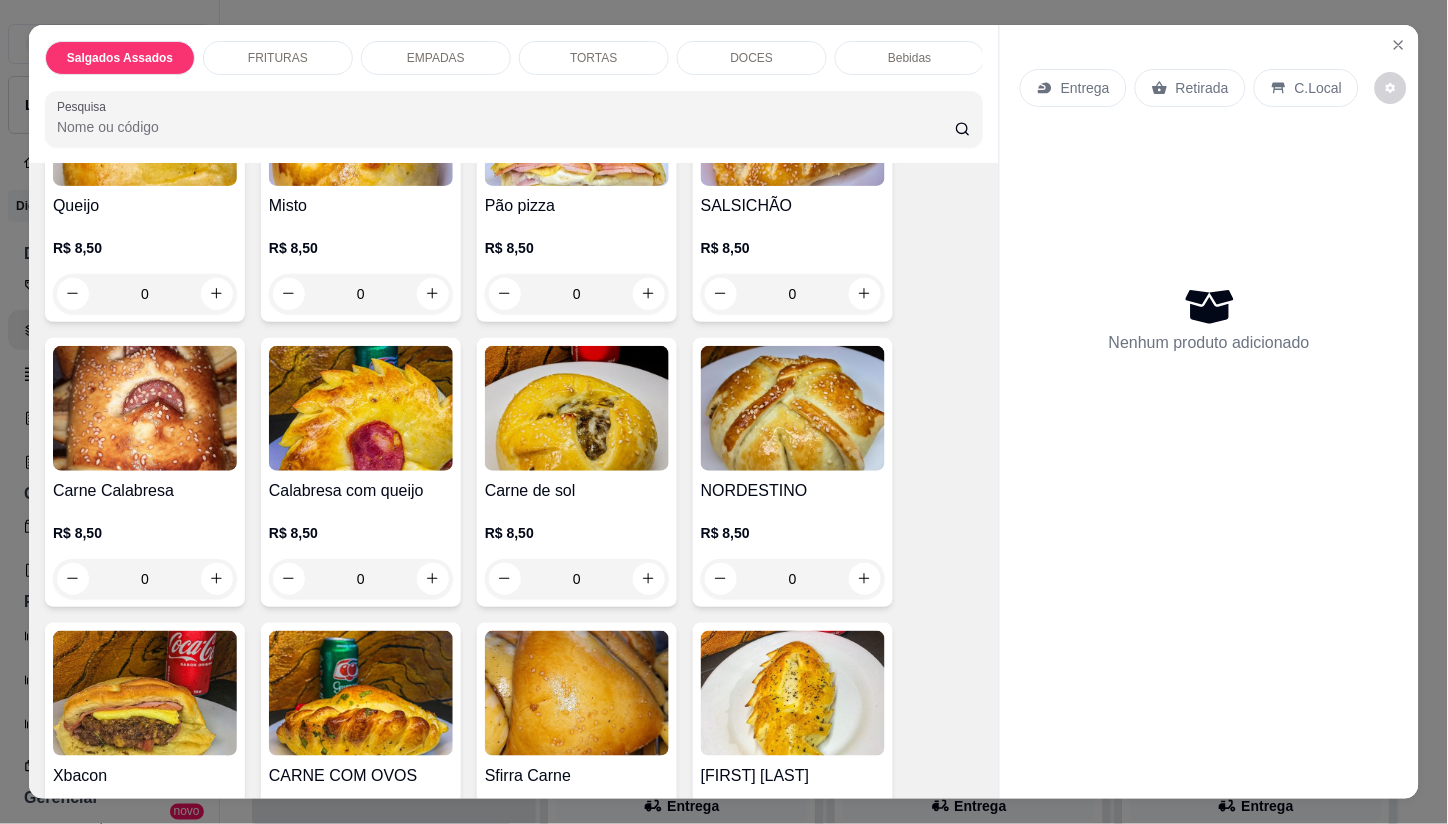 scroll, scrollTop: 32, scrollLeft: 0, axis: vertical 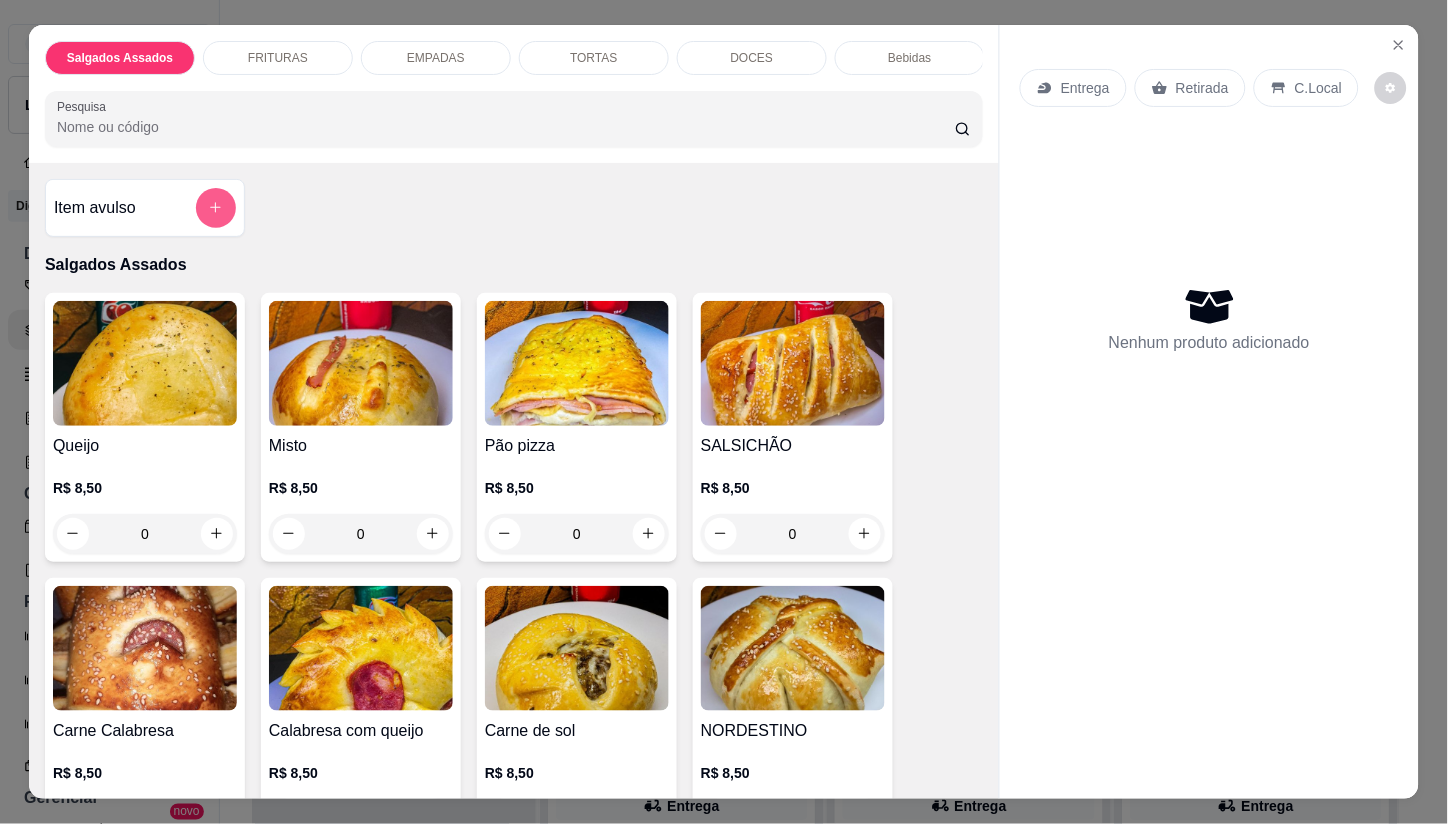 click at bounding box center [216, 208] 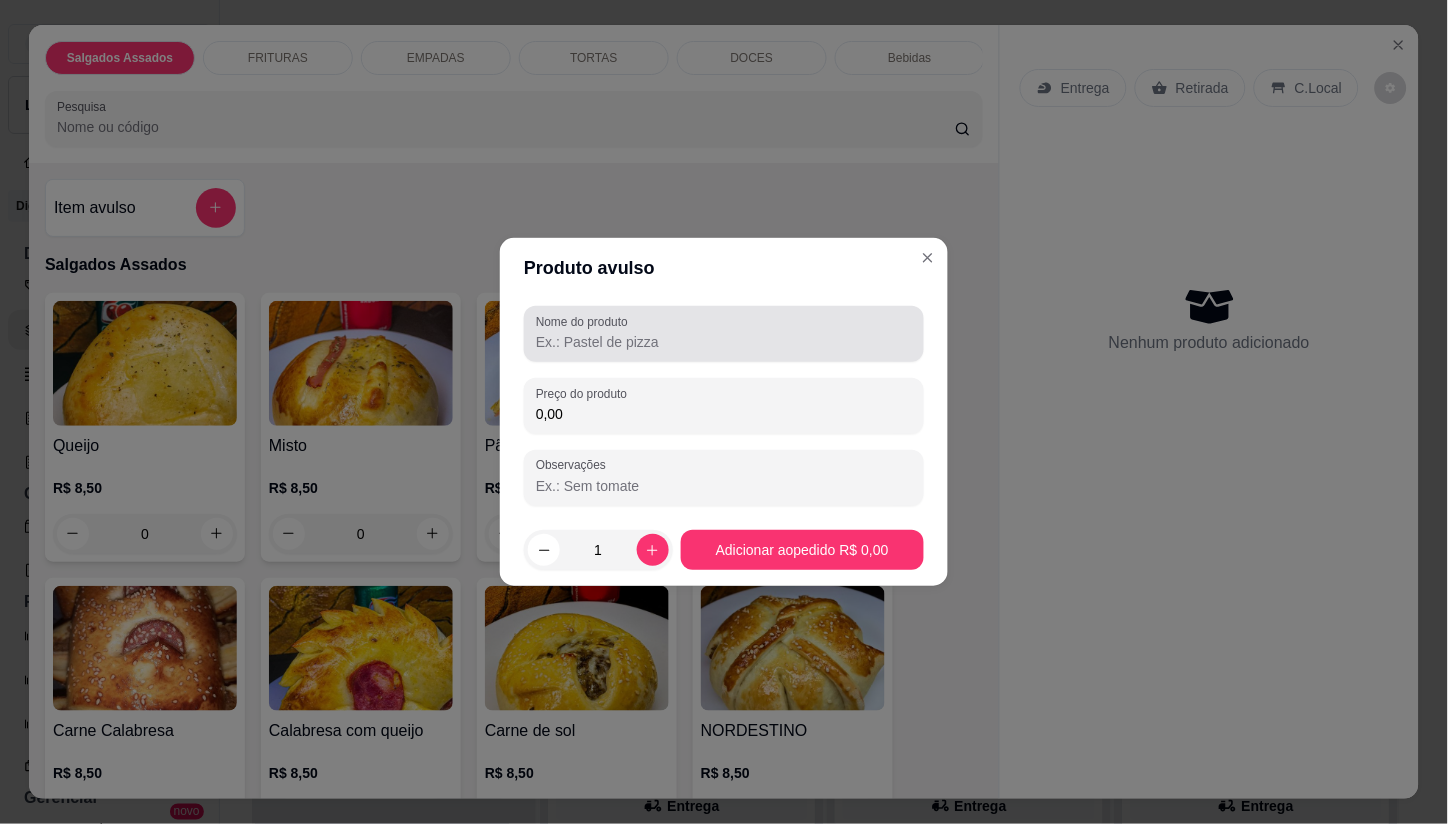 click on "Nome do produto" at bounding box center (724, 342) 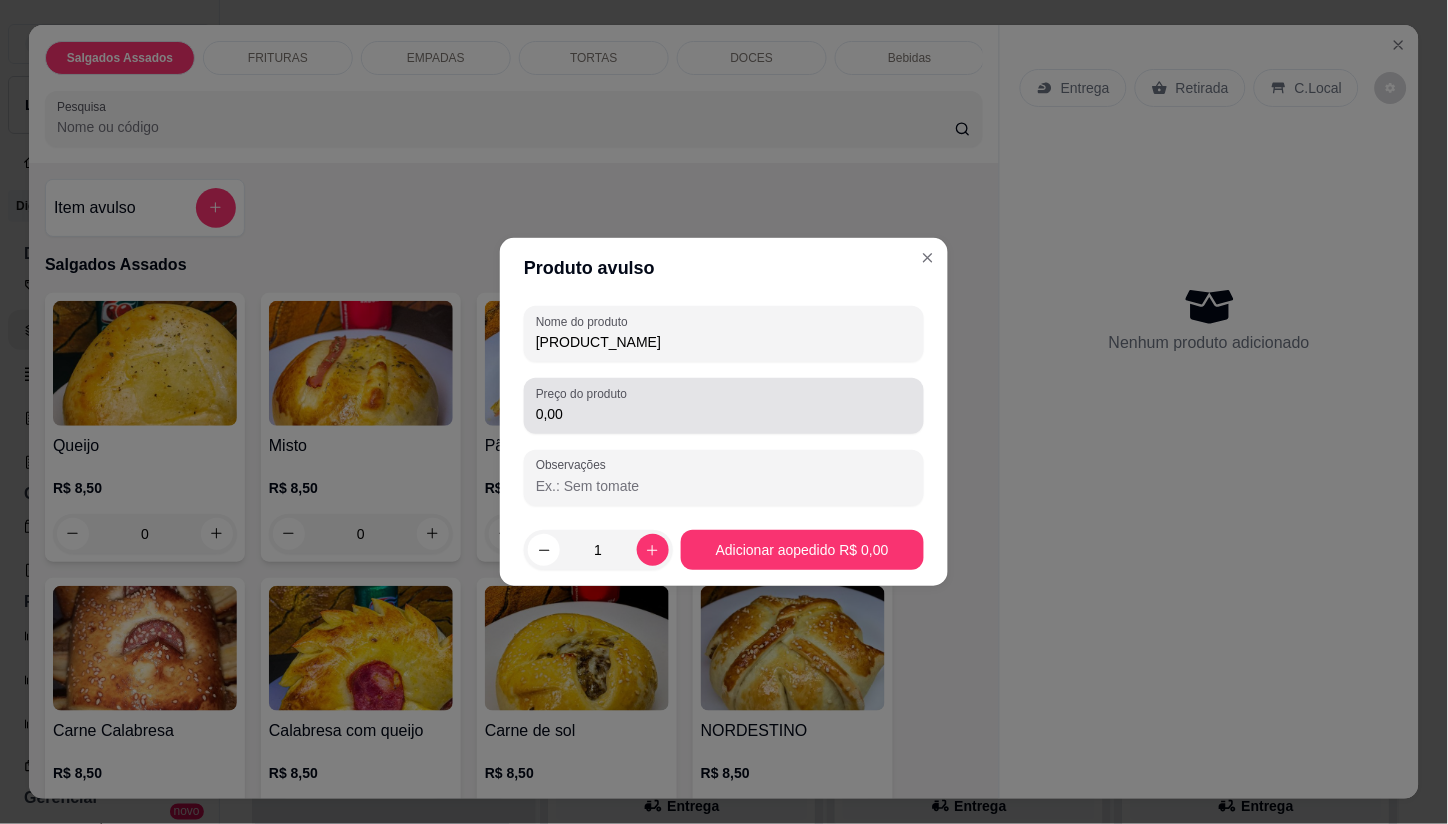 type on "[PRODUCT_NAME]" 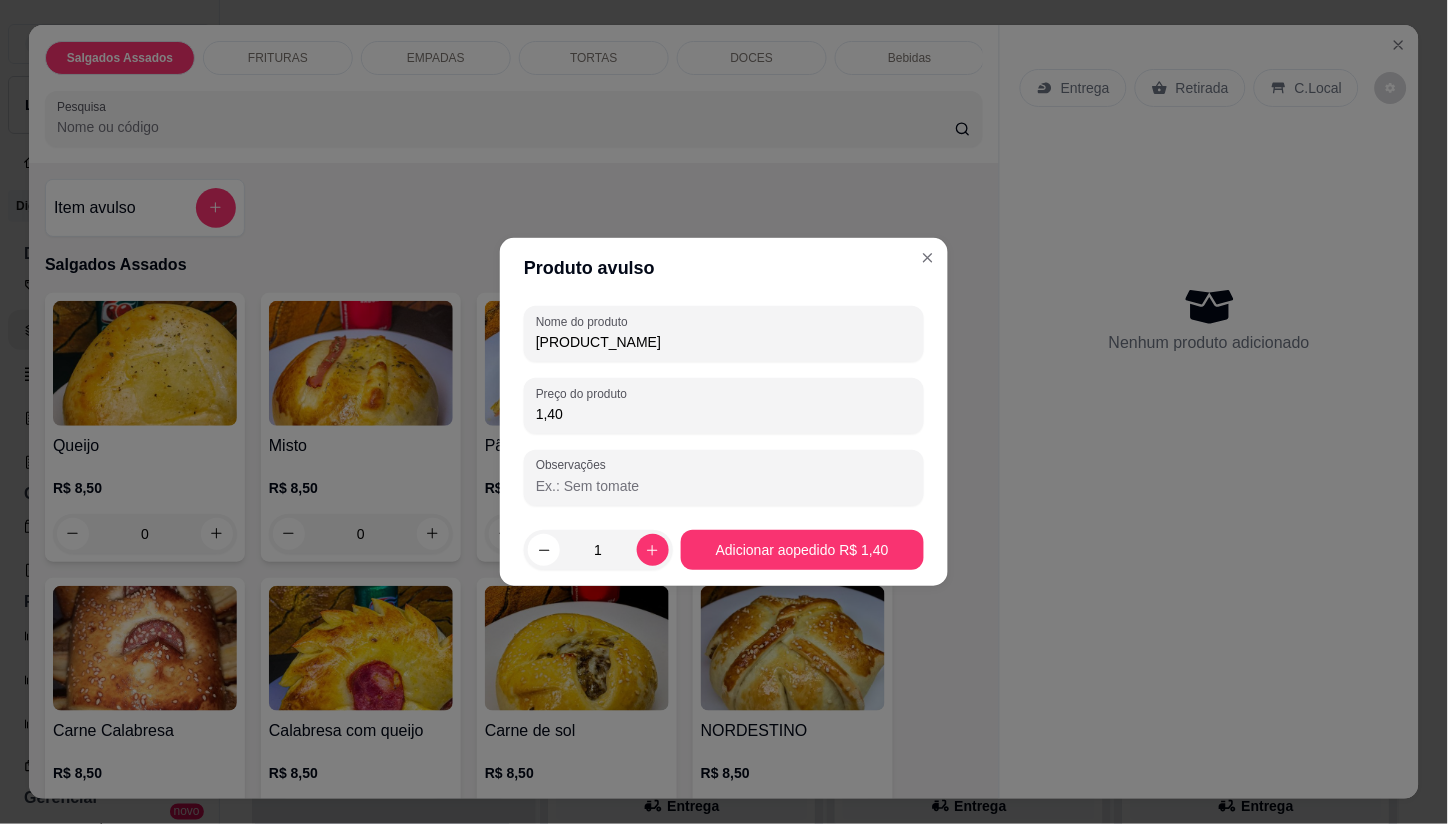 type on "14,00" 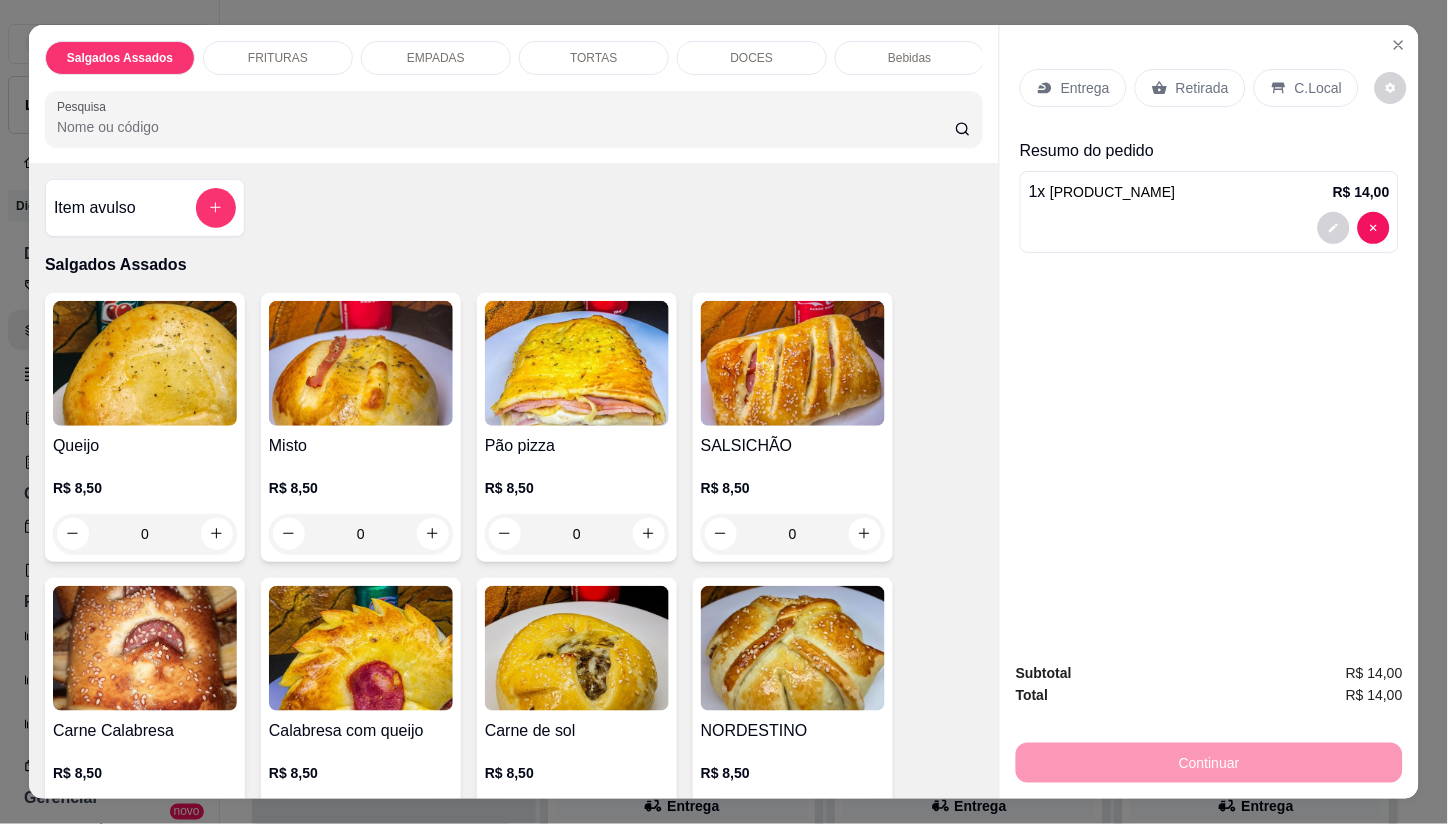 click on "Entrega" at bounding box center [1085, 88] 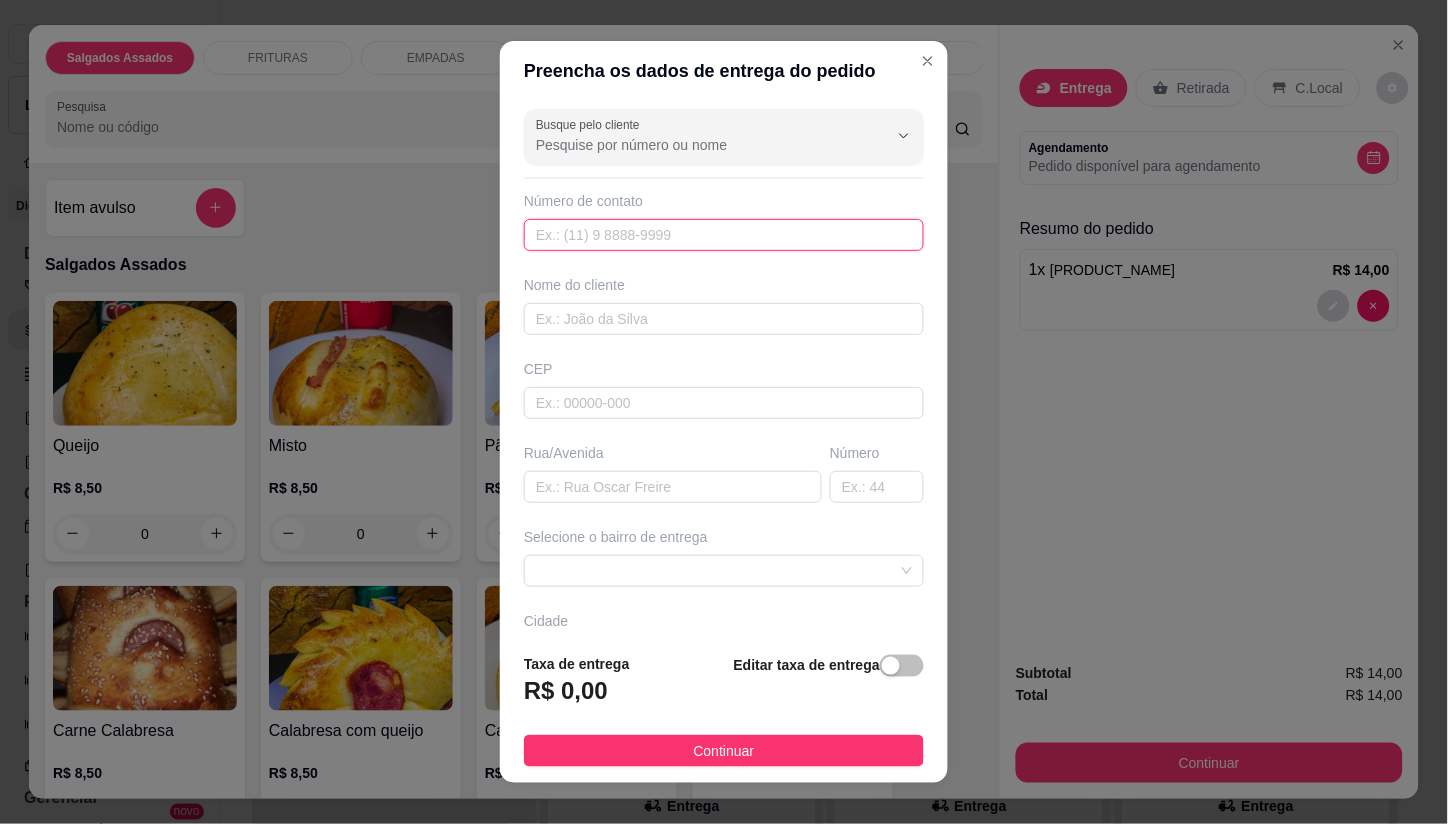click at bounding box center [724, 235] 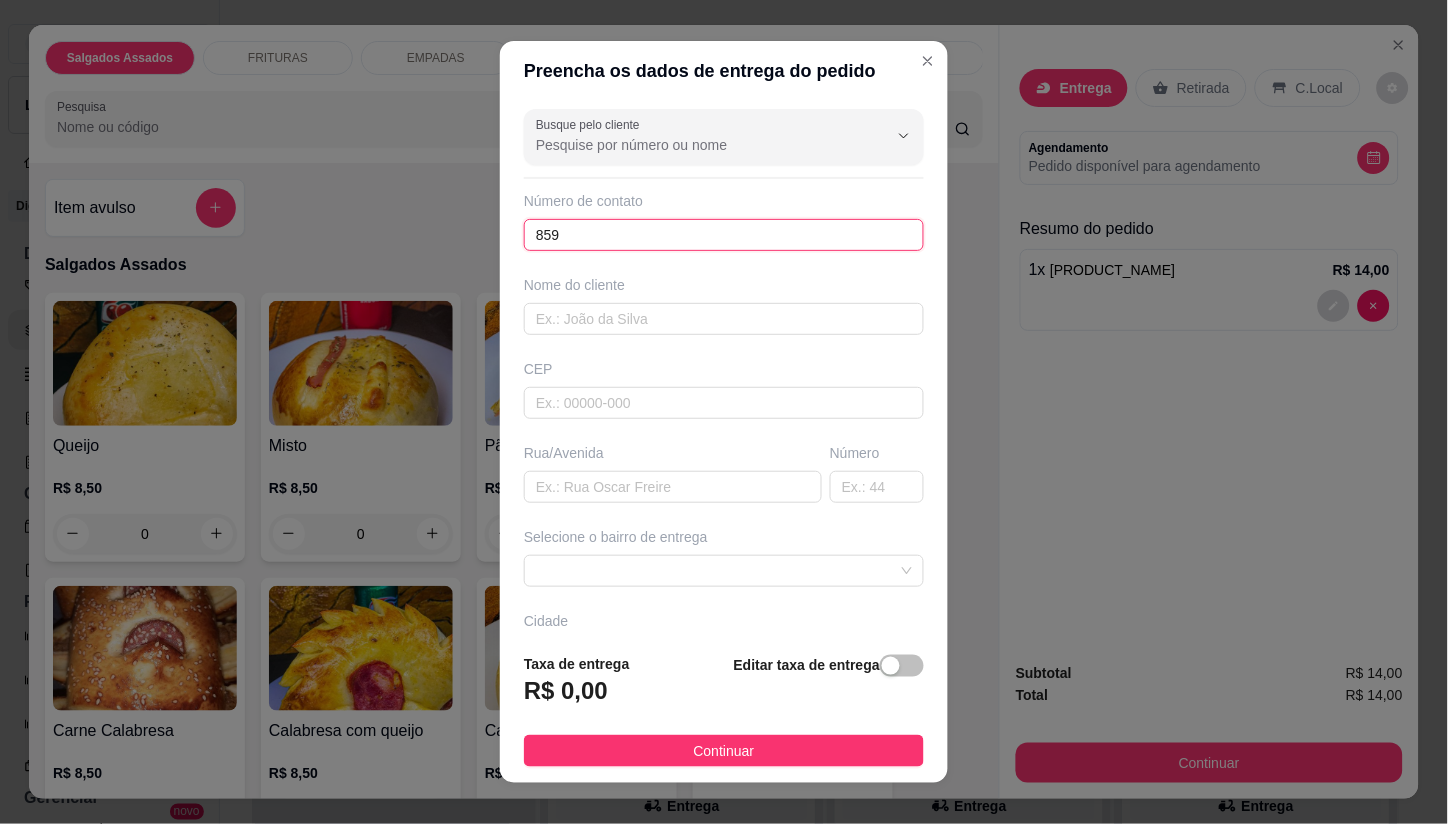 type on "859" 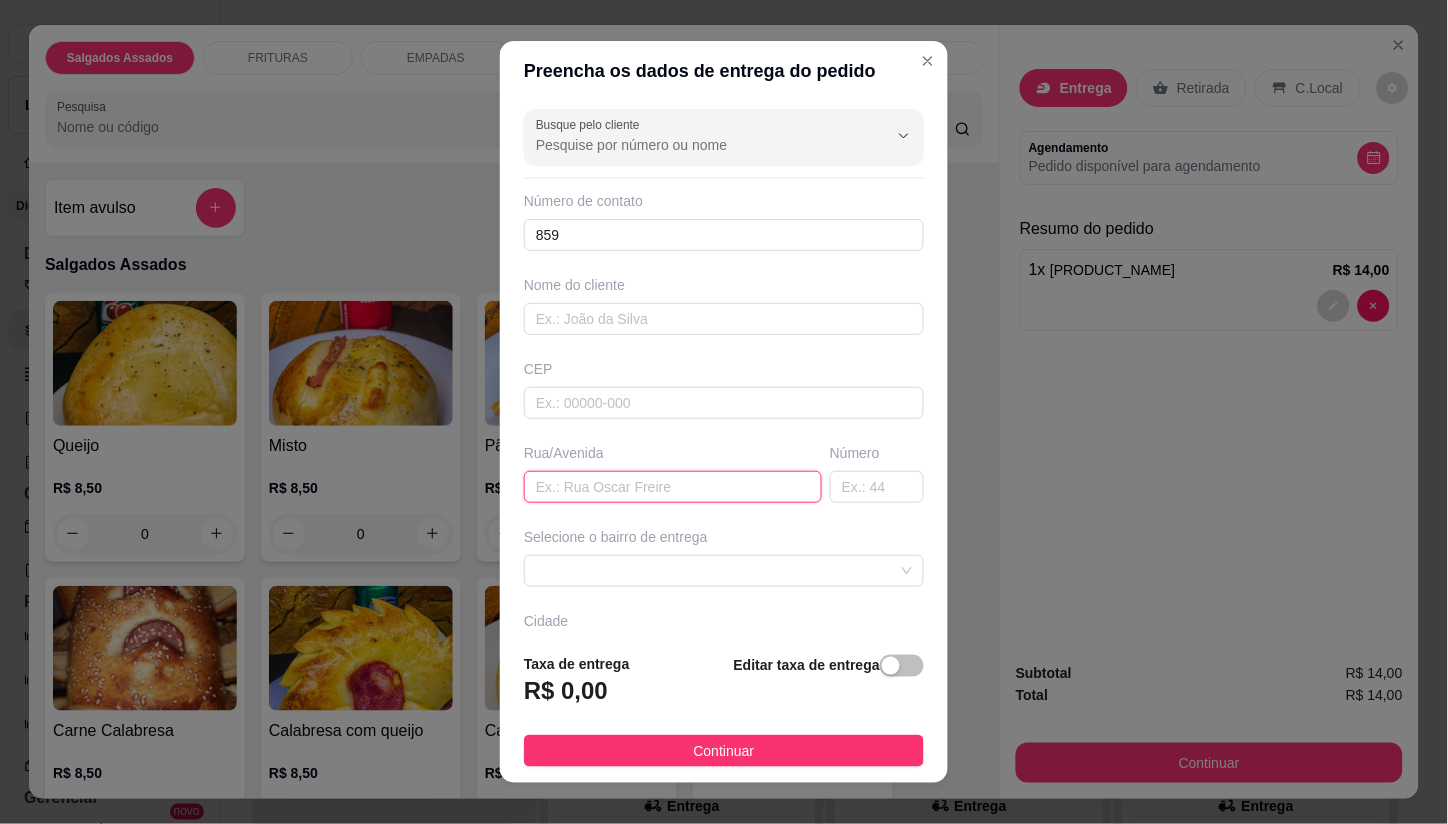 click at bounding box center [673, 487] 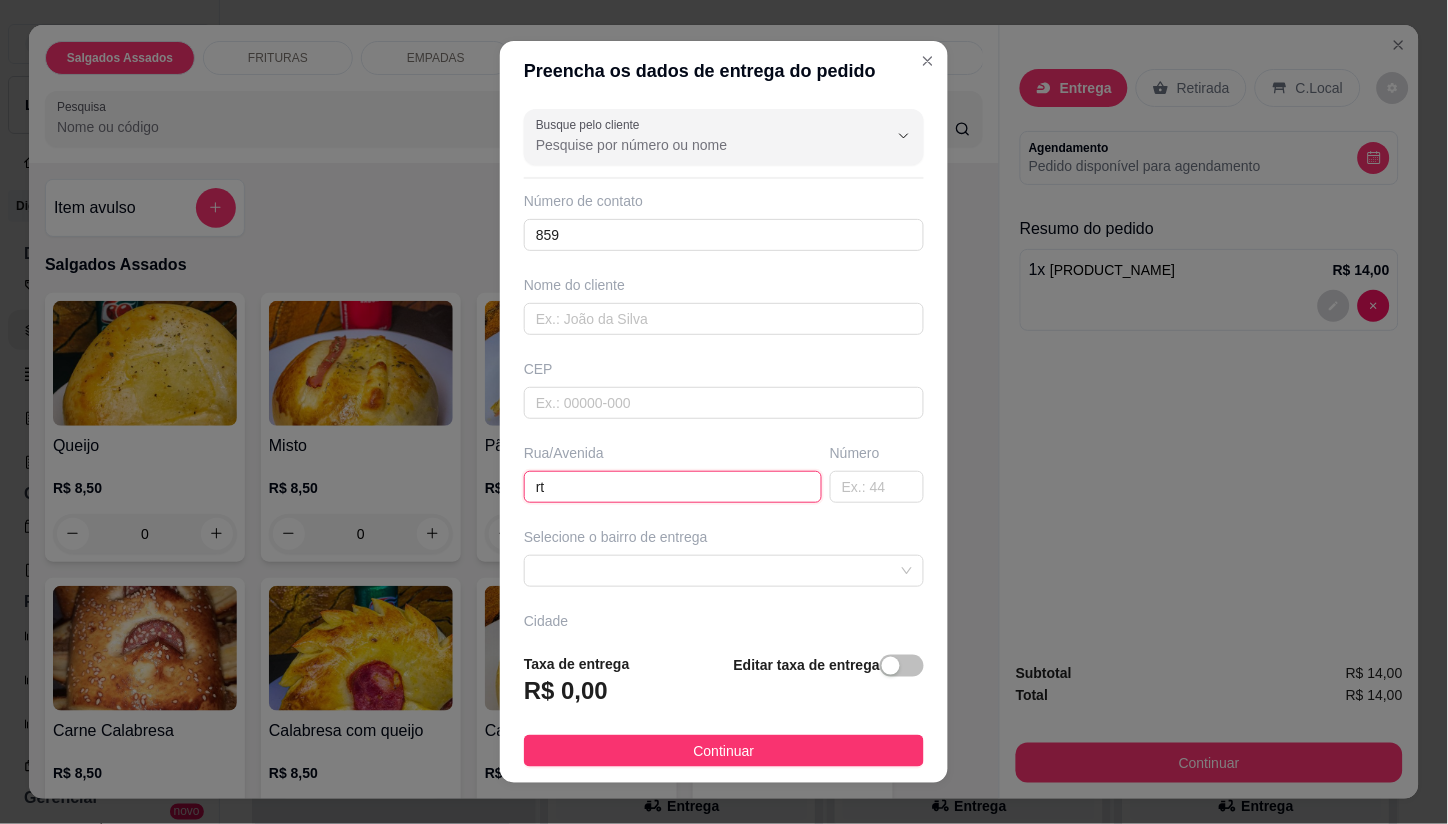 type on "r" 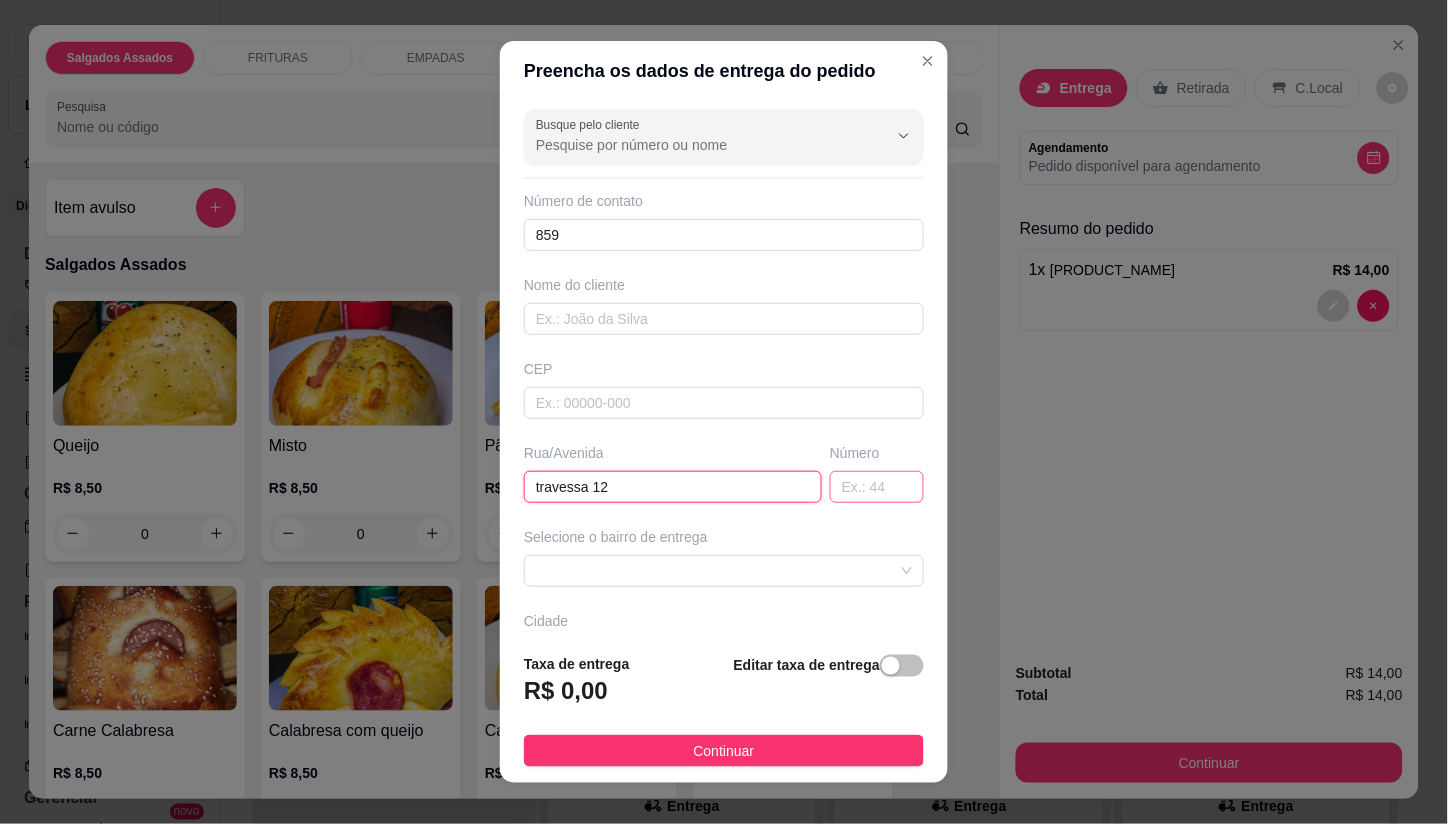 type on "travessa 12" 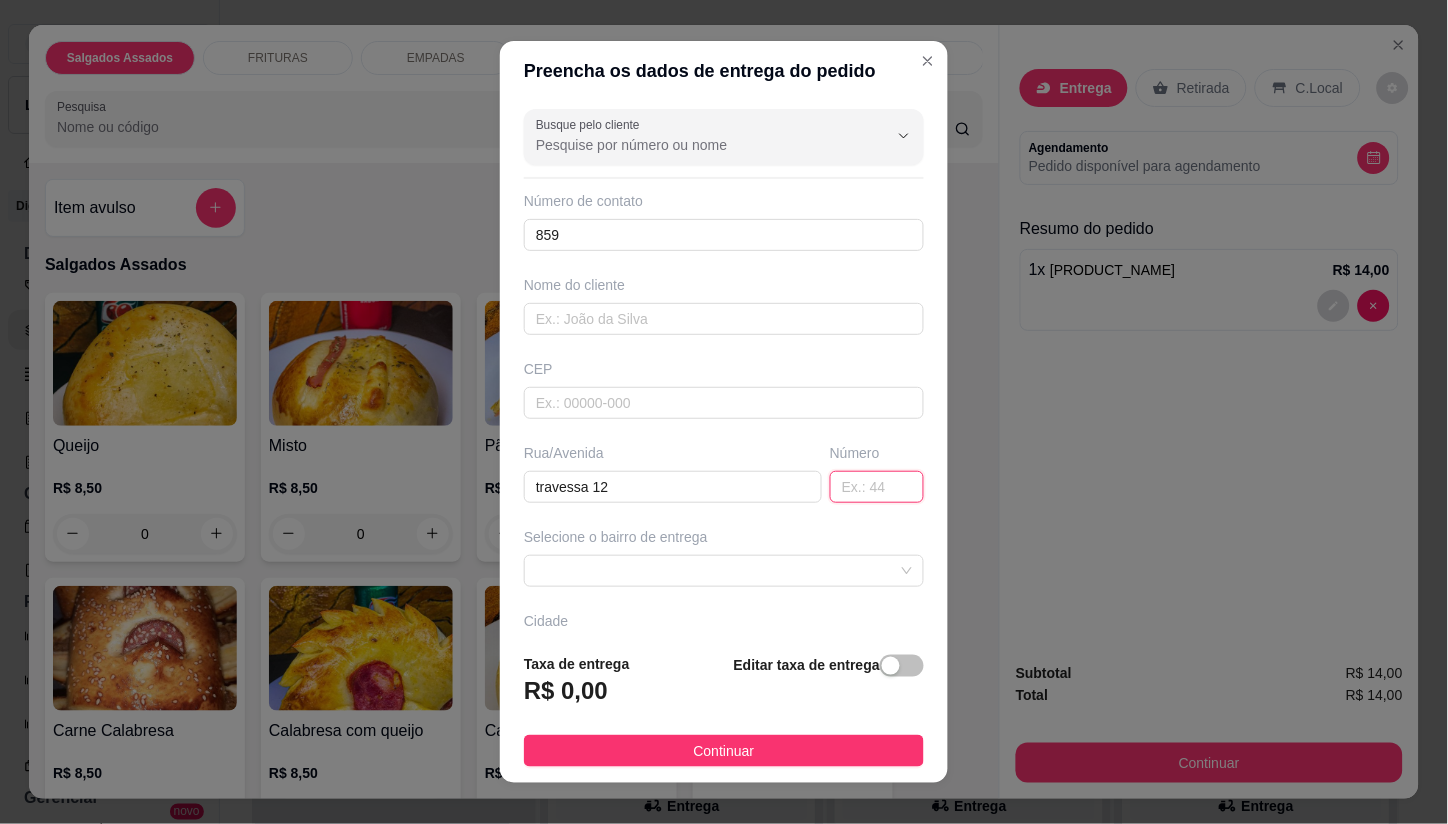 click at bounding box center [877, 487] 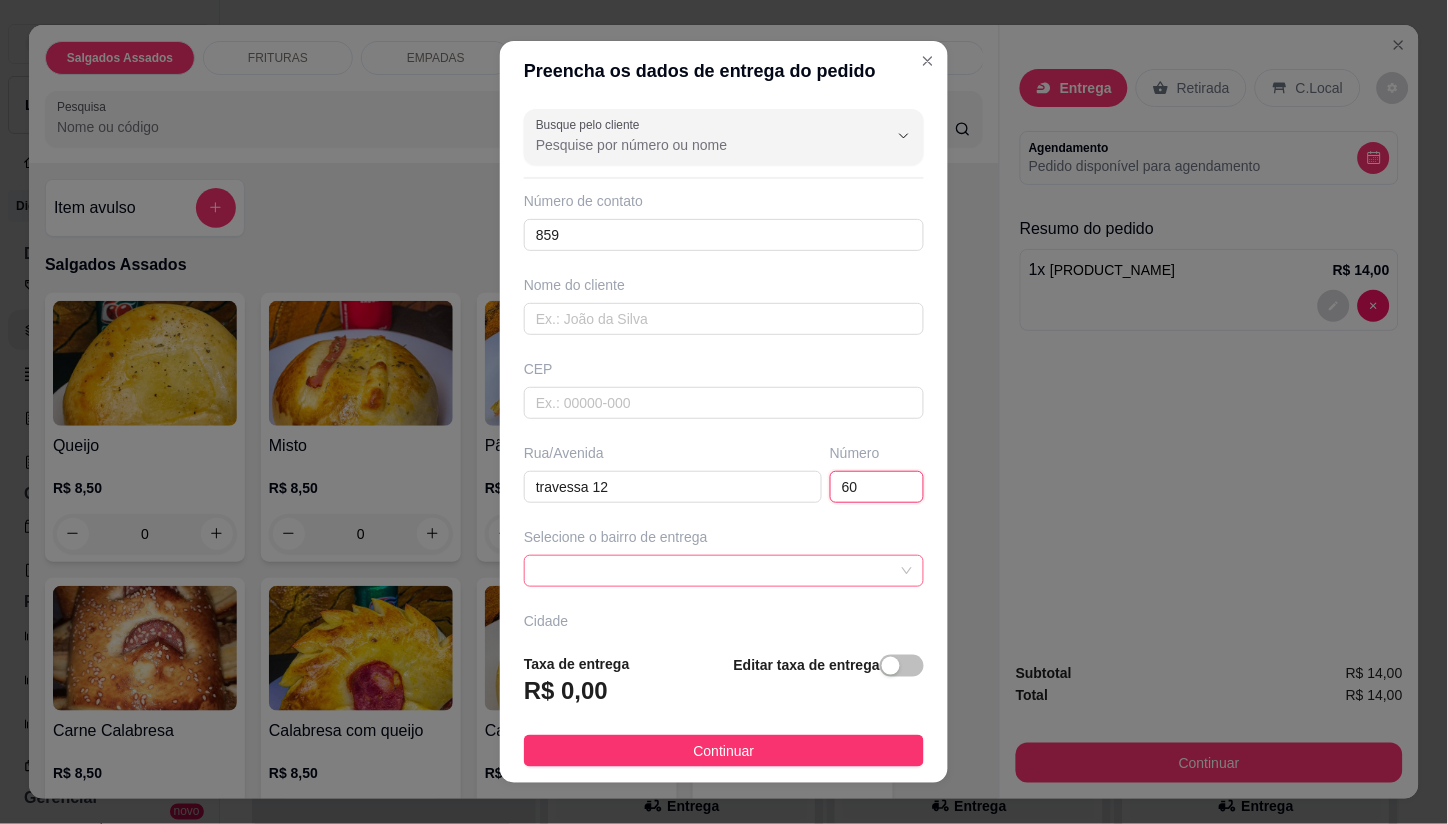 click at bounding box center [724, 571] 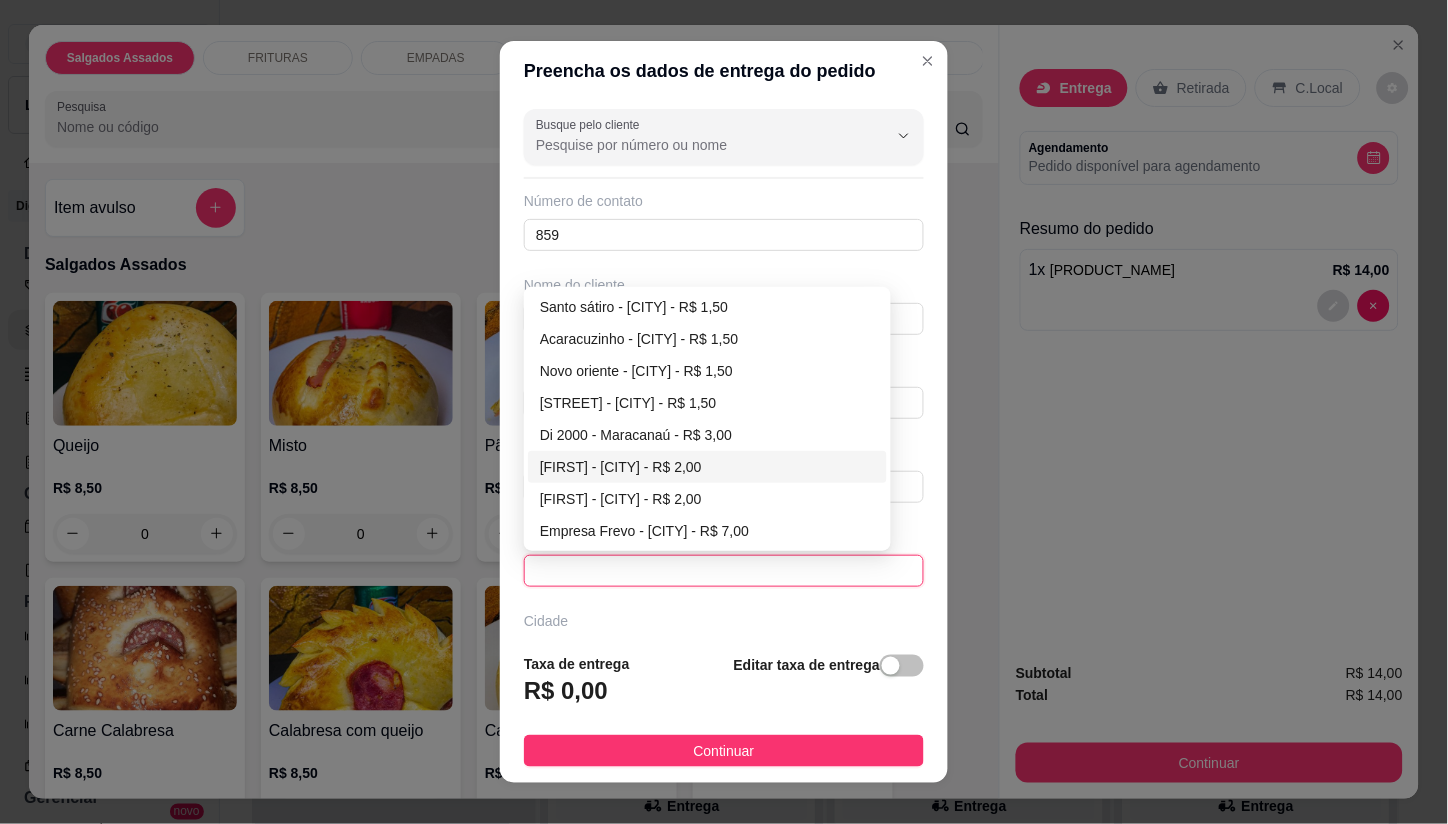 click on "[FIRST]  - [CITY]  -  R$ 2,00" at bounding box center (707, 467) 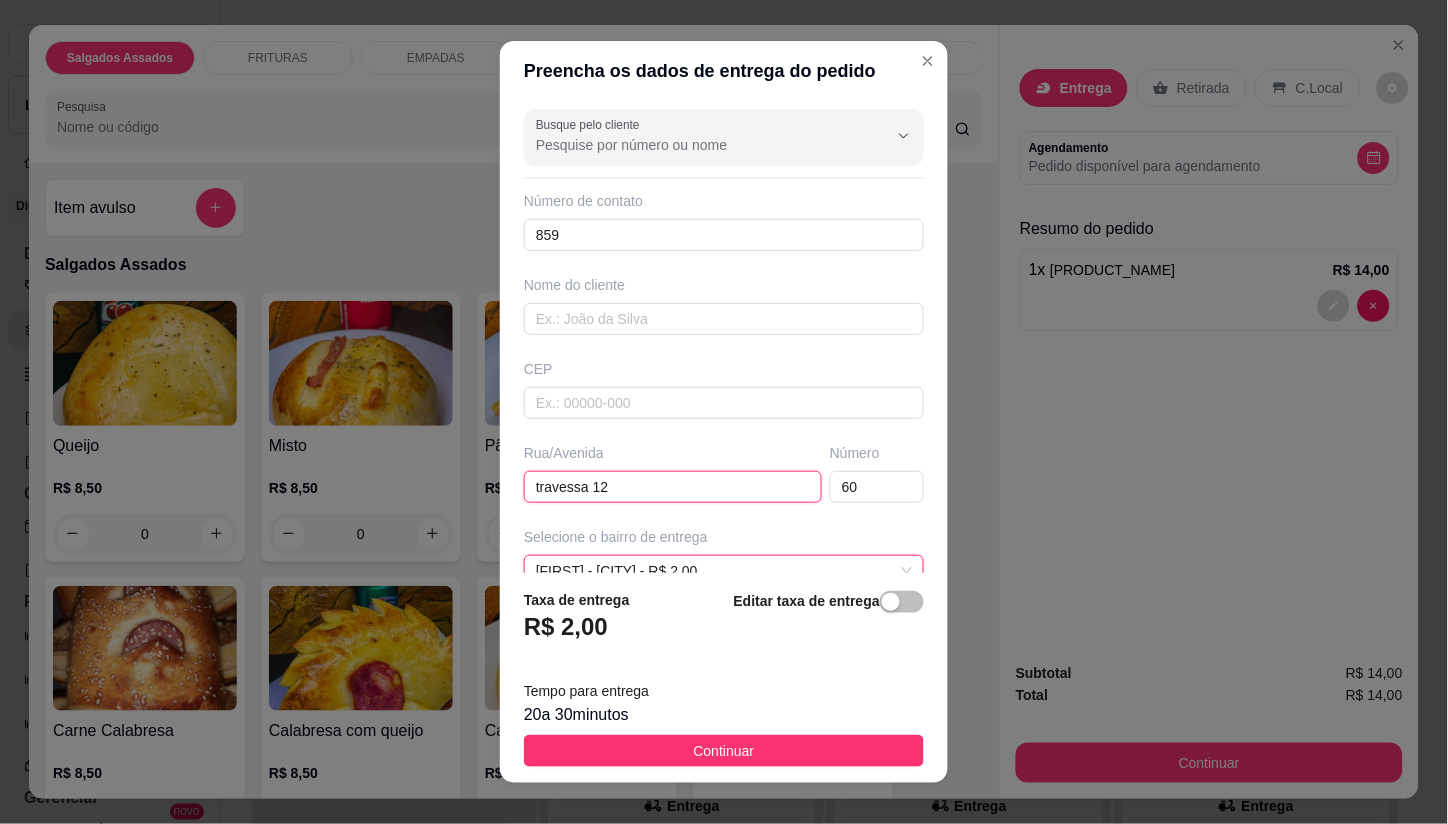 click on "travessa 12" at bounding box center (673, 487) 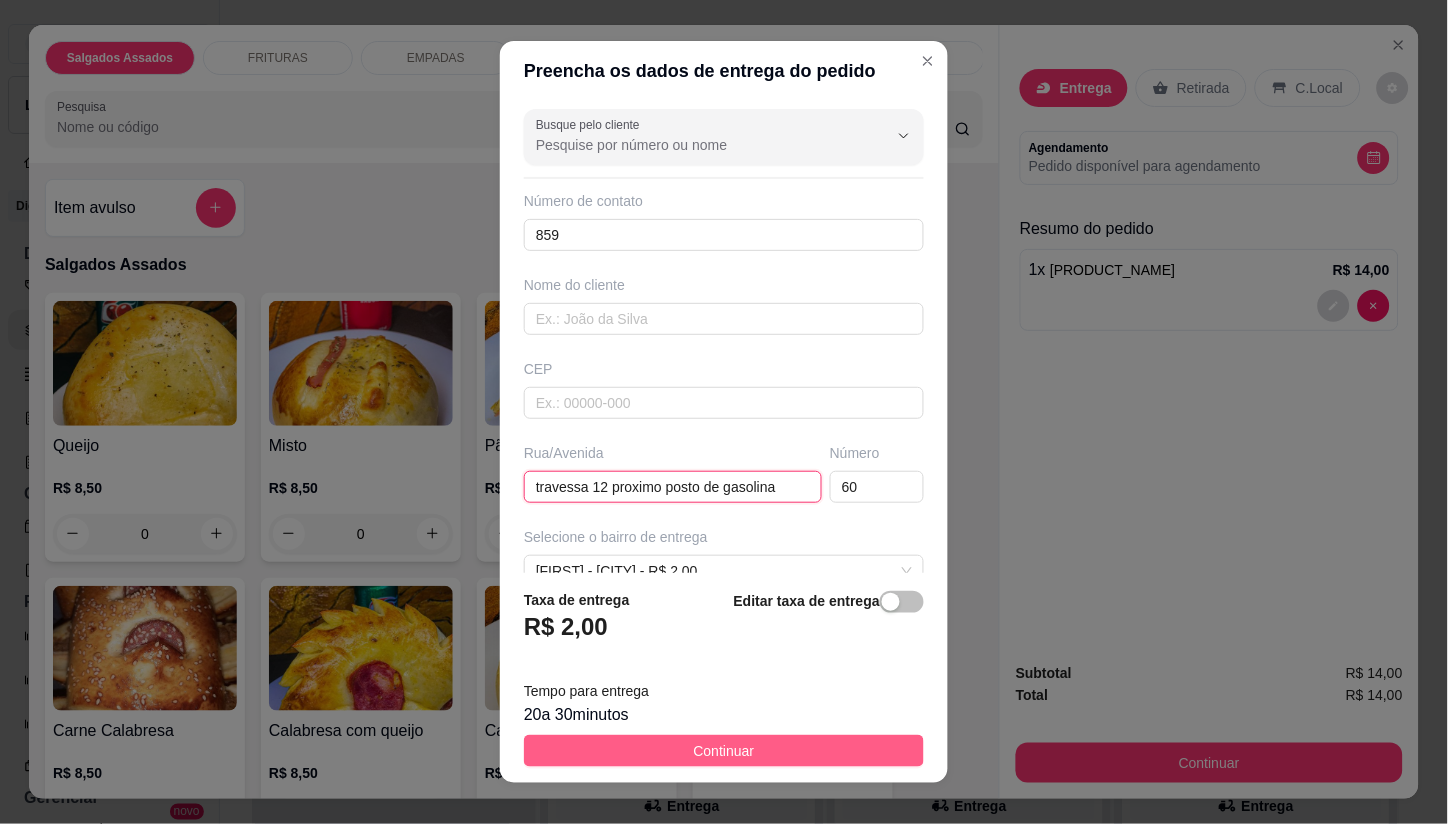 type on "travessa 12 proximo posto de gasolina" 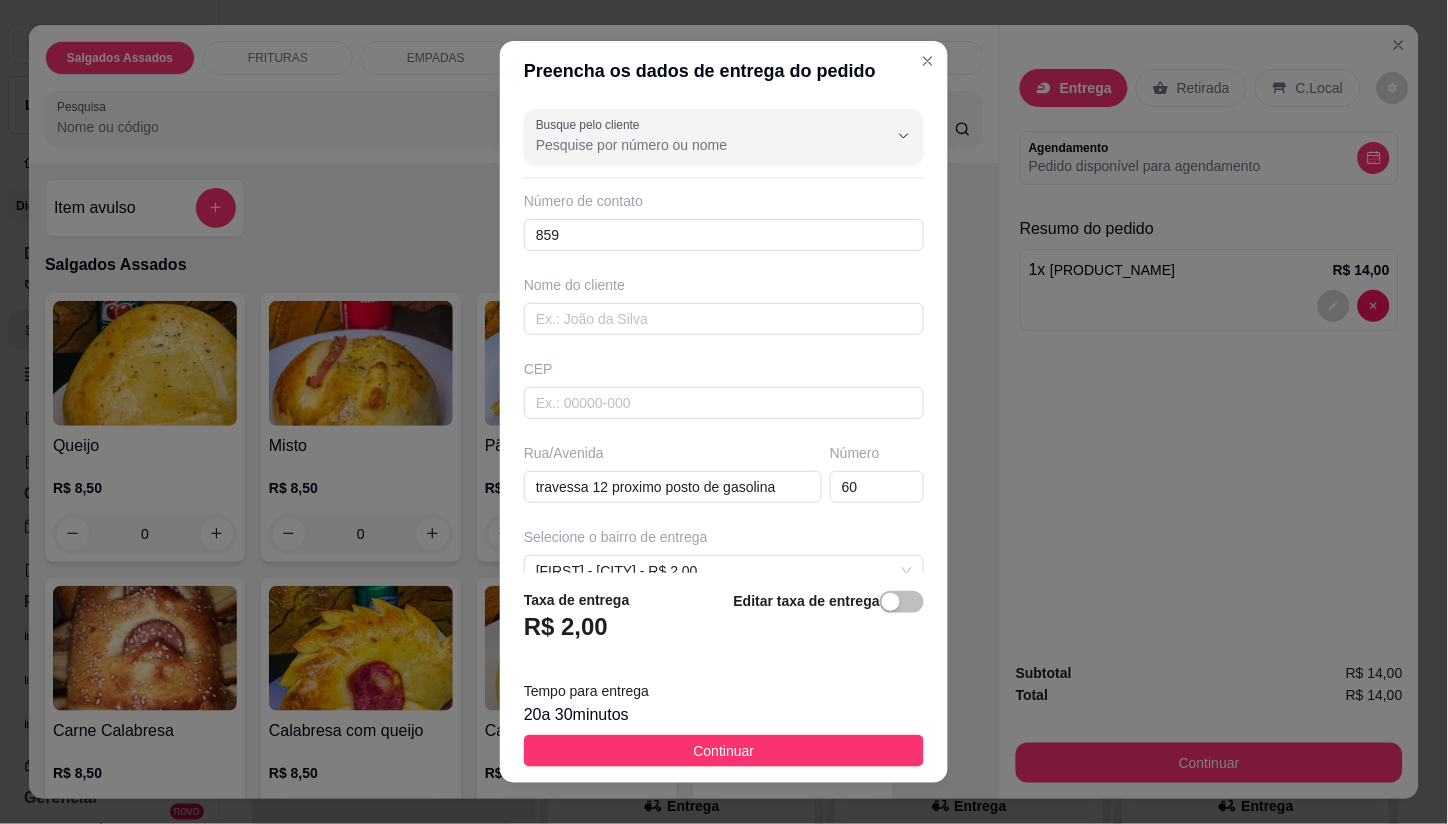 click on "Continuar" at bounding box center (724, 751) 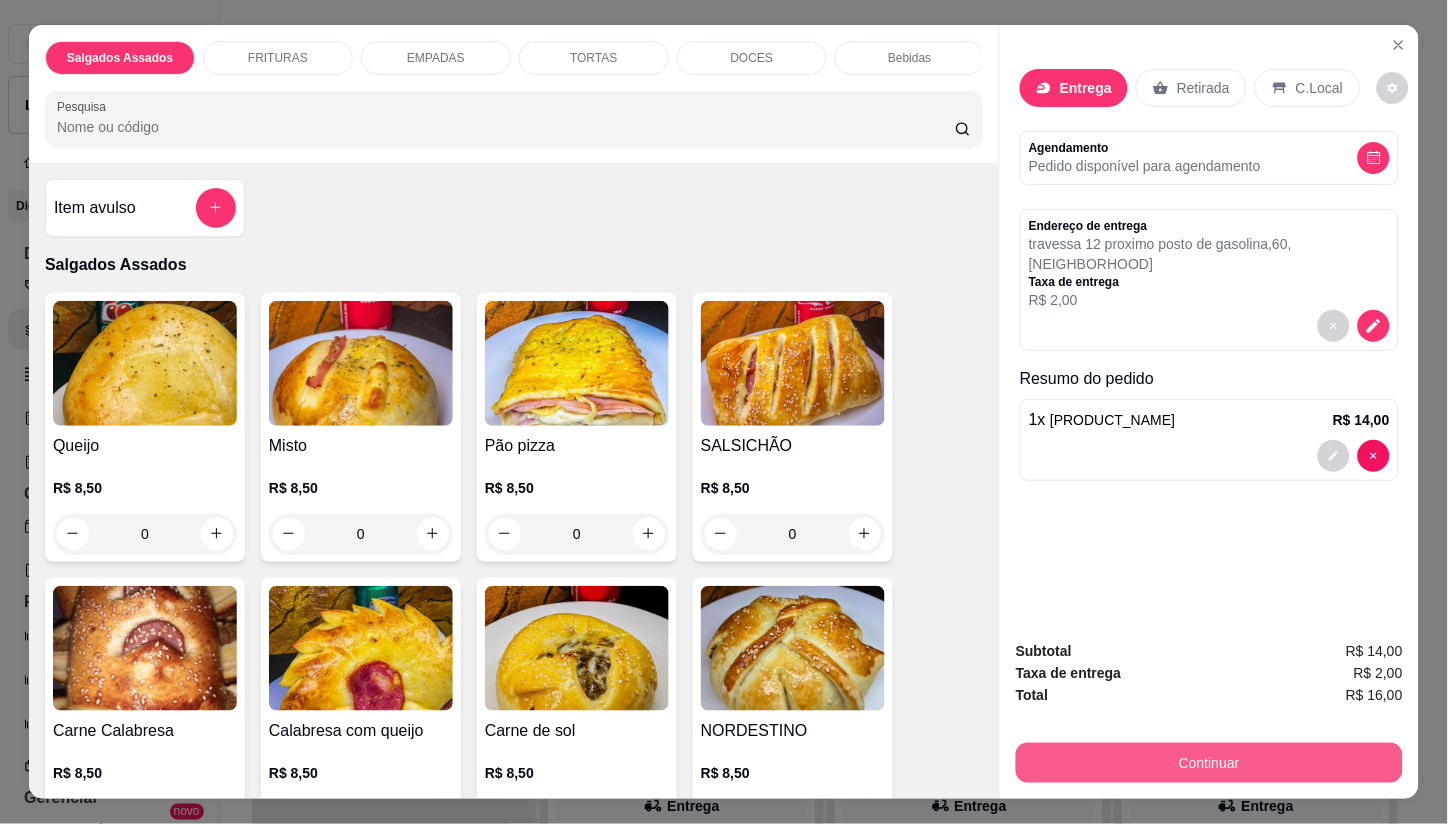 click on "Continuar" at bounding box center [1209, 763] 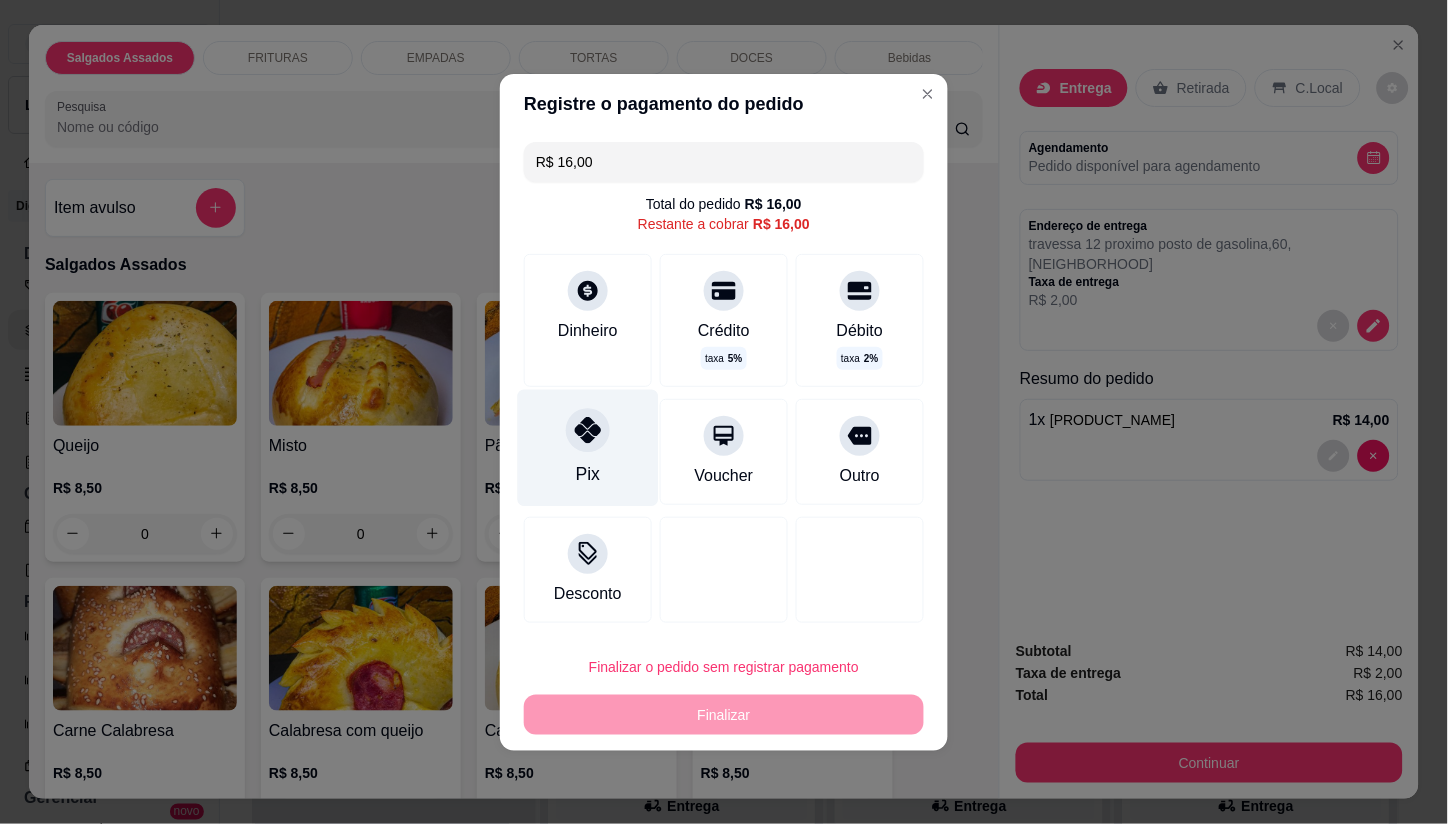 click on "Pix" at bounding box center [588, 447] 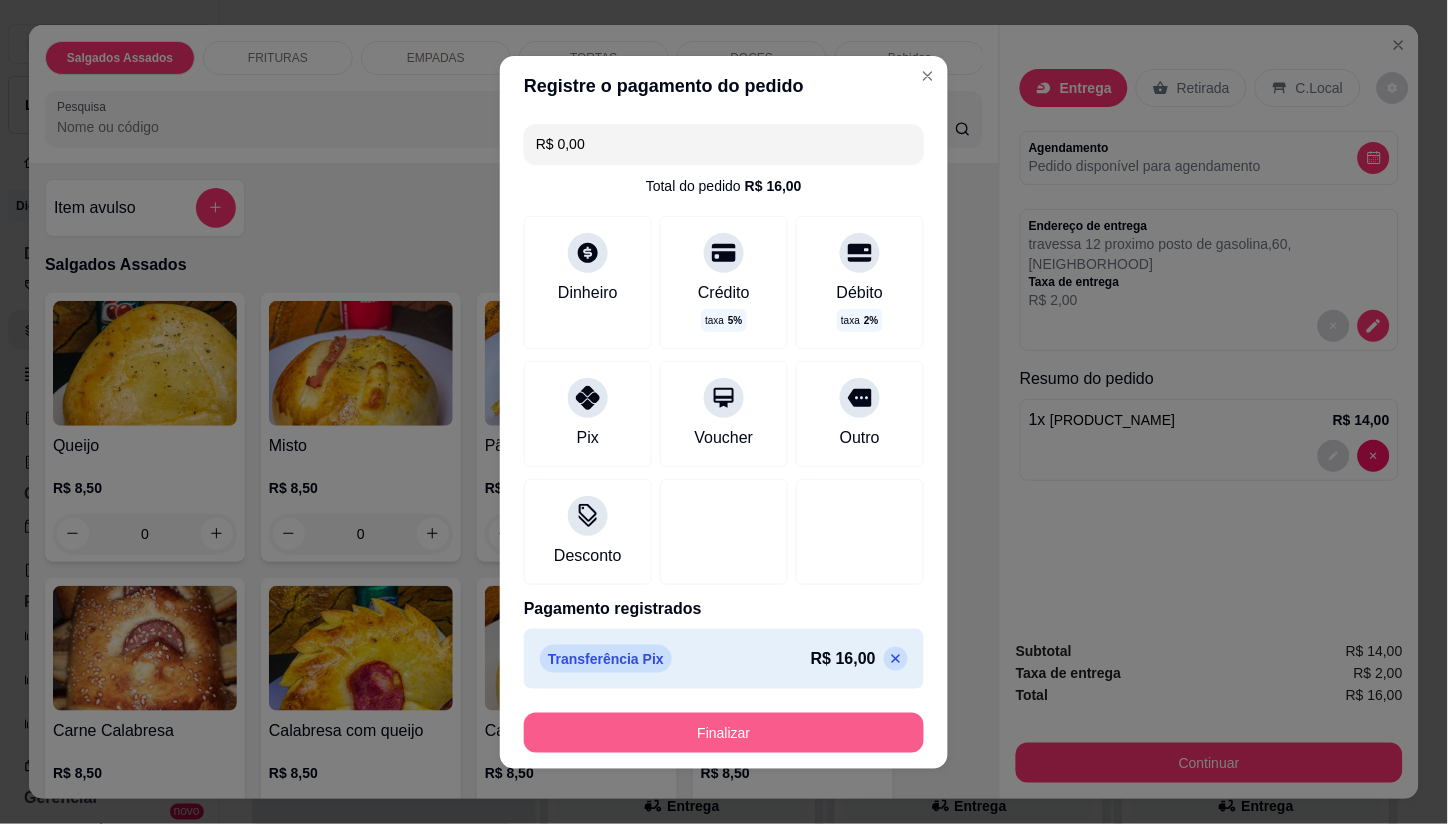 click on "Finalizar" at bounding box center [724, 733] 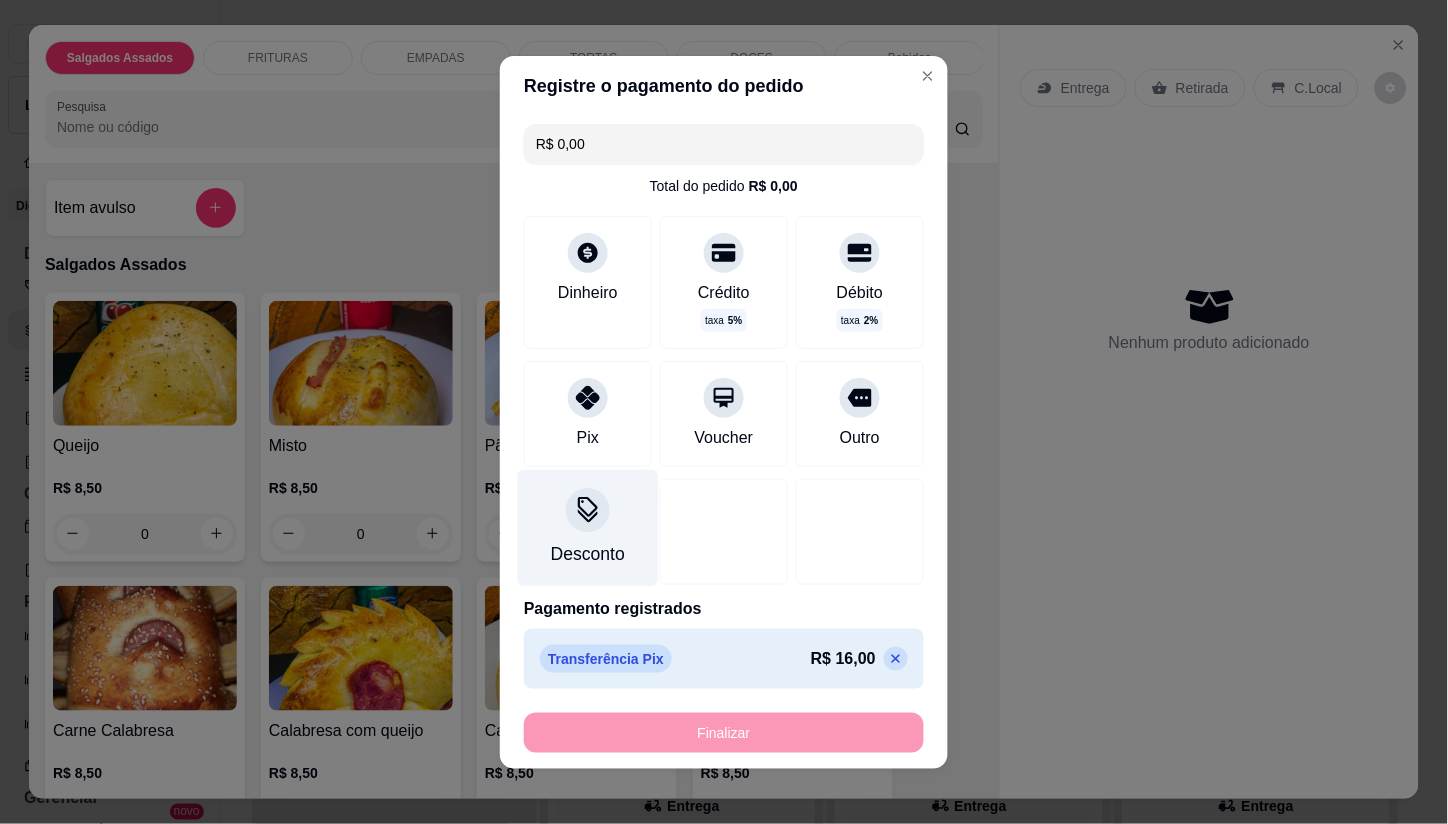 type on "-R$ 16,00" 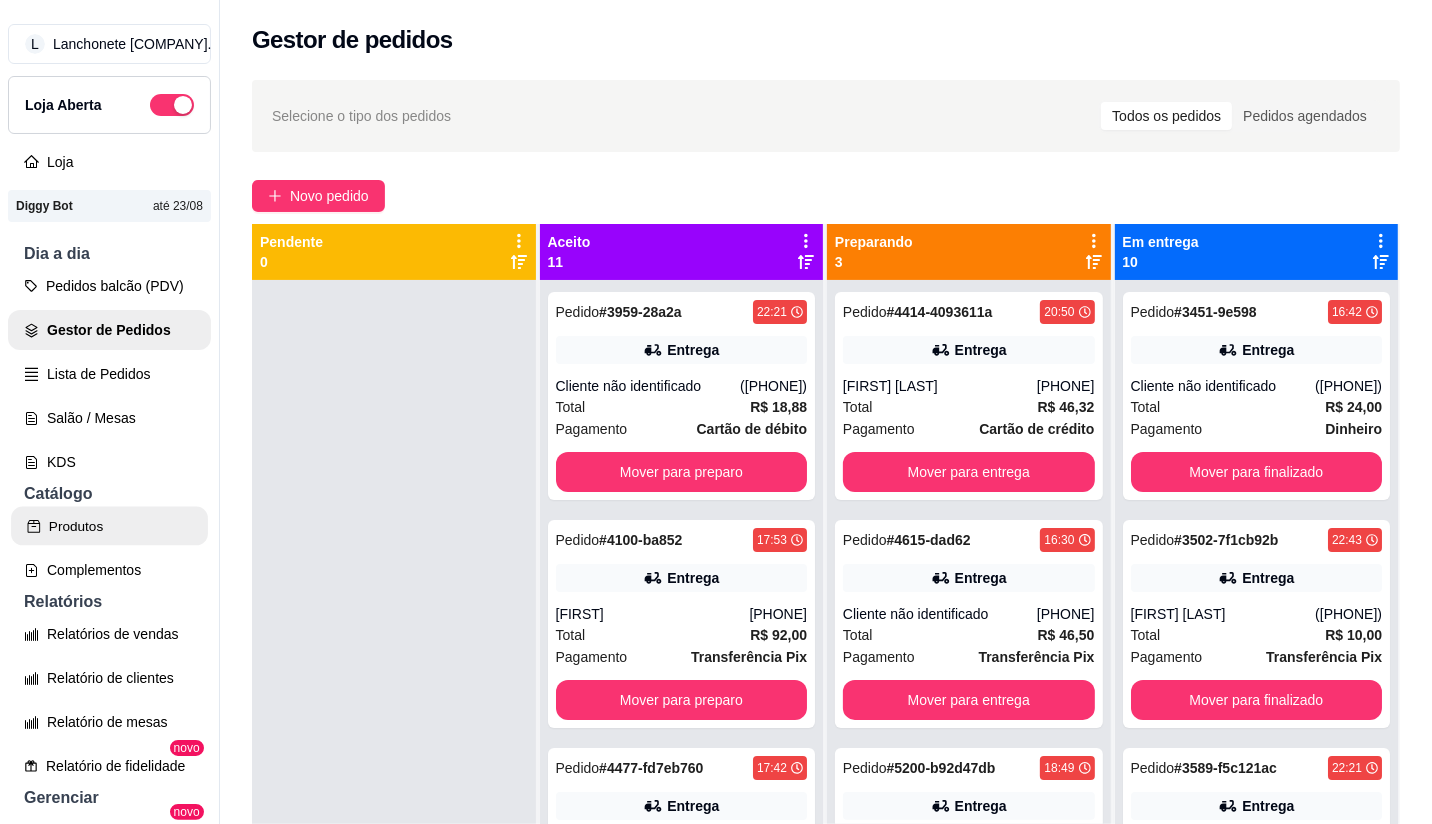 click on "Produtos" at bounding box center (109, 526) 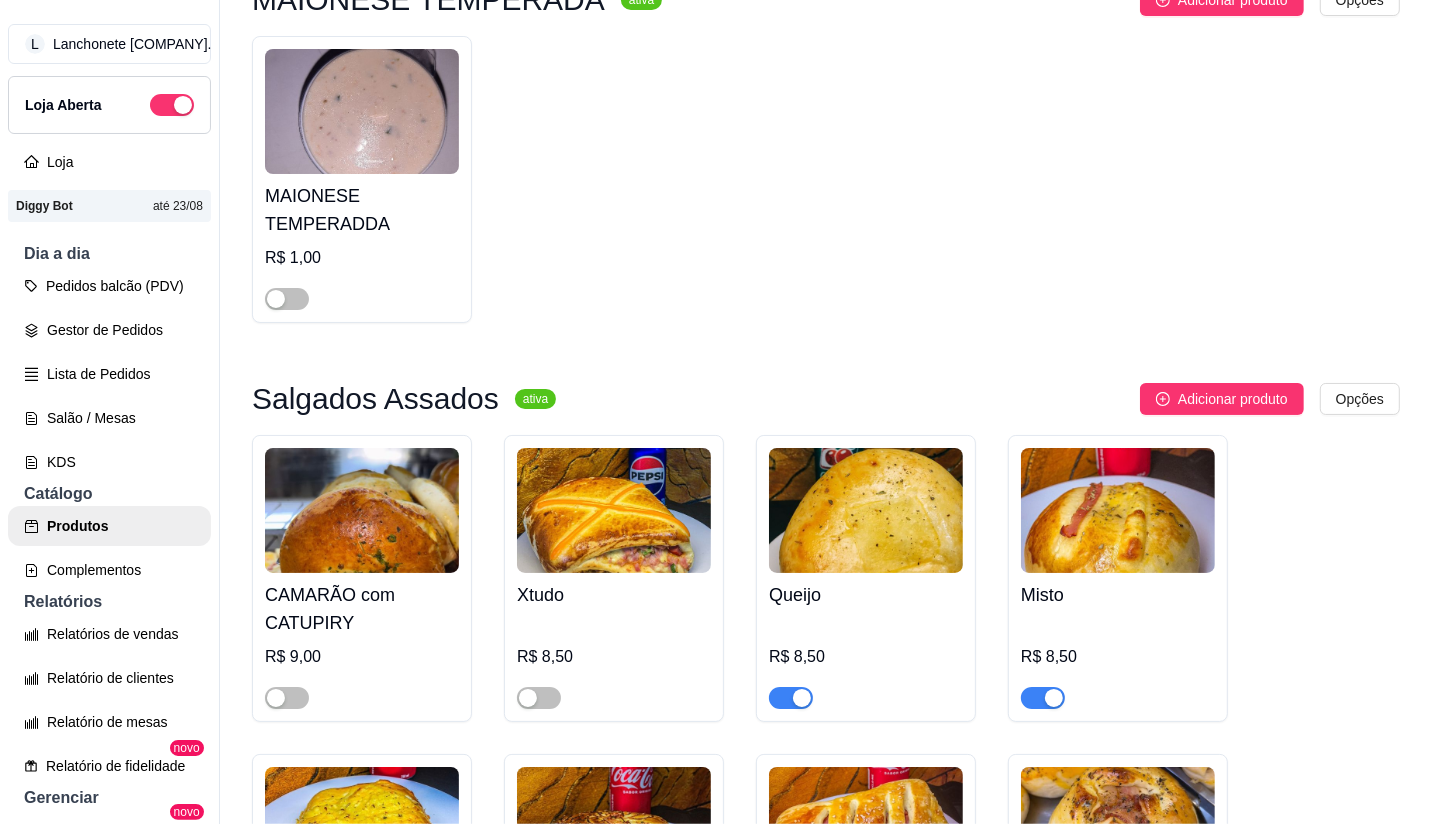 scroll, scrollTop: 222, scrollLeft: 0, axis: vertical 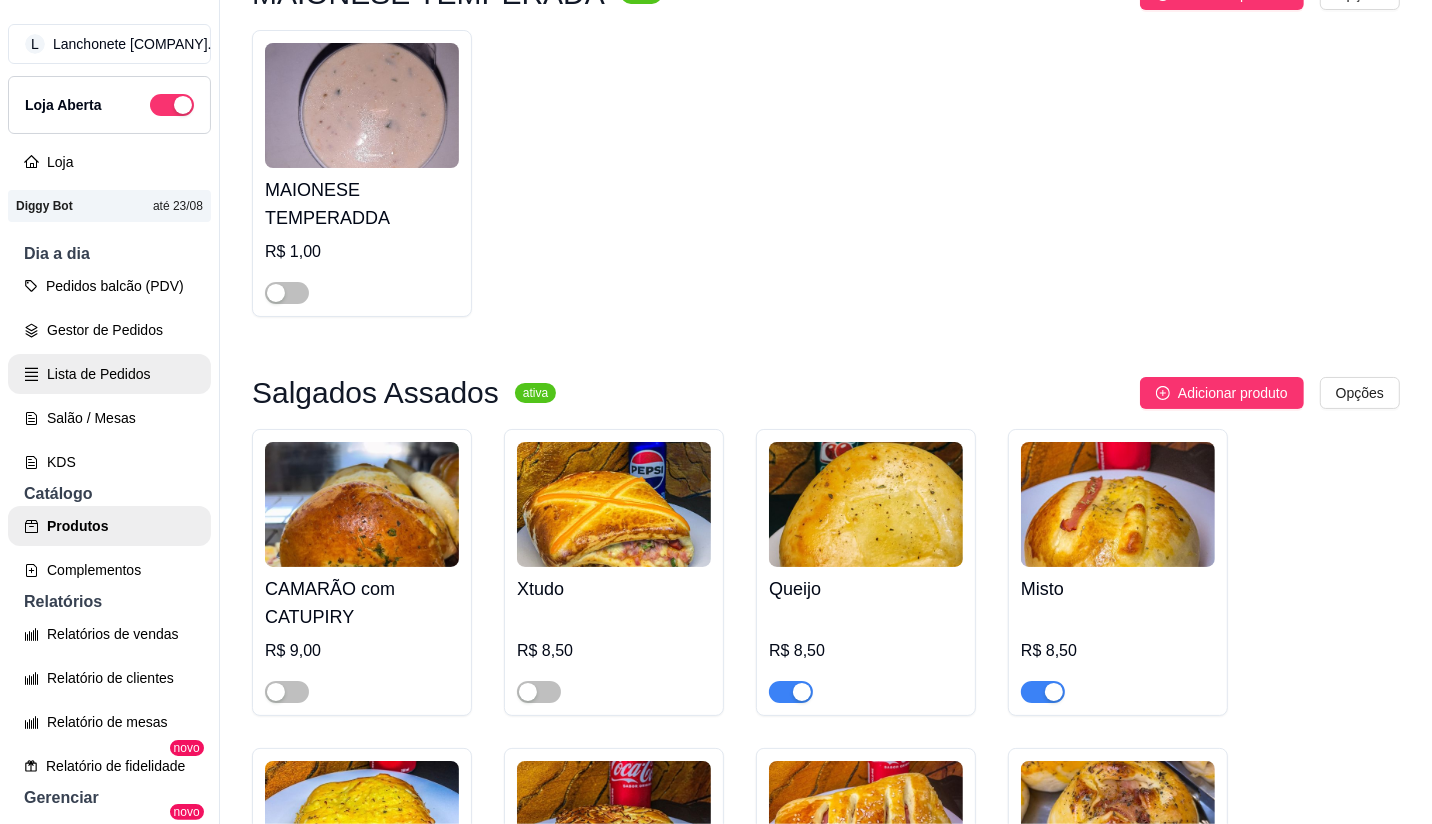 click on "Lista de Pedidos" at bounding box center (109, 374) 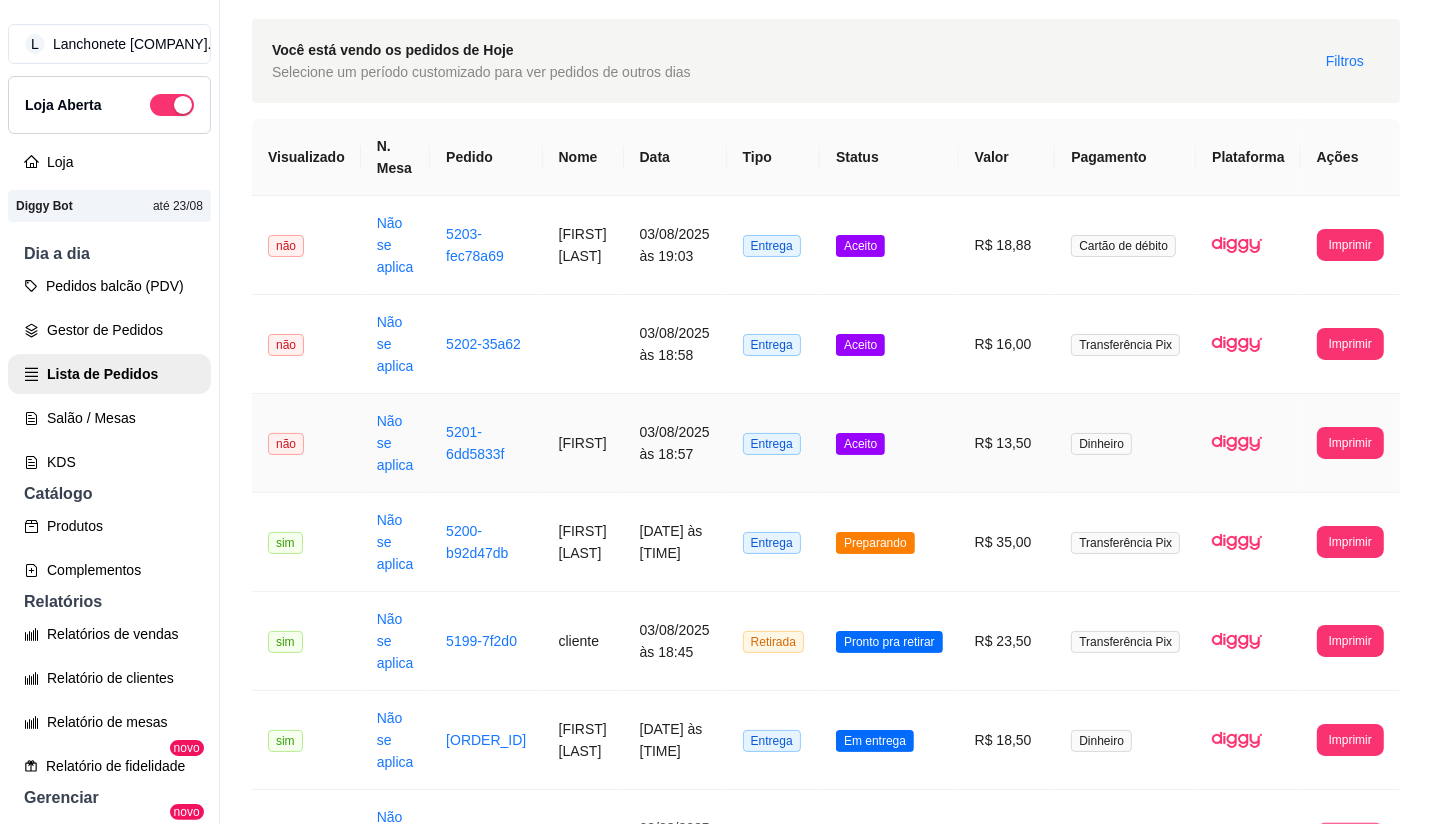 scroll, scrollTop: 222, scrollLeft: 0, axis: vertical 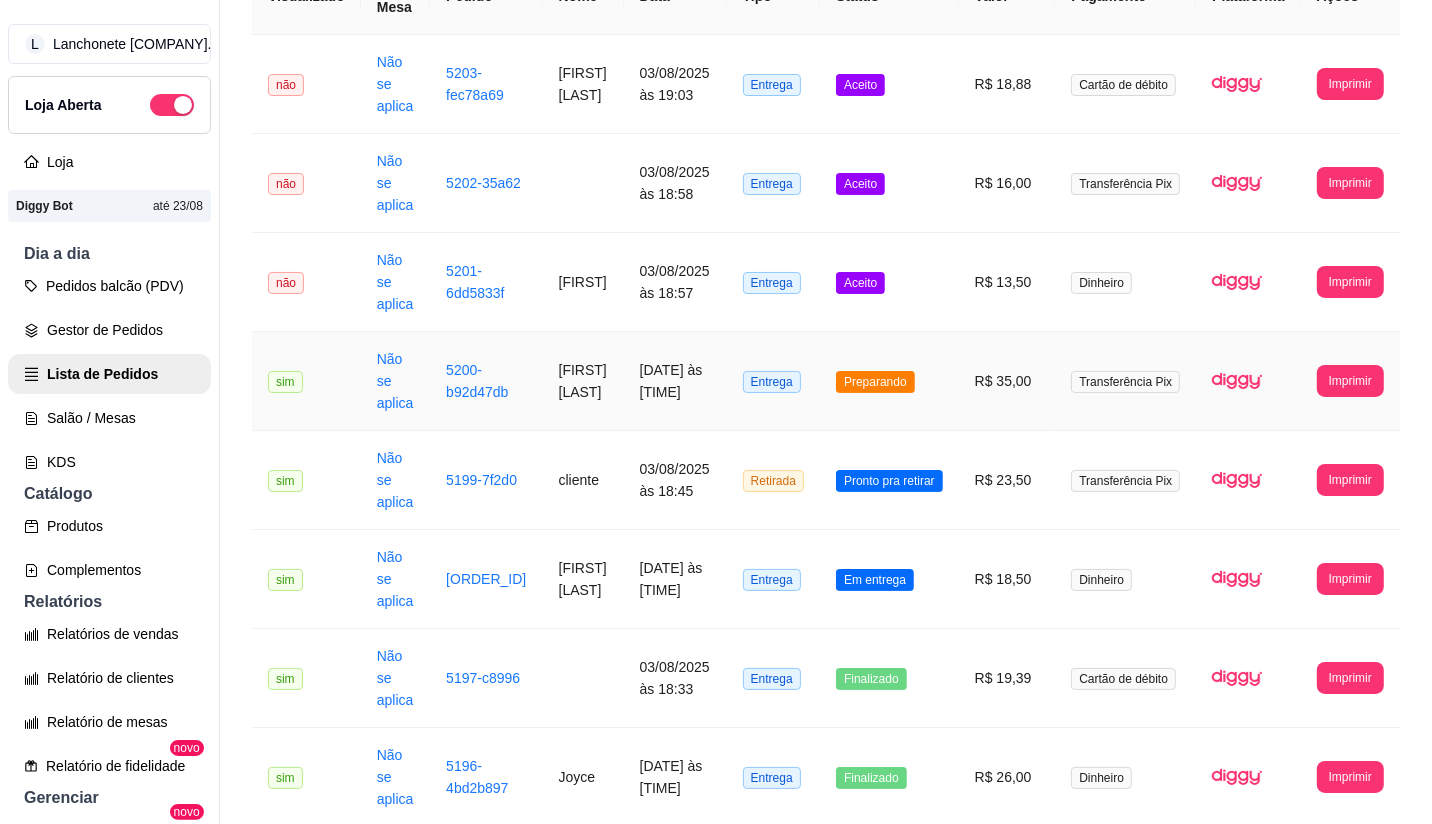 click on "Preparando" at bounding box center (875, 382) 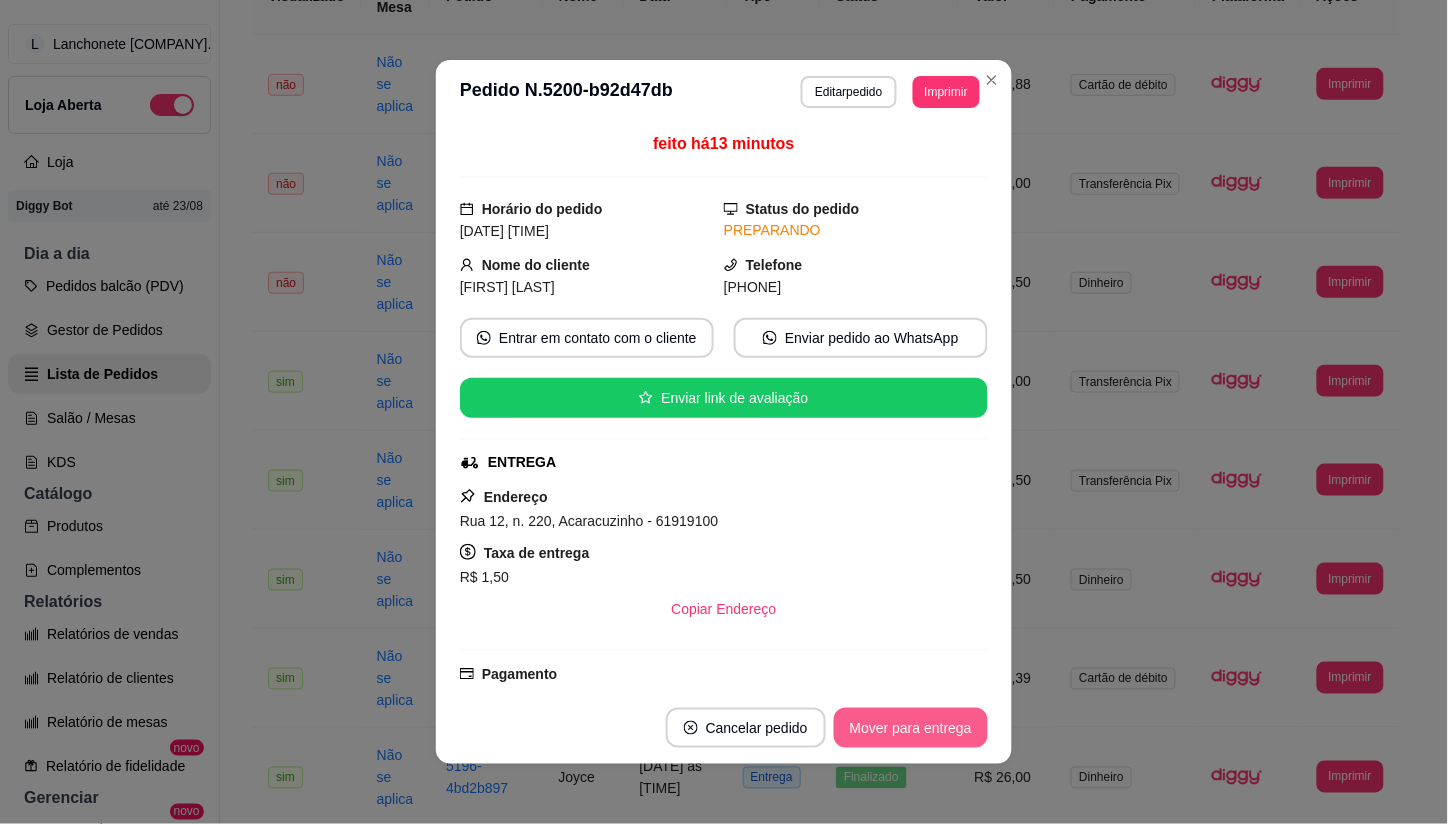 click on "Mover para entrega" at bounding box center [911, 728] 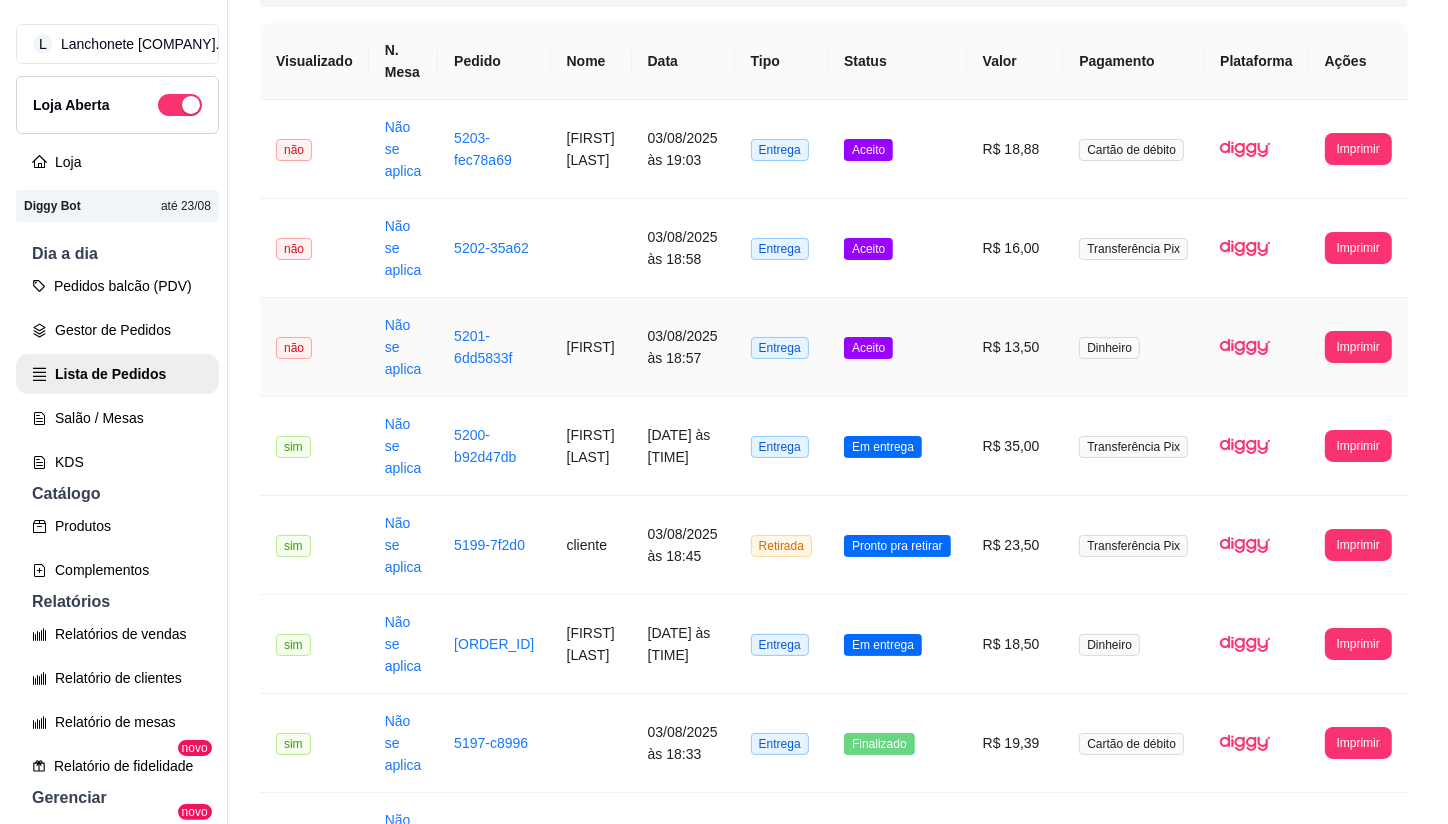 scroll, scrollTop: 111, scrollLeft: 0, axis: vertical 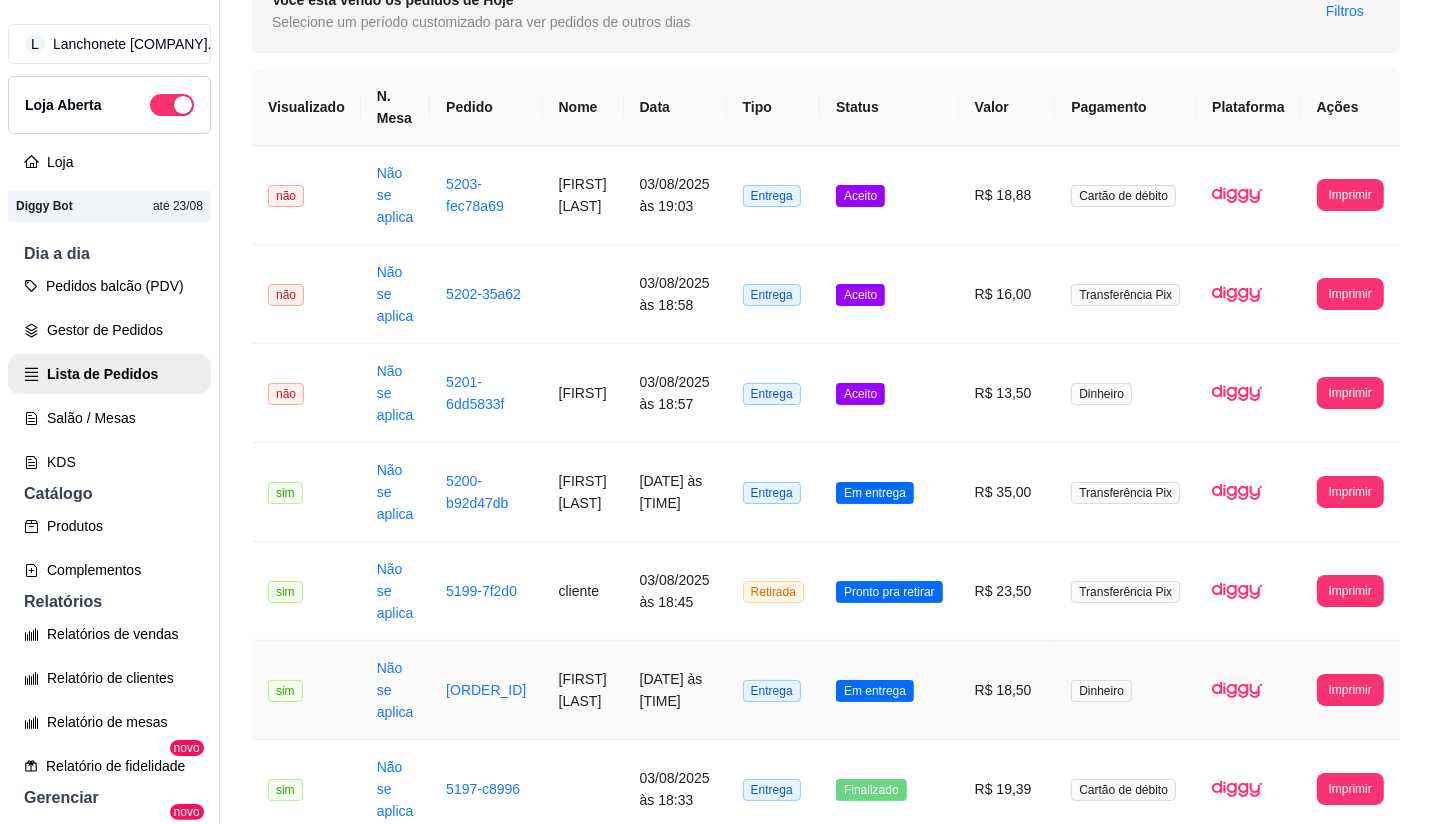 click on "Em entrega" at bounding box center (875, 691) 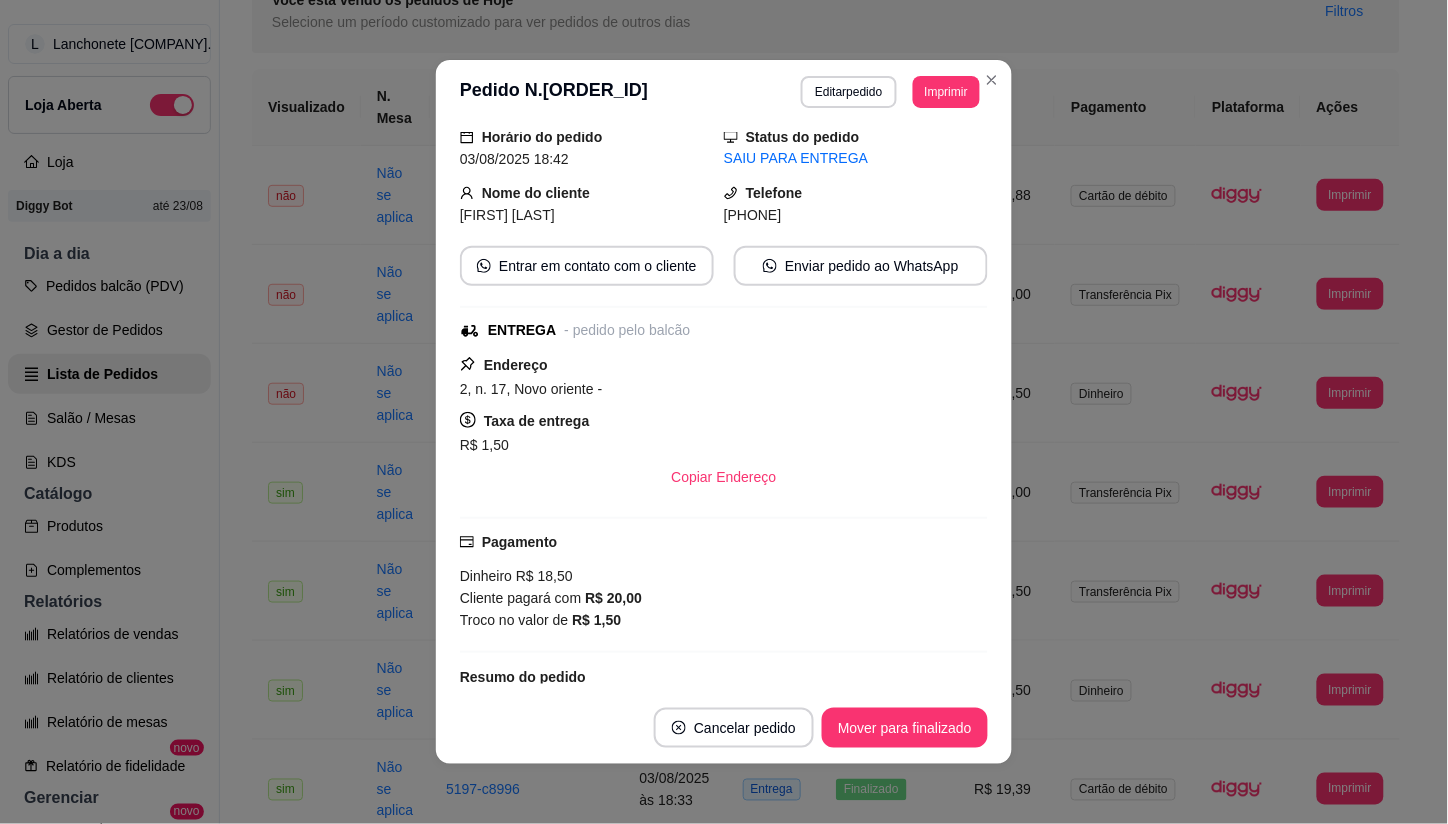 scroll, scrollTop: 111, scrollLeft: 0, axis: vertical 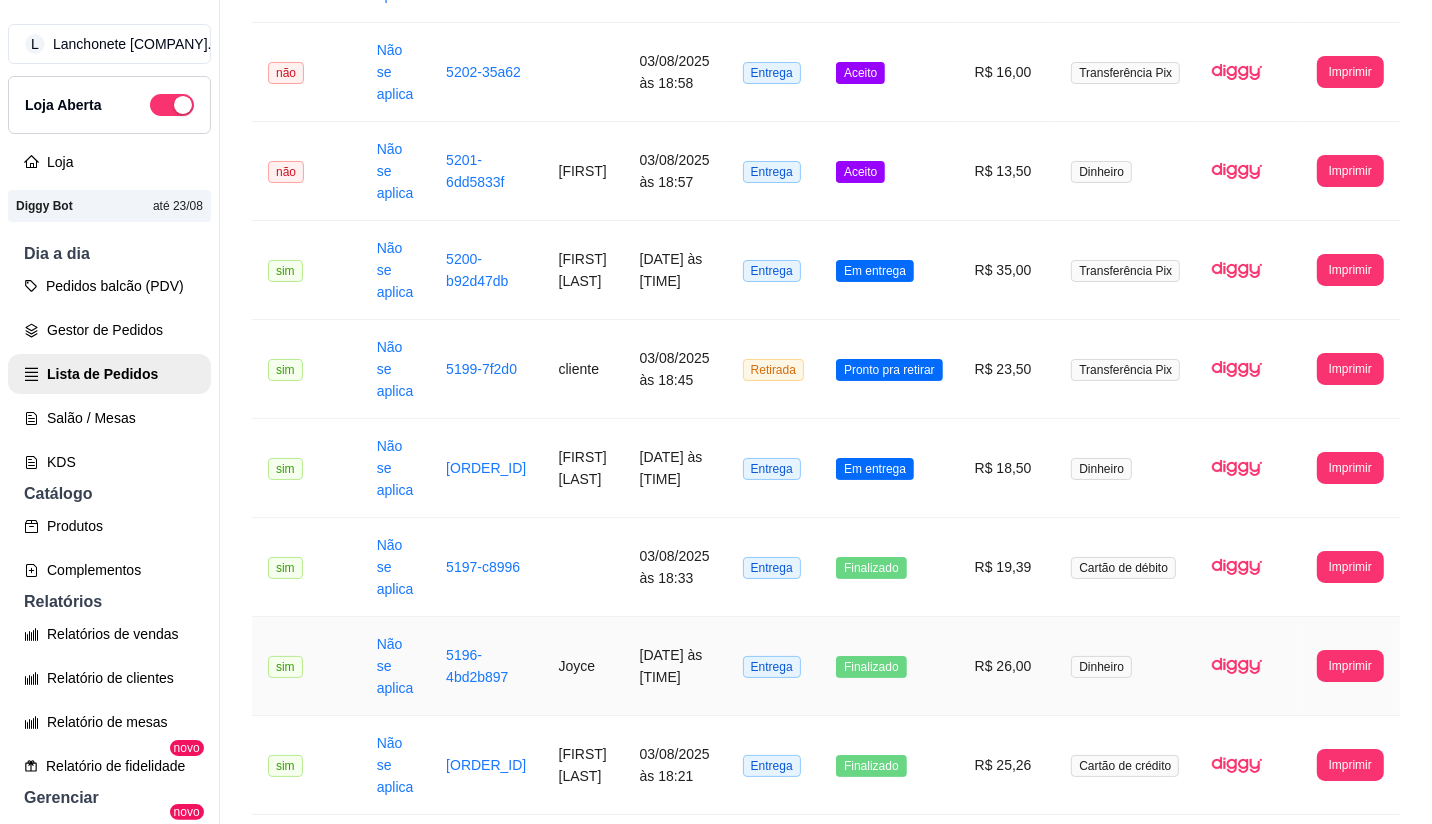 click on "Finalizado" at bounding box center (889, 666) 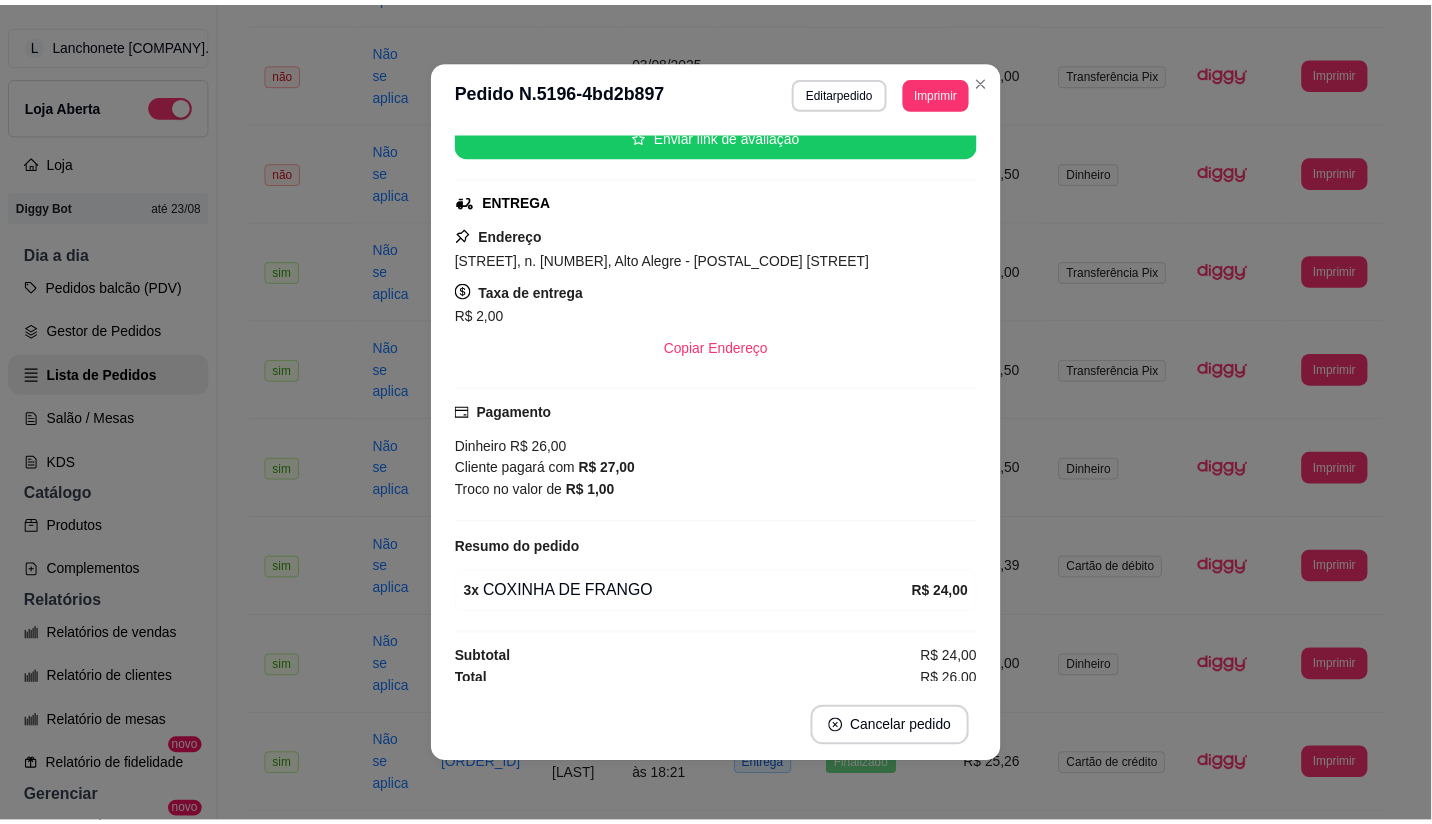 scroll, scrollTop: 222, scrollLeft: 0, axis: vertical 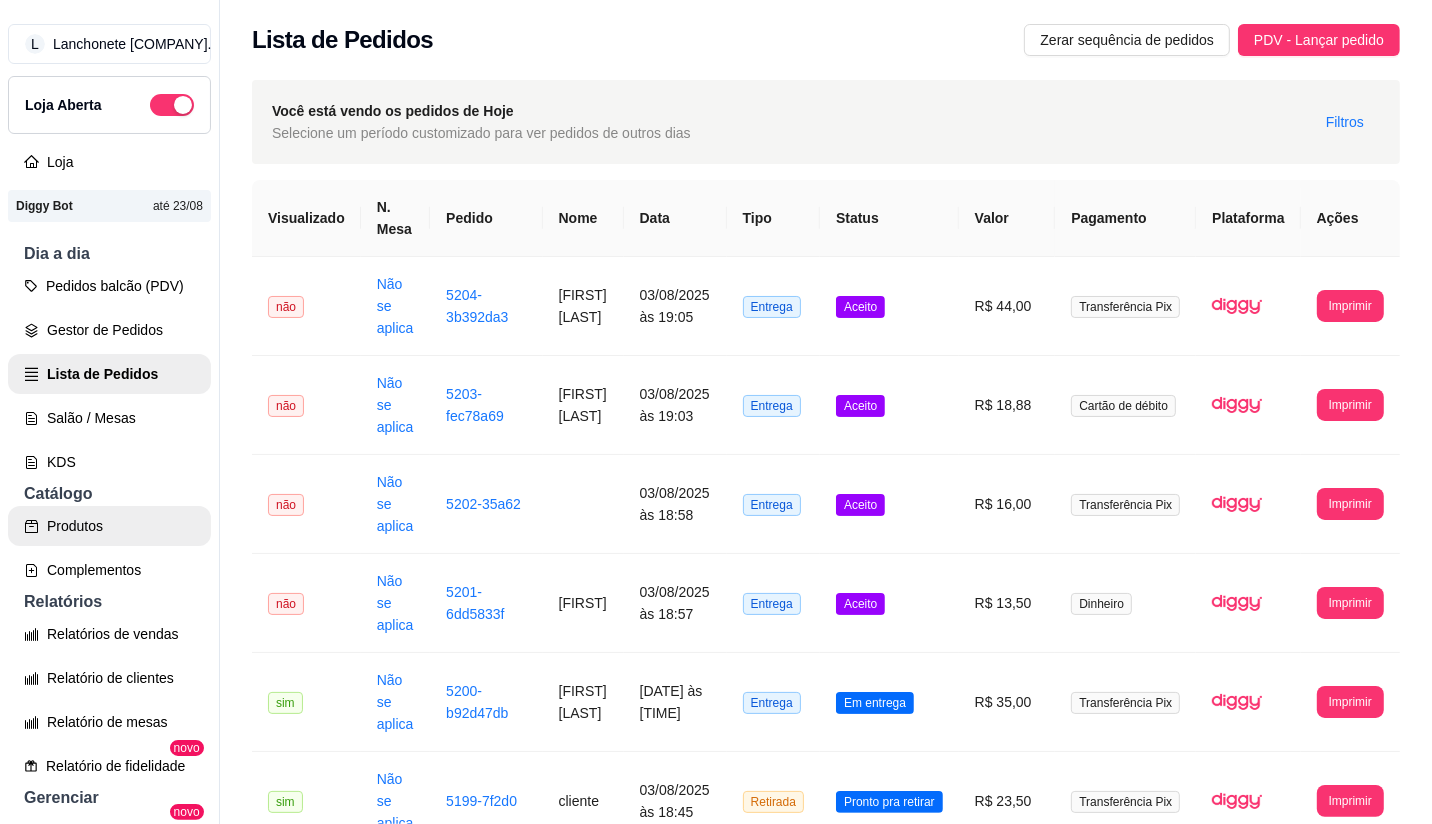 click on "Produtos" at bounding box center [109, 526] 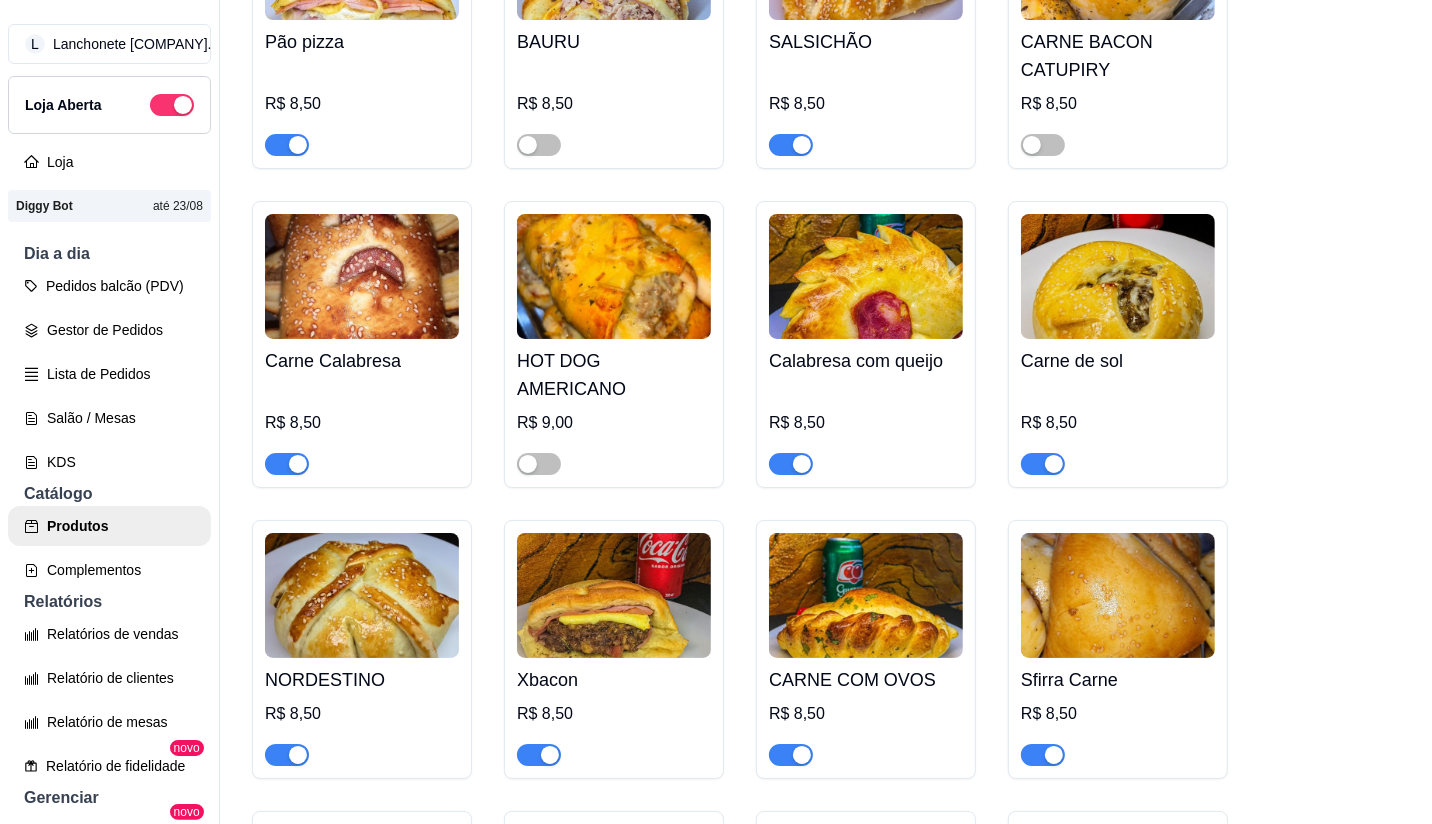 scroll, scrollTop: 914, scrollLeft: 0, axis: vertical 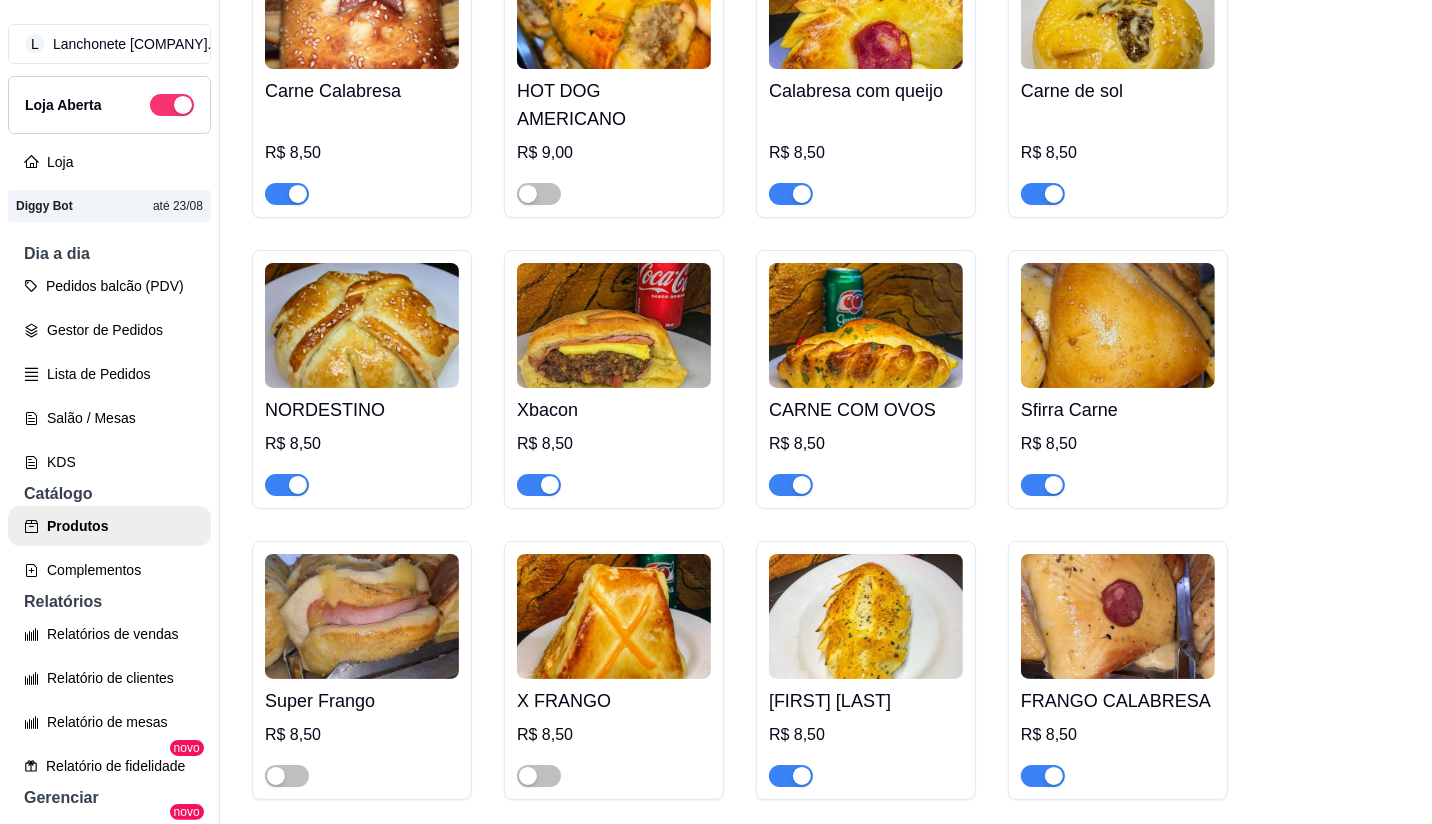 click at bounding box center (550, 485) 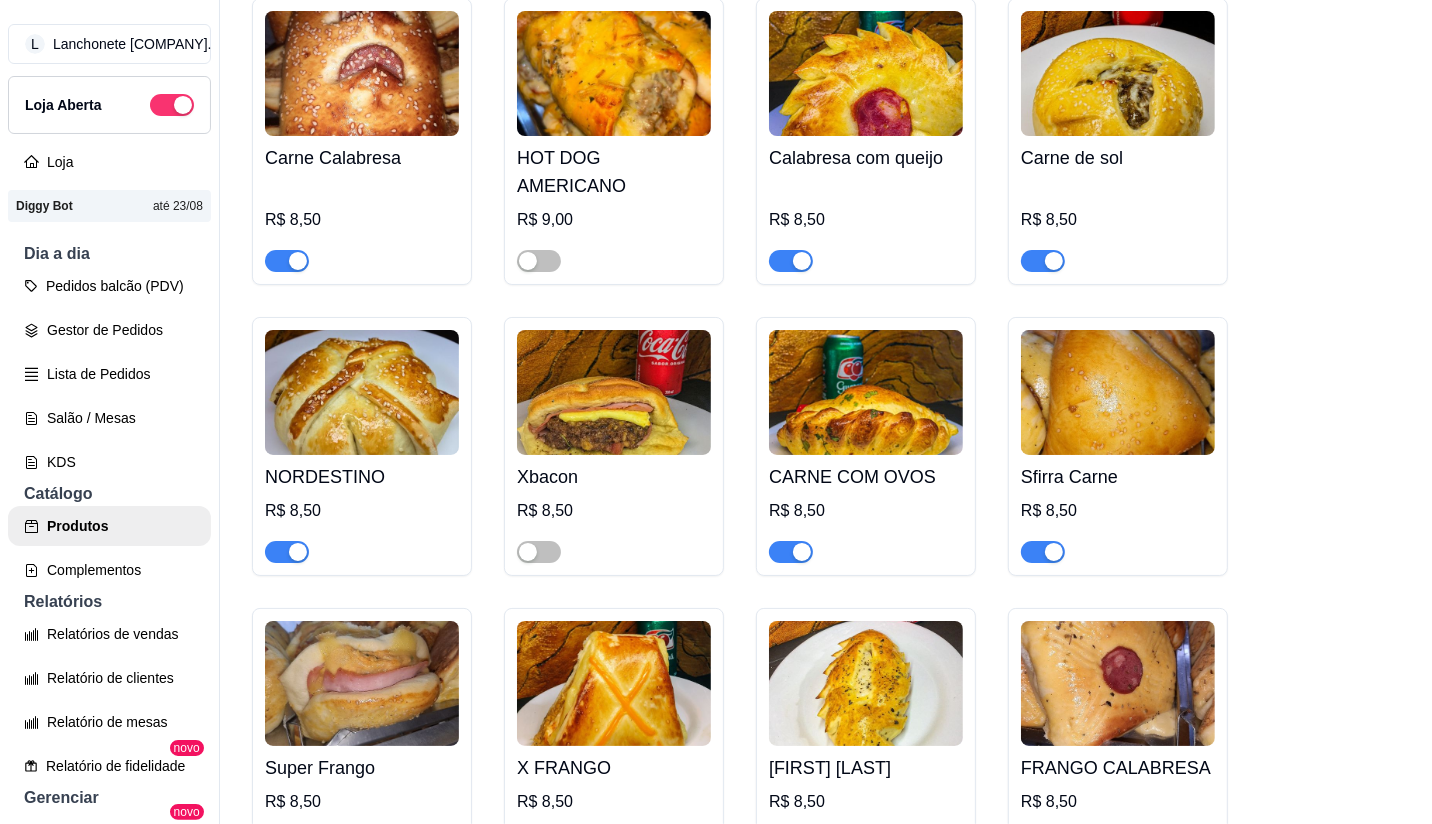 scroll, scrollTop: 1247, scrollLeft: 0, axis: vertical 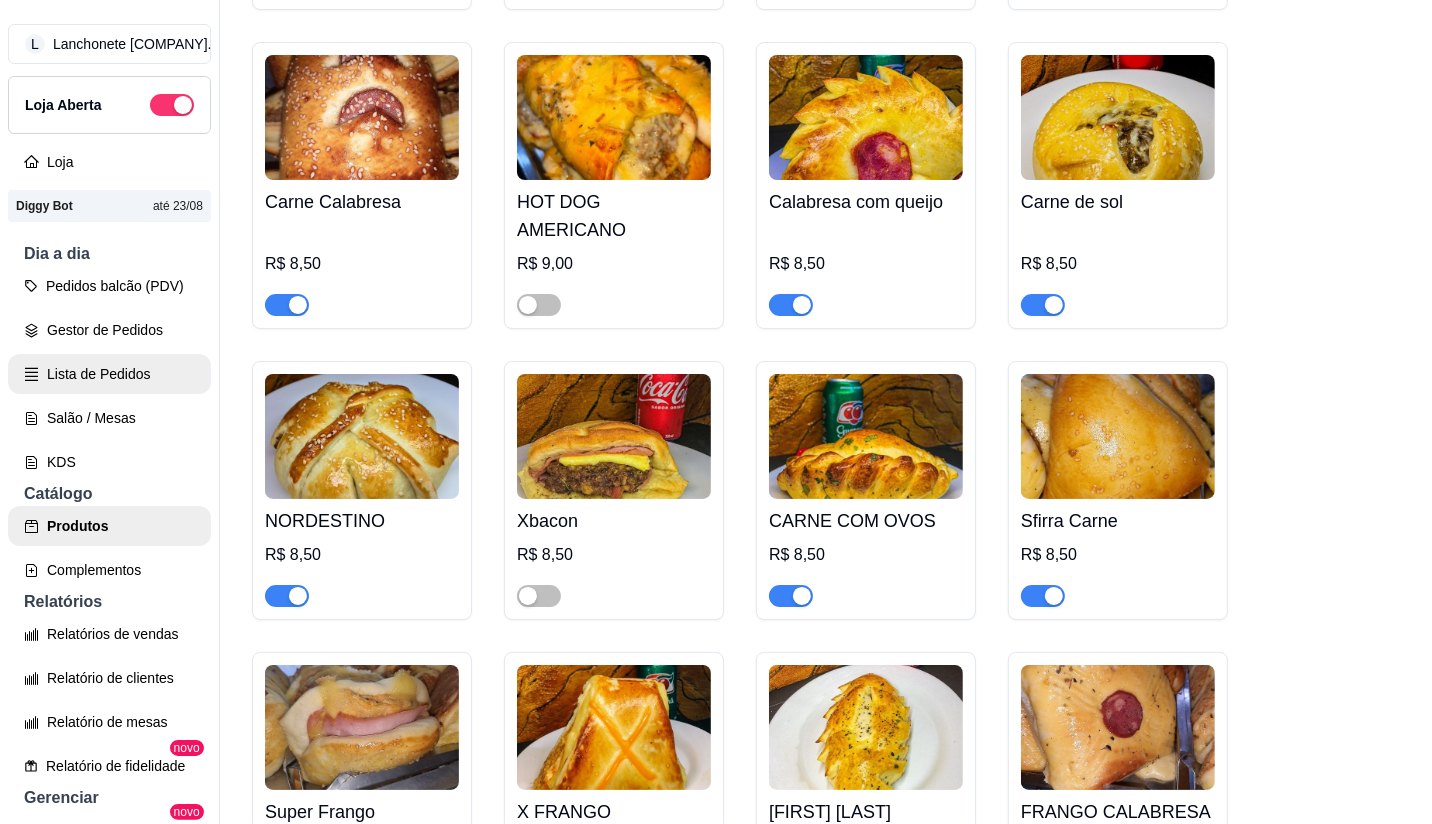 click on "Lista de Pedidos" at bounding box center [109, 374] 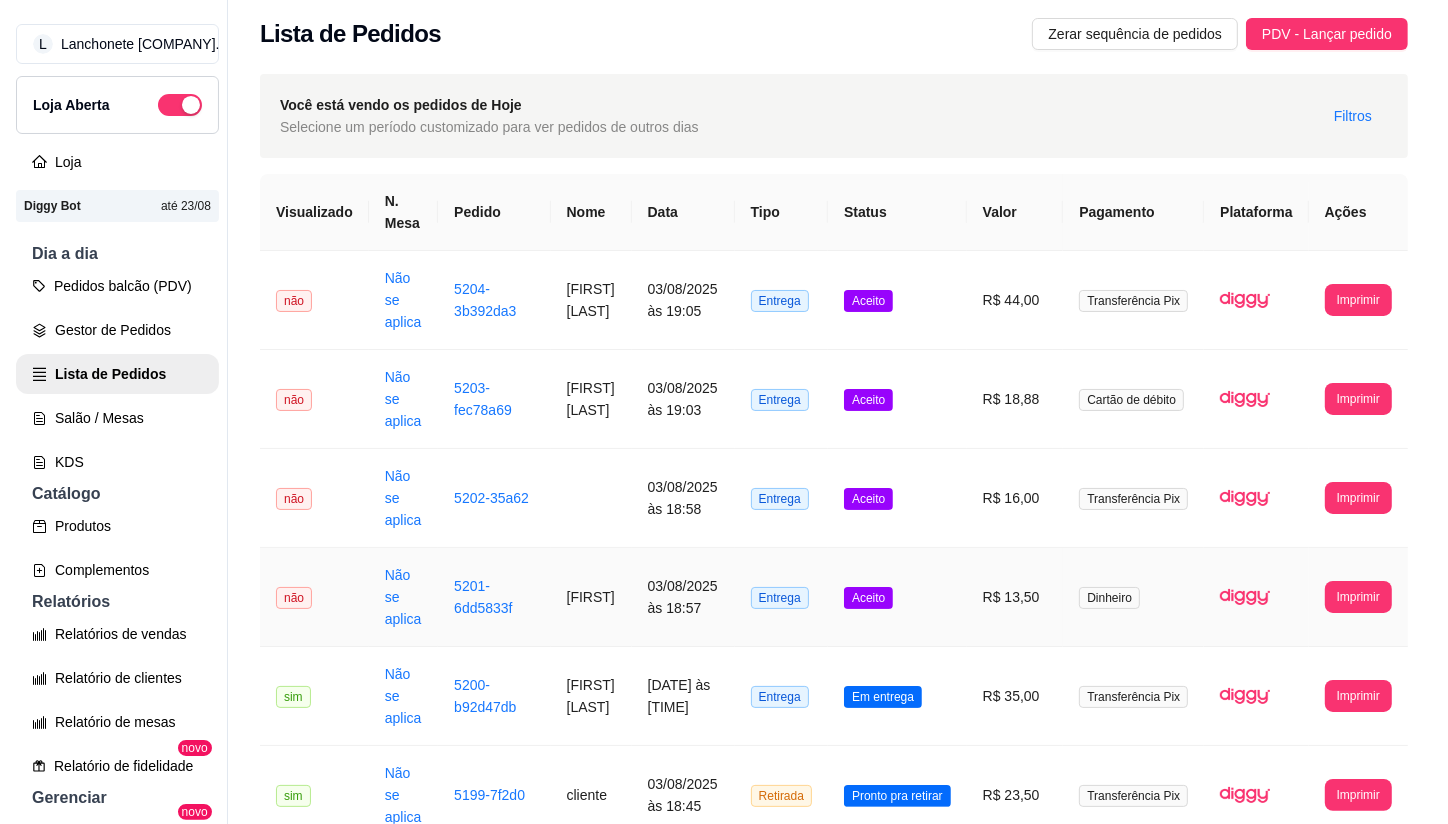 scroll, scrollTop: 0, scrollLeft: 0, axis: both 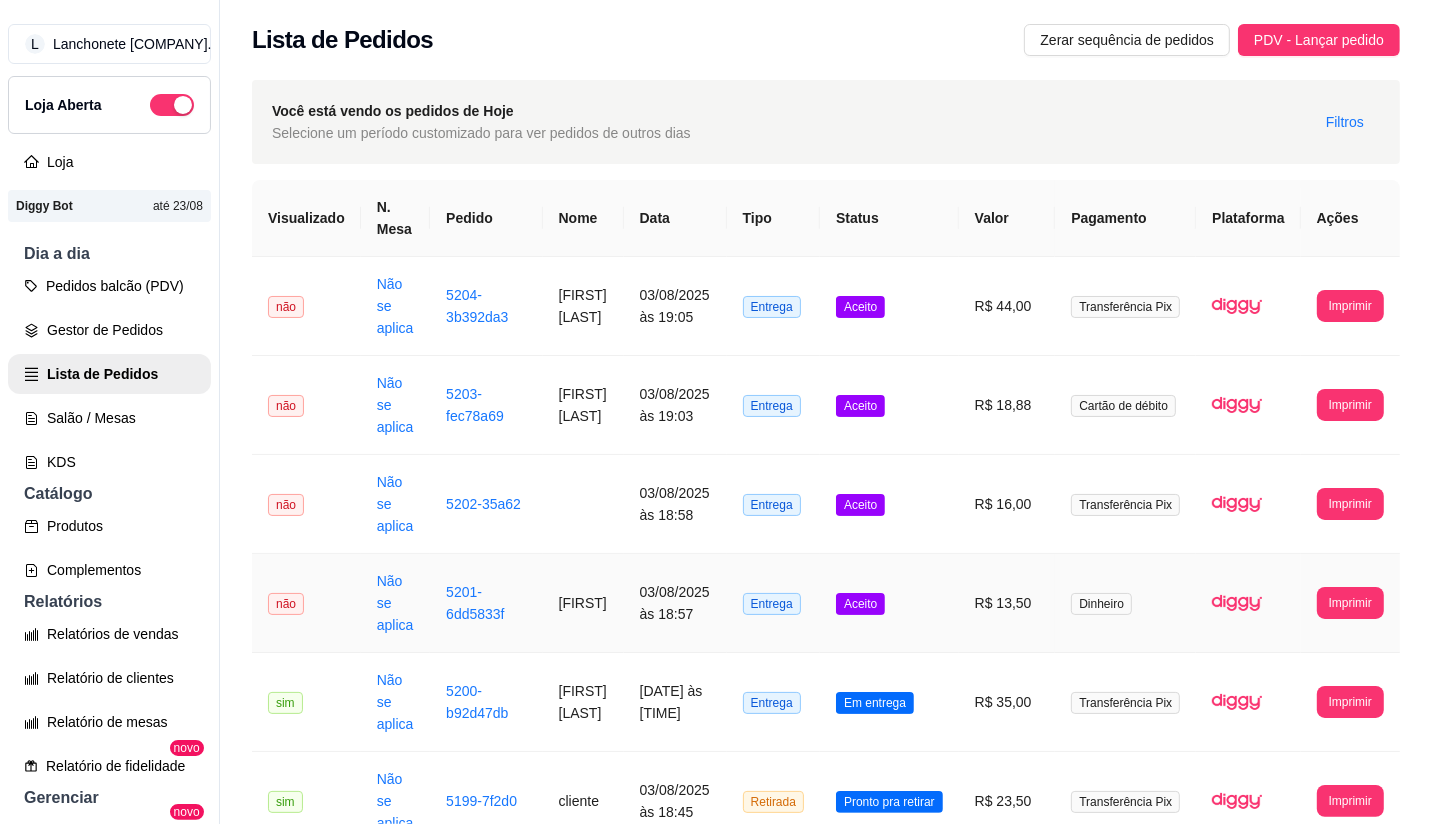 click on "R$ 13,50" at bounding box center [1007, 603] 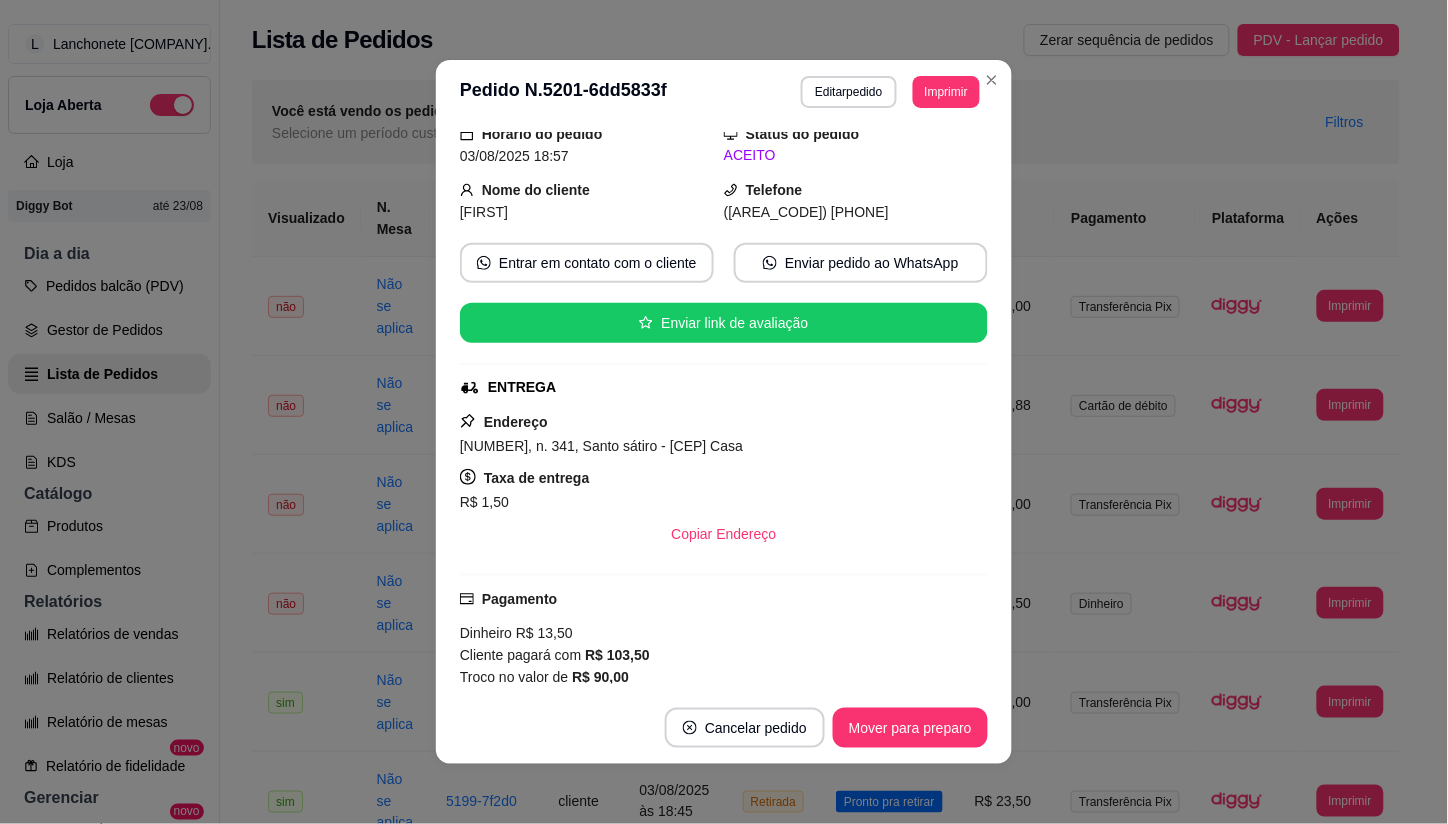 scroll, scrollTop: 0, scrollLeft: 0, axis: both 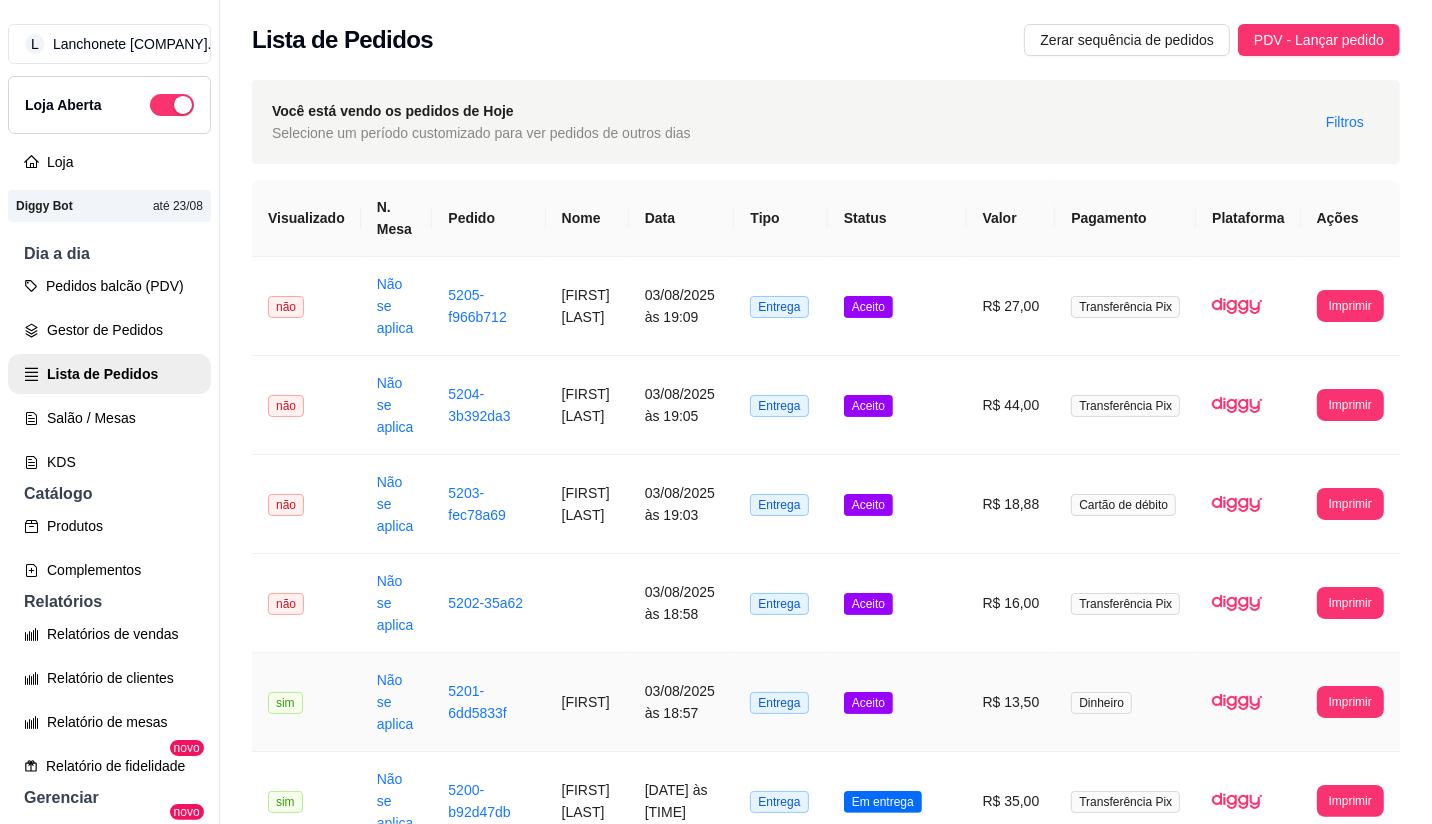 click on "Aceito" at bounding box center (897, 702) 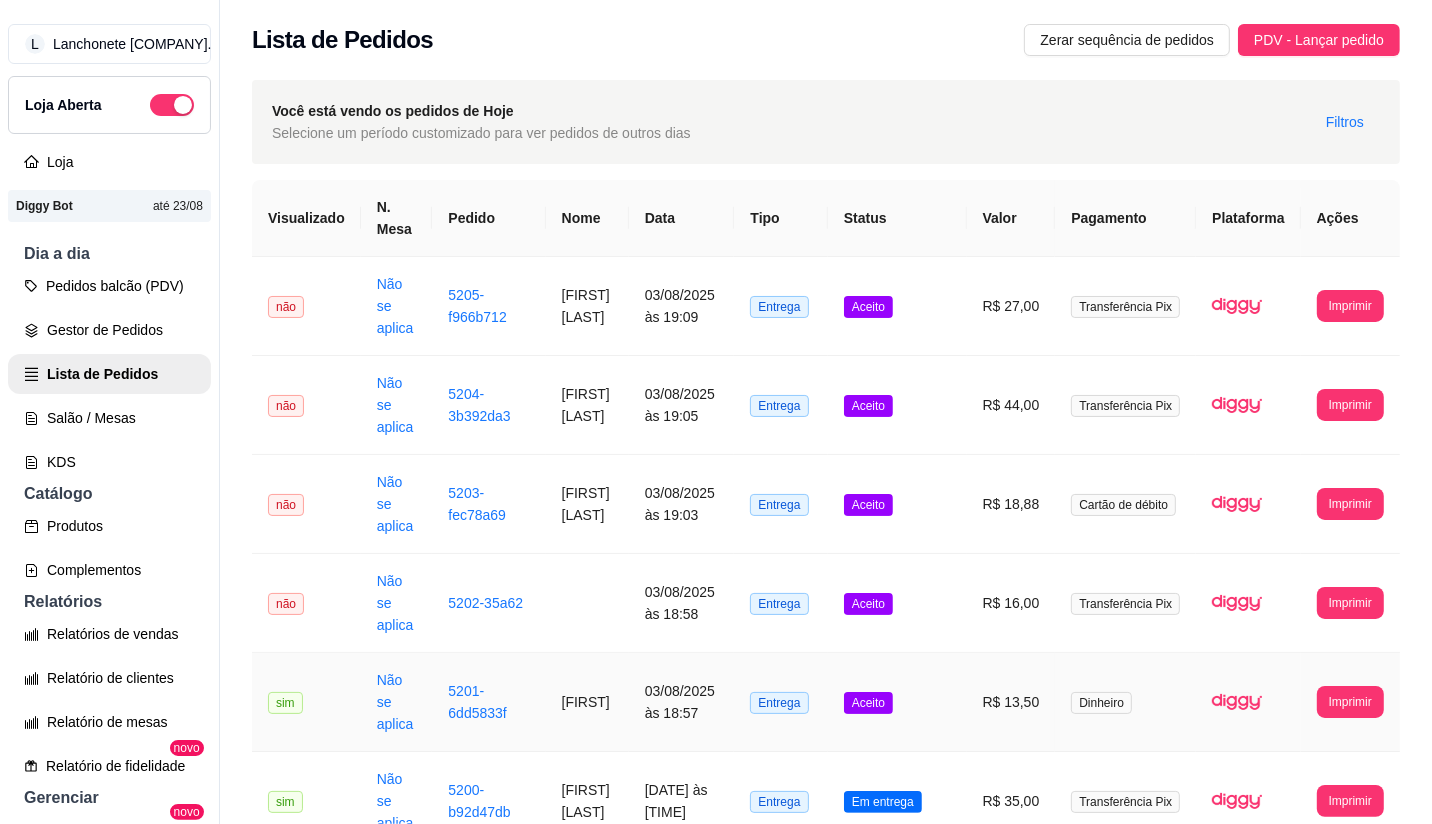 click on "Aceito" at bounding box center (897, 702) 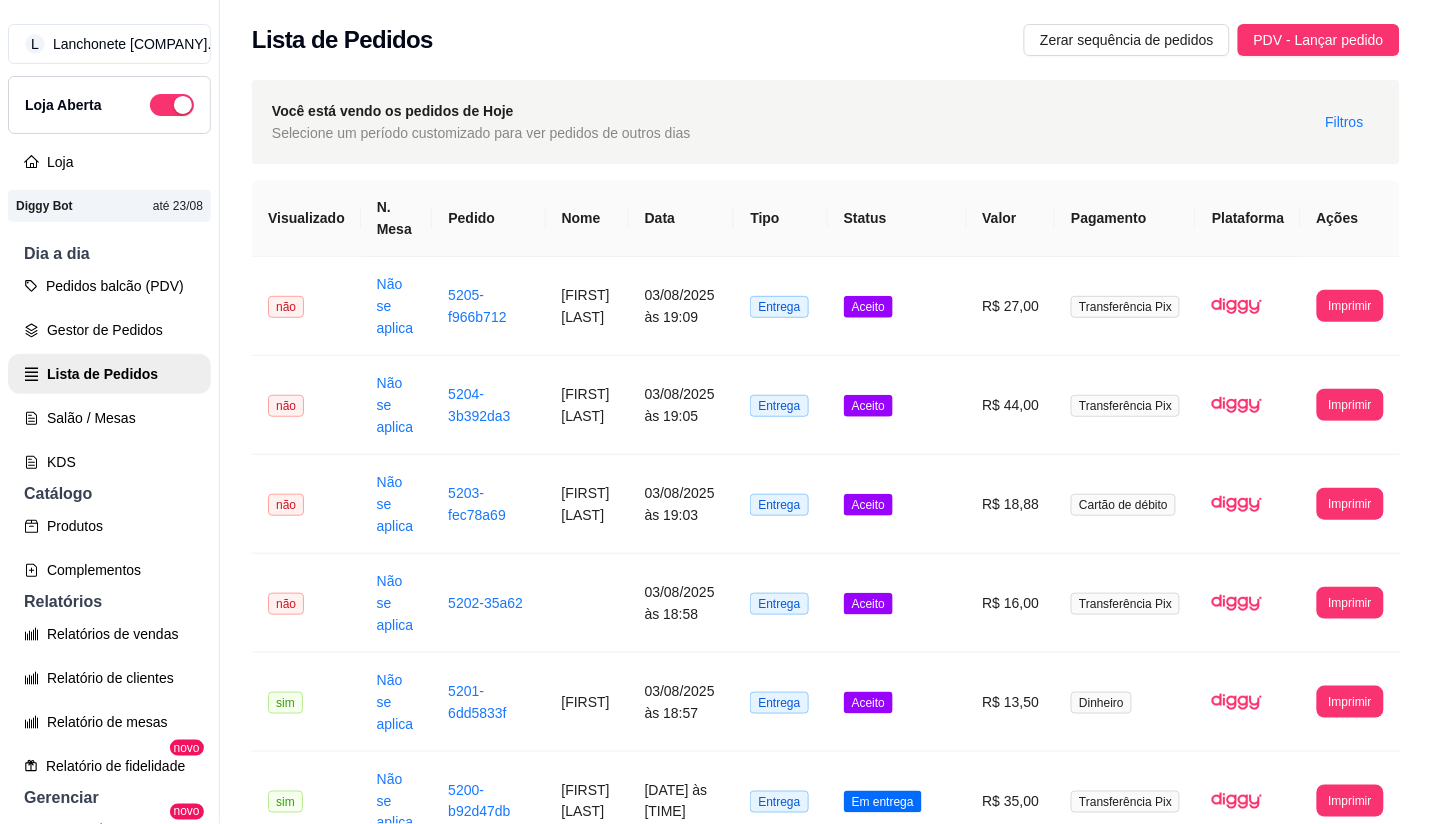 click on "Mover para preparo" at bounding box center (910, 728) 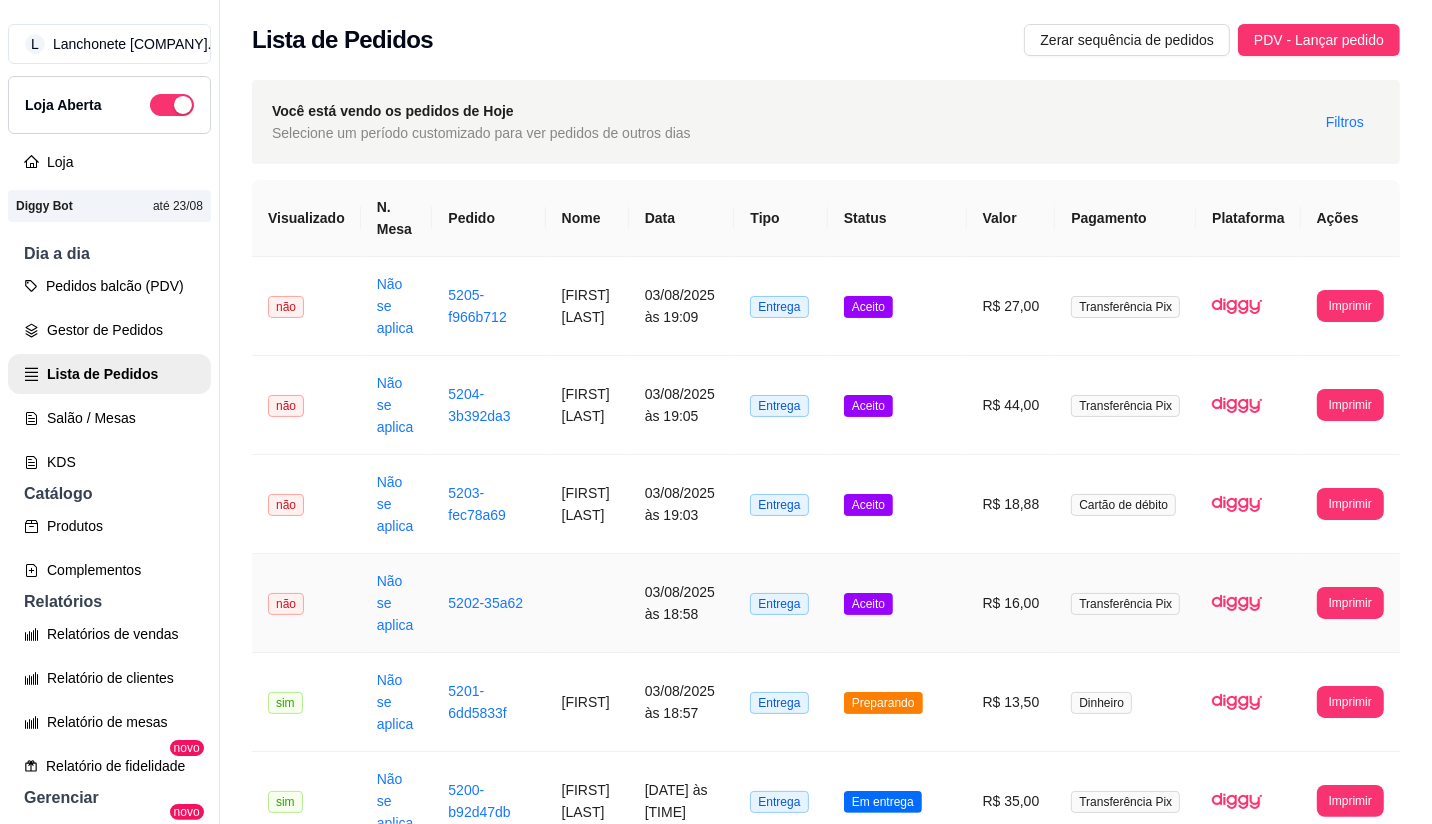 click on "Aceito" at bounding box center (897, 603) 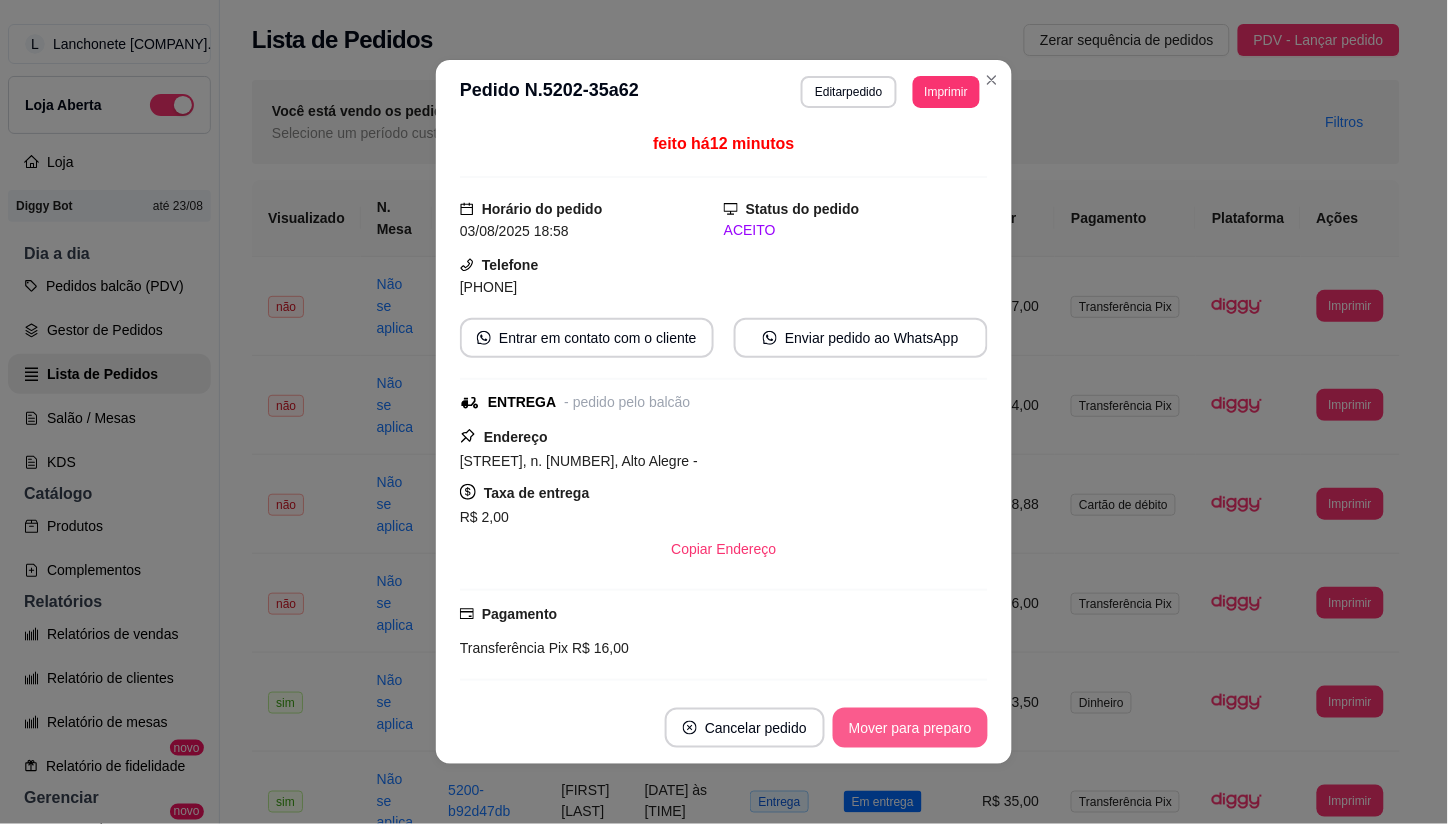 click on "Mover para preparo" at bounding box center [910, 728] 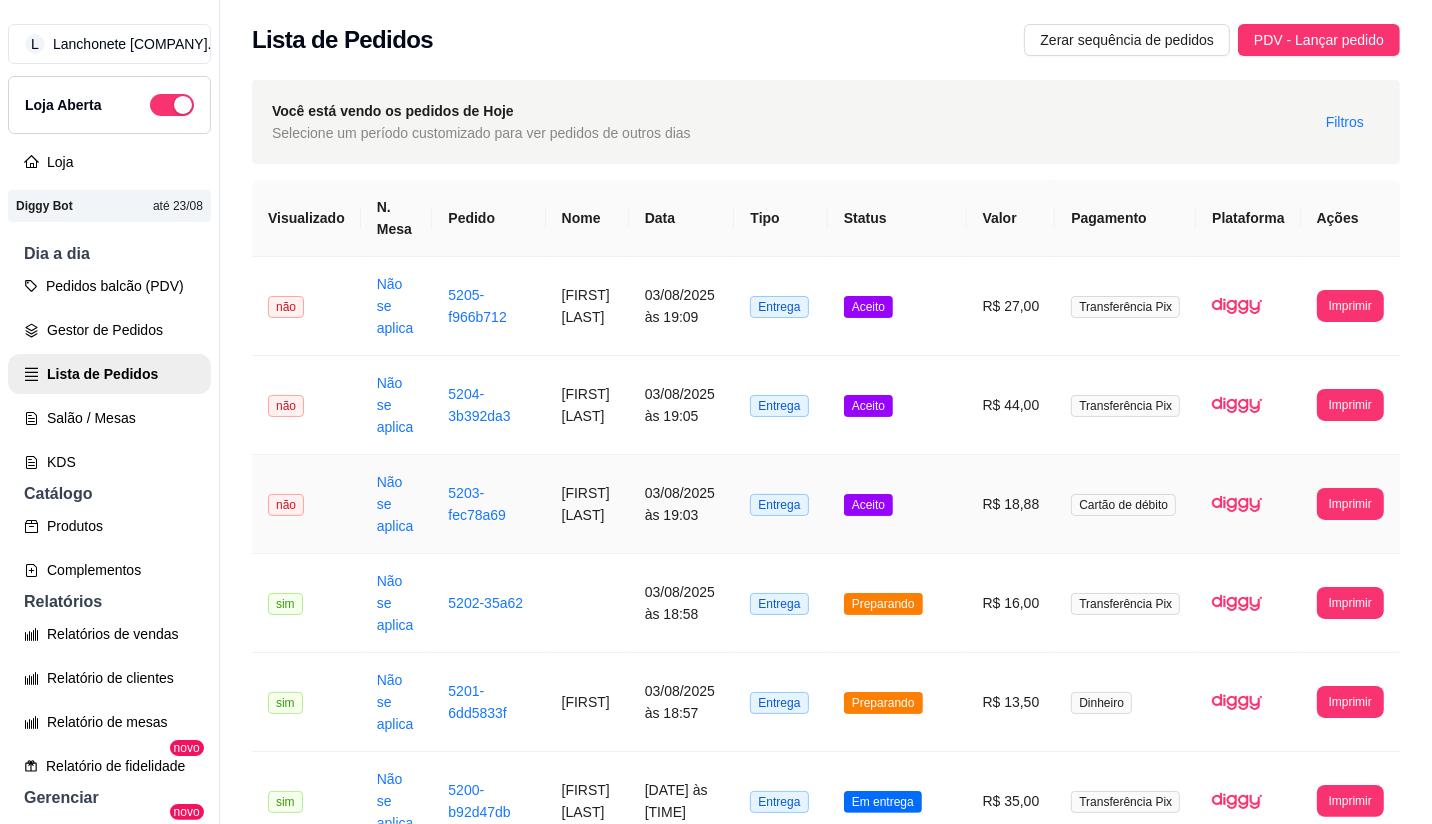 click on "Aceito" at bounding box center [897, 504] 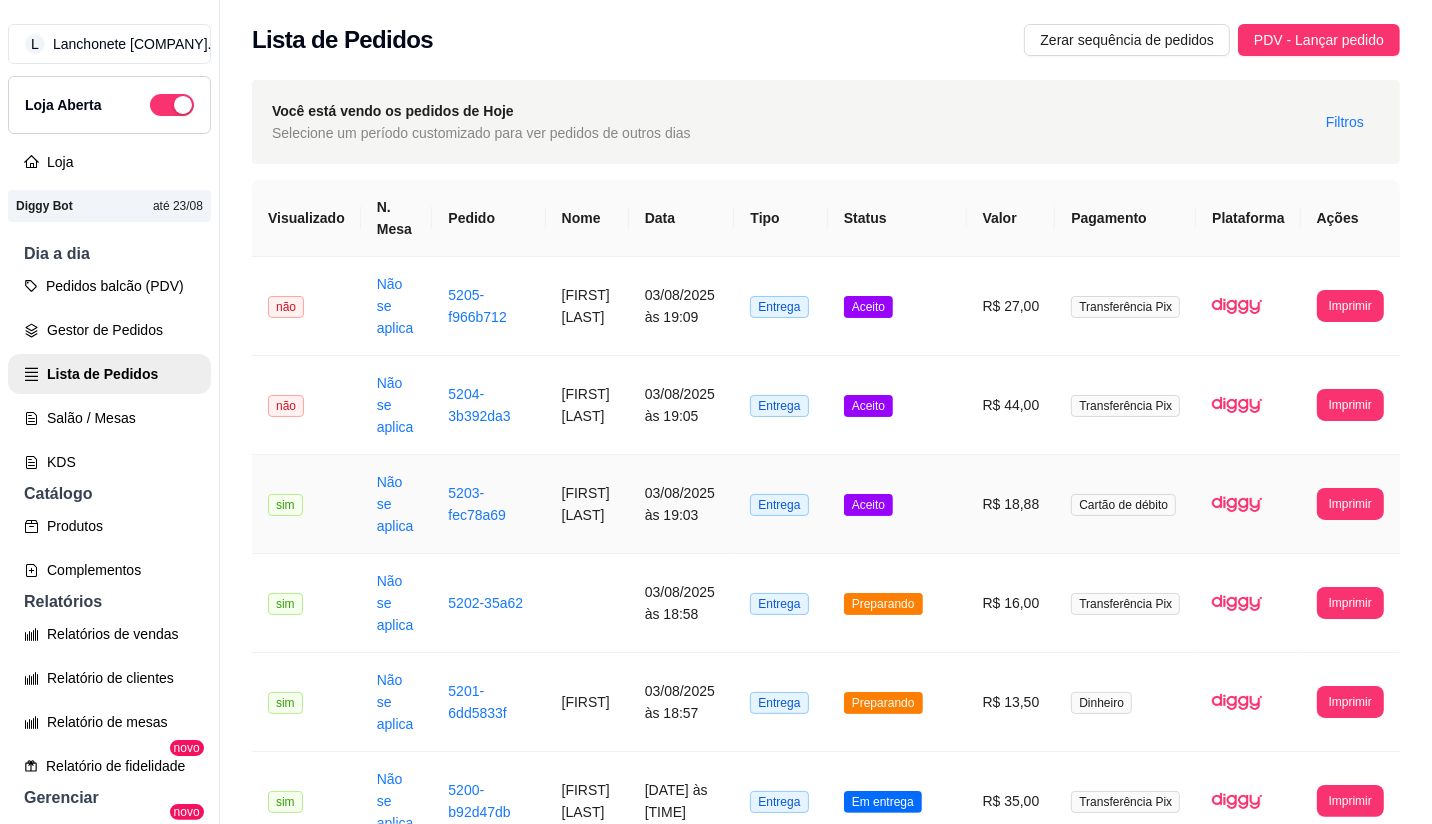 click on "Aceito" at bounding box center [897, 504] 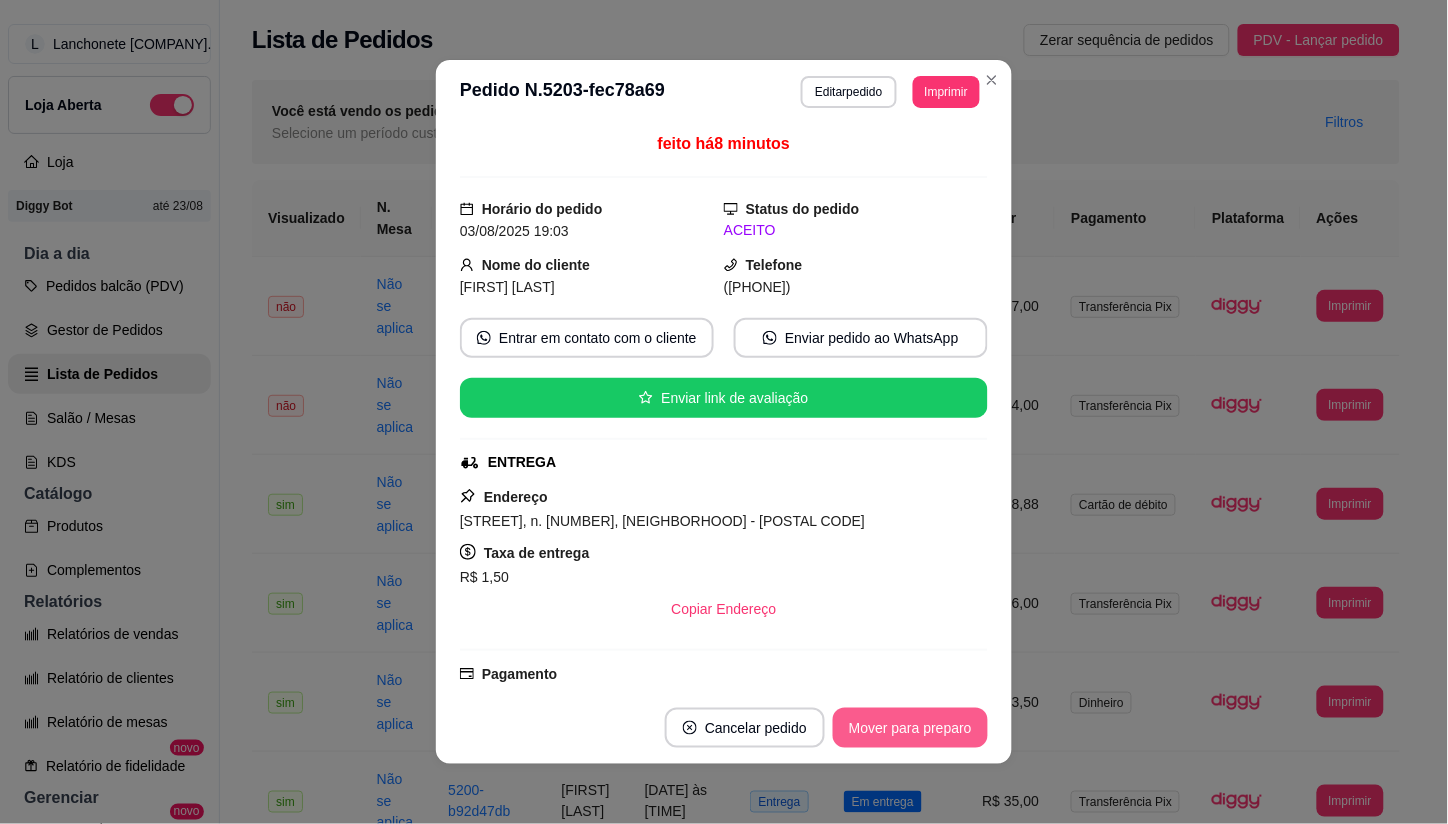 click on "Mover para preparo" at bounding box center (910, 728) 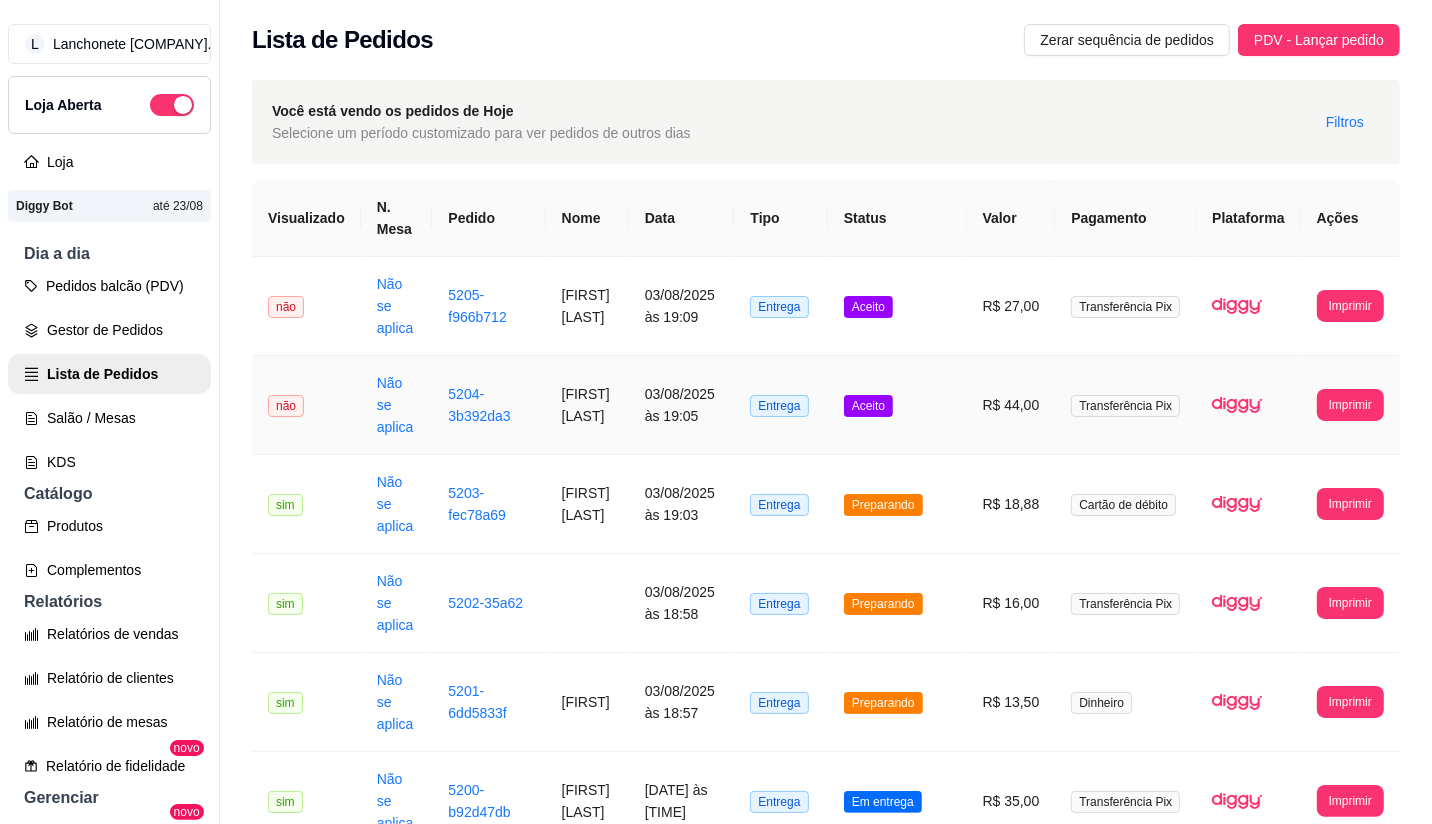 click on "Aceito" at bounding box center [897, 405] 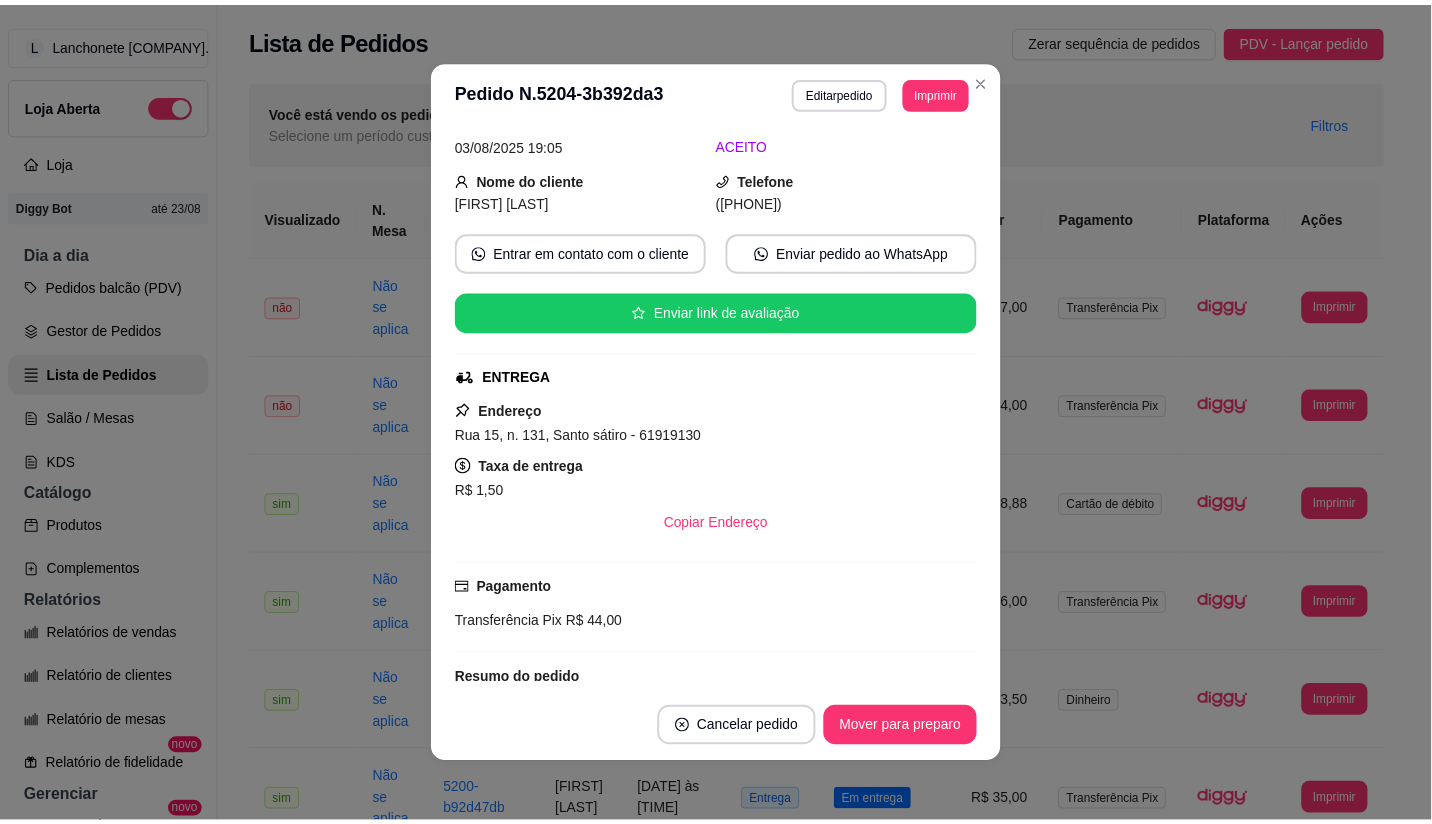 scroll, scrollTop: 111, scrollLeft: 0, axis: vertical 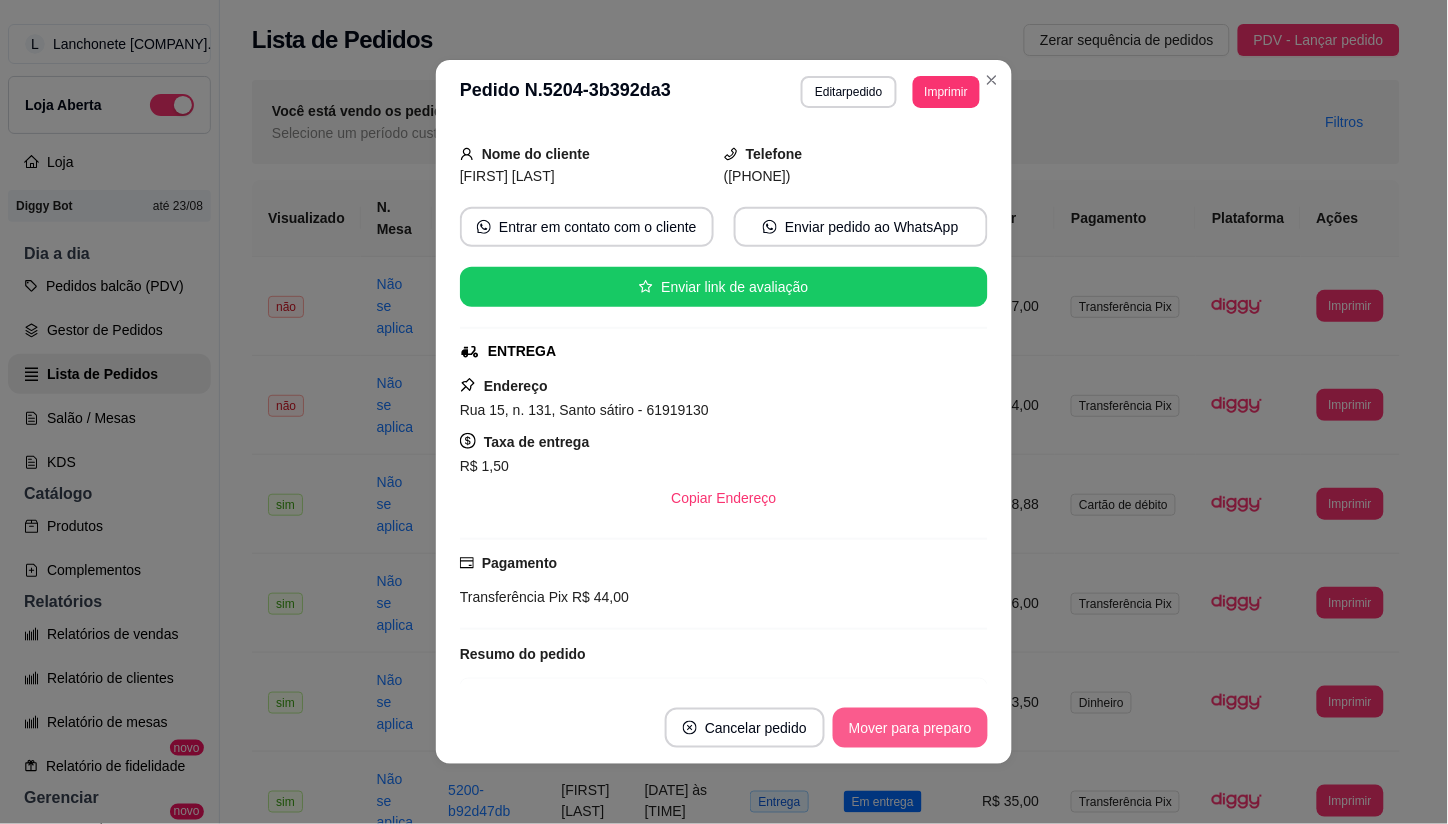 click on "Mover para preparo" at bounding box center (910, 728) 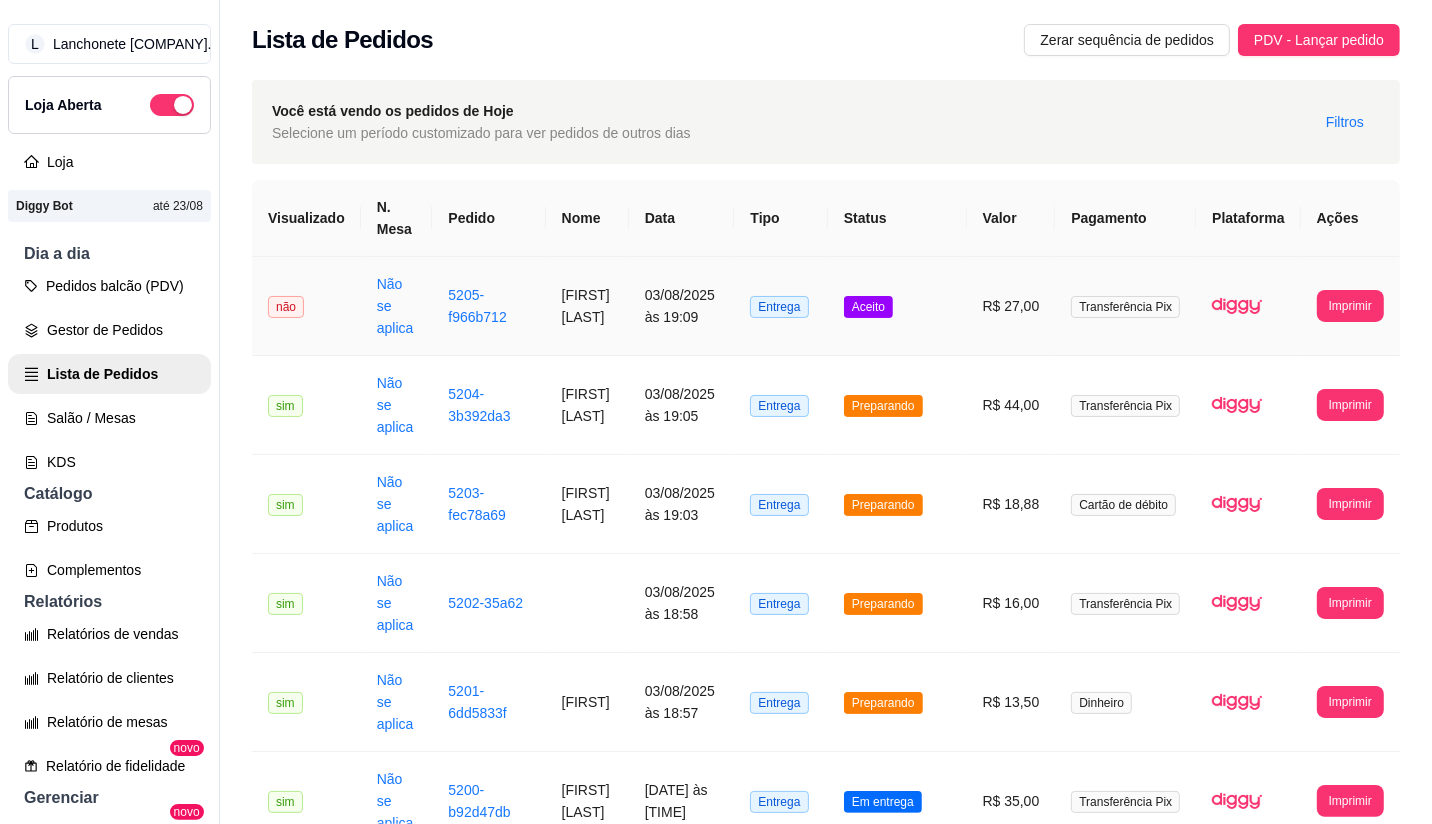 click on "Aceito" at bounding box center [897, 306] 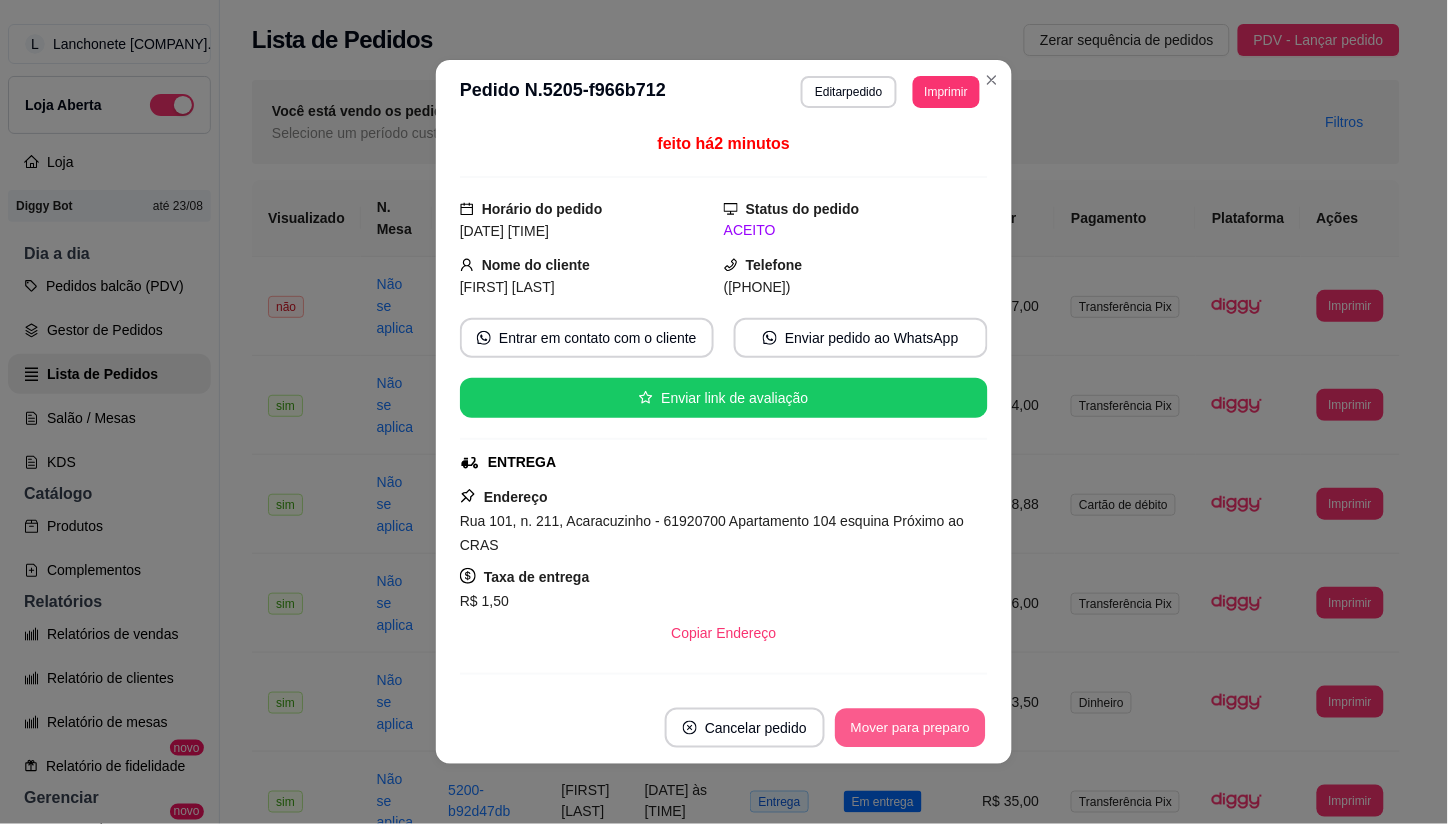 click on "Mover para preparo" at bounding box center (910, 728) 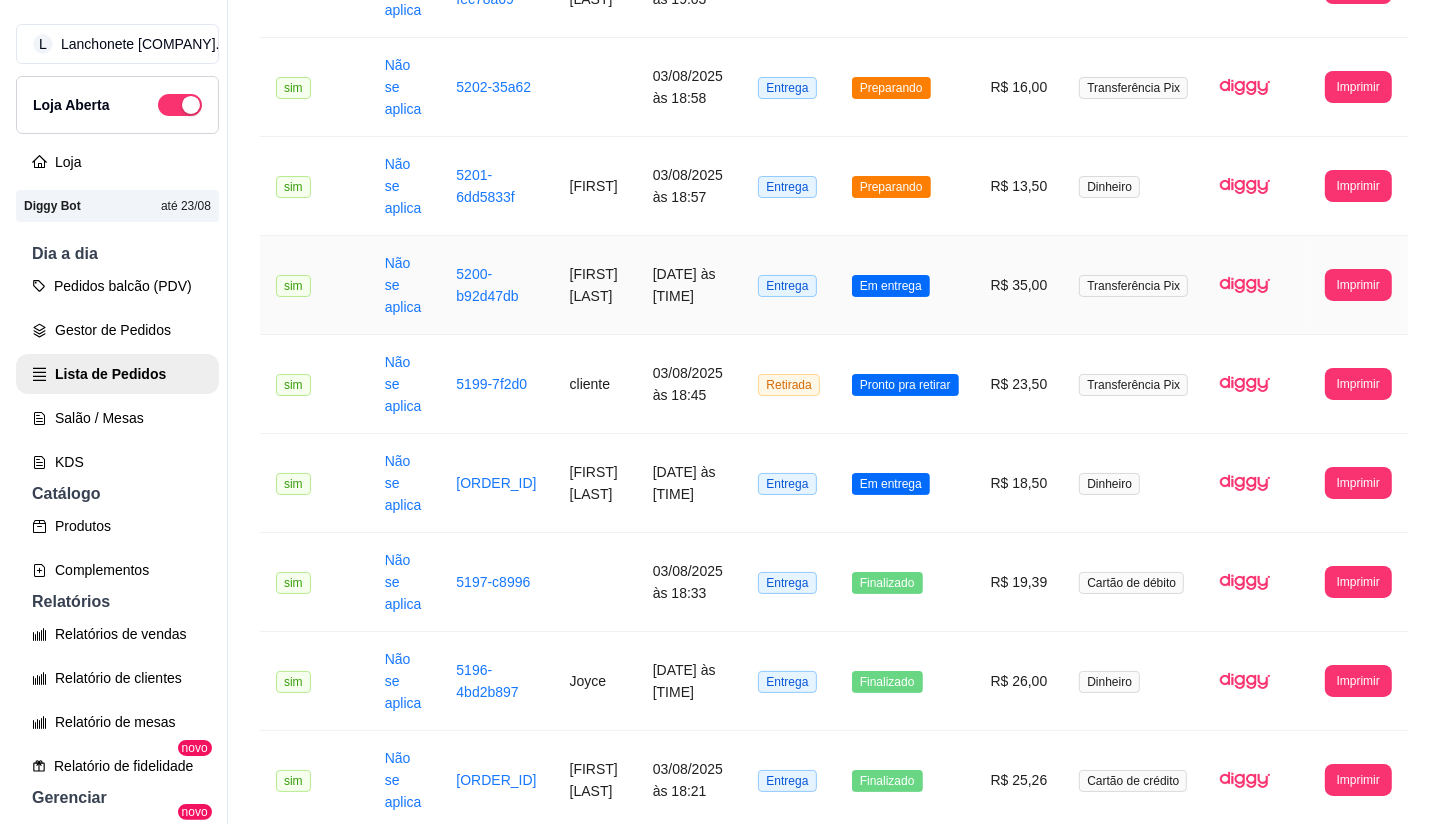 scroll, scrollTop: 555, scrollLeft: 0, axis: vertical 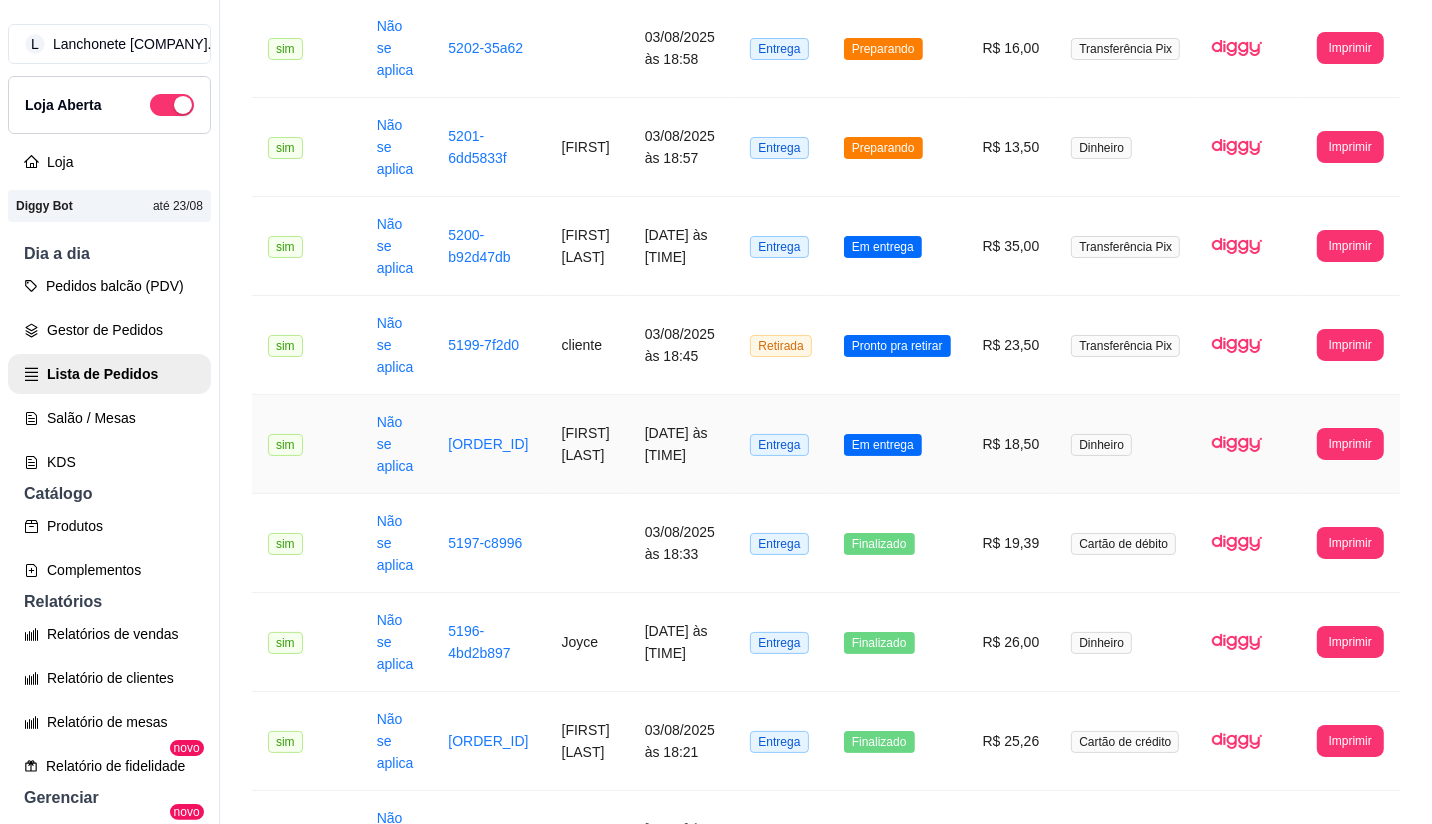 click on "Em entrega" at bounding box center (883, 445) 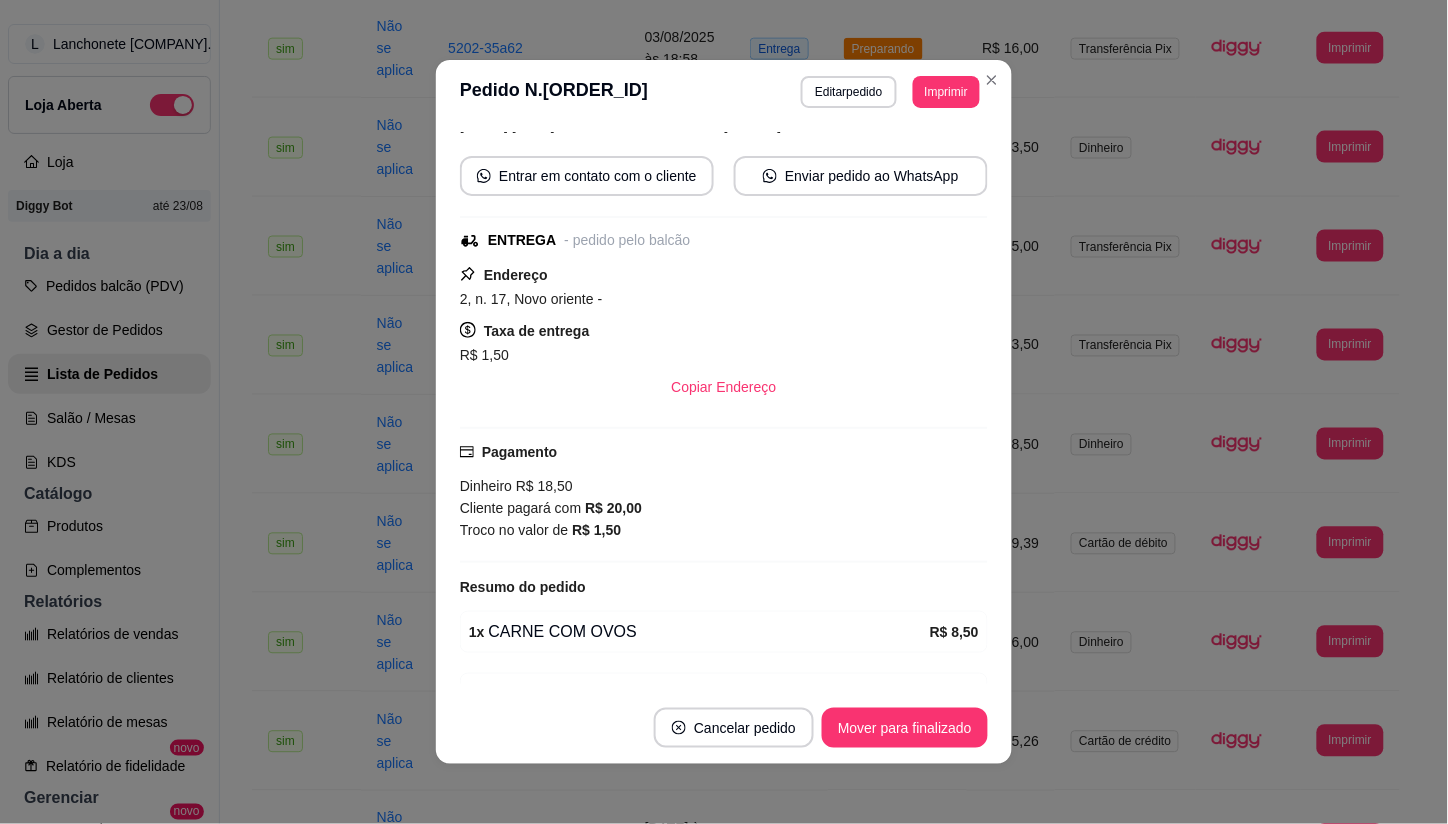 scroll, scrollTop: 222, scrollLeft: 0, axis: vertical 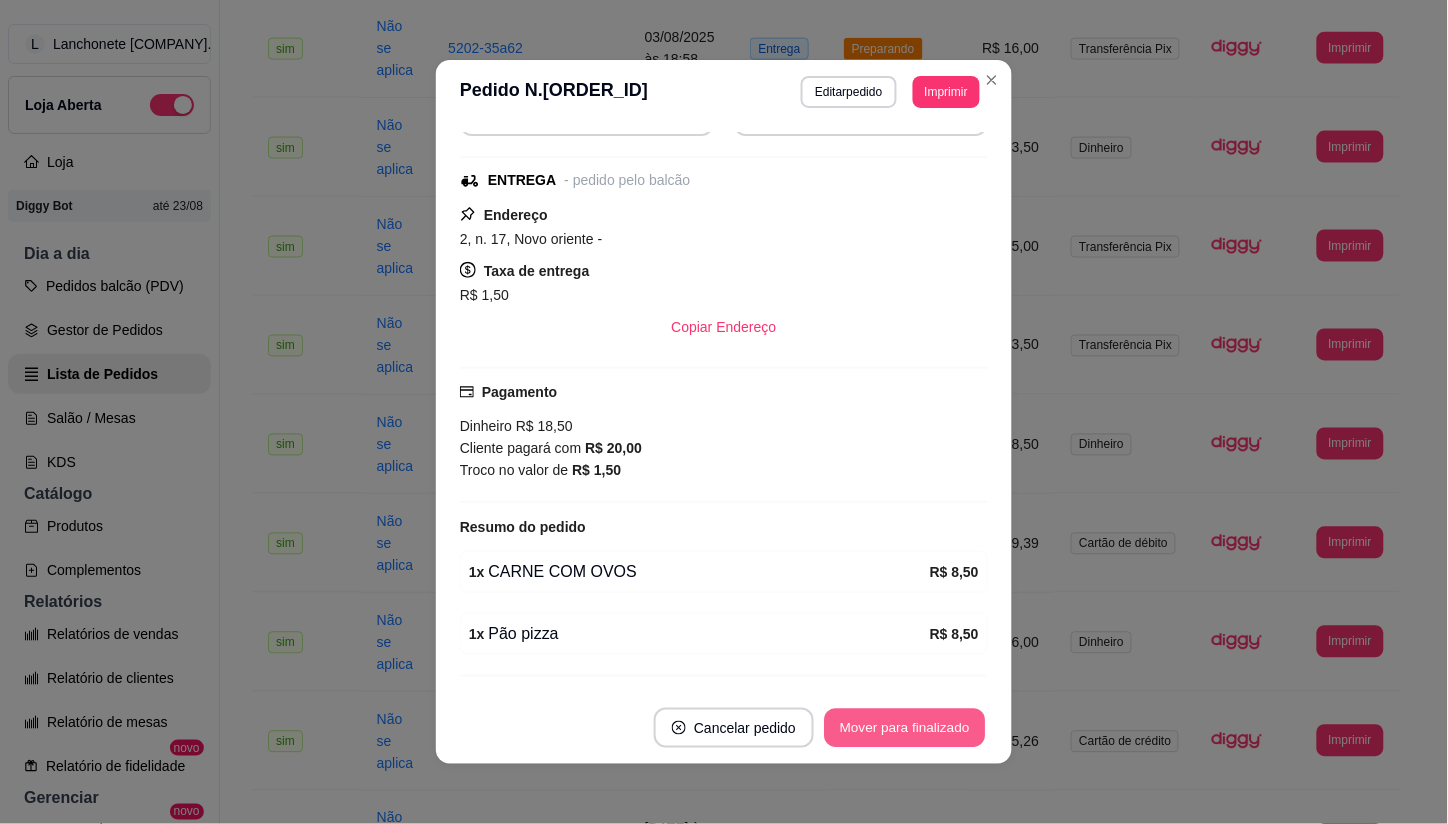 click on "Mover para finalizado" at bounding box center (905, 728) 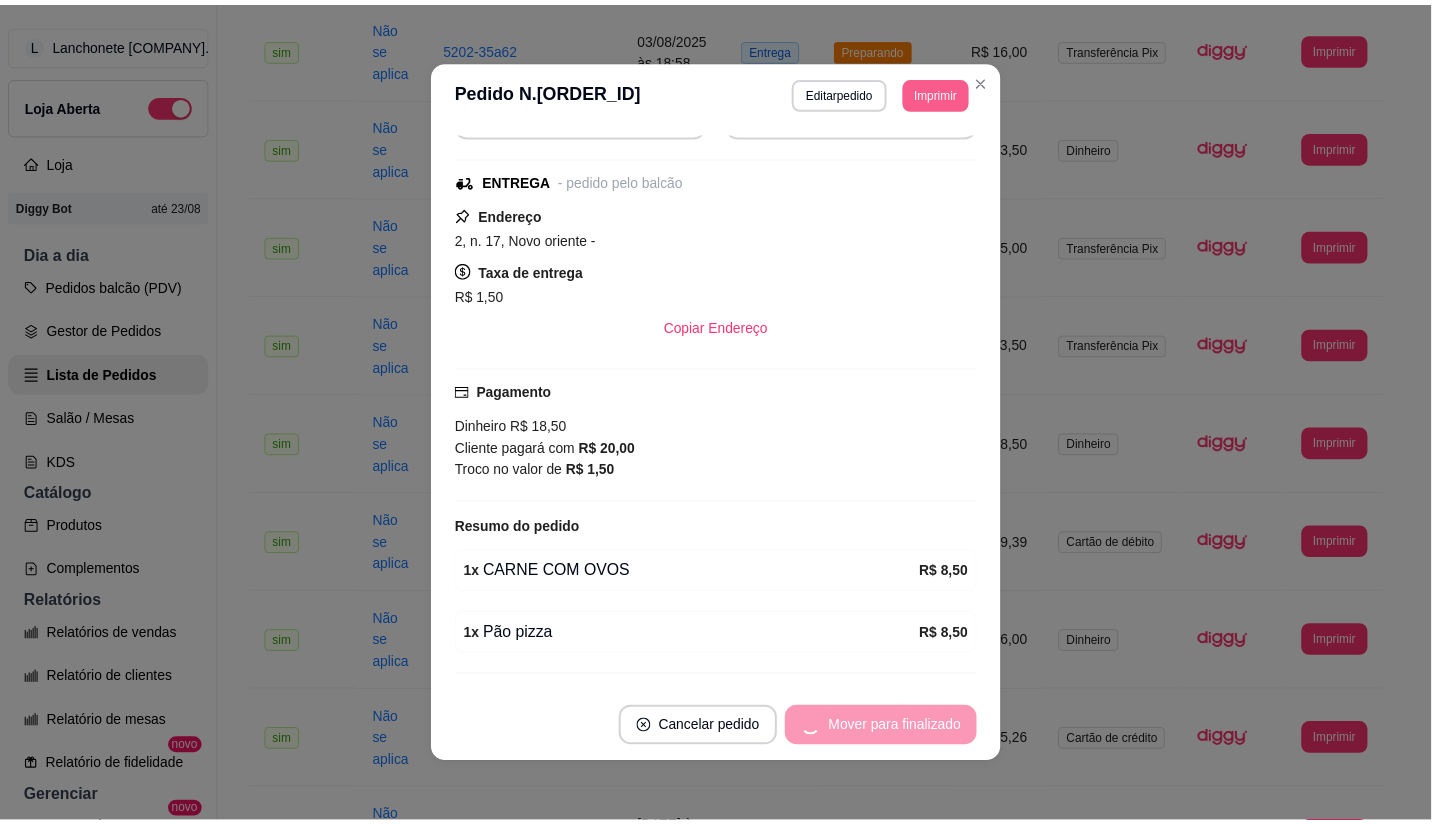 scroll, scrollTop: 175, scrollLeft: 0, axis: vertical 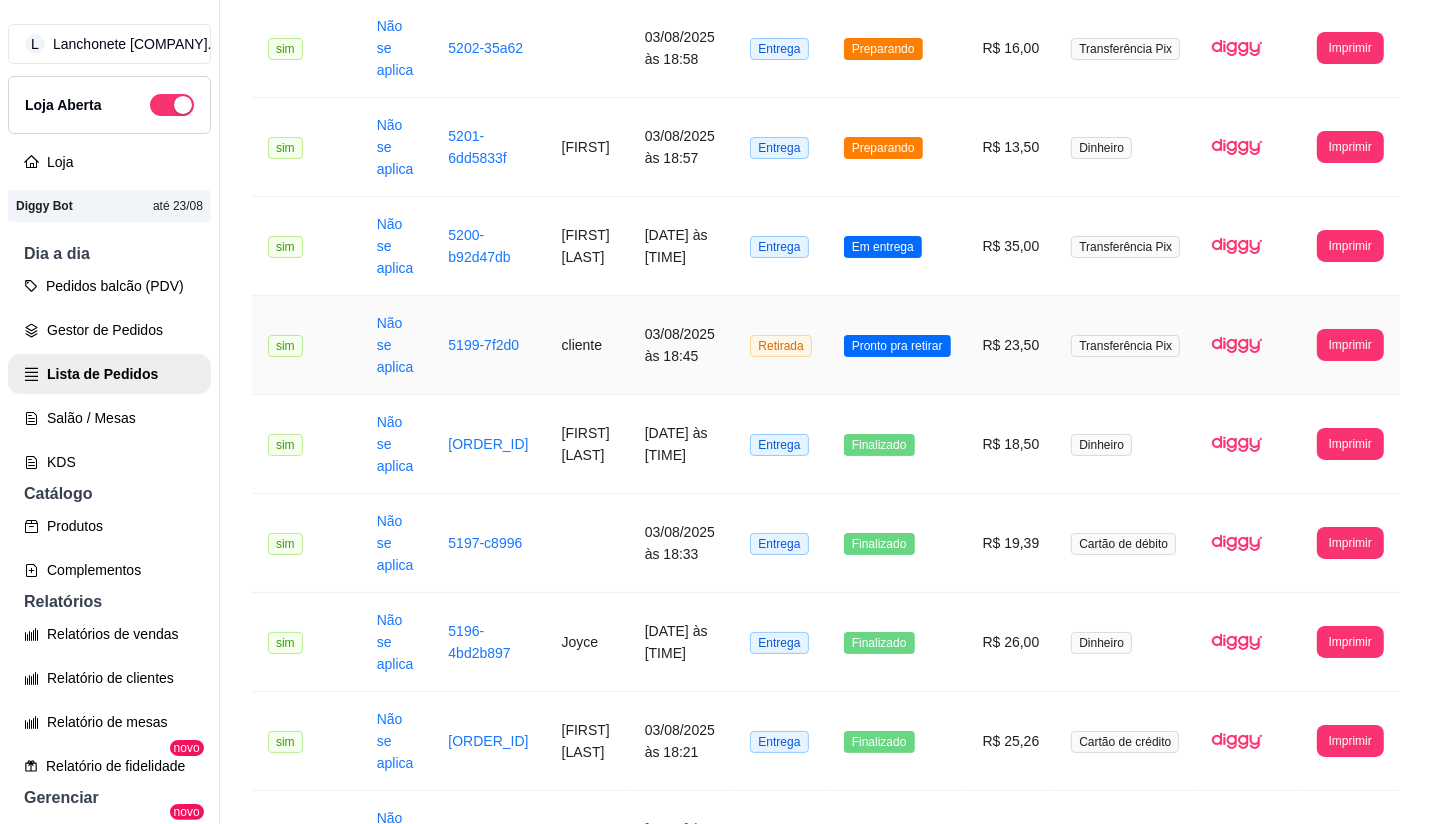 click on "Pronto pra retirar" at bounding box center (897, 346) 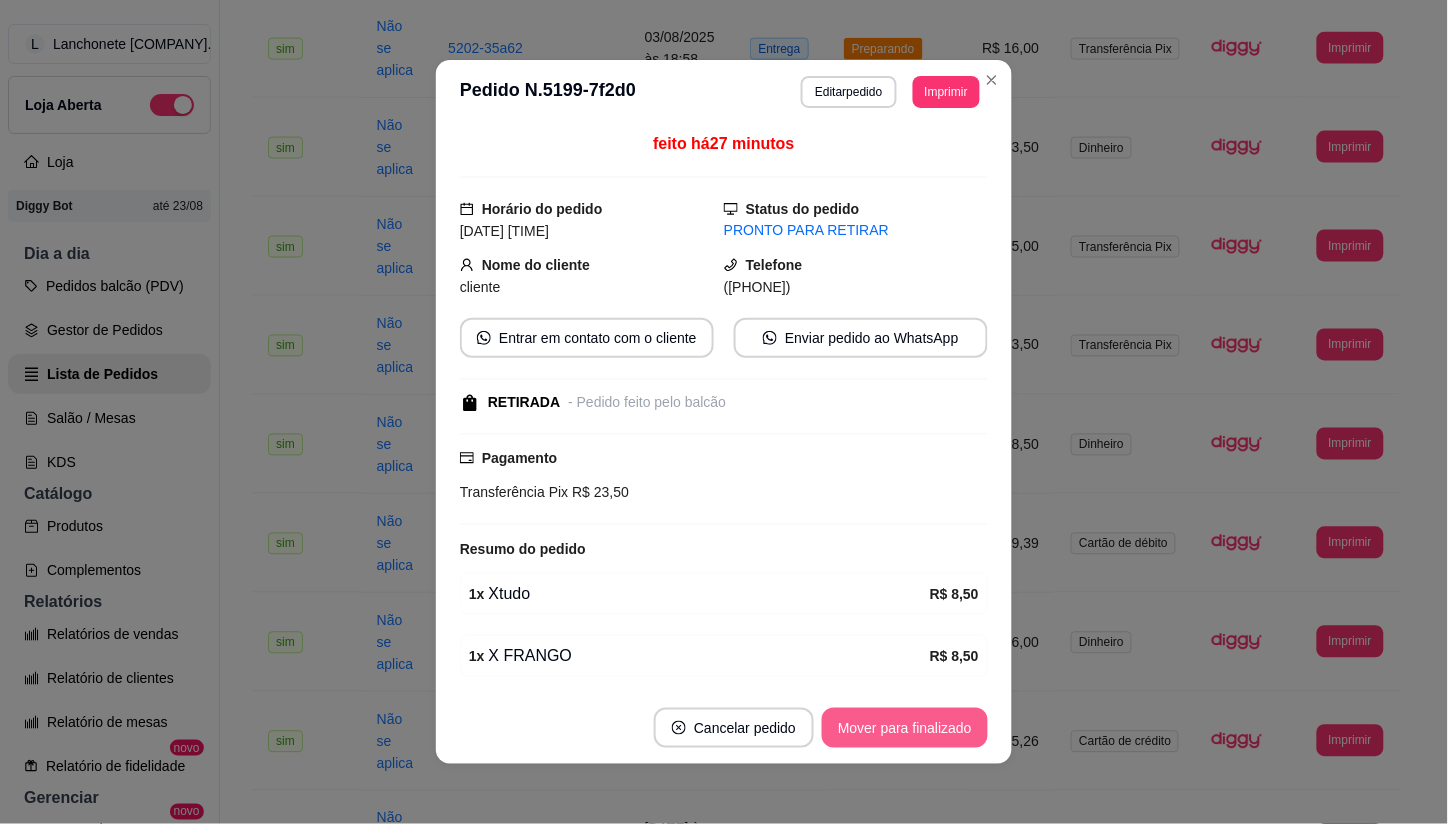click on "Mover para finalizado" at bounding box center [905, 728] 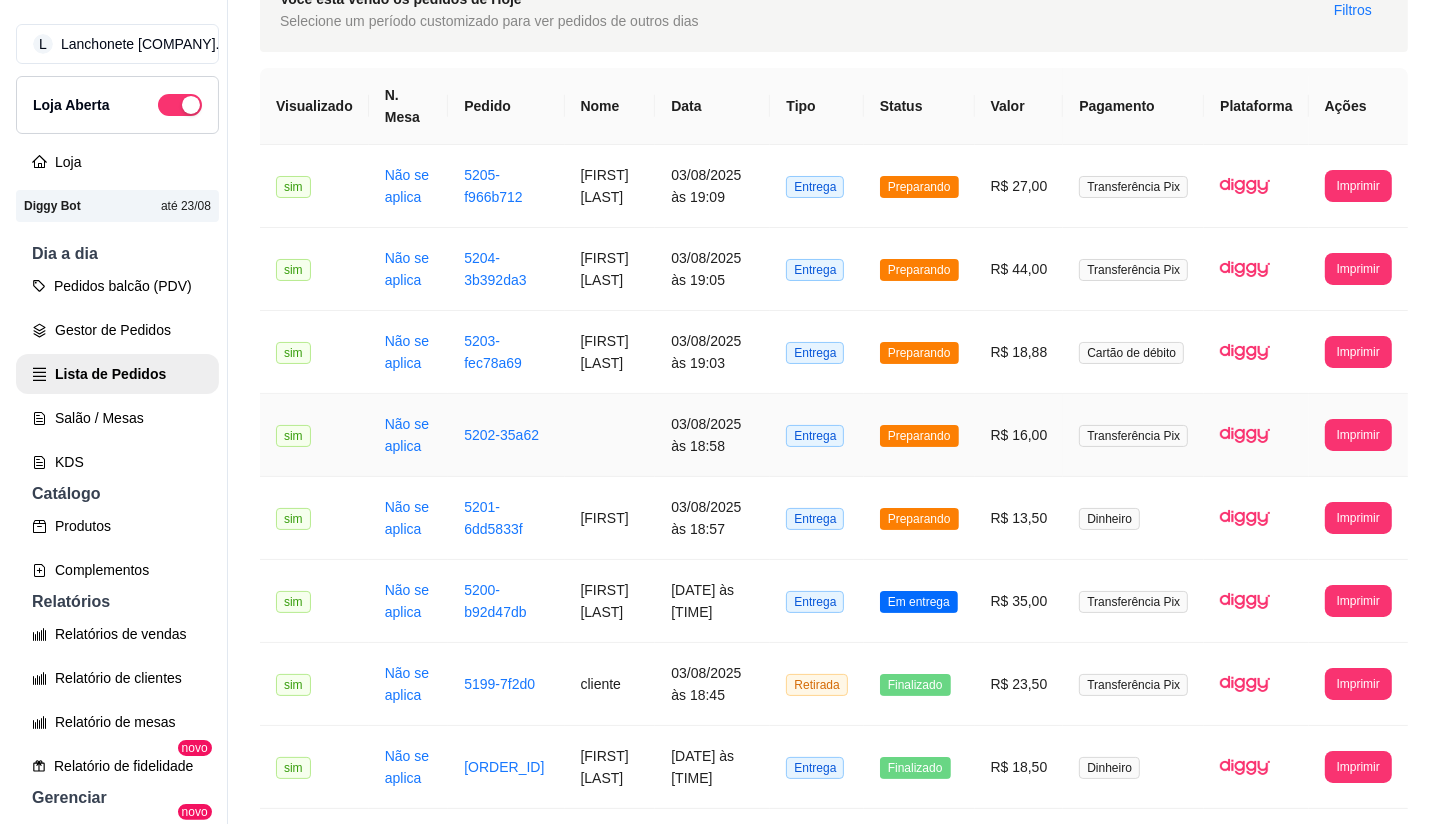 scroll, scrollTop: 111, scrollLeft: 0, axis: vertical 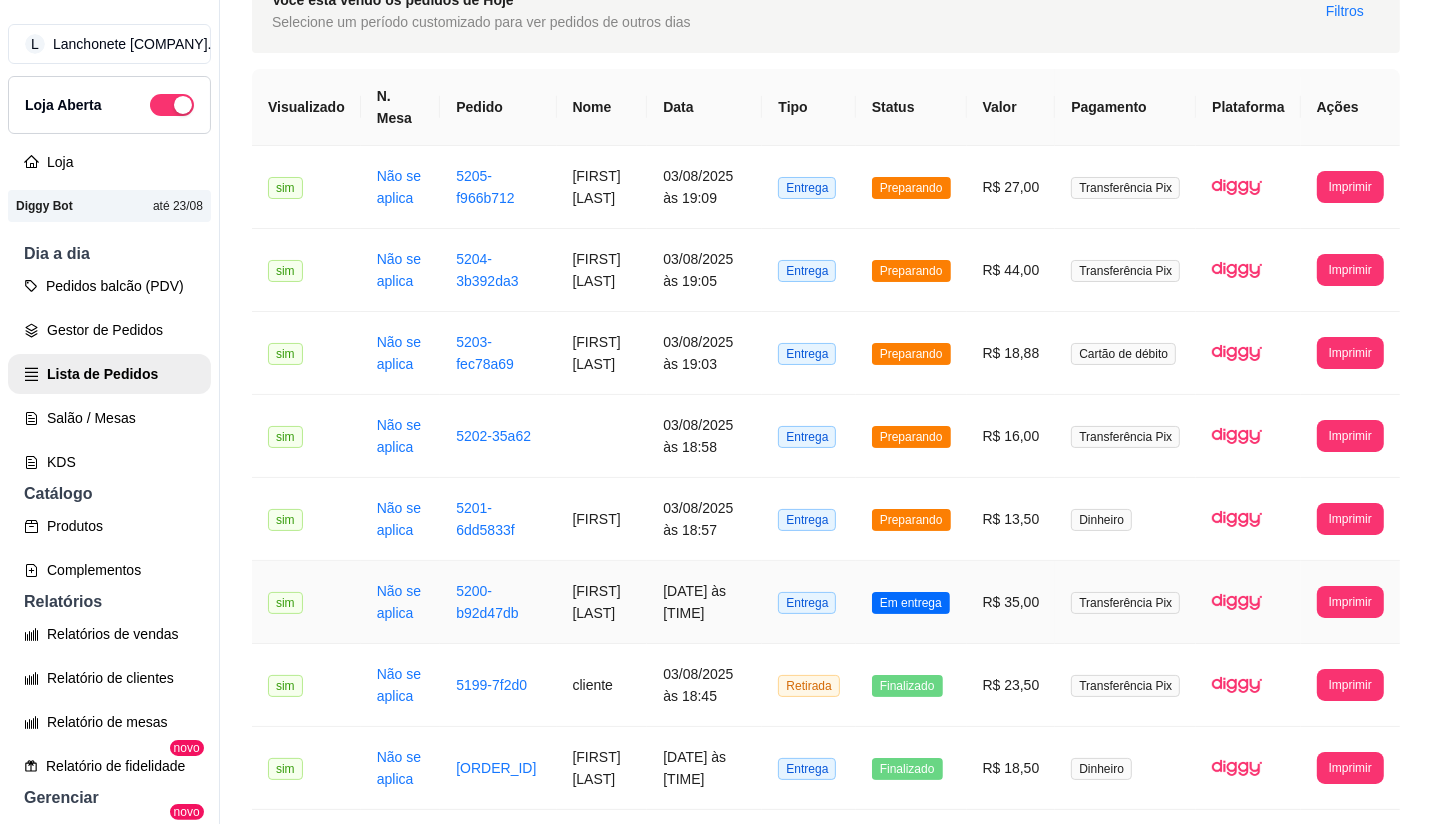 click on "Em entrega" at bounding box center [911, 603] 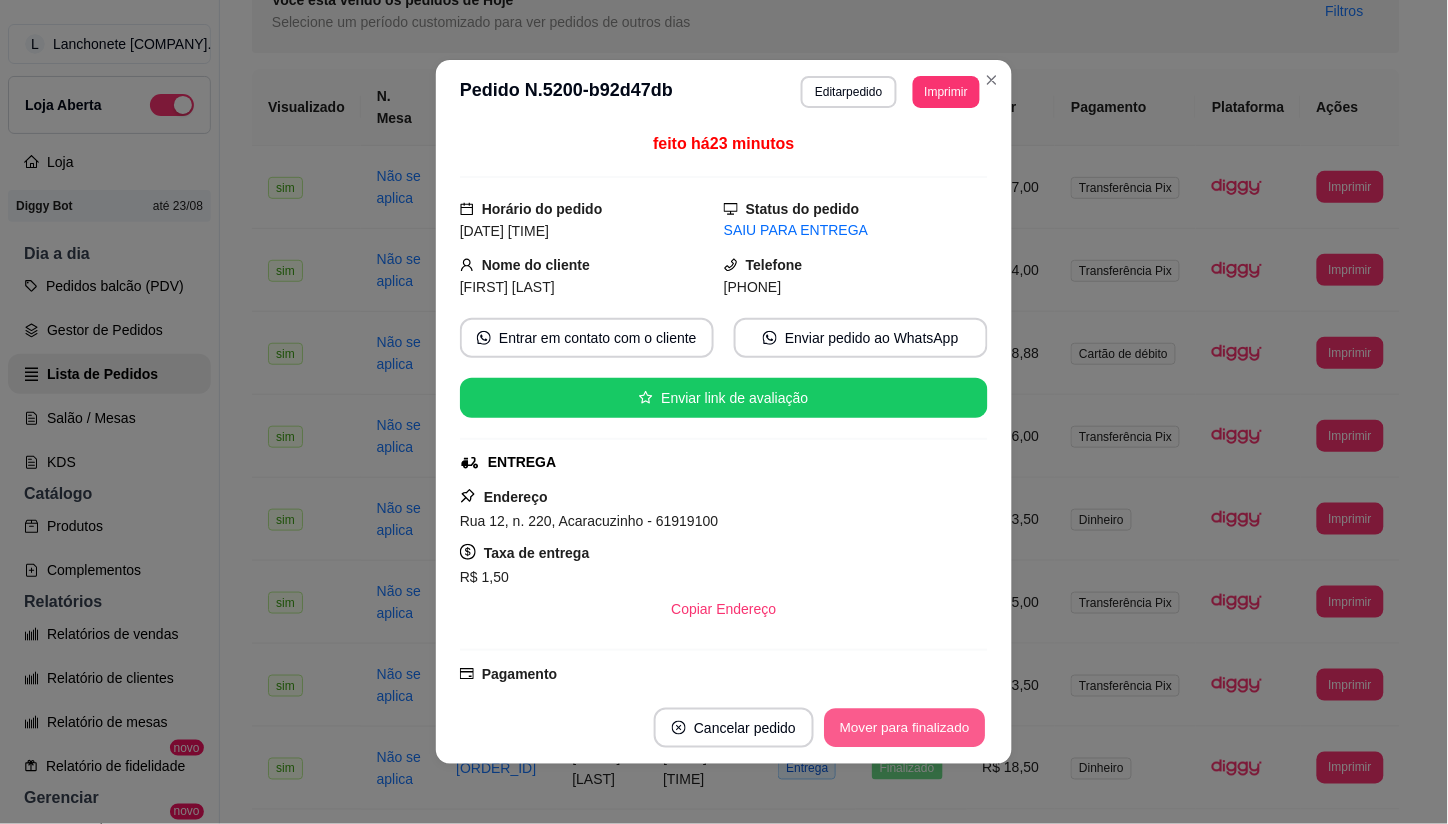 click on "Mover para finalizado" at bounding box center [905, 728] 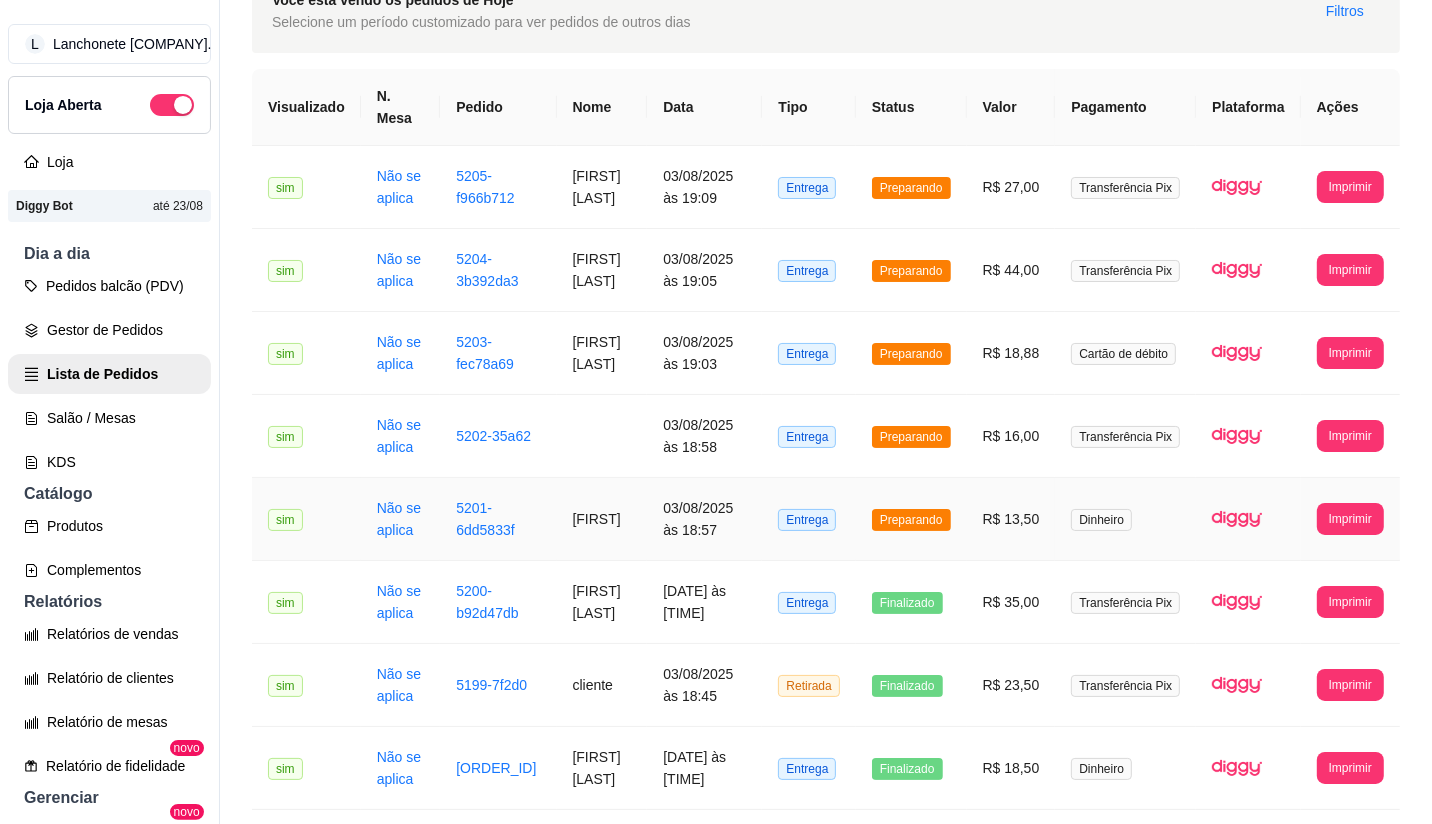 click on "Preparando" at bounding box center (911, 519) 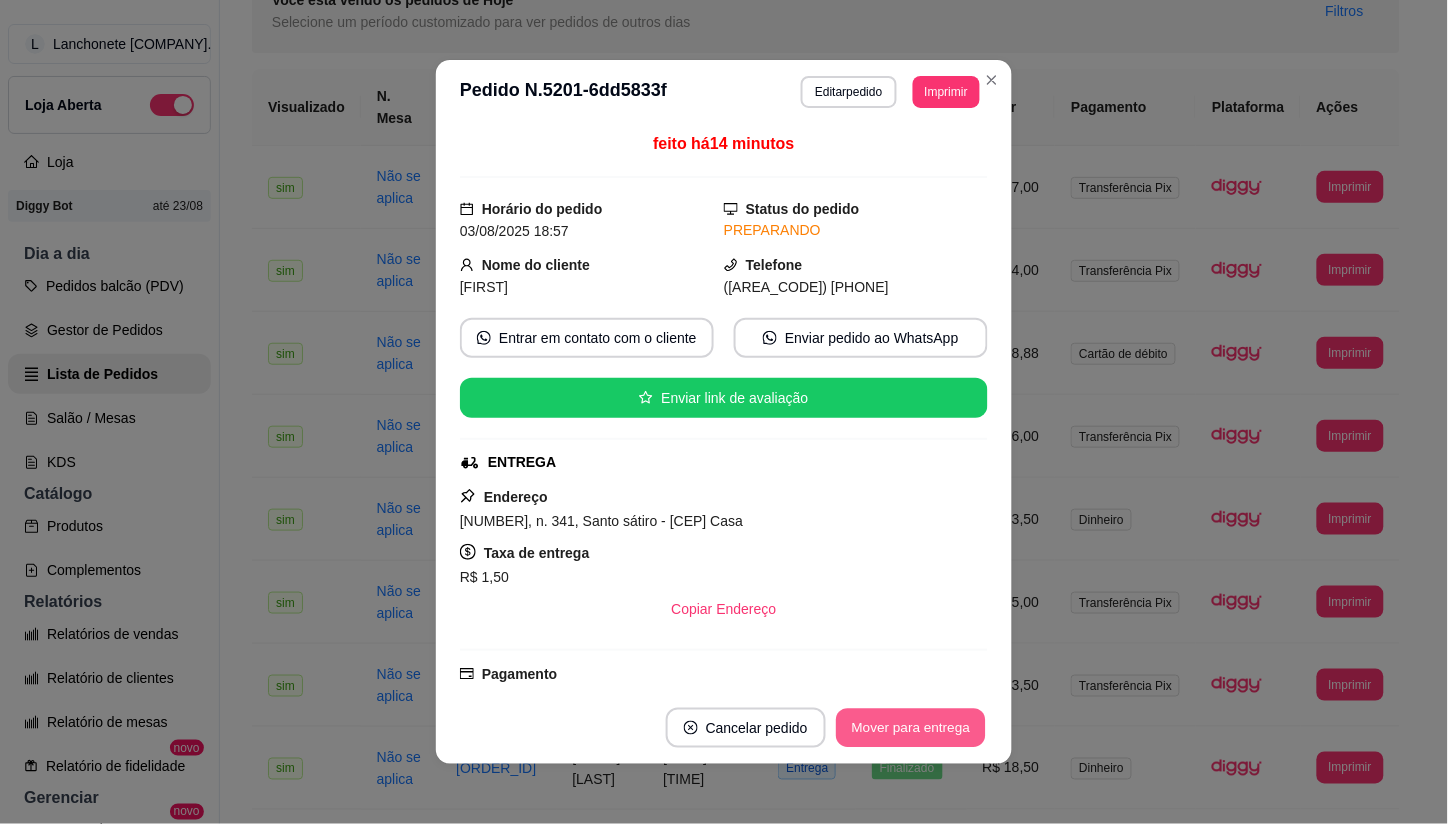 click on "Mover para entrega" at bounding box center [911, 728] 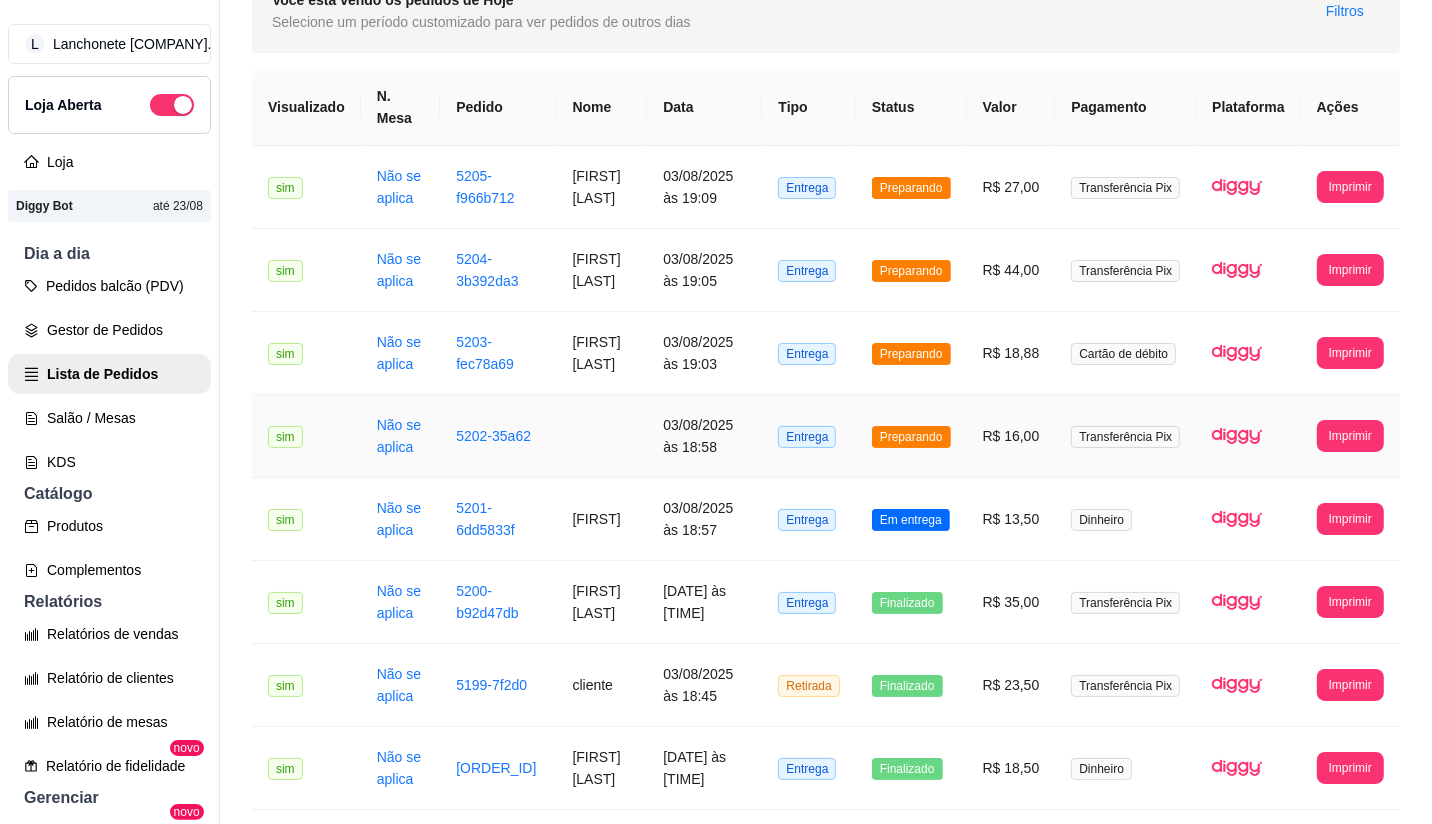 click on "Preparando" at bounding box center (911, 436) 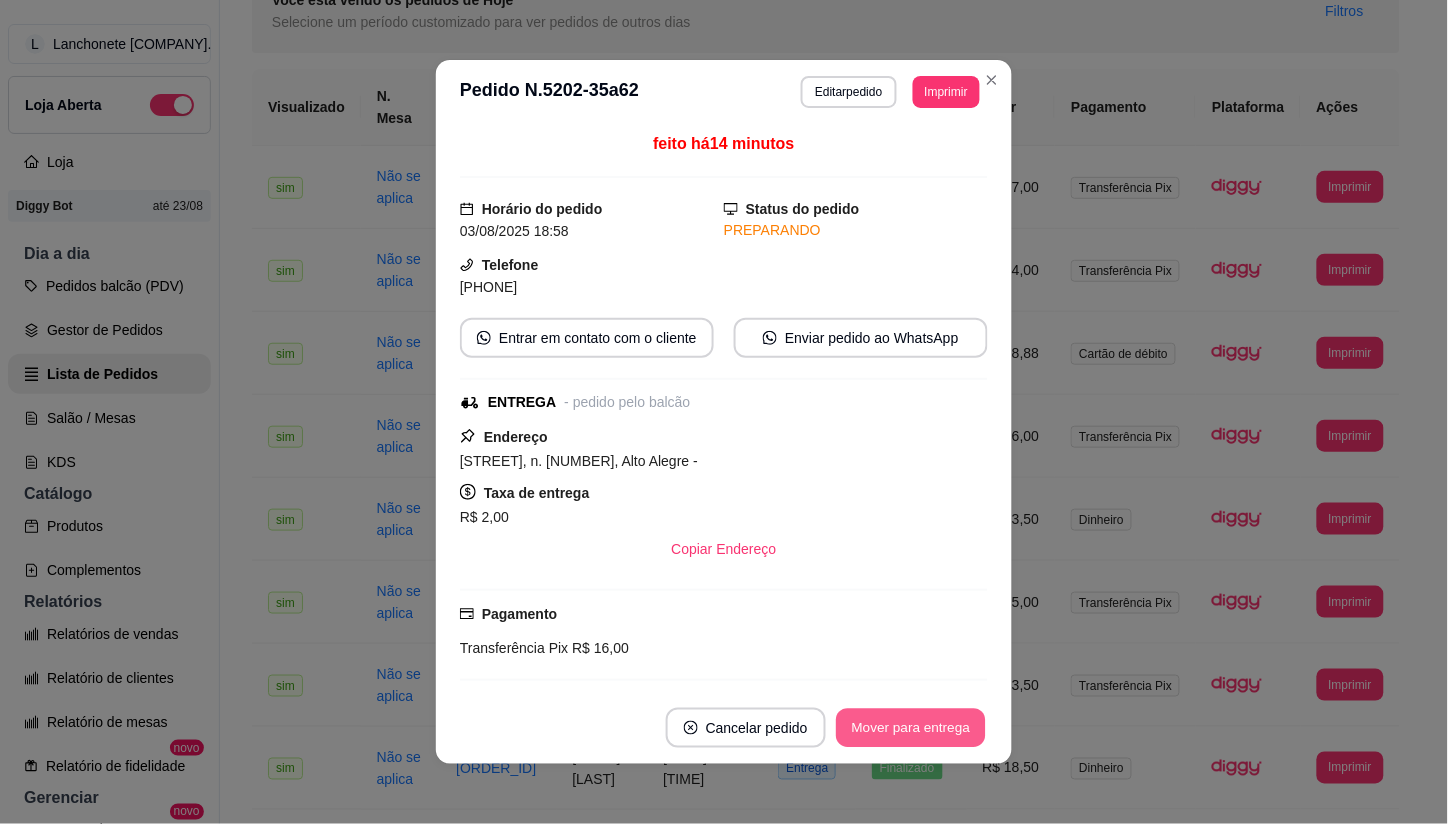 click on "Mover para entrega" at bounding box center [911, 728] 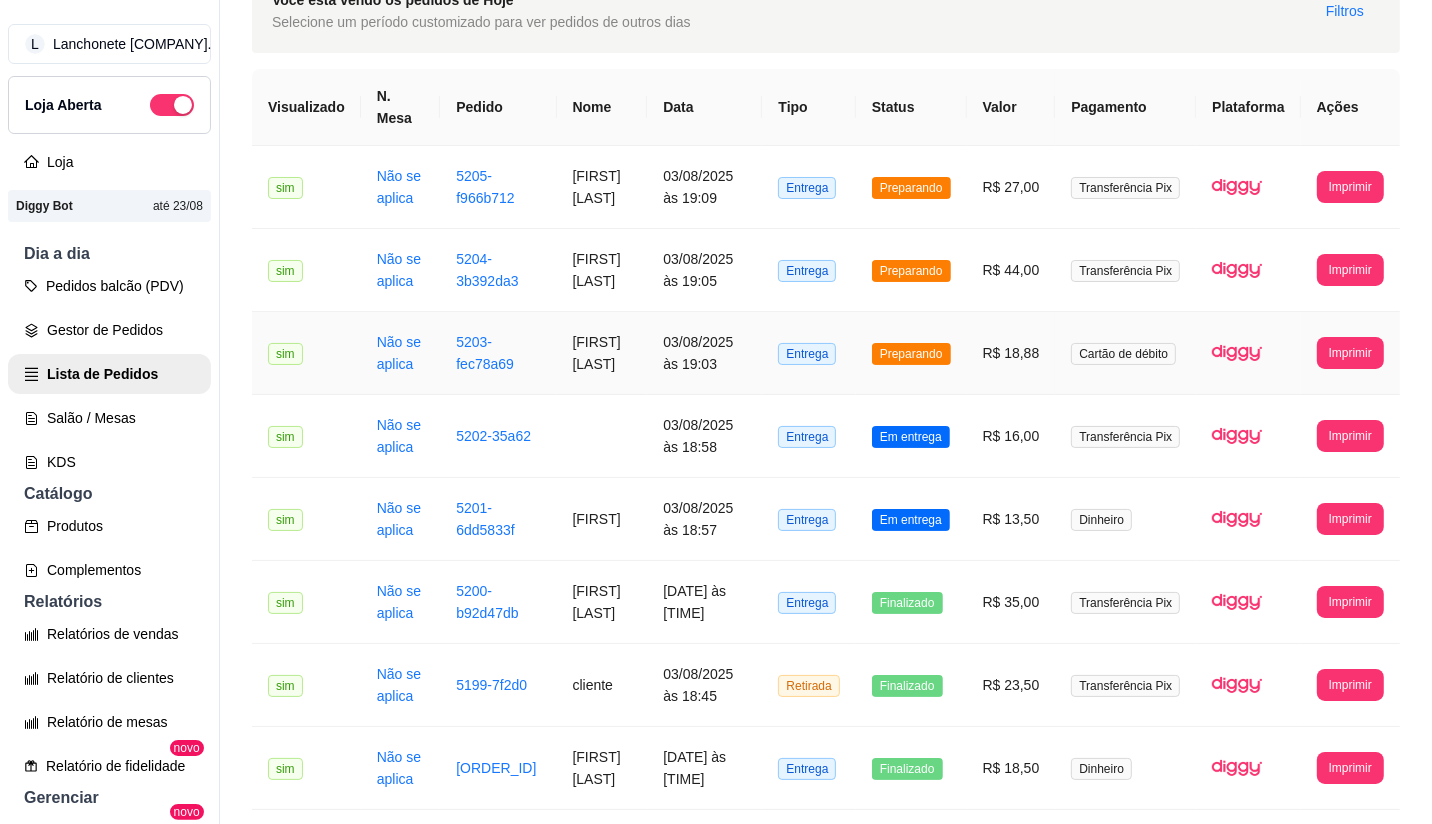 click on "Preparando" at bounding box center [911, 354] 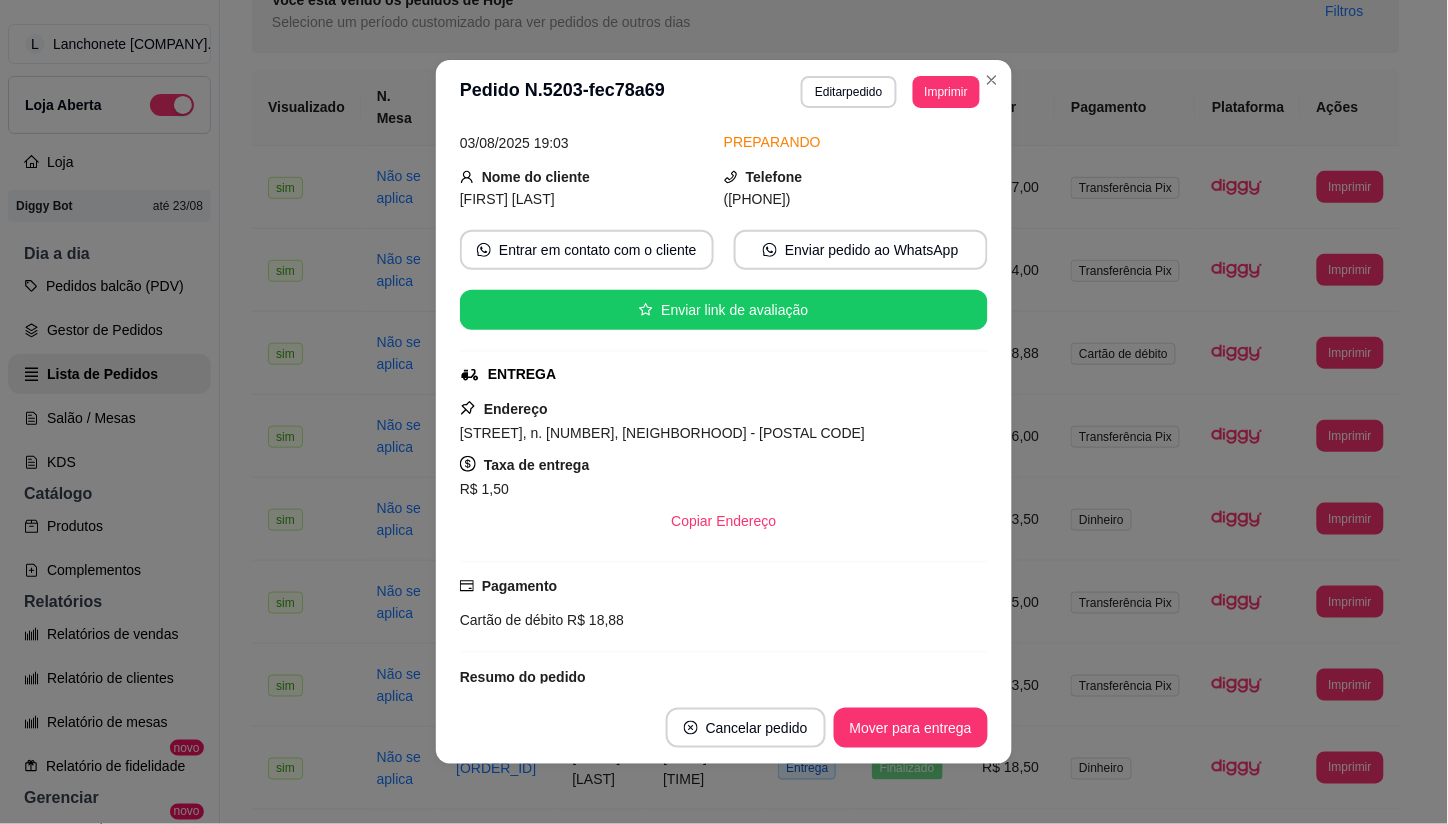 scroll, scrollTop: 111, scrollLeft: 0, axis: vertical 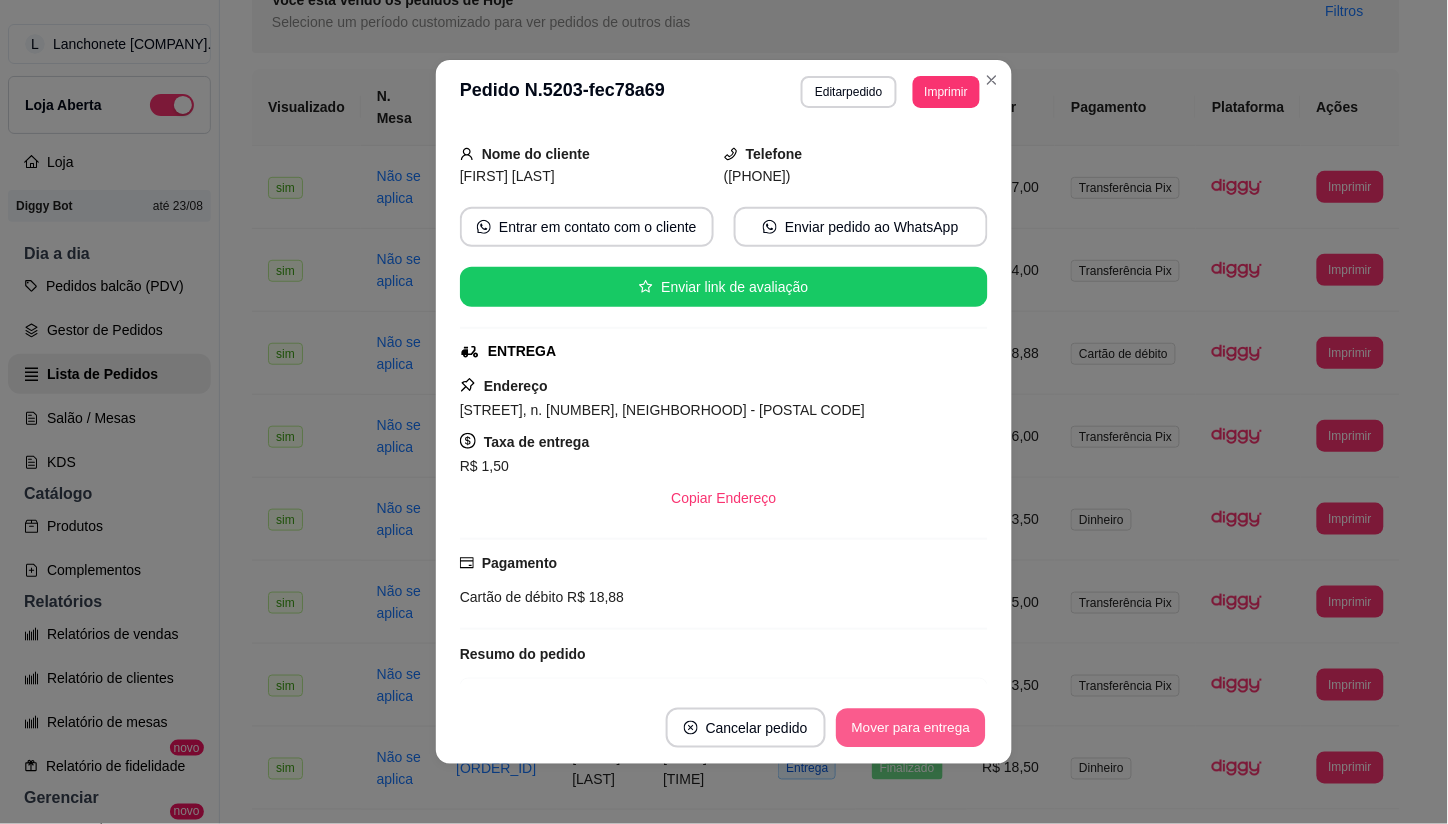 click on "Mover para entrega" at bounding box center [911, 728] 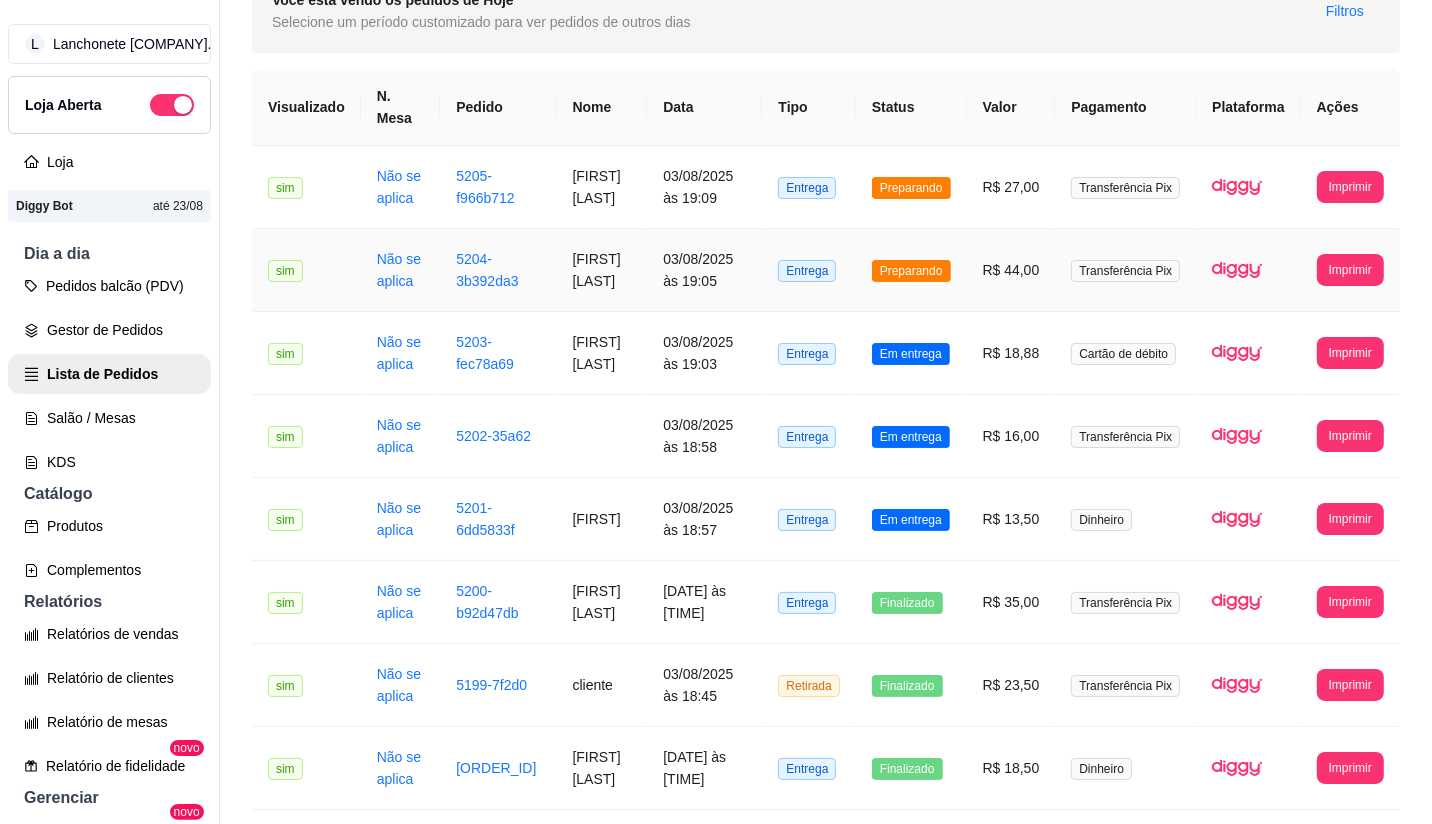 click on "Preparando" at bounding box center (911, 271) 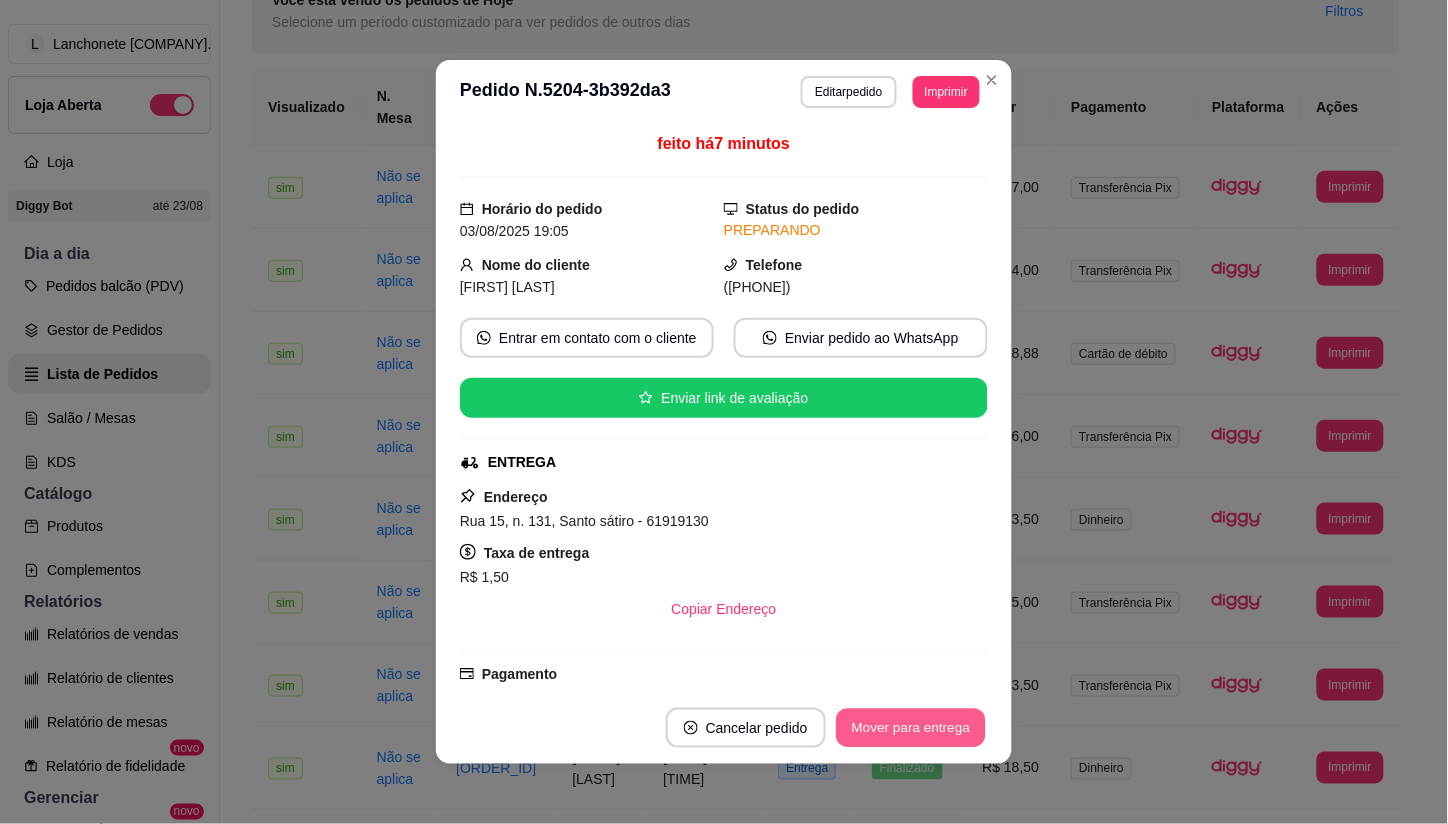click on "Mover para entrega" at bounding box center [911, 728] 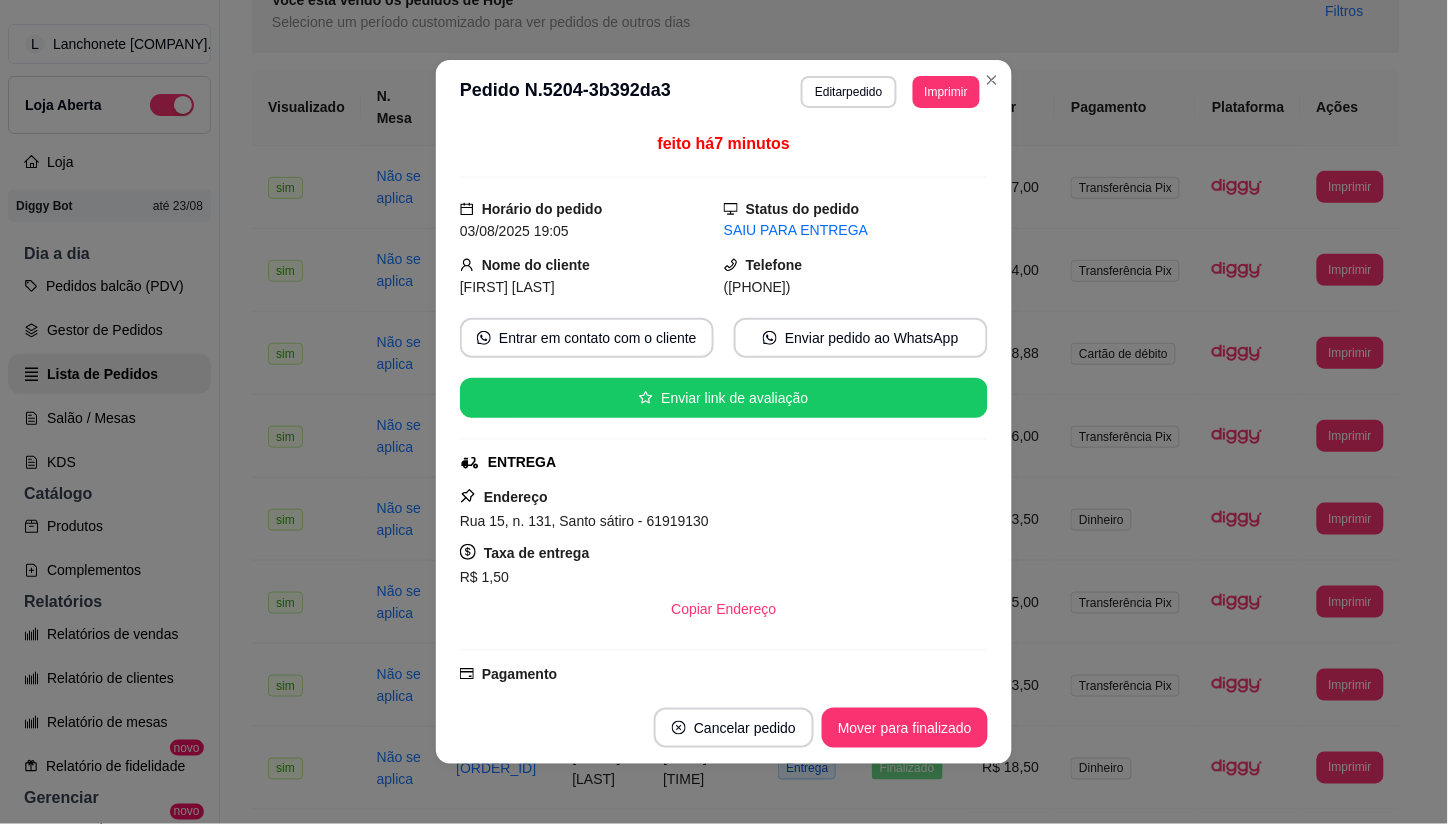 click on "**********" at bounding box center [724, 92] 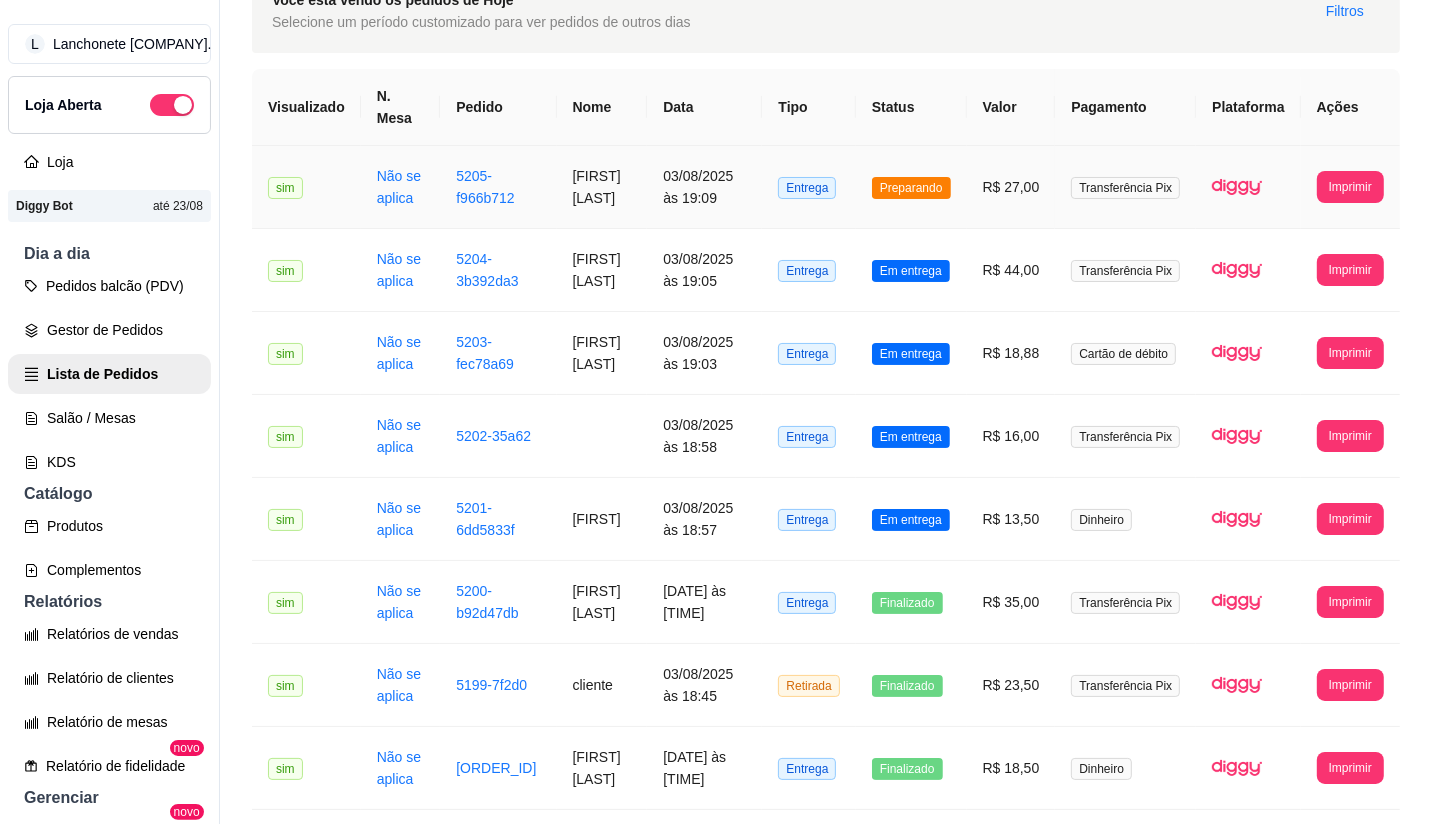 click on "Preparando" at bounding box center (911, 188) 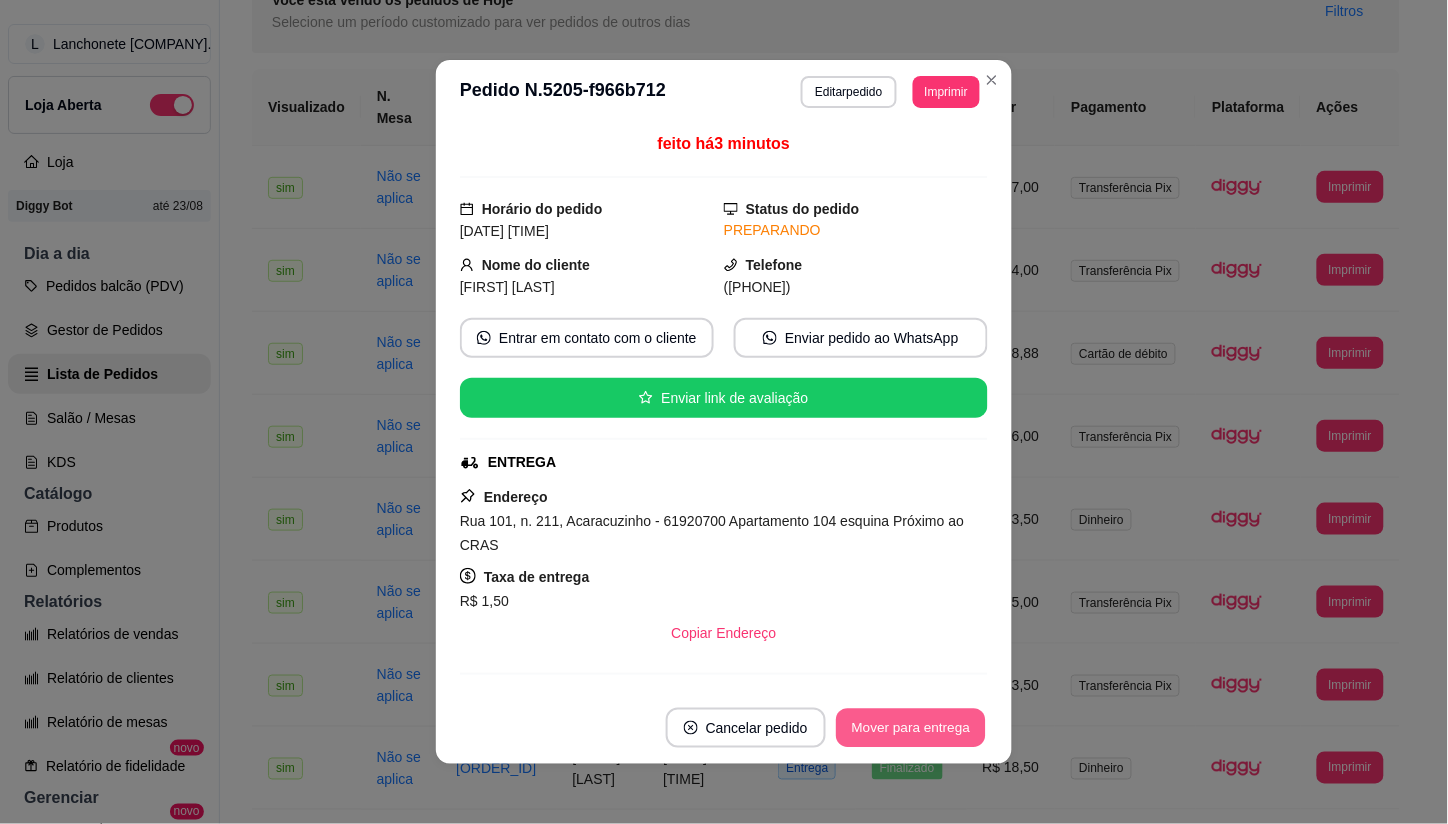 click on "Mover para entrega" at bounding box center (911, 728) 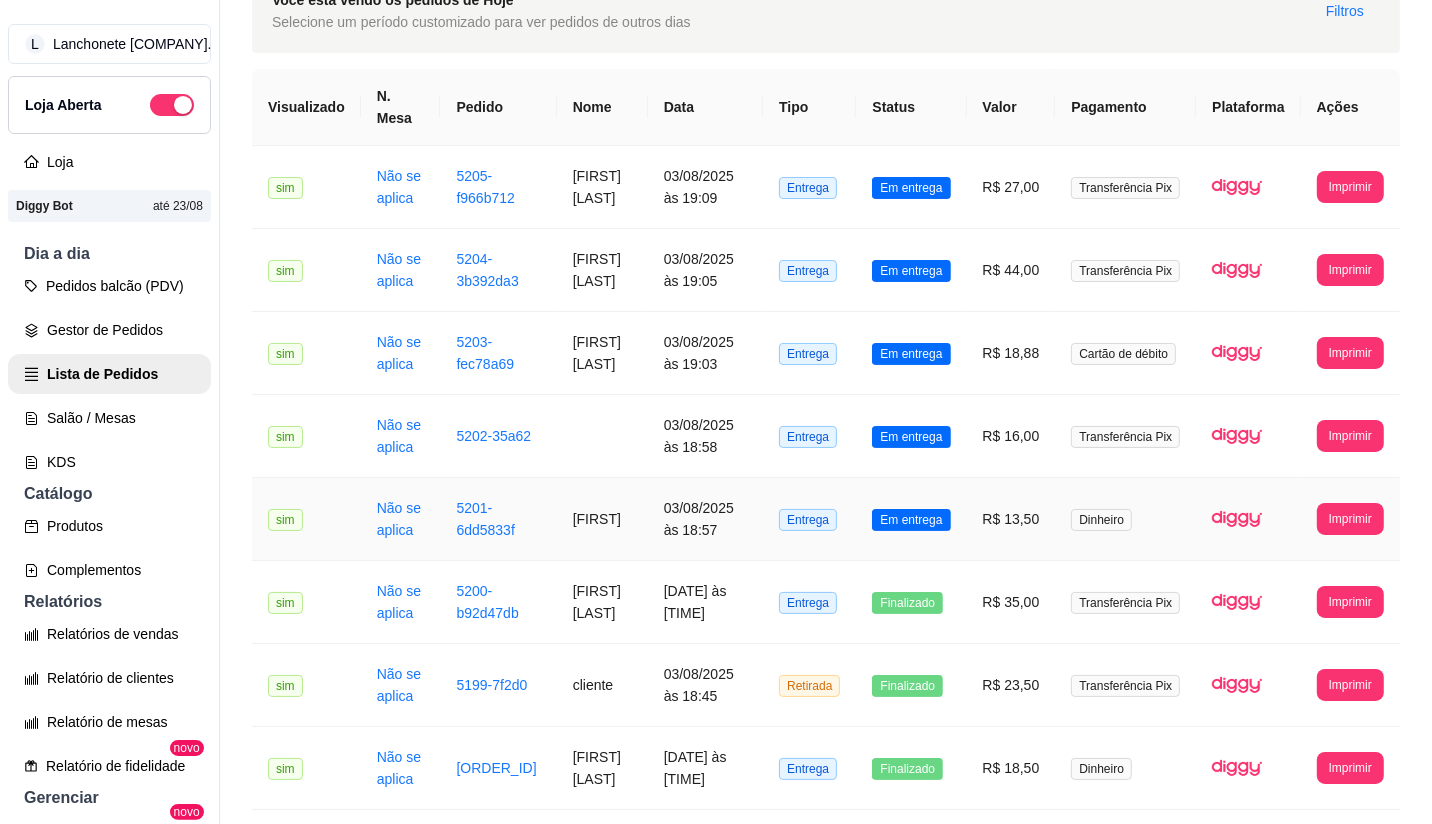 click on "Em entrega" at bounding box center (911, 519) 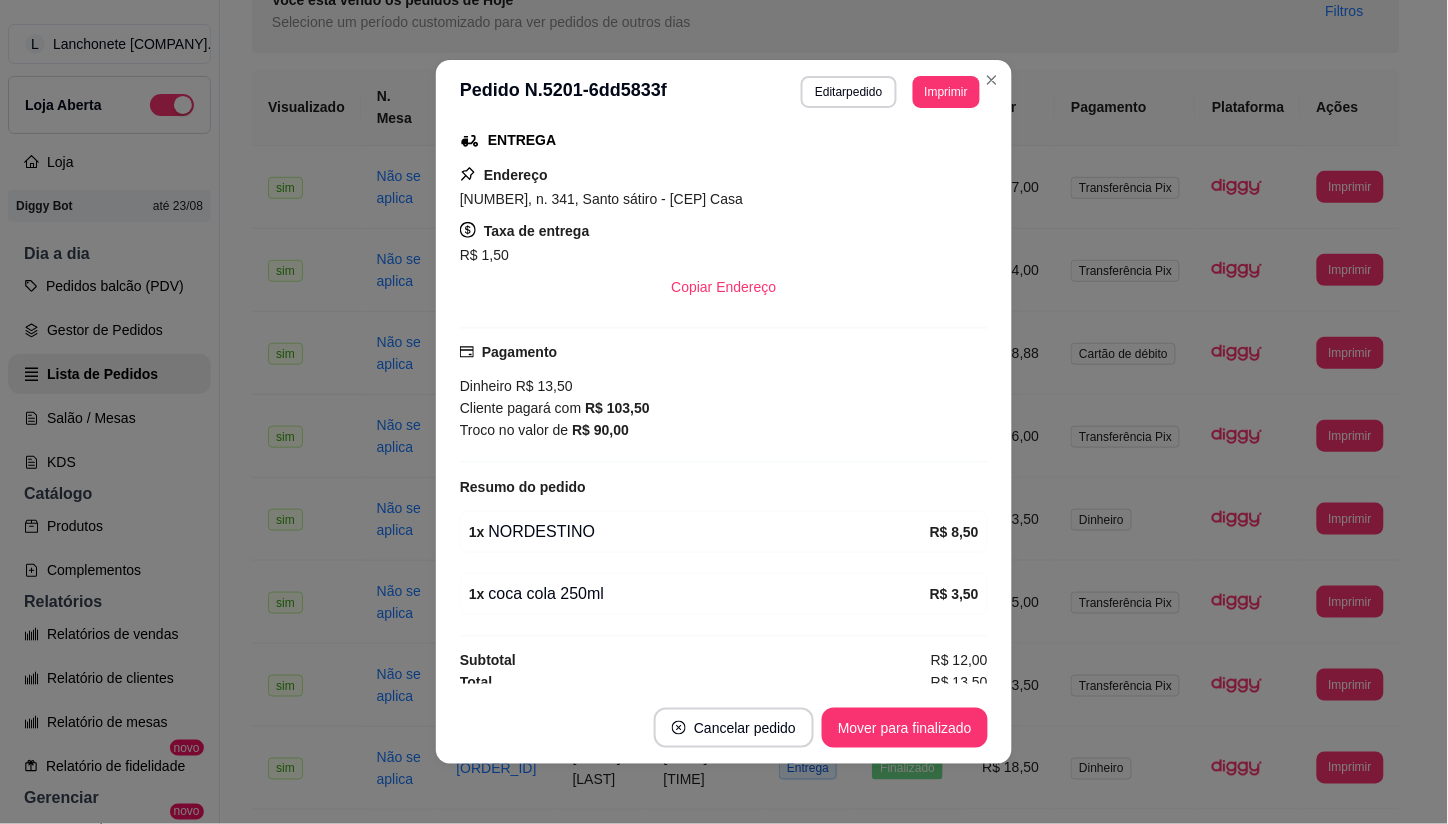 scroll, scrollTop: 333, scrollLeft: 0, axis: vertical 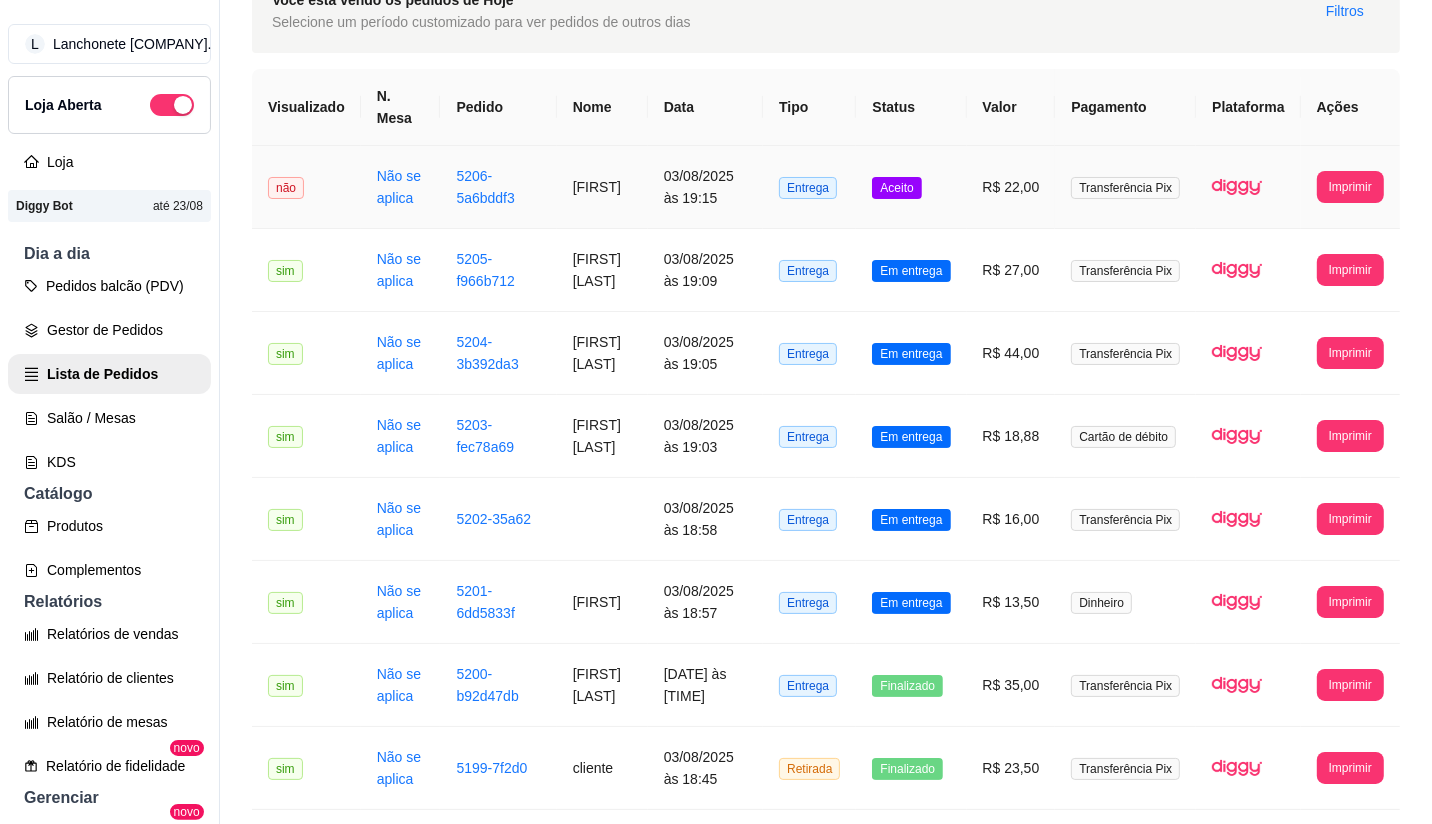 click on "Aceito" at bounding box center (911, 187) 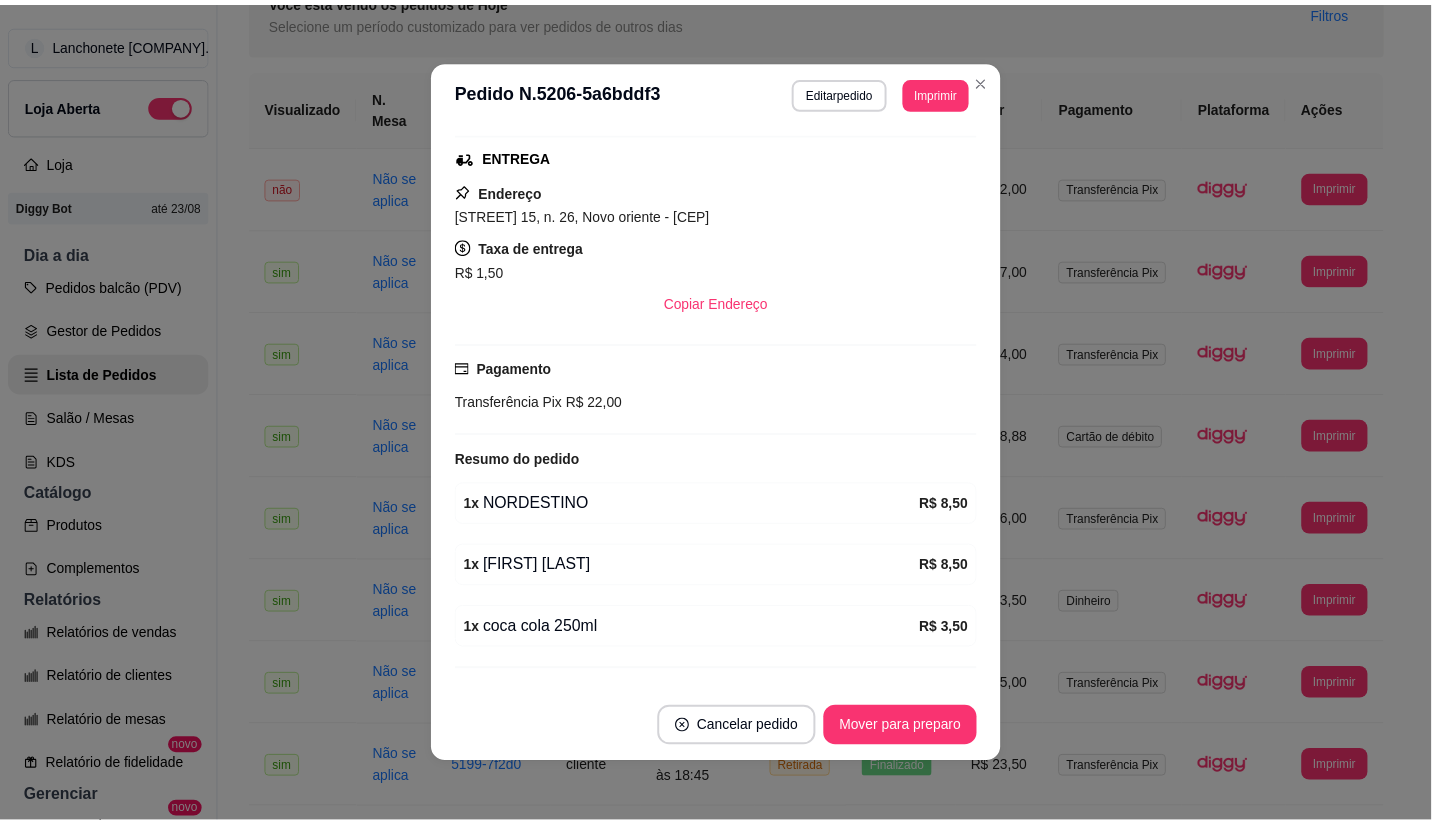 scroll, scrollTop: 333, scrollLeft: 0, axis: vertical 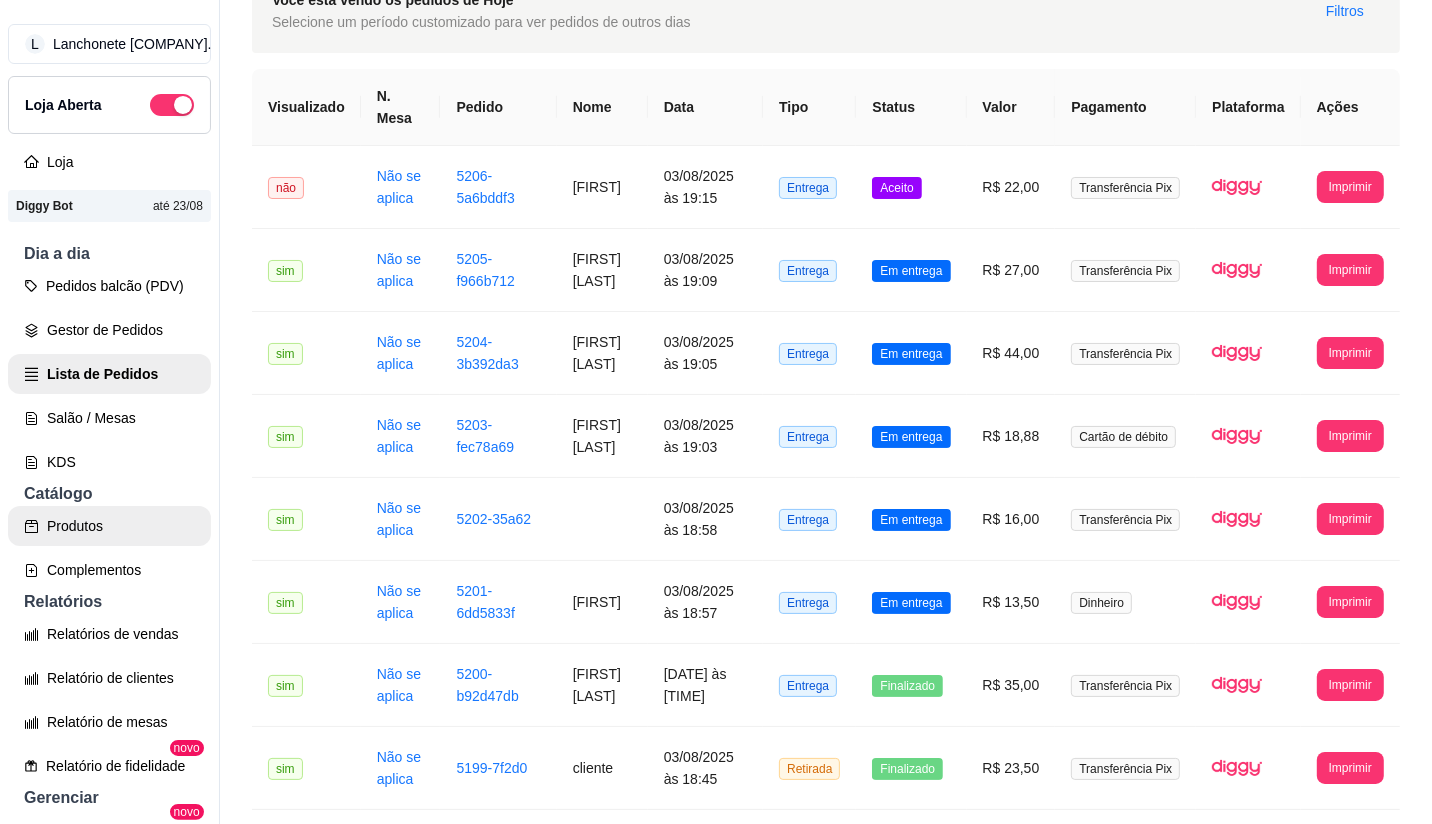click on "Produtos" at bounding box center (109, 526) 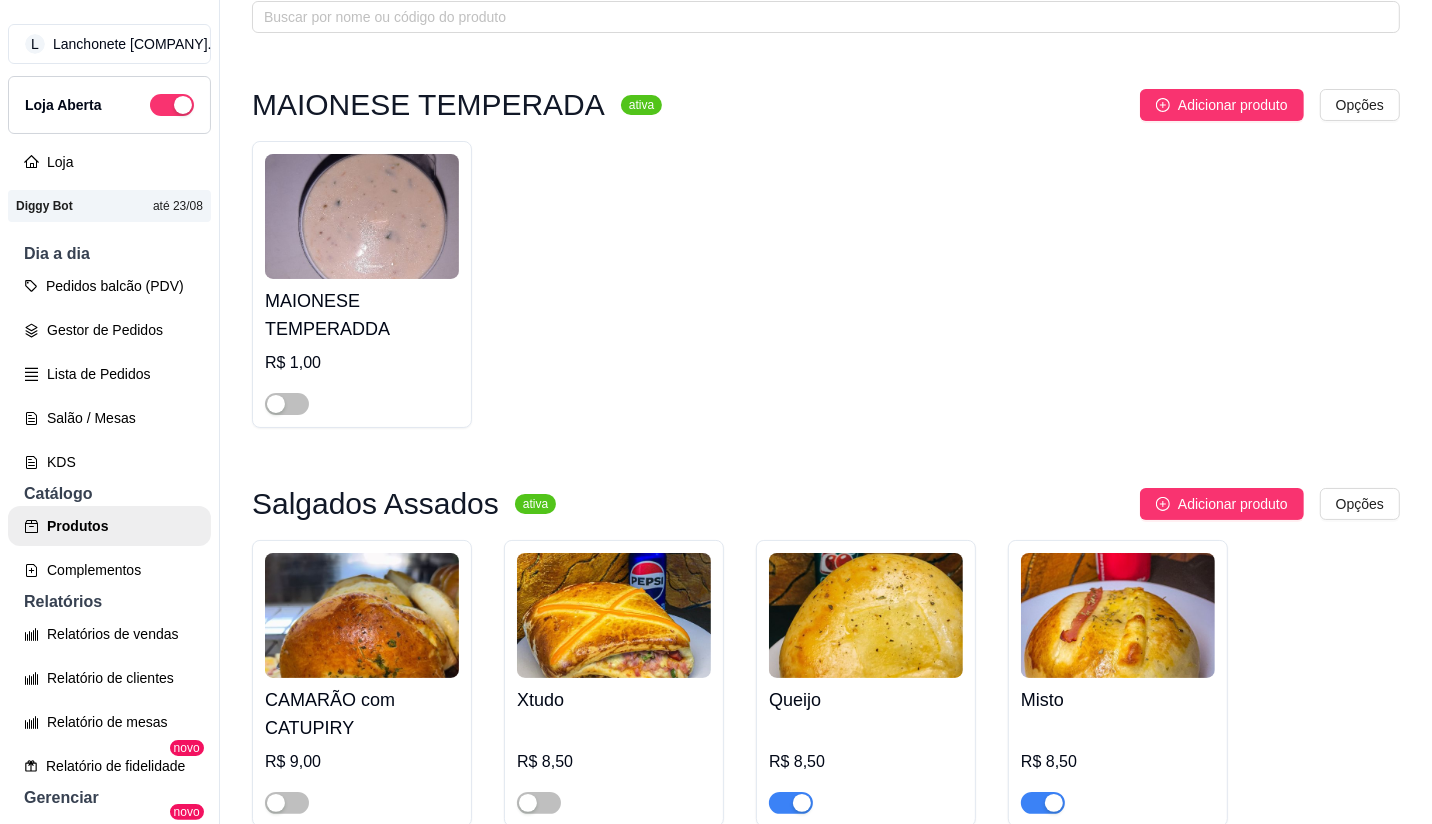 scroll, scrollTop: 0, scrollLeft: 0, axis: both 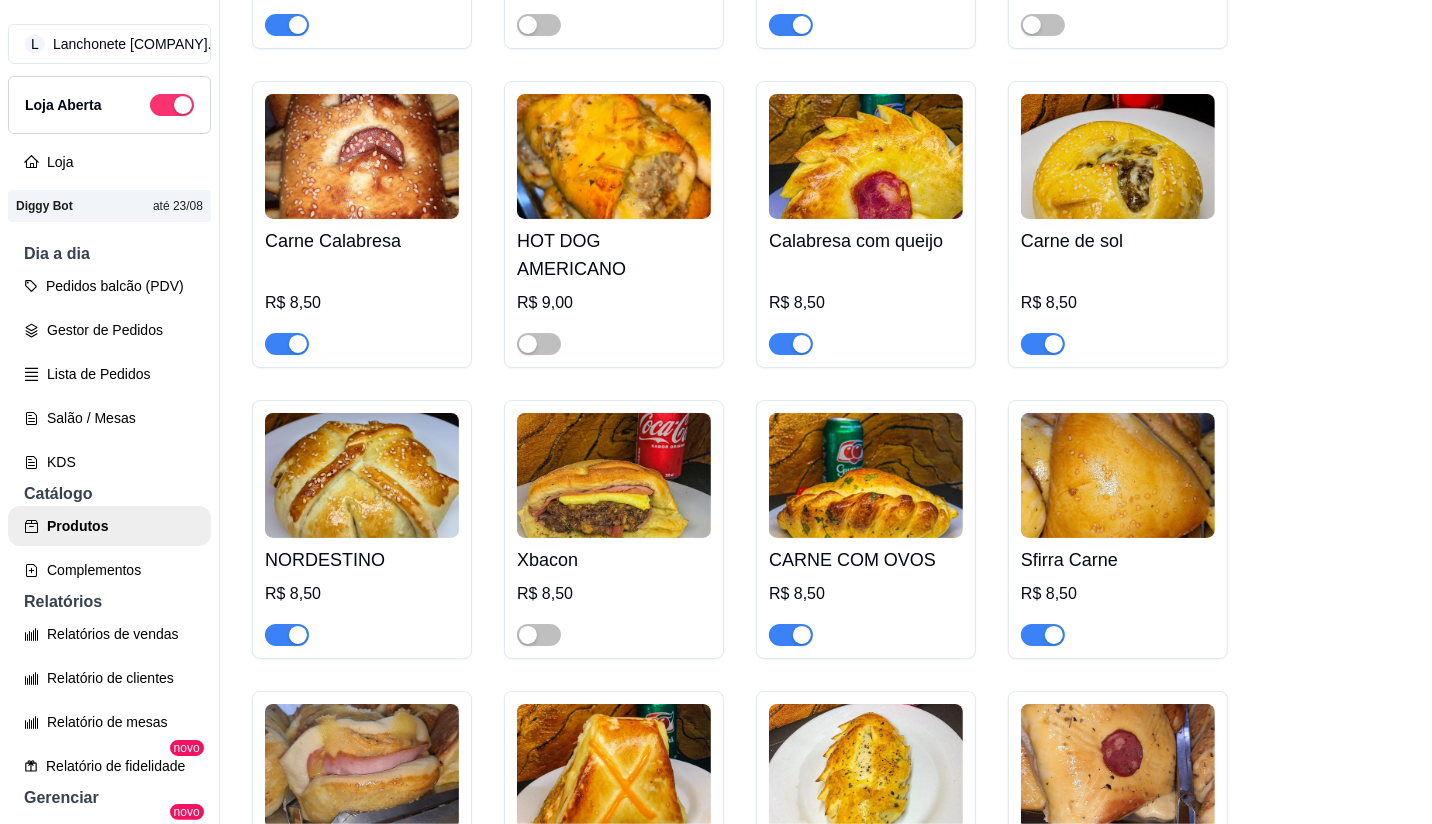 click at bounding box center [287, 635] 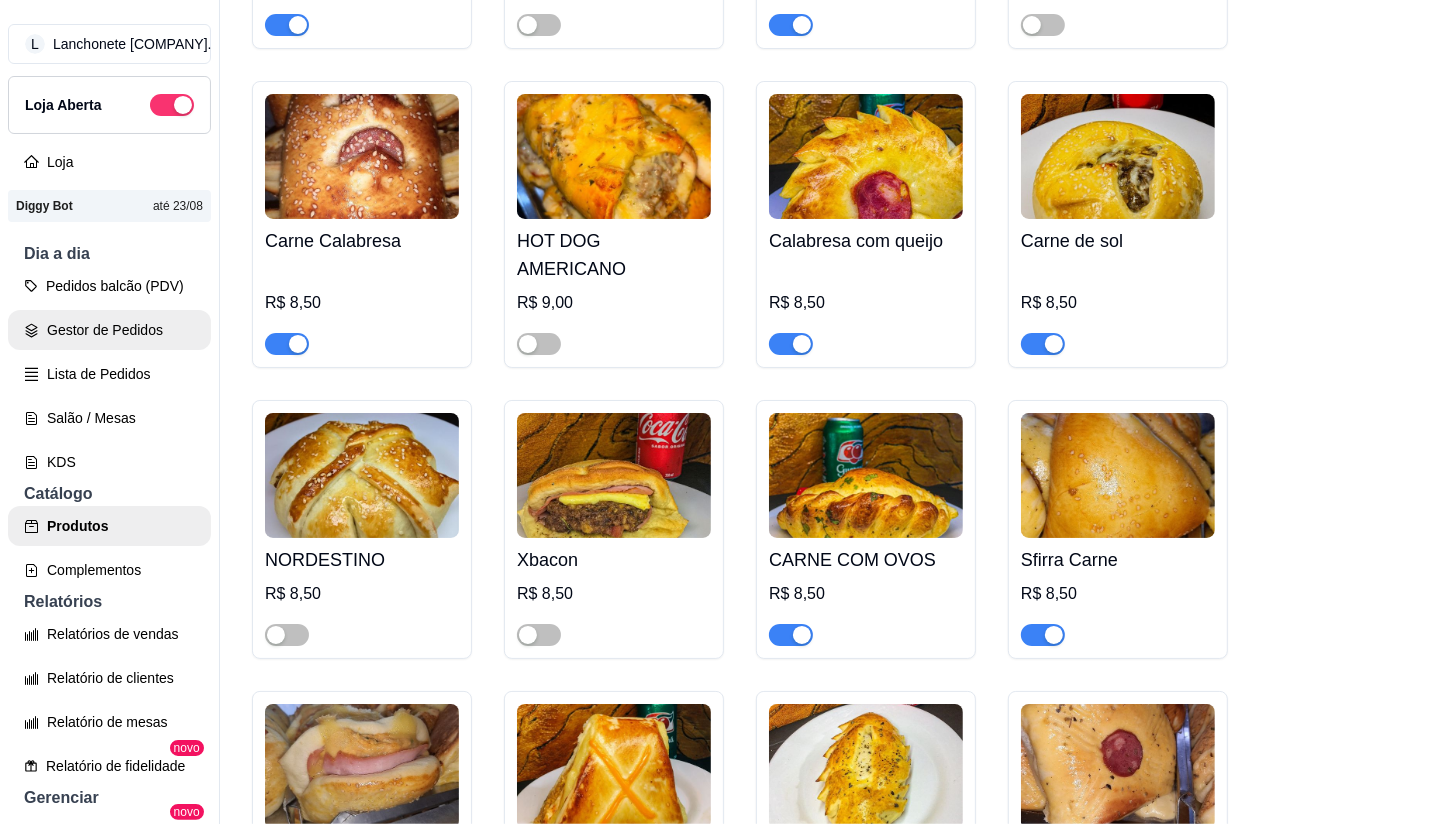 click on "Gestor de Pedidos" at bounding box center [109, 330] 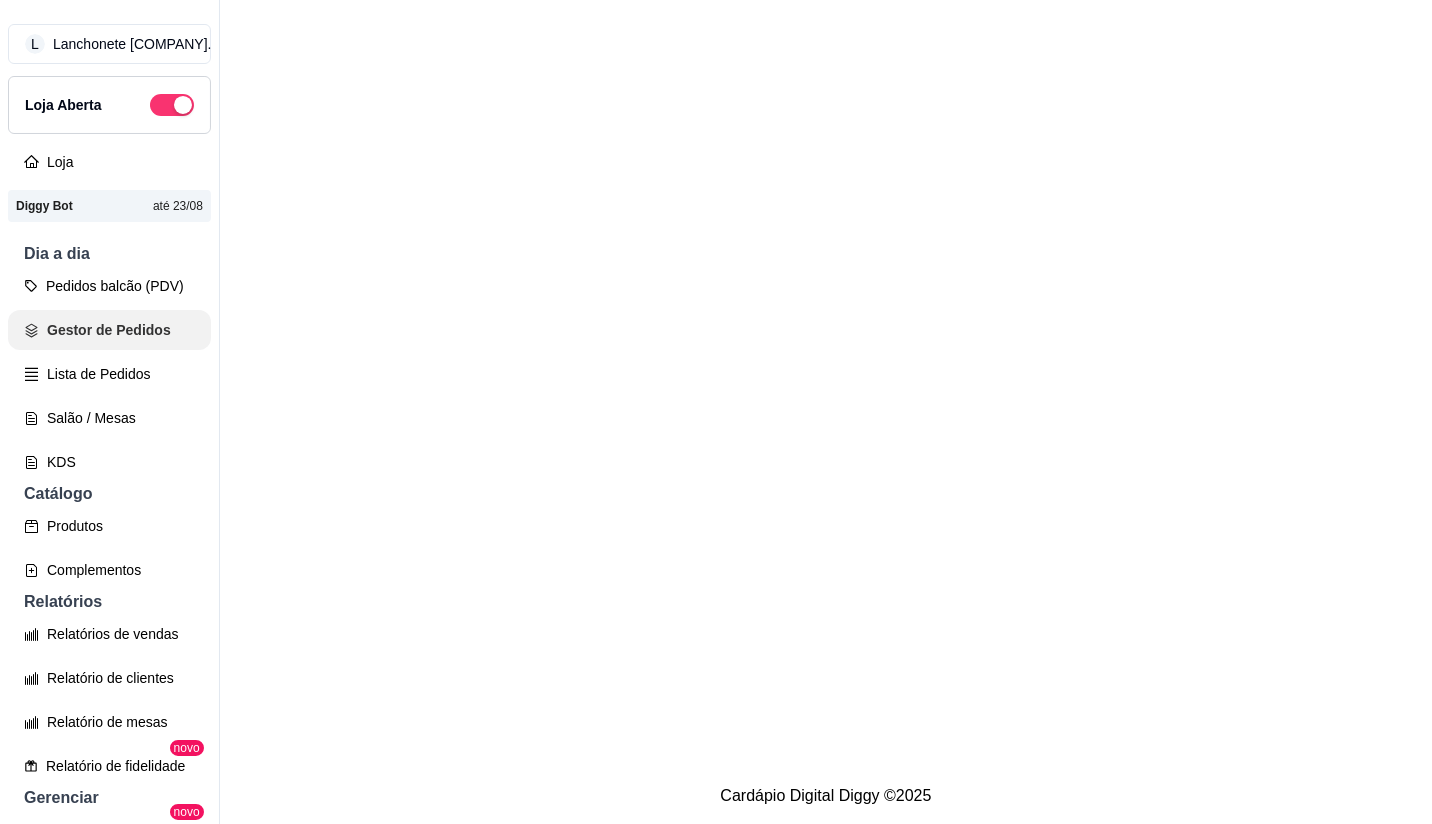 scroll, scrollTop: 0, scrollLeft: 0, axis: both 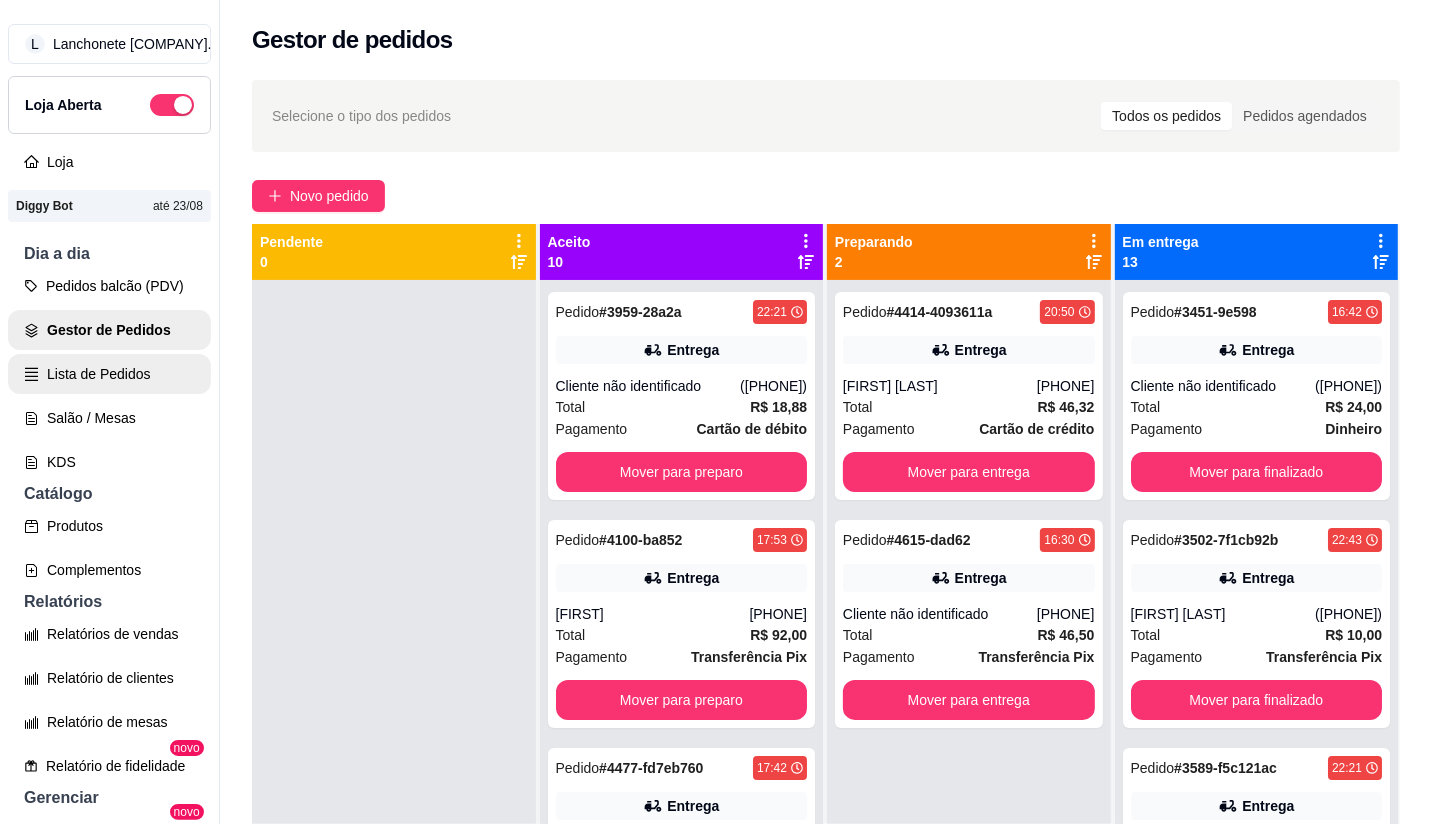 click on "Lista de Pedidos" at bounding box center [109, 374] 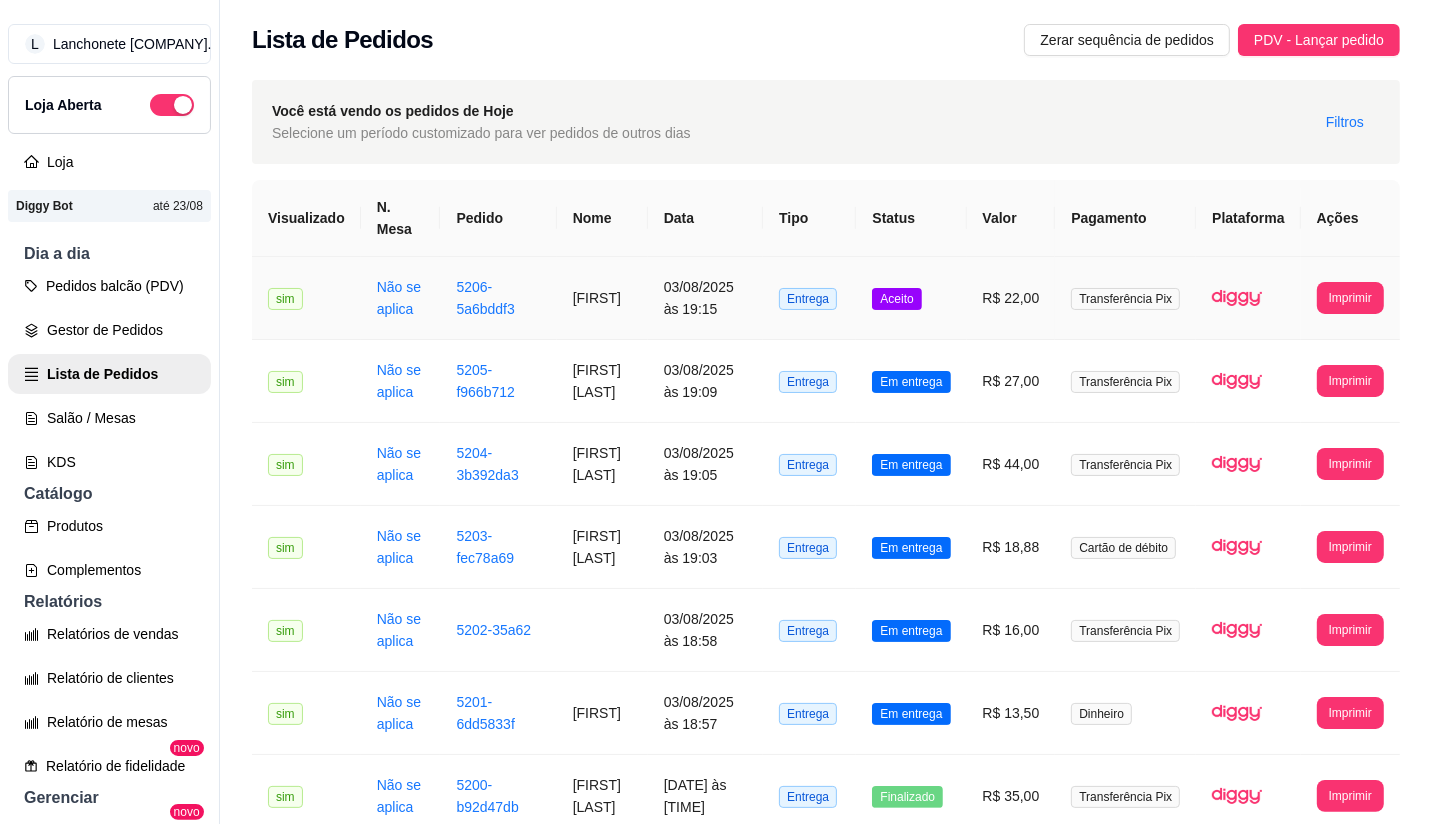 click on "Aceito" at bounding box center (911, 298) 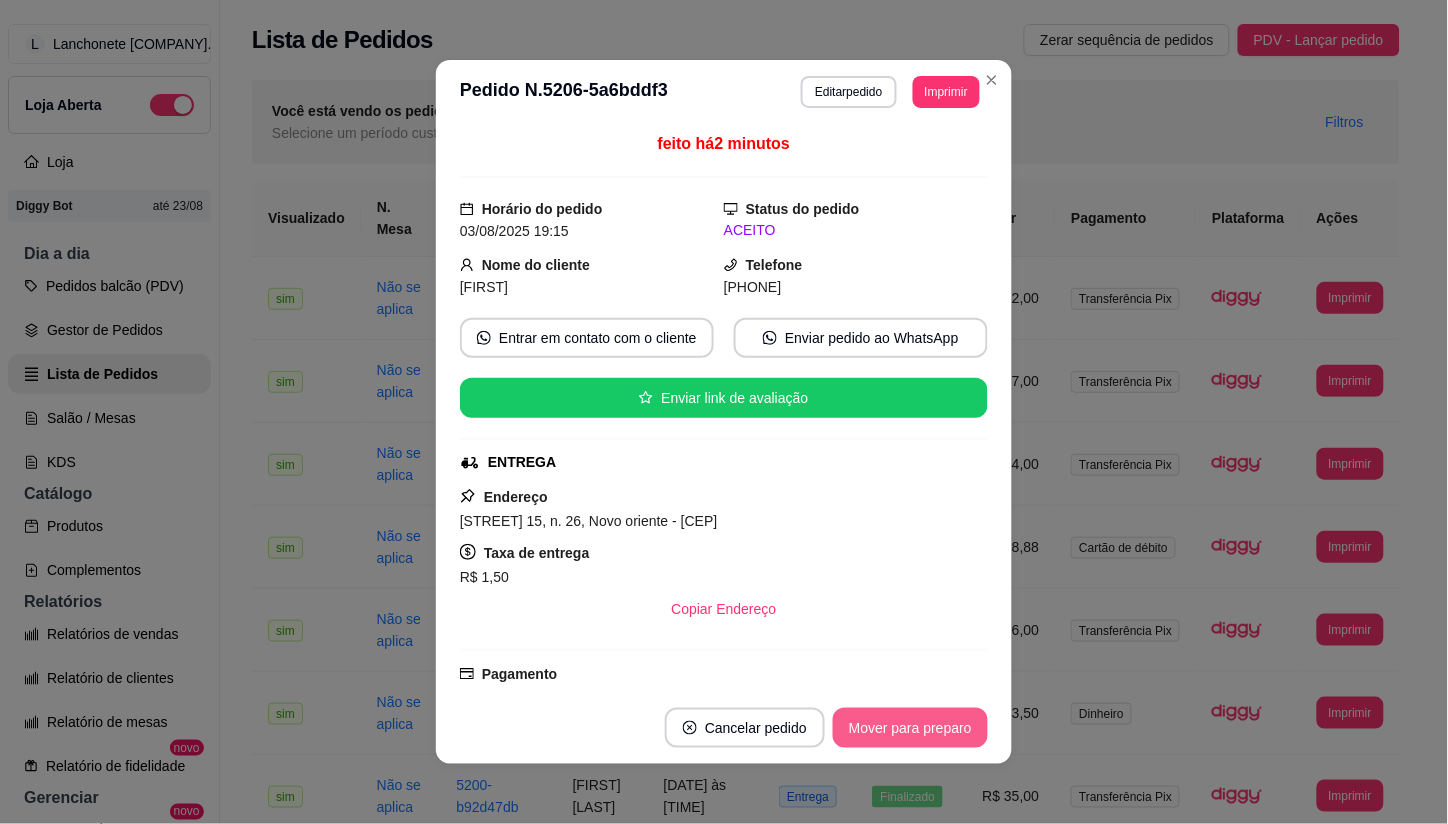 click on "Mover para preparo" at bounding box center [910, 728] 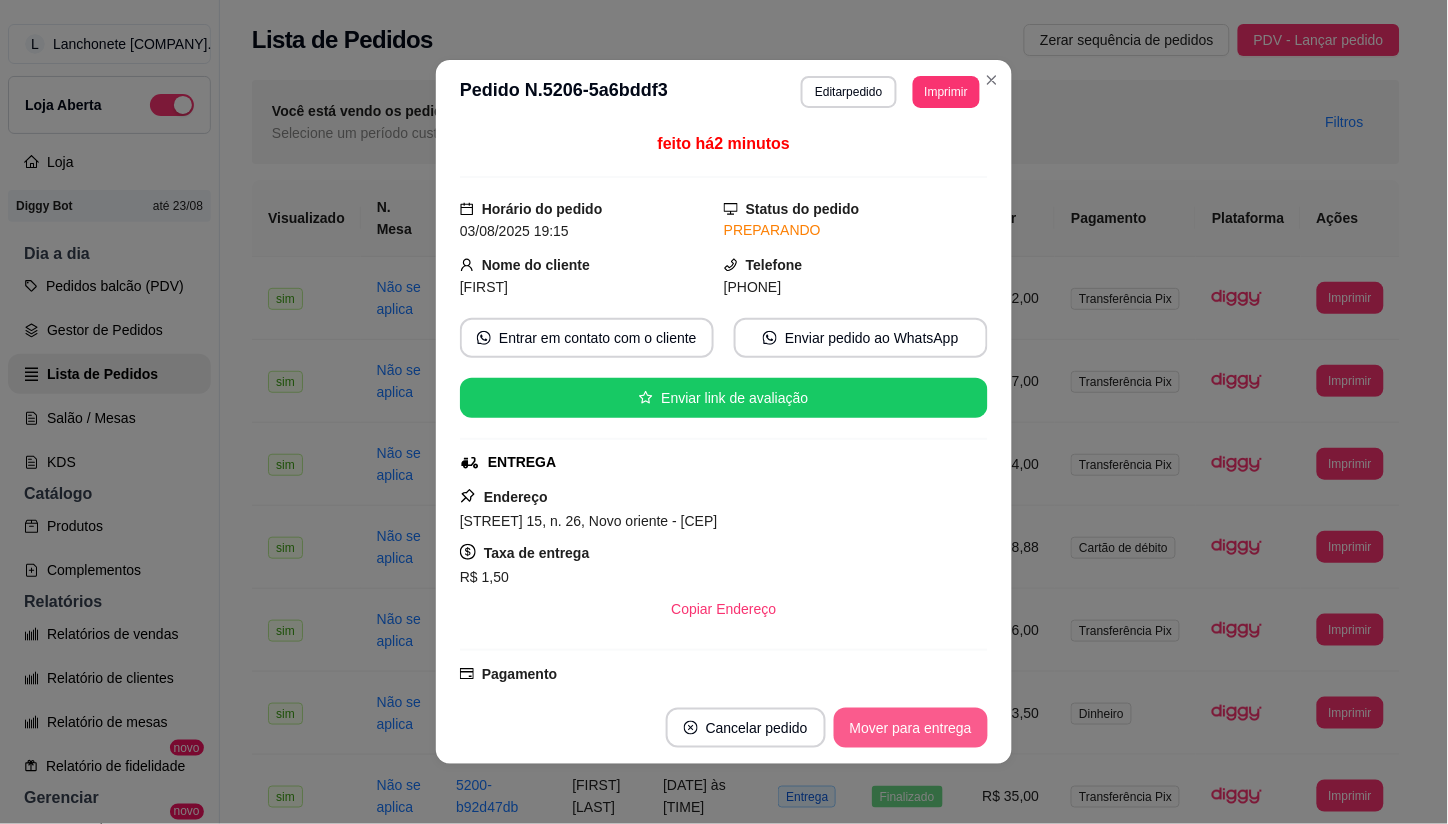 click on "Mover para entrega" at bounding box center (911, 728) 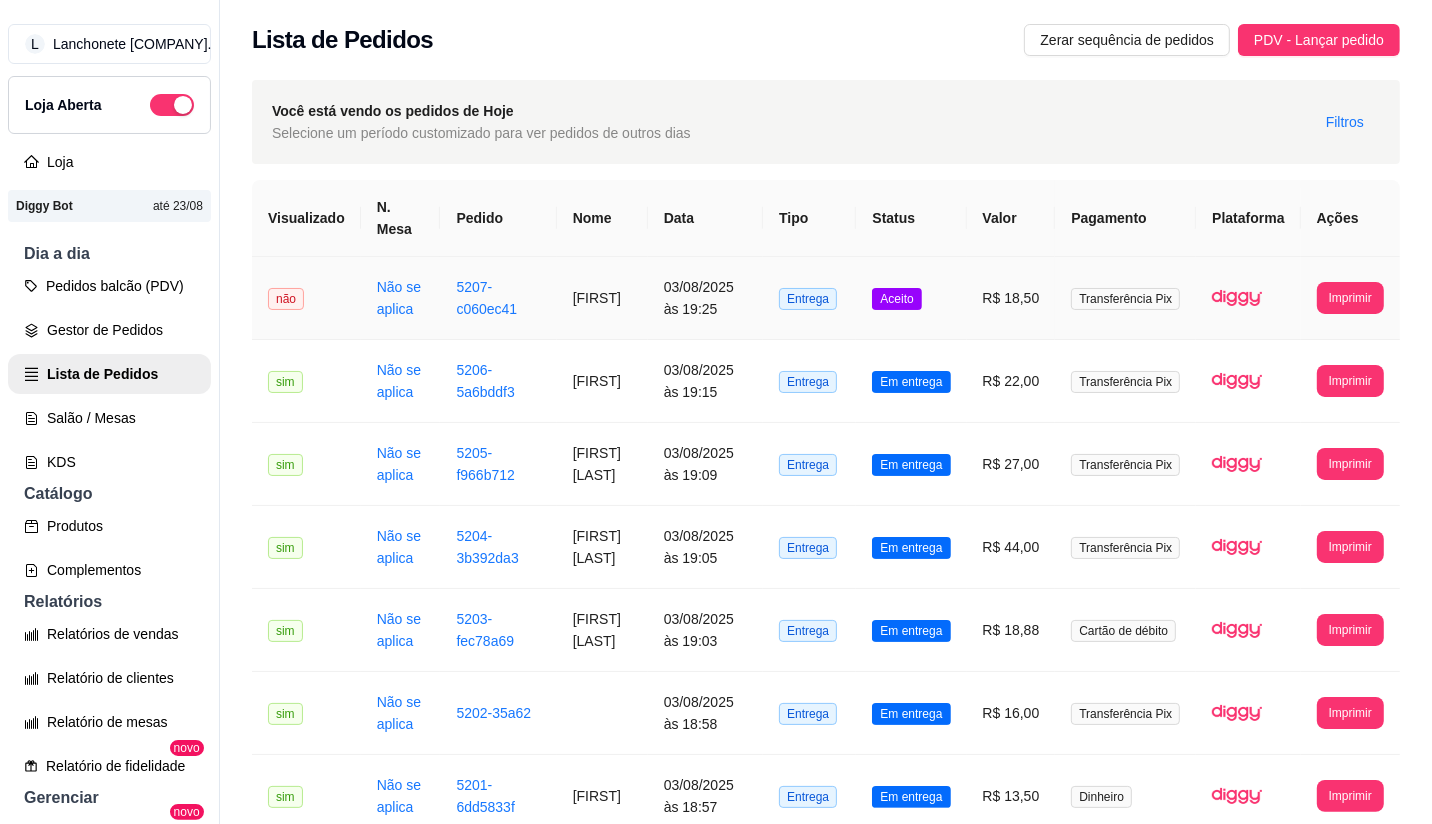 click on "Aceito" at bounding box center (911, 298) 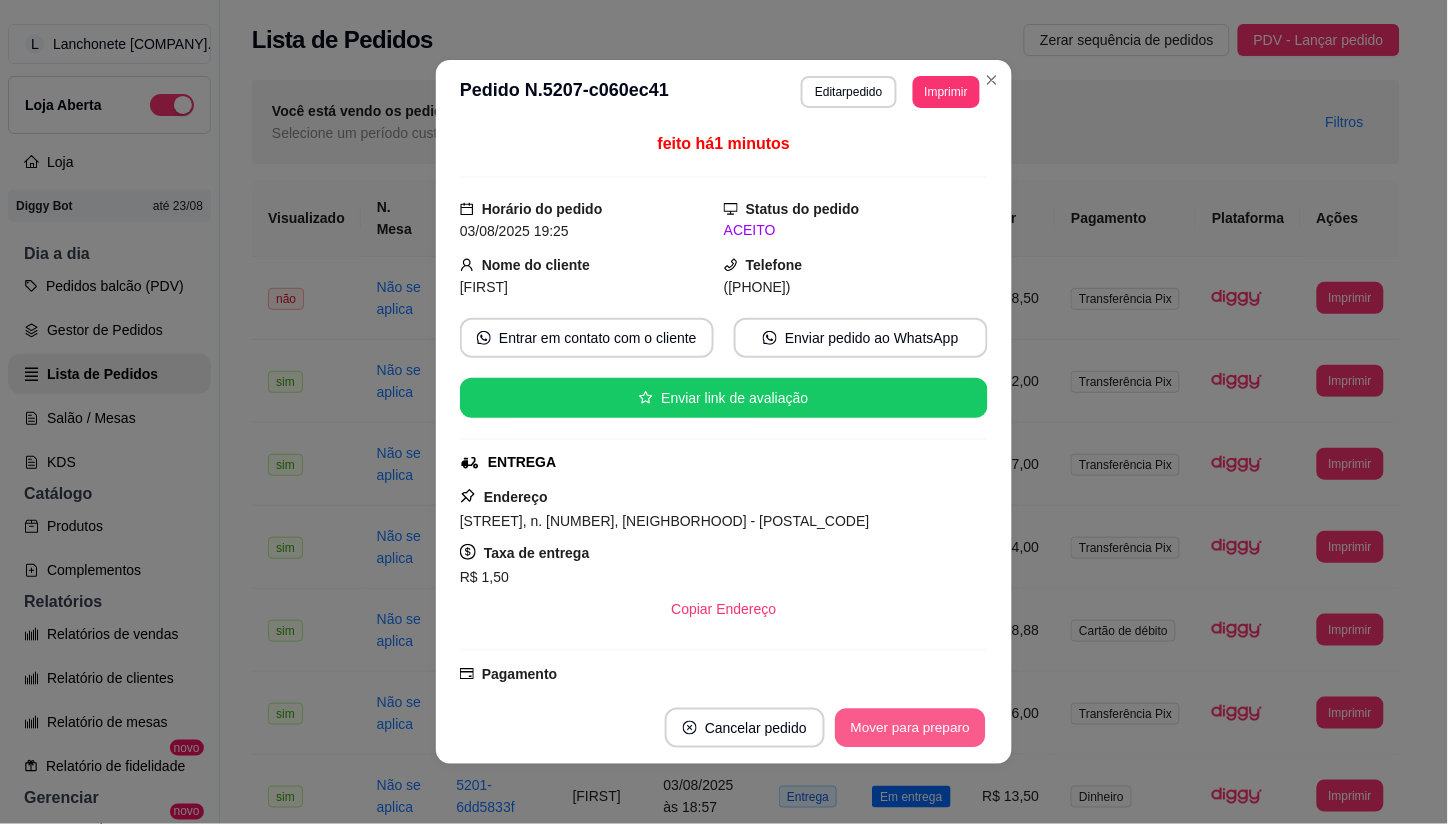 click on "Mover para preparo" at bounding box center (910, 728) 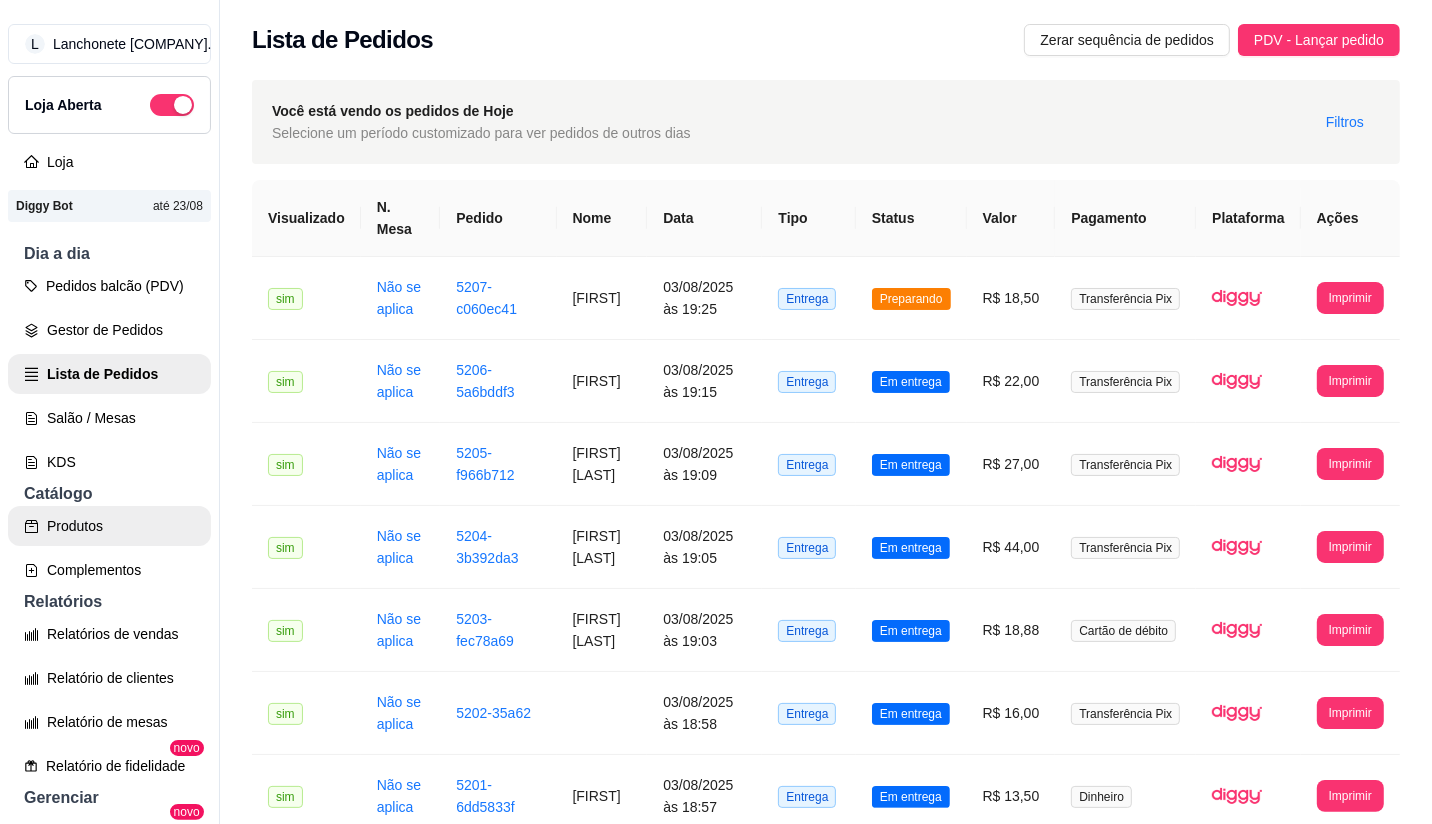 click on "Produtos" at bounding box center (109, 526) 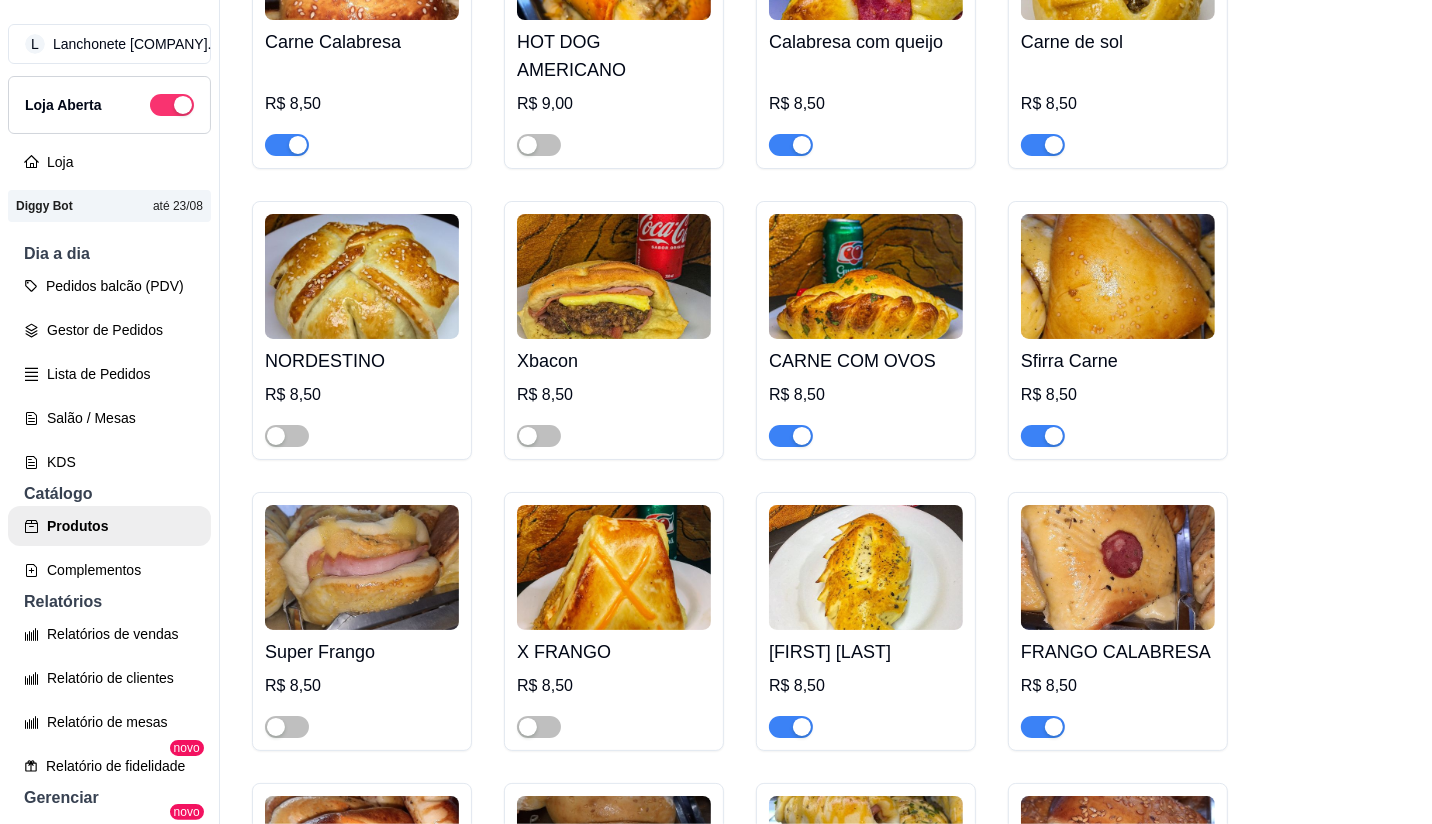 scroll, scrollTop: 1437, scrollLeft: 0, axis: vertical 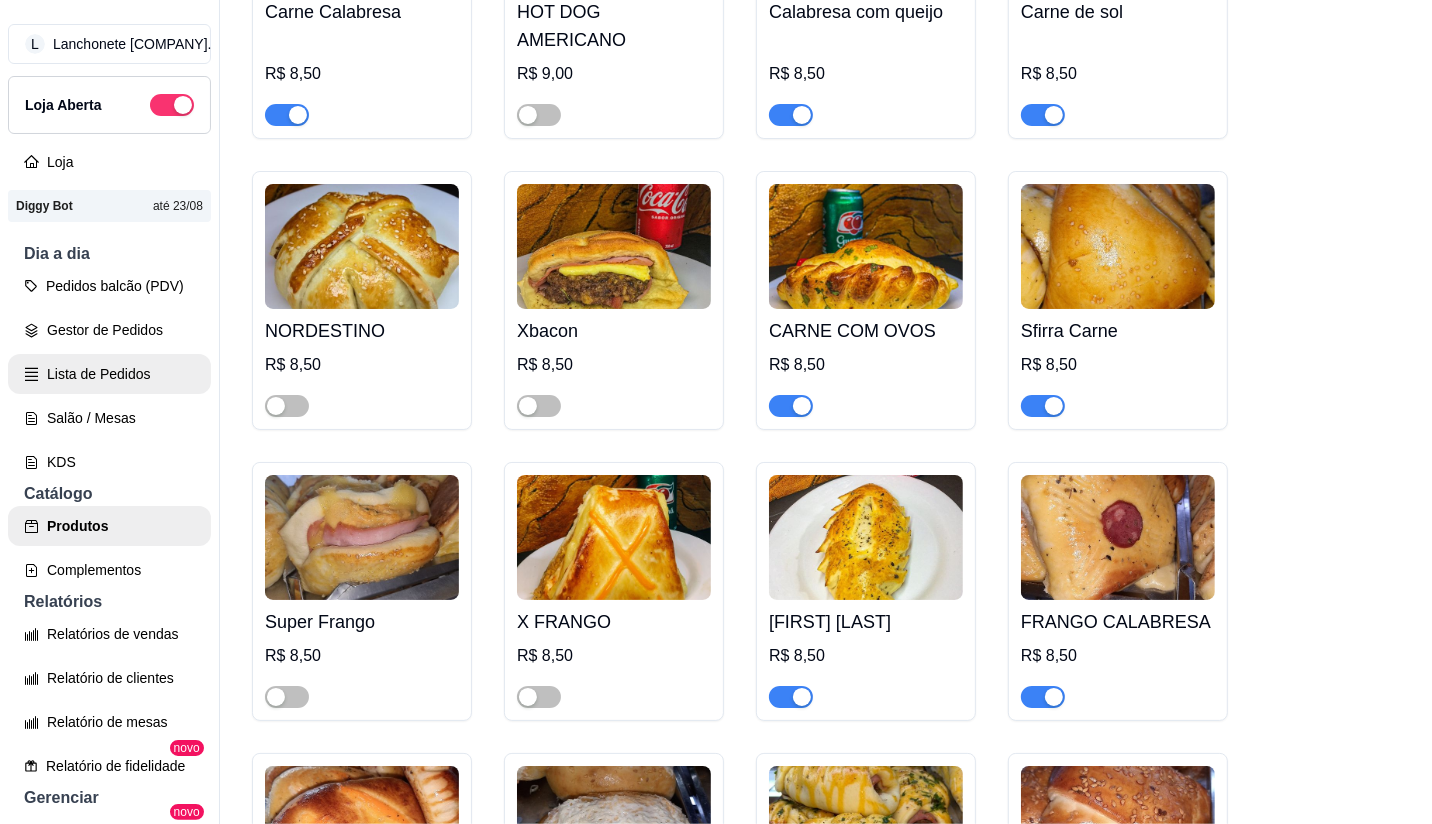 click on "Lista de Pedidos" at bounding box center (109, 374) 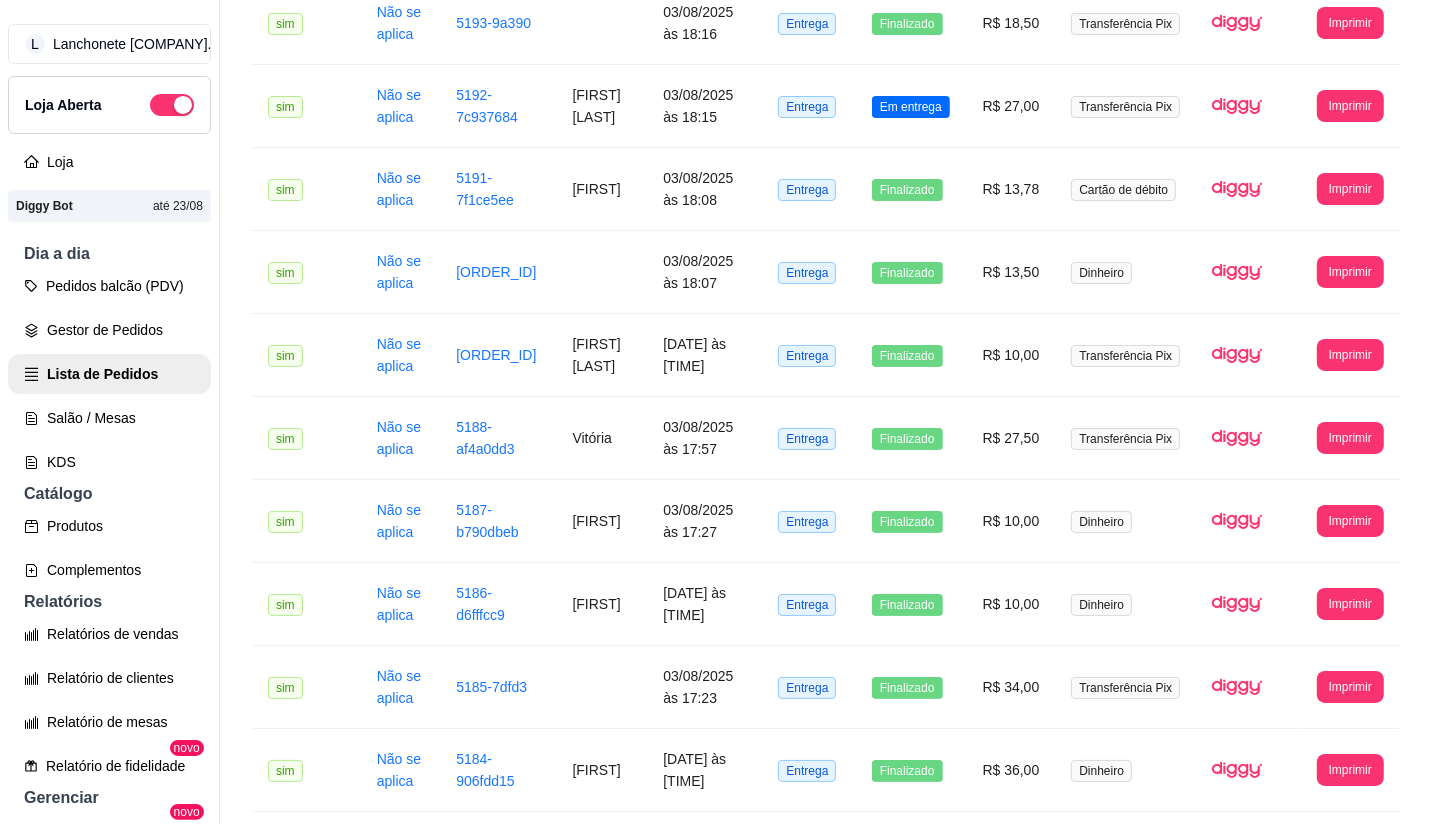 scroll, scrollTop: 0, scrollLeft: 0, axis: both 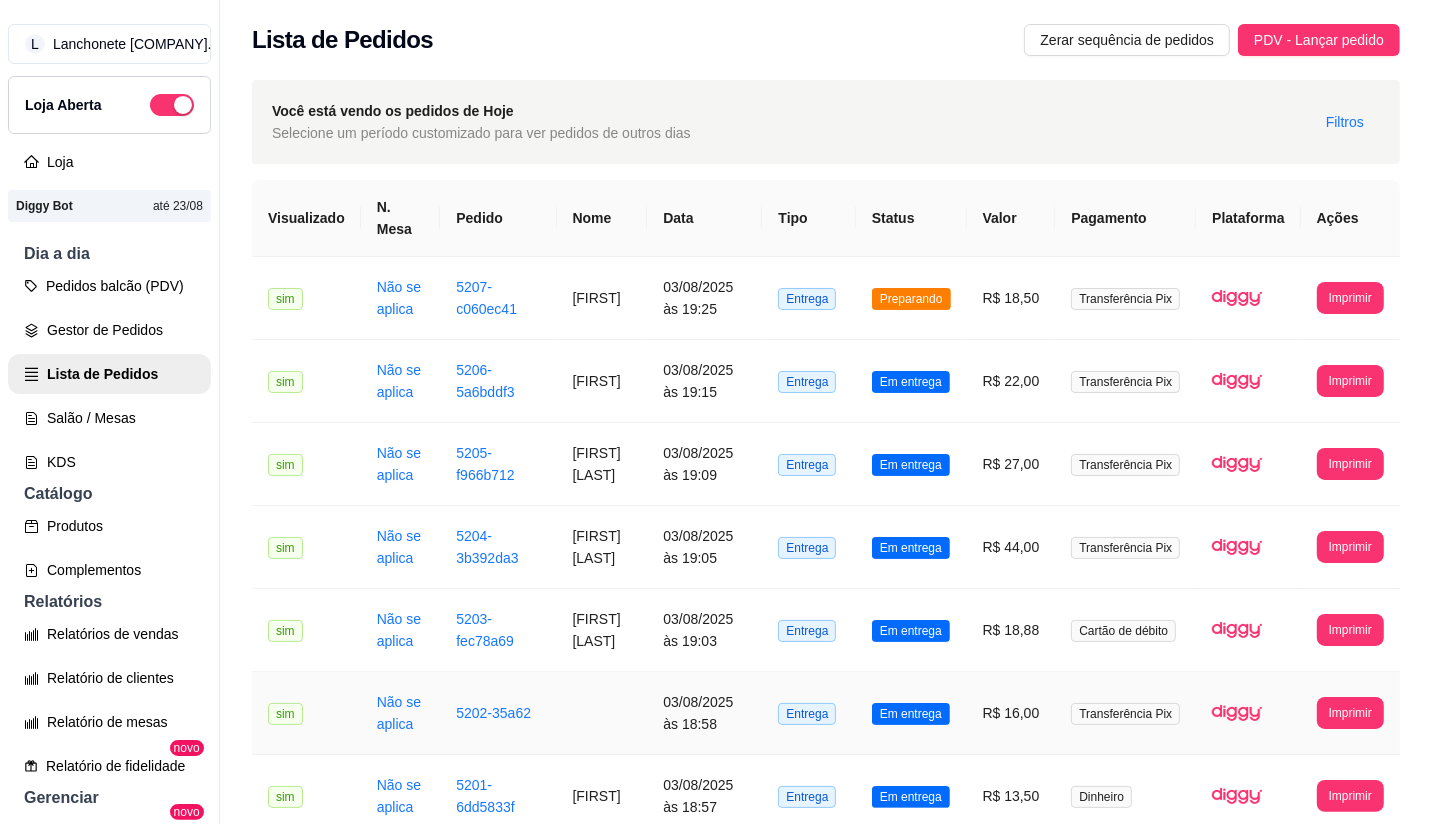 click at bounding box center (602, 713) 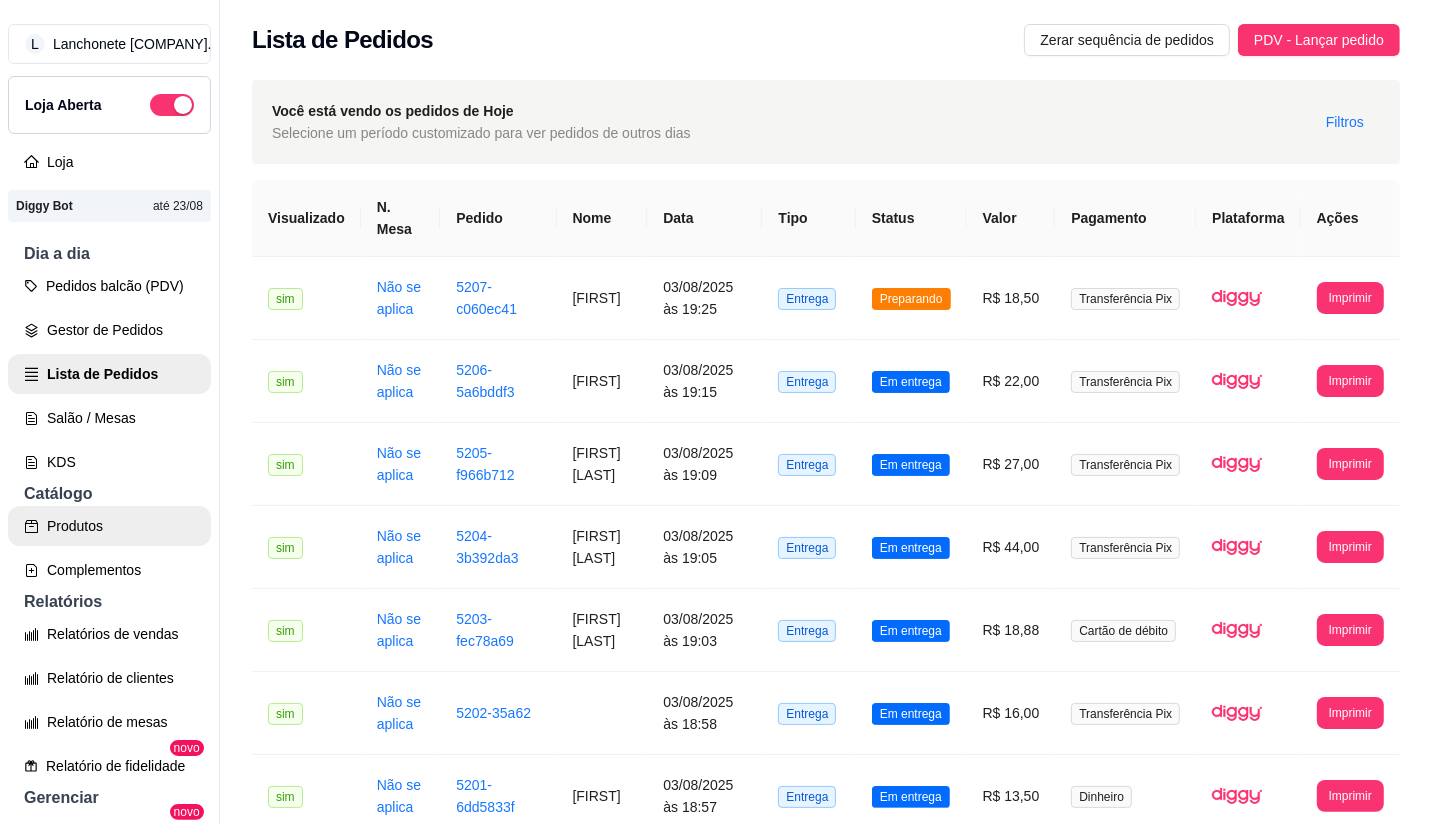 click on "Produtos" at bounding box center (109, 526) 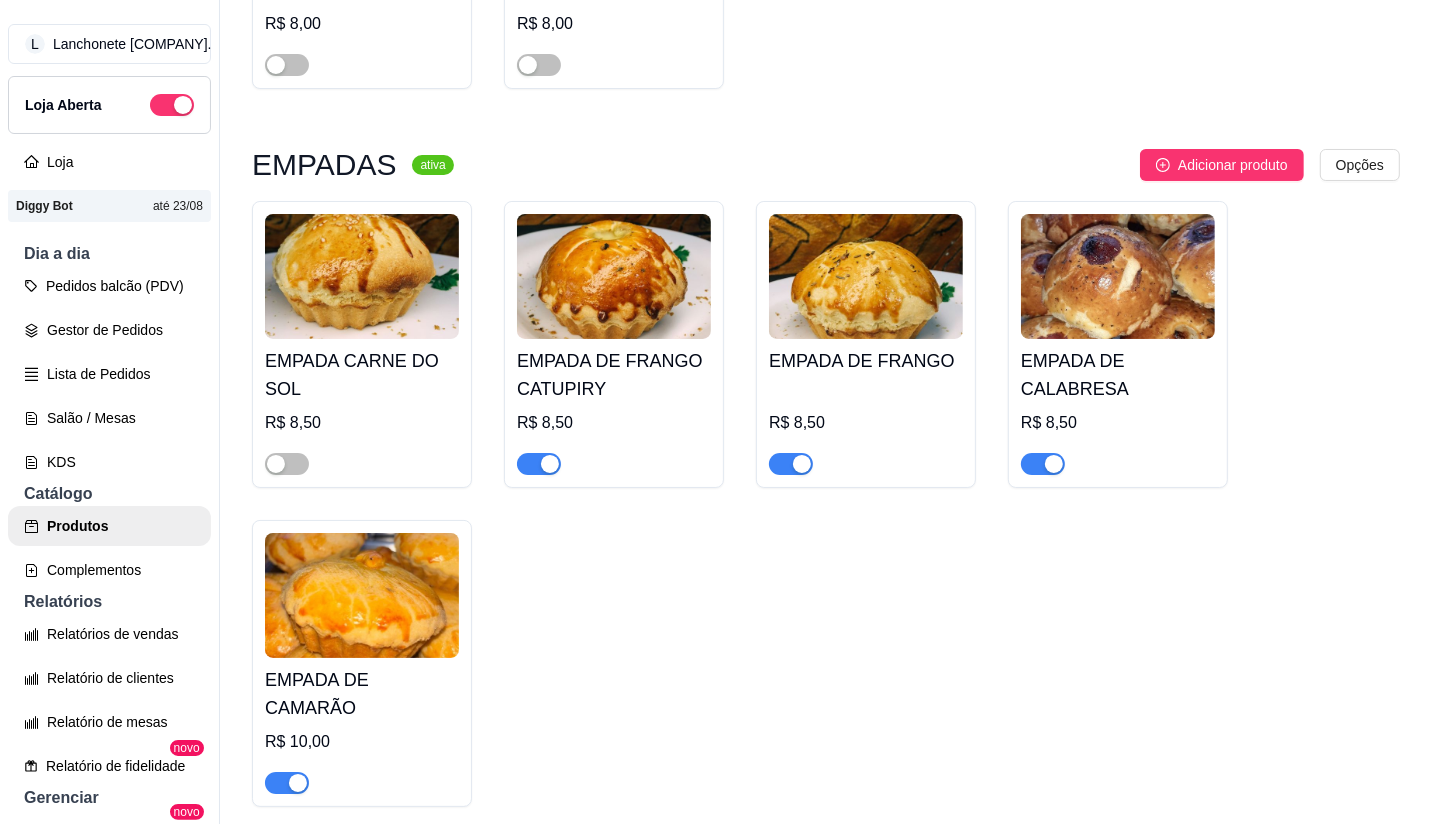 scroll, scrollTop: 4064, scrollLeft: 0, axis: vertical 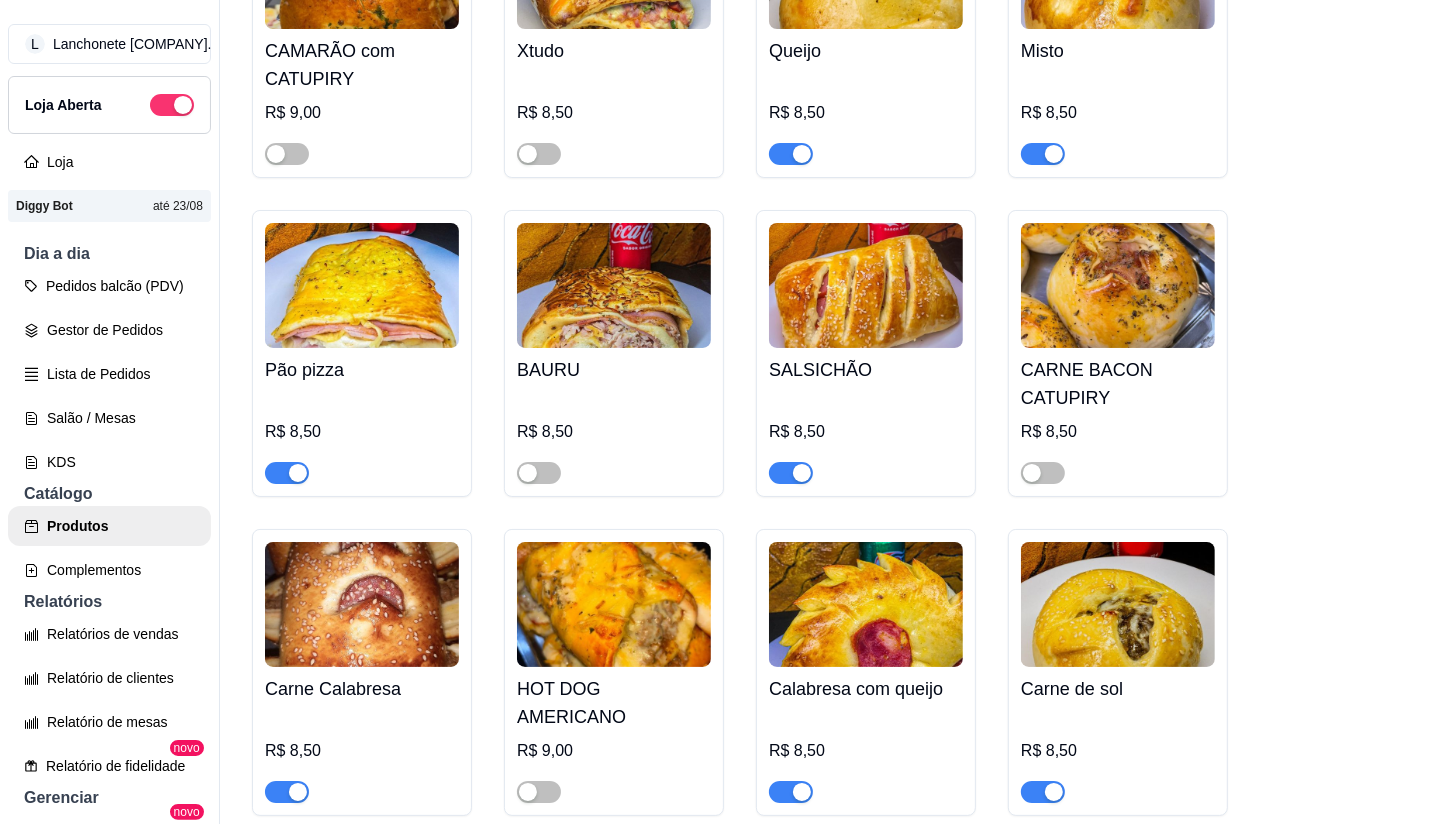 click at bounding box center [287, 473] 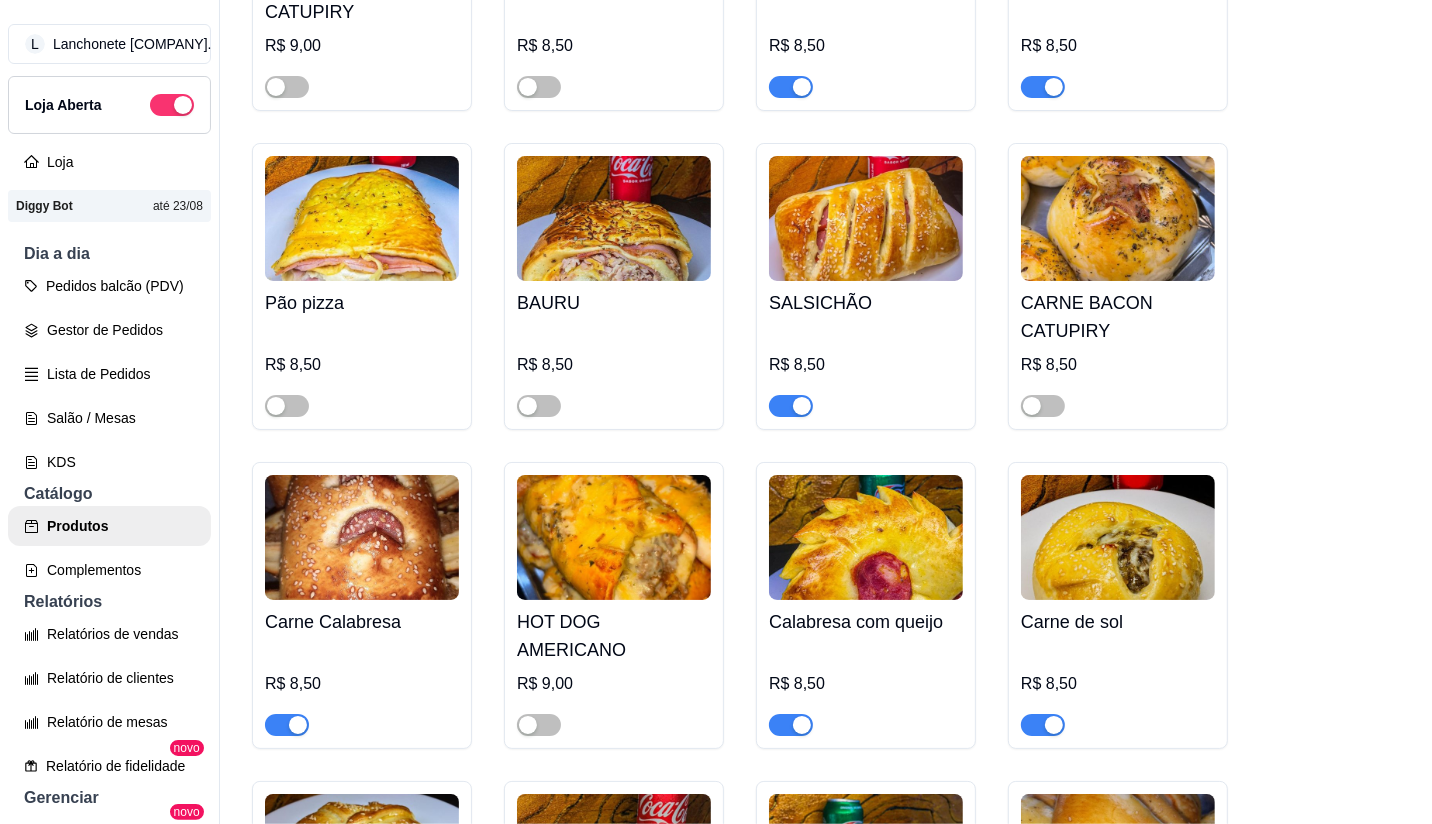 scroll, scrollTop: 871, scrollLeft: 0, axis: vertical 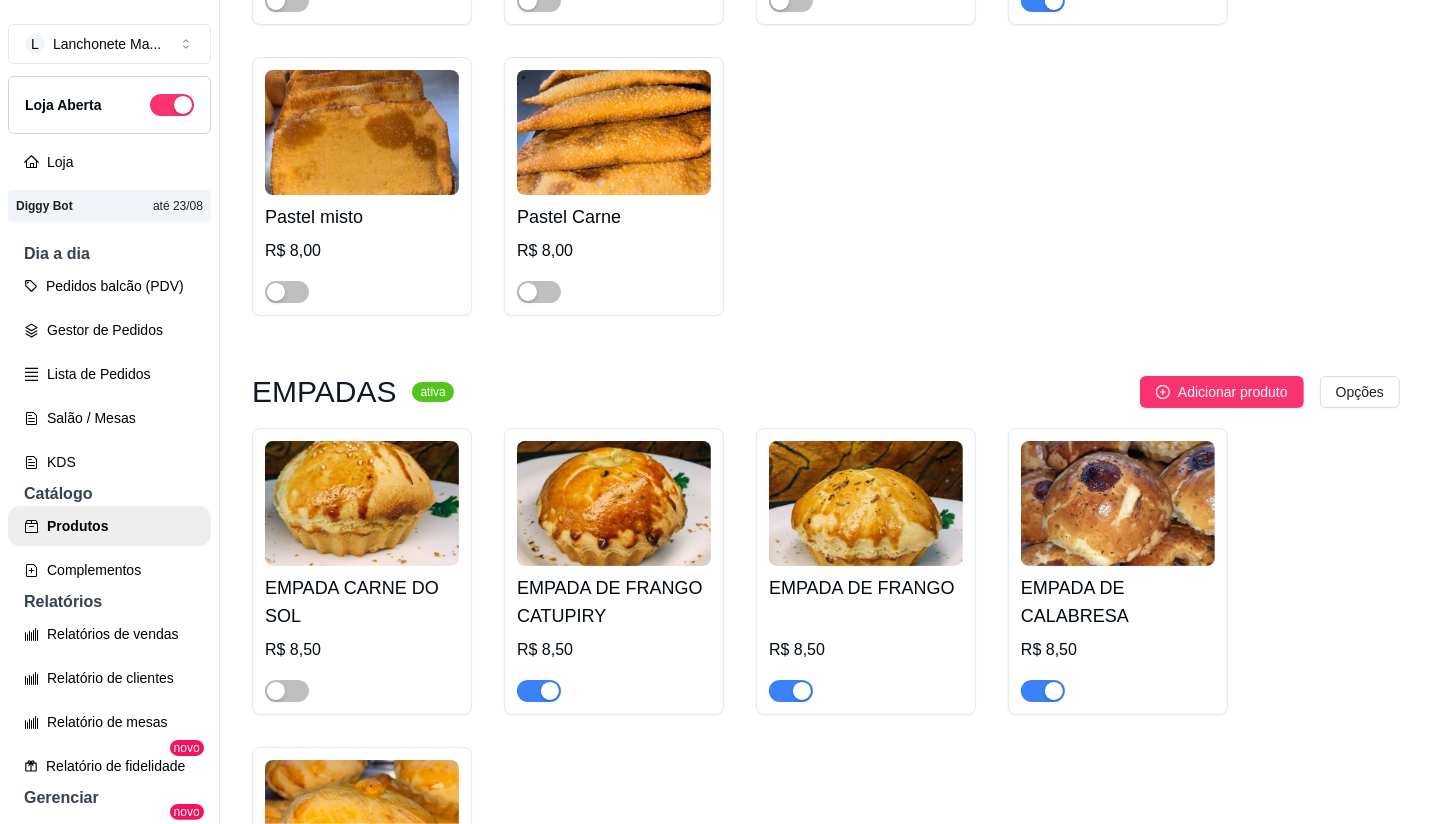 drag, startPoint x: 532, startPoint y: 644, endPoint x: 668, endPoint y: 643, distance: 136.00368 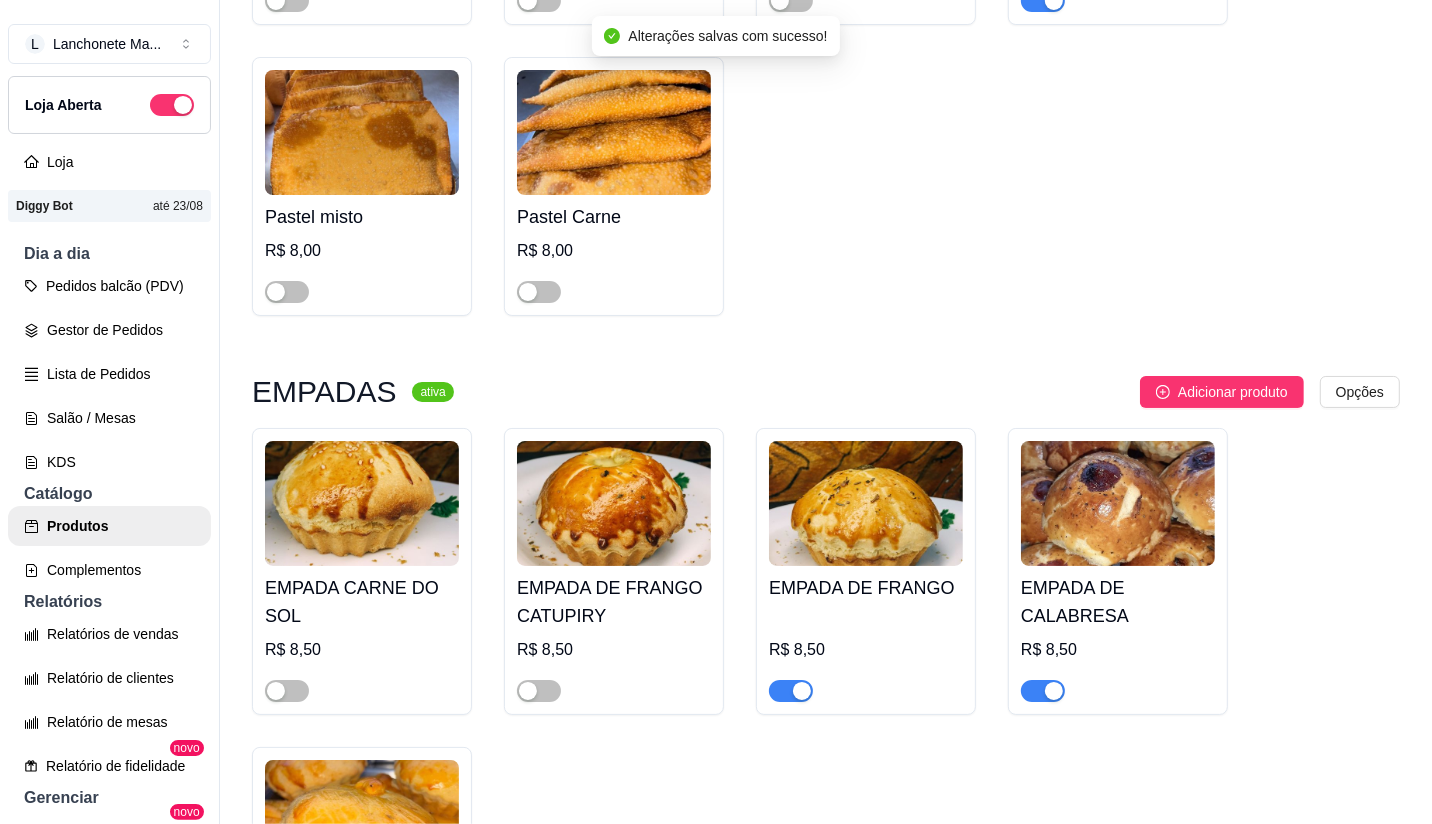 click at bounding box center [802, 691] 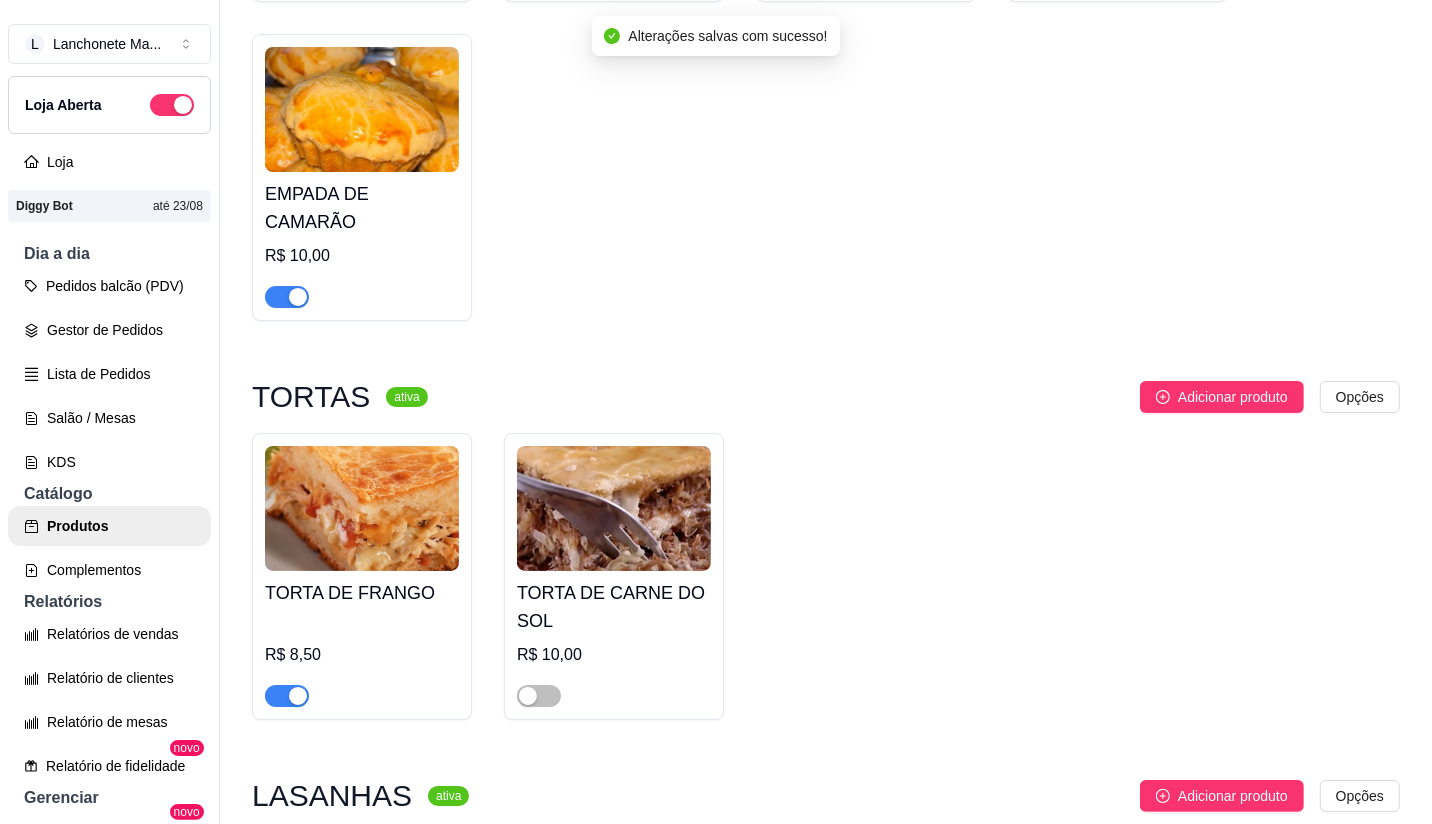 scroll, scrollTop: 4550, scrollLeft: 0, axis: vertical 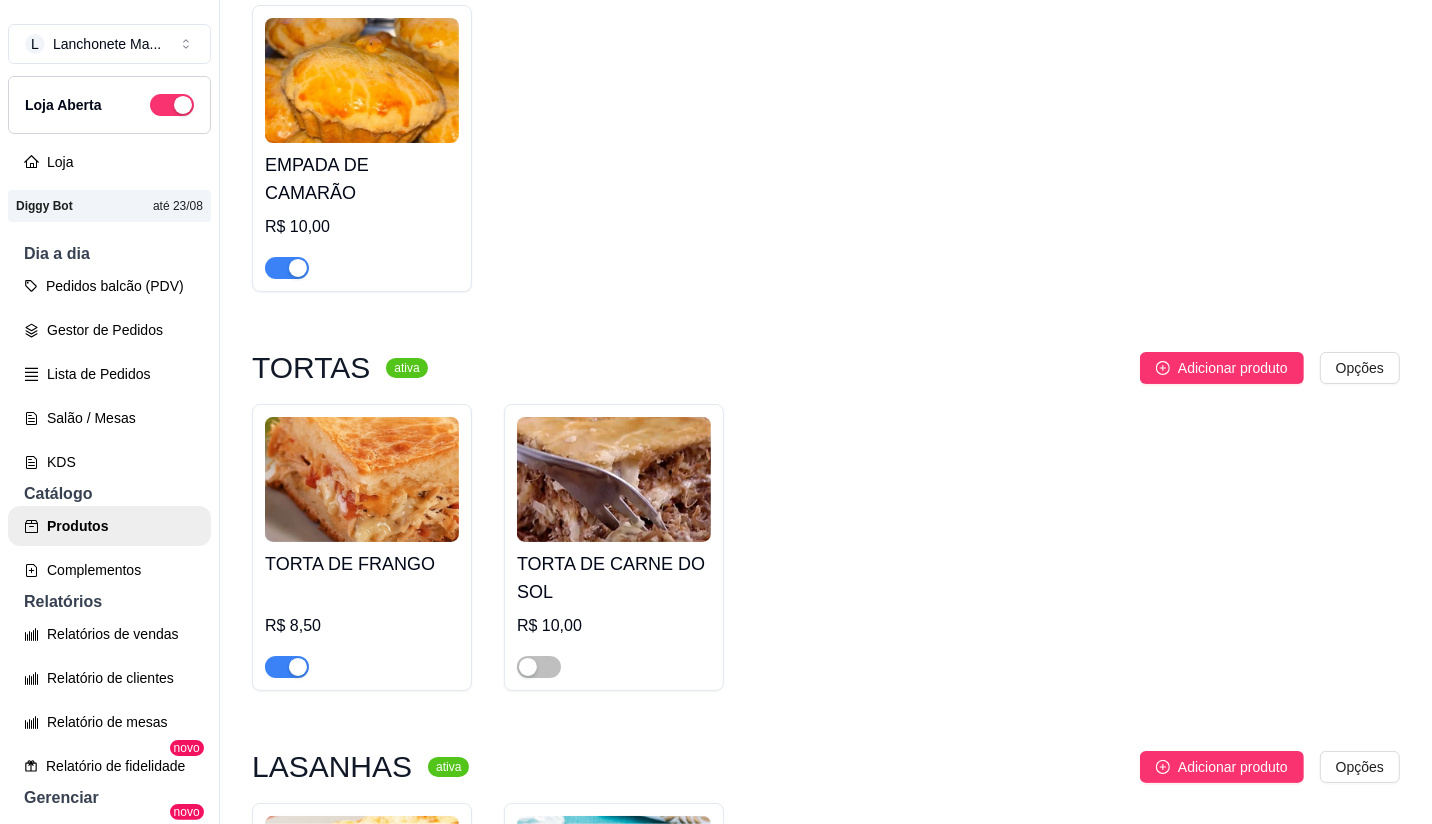 click at bounding box center (298, 667) 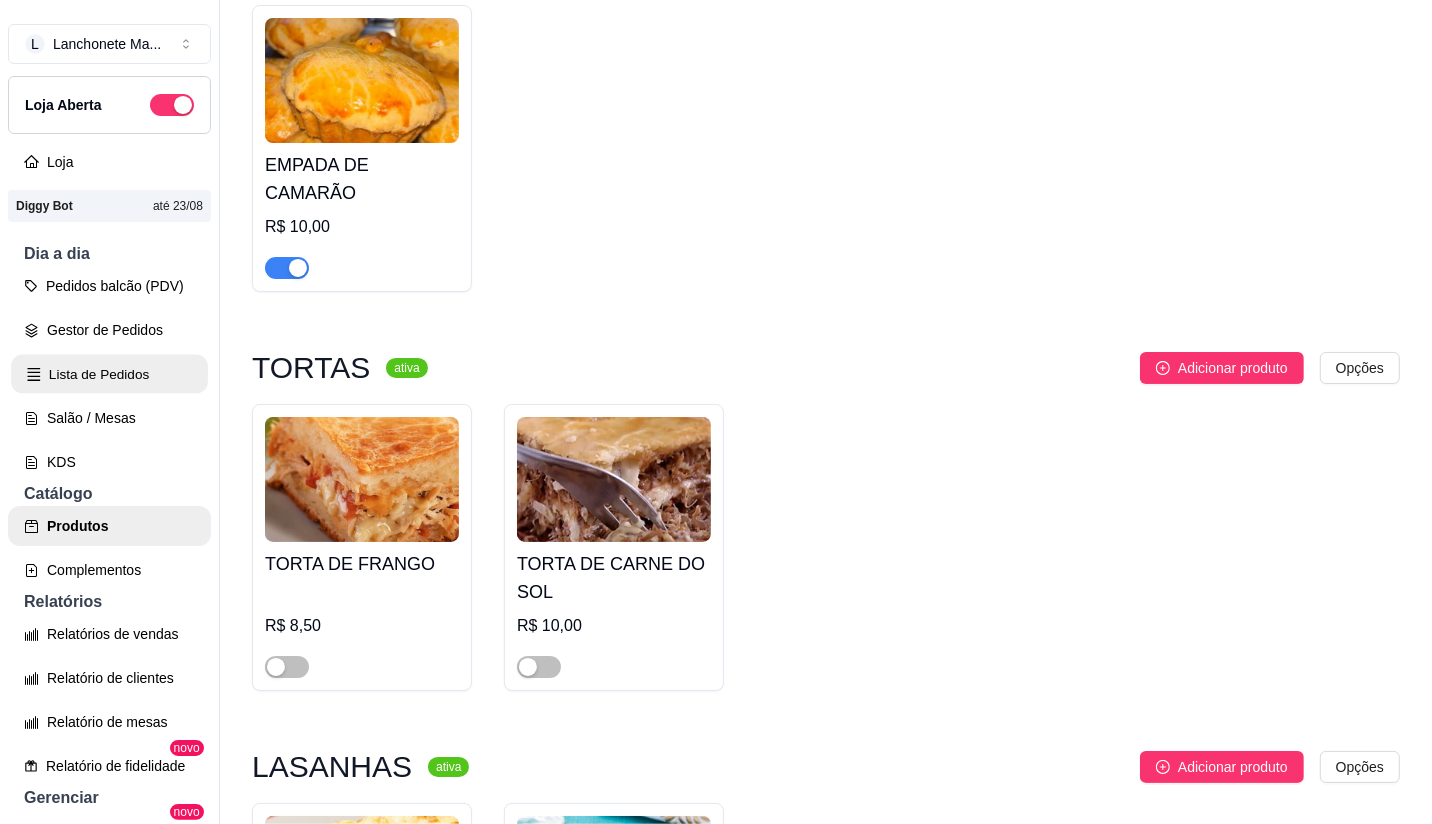 click on "Lista de Pedidos" at bounding box center (109, 374) 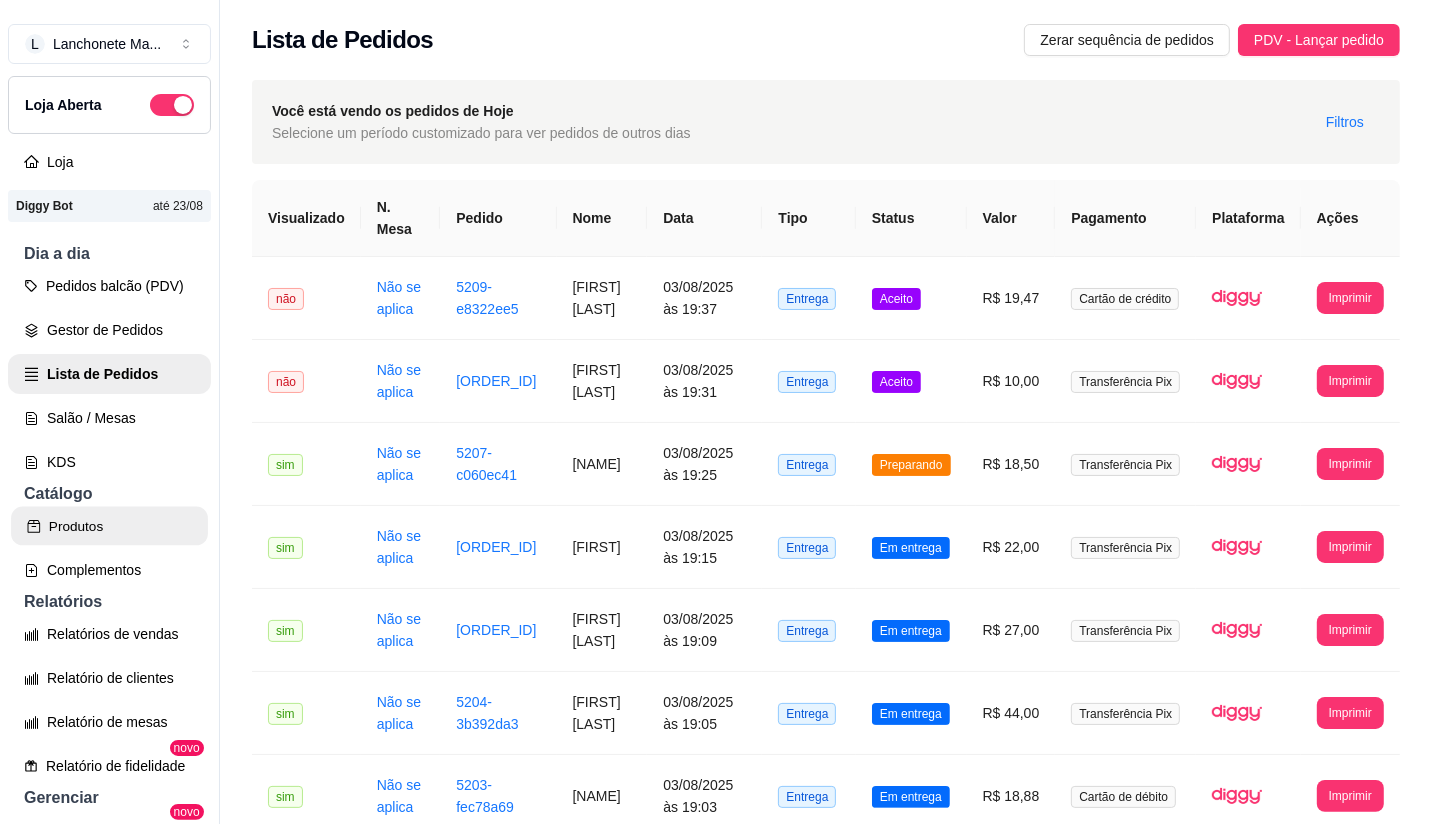 click on "Produtos" at bounding box center (109, 526) 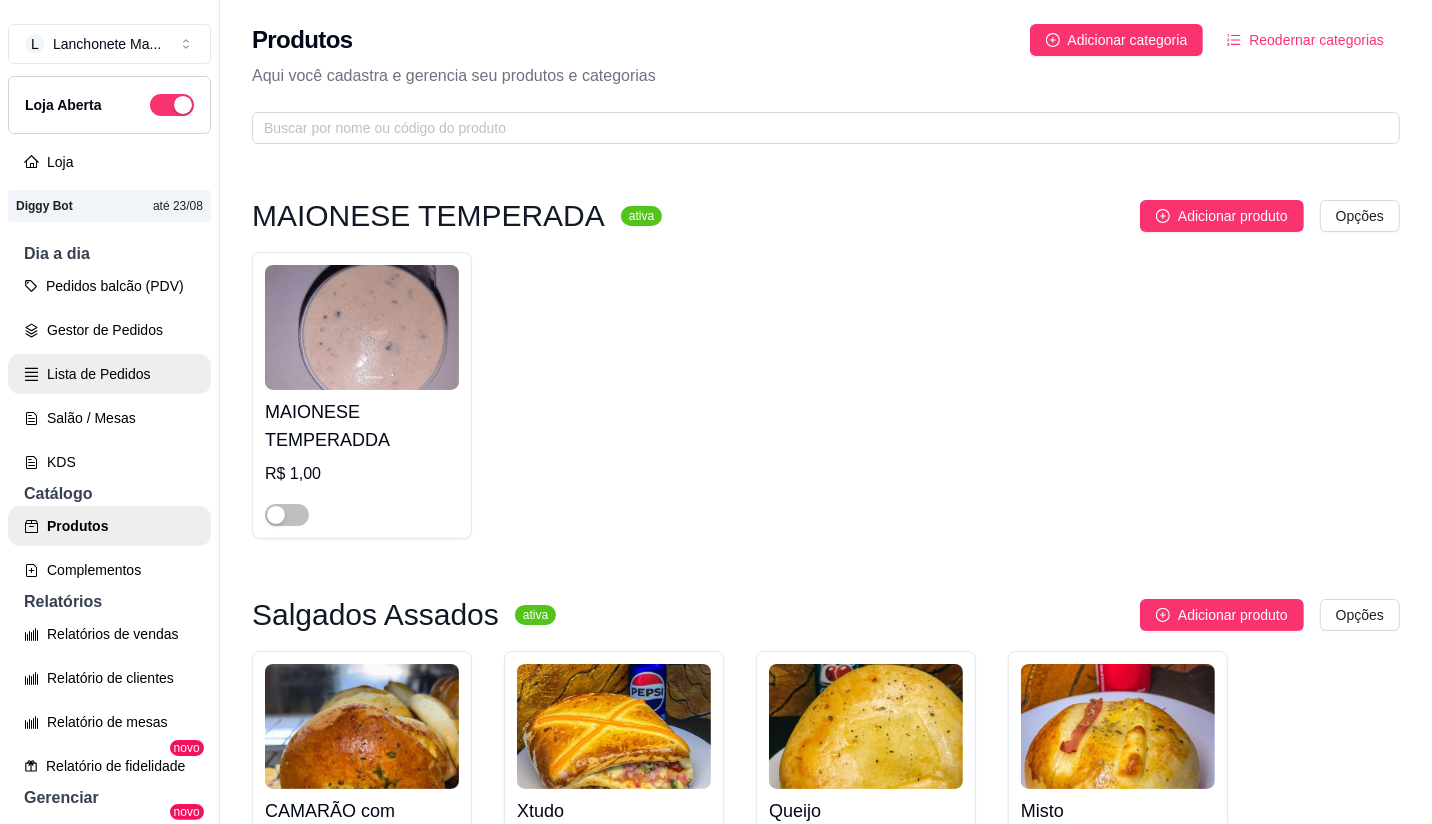 click on "Lista de Pedidos" at bounding box center [109, 374] 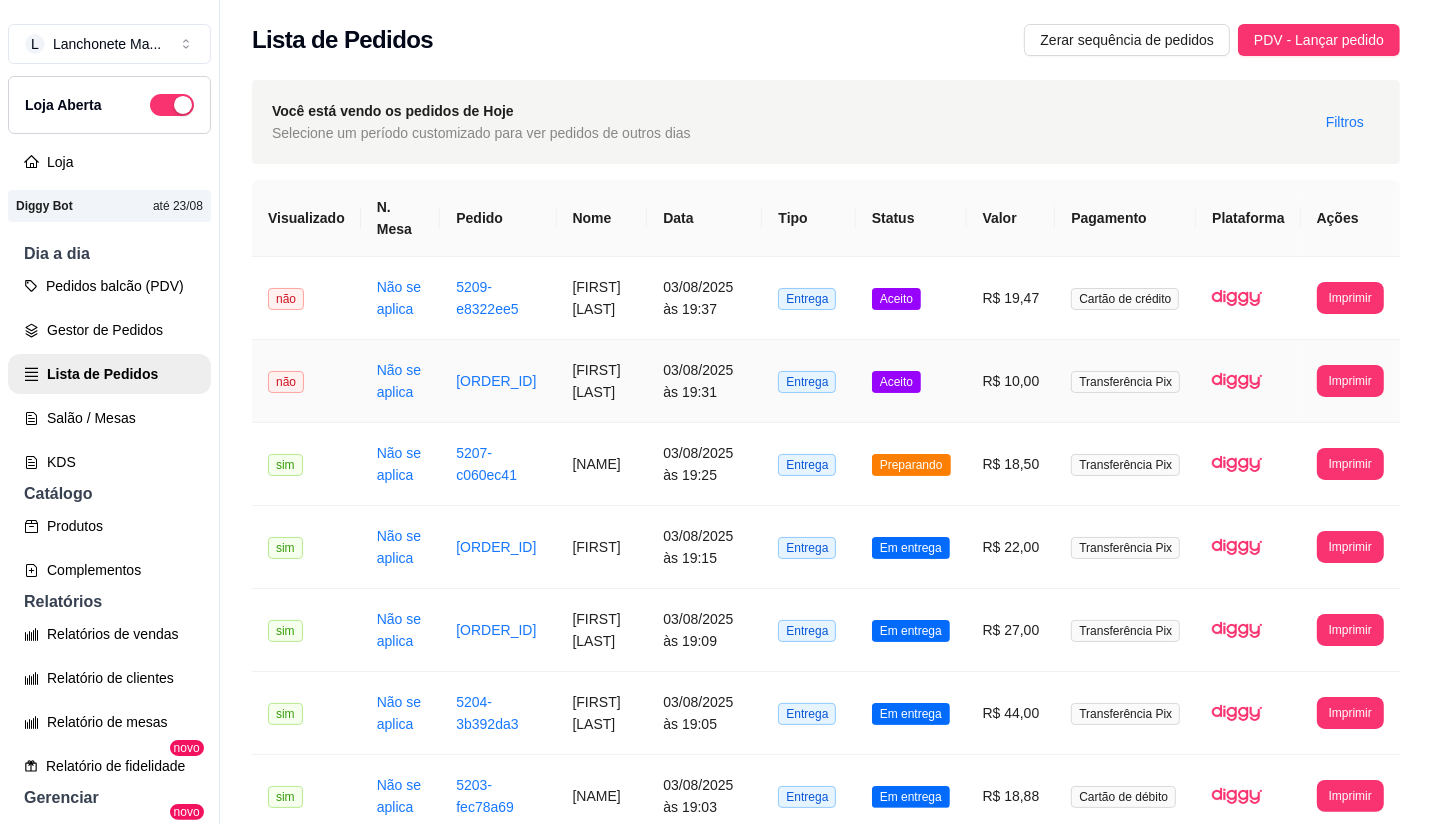 click on "Aceito" at bounding box center [896, 382] 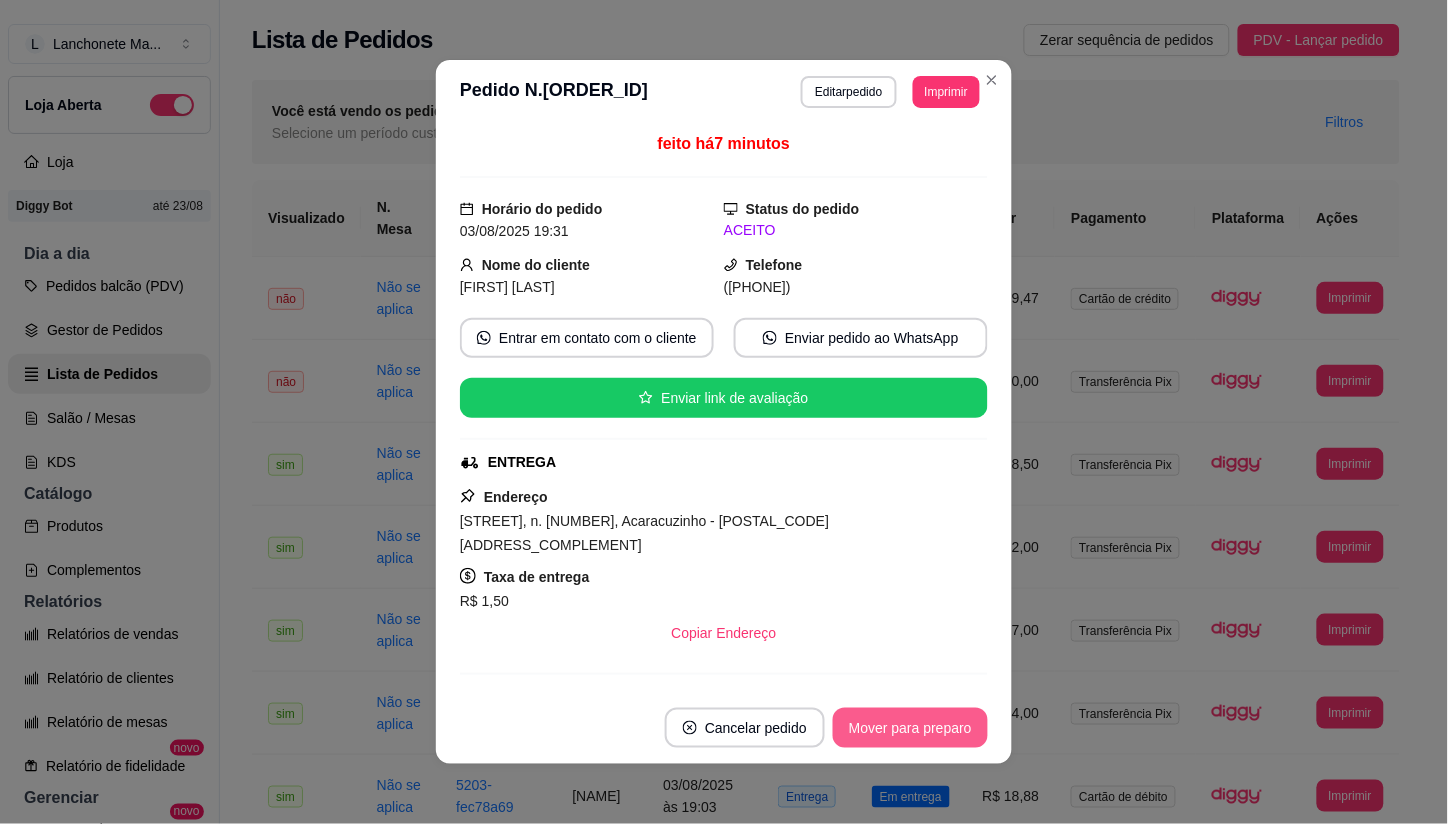 click on "Mover para preparo" at bounding box center (910, 728) 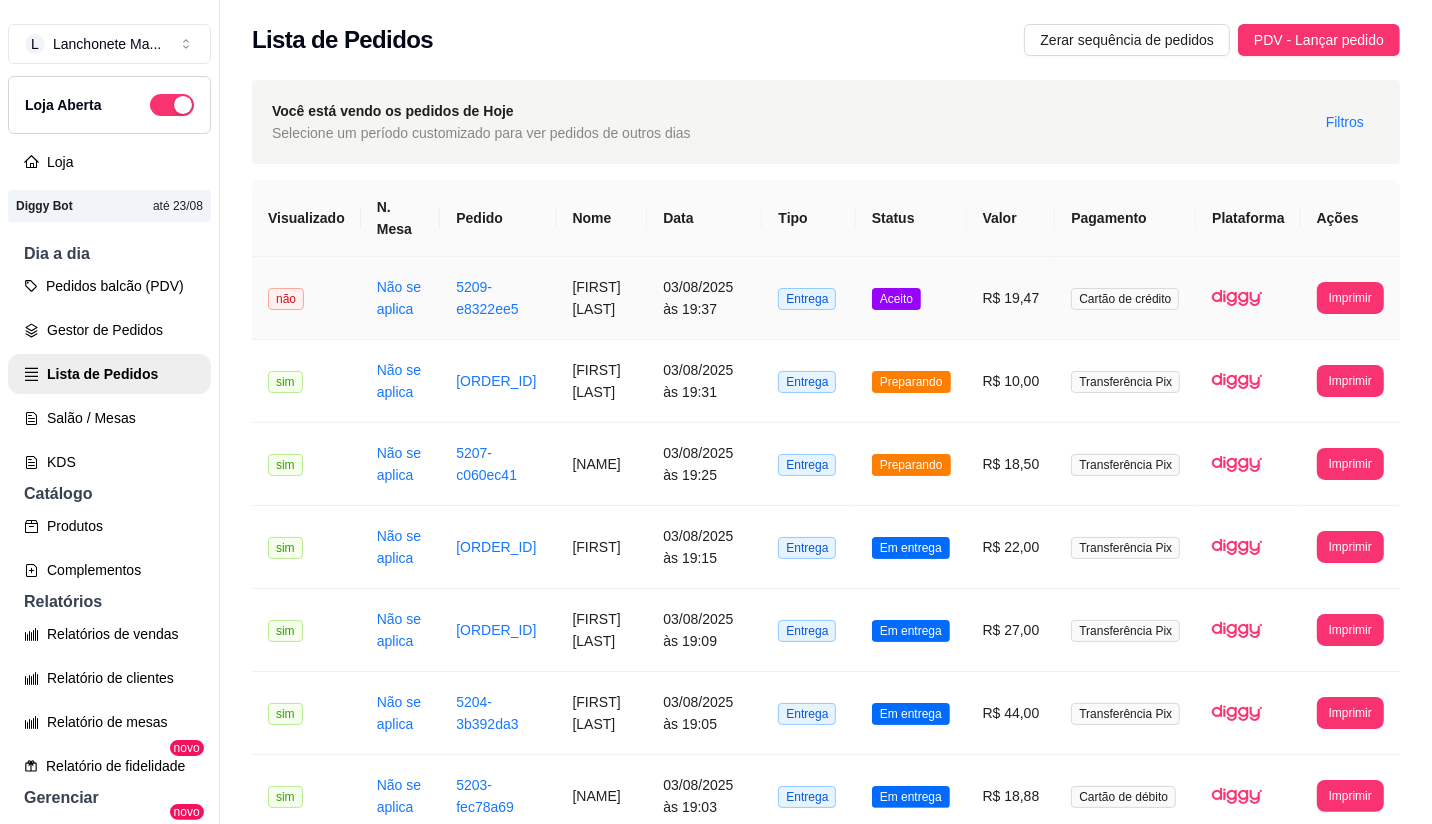 click on "Aceito" at bounding box center [896, 299] 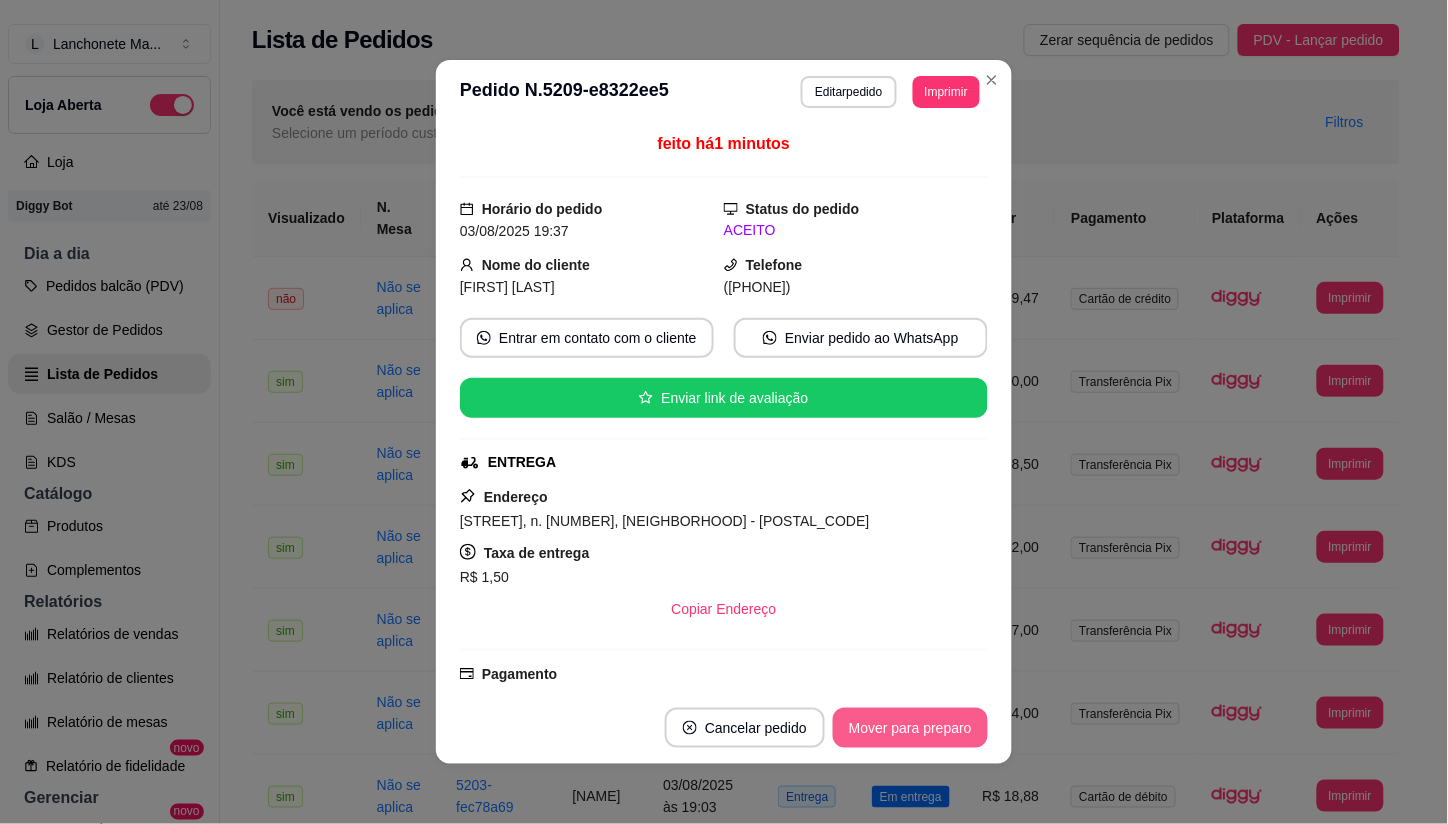click on "Mover para preparo" at bounding box center (910, 728) 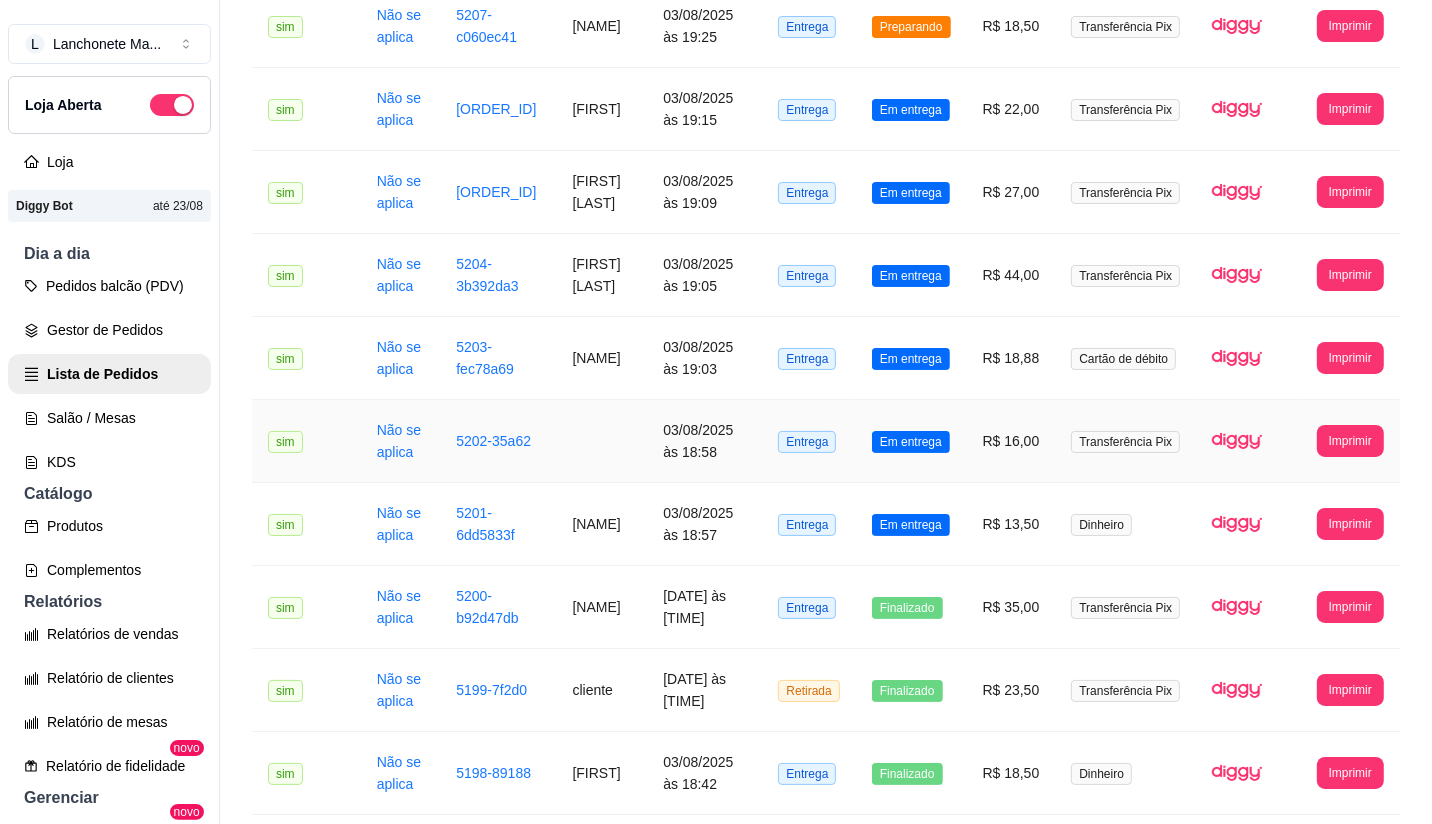 scroll, scrollTop: 444, scrollLeft: 0, axis: vertical 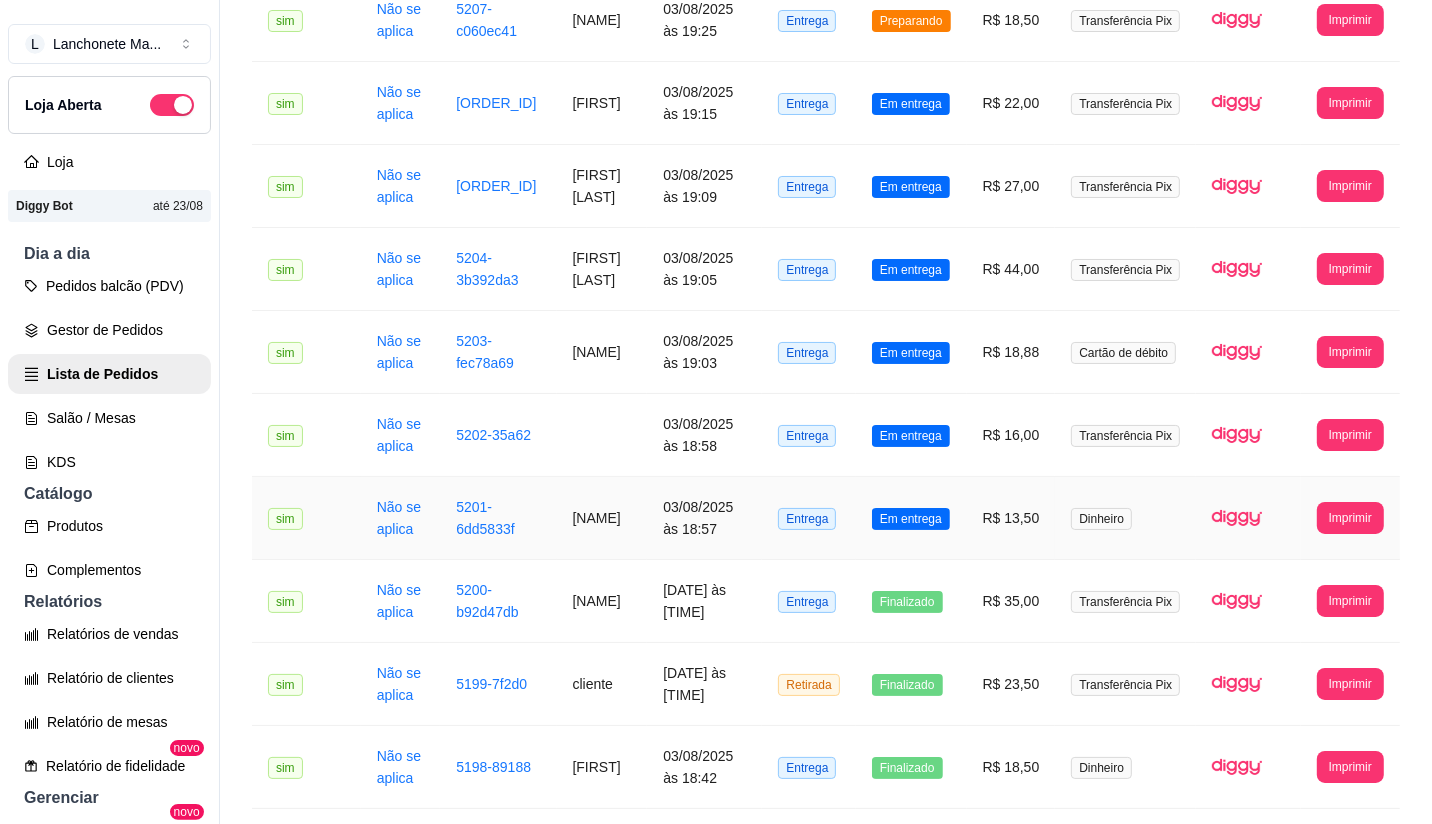 click on "Em entrega" at bounding box center [911, 519] 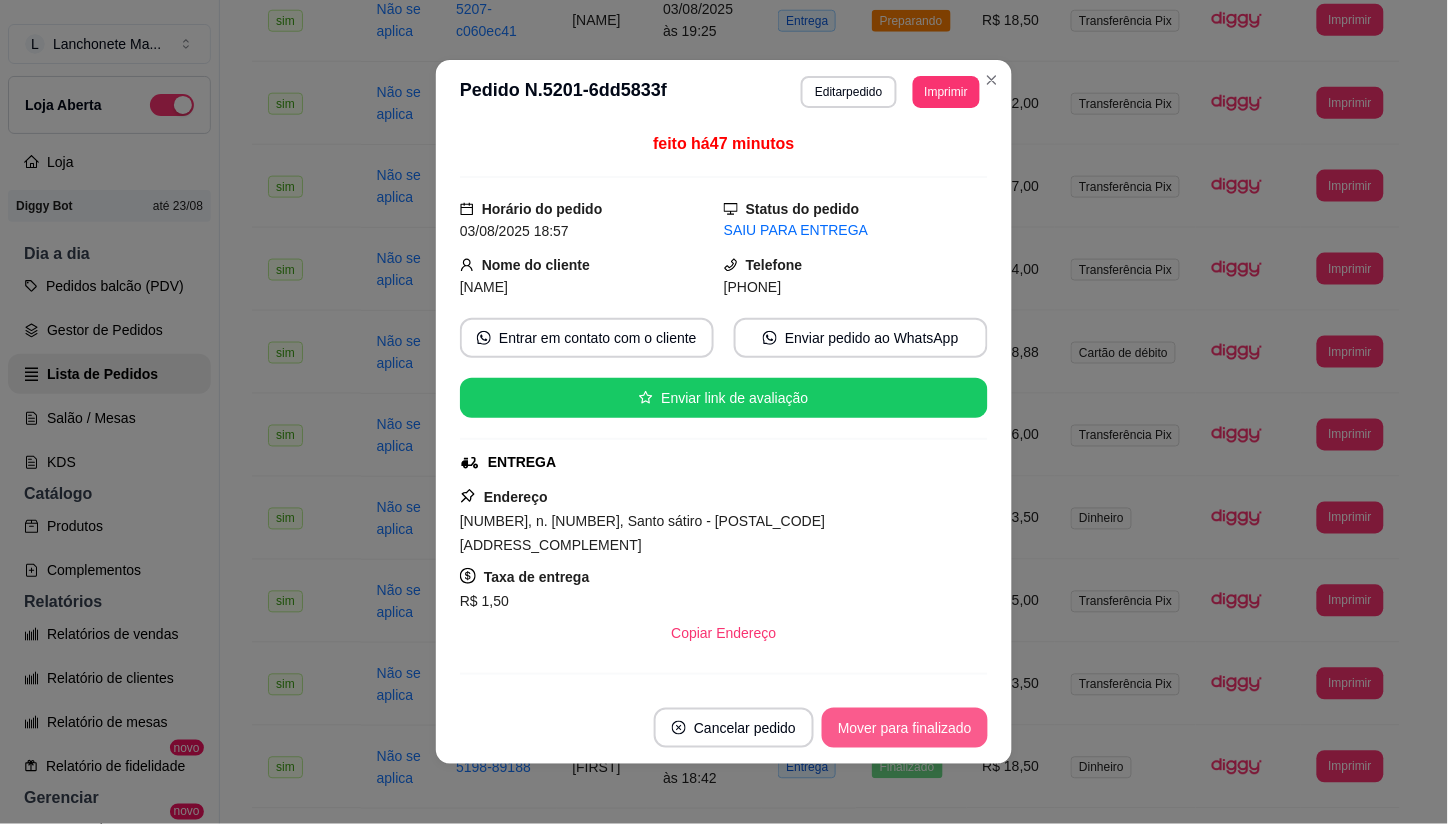 click on "Mover para finalizado" at bounding box center [905, 728] 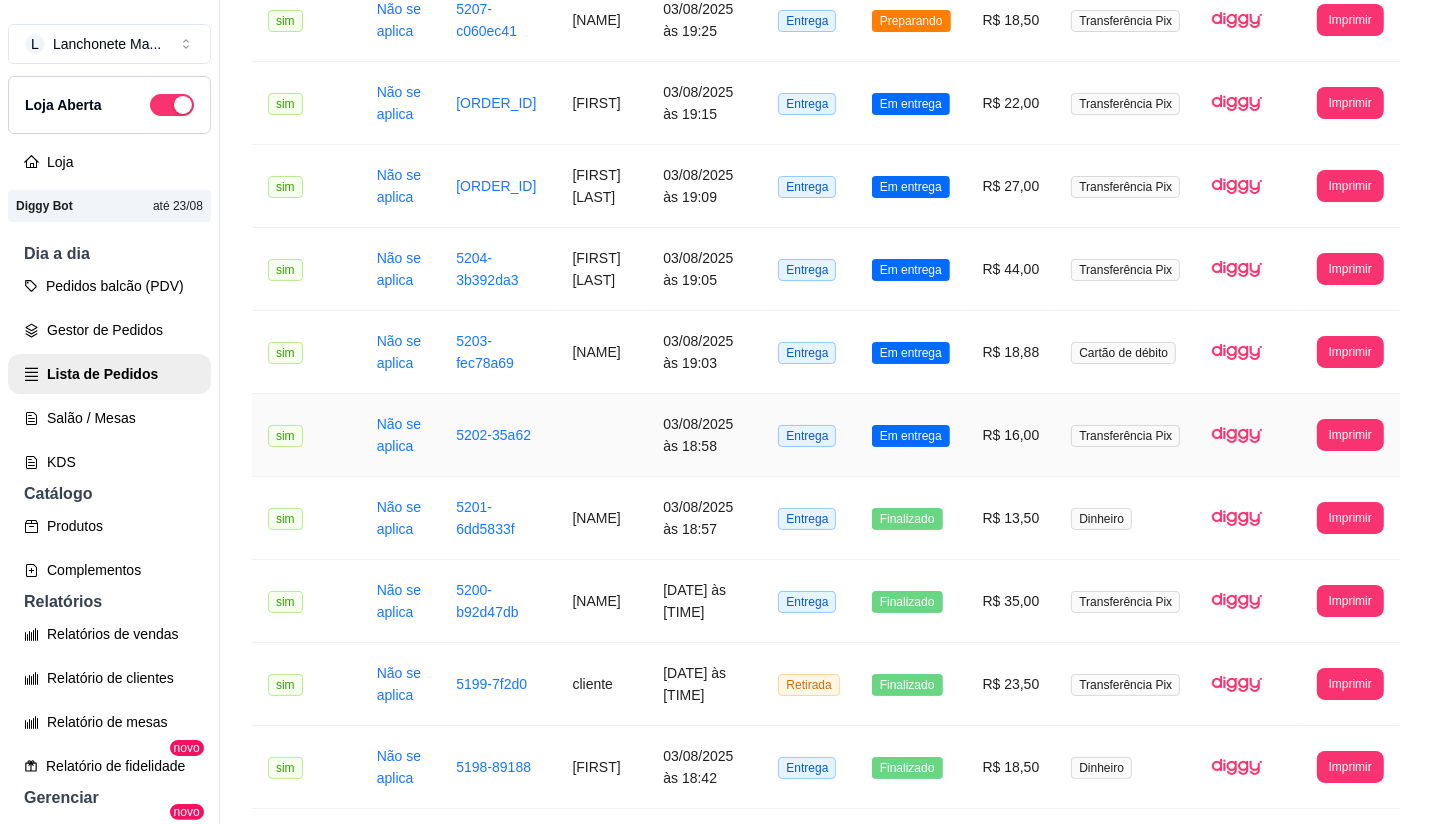 click on "Em entrega" at bounding box center (911, 435) 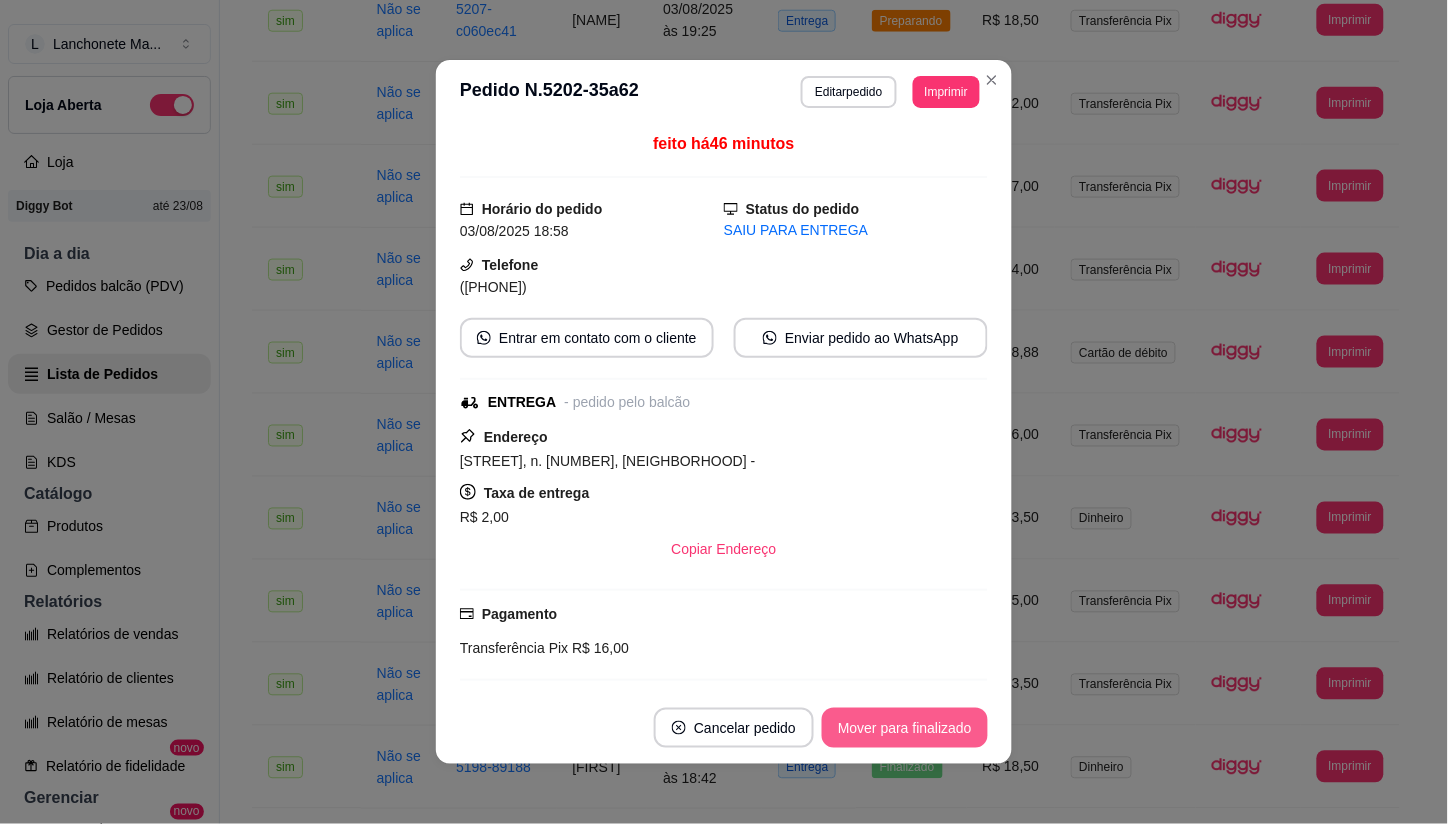 click on "Mover para finalizado" at bounding box center [905, 728] 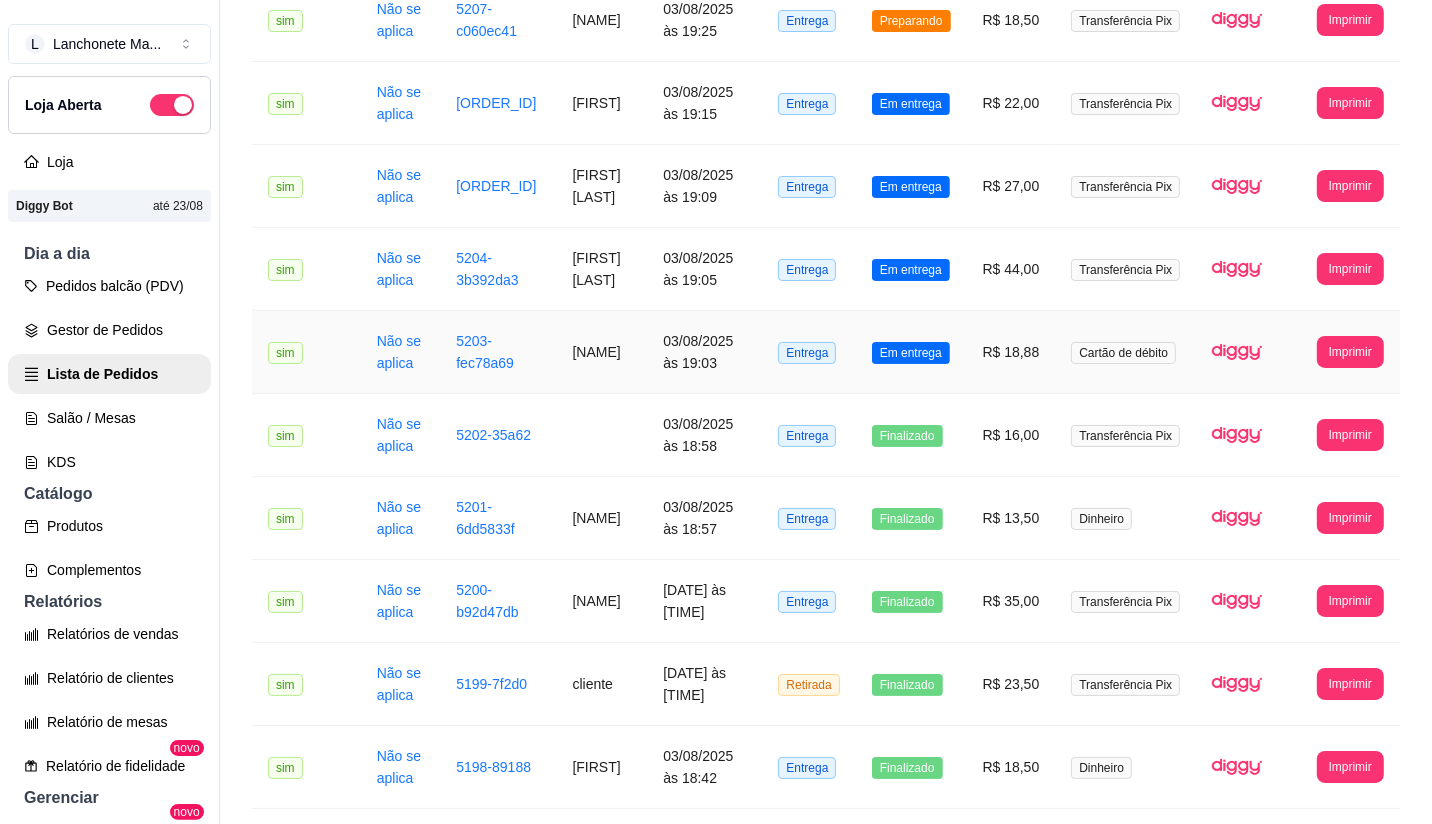 click on "Em entrega" at bounding box center [911, 353] 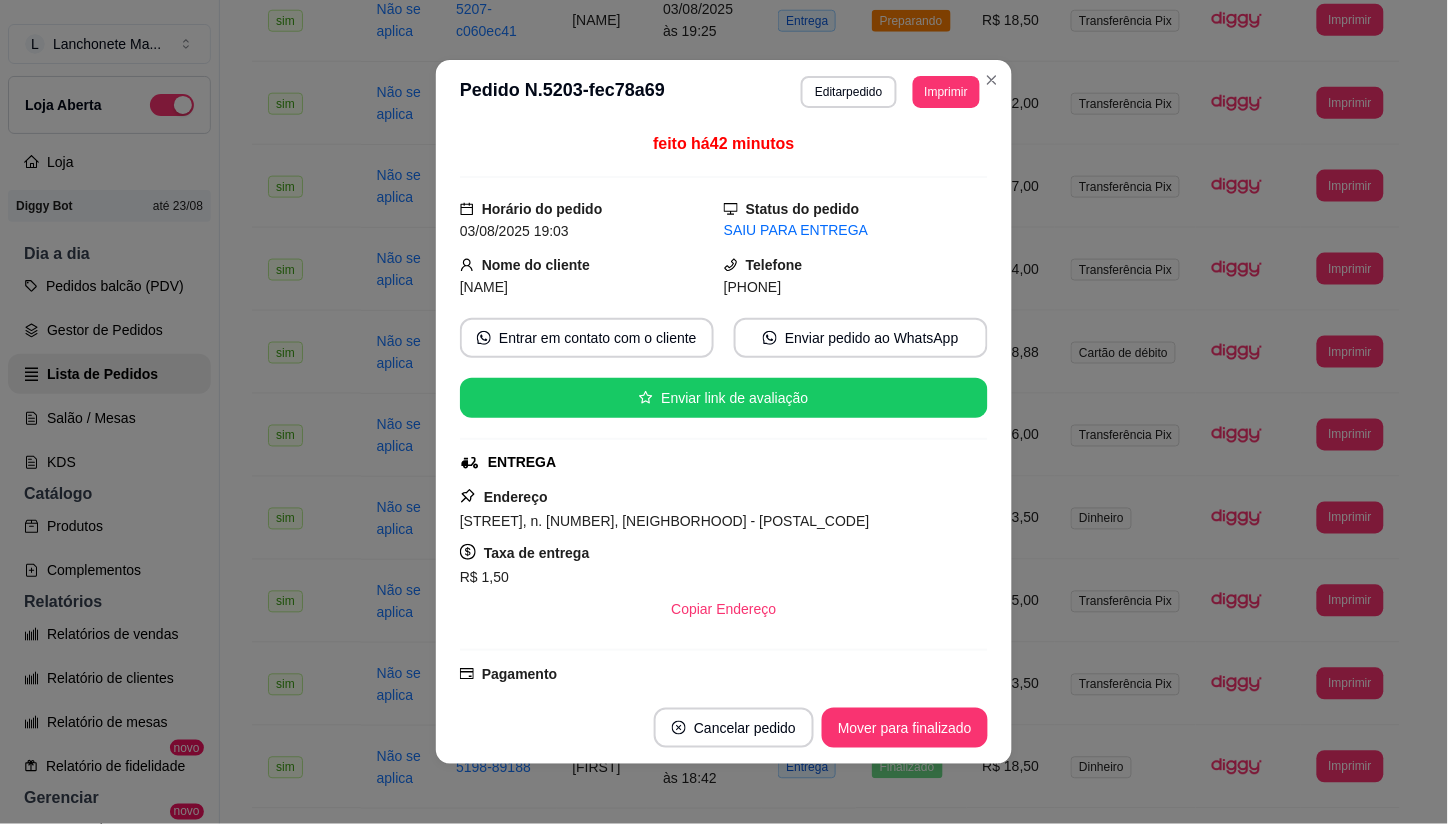 click on "Cancelar pedido Mover para finalizado" at bounding box center (724, 728) 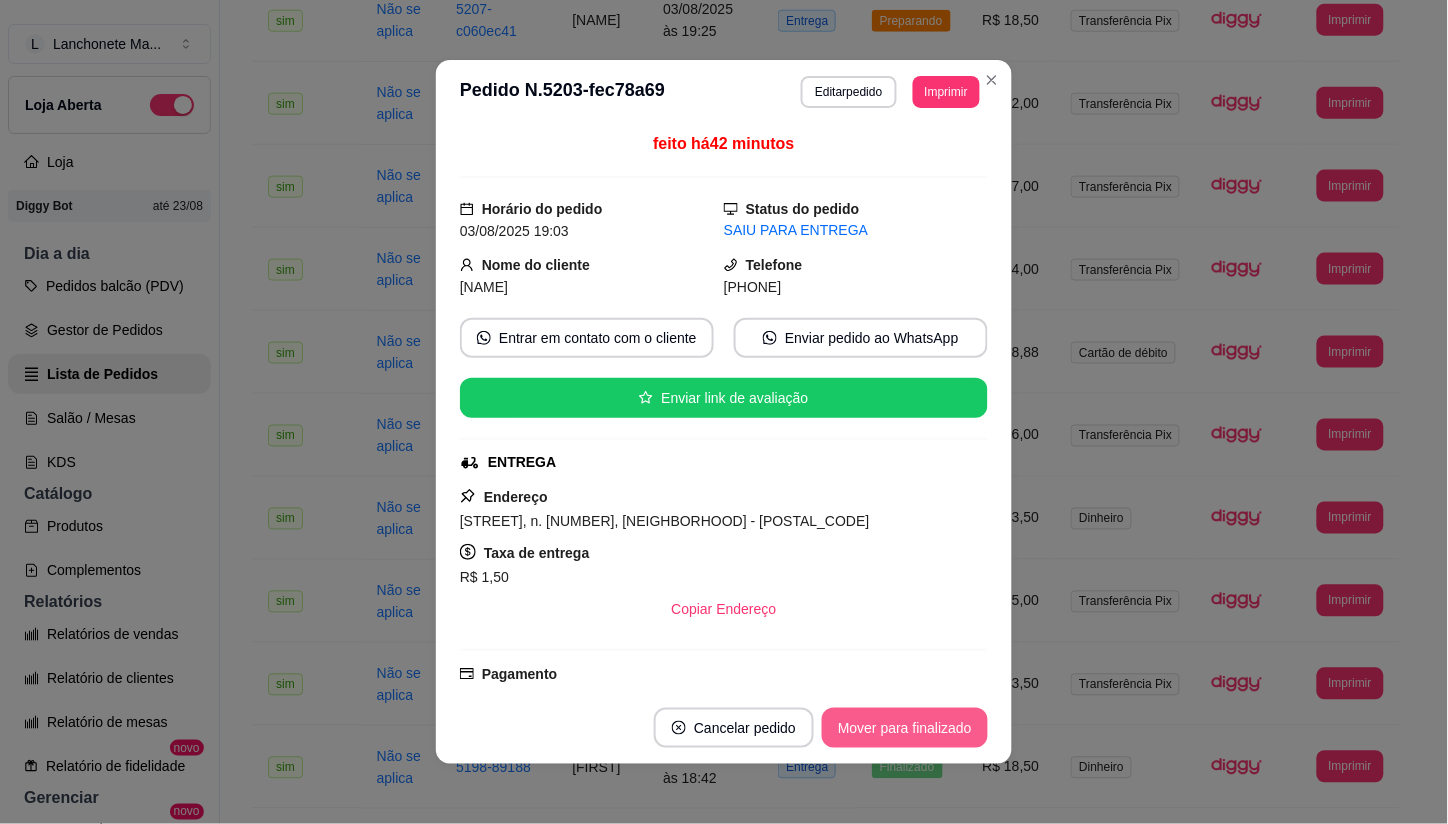 click on "Mover para finalizado" at bounding box center [905, 728] 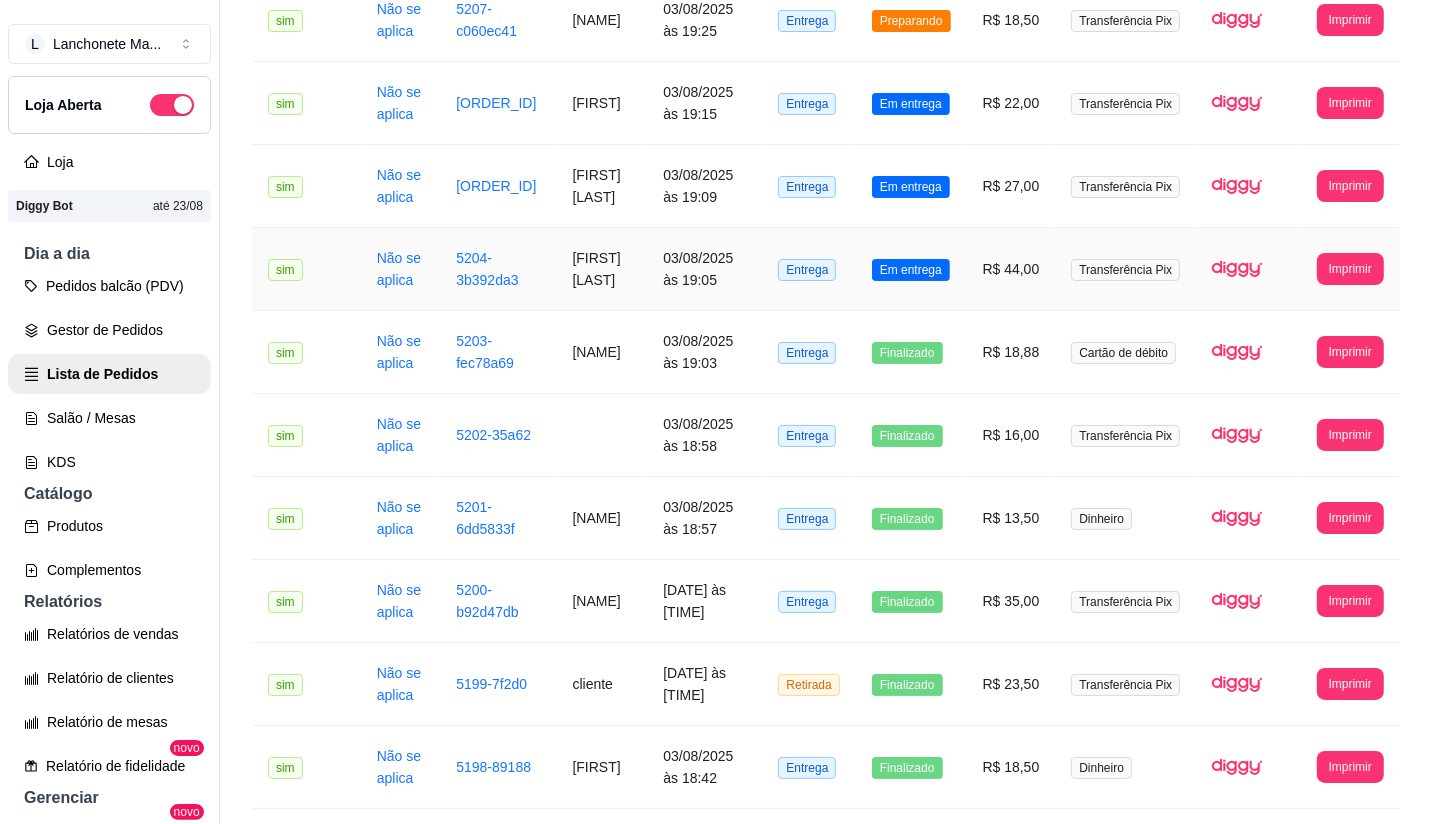 click on "Em entrega" at bounding box center (911, 269) 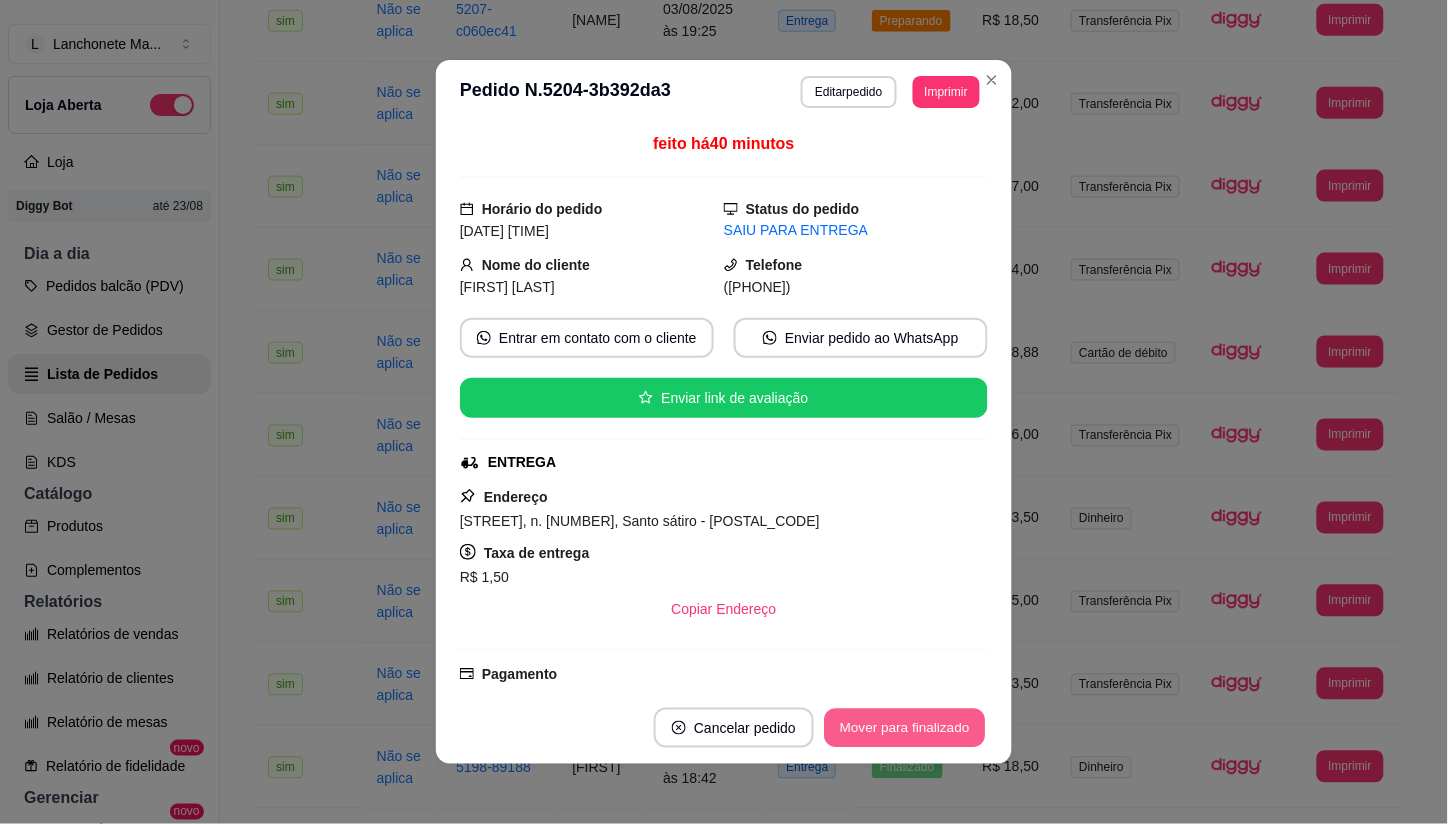 click on "Mover para finalizado" at bounding box center [905, 728] 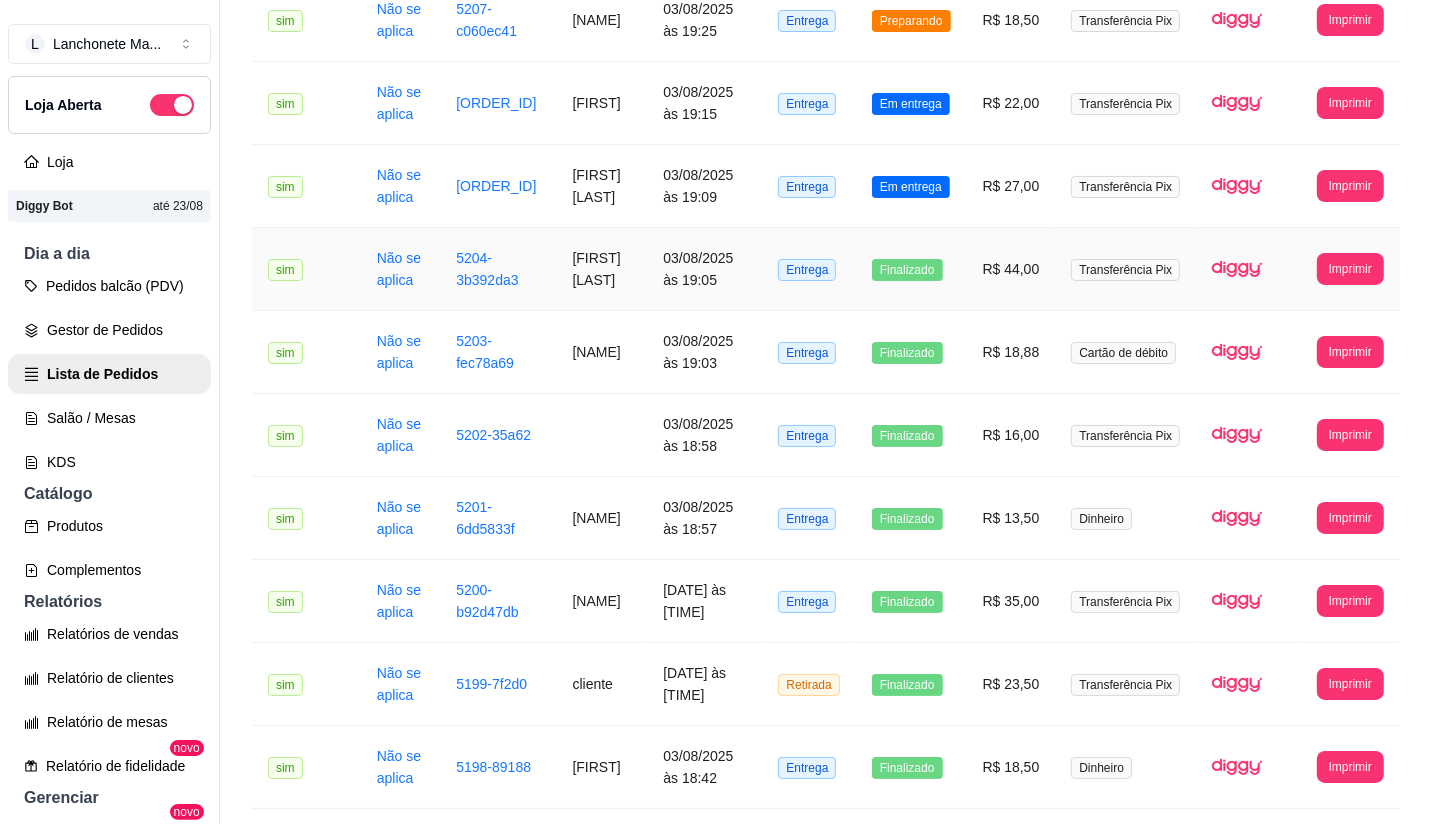 click on "Finalizado" at bounding box center [907, 270] 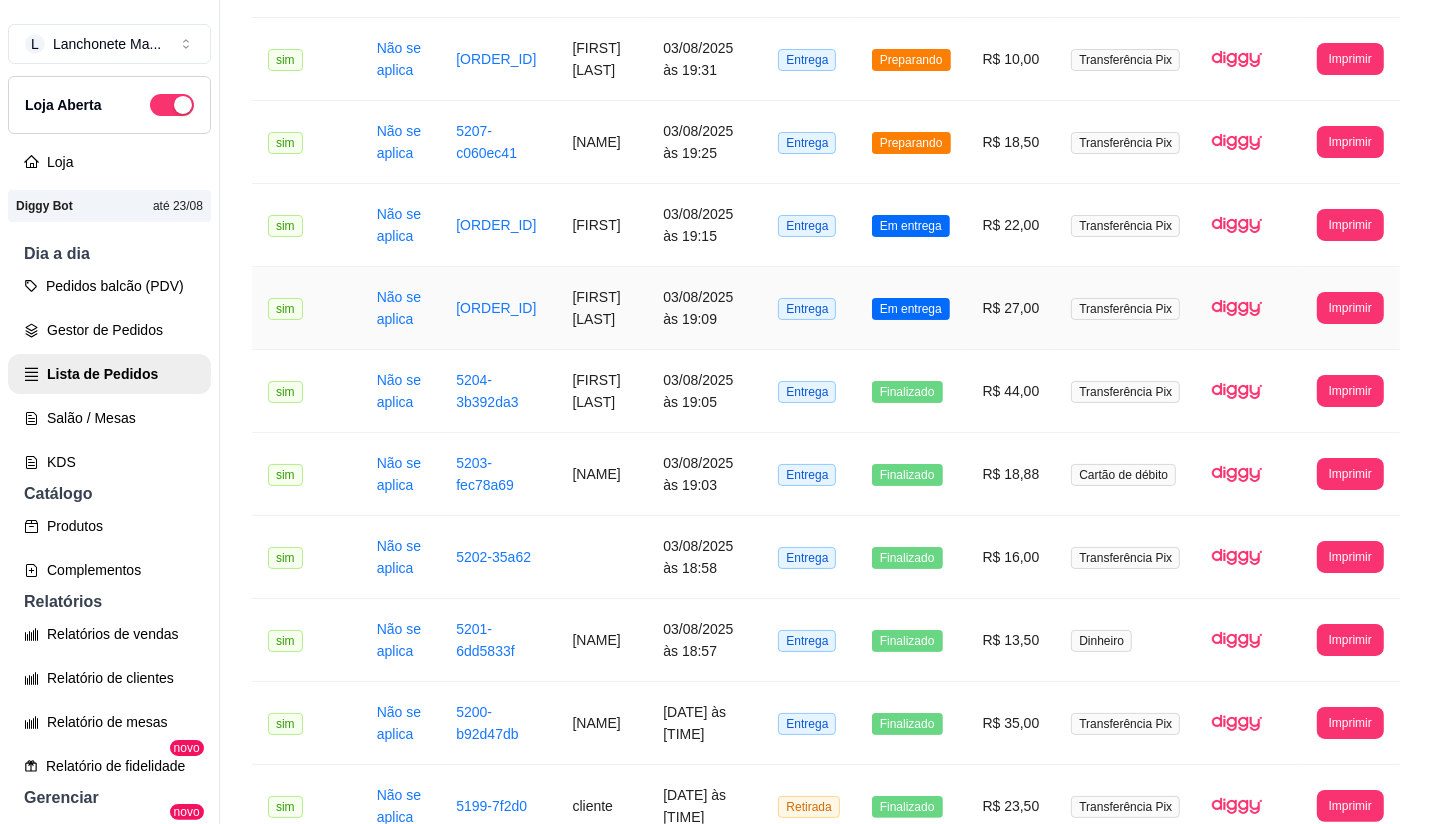 scroll, scrollTop: 222, scrollLeft: 0, axis: vertical 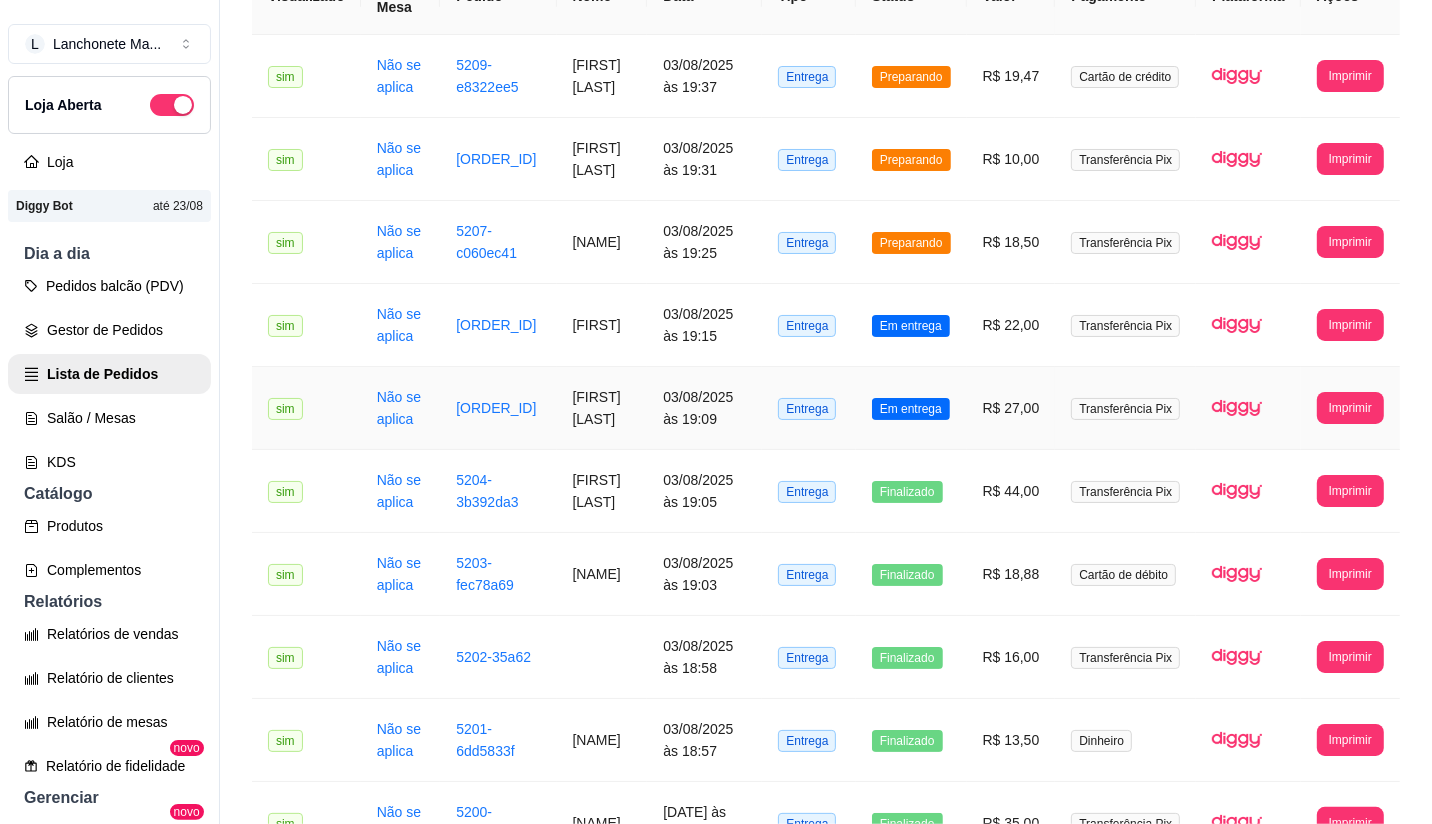 click on "Em entrega" at bounding box center [911, 409] 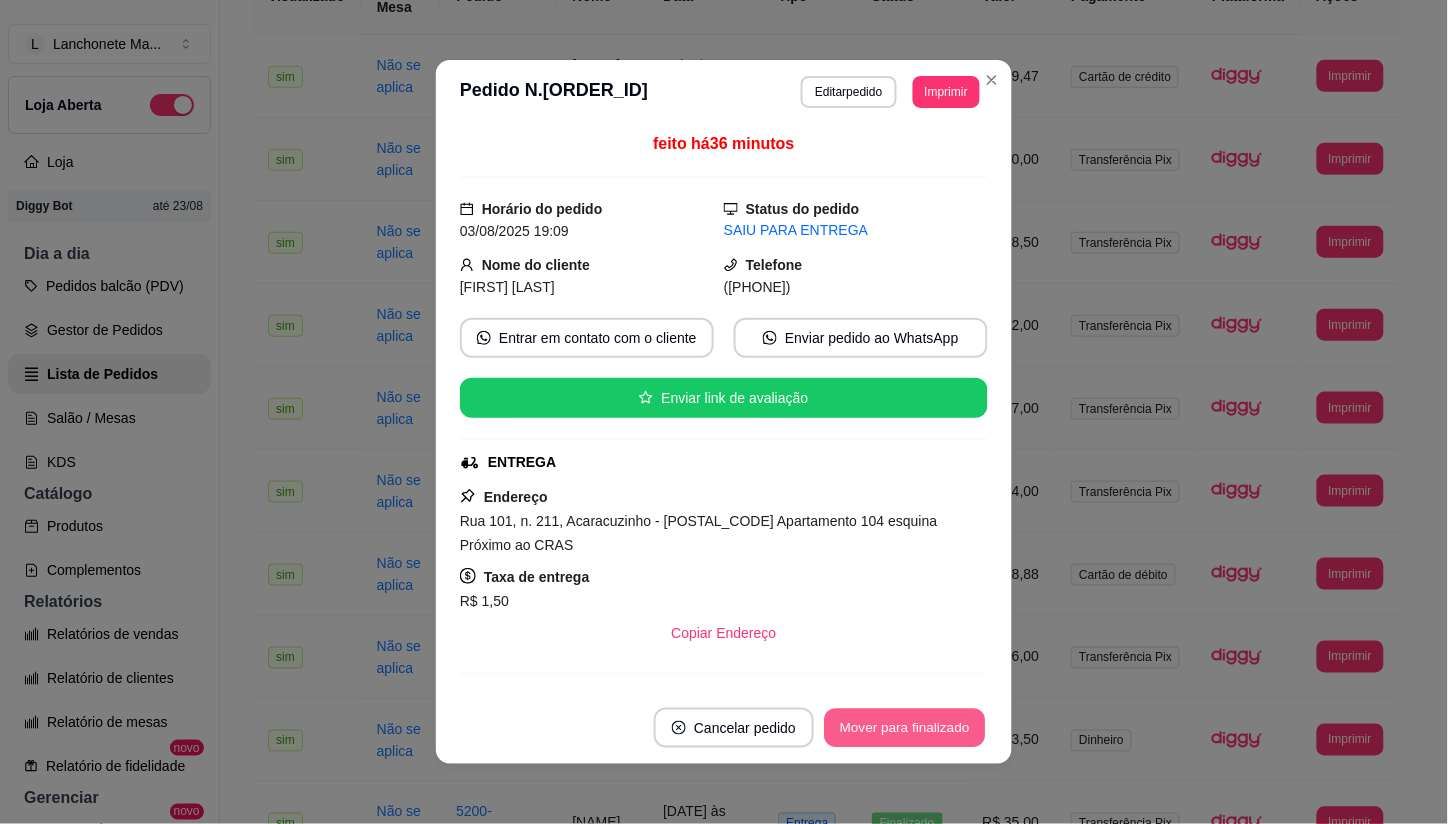 click on "Mover para finalizado" at bounding box center [905, 728] 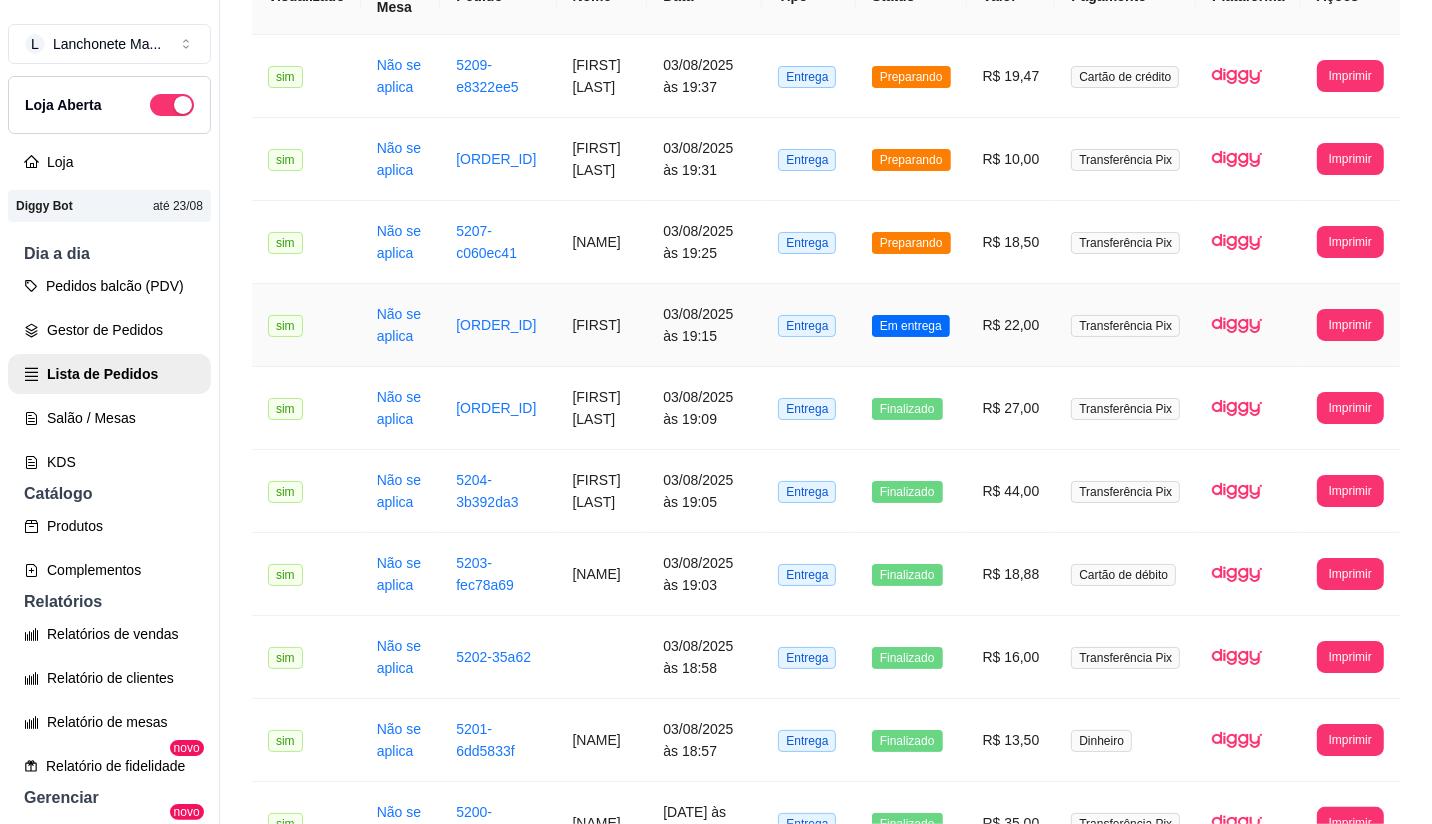click on "Em entrega" at bounding box center [911, 326] 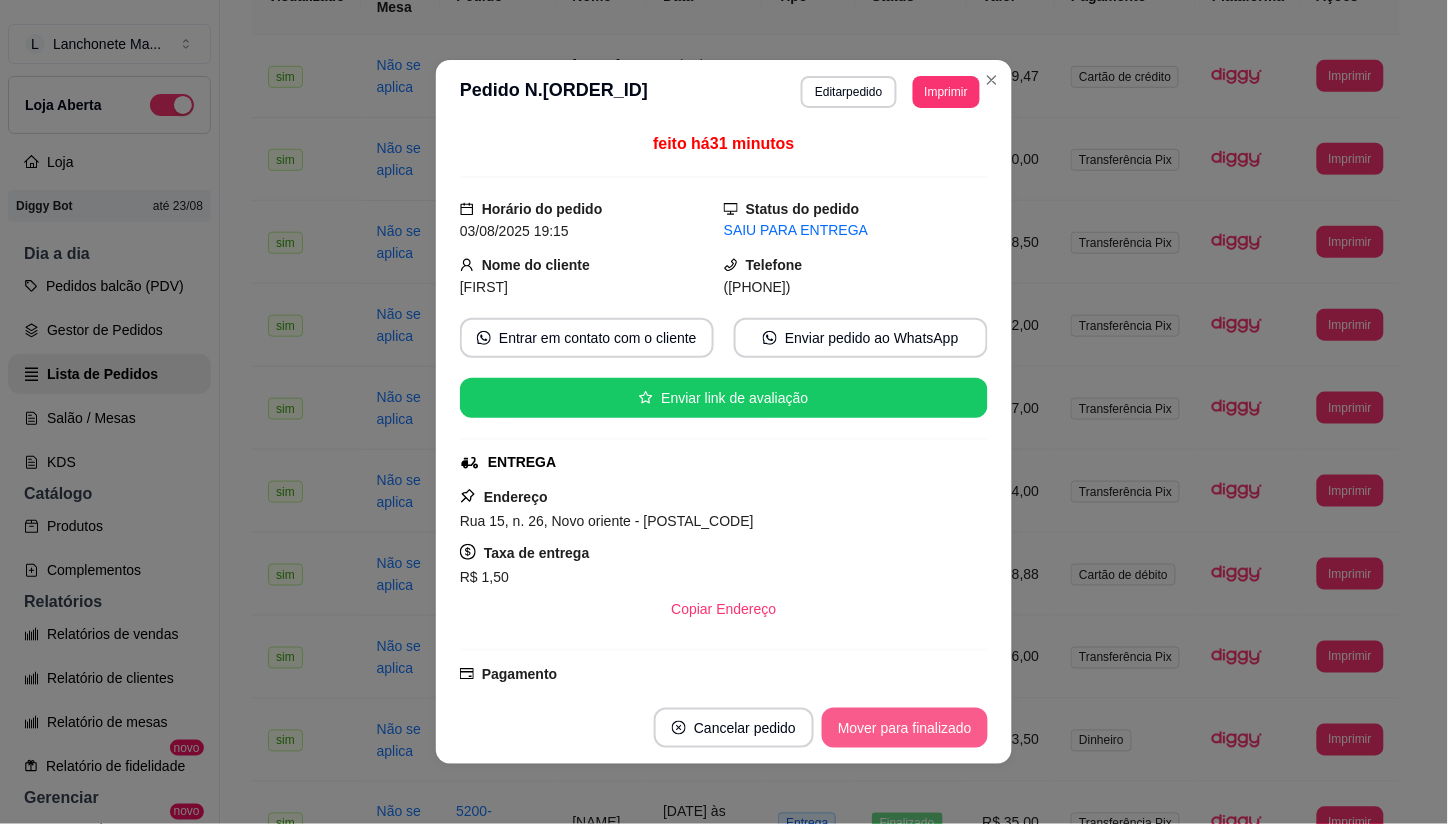 click on "Mover para finalizado" at bounding box center (905, 728) 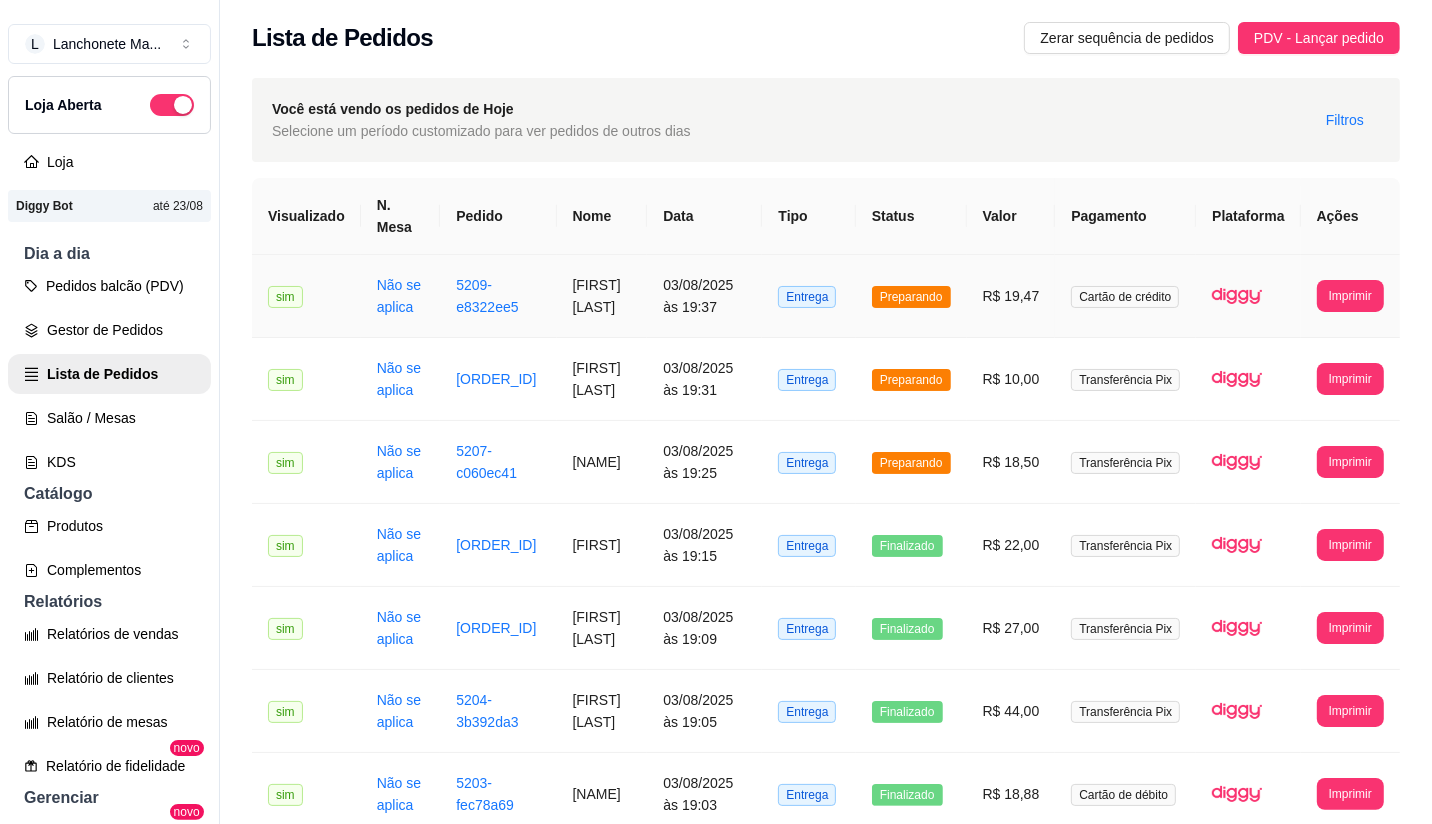 scroll, scrollTop: 0, scrollLeft: 0, axis: both 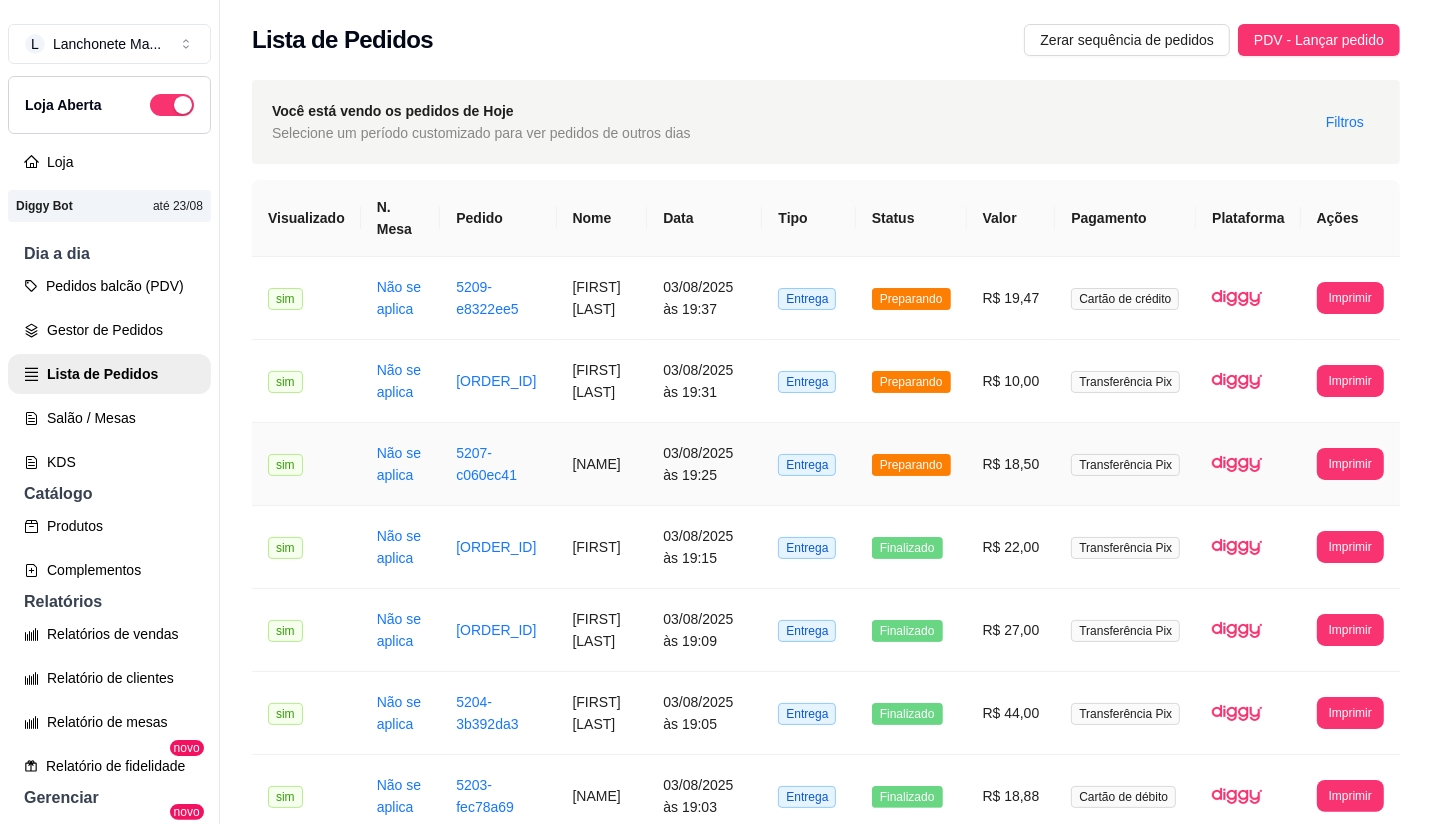 click on "Preparando" at bounding box center (911, 464) 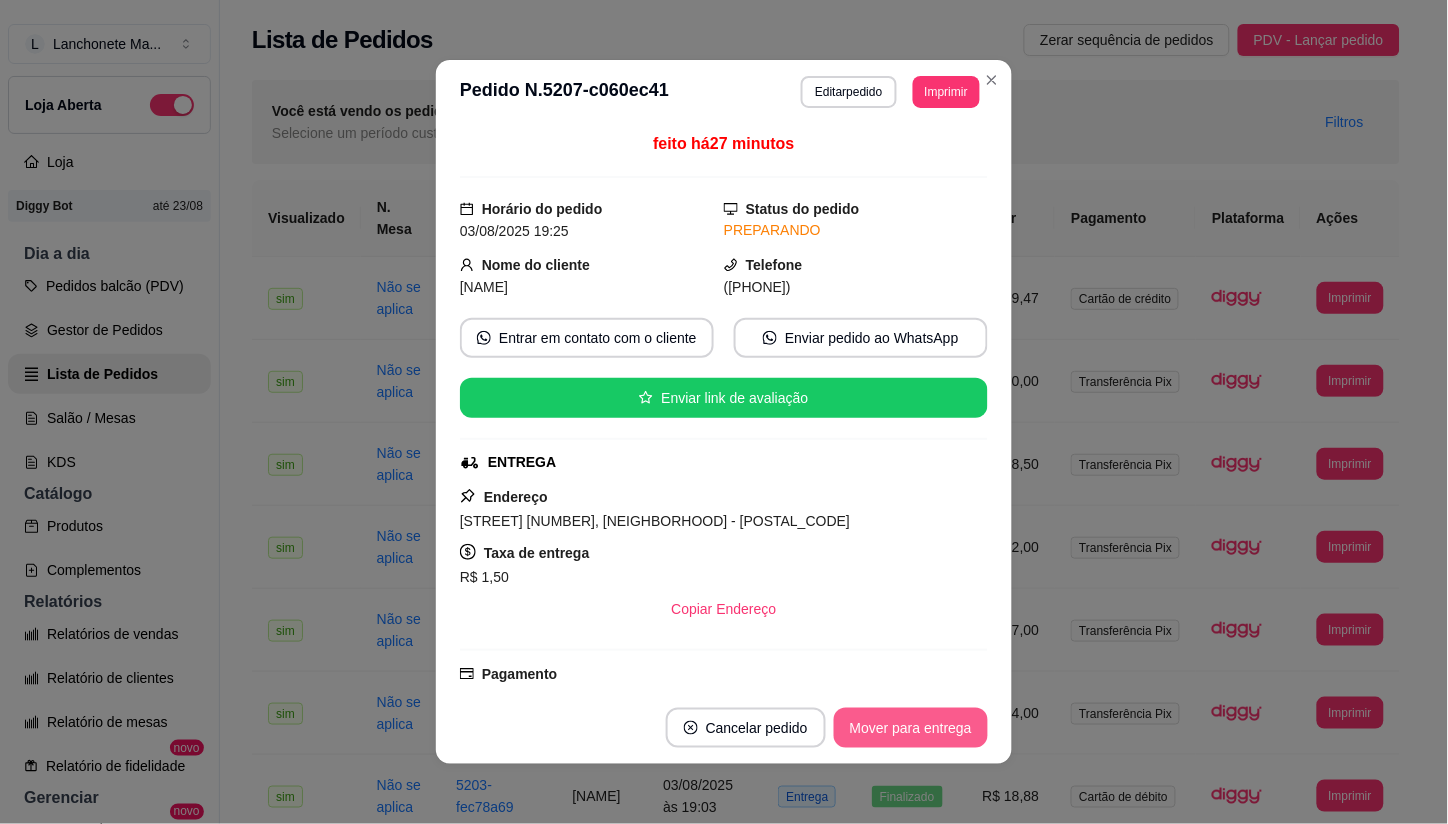 click on "Mover para entrega" at bounding box center [911, 728] 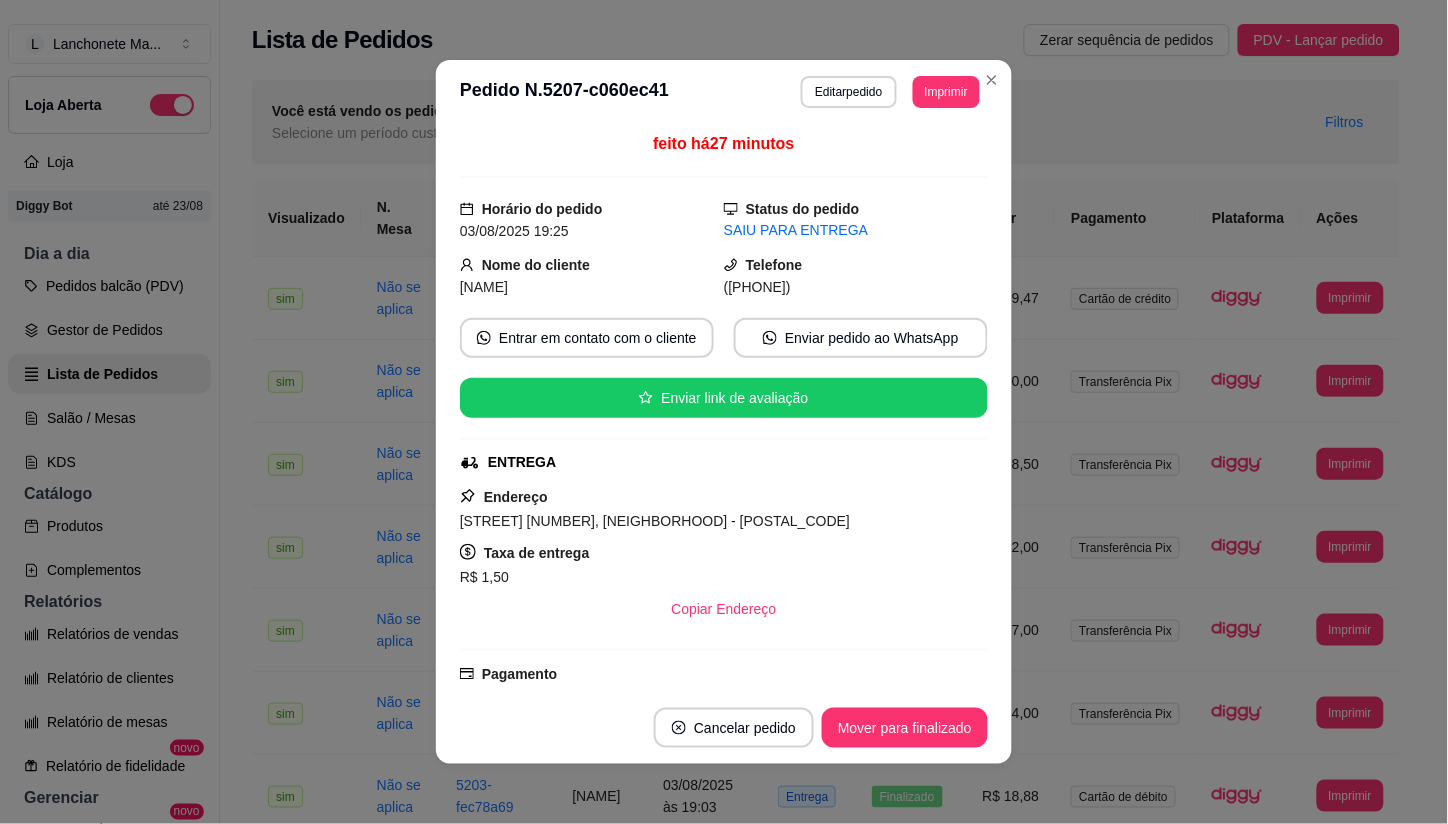 click on "**********" at bounding box center (724, 92) 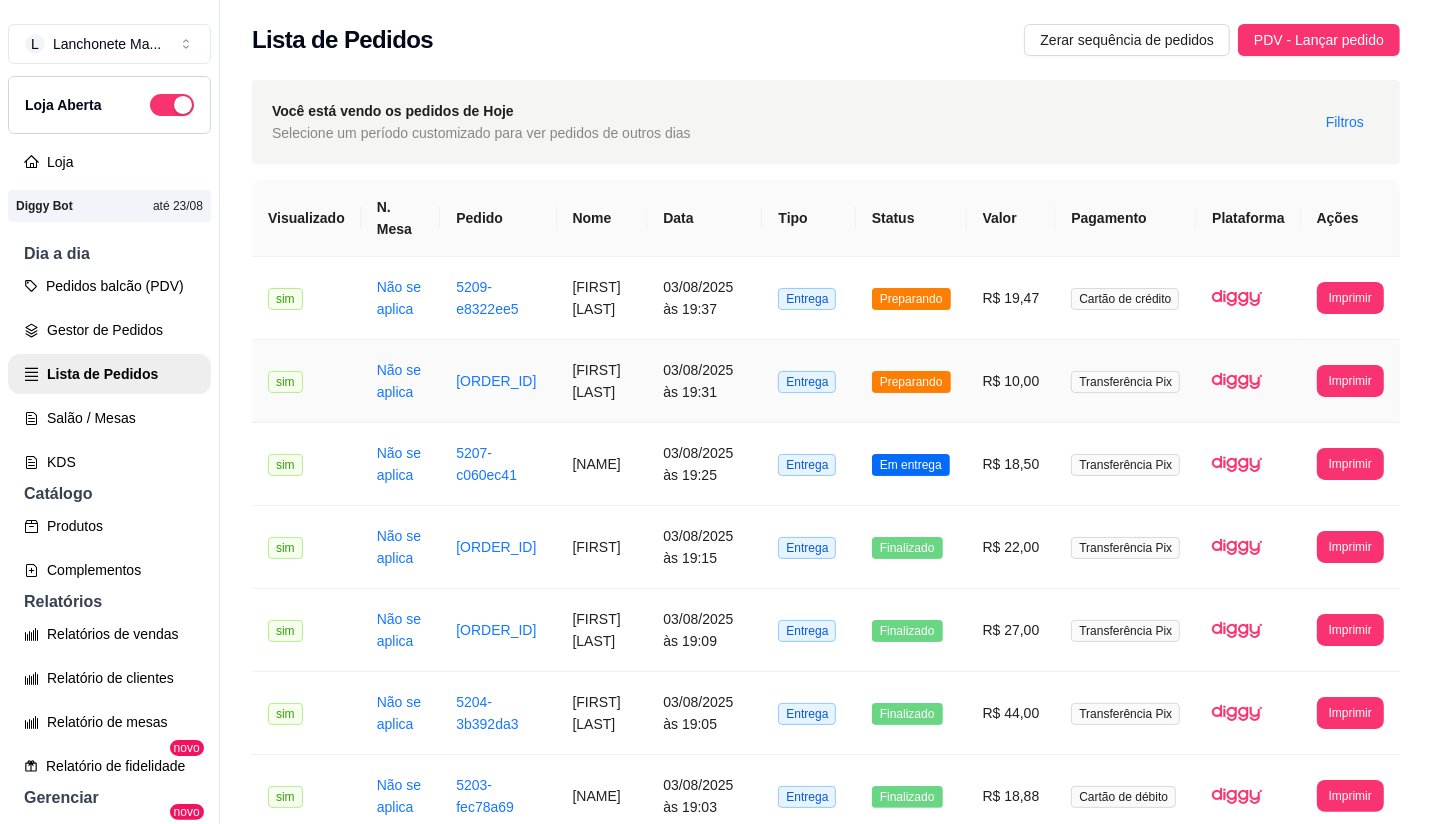 click on "Preparando" at bounding box center (911, 382) 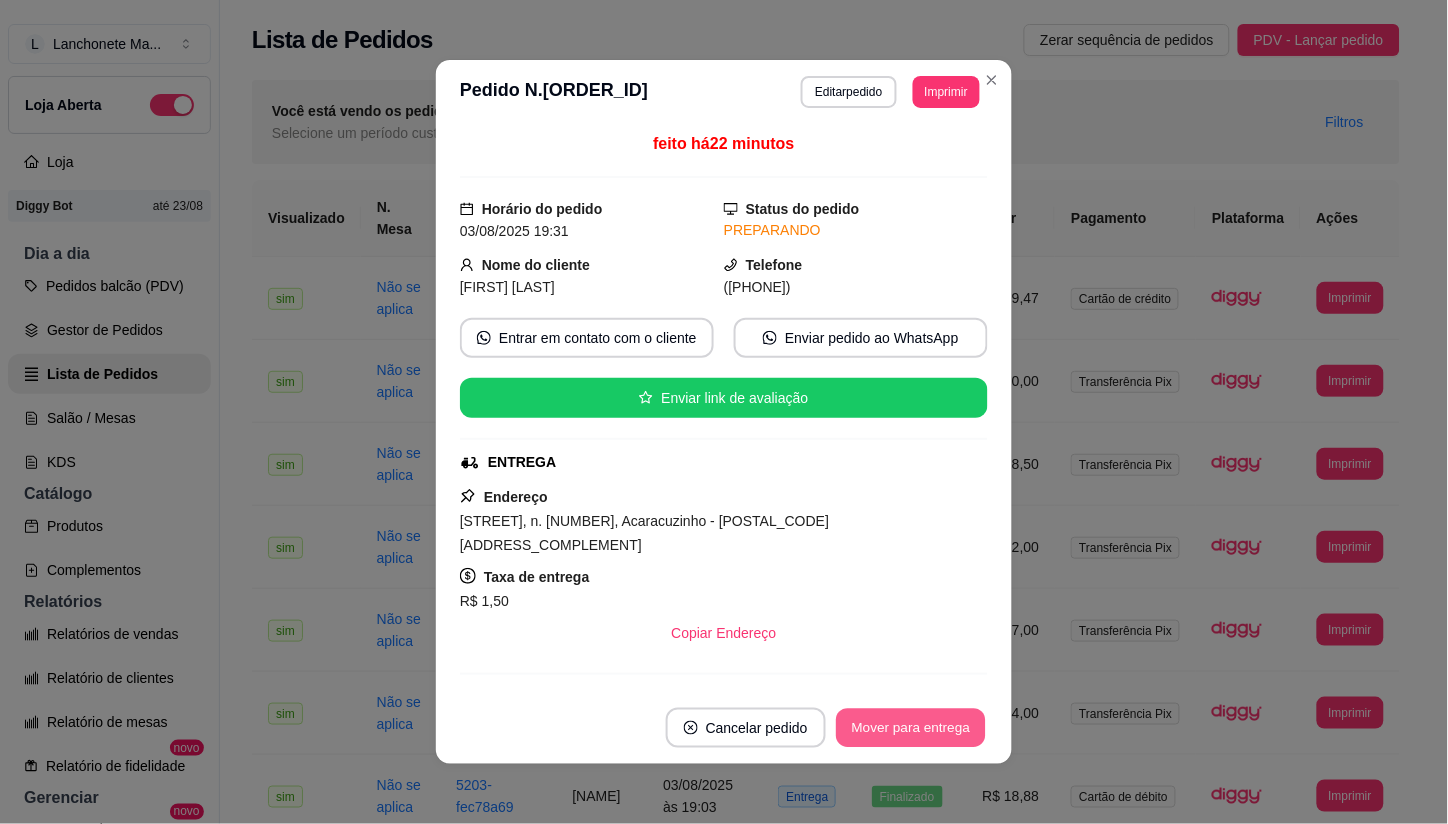 click on "Mover para entrega" at bounding box center (911, 728) 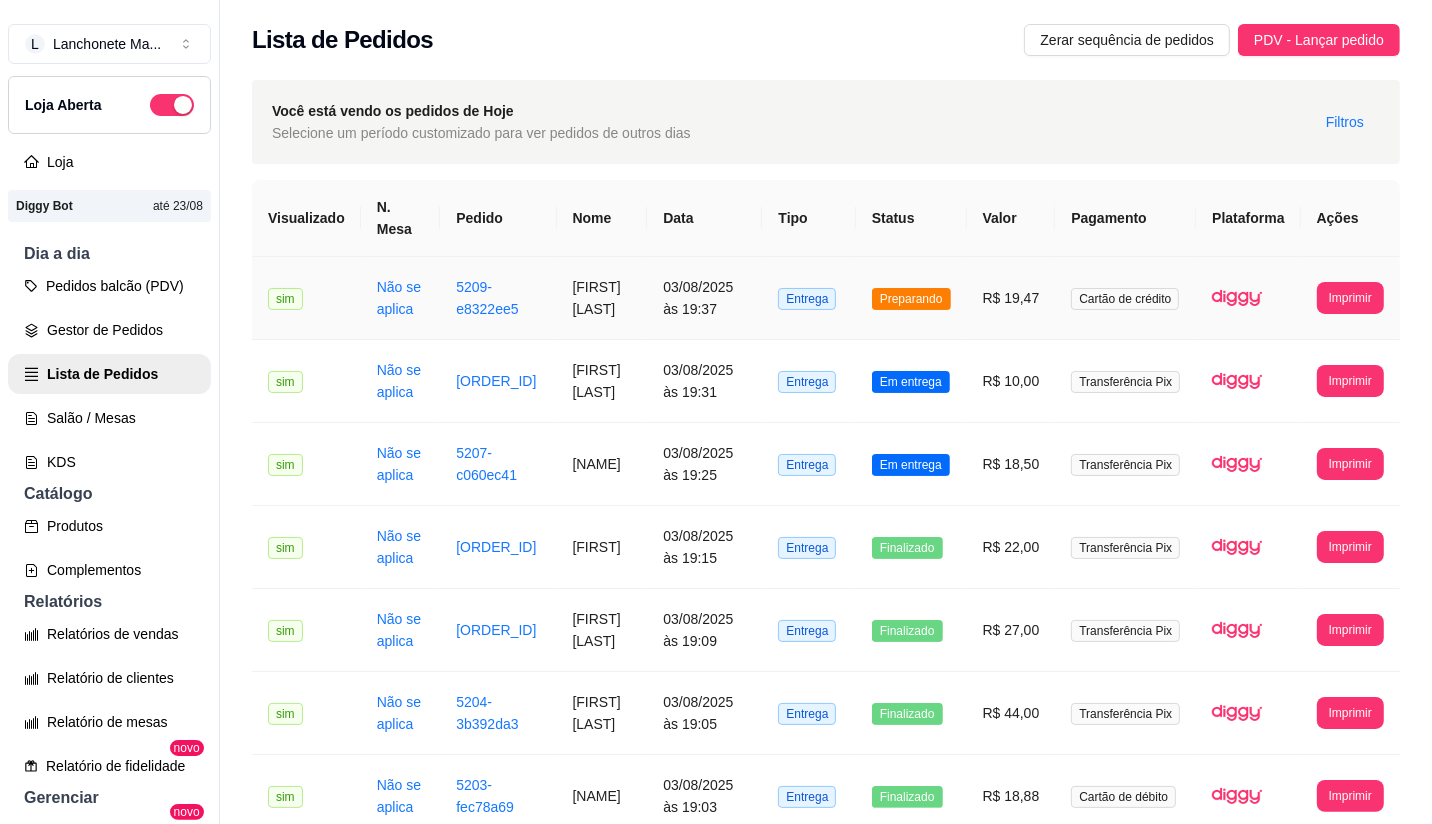 click on "Preparando" at bounding box center (911, 299) 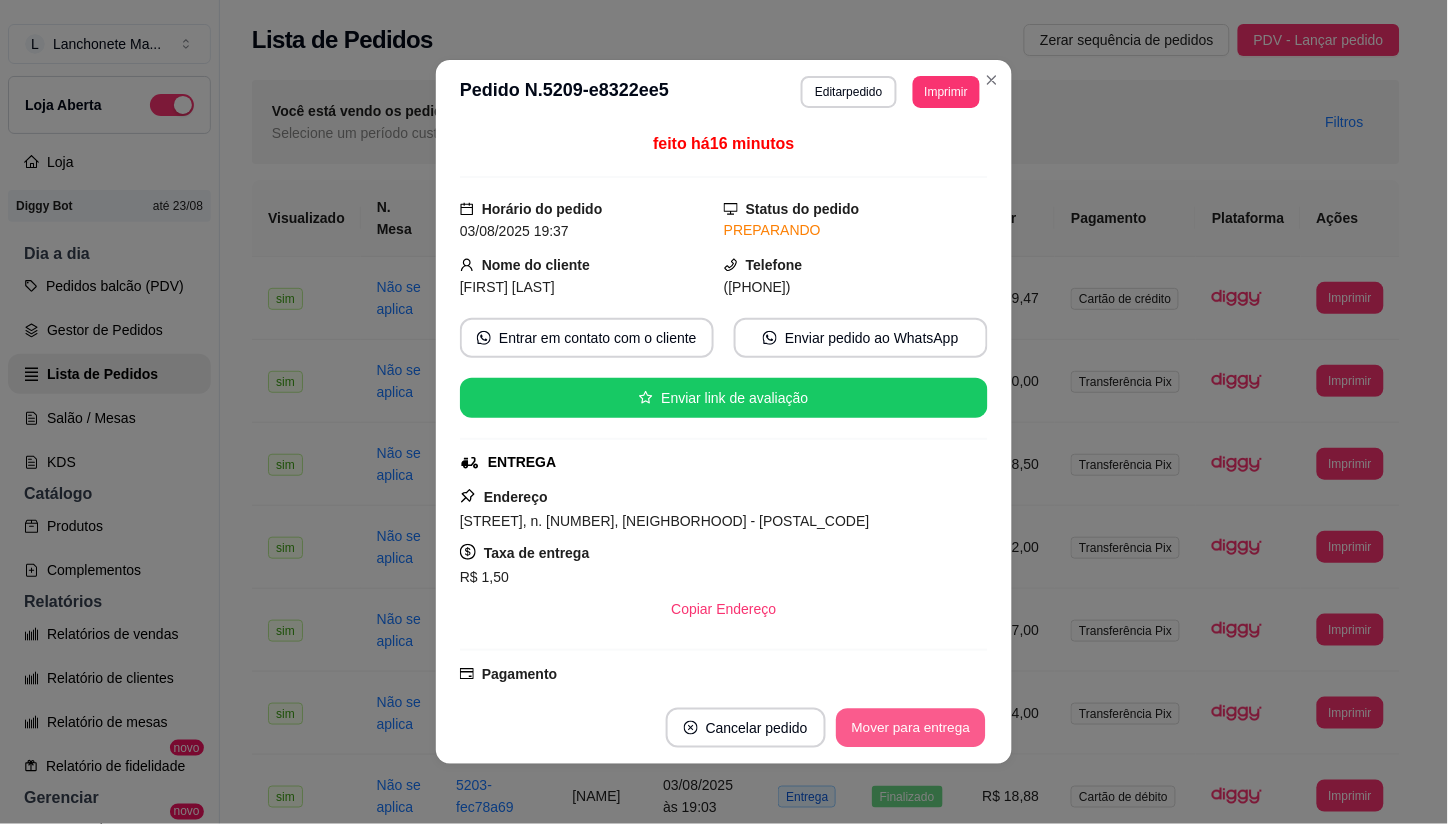 click on "Mover para entrega" at bounding box center [911, 728] 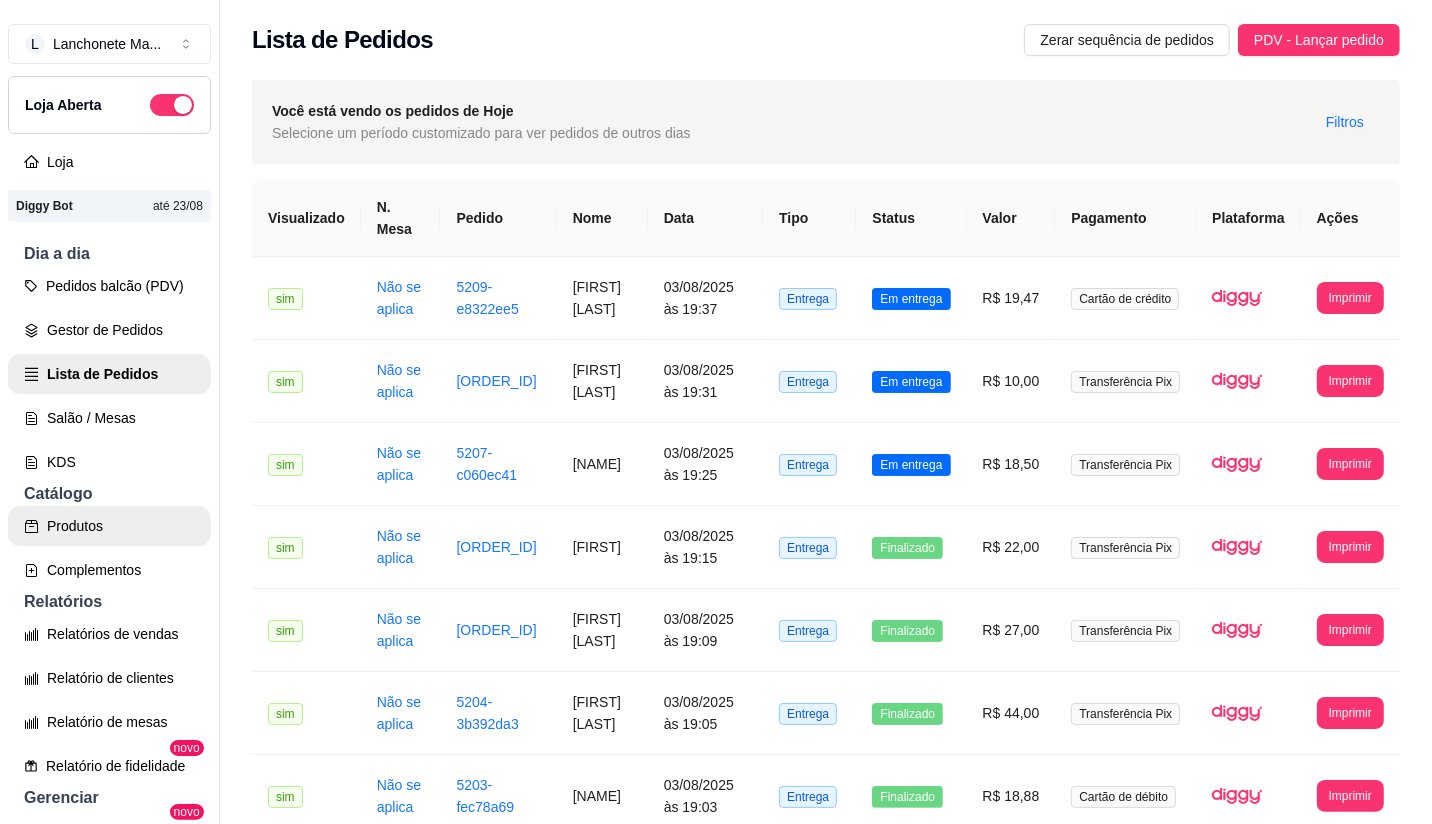 click on "Produtos" at bounding box center [109, 526] 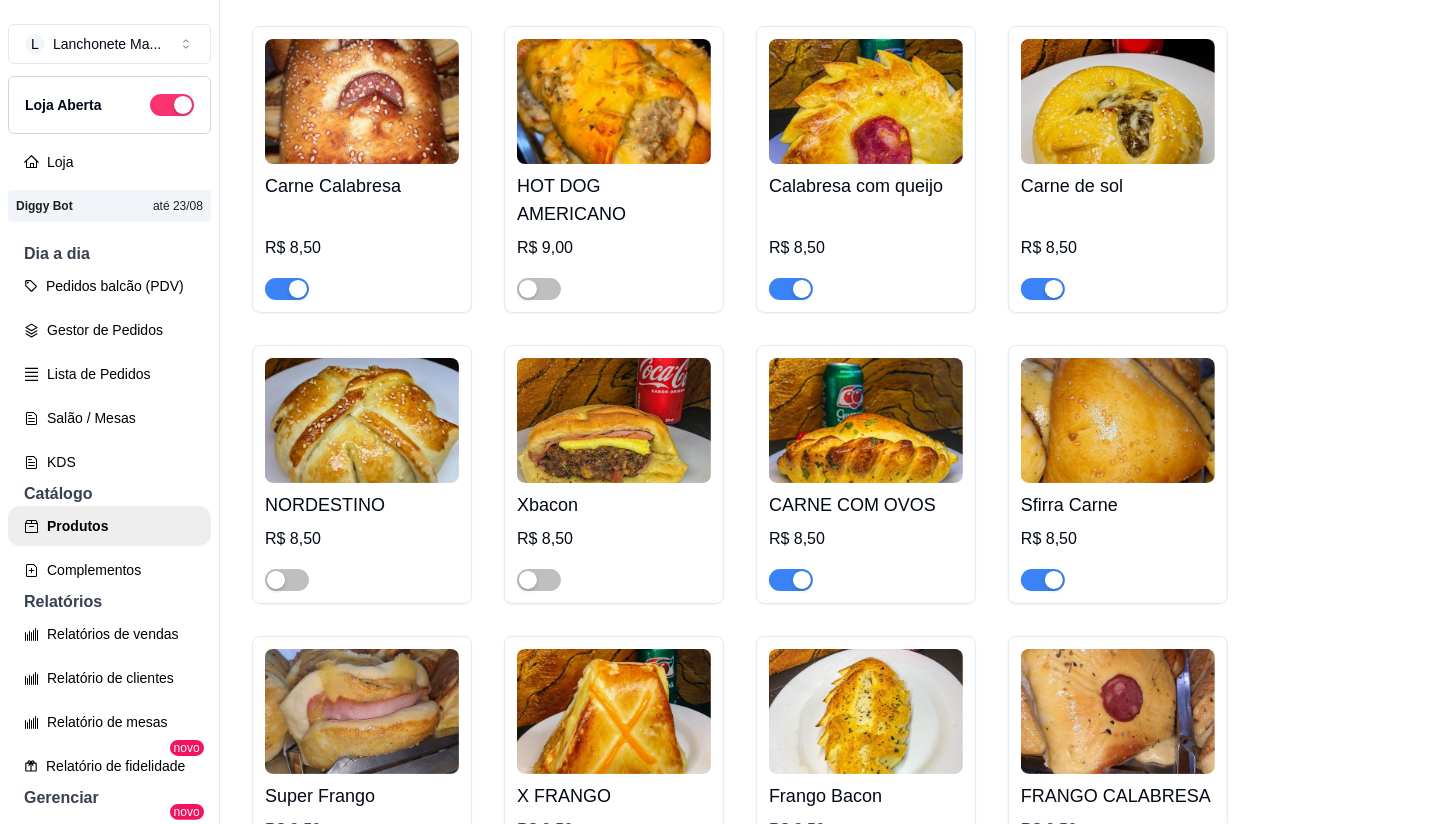scroll, scrollTop: 1277, scrollLeft: 0, axis: vertical 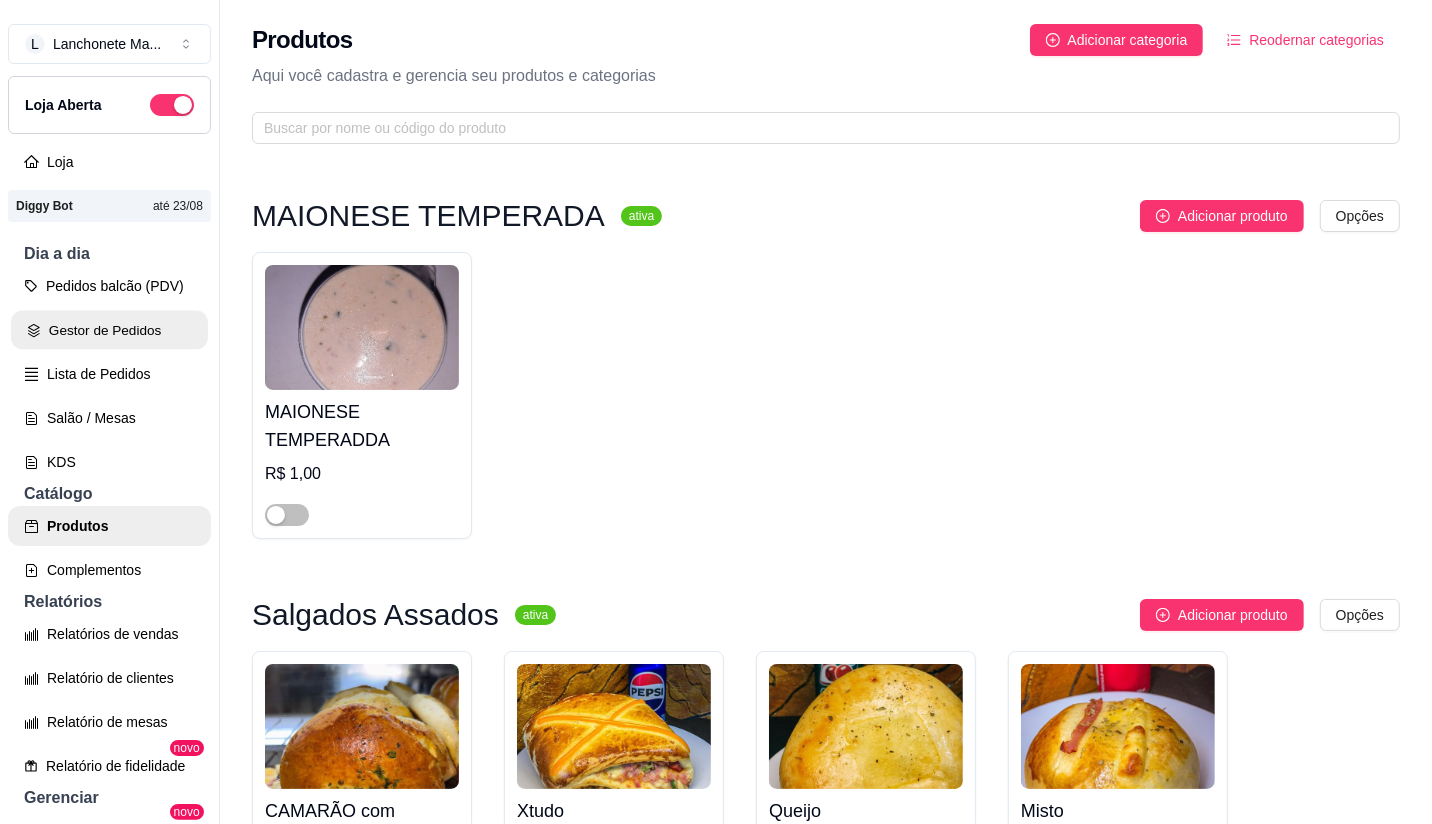 click on "Gestor de Pedidos" at bounding box center [109, 330] 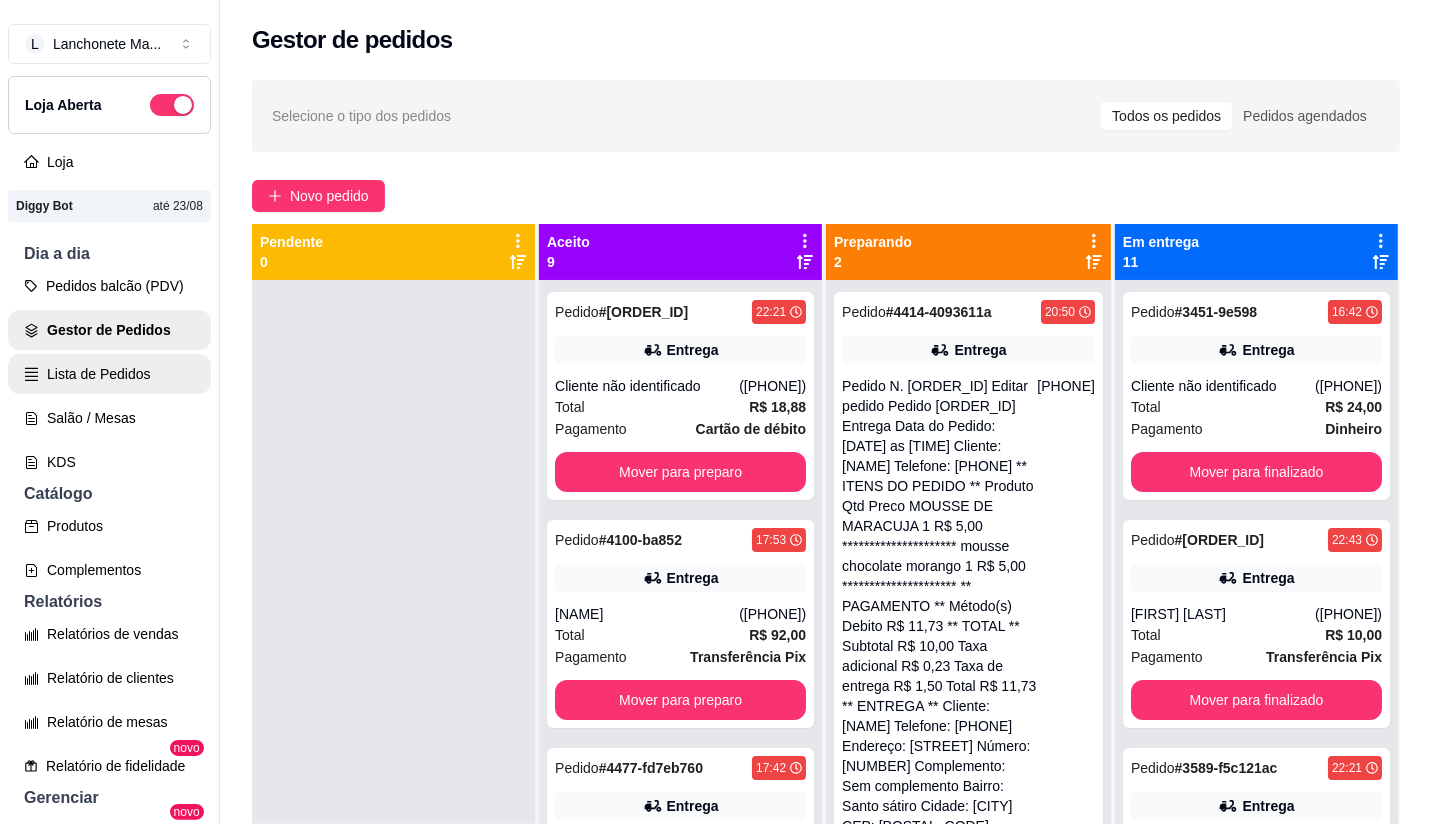click on "Lista de Pedidos" at bounding box center [109, 374] 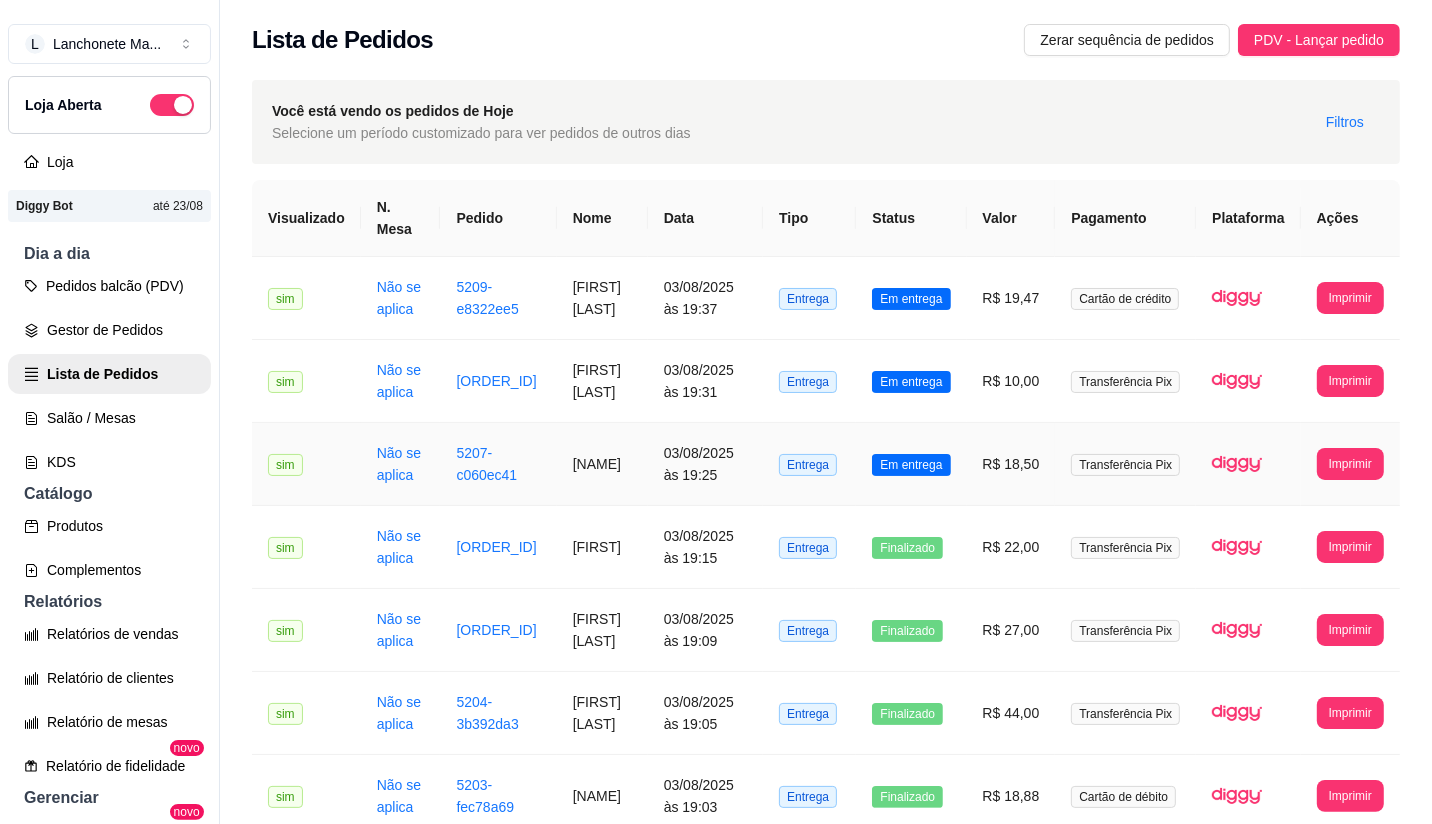 click on "Em entrega" at bounding box center [911, 464] 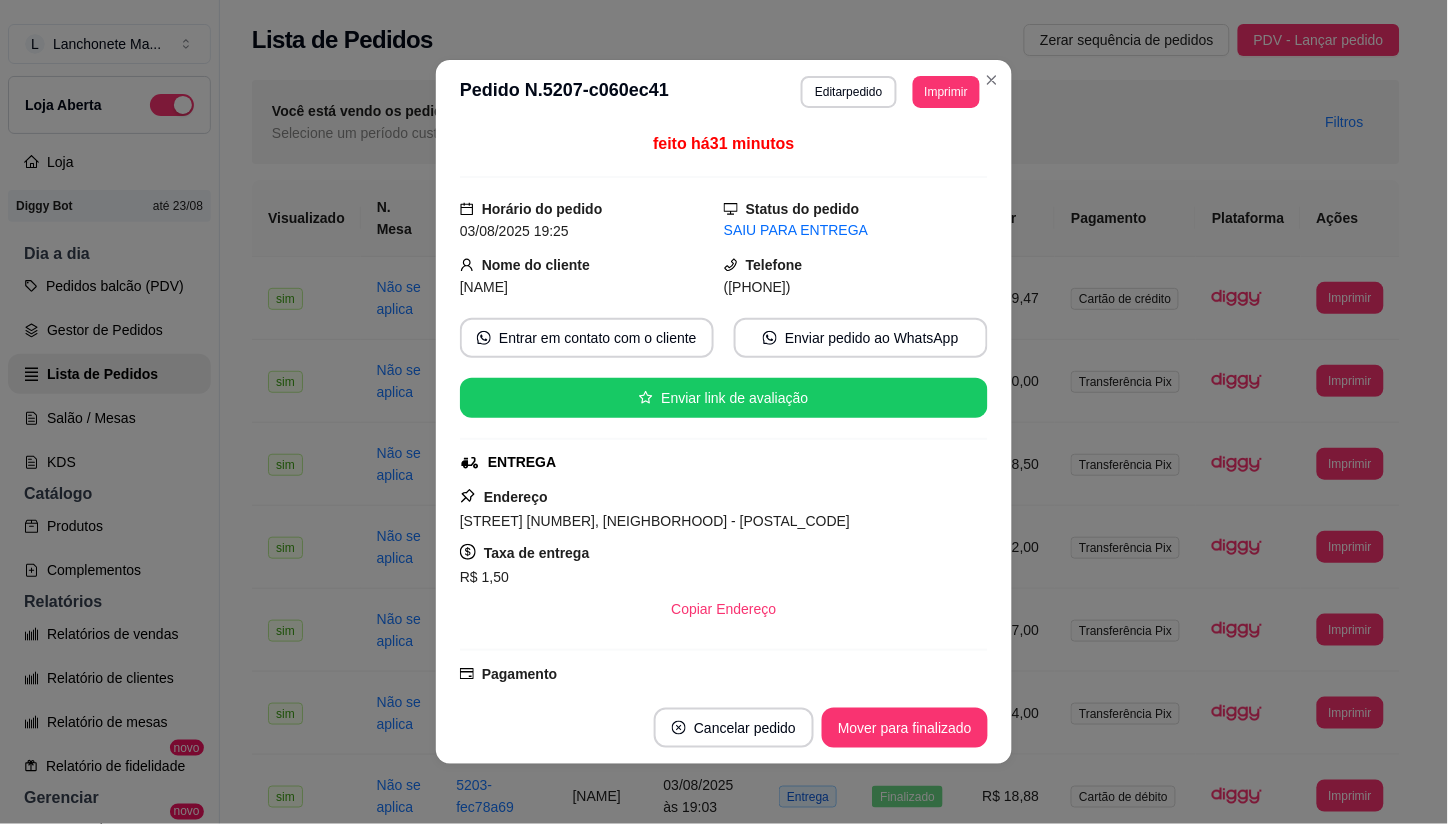 click on "Cancelar pedido Mover para finalizado" at bounding box center [724, 728] 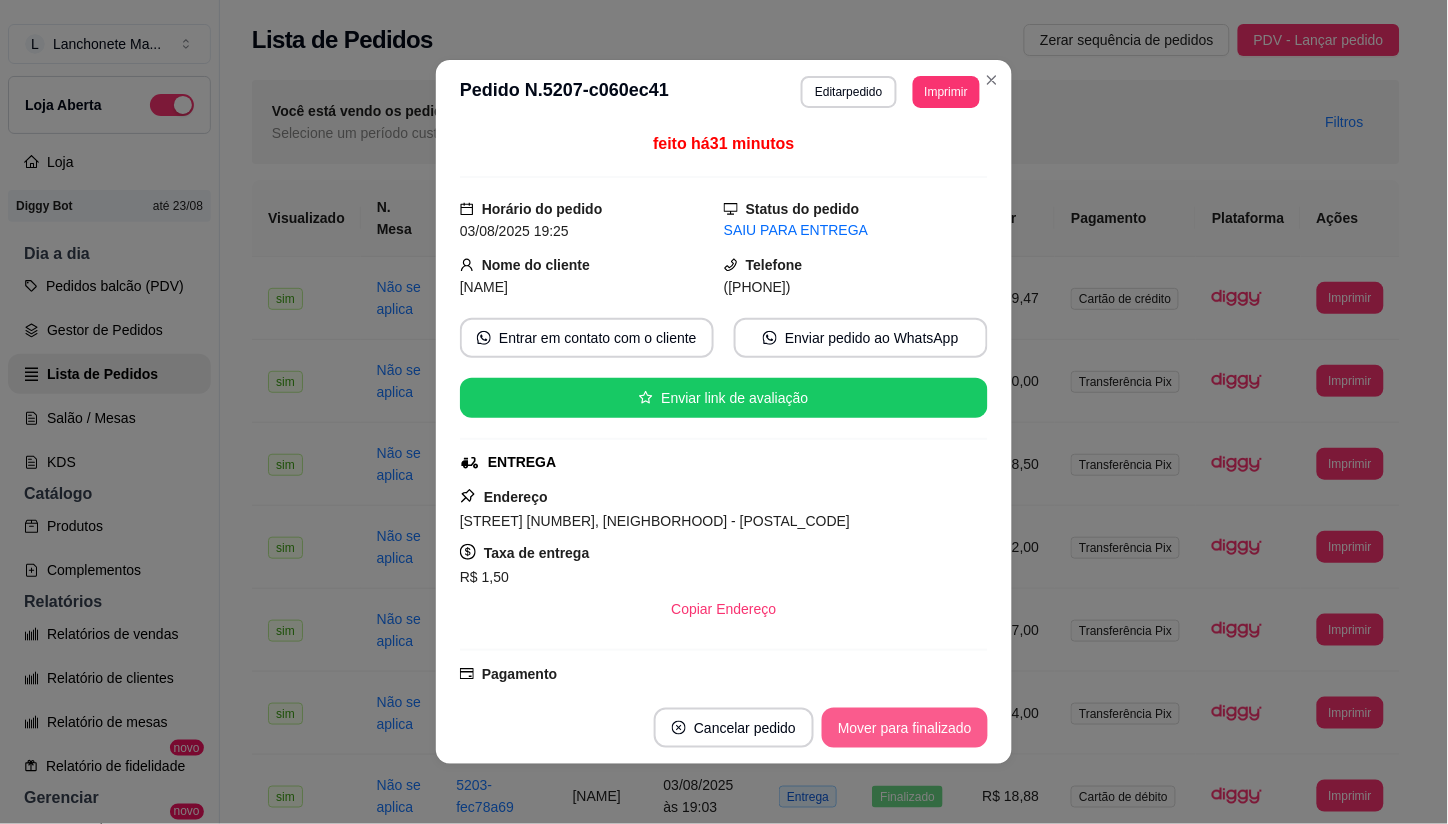click on "Mover para finalizado" at bounding box center (905, 728) 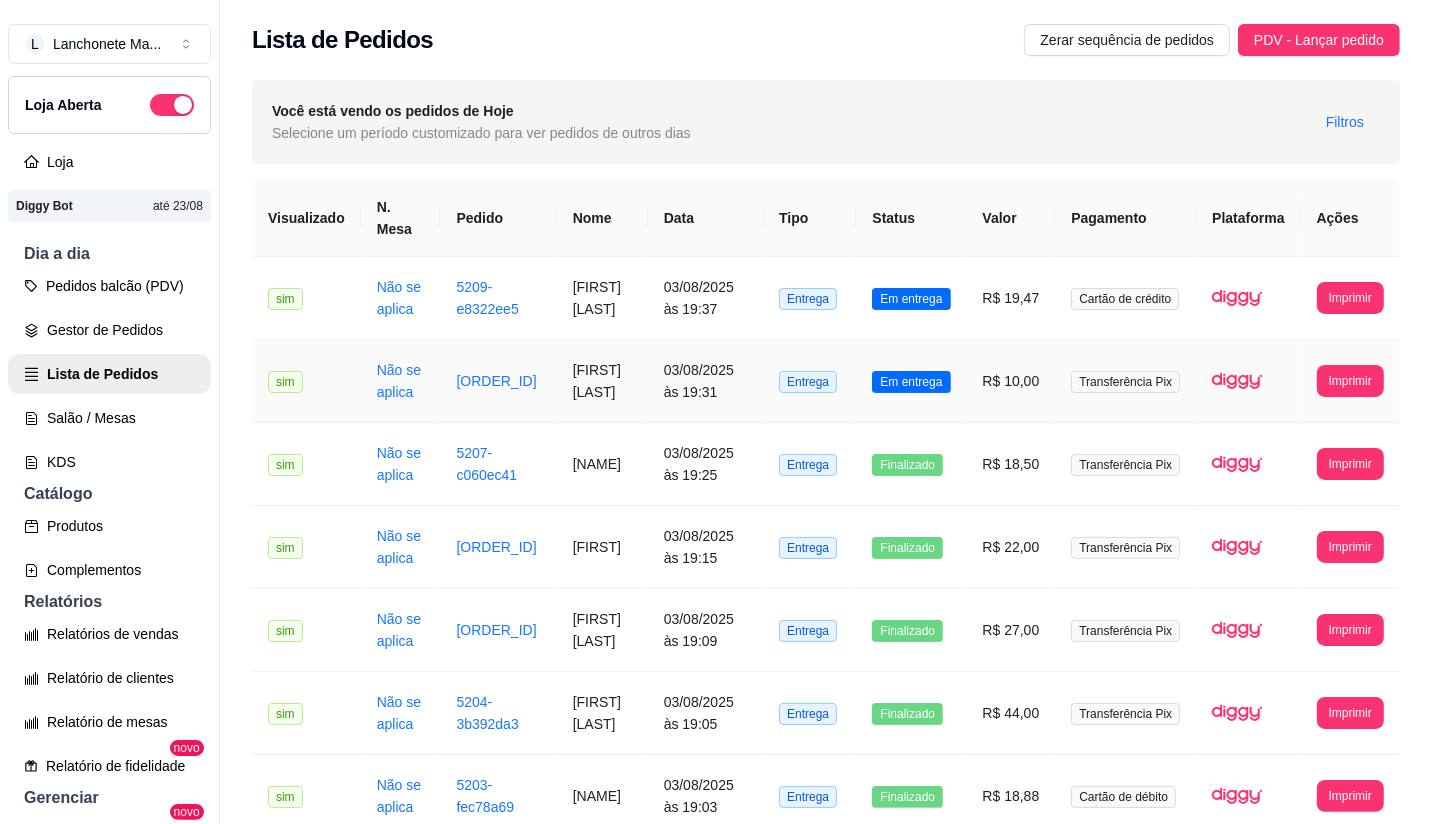 click on "Em entrega" at bounding box center [911, 381] 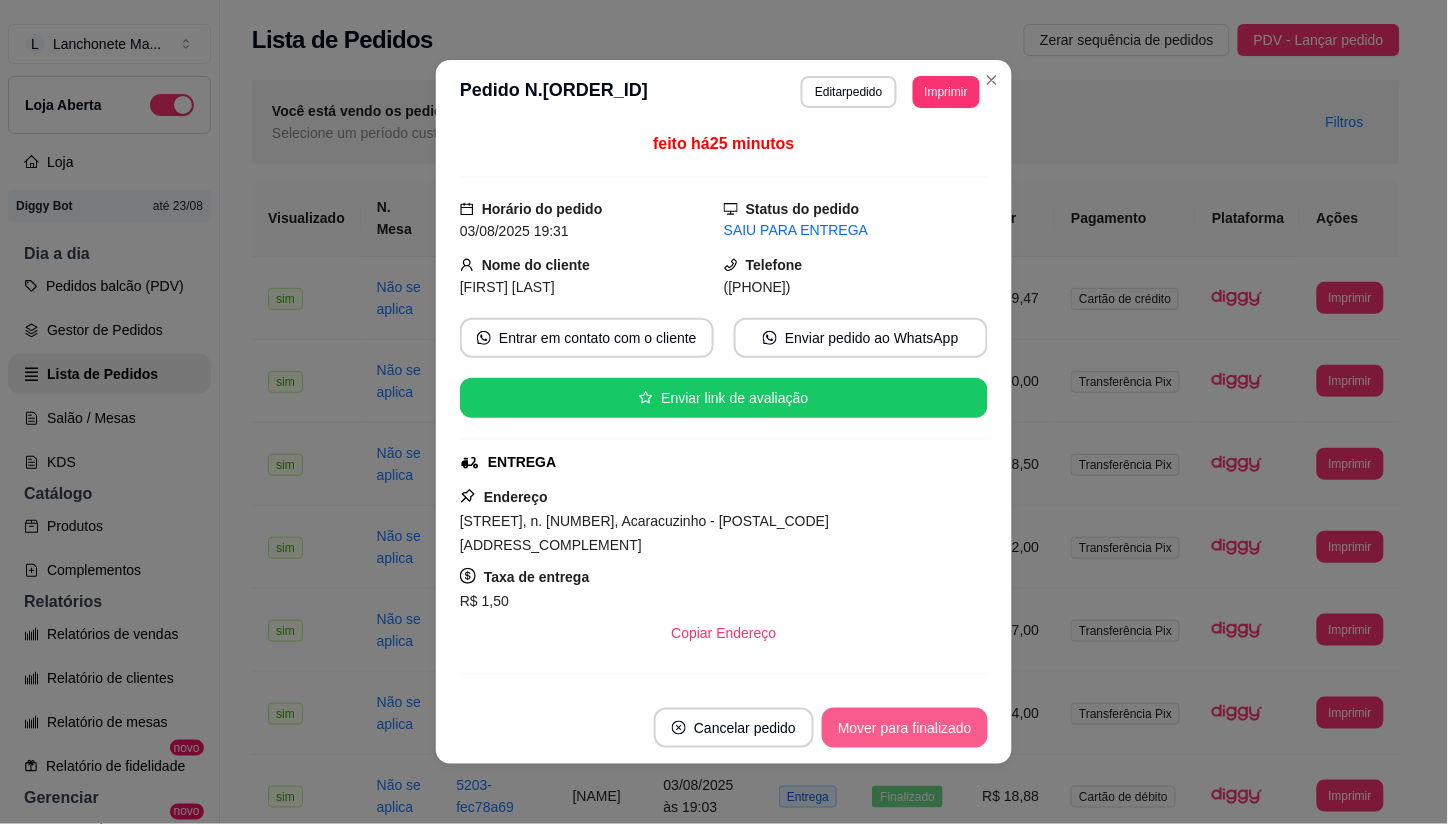click on "Mover para finalizado" at bounding box center (905, 728) 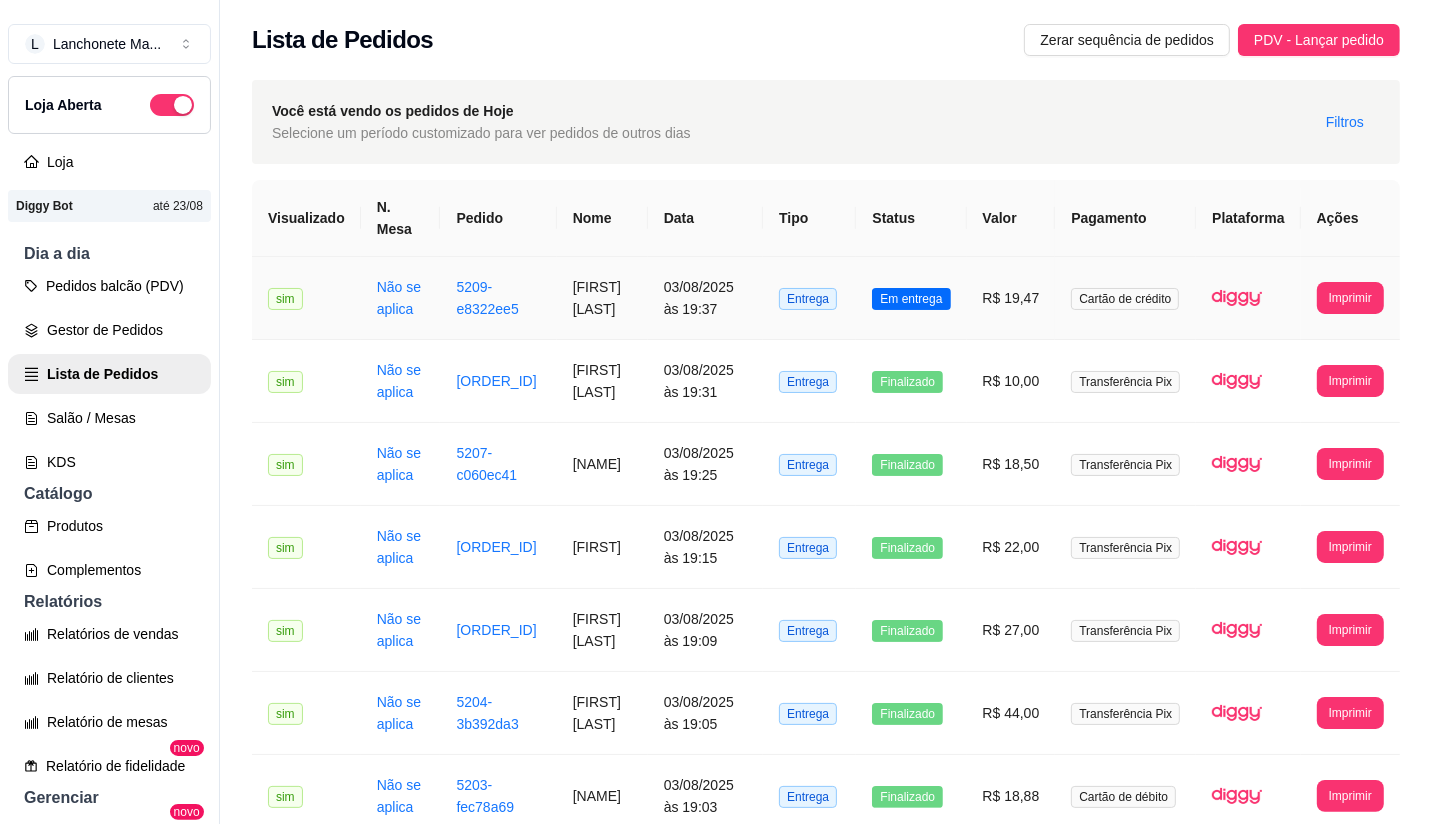 click on "Em entrega" at bounding box center (911, 298) 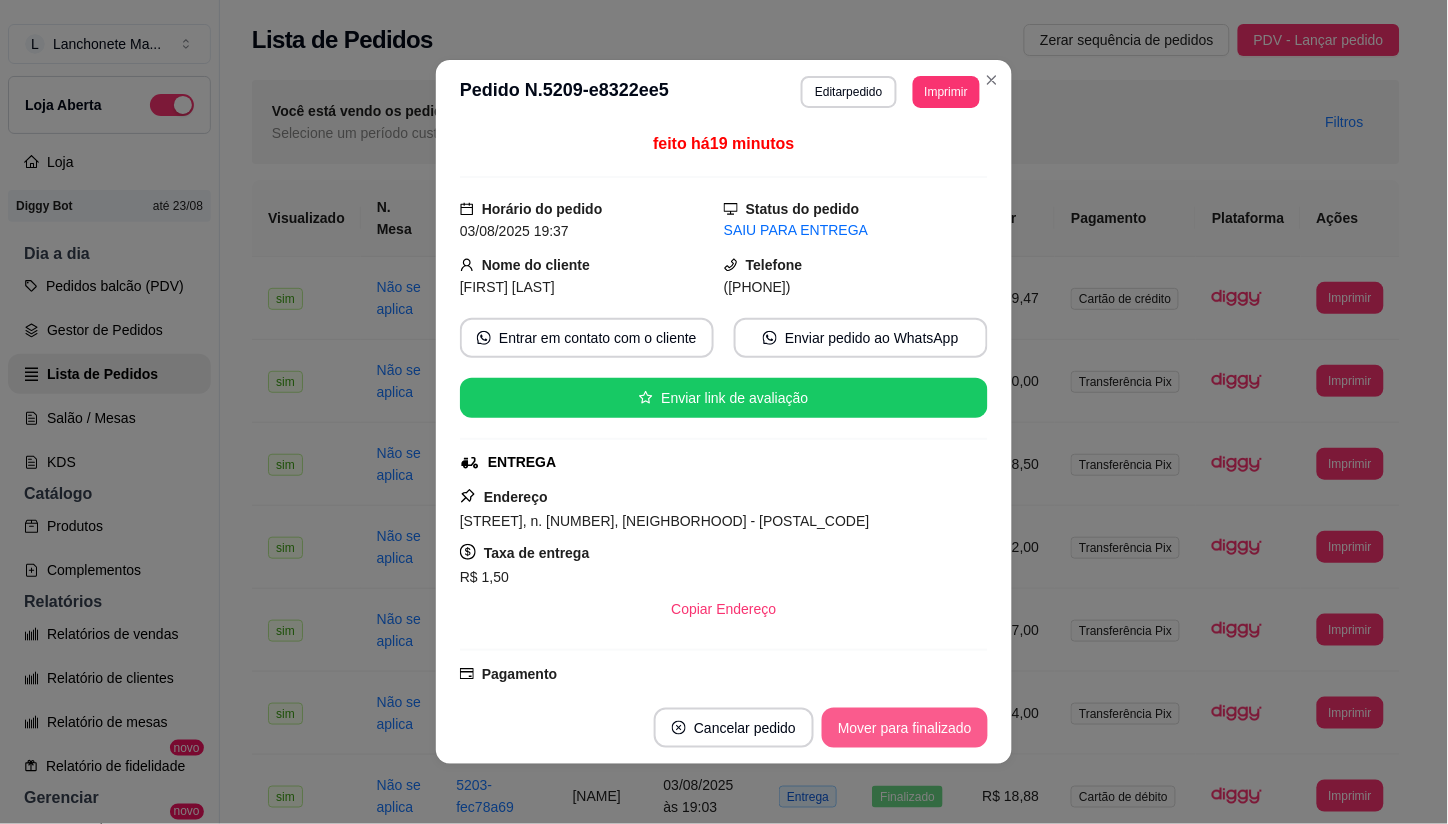click on "Mover para finalizado" at bounding box center (905, 728) 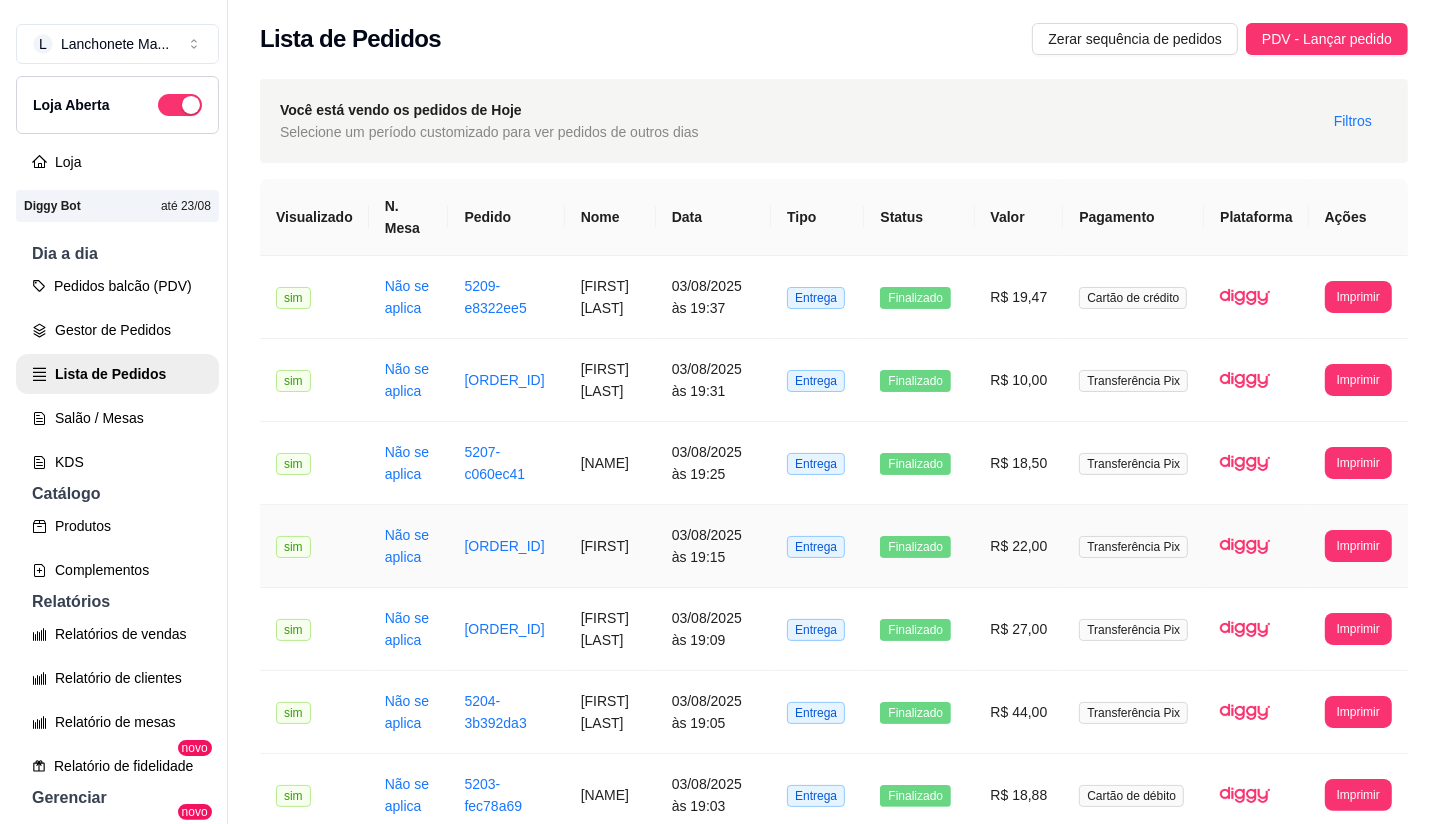 scroll, scrollTop: 0, scrollLeft: 0, axis: both 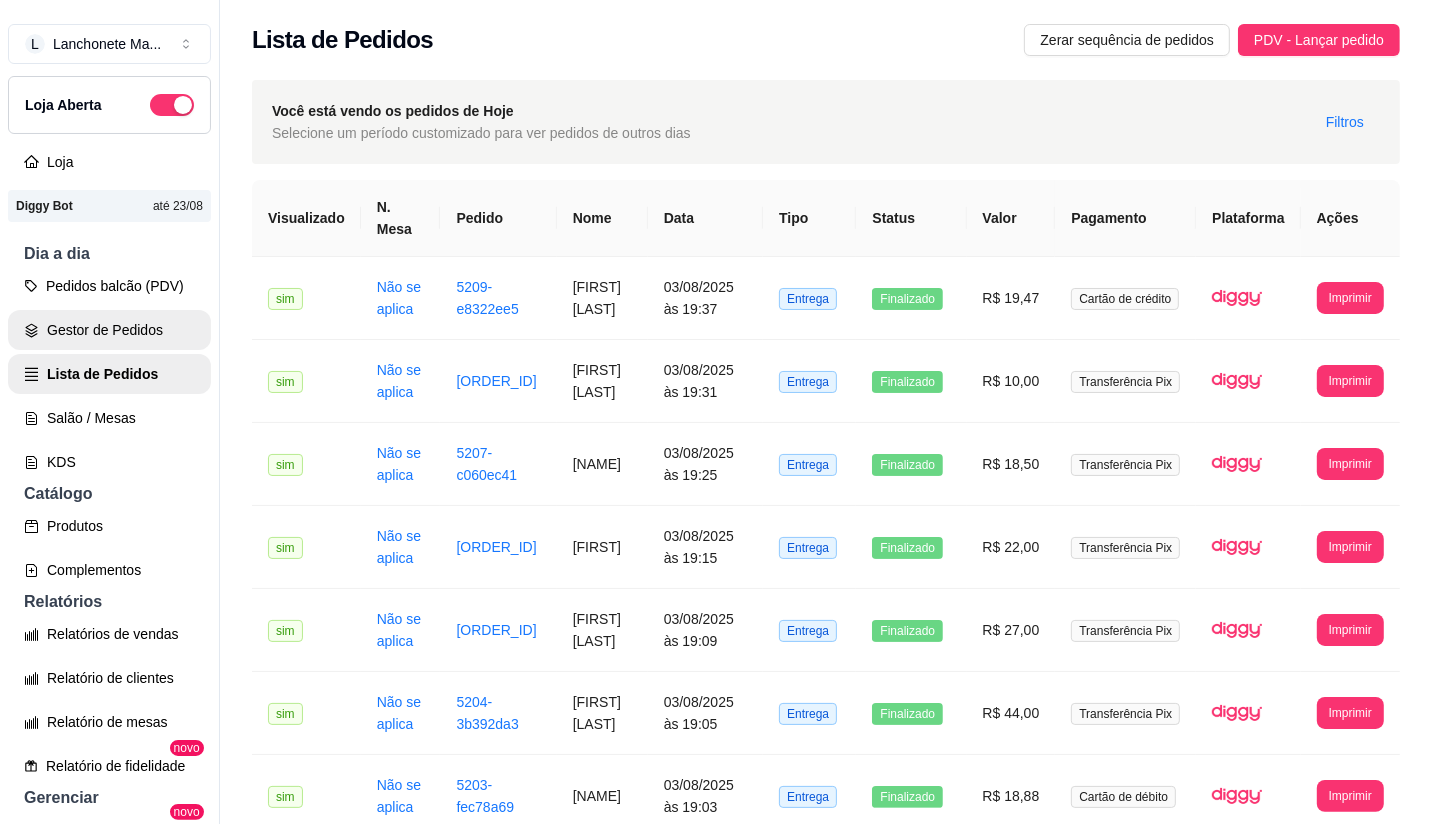 click on "Gestor de Pedidos" at bounding box center [109, 330] 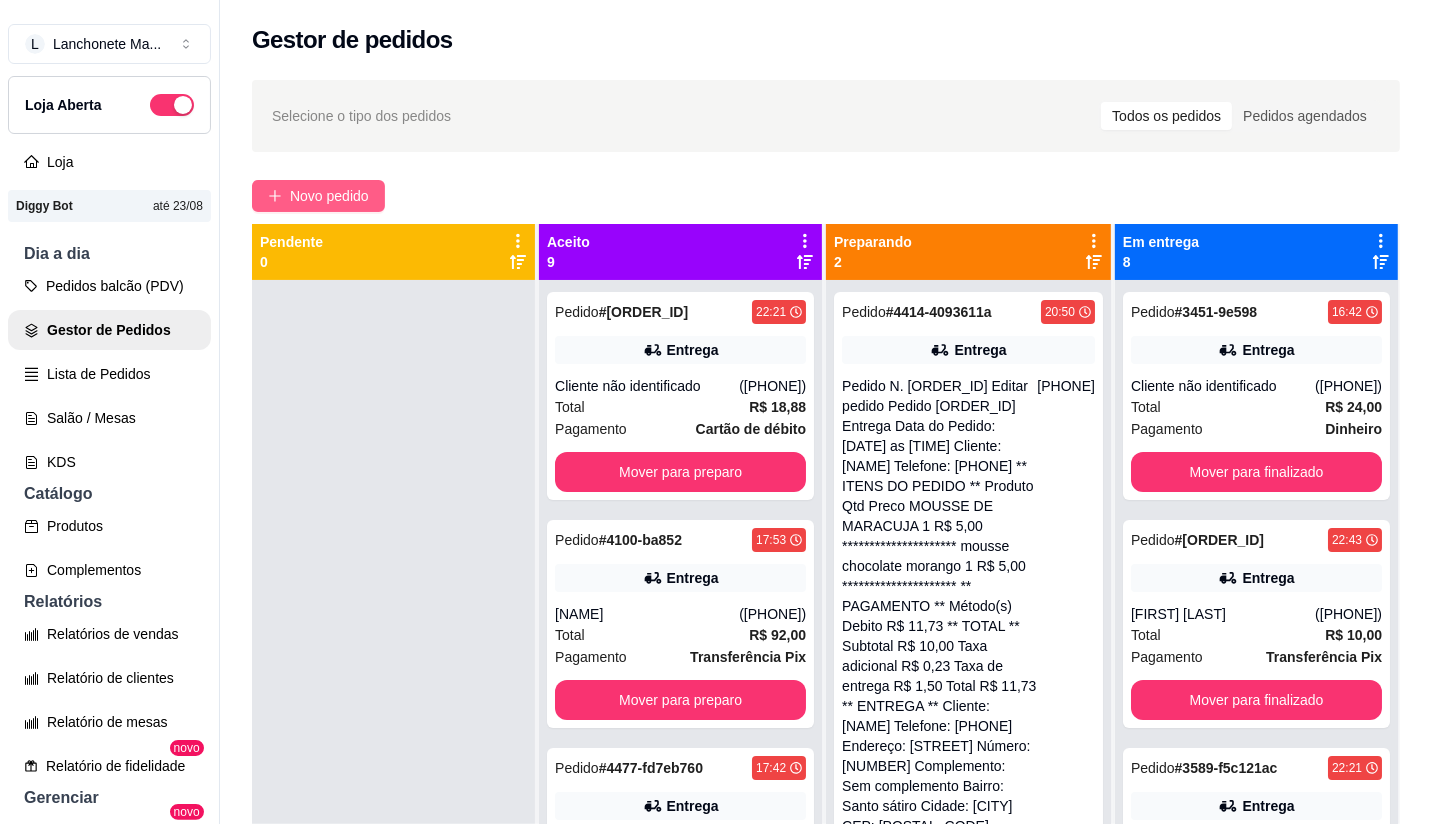 click on "Novo pedido" at bounding box center [329, 196] 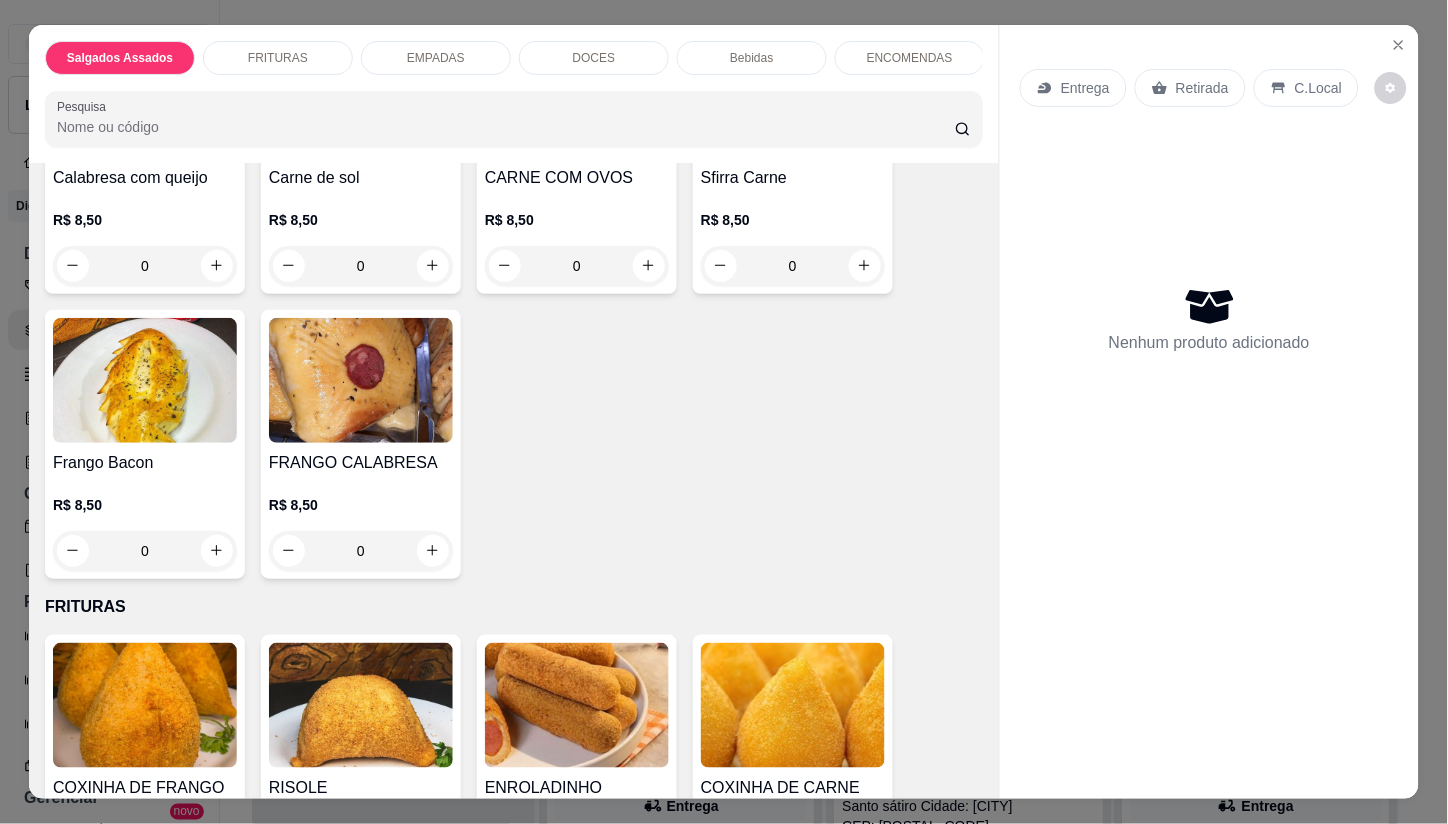 scroll, scrollTop: 545, scrollLeft: 0, axis: vertical 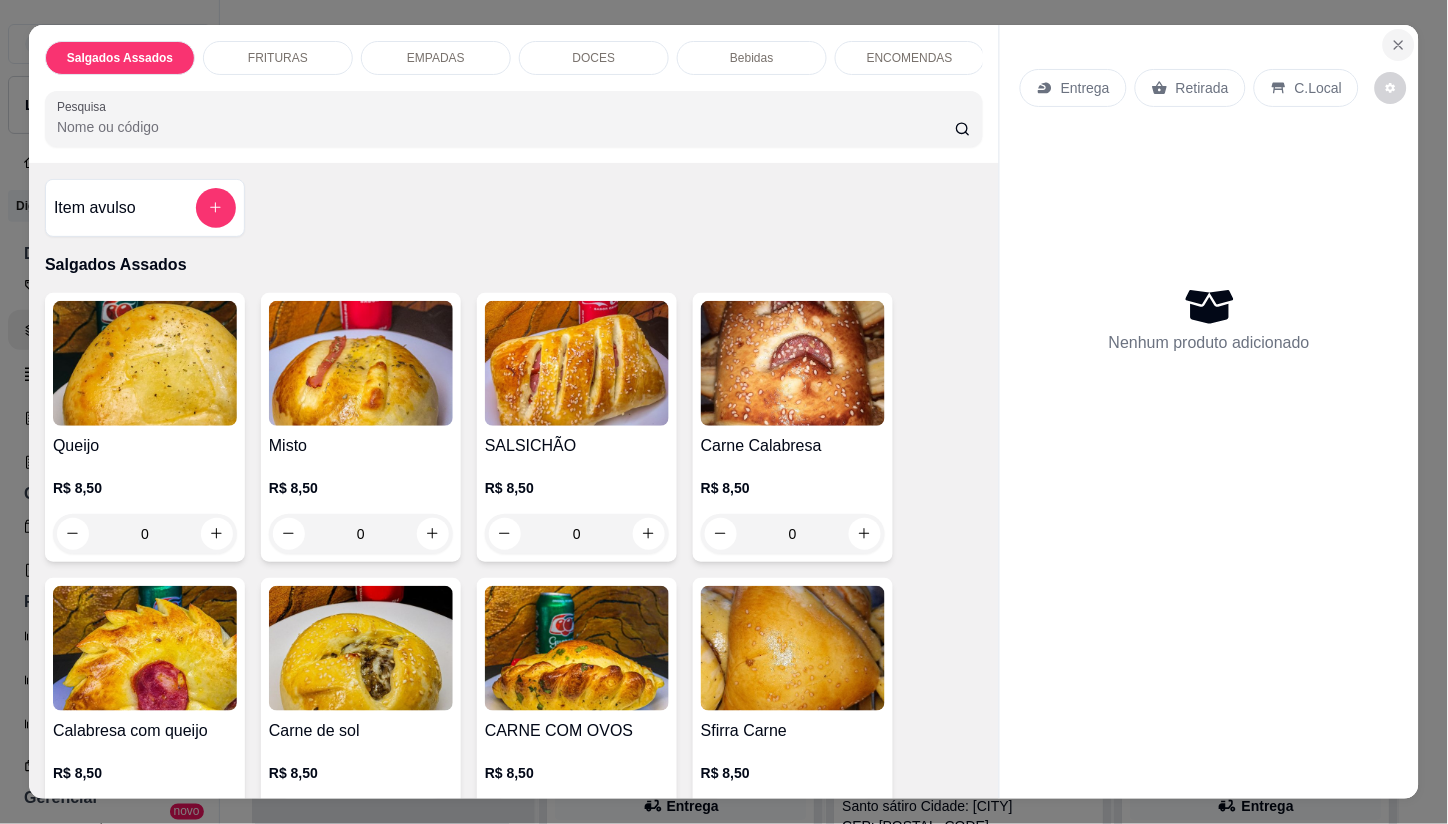 click 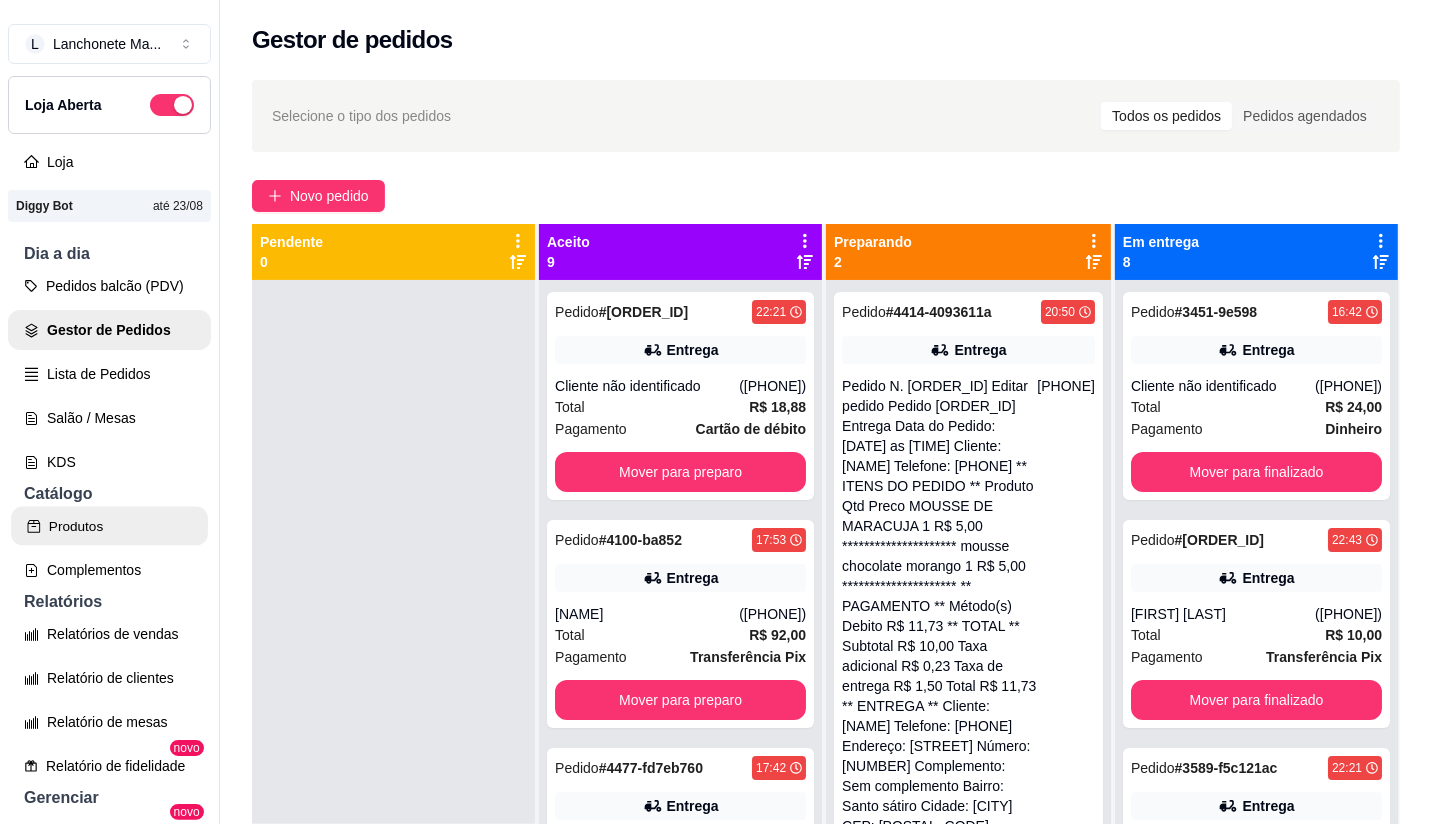 click on "Produtos" at bounding box center (109, 526) 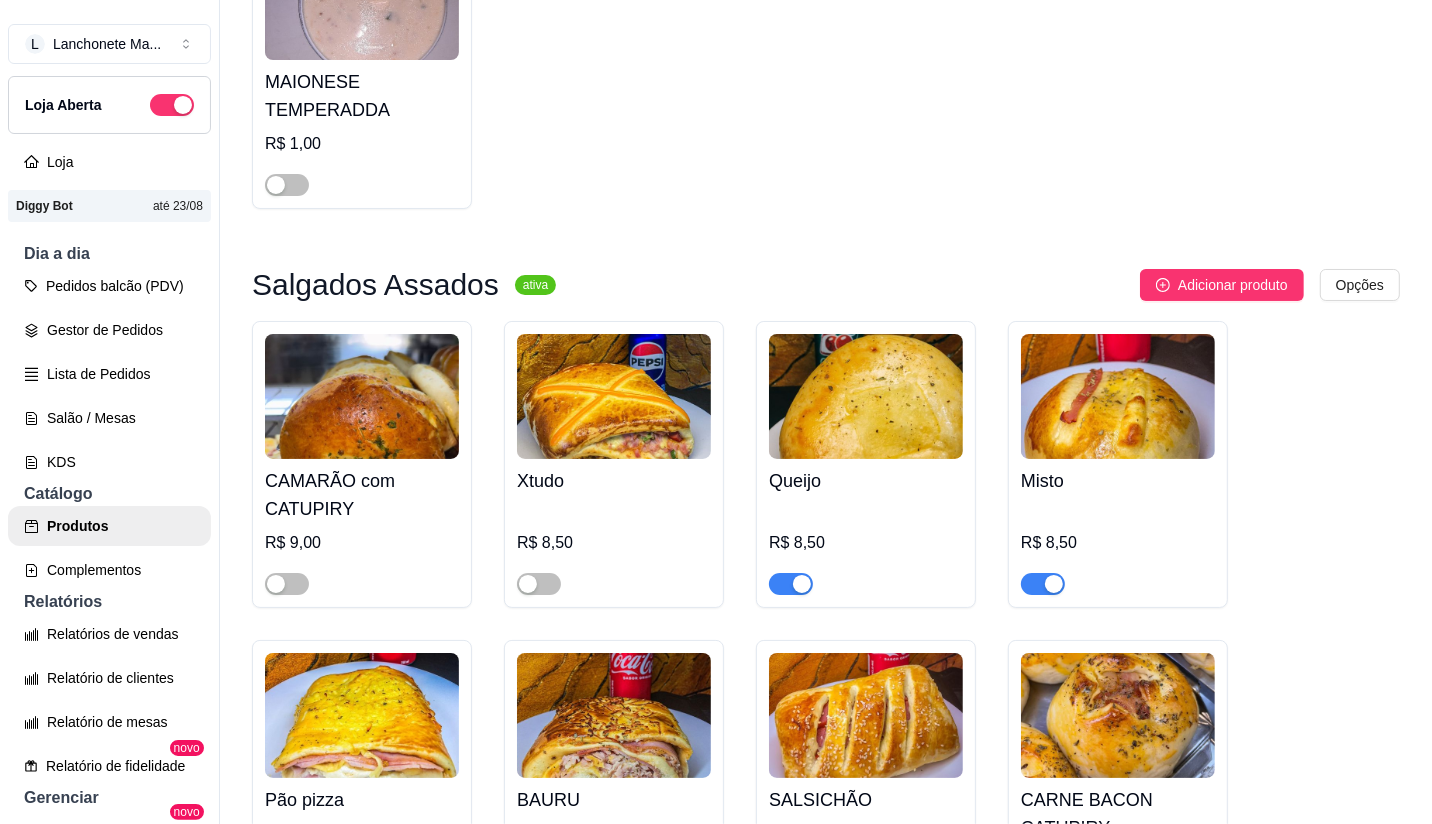 scroll, scrollTop: 333, scrollLeft: 0, axis: vertical 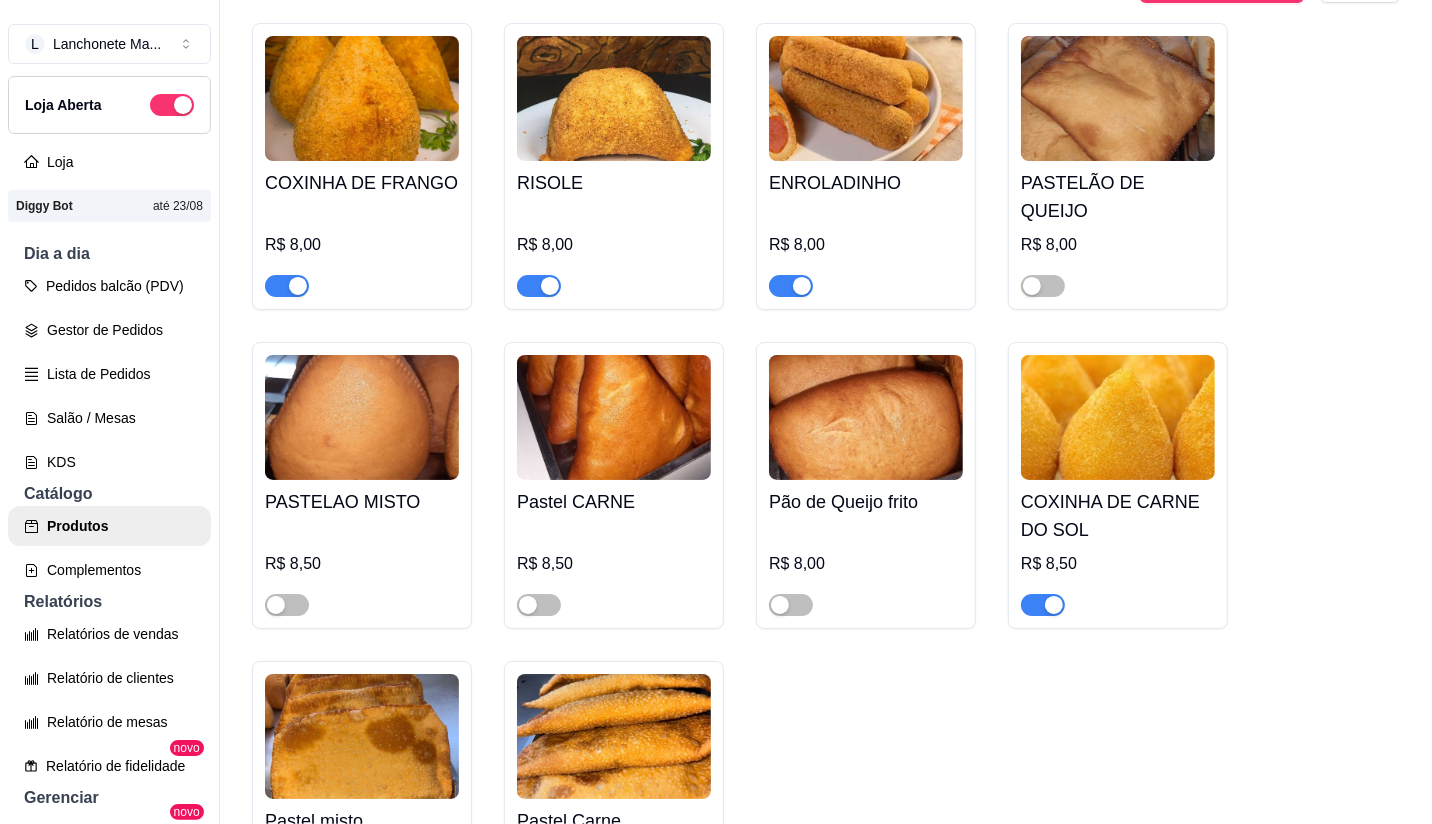 click at bounding box center [1043, 605] 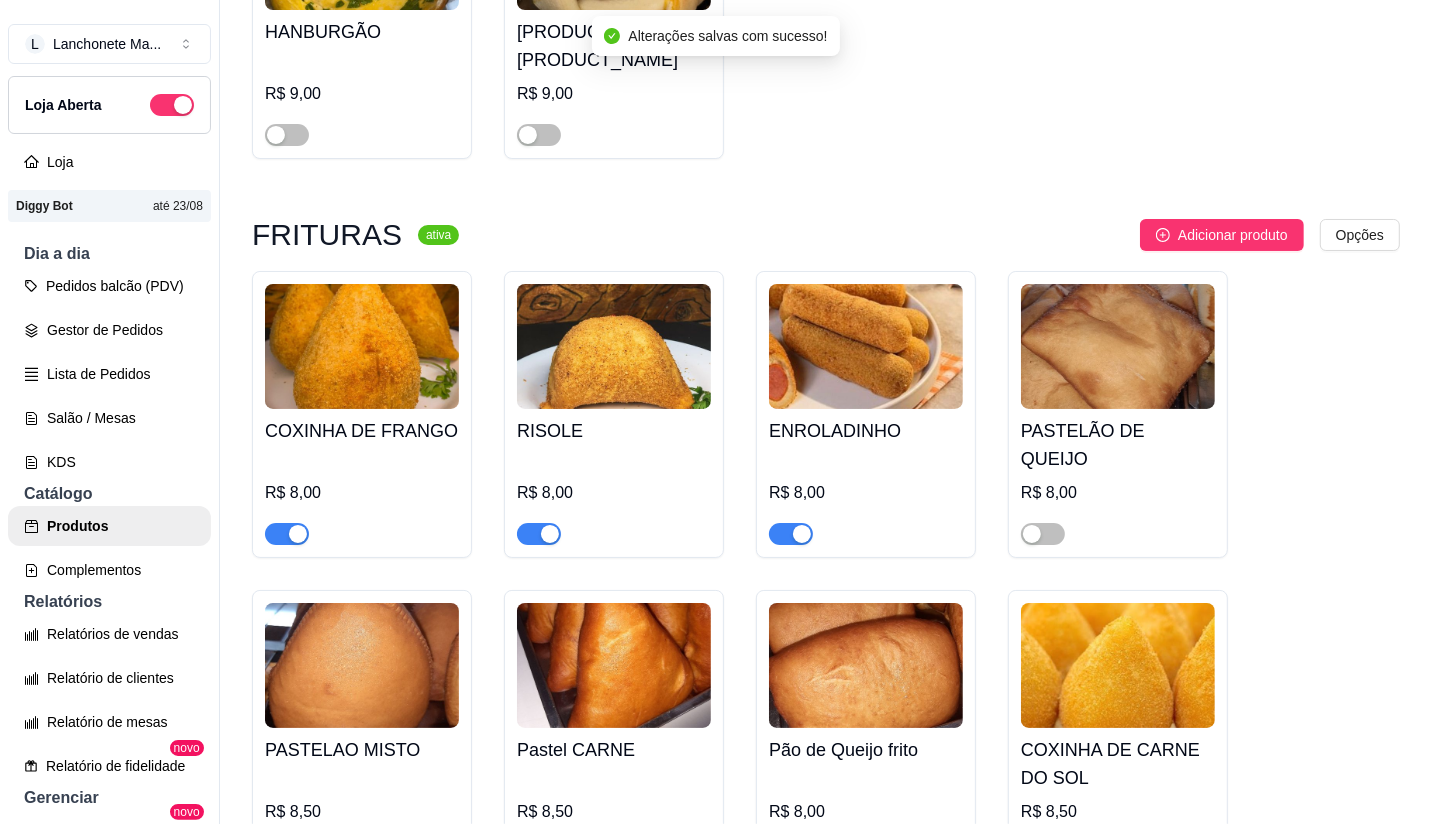 scroll, scrollTop: 2913, scrollLeft: 0, axis: vertical 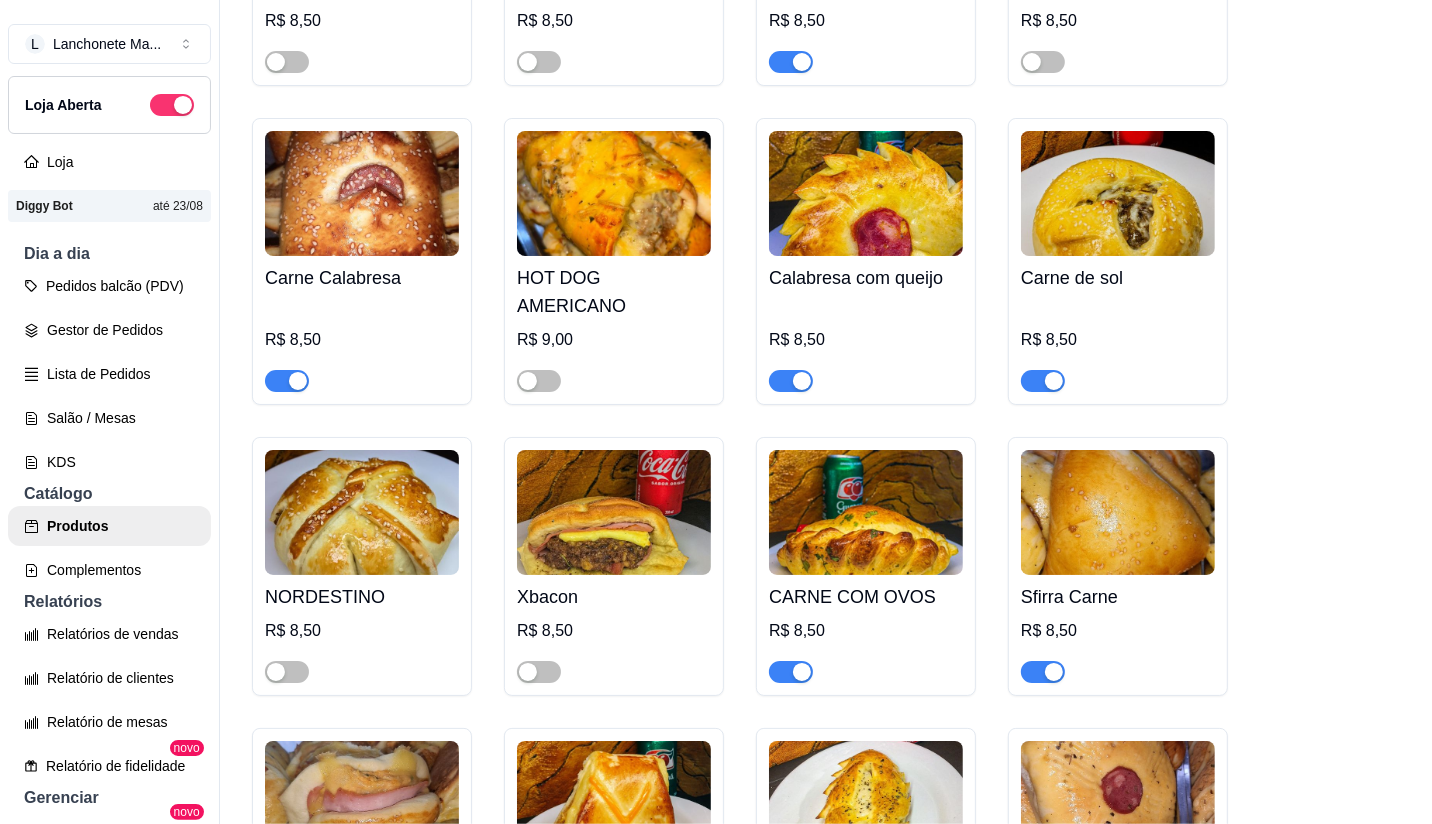 click at bounding box center (802, 381) 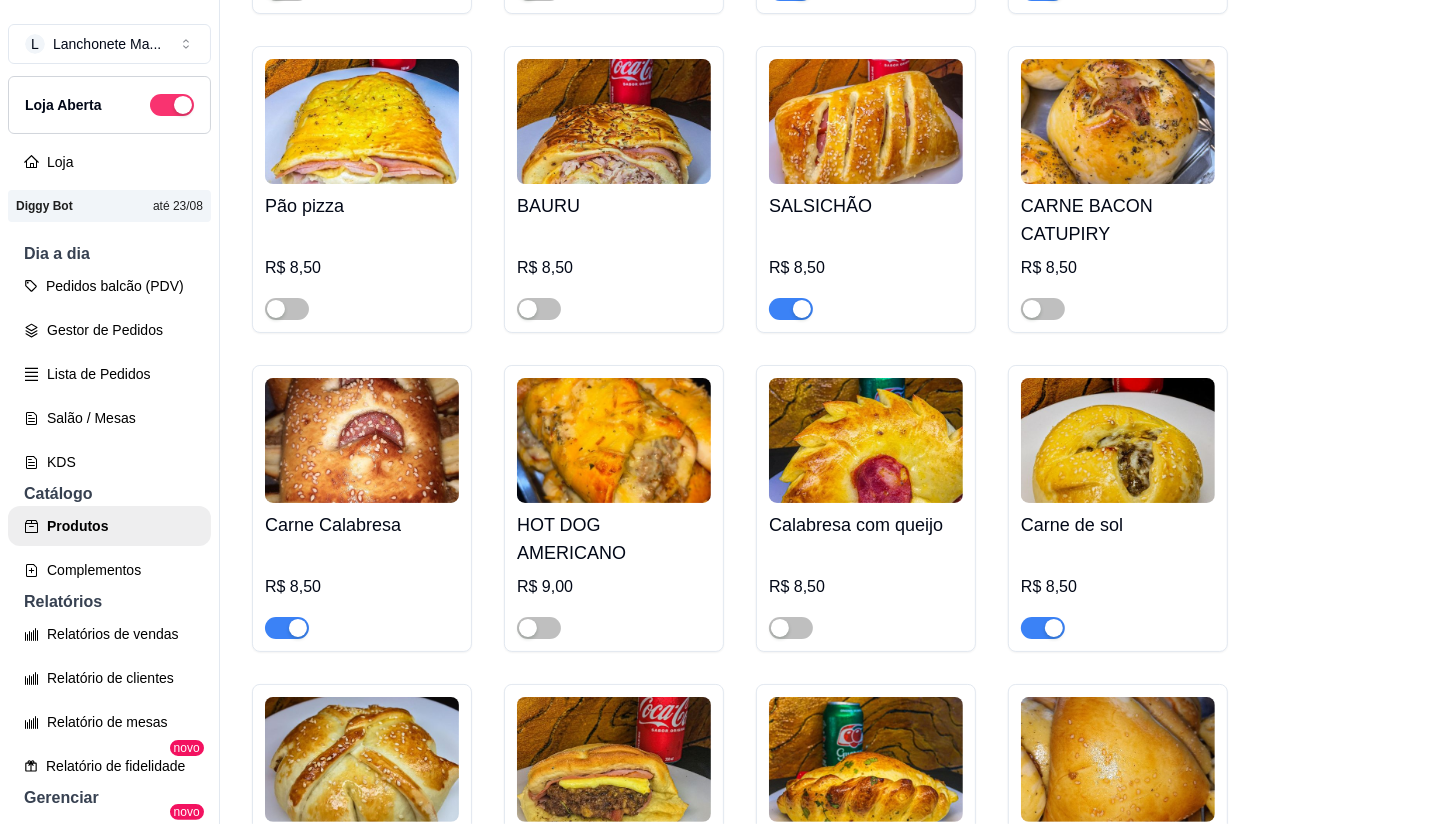 scroll, scrollTop: 1025, scrollLeft: 0, axis: vertical 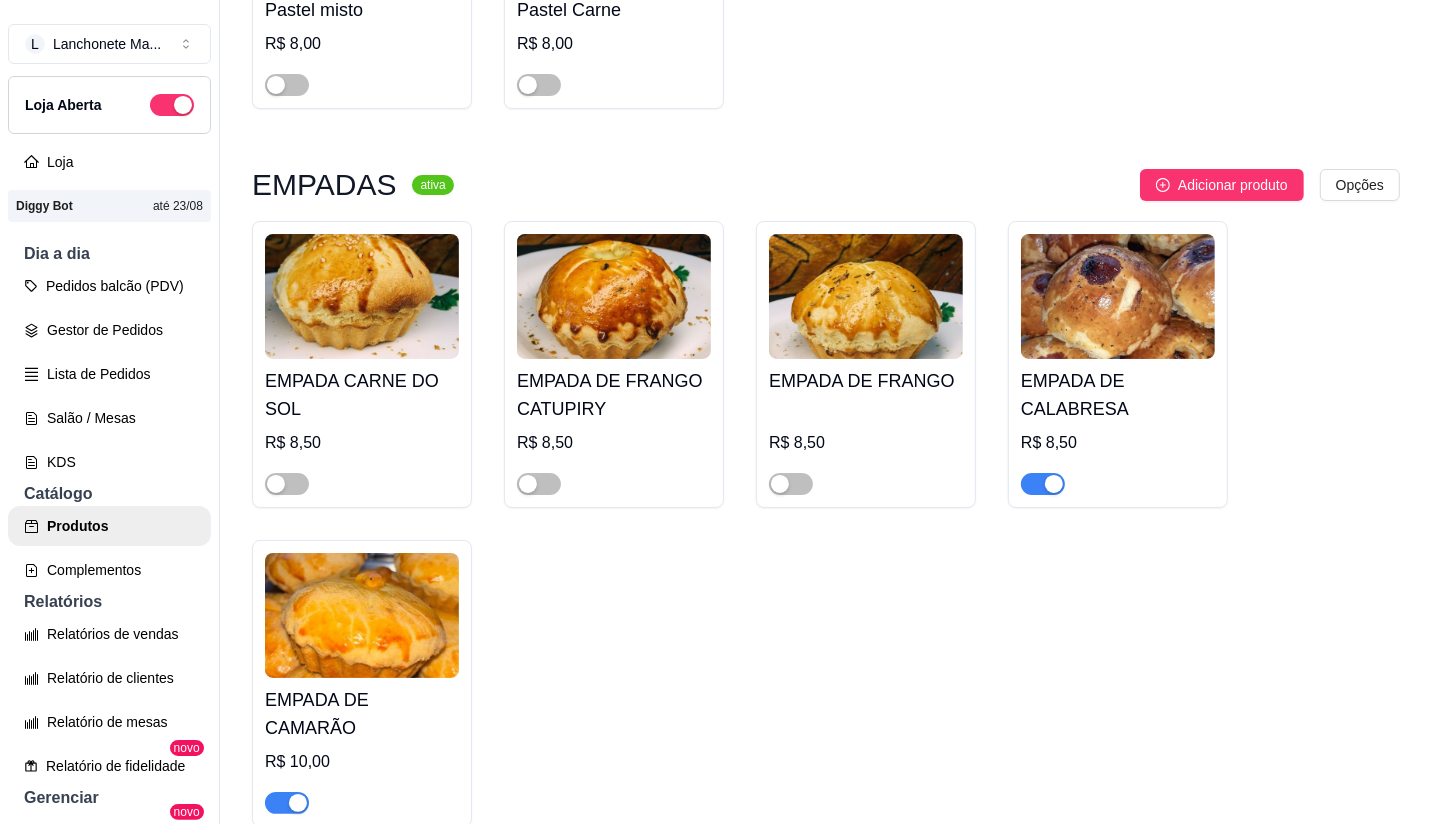 click at bounding box center [1054, 484] 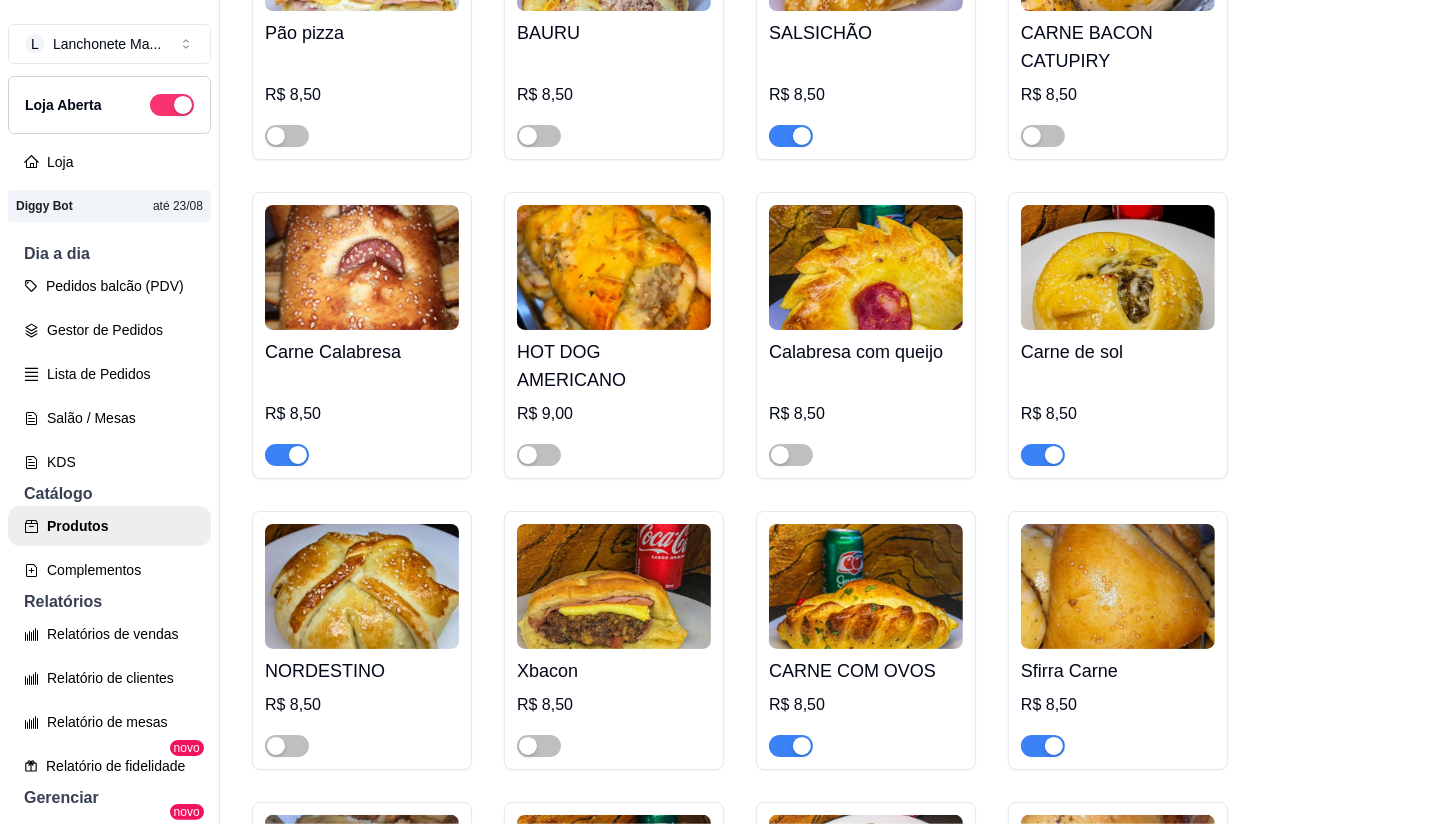 scroll, scrollTop: 750, scrollLeft: 0, axis: vertical 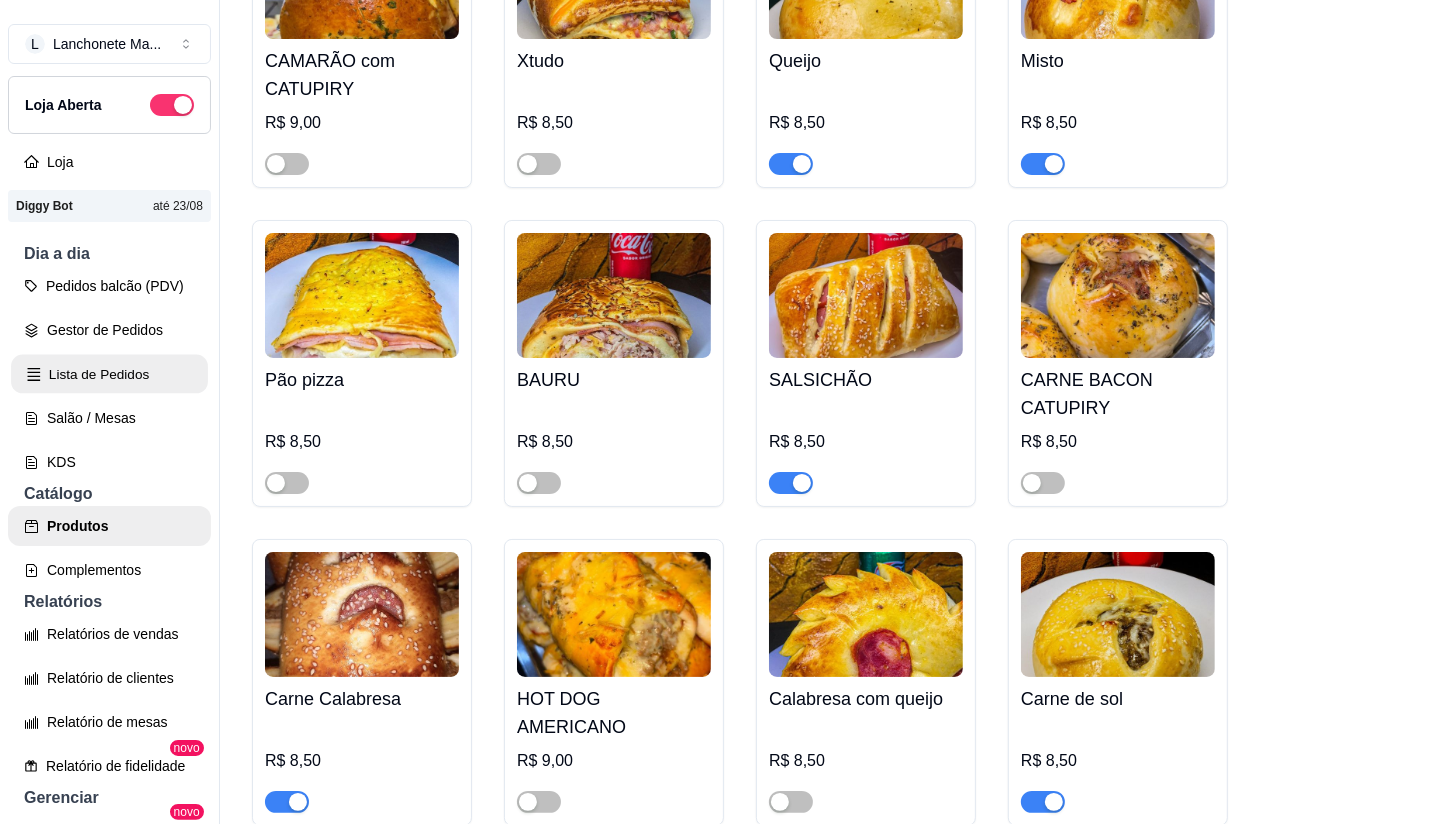 click on "Lista de Pedidos" at bounding box center [109, 374] 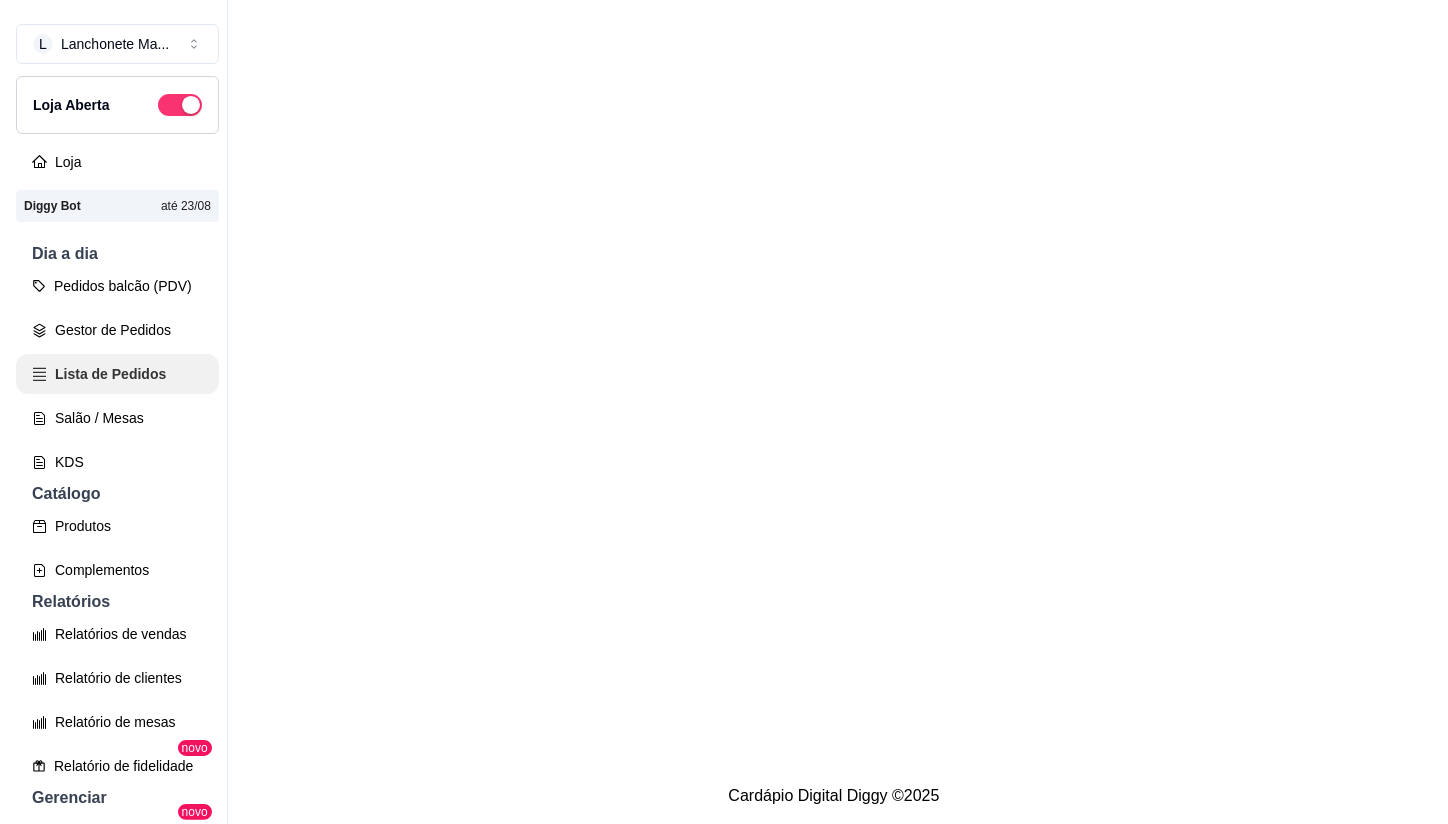 scroll, scrollTop: 0, scrollLeft: 0, axis: both 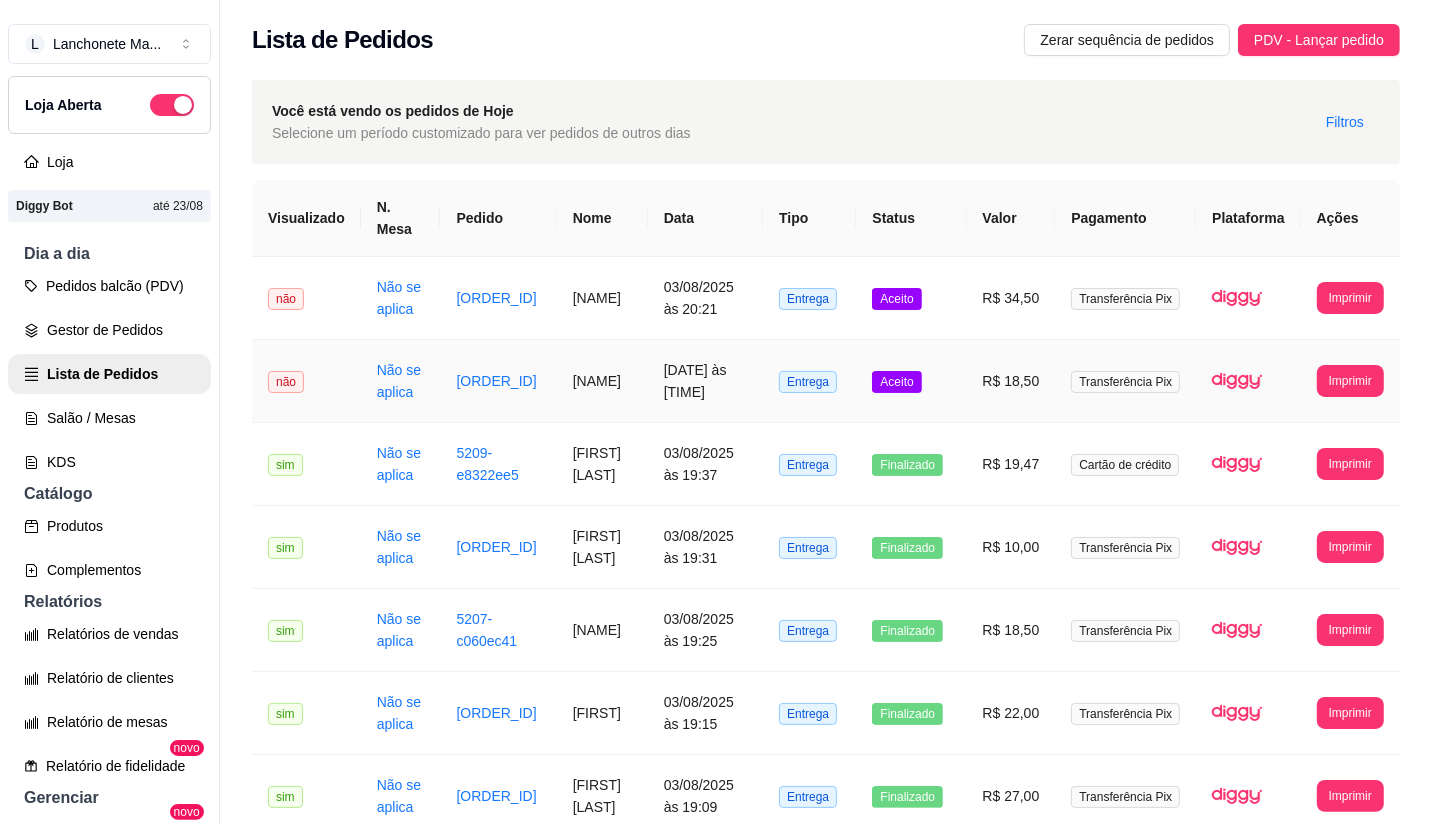 click on "R$ 18,50" at bounding box center (1011, 381) 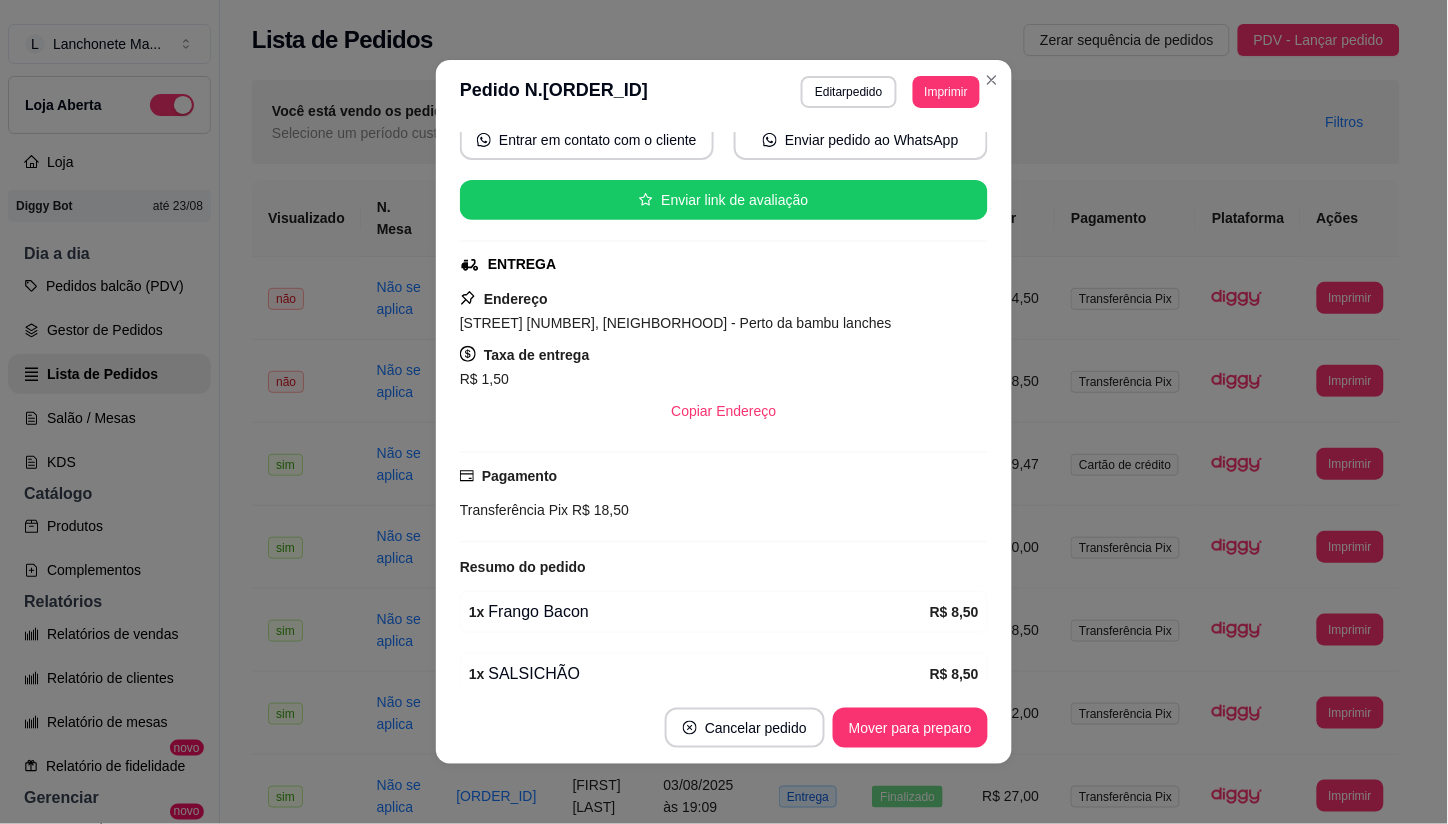 scroll, scrollTop: 290, scrollLeft: 0, axis: vertical 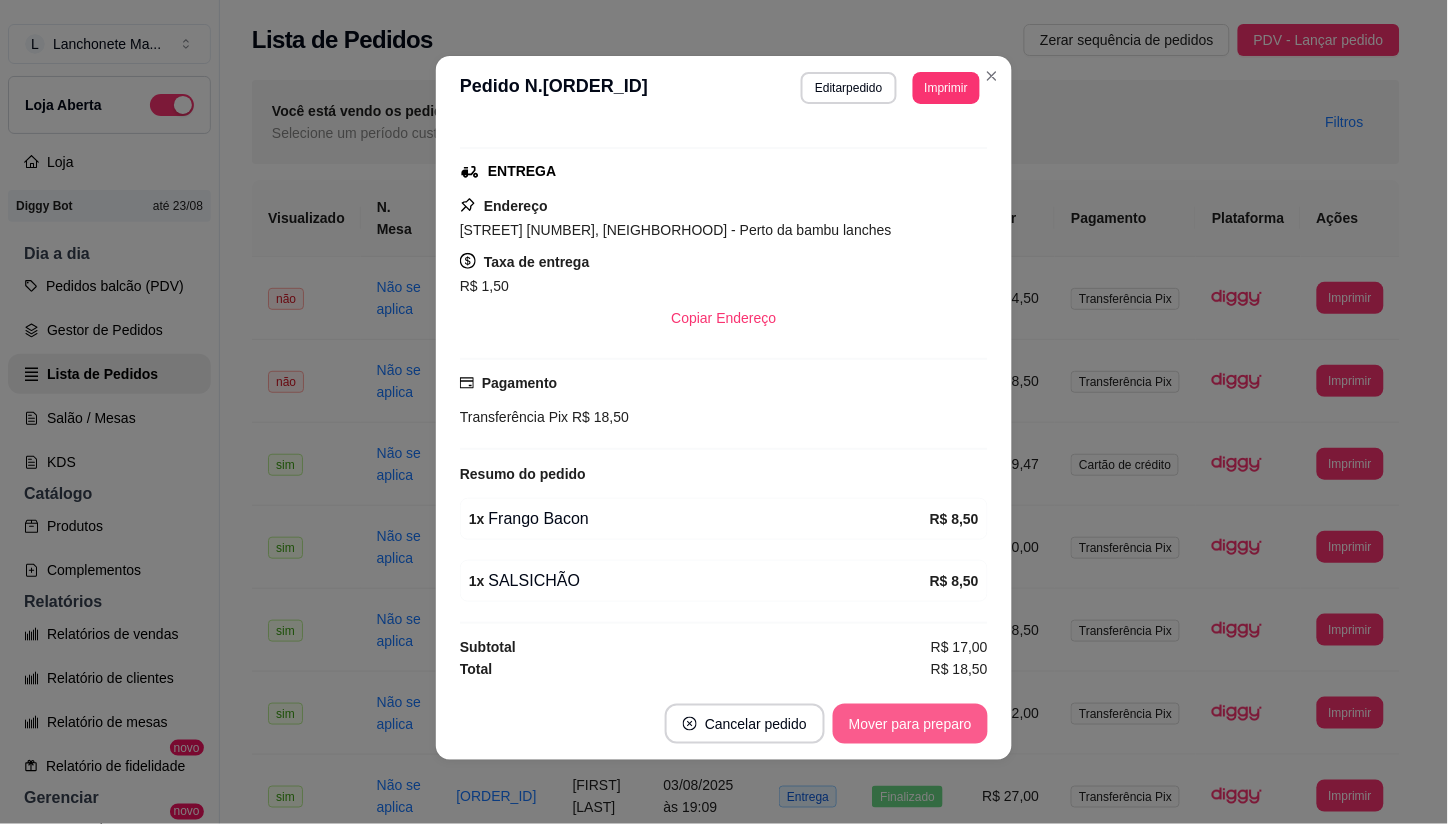 click on "Mover para preparo" at bounding box center [910, 724] 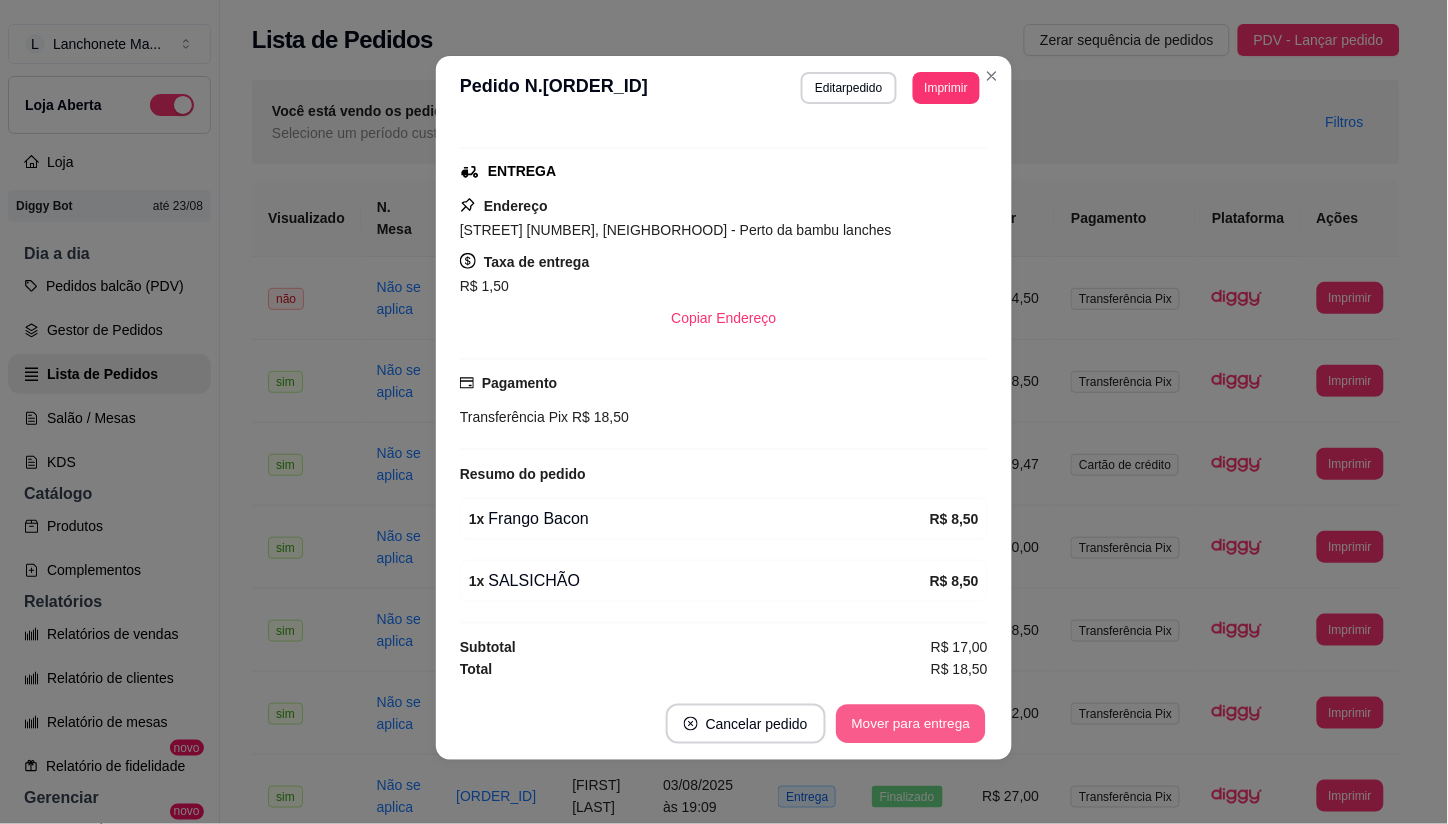 click on "Mover para entrega" at bounding box center (911, 724) 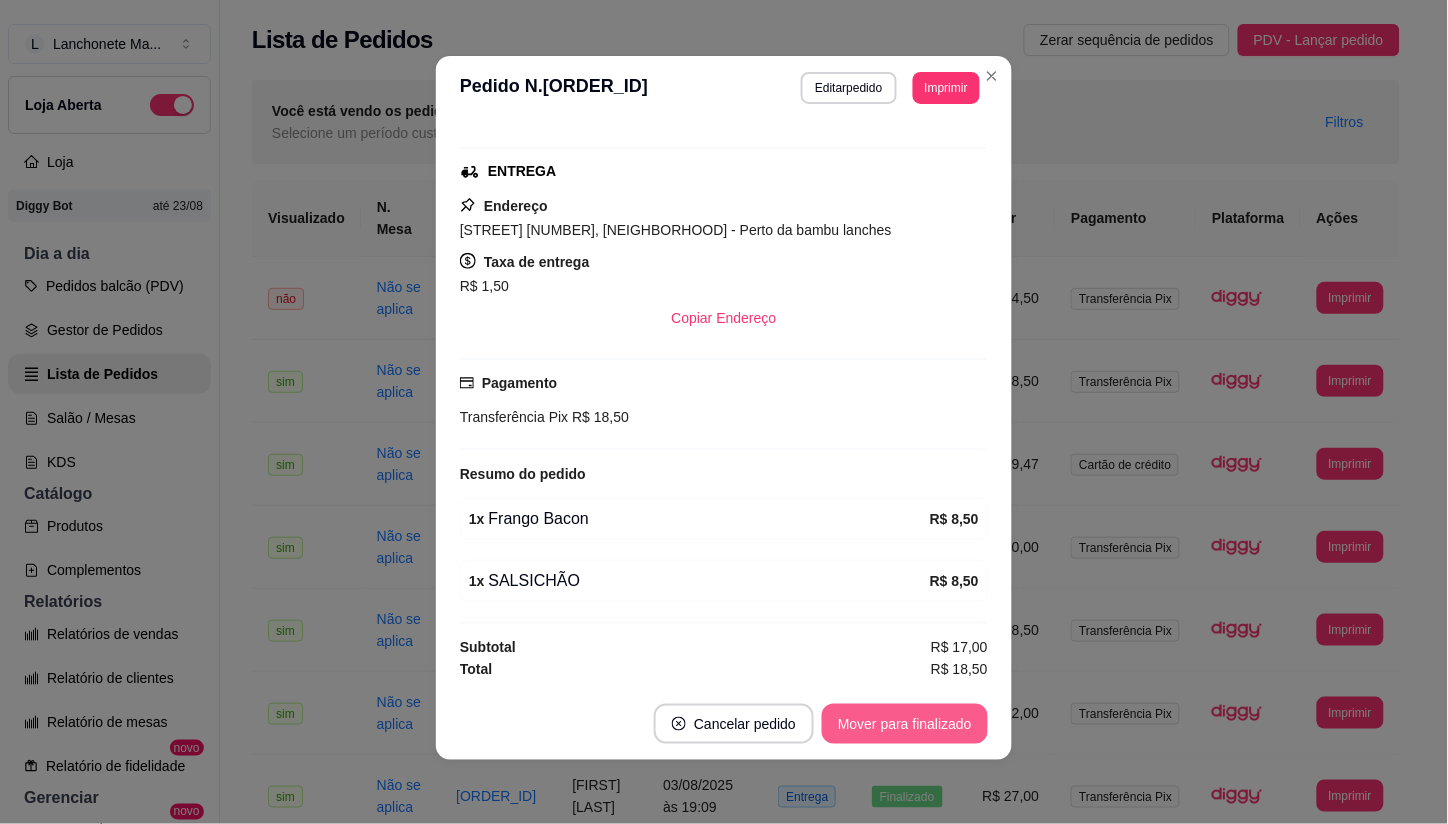 click on "Mover para finalizado" at bounding box center [905, 724] 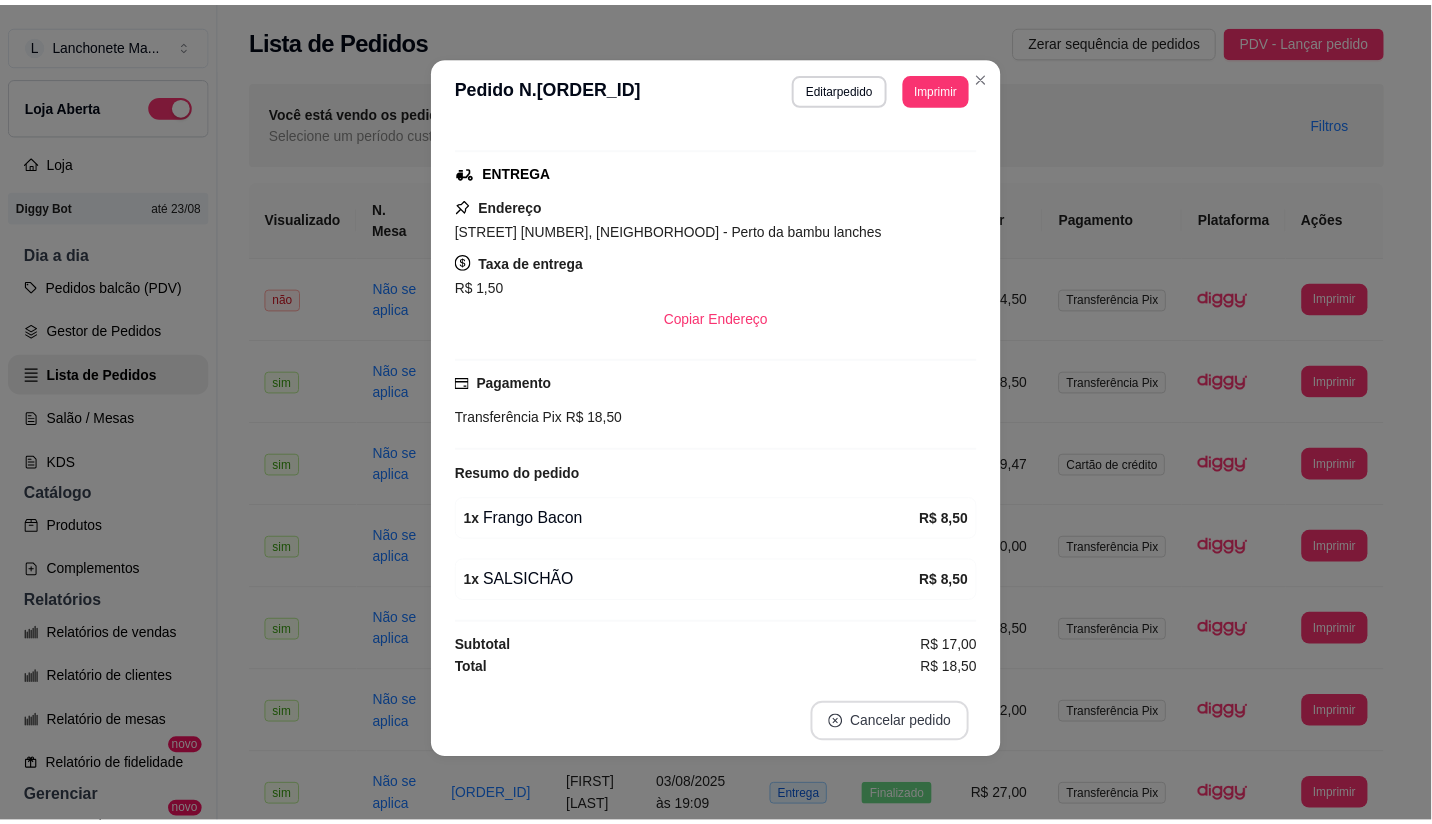 scroll, scrollTop: 243, scrollLeft: 0, axis: vertical 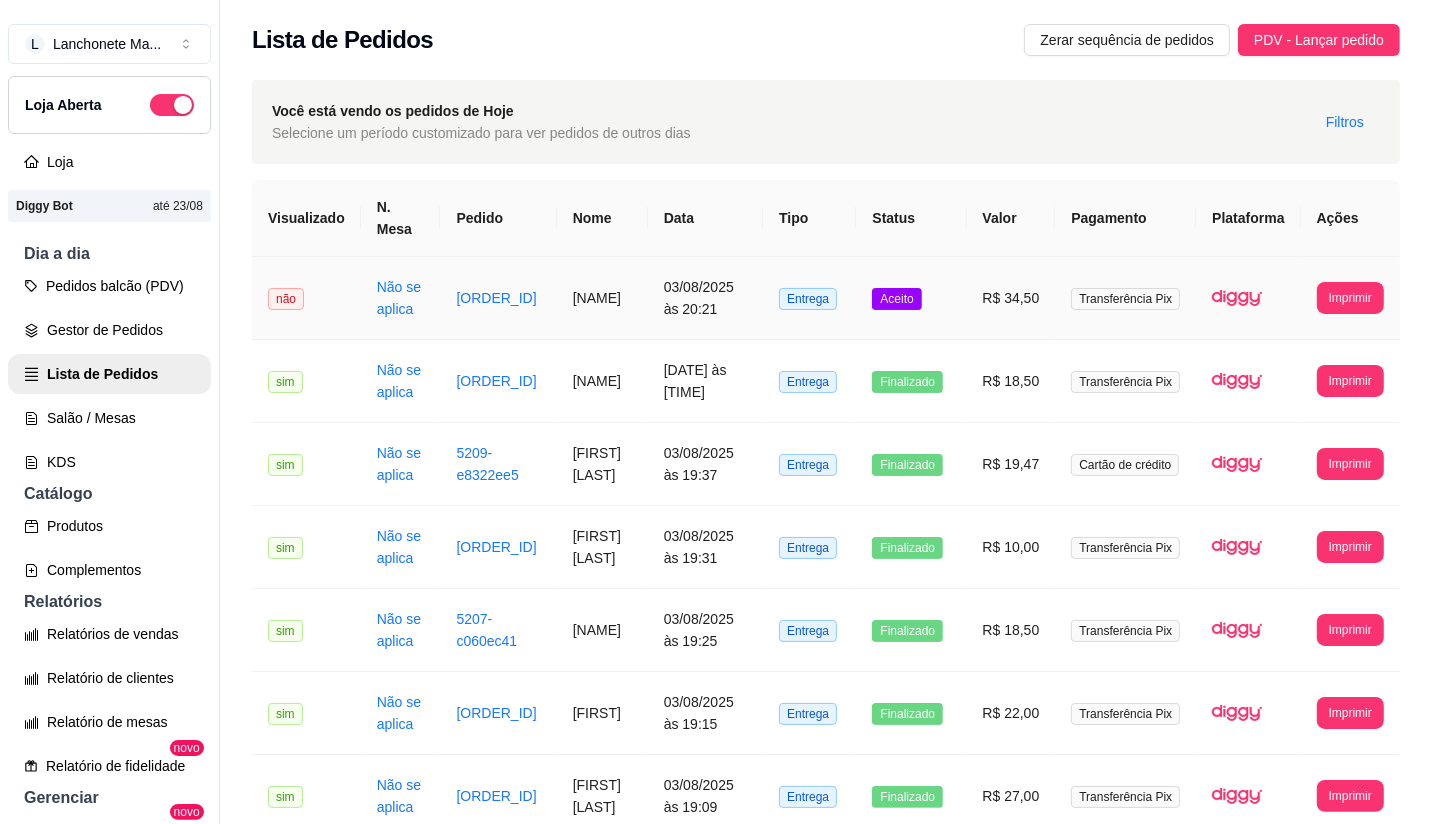 drag, startPoint x: 911, startPoint y: 291, endPoint x: 911, endPoint y: 313, distance: 22 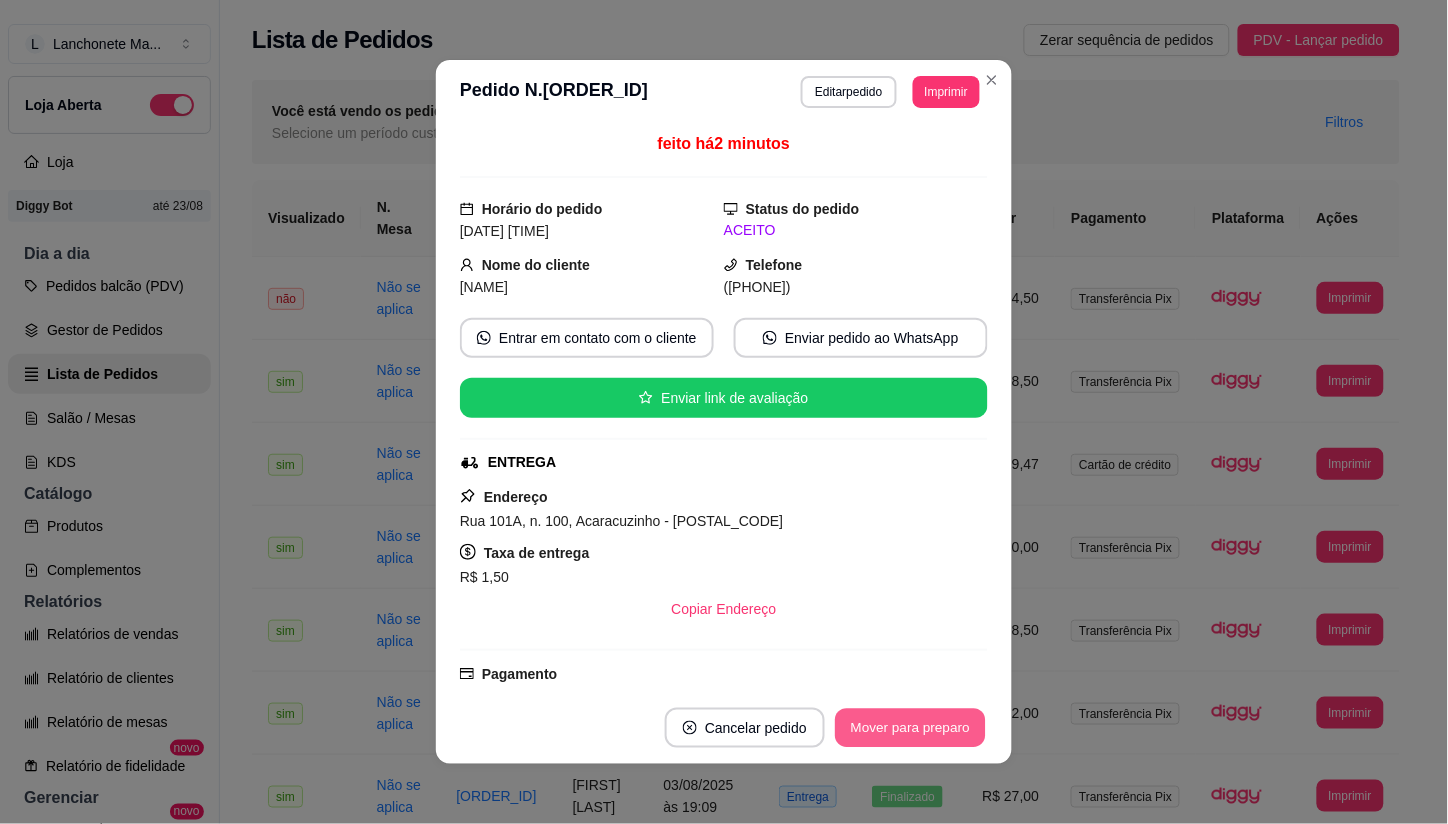 click on "Mover para preparo" at bounding box center (910, 728) 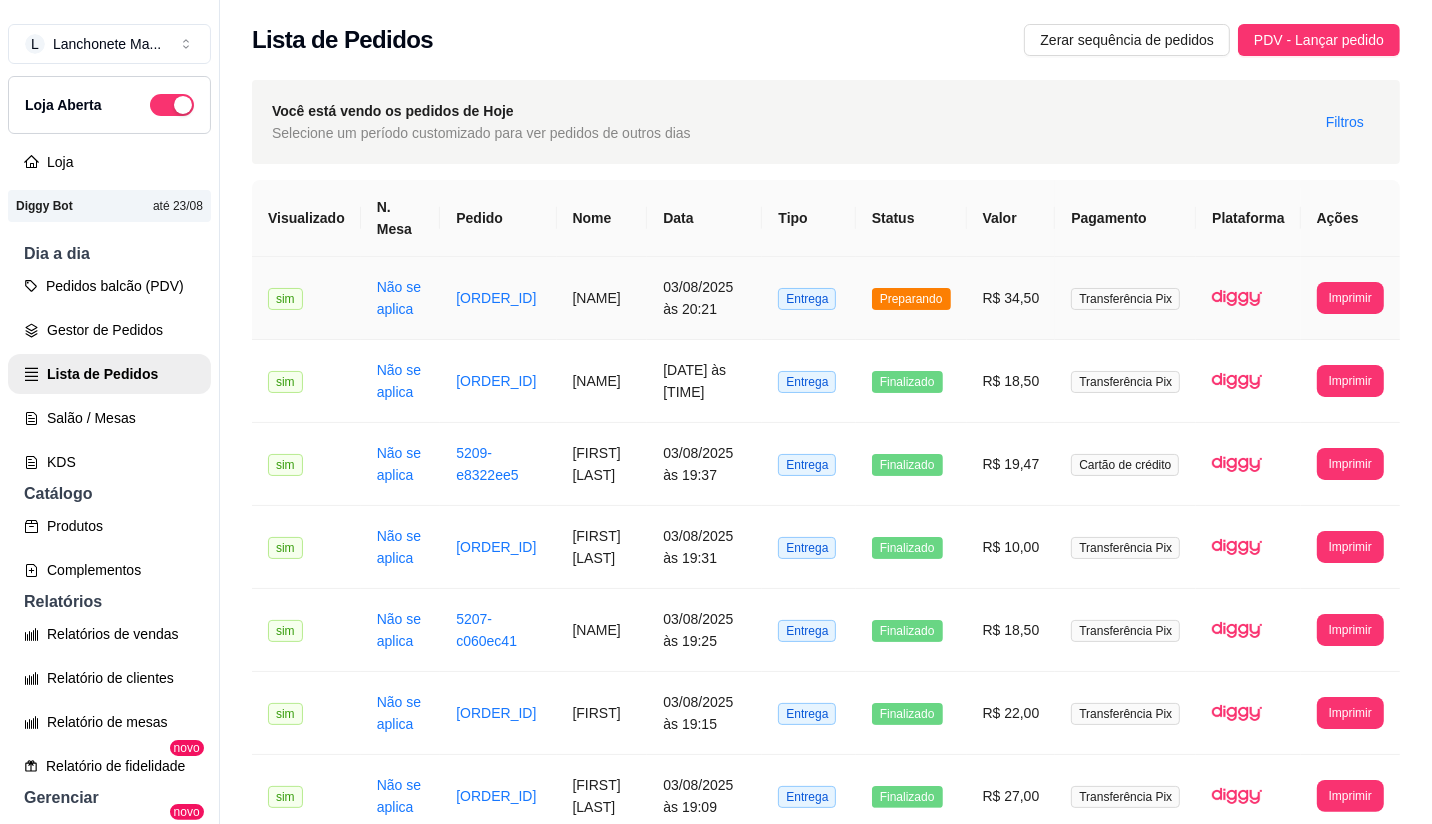 click on "R$ 34,50" at bounding box center [1011, 298] 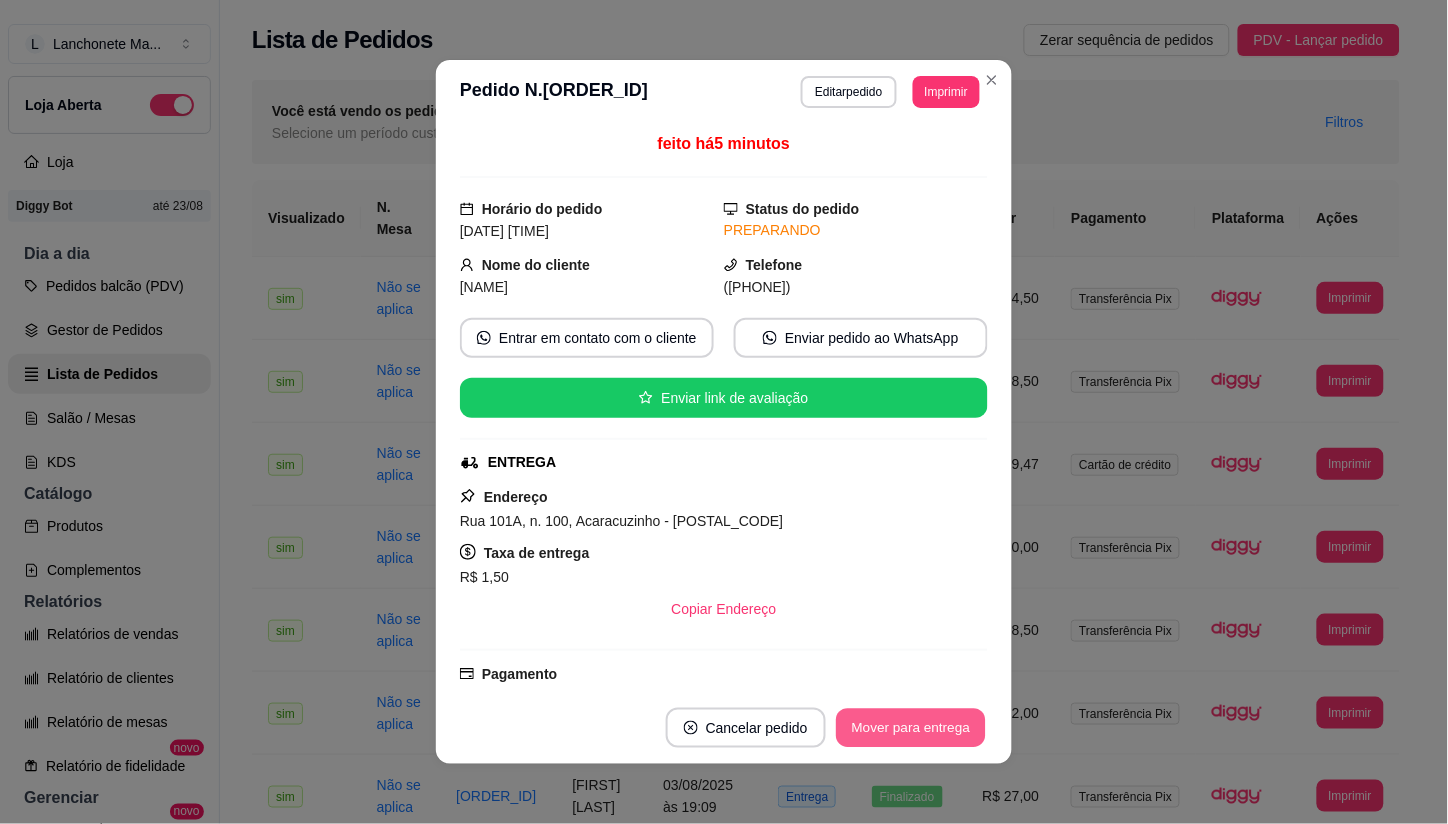 click on "Mover para entrega" at bounding box center [911, 728] 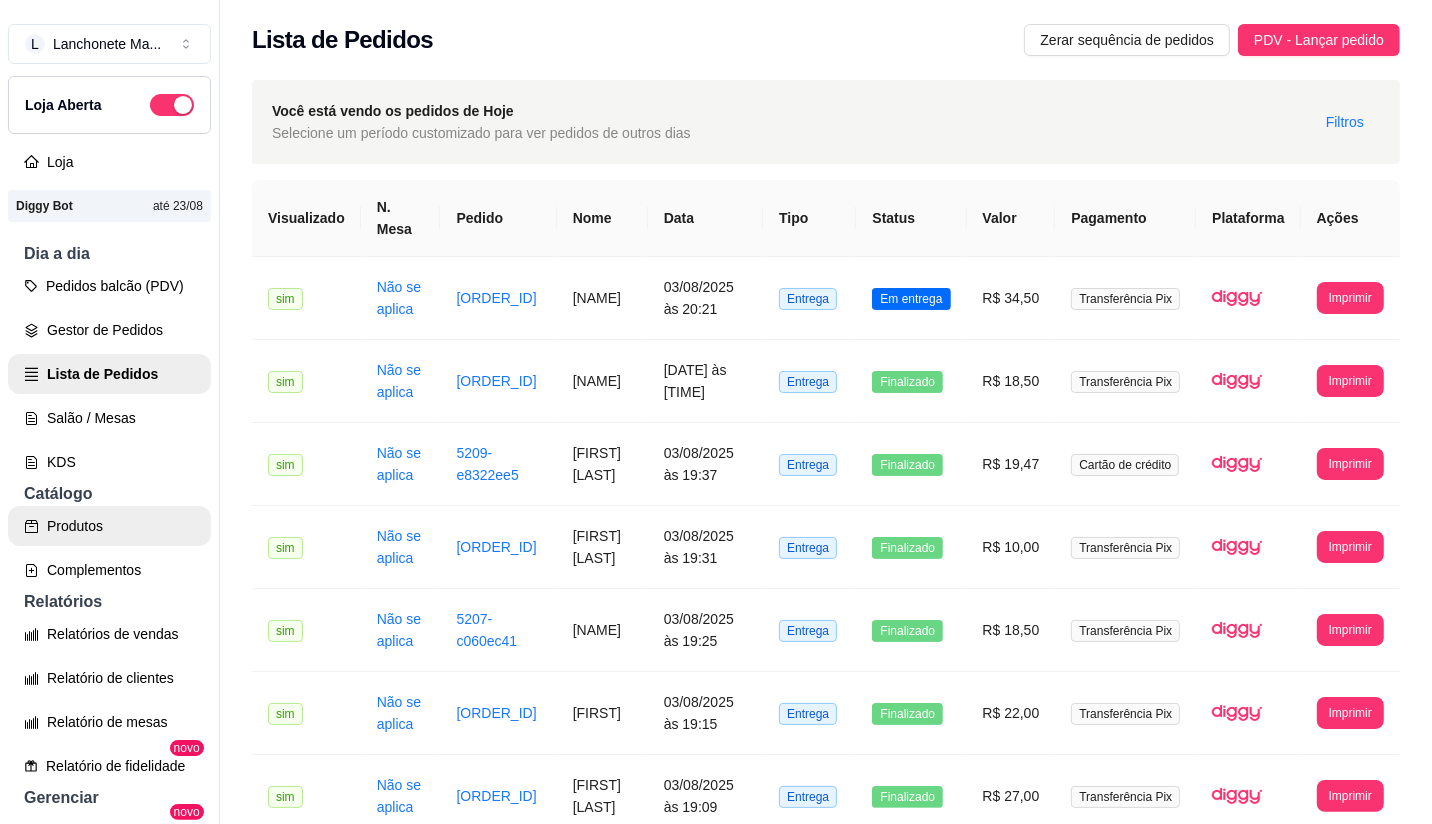 click on "Produtos" at bounding box center [109, 526] 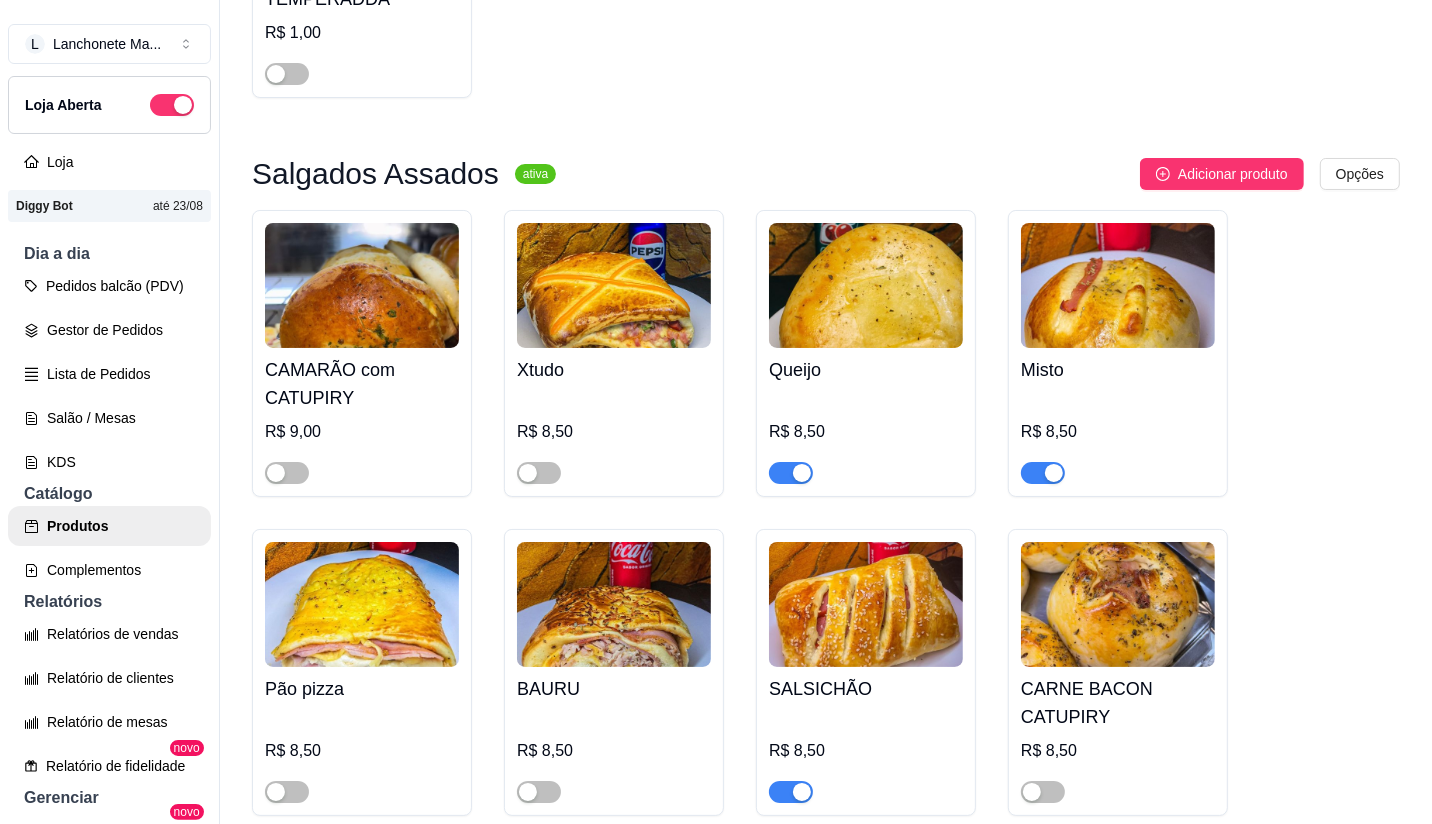 scroll, scrollTop: 444, scrollLeft: 0, axis: vertical 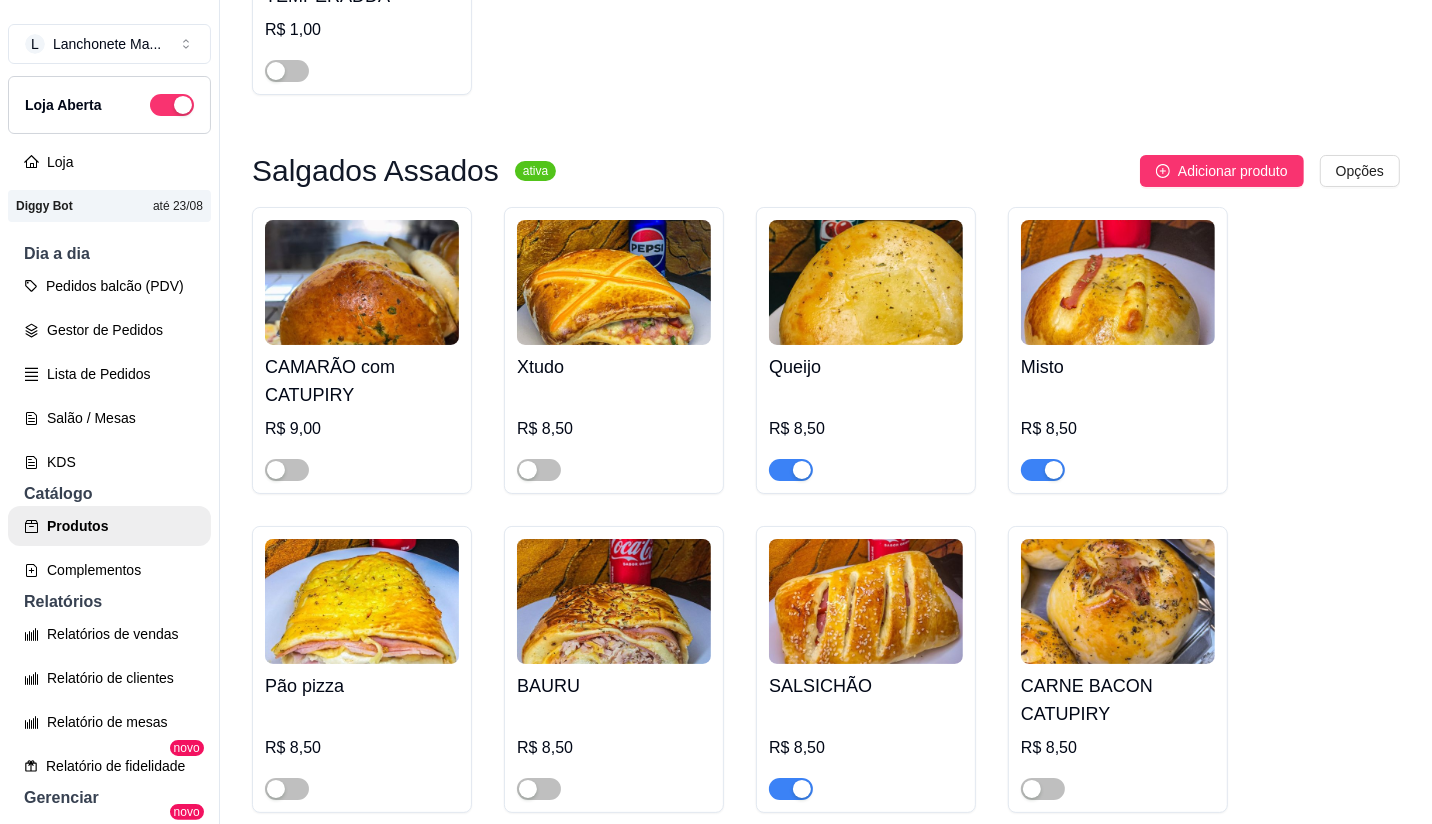 click at bounding box center [802, 470] 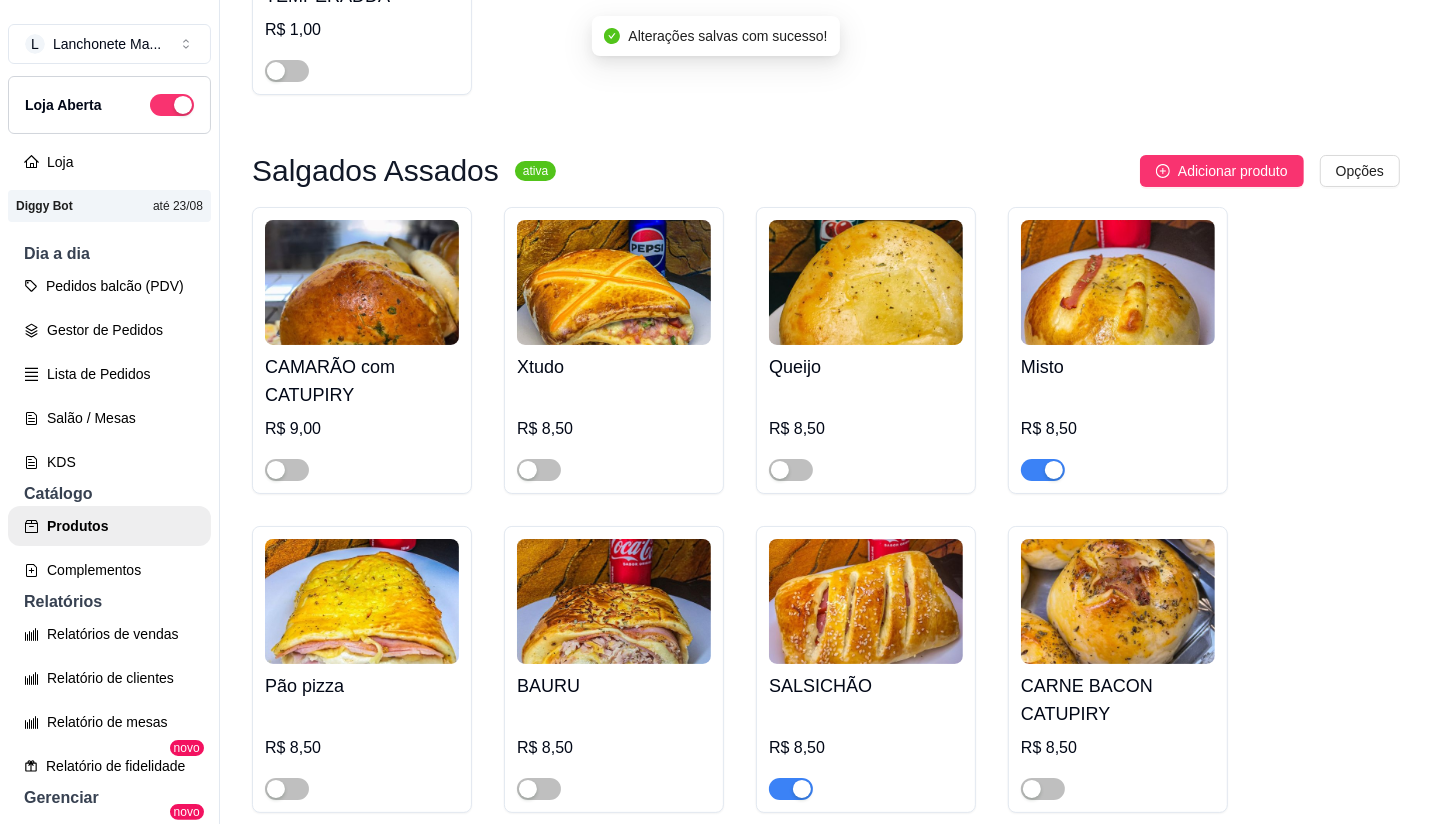 click at bounding box center (1043, 470) 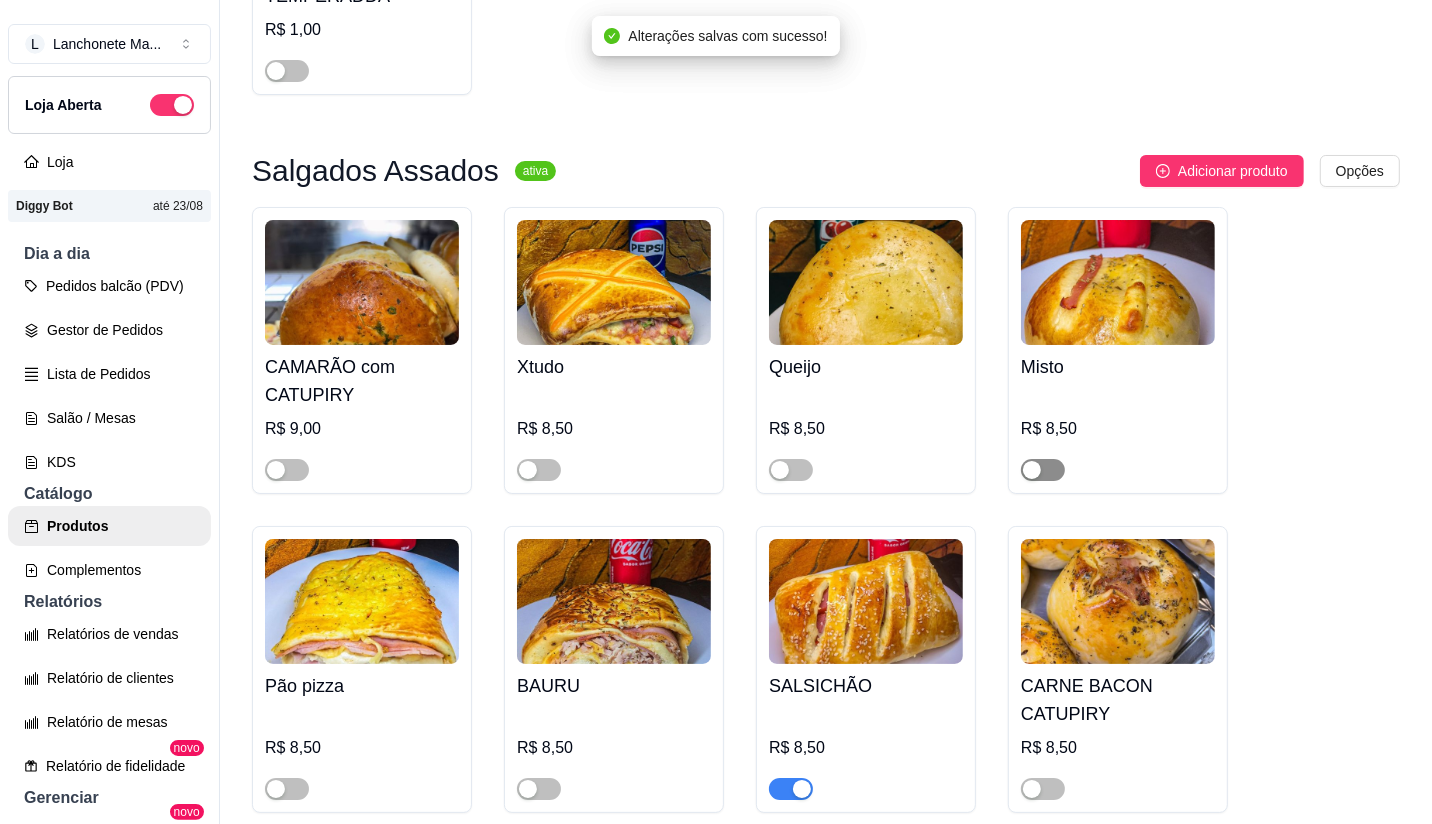 click at bounding box center (1032, 470) 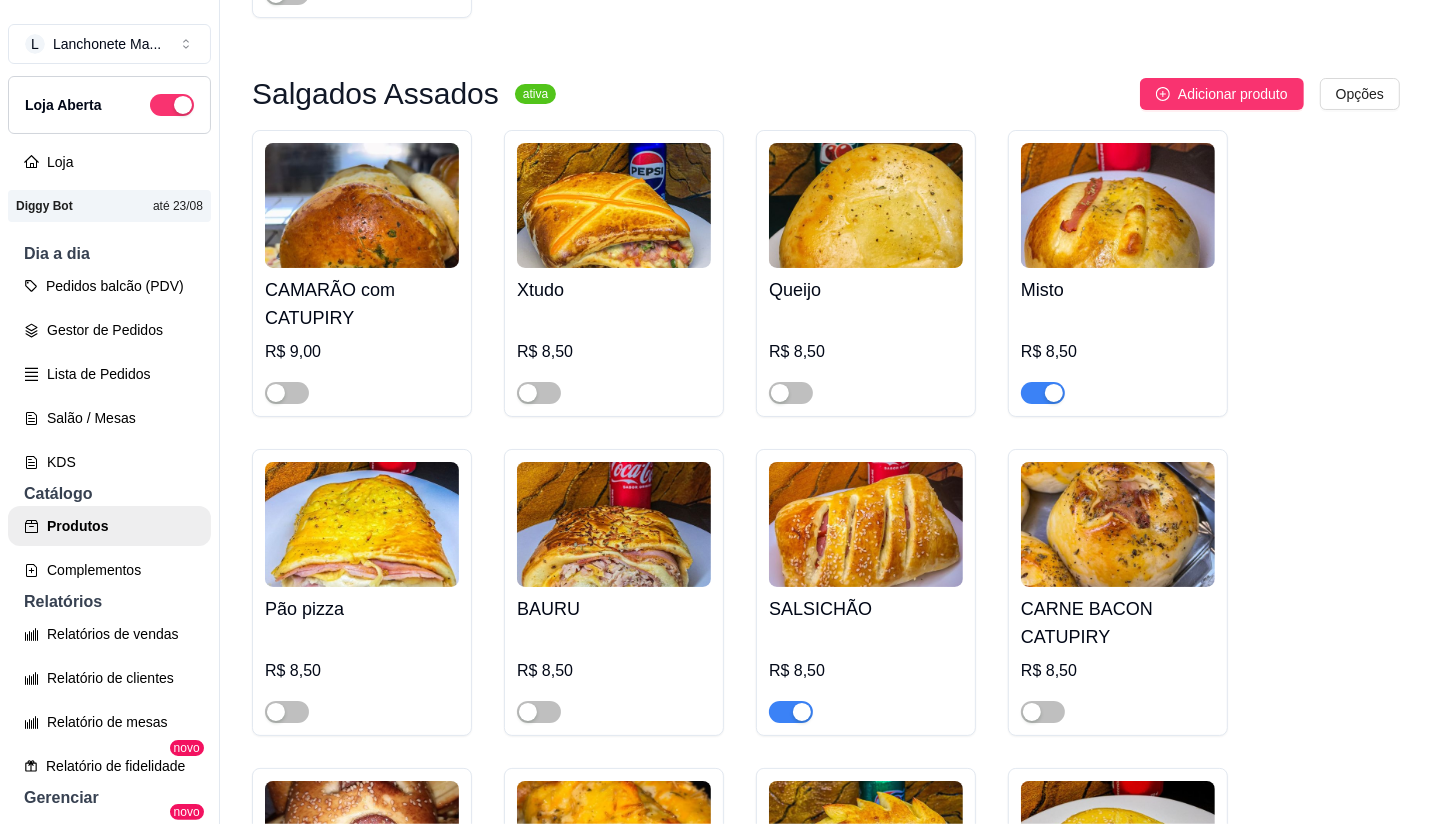 scroll, scrollTop: 444, scrollLeft: 0, axis: vertical 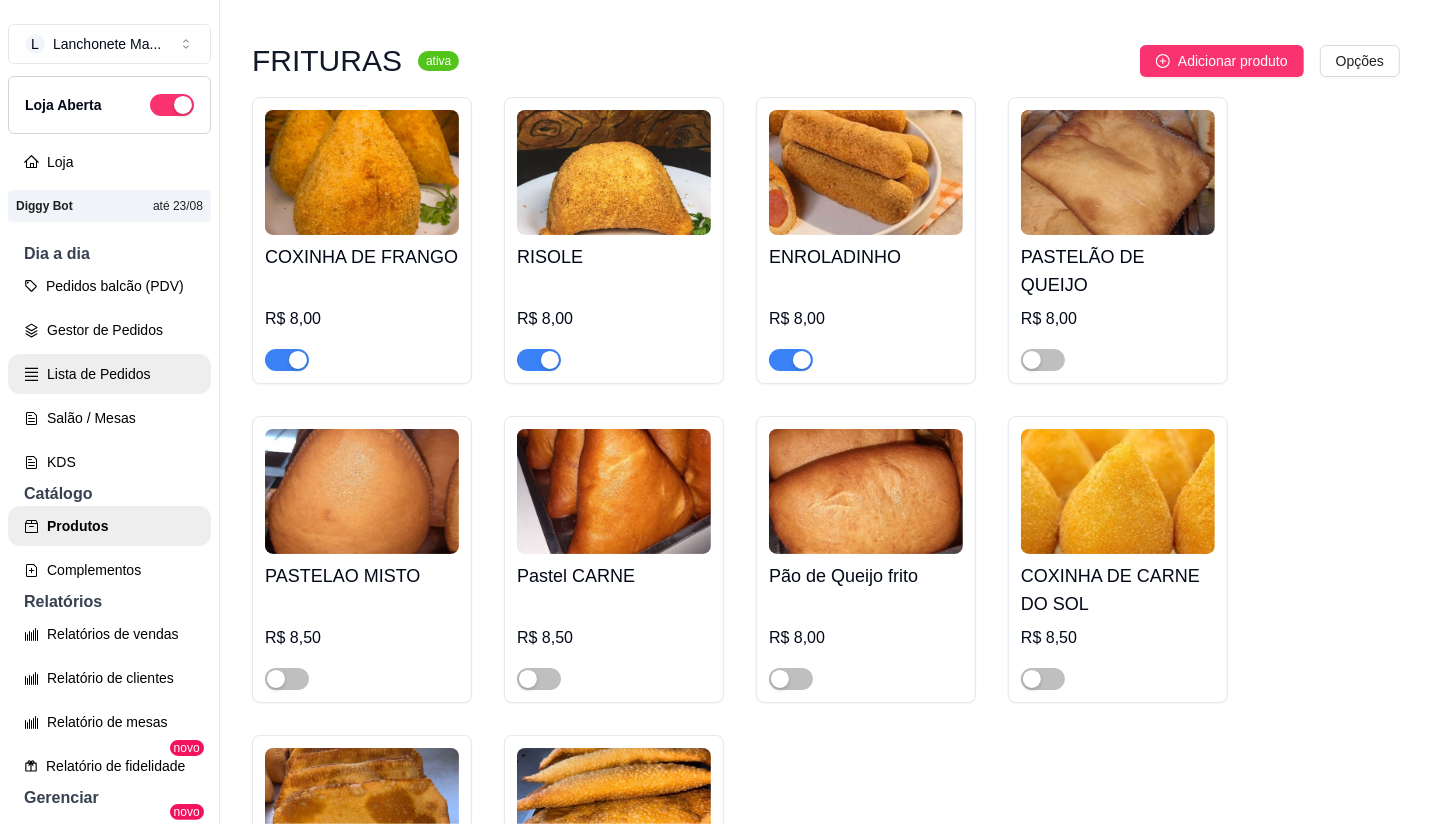 click on "Lista de Pedidos" at bounding box center (109, 374) 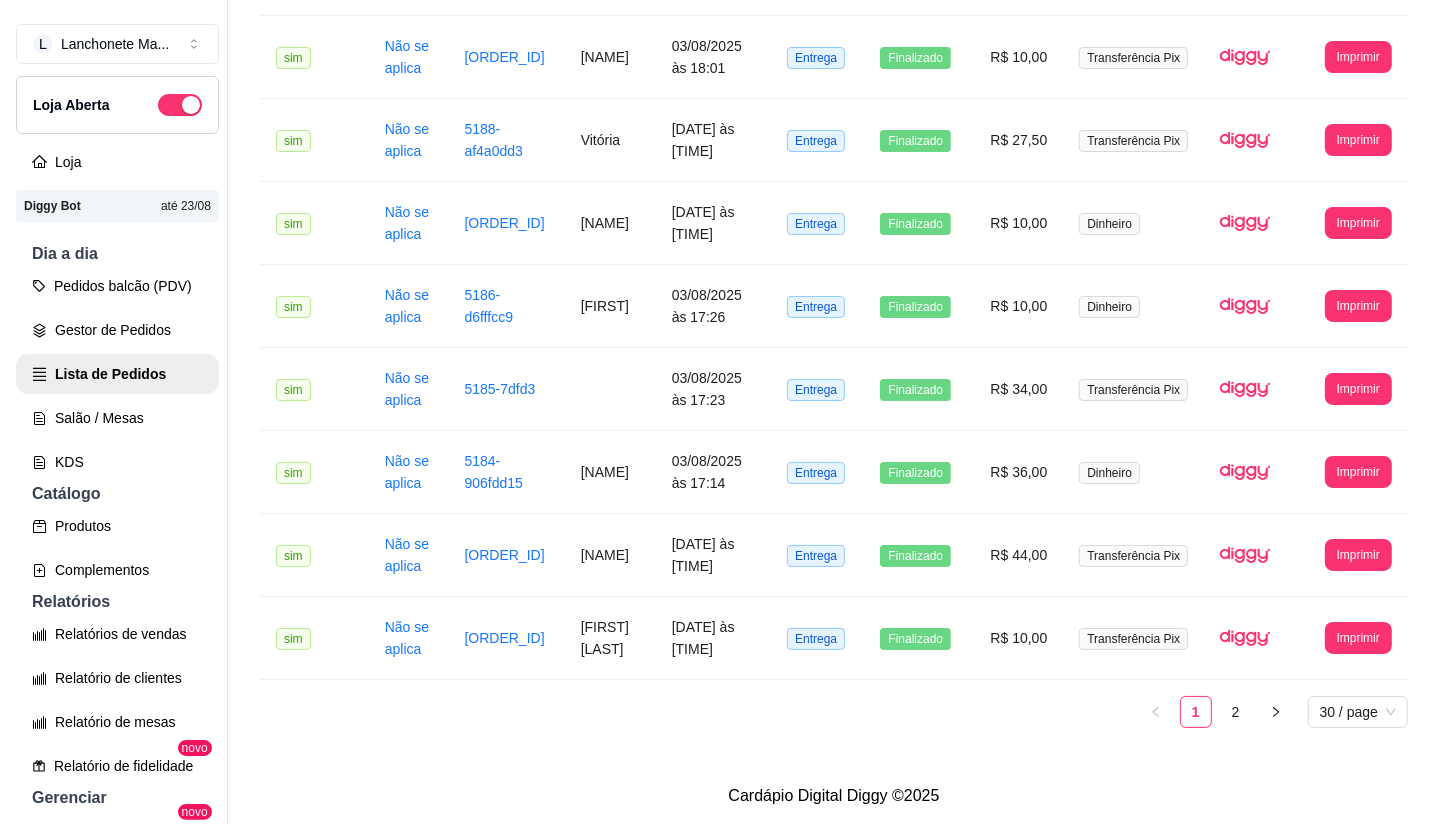 scroll, scrollTop: 0, scrollLeft: 0, axis: both 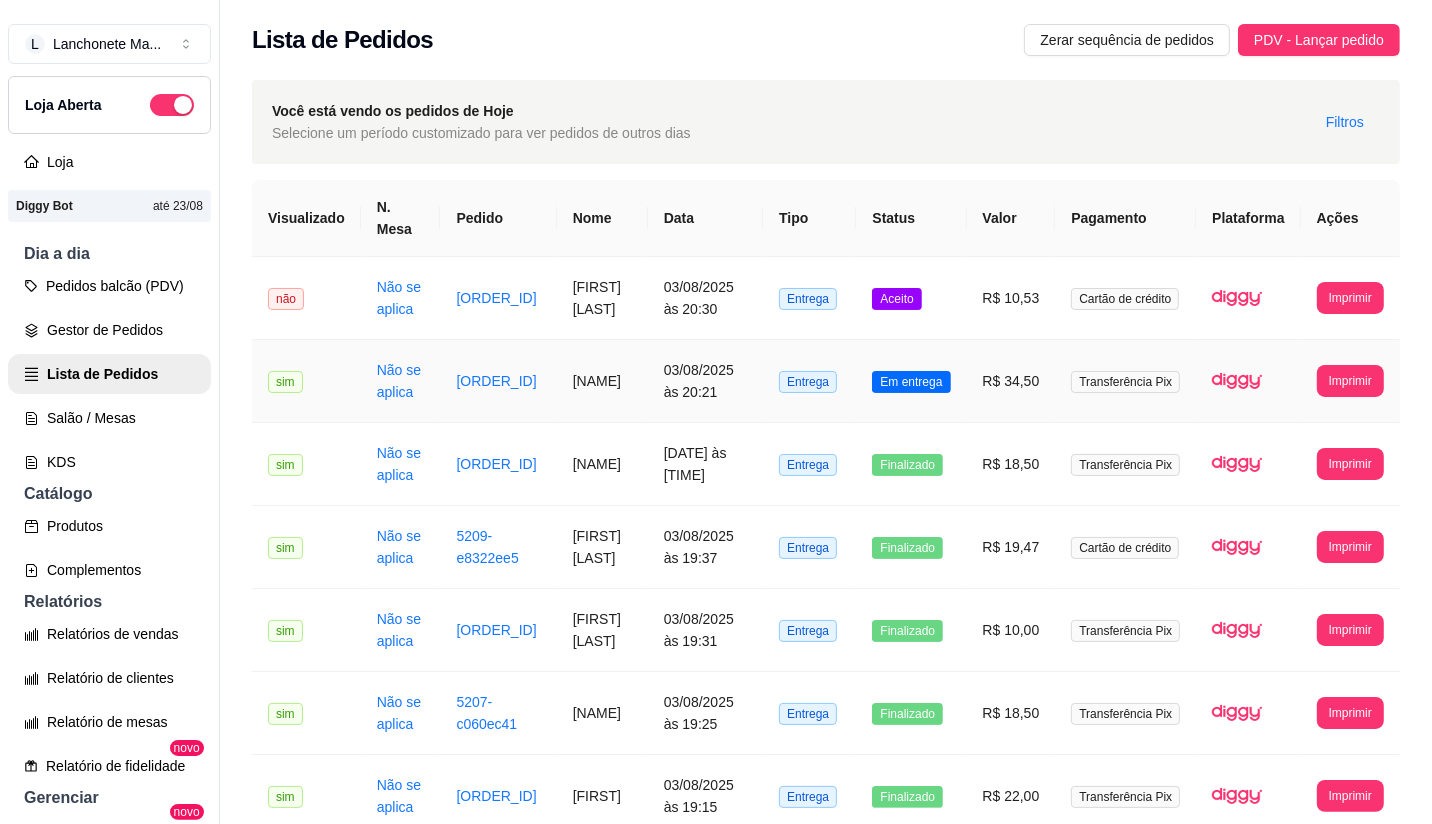 click on "Em entrega" at bounding box center [911, 381] 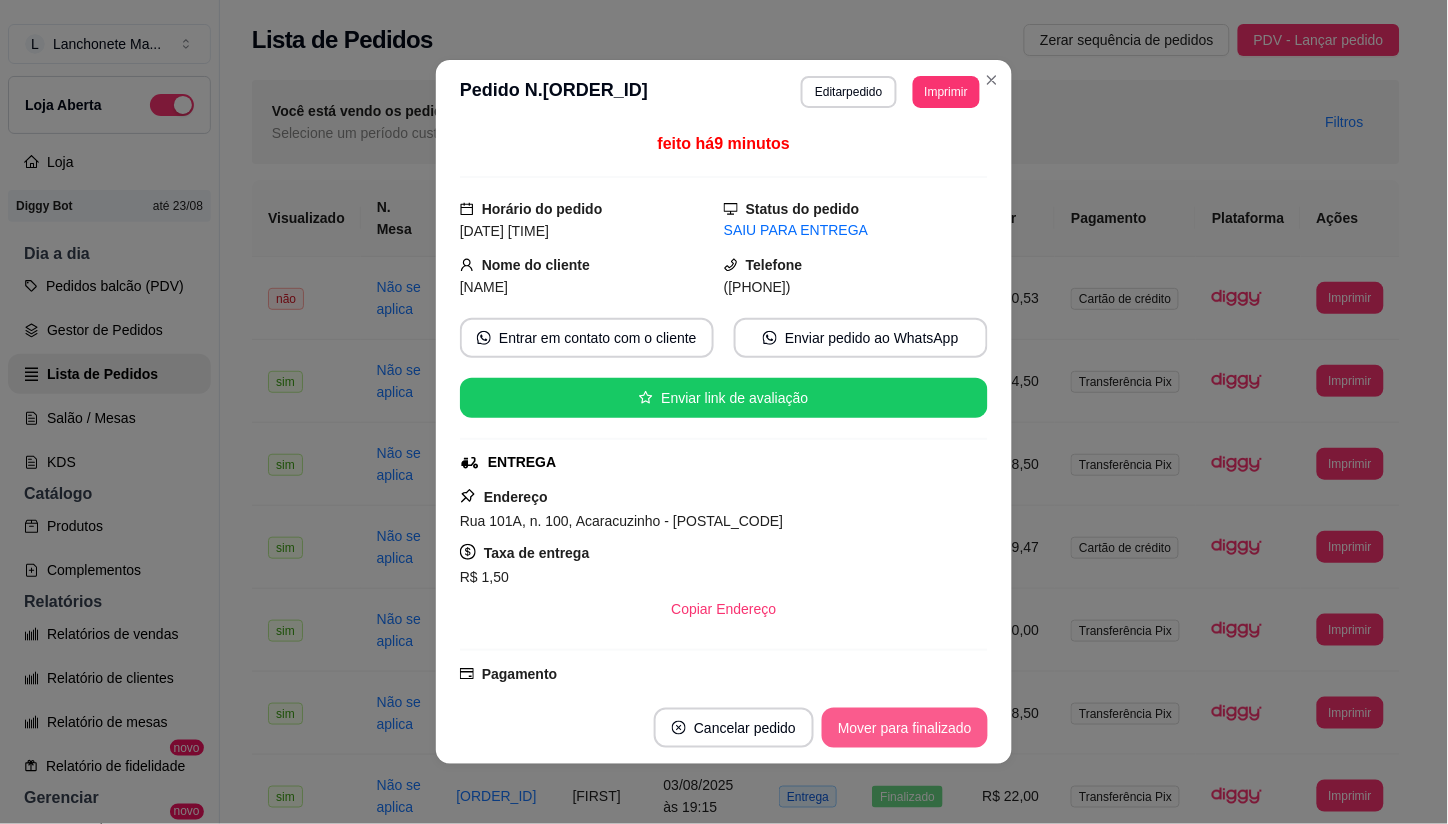 click on "Mover para finalizado" at bounding box center [905, 728] 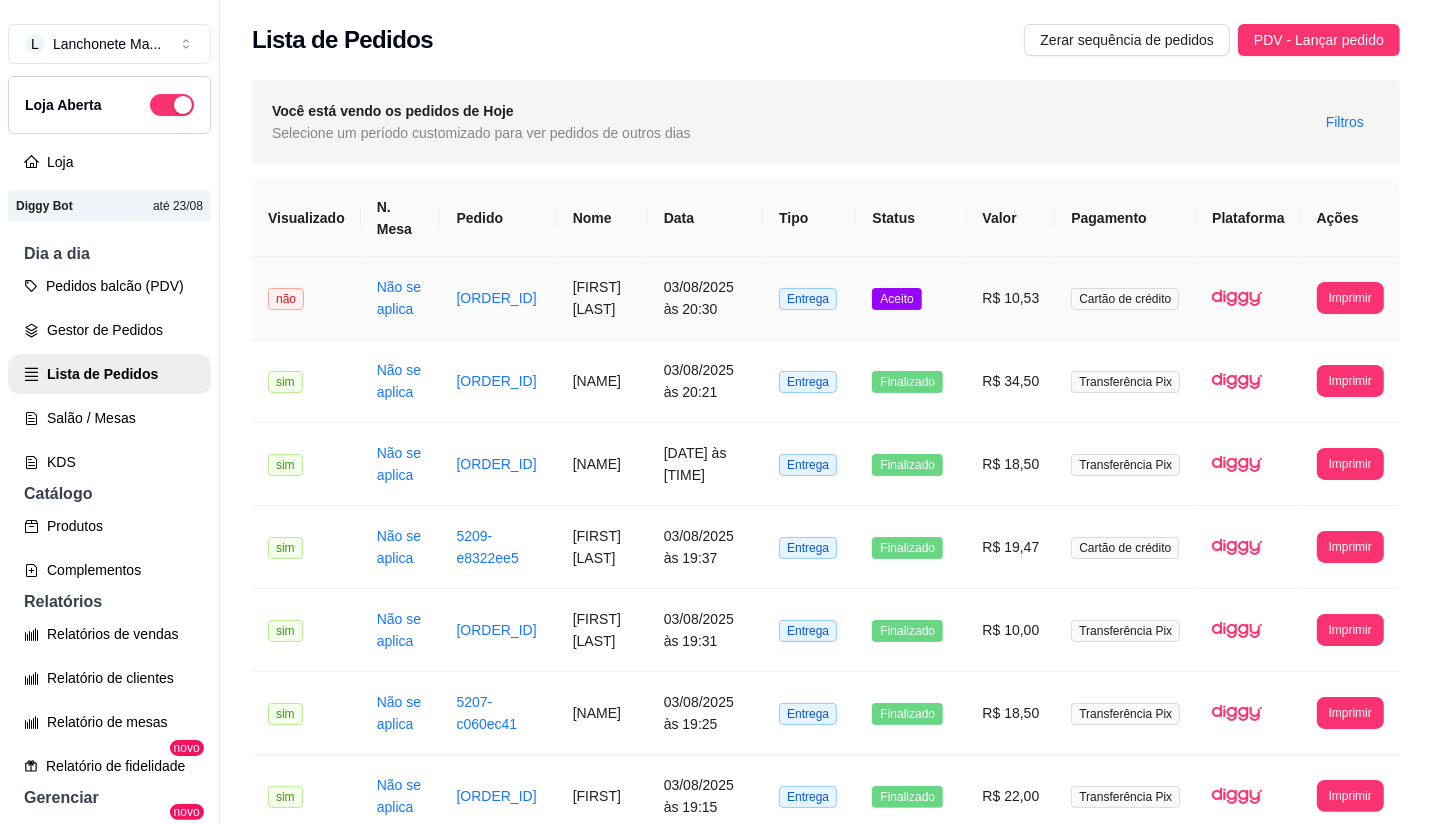 click on "Aceito" at bounding box center [896, 299] 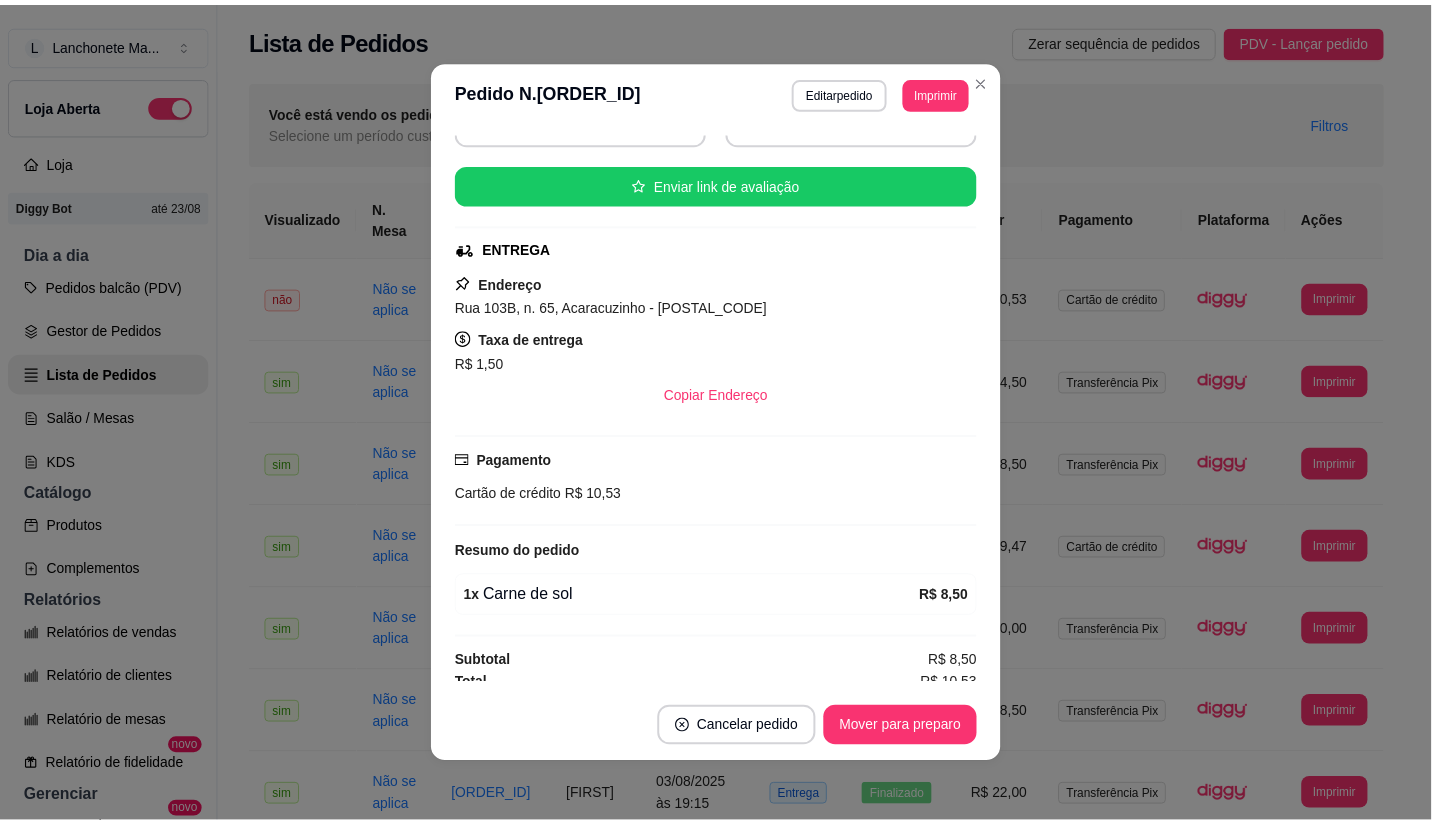 scroll, scrollTop: 227, scrollLeft: 0, axis: vertical 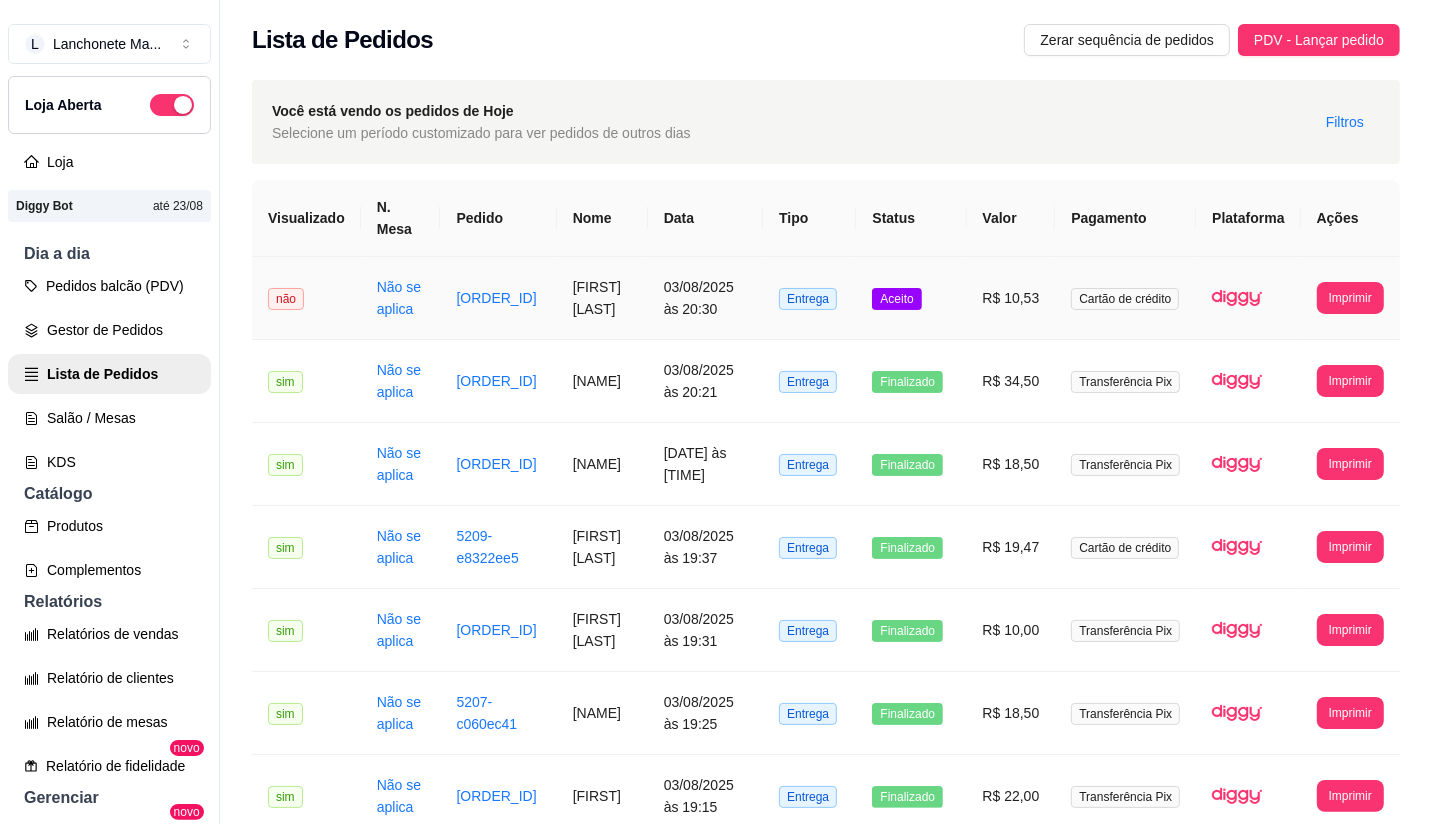 click on "Aceito" at bounding box center [911, 298] 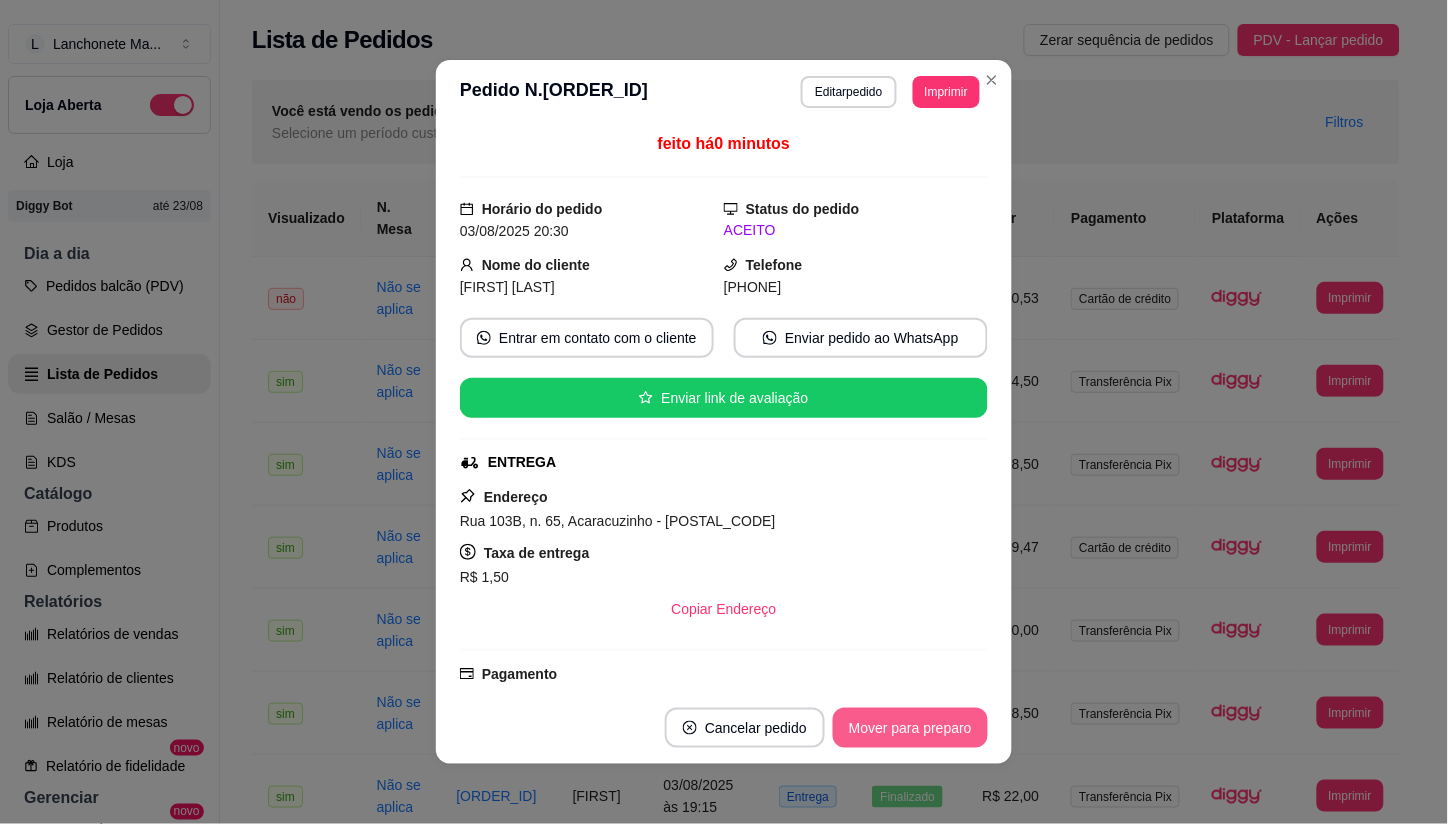 click on "Mover para preparo" at bounding box center [910, 728] 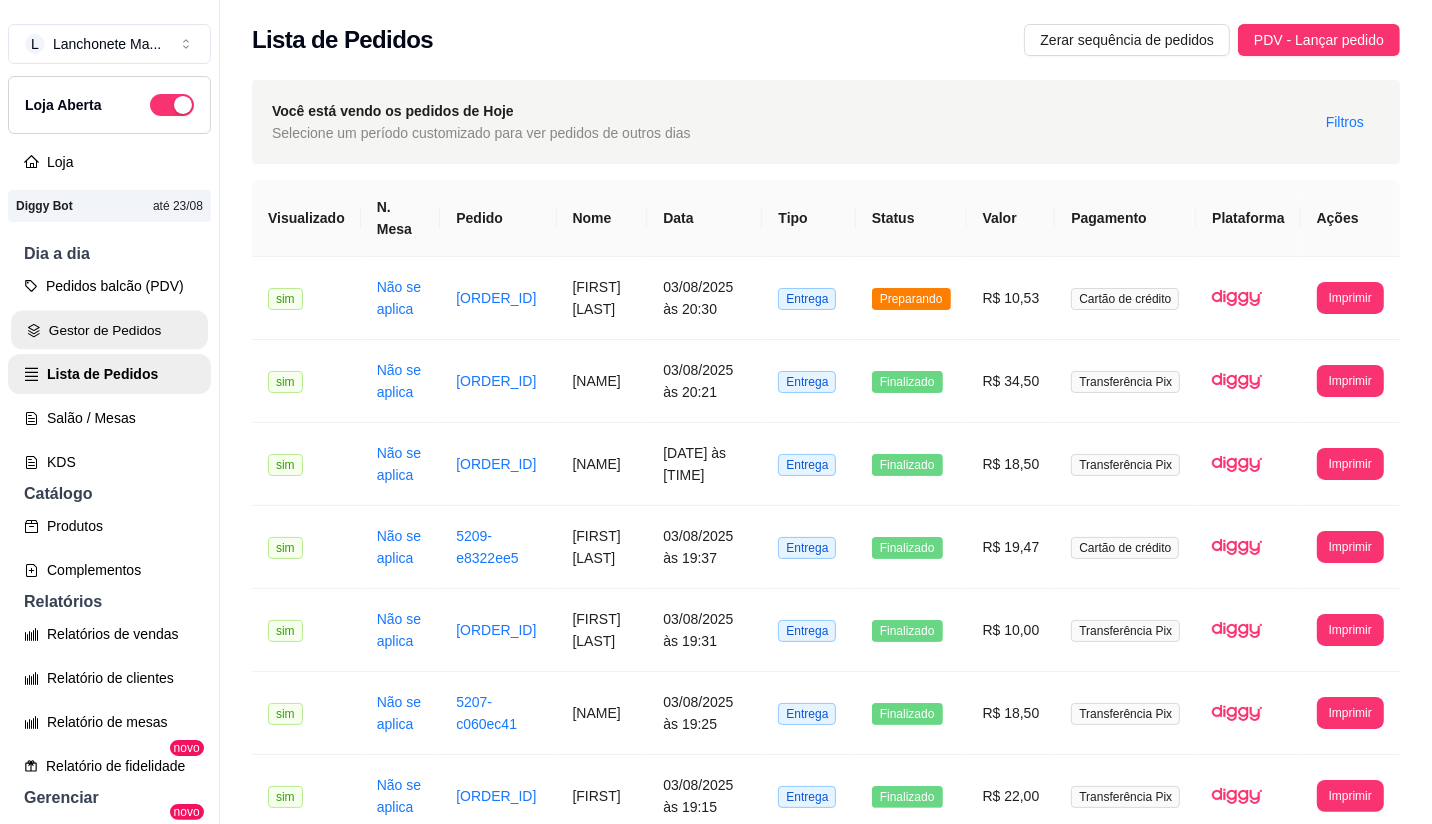 click on "Gestor de Pedidos" at bounding box center [109, 330] 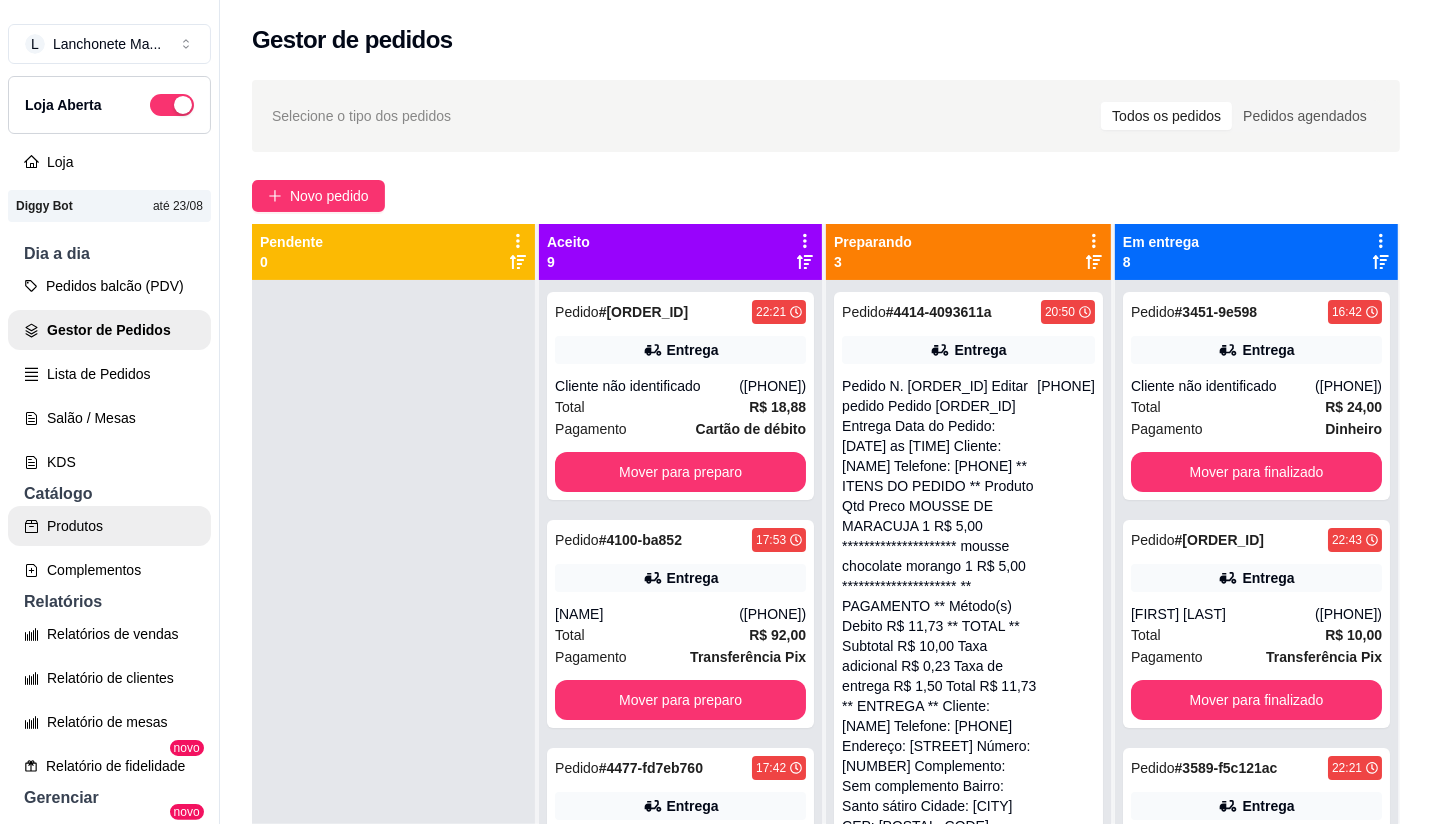 click on "Produtos" at bounding box center (109, 526) 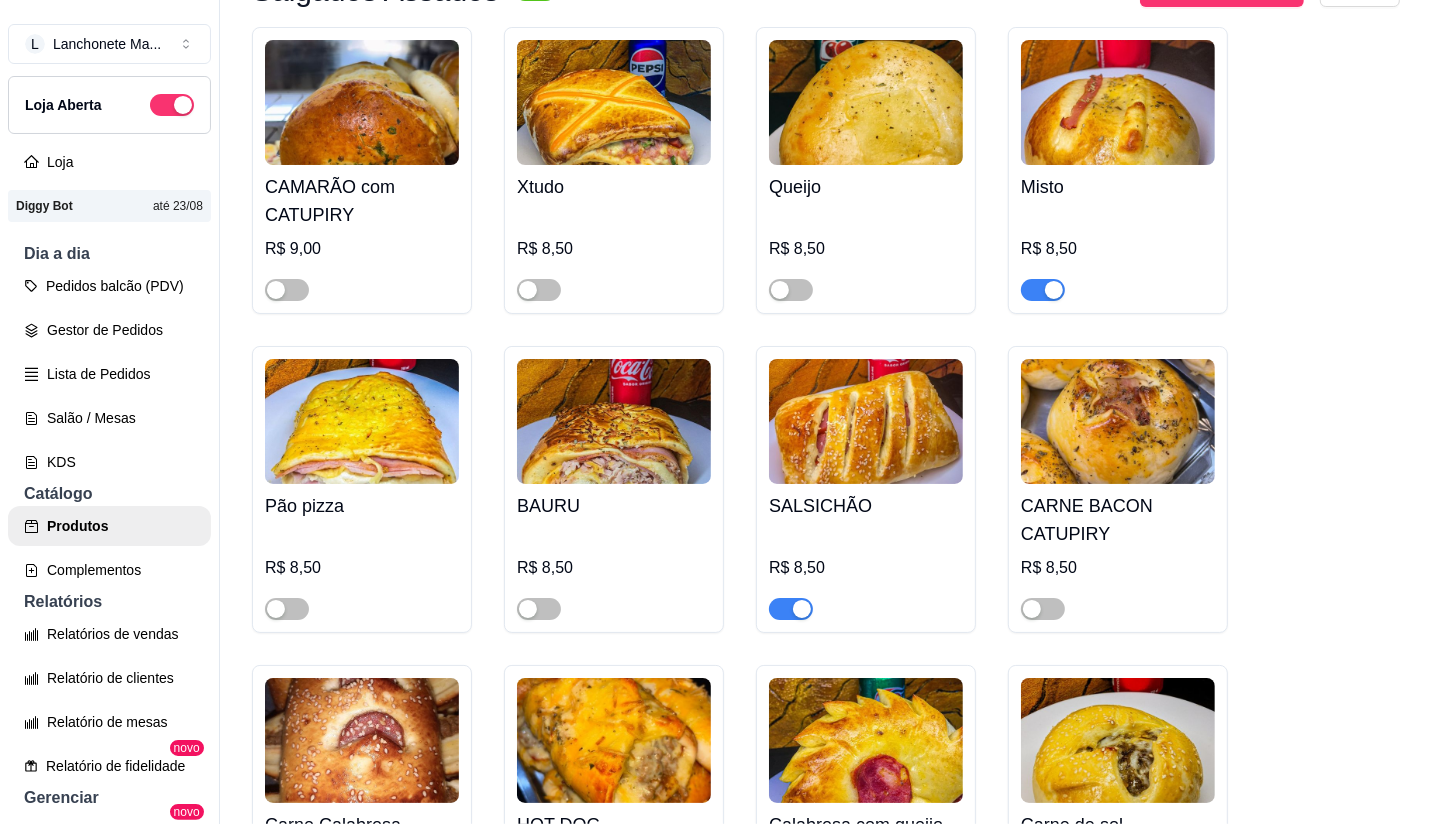 scroll, scrollTop: 696, scrollLeft: 0, axis: vertical 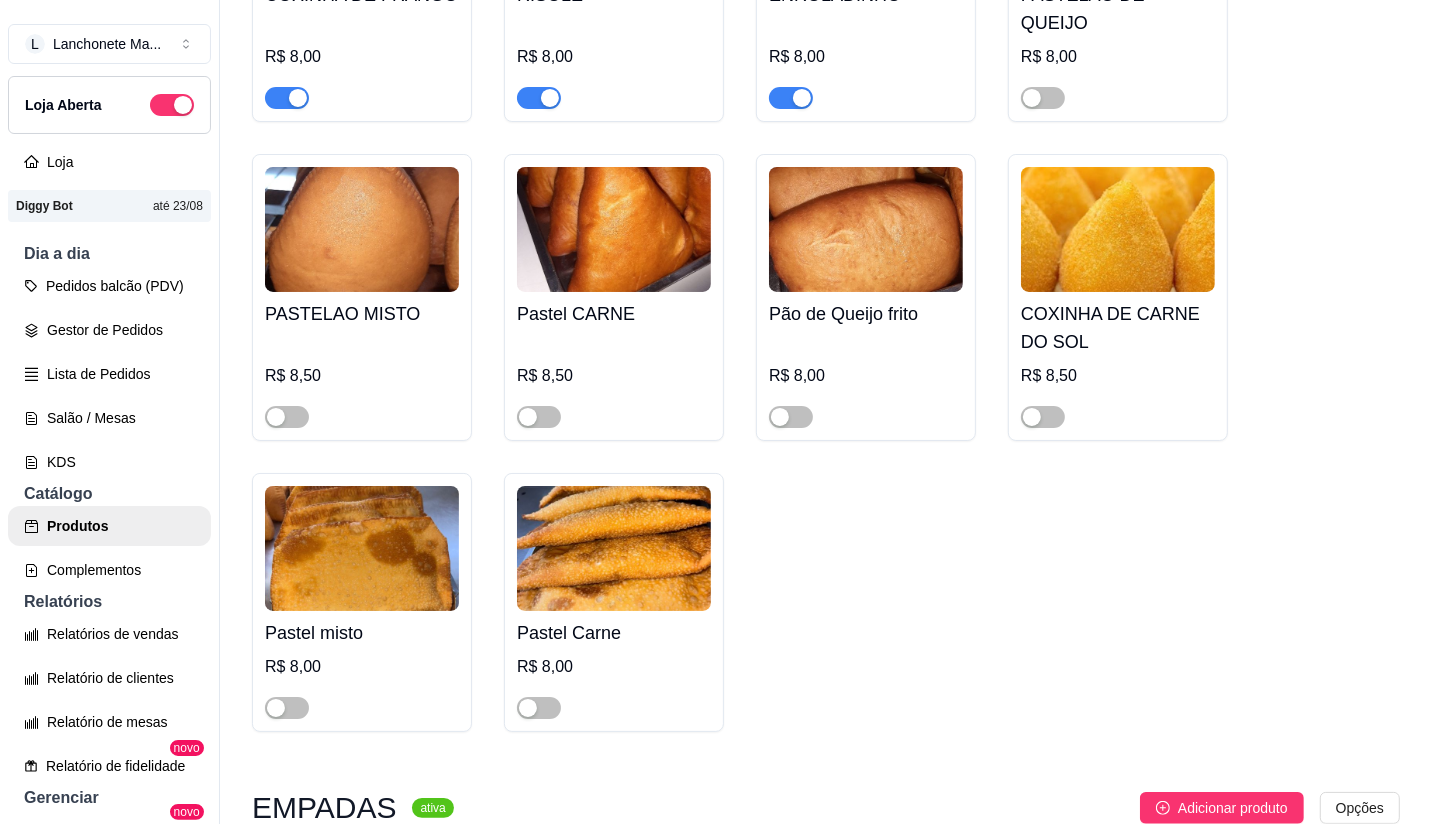drag, startPoint x: 540, startPoint y: 51, endPoint x: 566, endPoint y: 70, distance: 32.202484 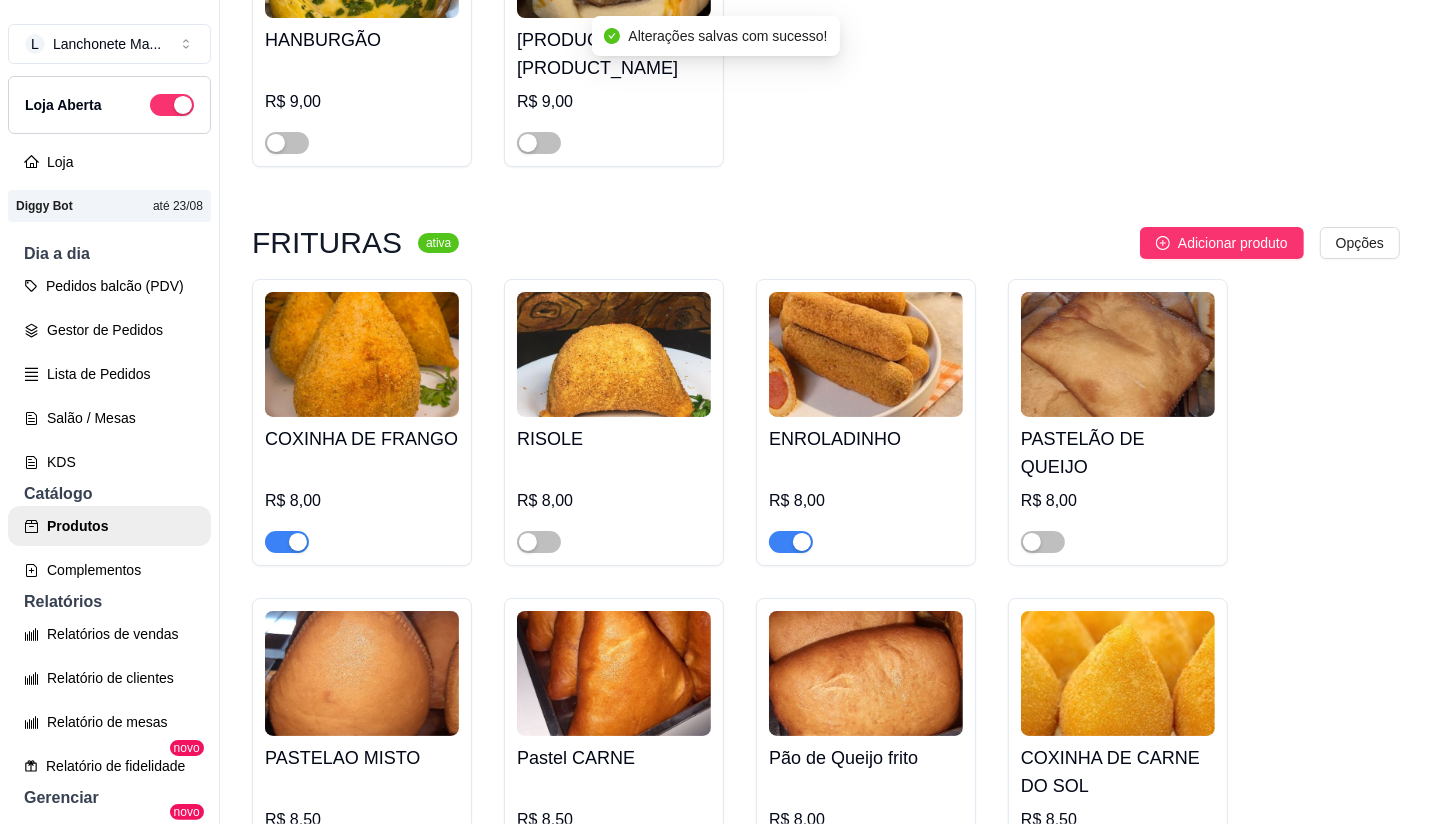 scroll, scrollTop: 2947, scrollLeft: 0, axis: vertical 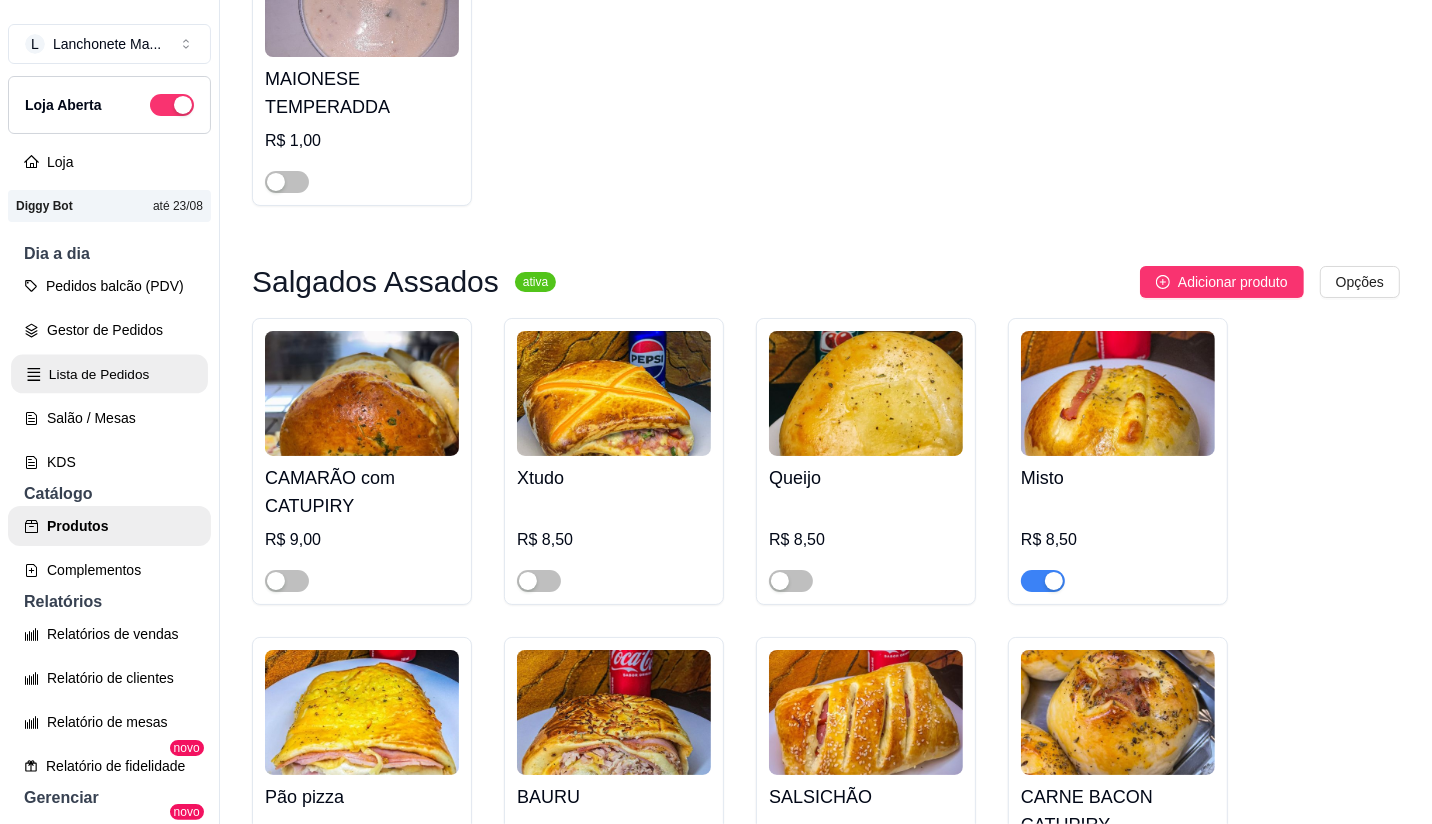 click on "Lista de Pedidos" at bounding box center (109, 374) 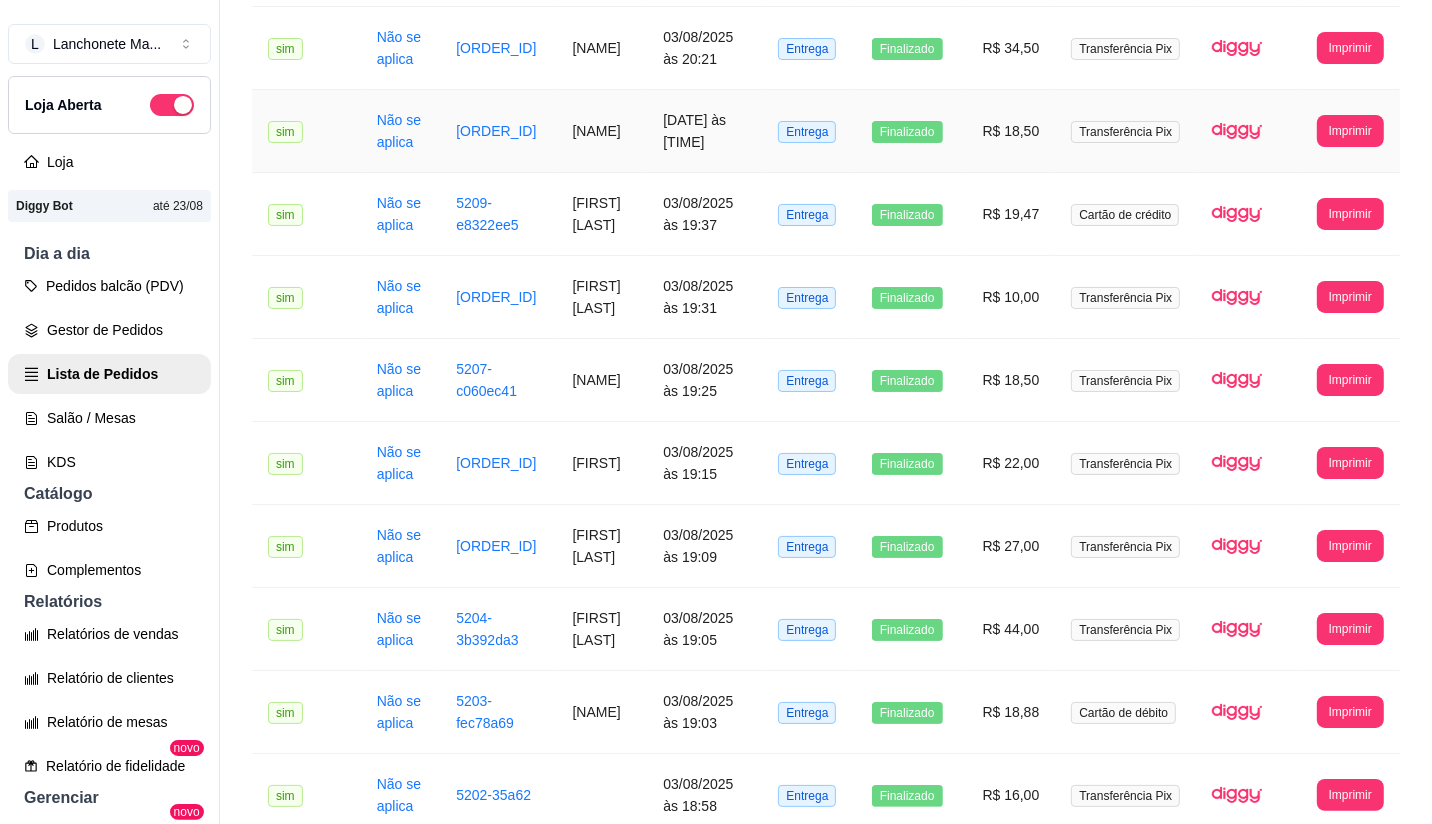 scroll, scrollTop: 0, scrollLeft: 0, axis: both 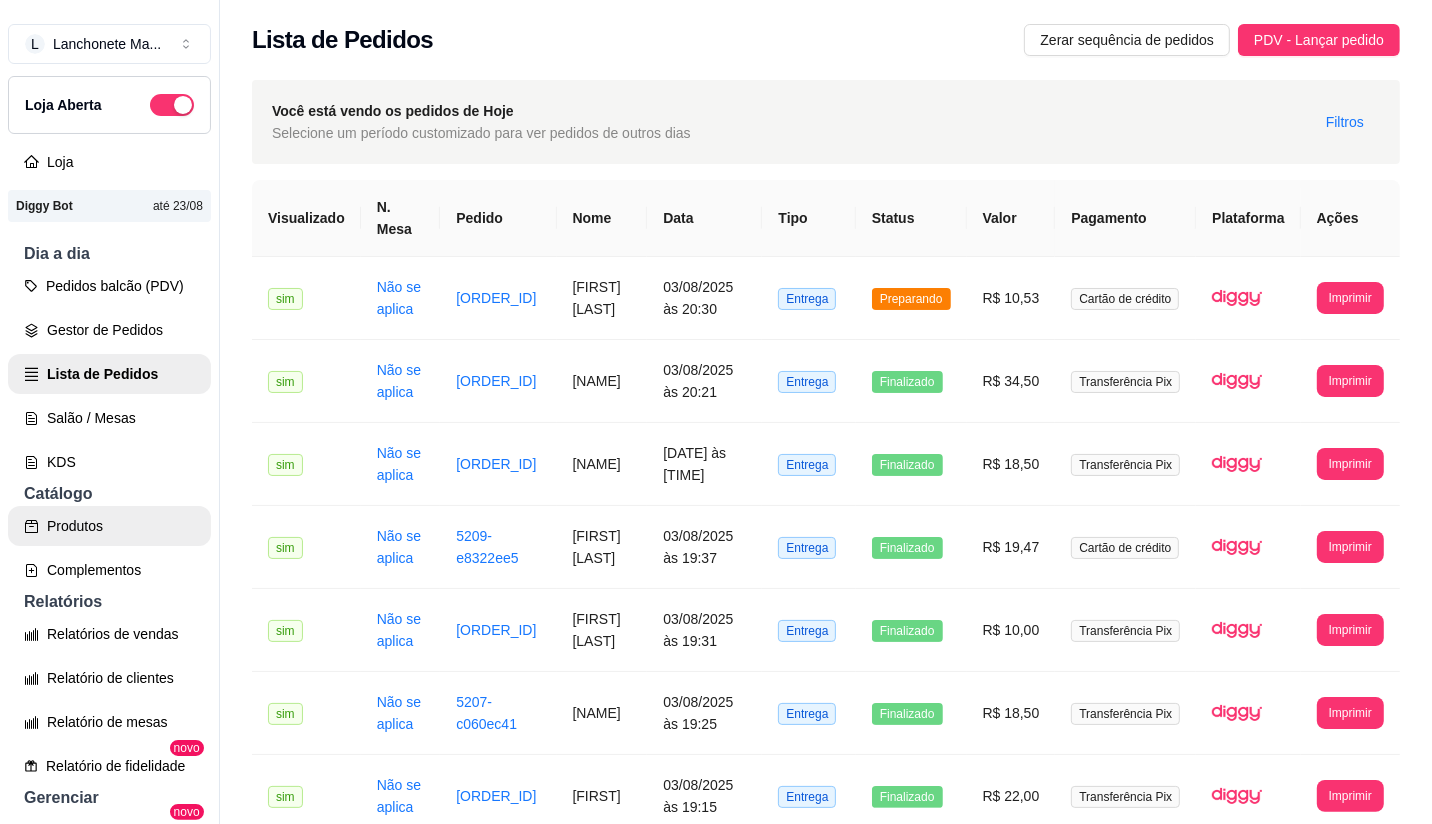 click on "Produtos" at bounding box center [109, 526] 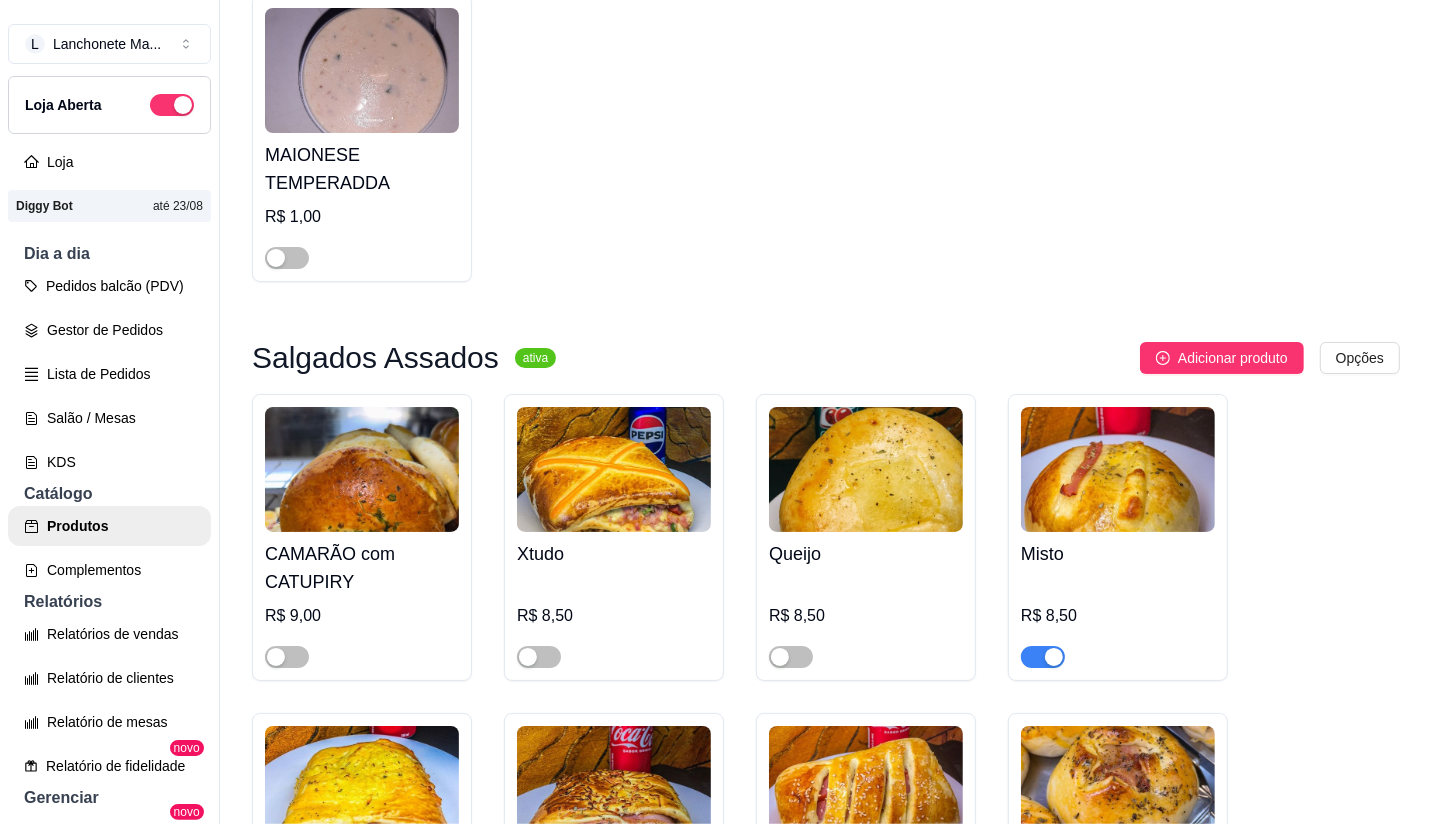 scroll, scrollTop: 333, scrollLeft: 0, axis: vertical 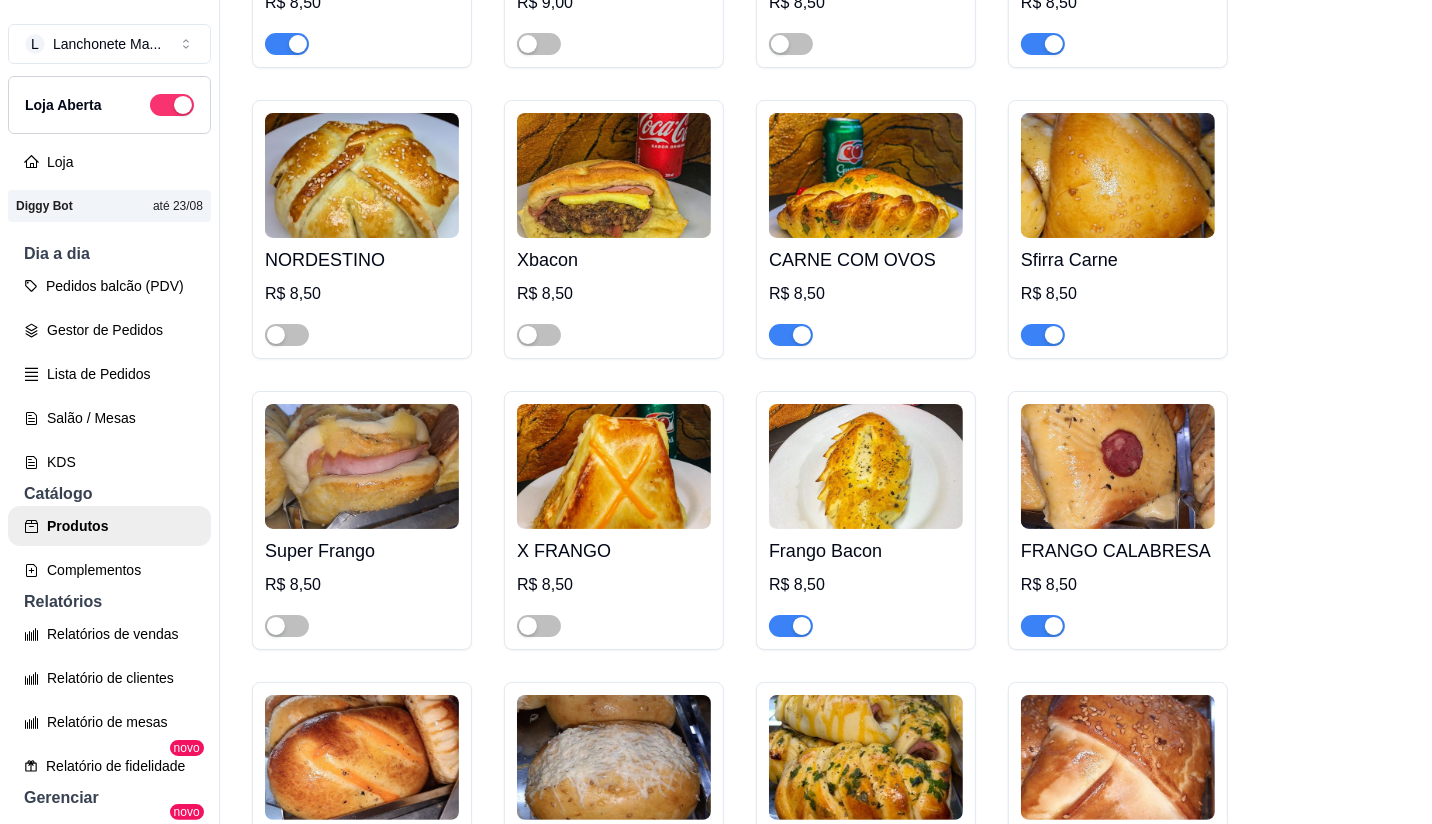click at bounding box center (791, 626) 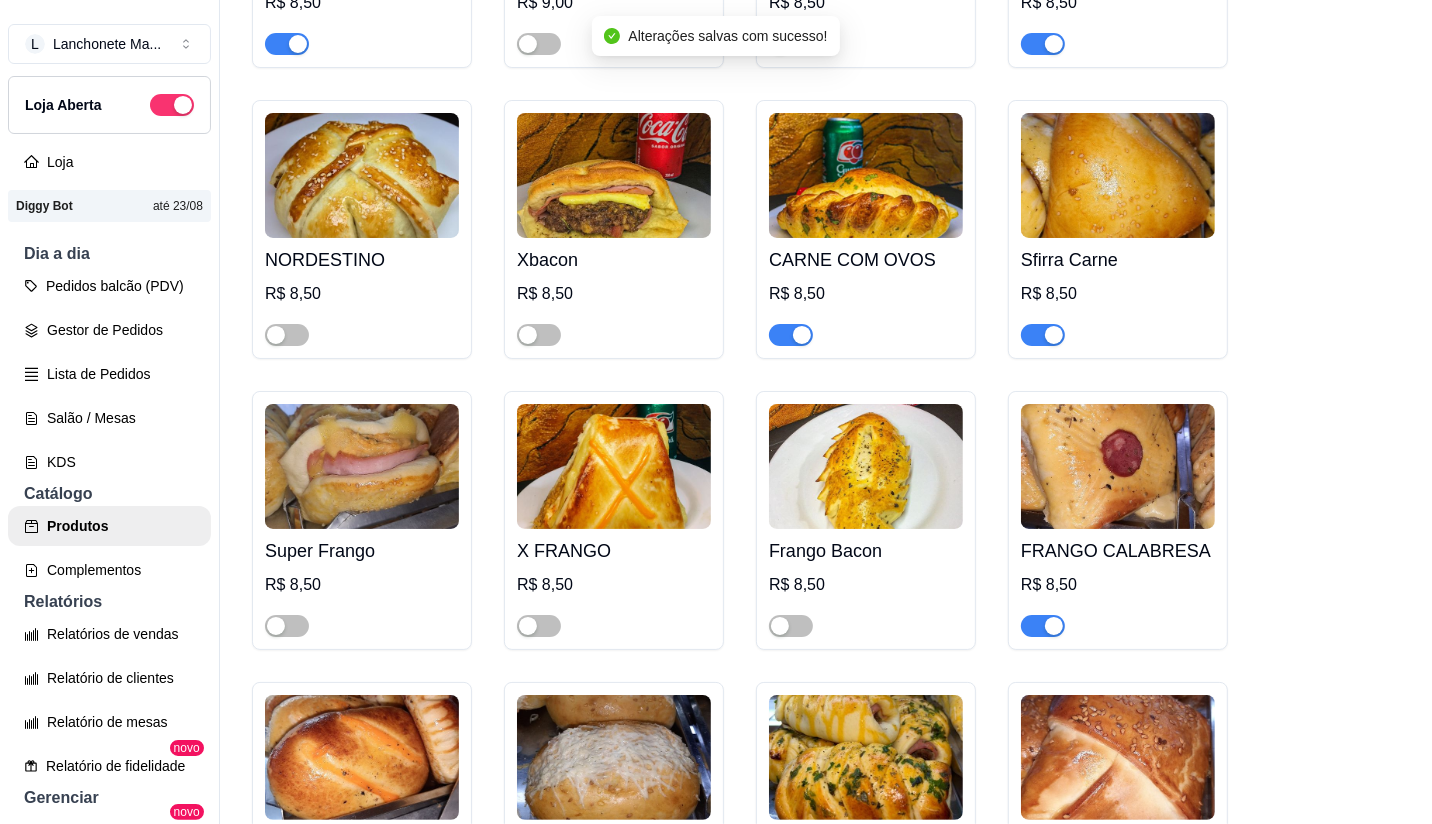 click at bounding box center (1043, 626) 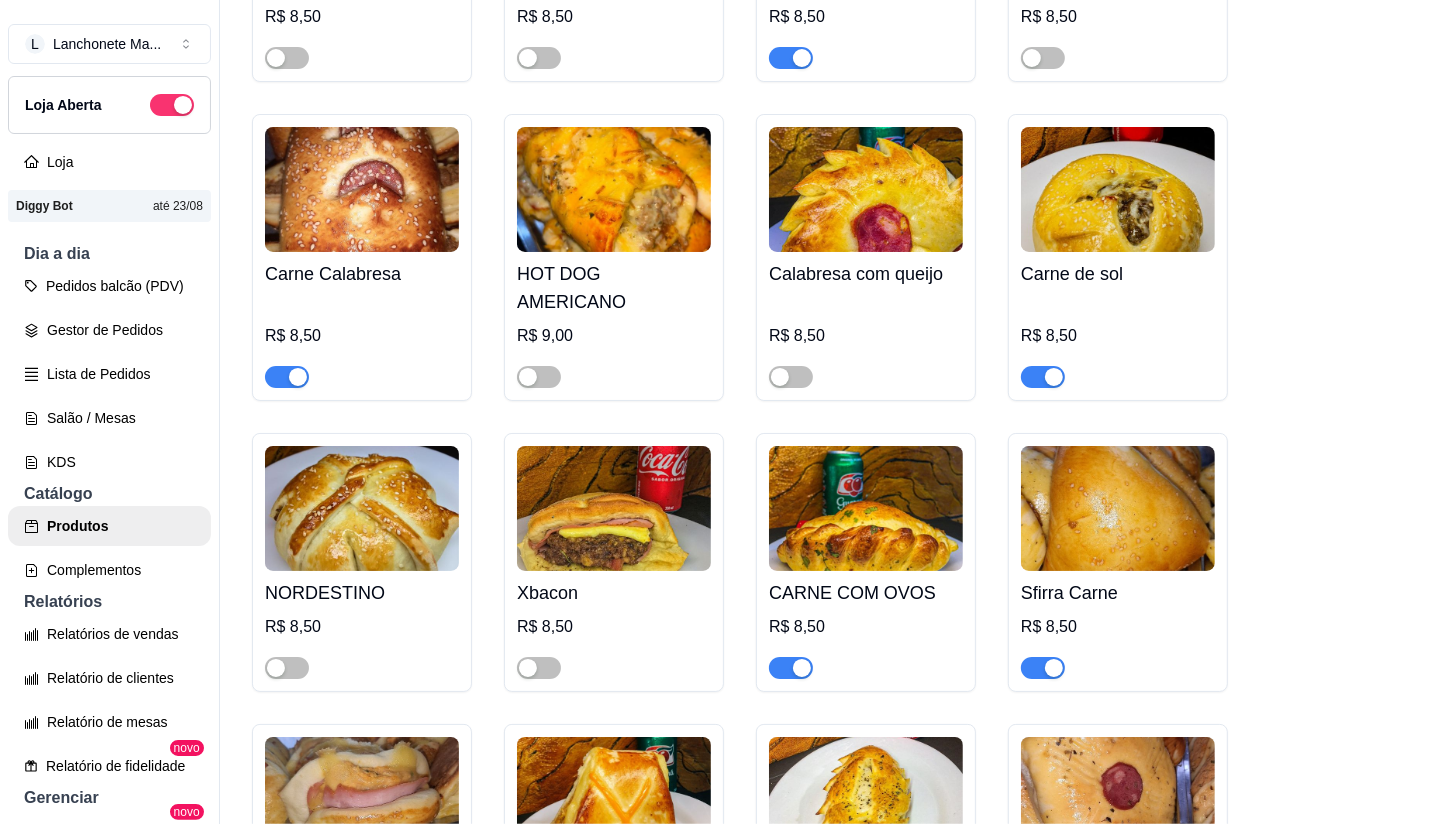 scroll, scrollTop: 1064, scrollLeft: 0, axis: vertical 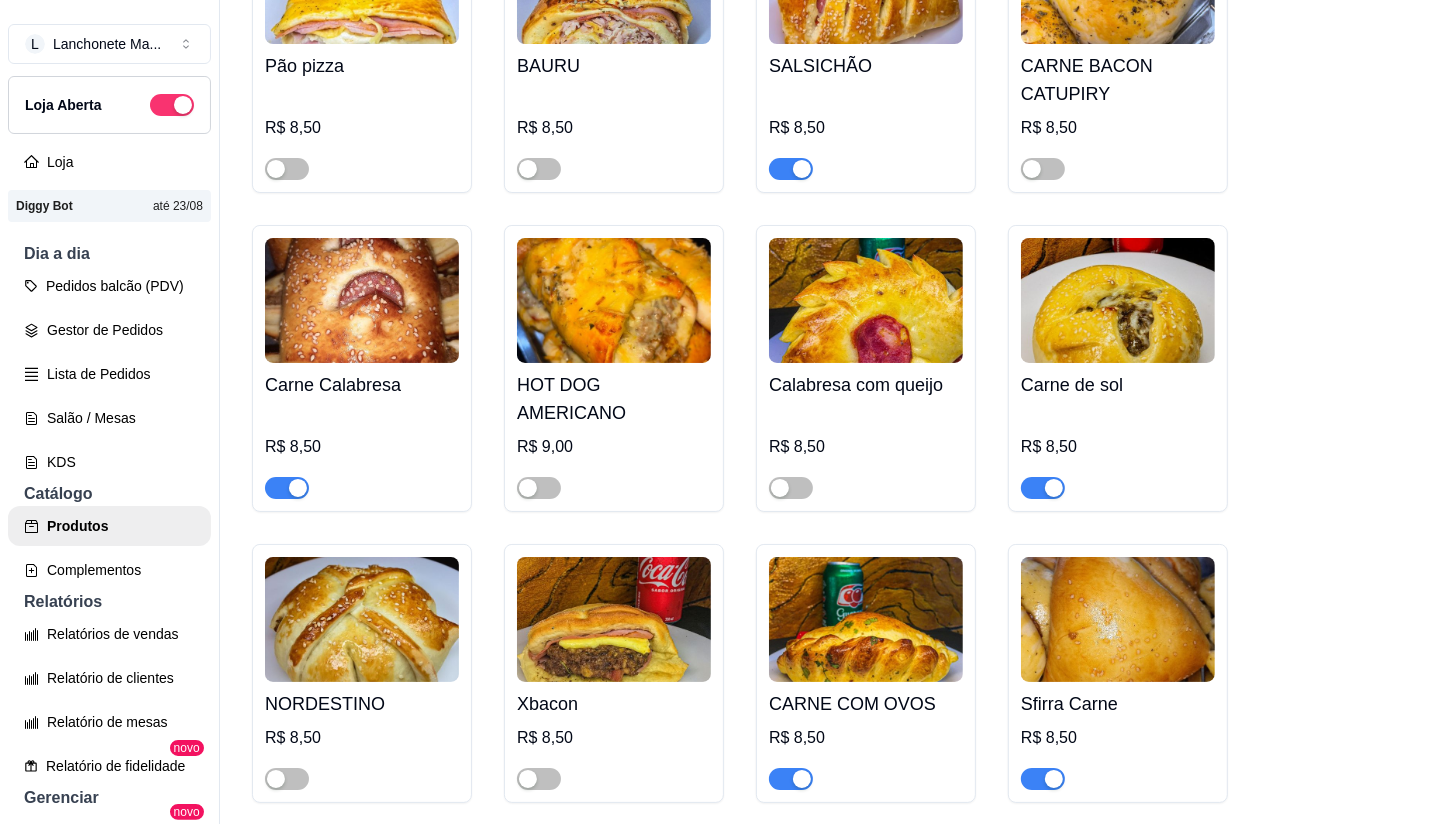 click at bounding box center [298, 488] 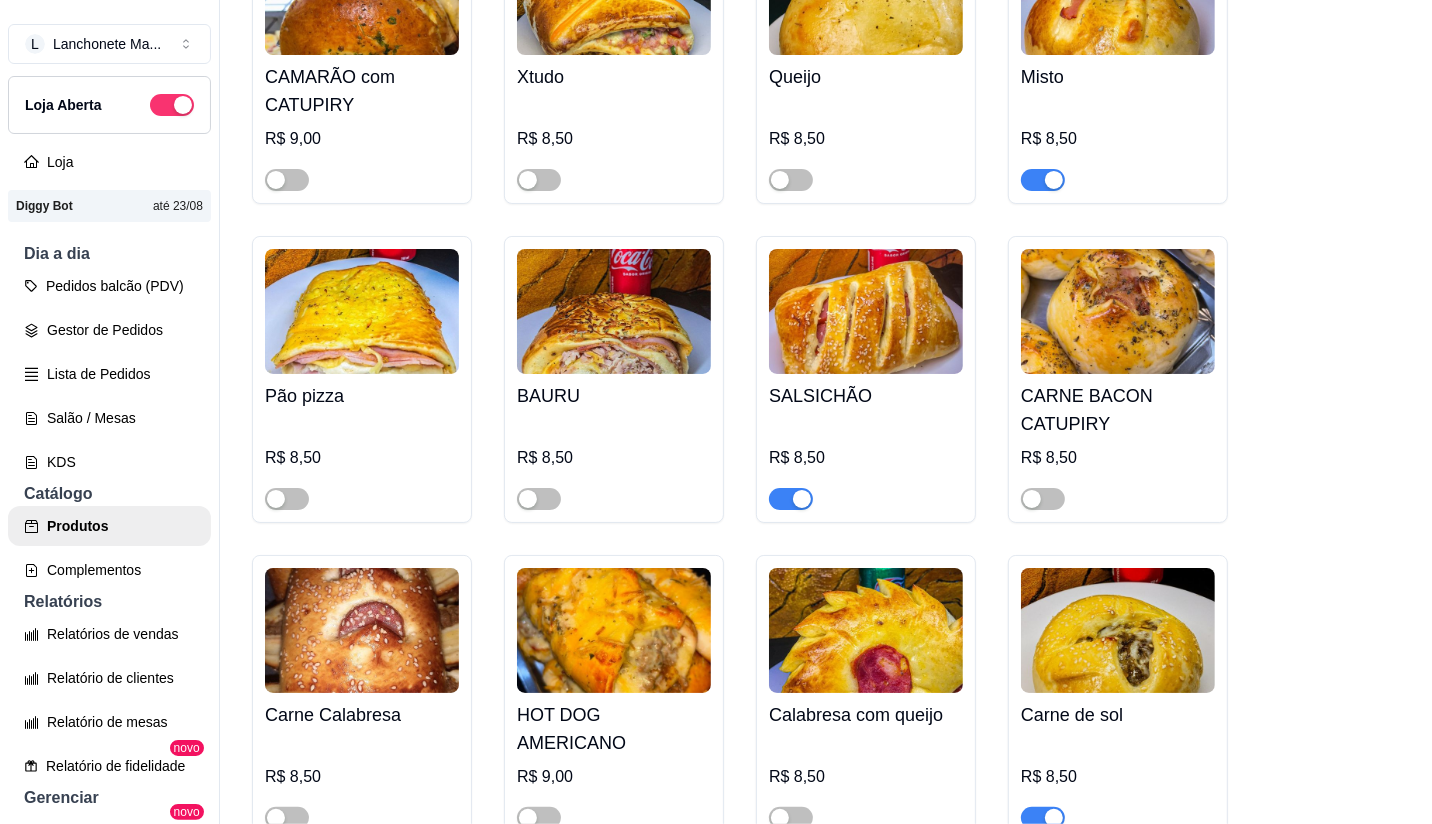 scroll, scrollTop: 731, scrollLeft: 0, axis: vertical 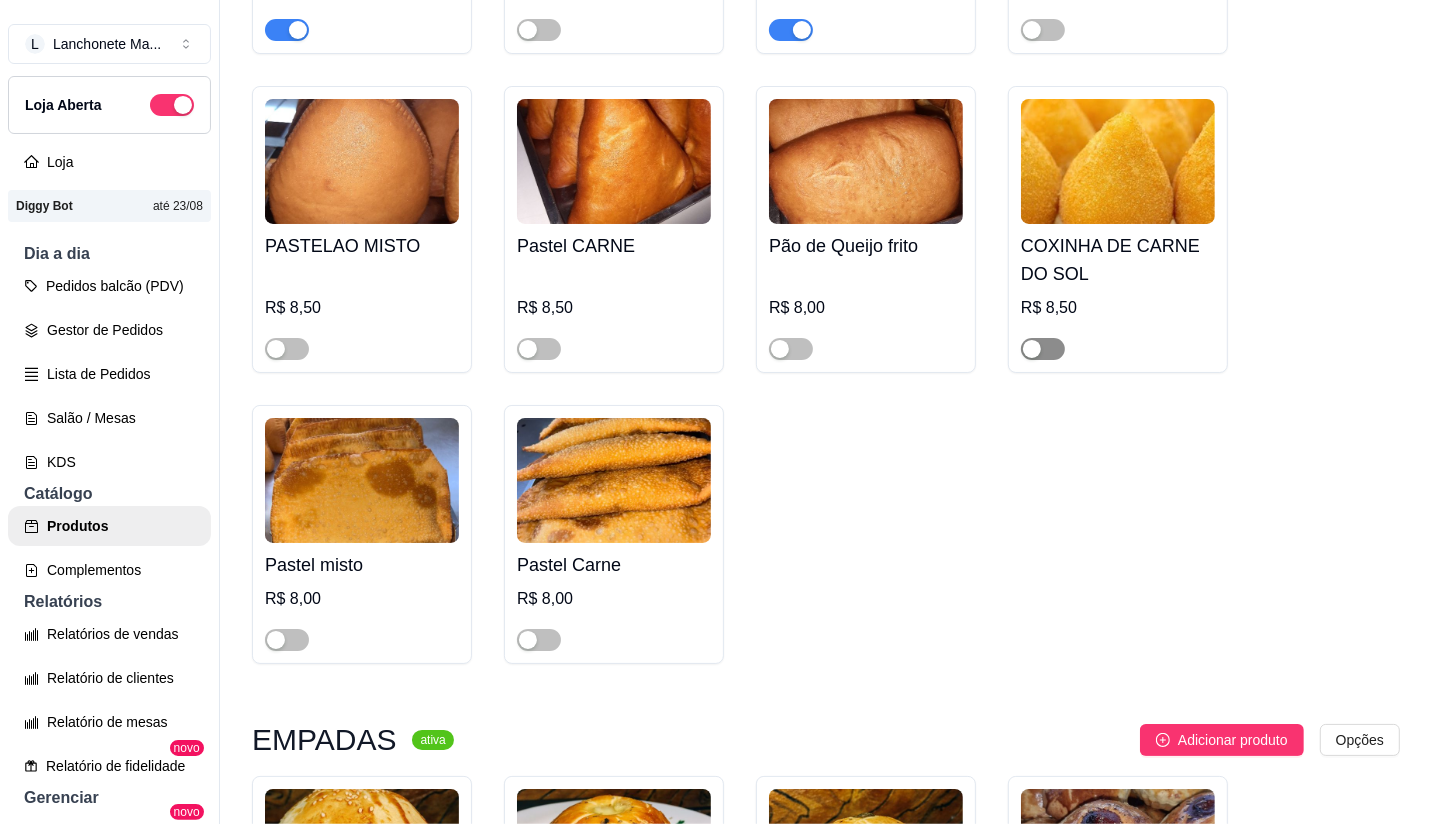 click at bounding box center [1032, 349] 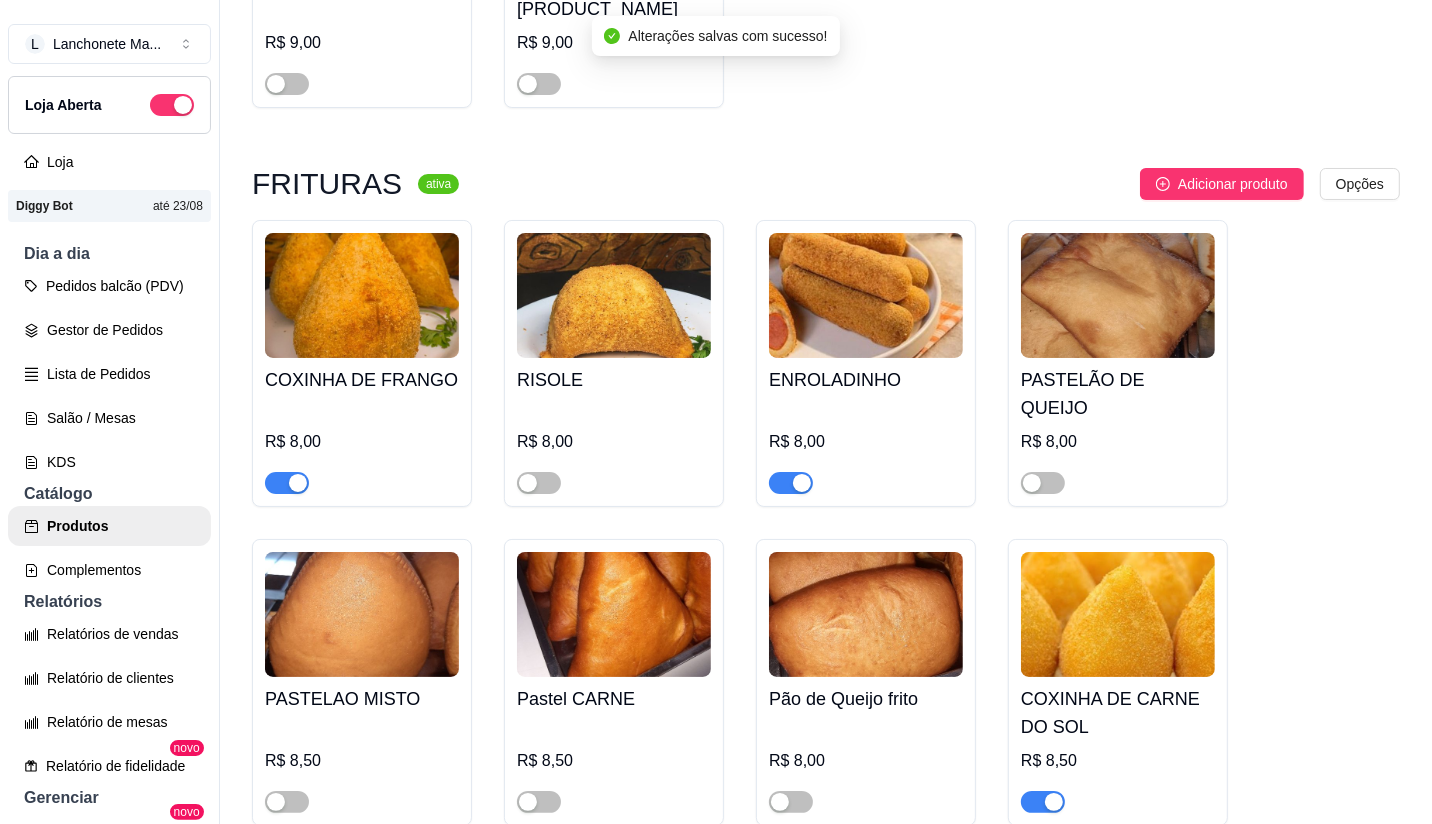 scroll, scrollTop: 2904, scrollLeft: 0, axis: vertical 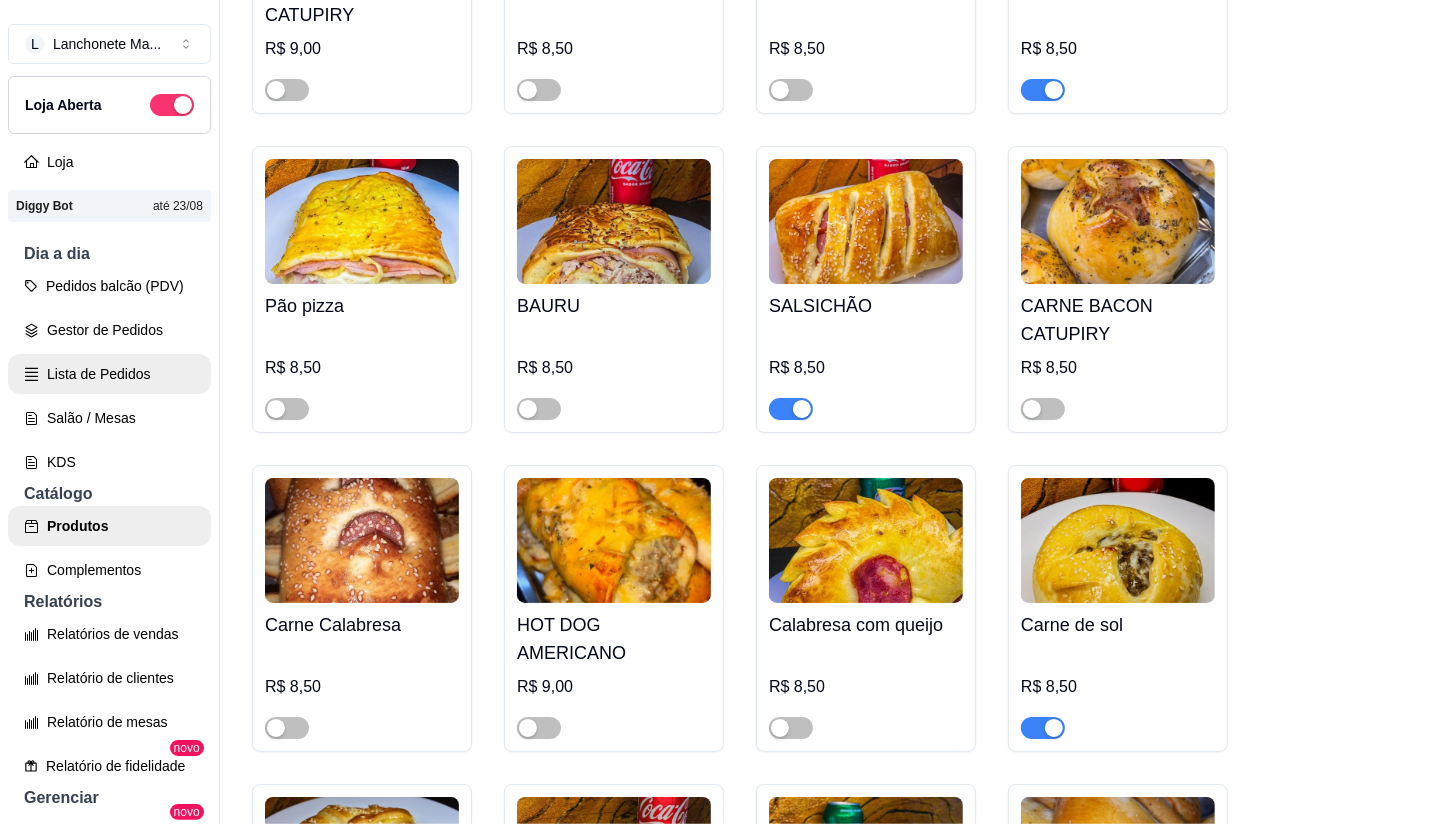 click on "Lista de Pedidos" at bounding box center (109, 374) 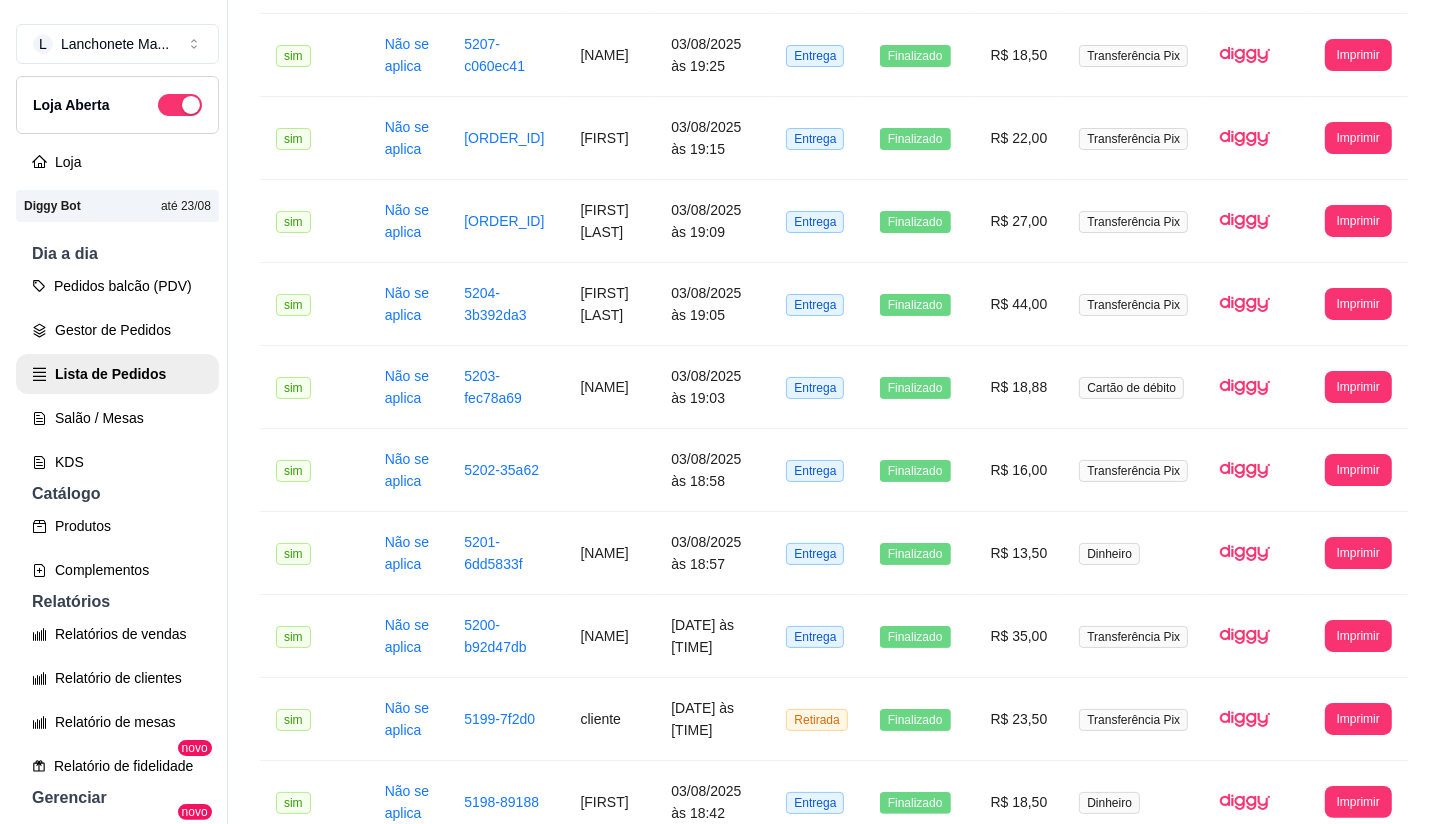 scroll, scrollTop: 0, scrollLeft: 0, axis: both 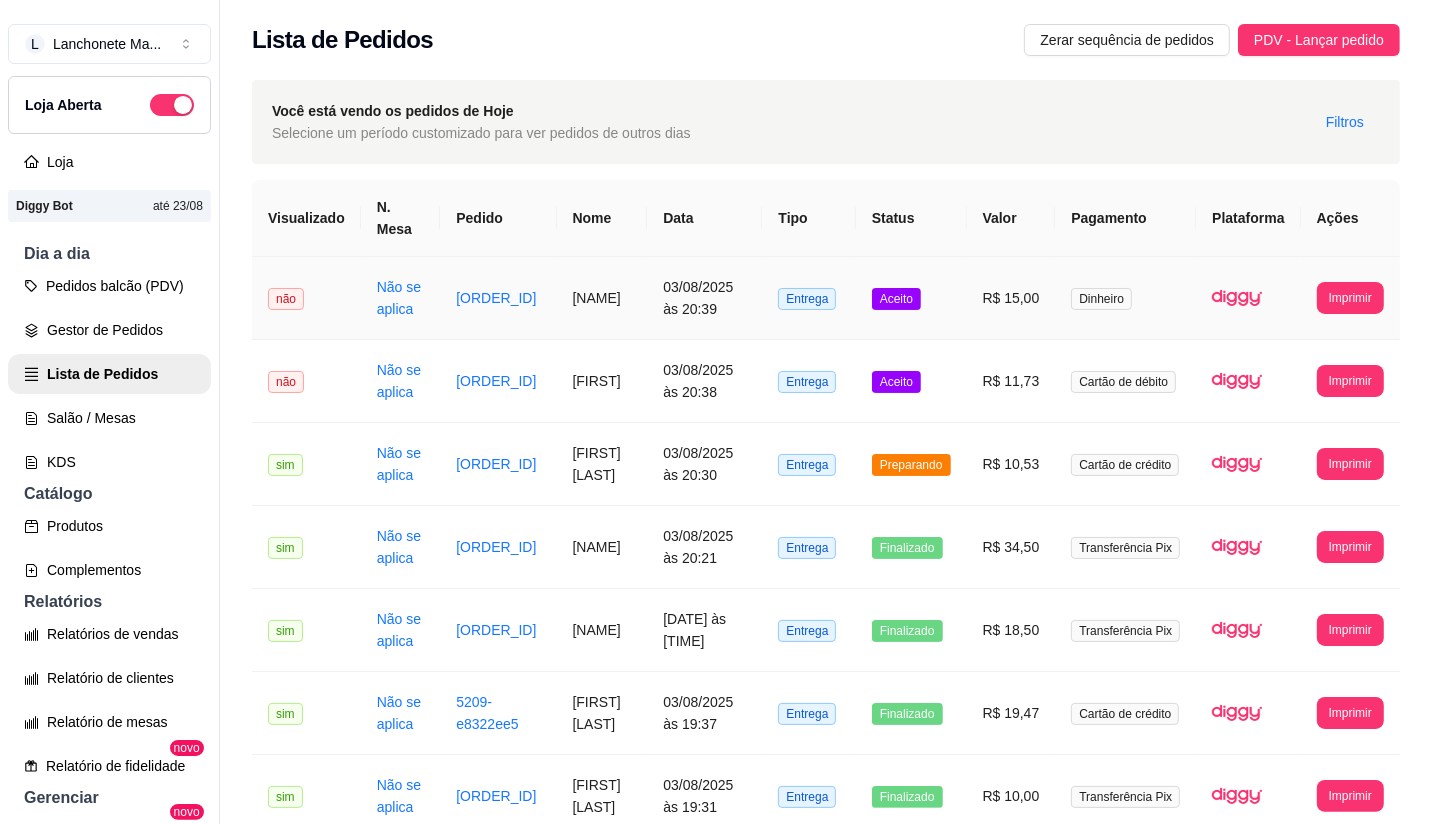 click on "Aceito" at bounding box center (911, 298) 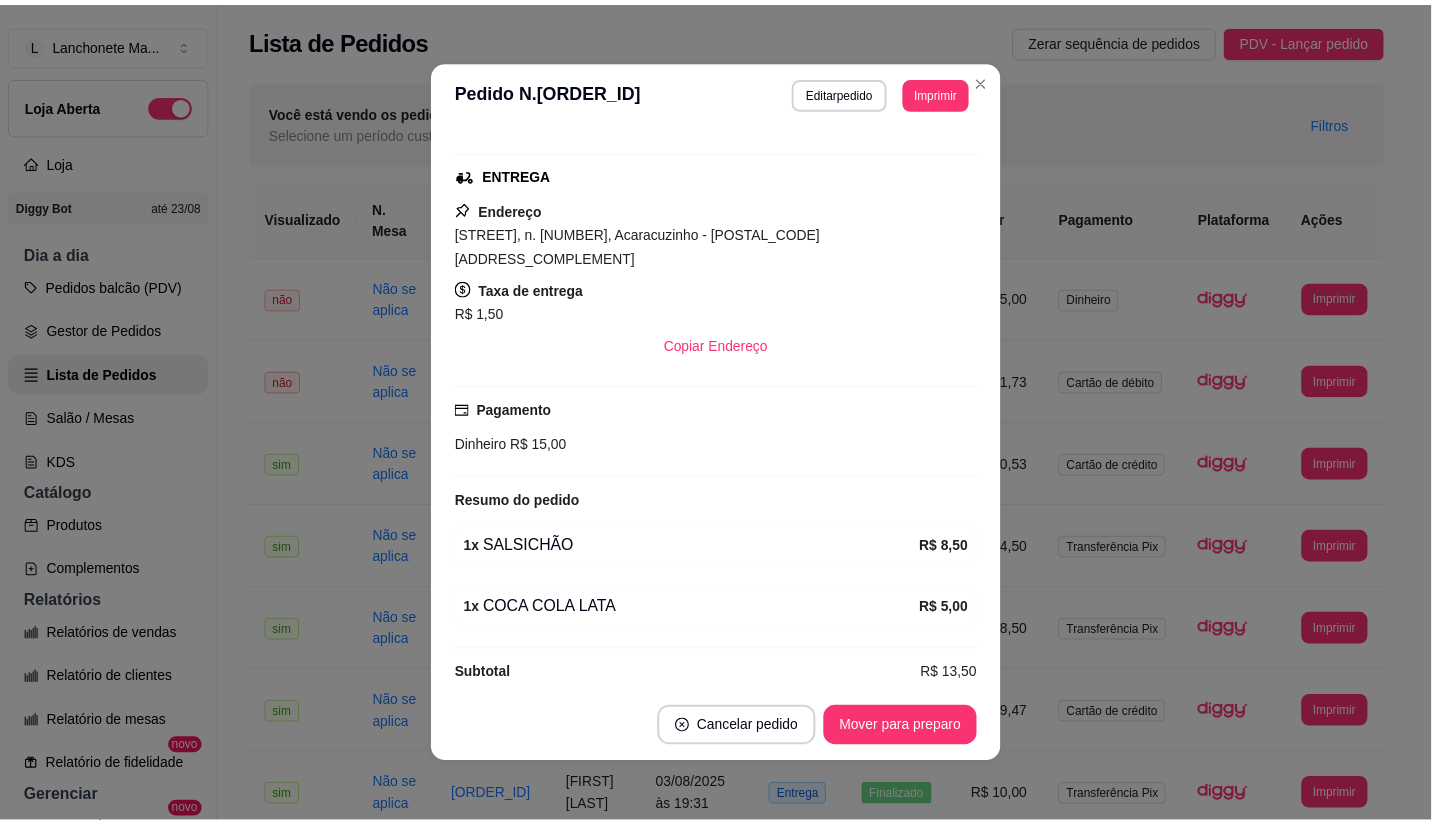 scroll, scrollTop: 290, scrollLeft: 0, axis: vertical 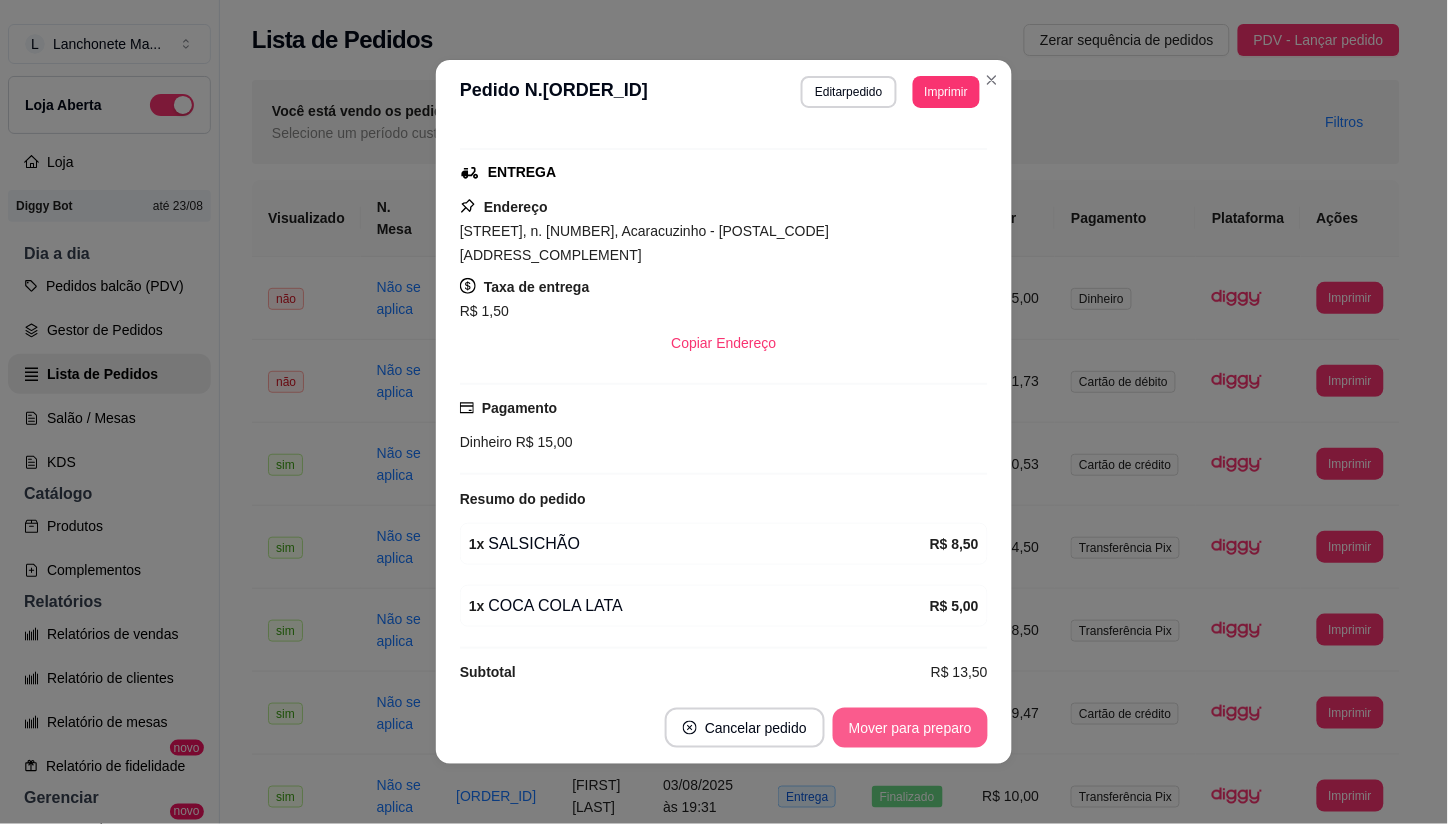 click on "Mover para preparo" at bounding box center [910, 728] 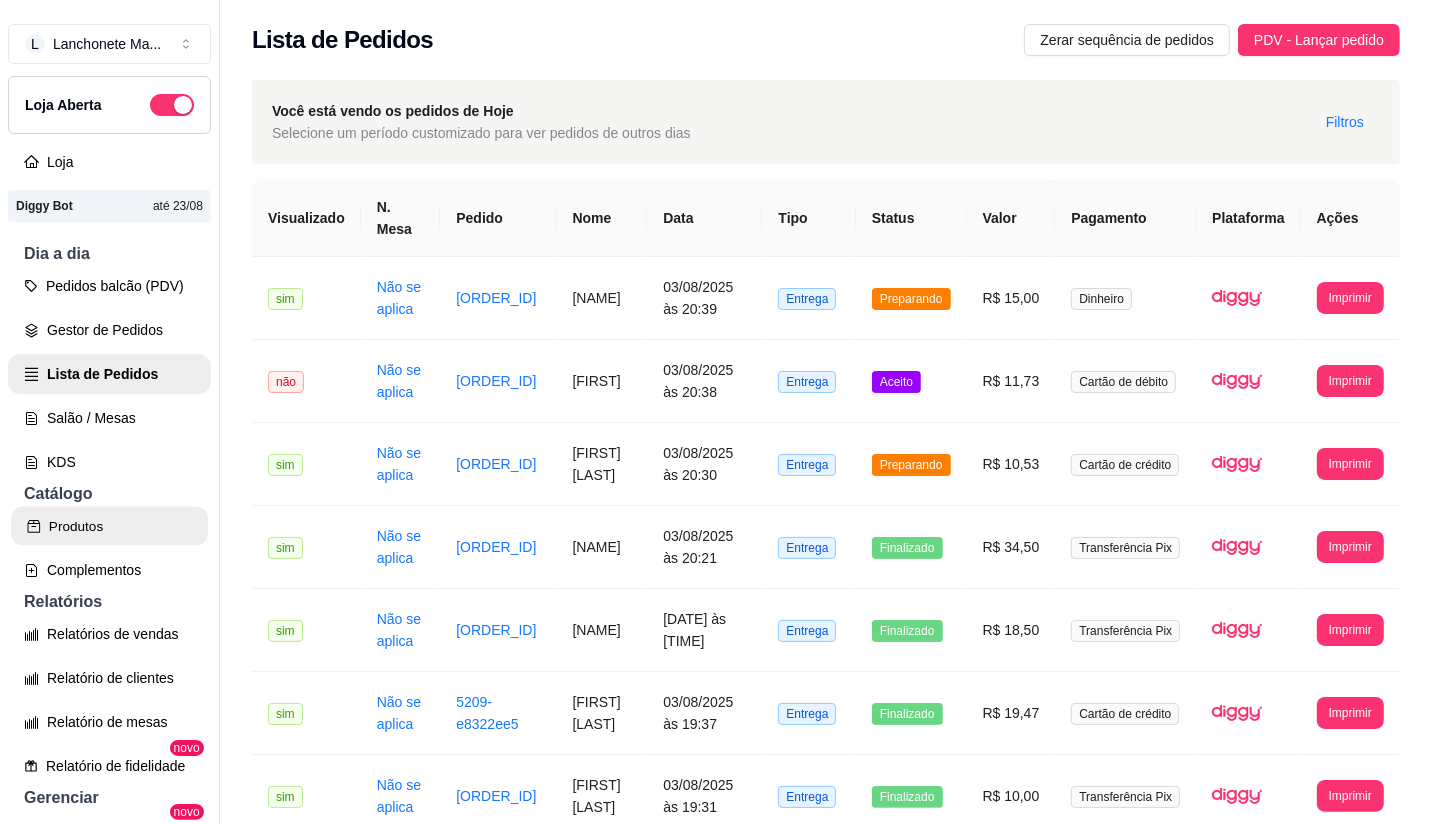 click on "Produtos" at bounding box center (109, 526) 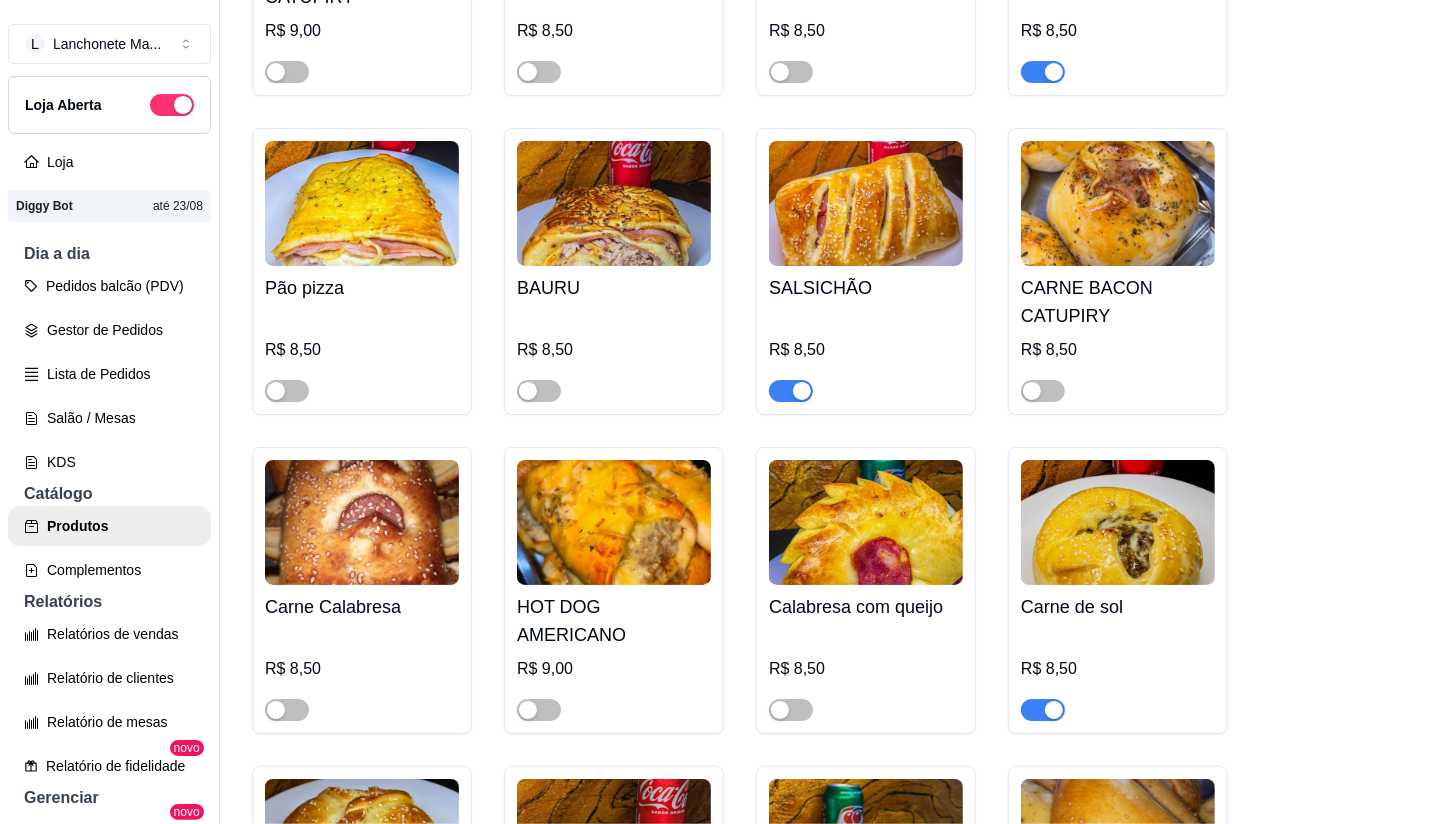 scroll, scrollTop: 813, scrollLeft: 0, axis: vertical 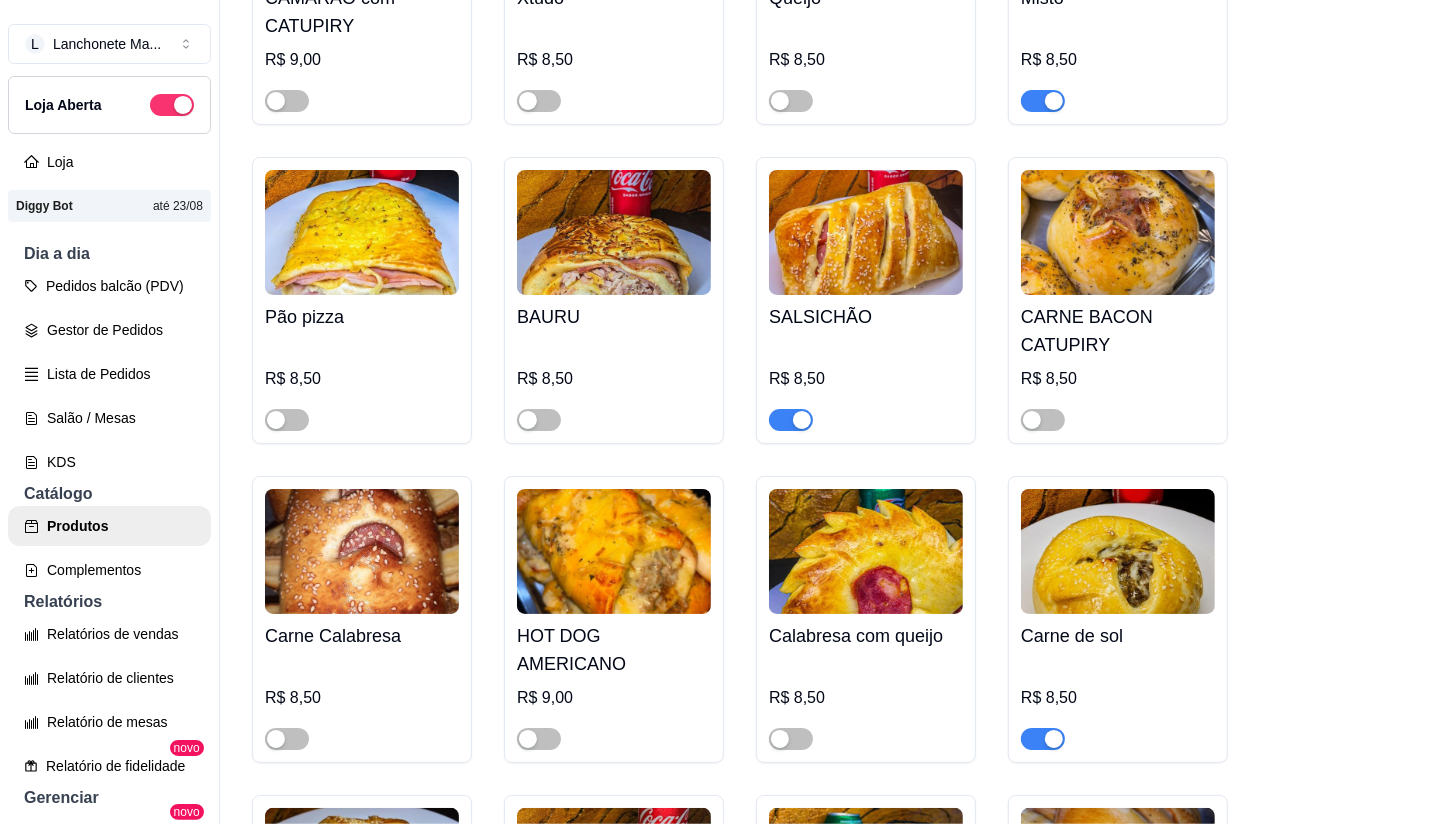 click at bounding box center [791, 420] 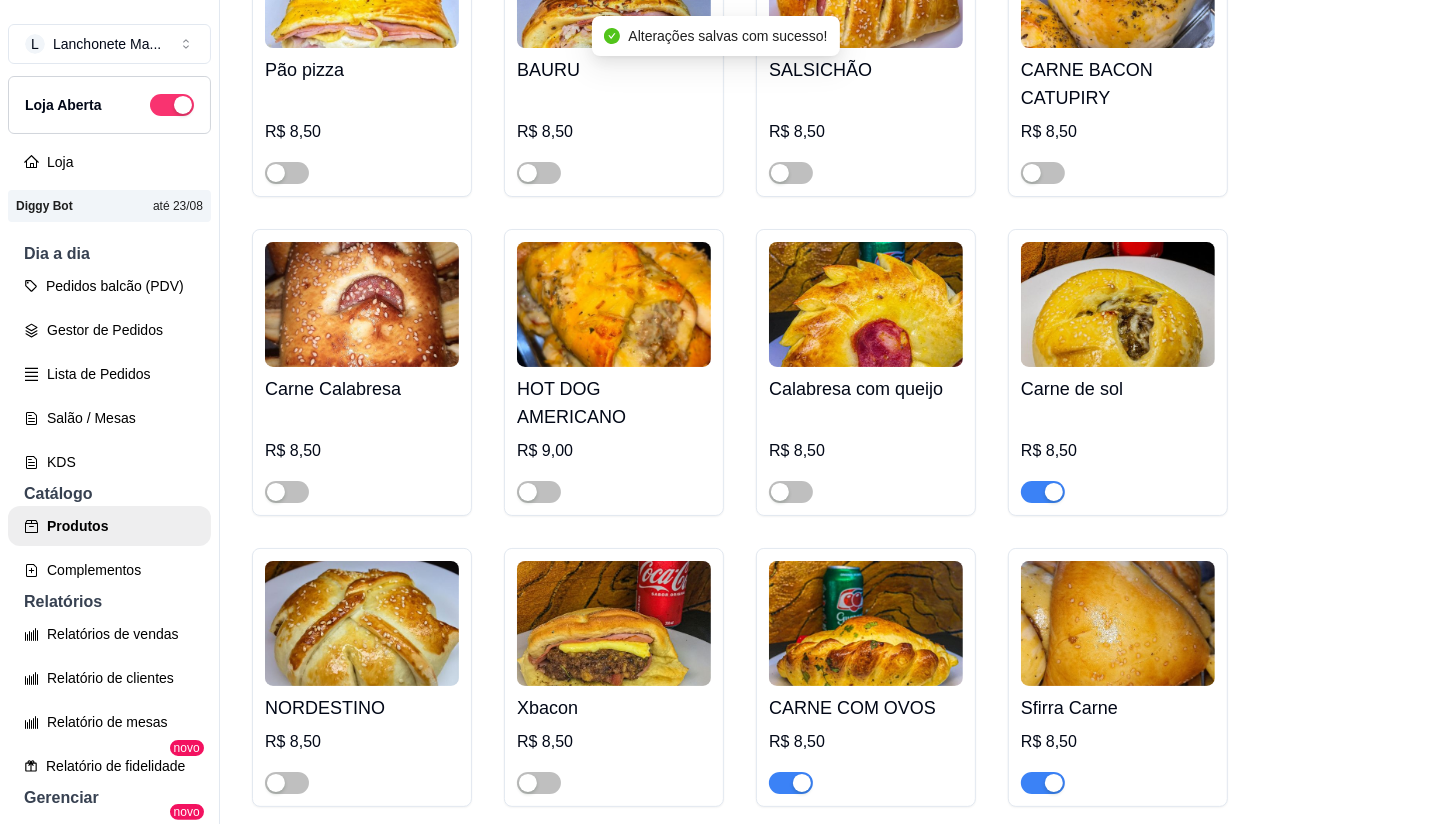 scroll, scrollTop: 1133, scrollLeft: 0, axis: vertical 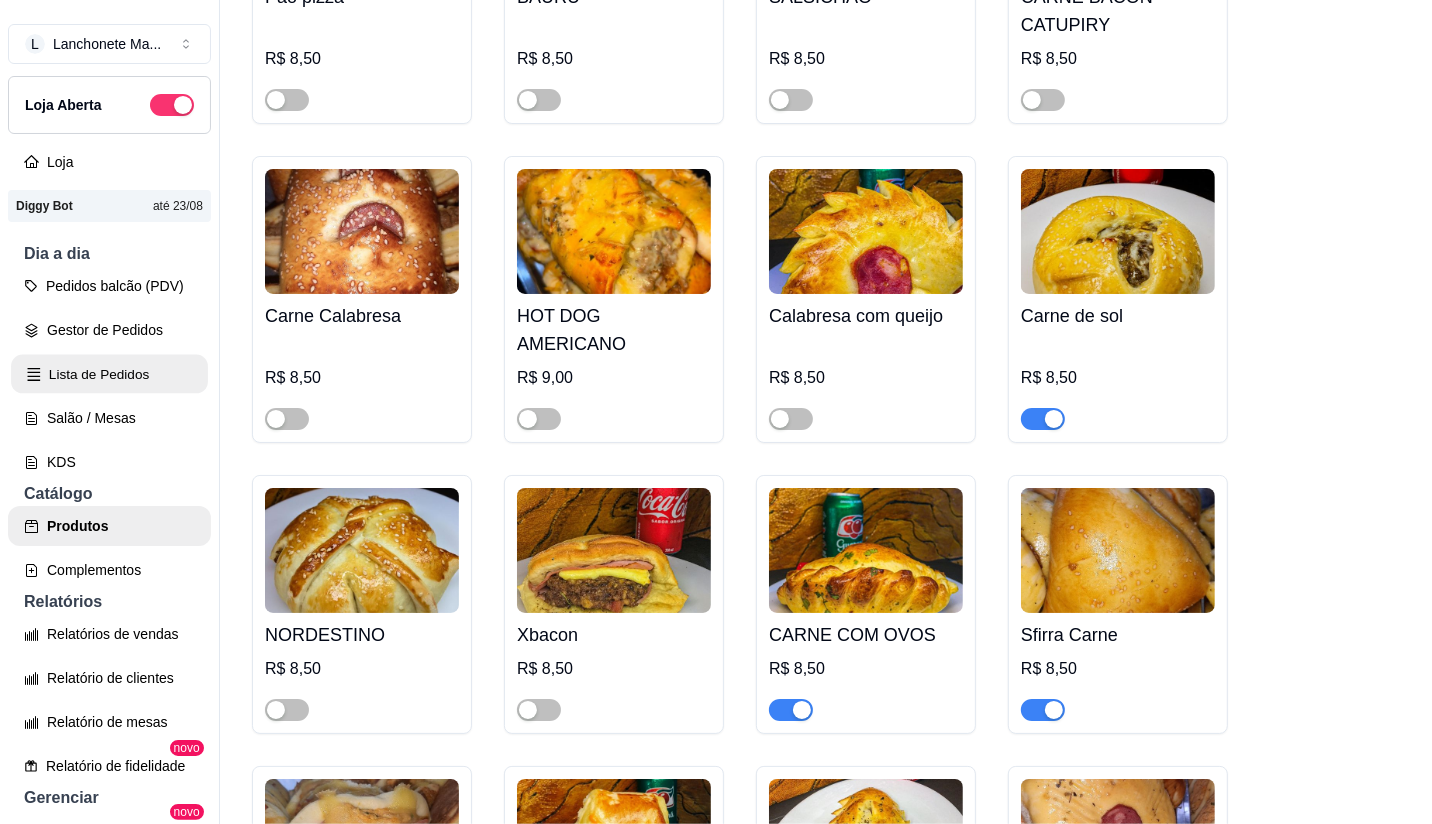 click on "Lista de Pedidos" at bounding box center (109, 374) 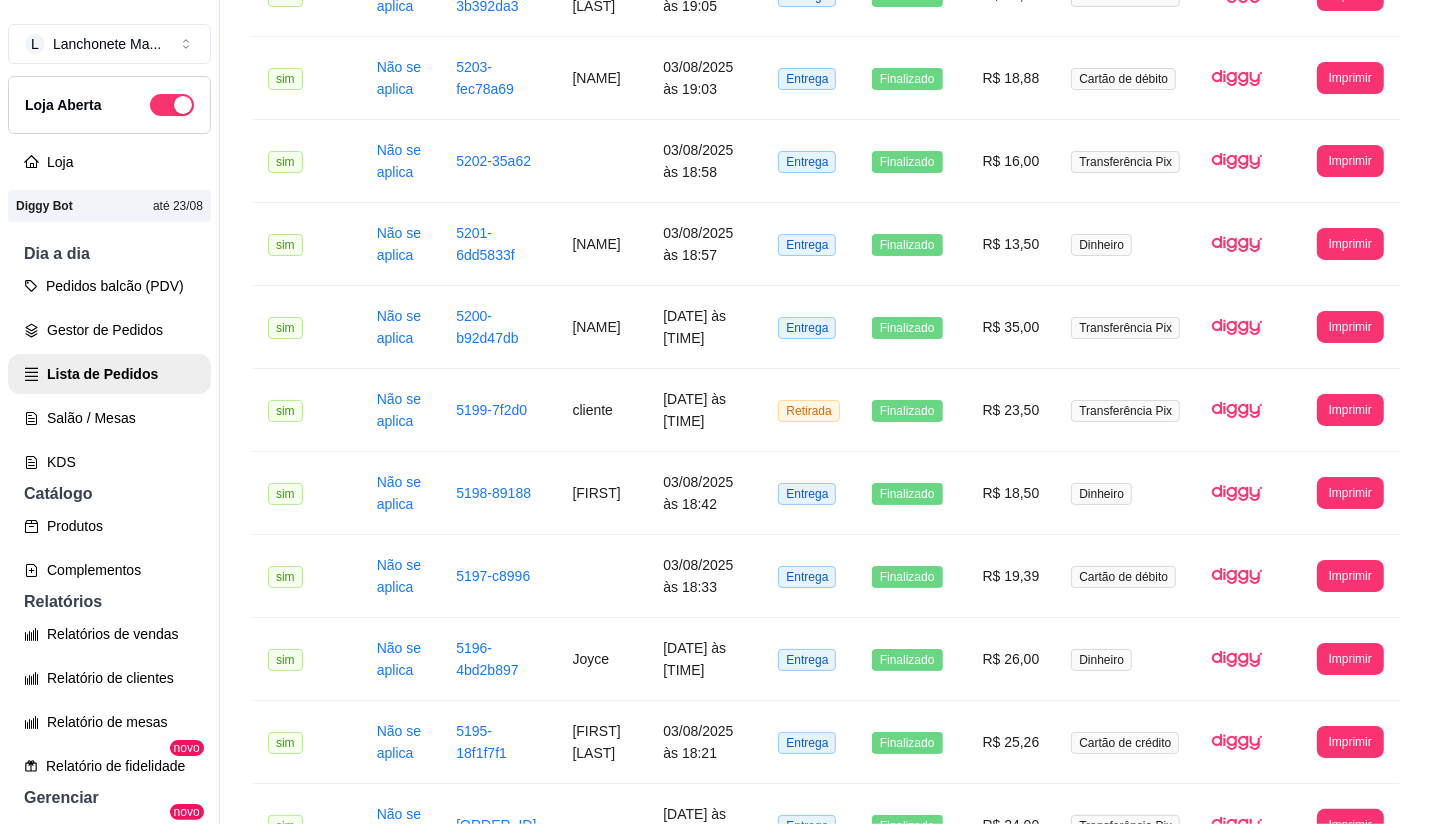 scroll, scrollTop: 0, scrollLeft: 0, axis: both 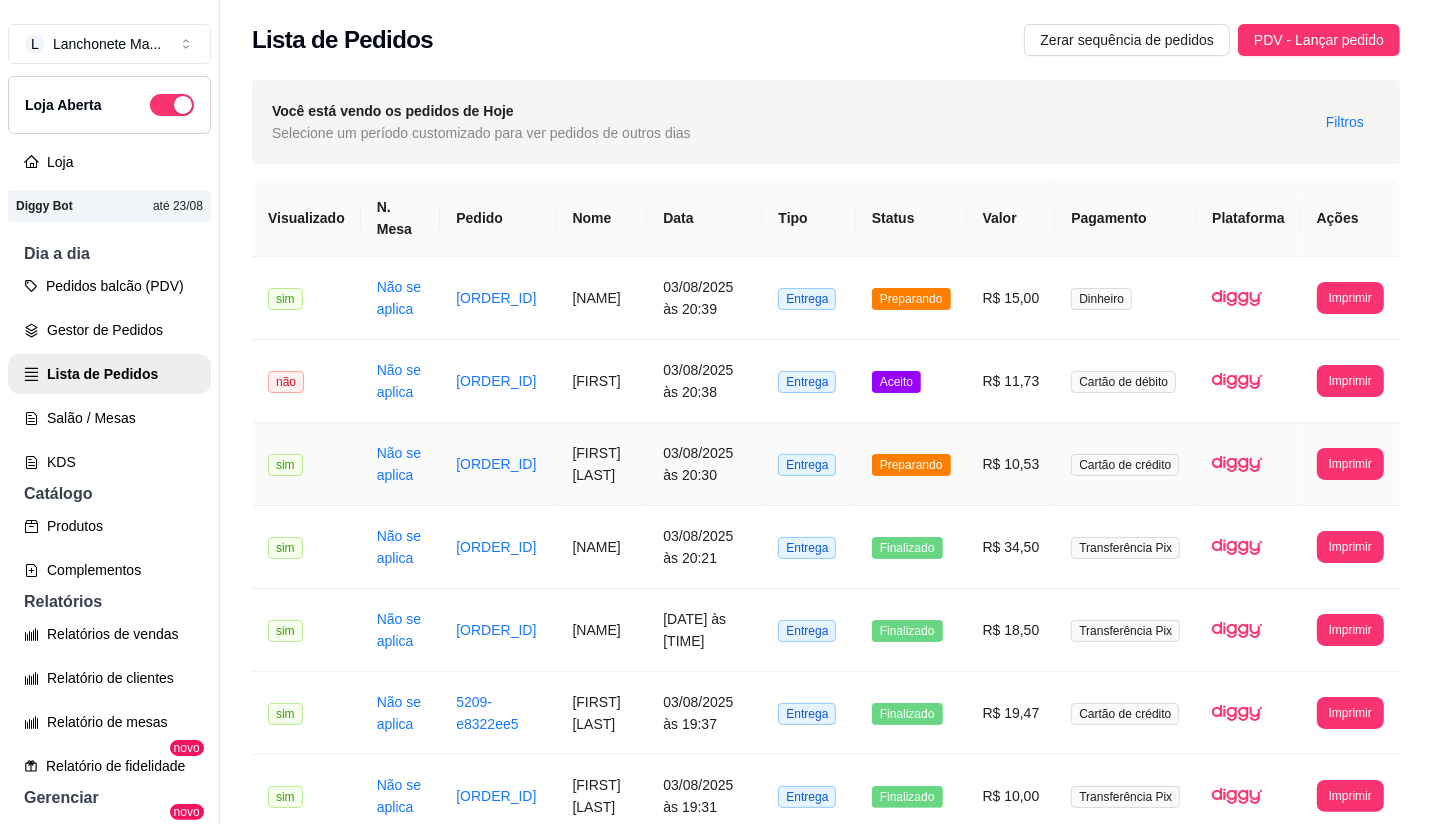 click on "Preparando" at bounding box center (911, 465) 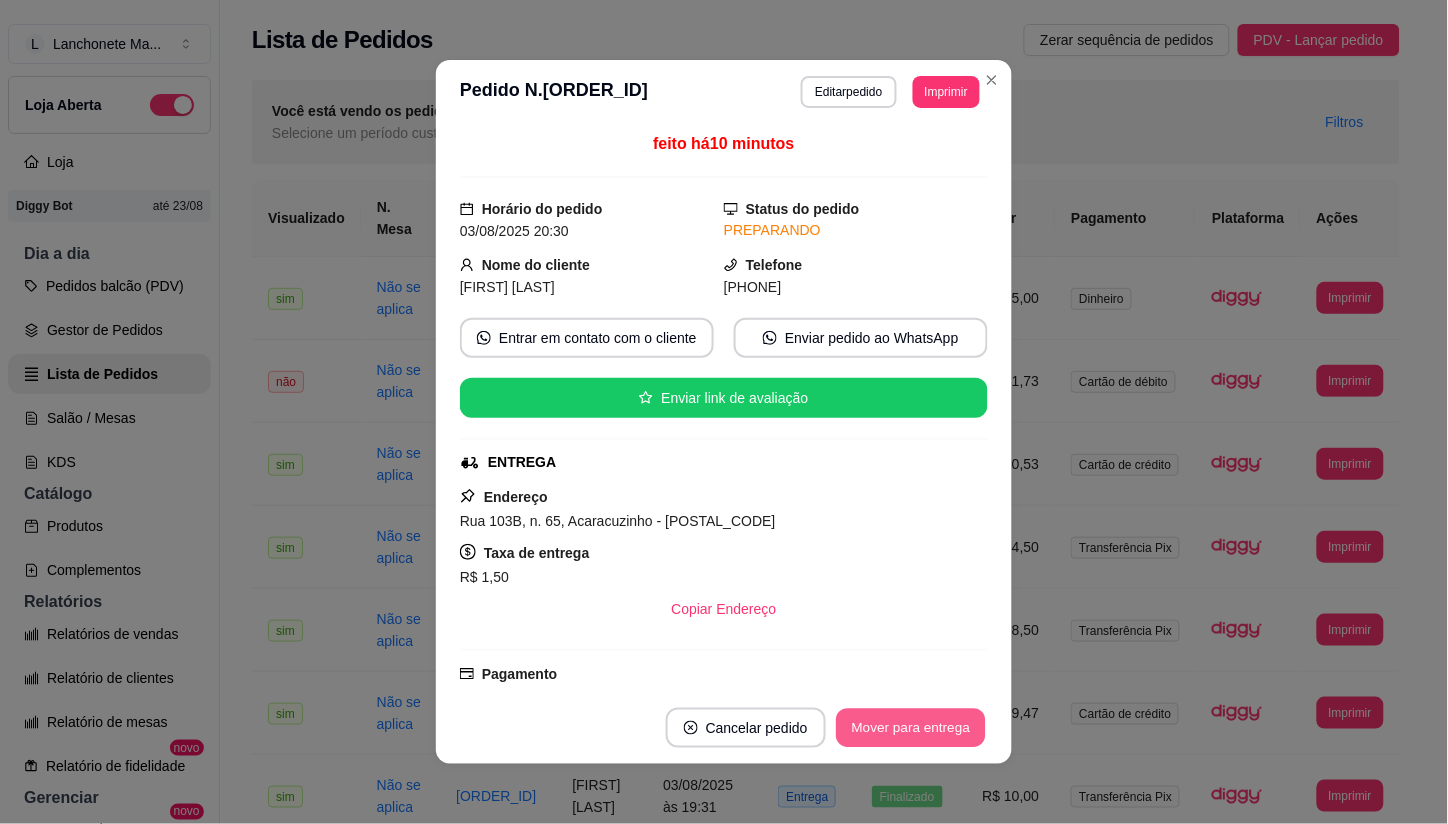 click on "Mover para entrega" at bounding box center (911, 728) 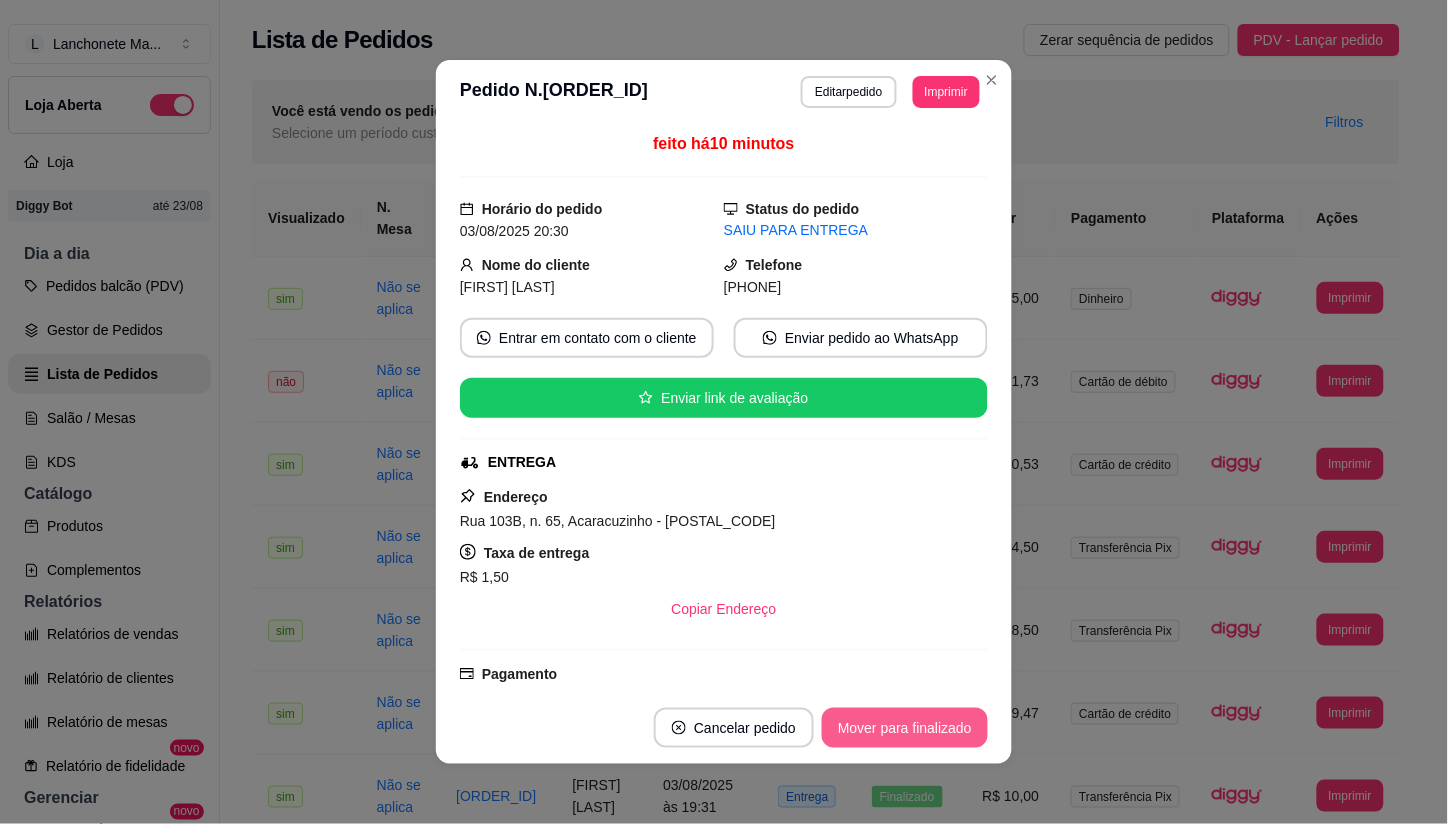 click on "Mover para finalizado" at bounding box center [905, 728] 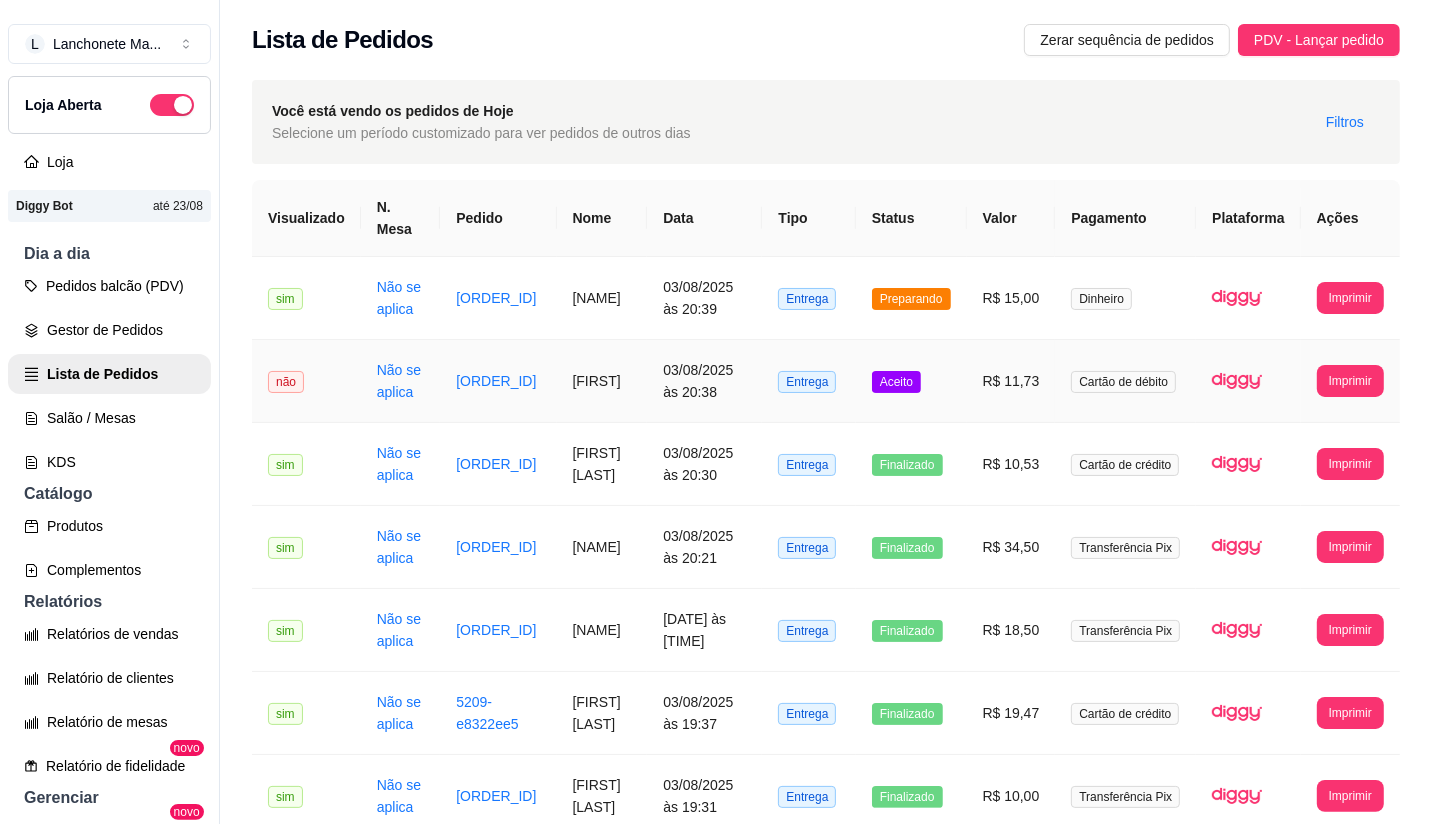 click on "Aceito" at bounding box center (896, 382) 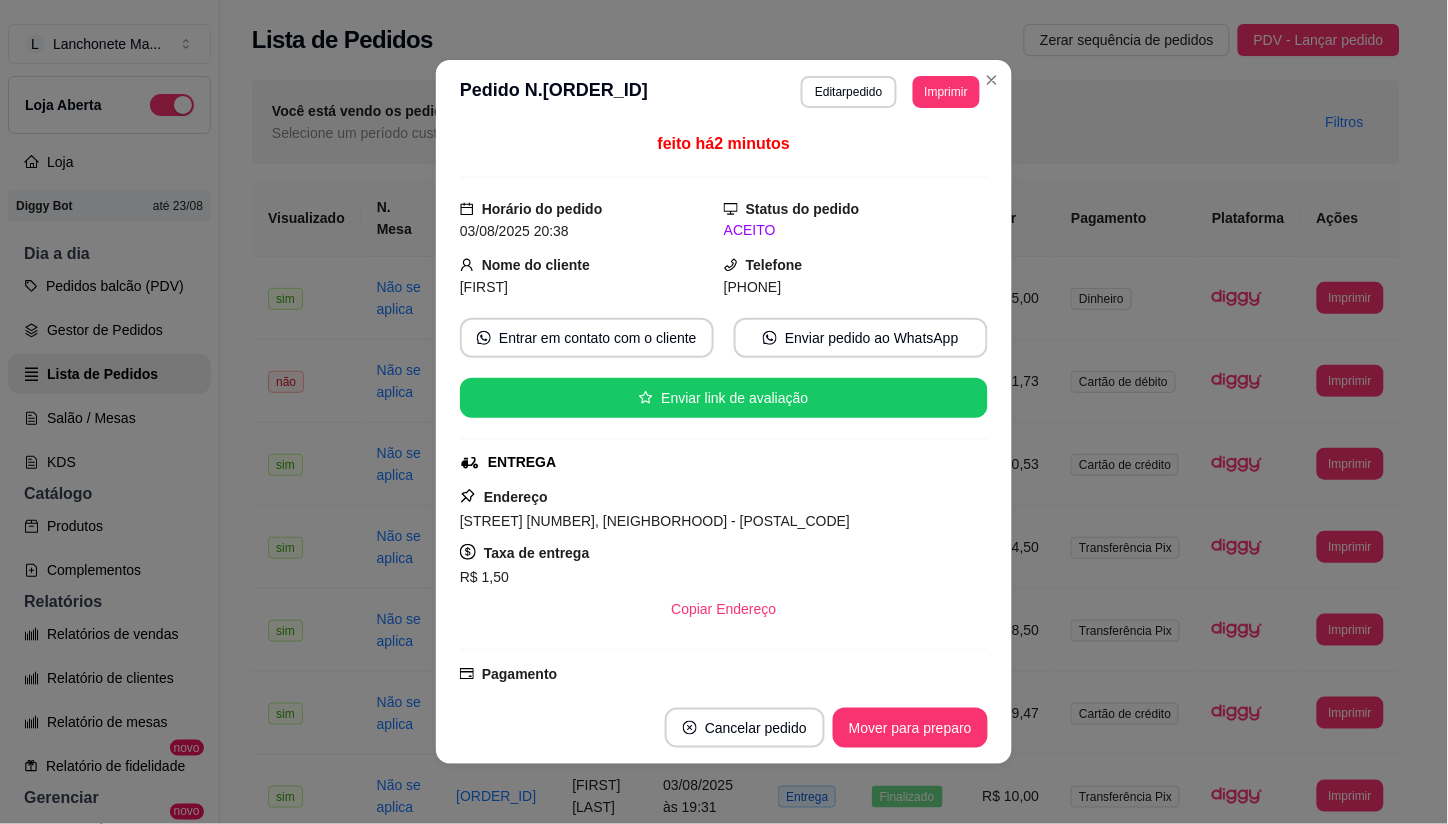 click on "Cancelar pedido Mover para preparo" at bounding box center (724, 728) 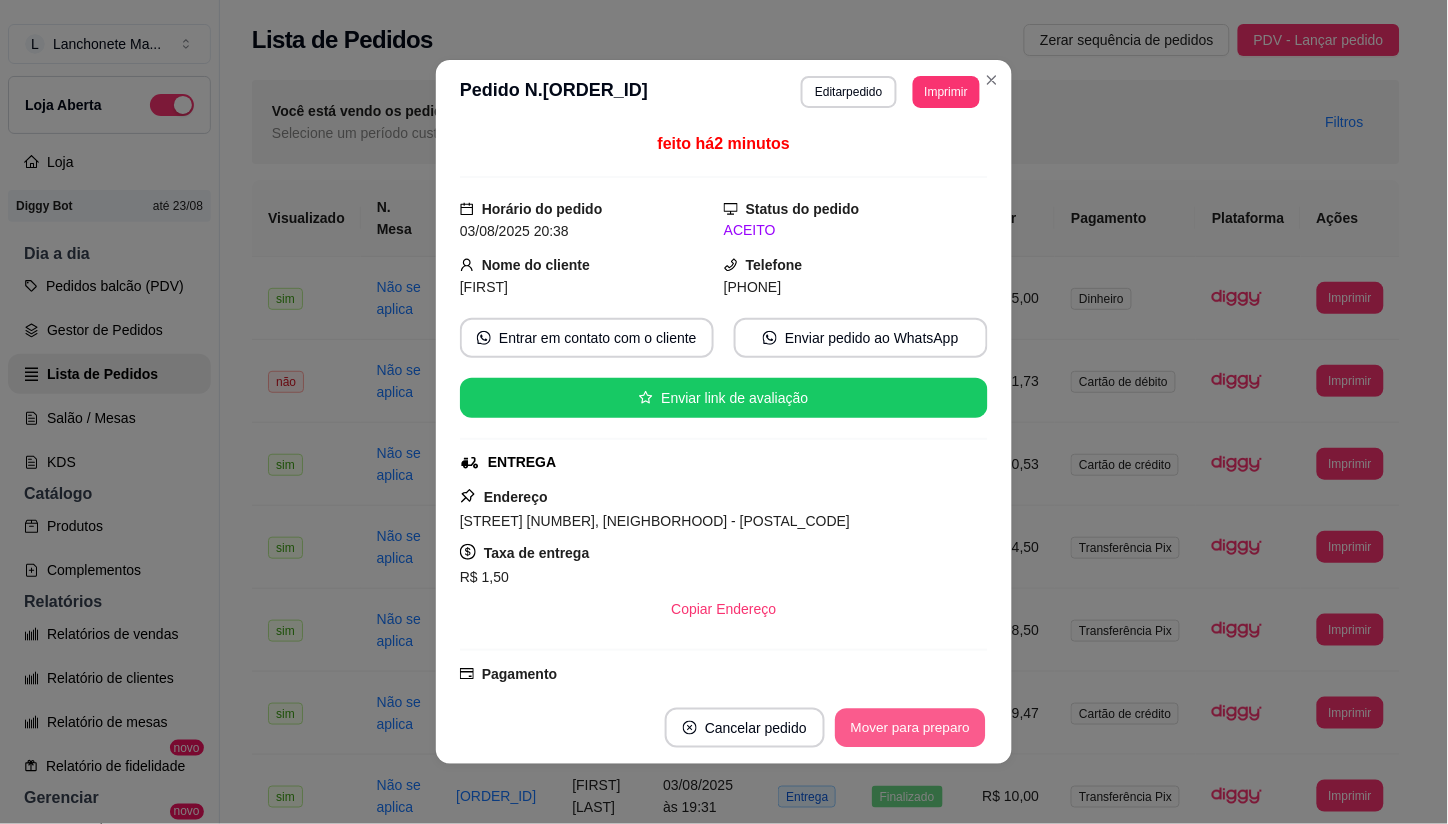 click on "Mover para preparo" at bounding box center (910, 728) 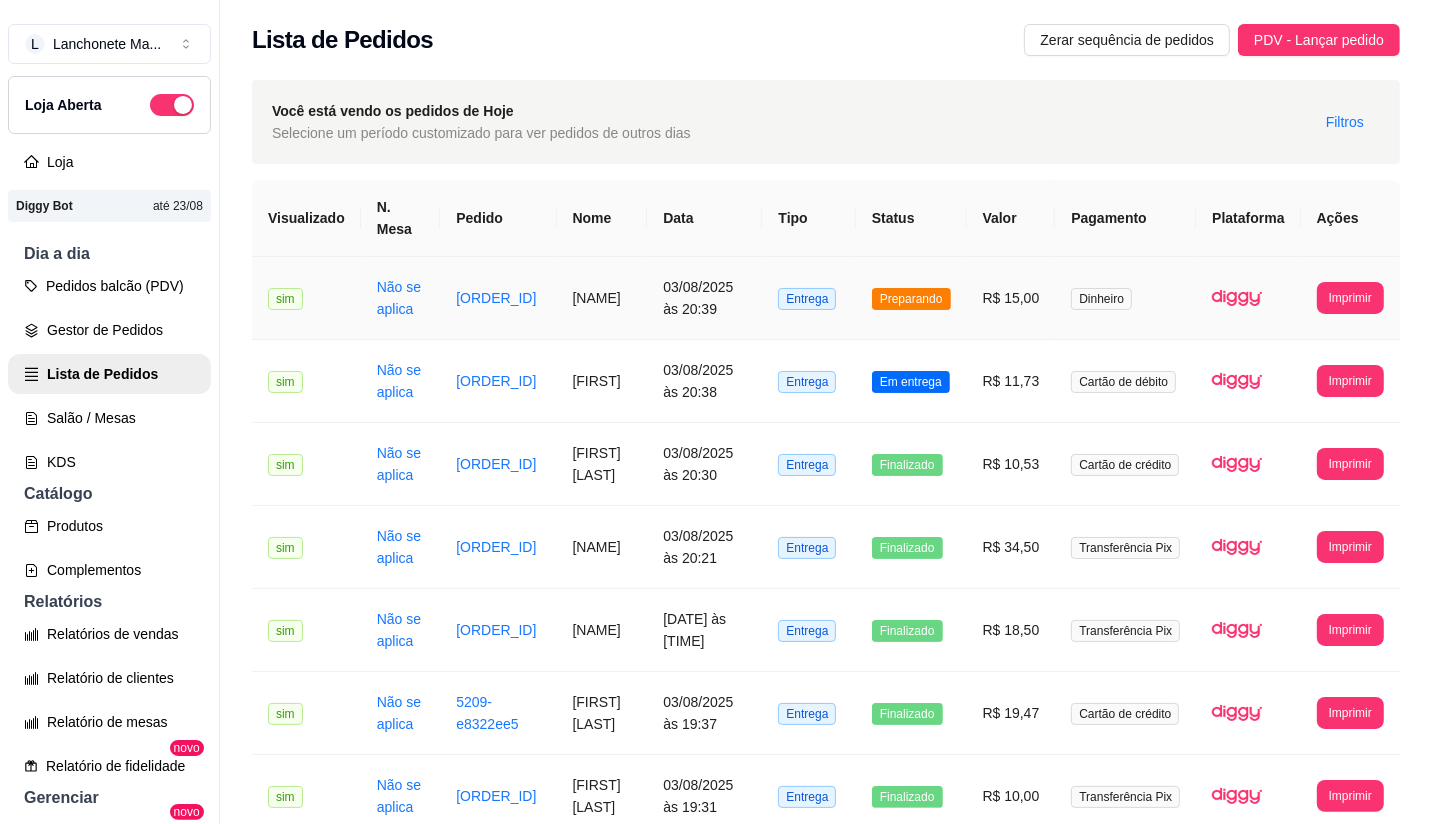 click on "Preparando" at bounding box center (911, 299) 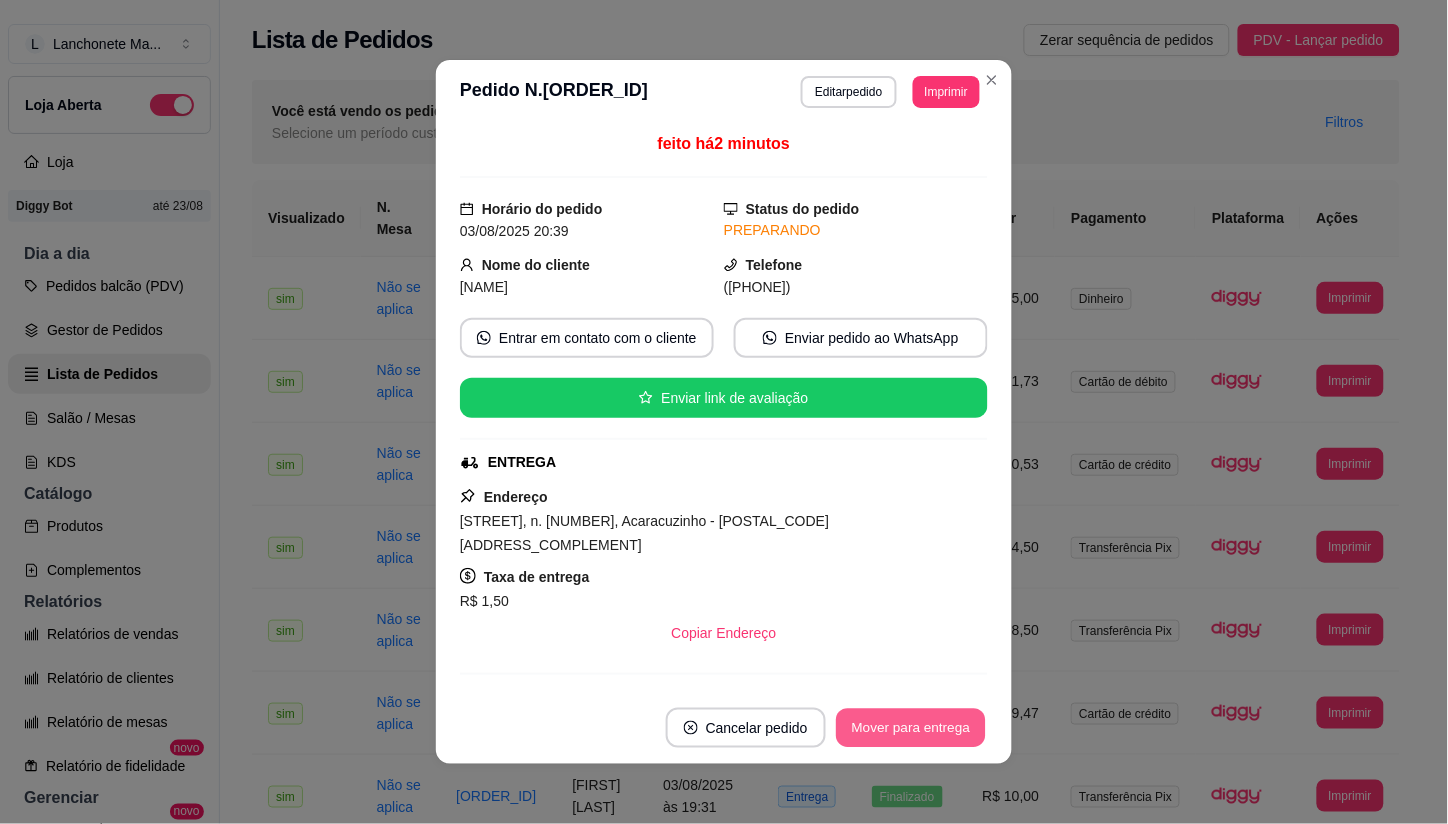 click on "Mover para entrega" at bounding box center (911, 728) 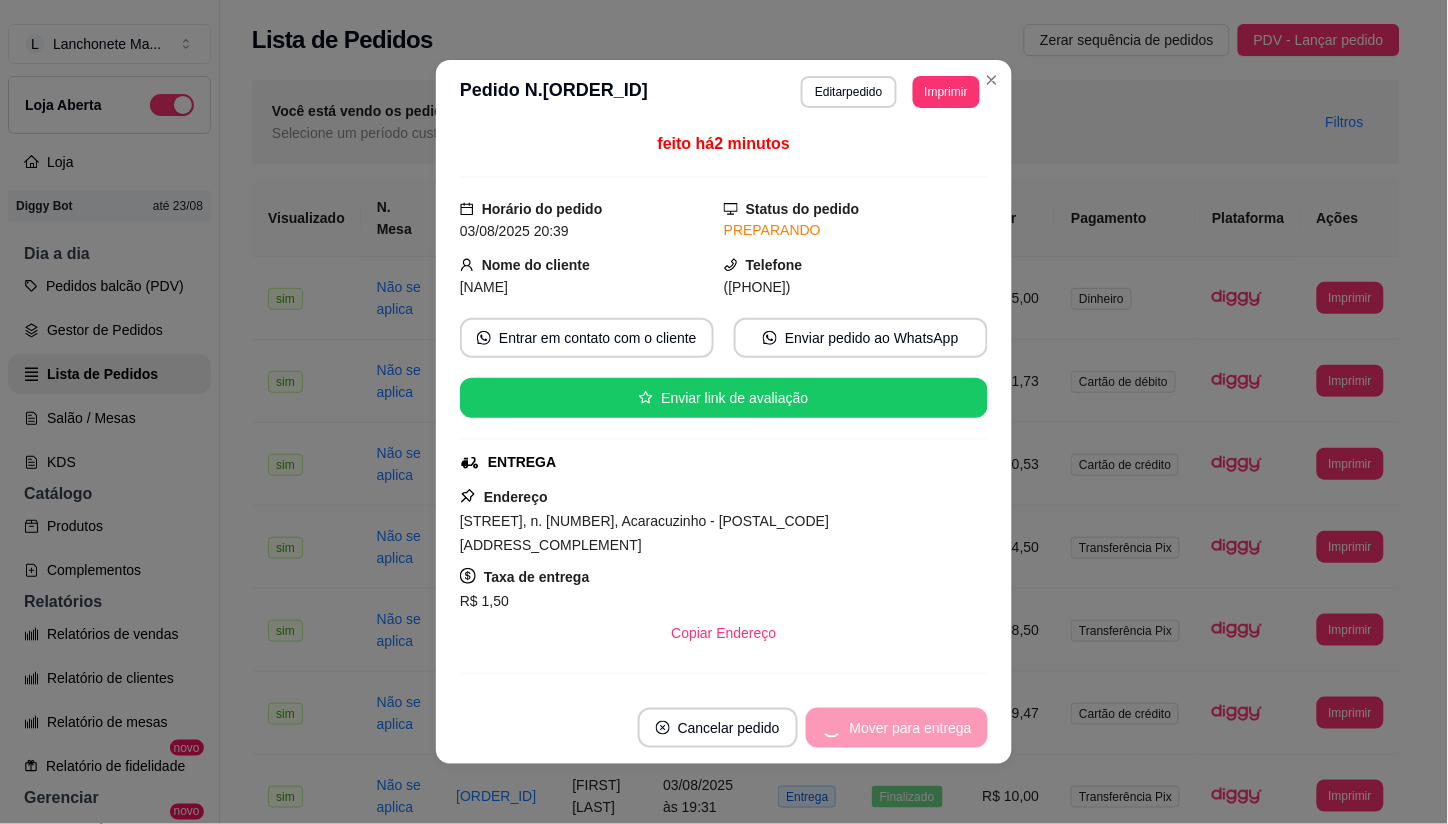 click on "Mover para entrega" at bounding box center (897, 728) 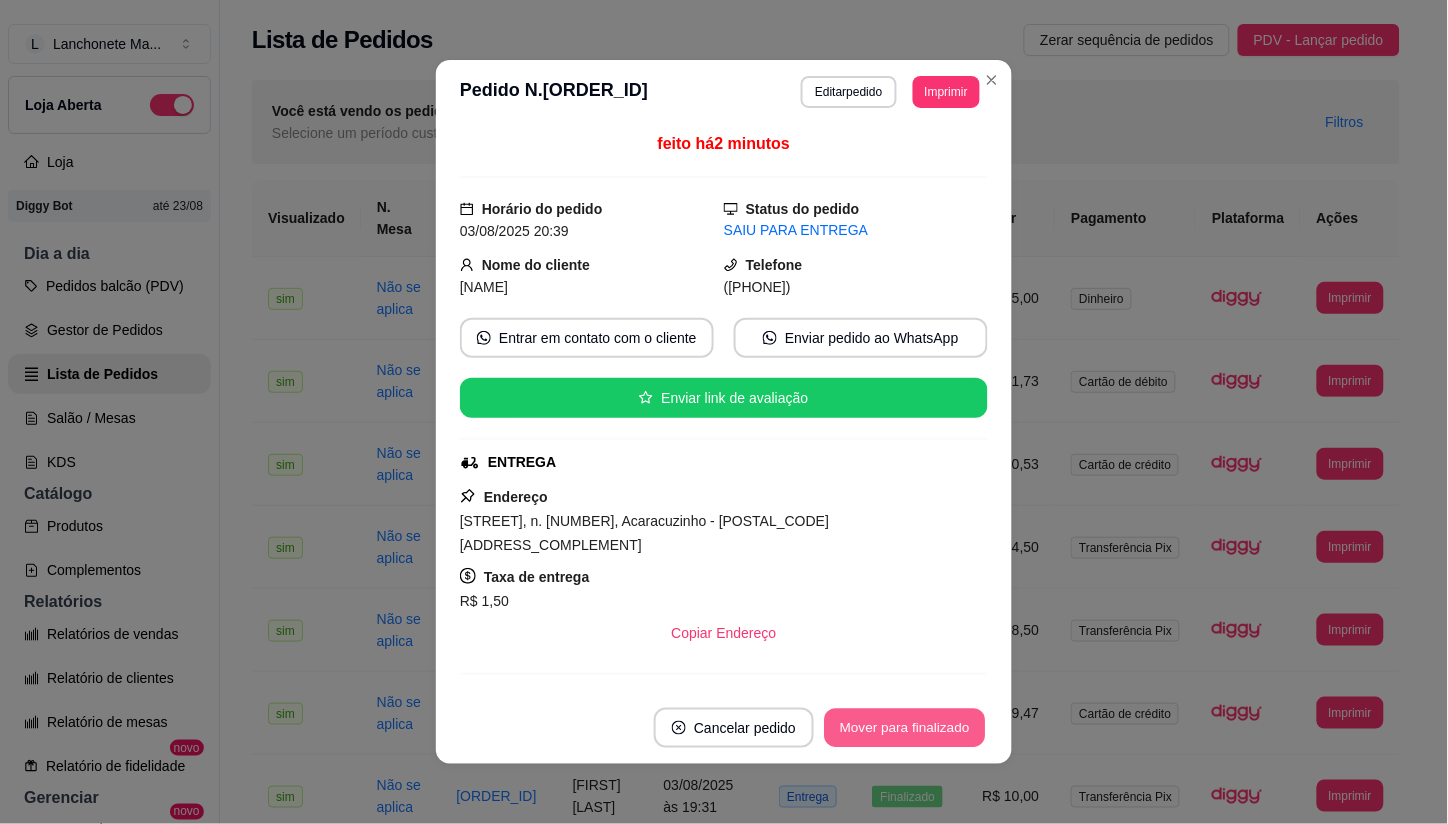 click on "Mover para finalizado" at bounding box center (905, 728) 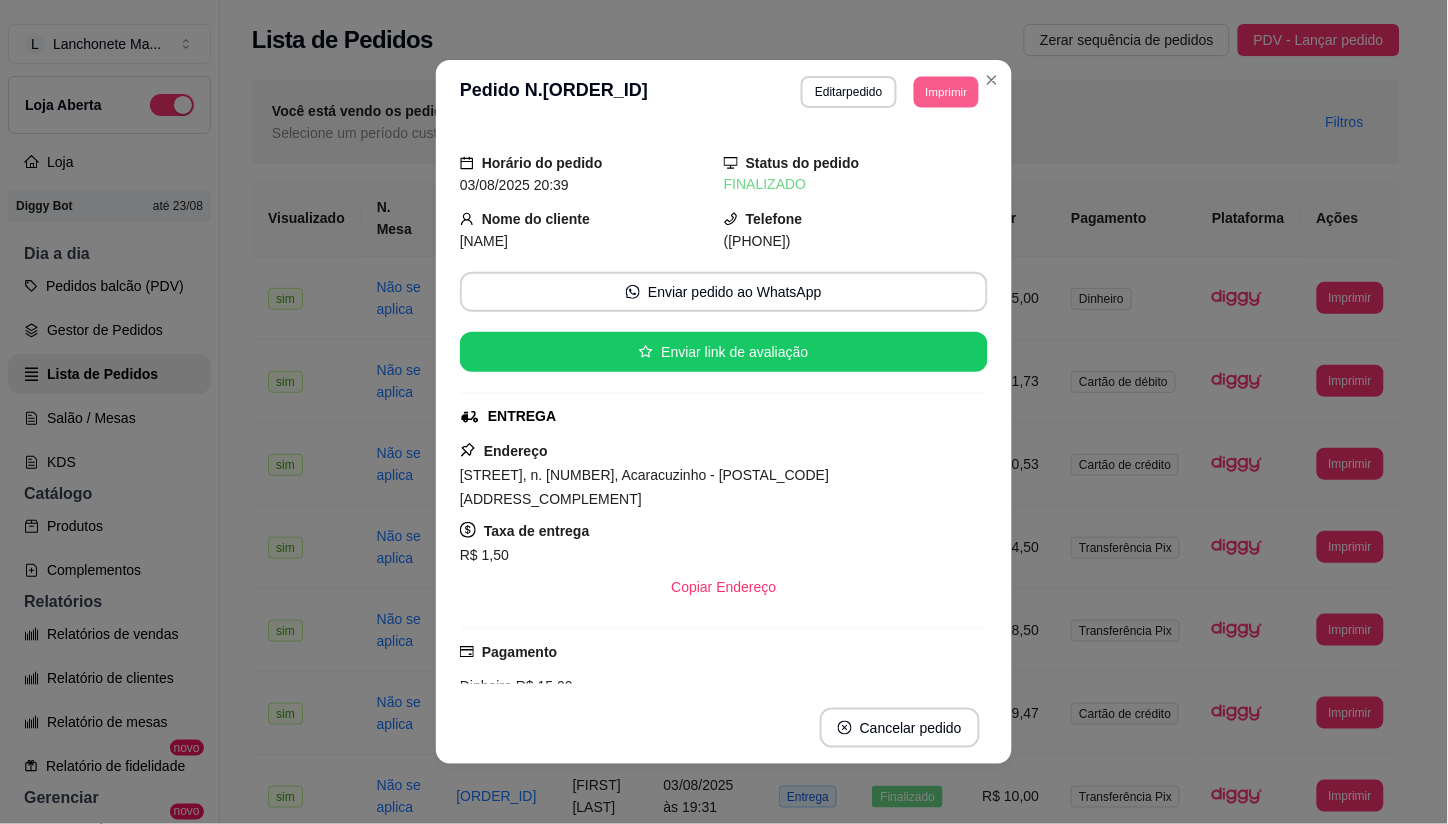click on "Imprimir" at bounding box center (946, 91) 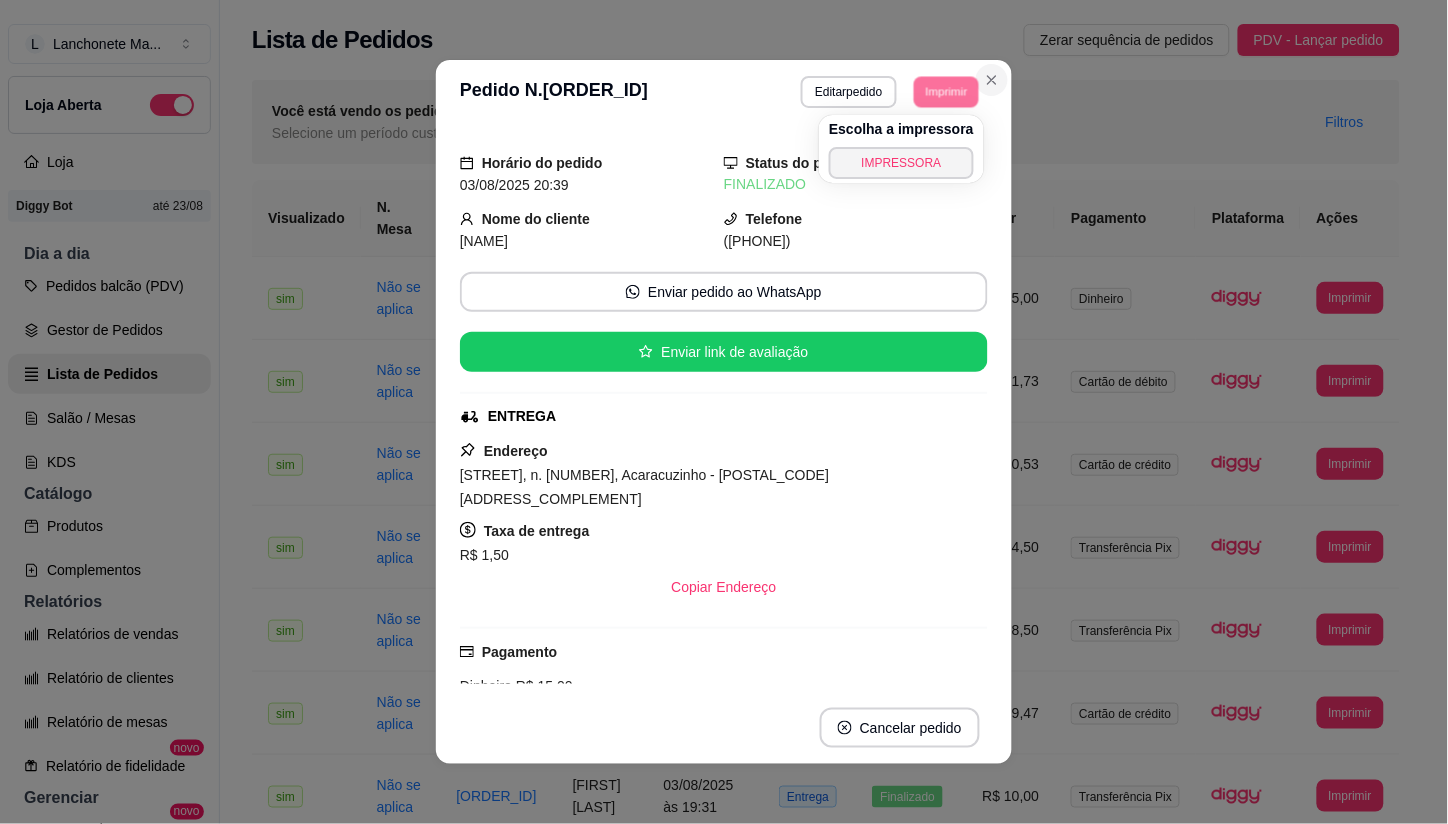 click at bounding box center (992, 80) 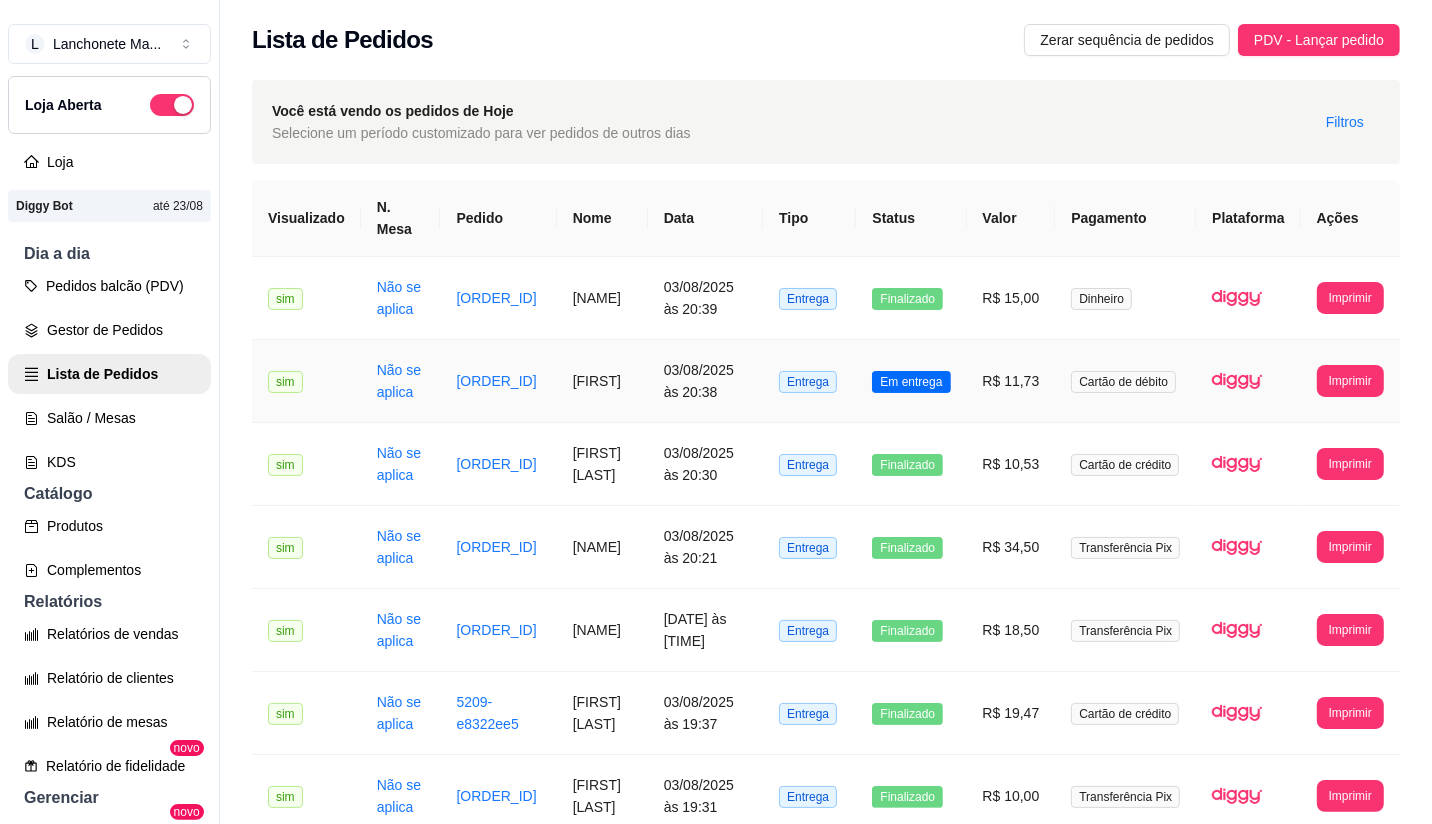 click on "Em entrega" at bounding box center [911, 382] 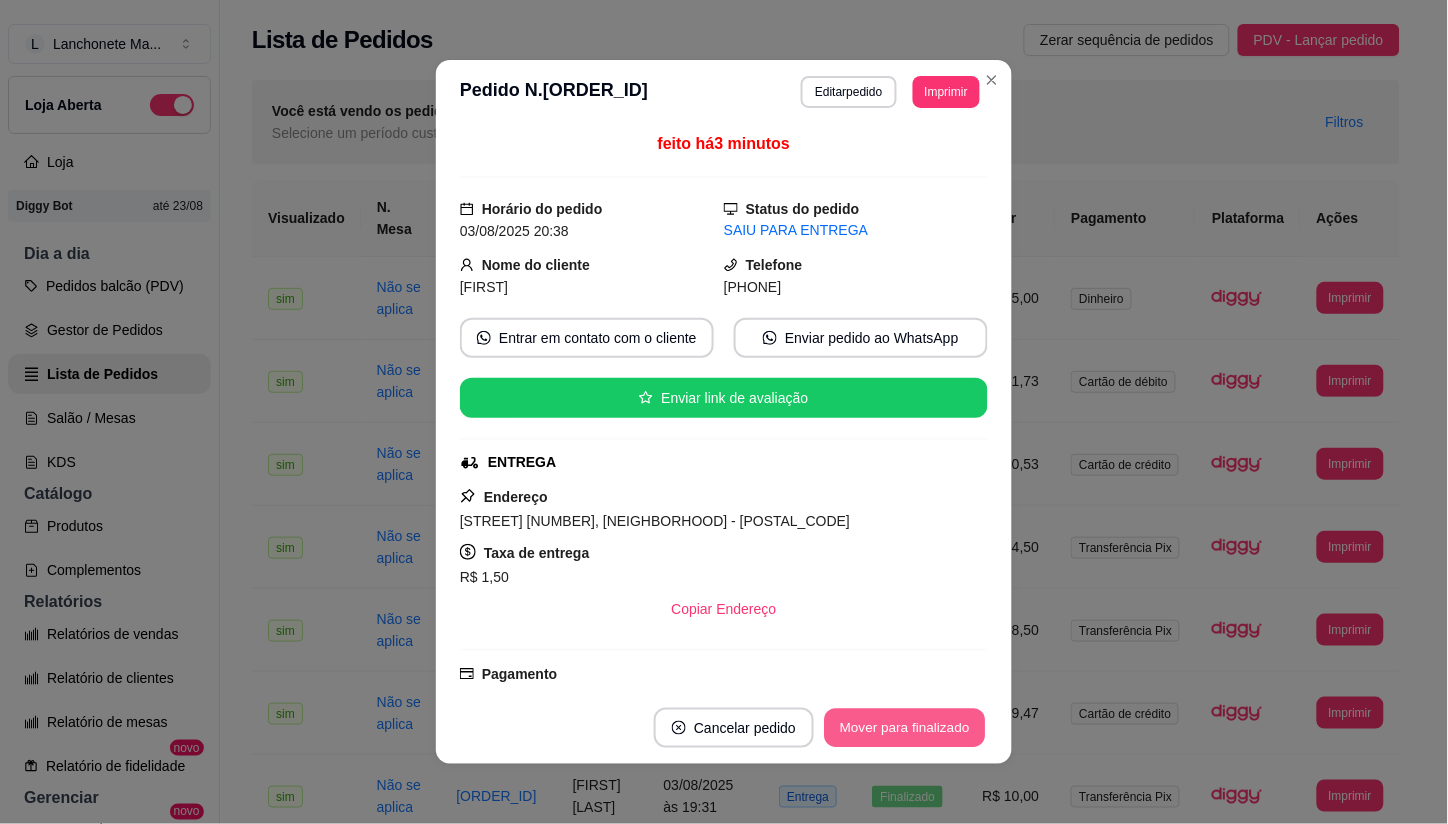 click on "Mover para finalizado" at bounding box center [905, 728] 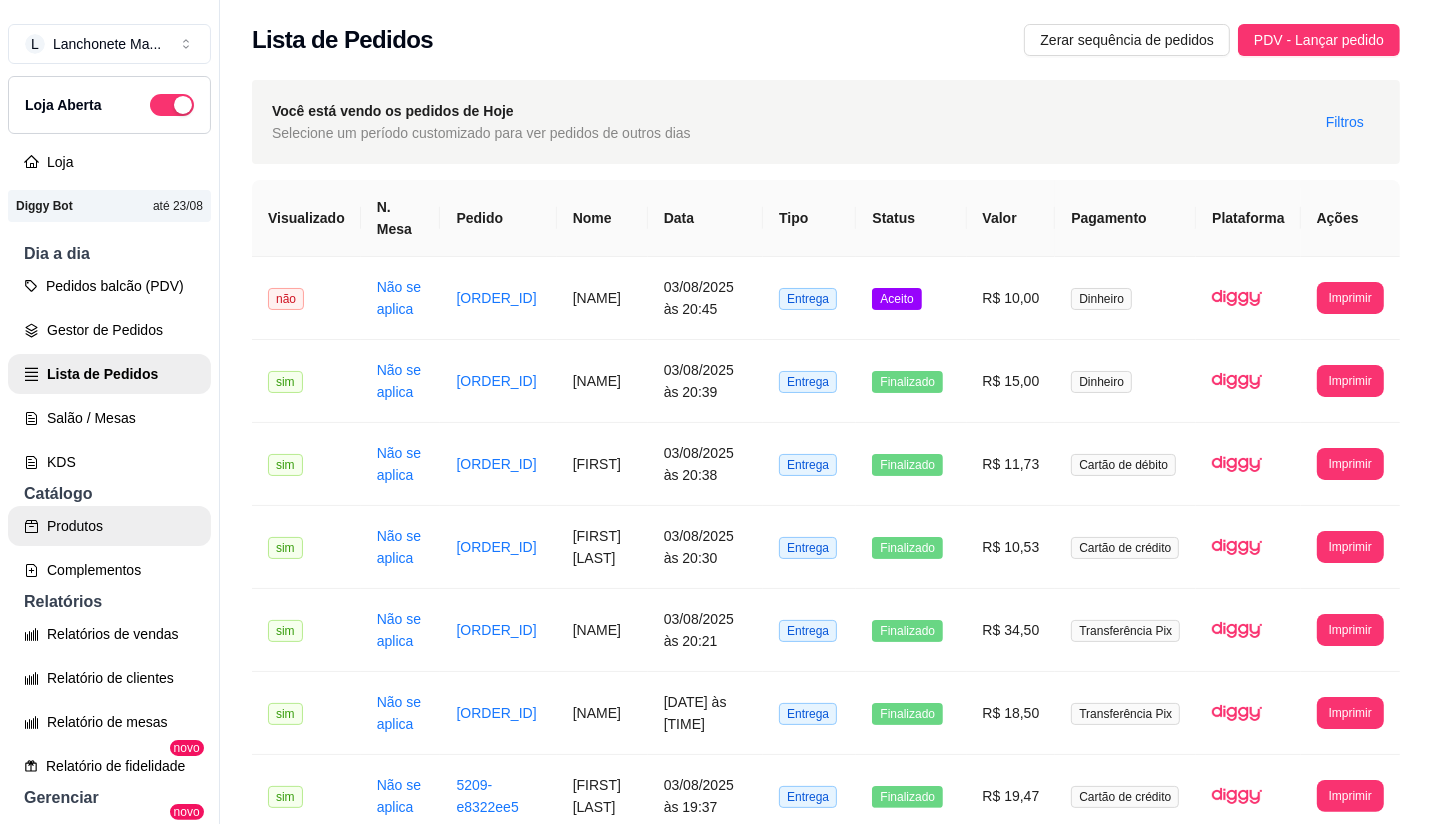 click on "Produtos" at bounding box center (109, 526) 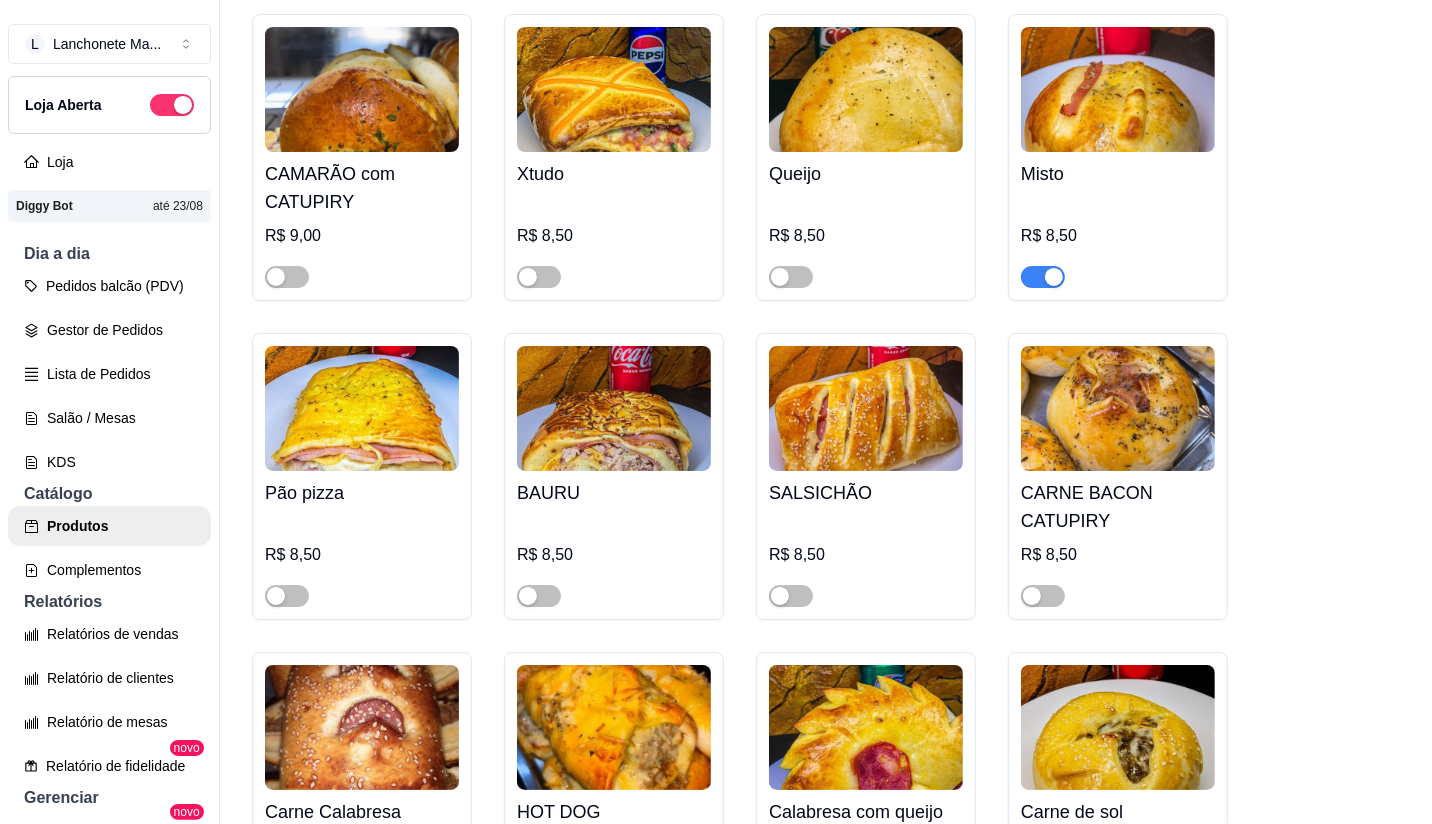 scroll, scrollTop: 666, scrollLeft: 0, axis: vertical 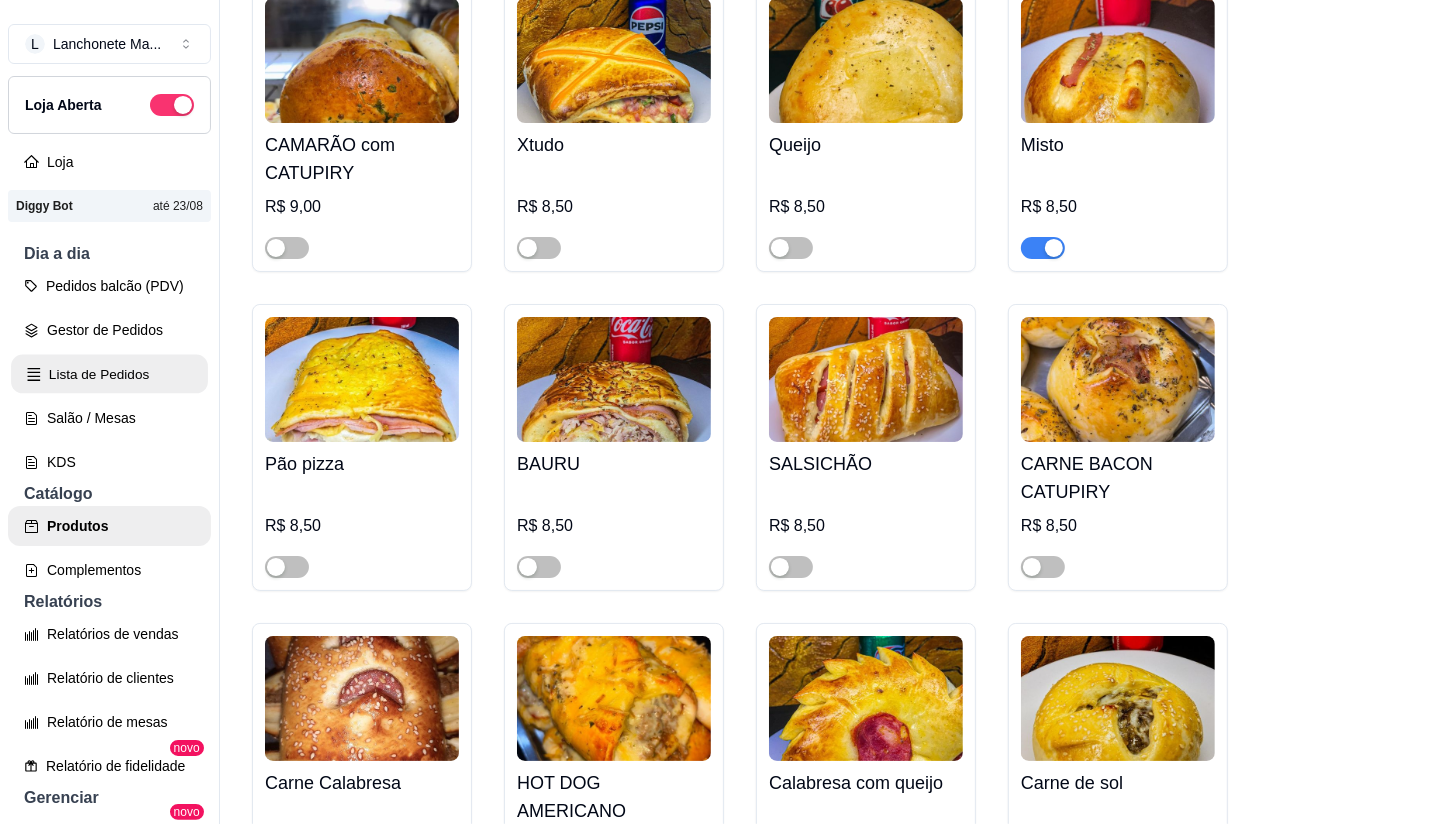 click on "Lista de Pedidos" at bounding box center (109, 374) 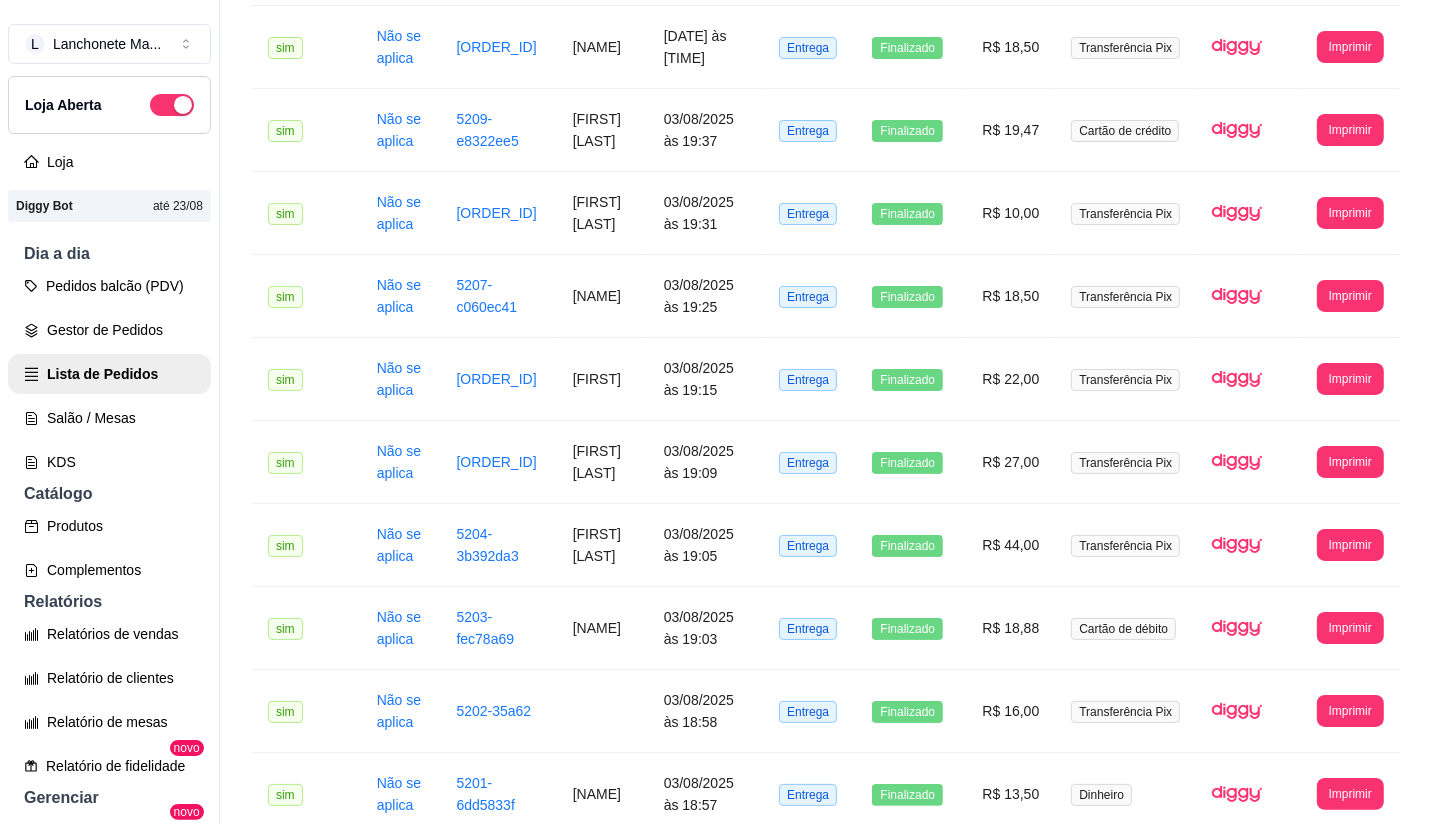 scroll, scrollTop: 0, scrollLeft: 0, axis: both 